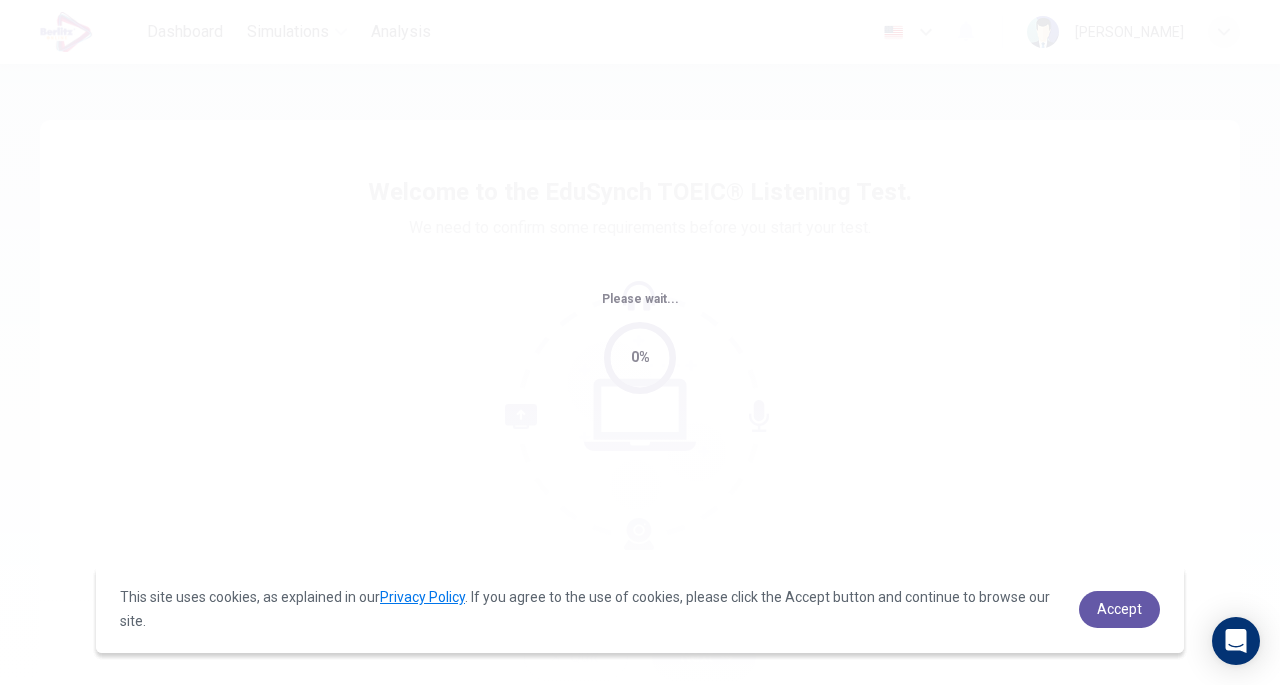 scroll, scrollTop: 0, scrollLeft: 0, axis: both 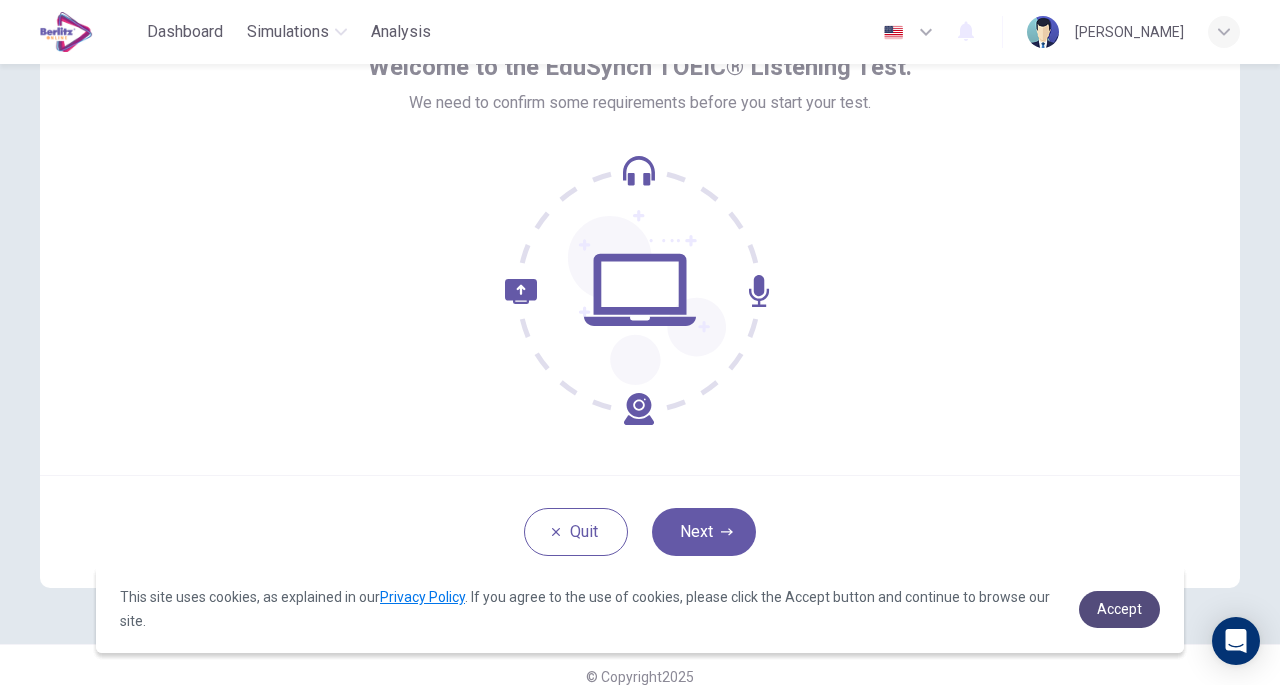 click on "Accept" at bounding box center [1119, 609] 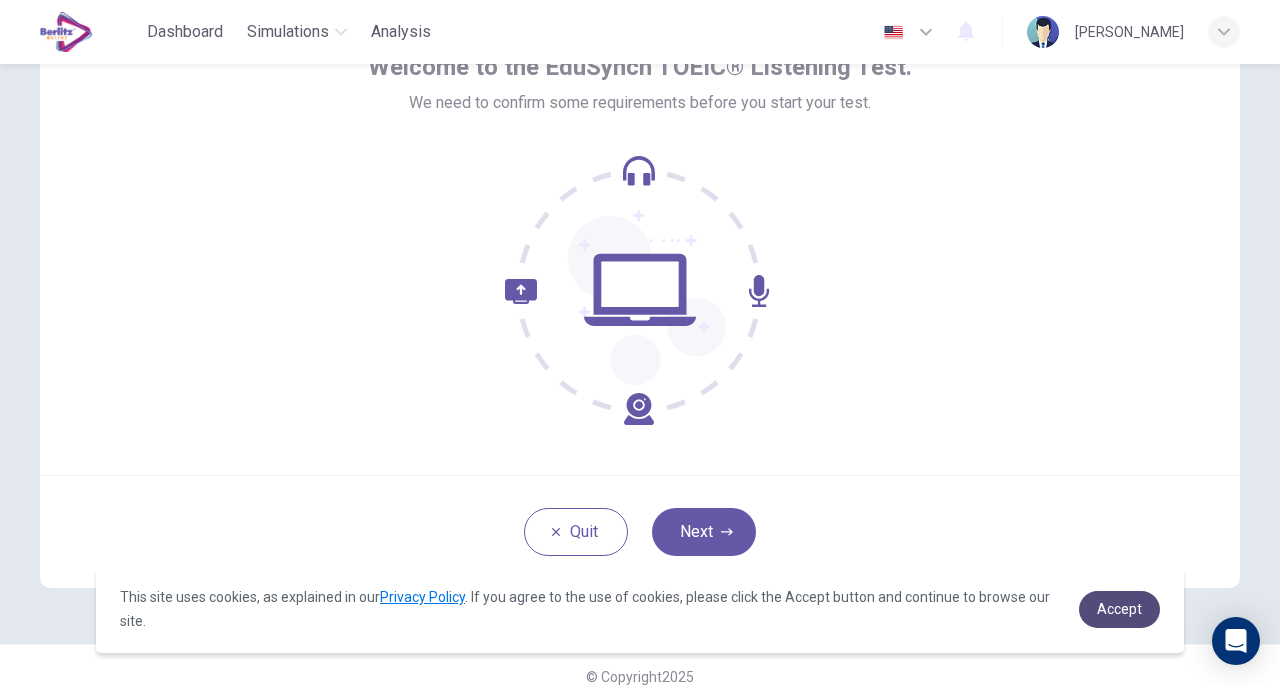 click on "Accept" at bounding box center (1119, 609) 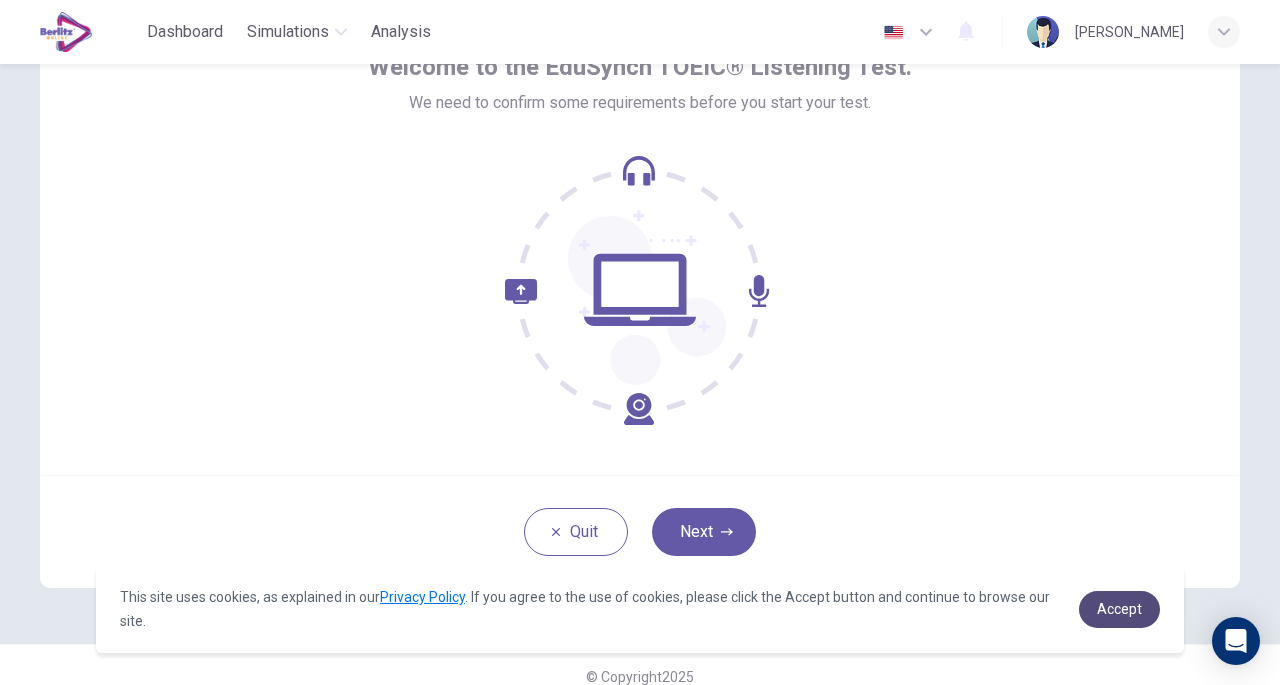 click on "Accept" at bounding box center [1119, 609] 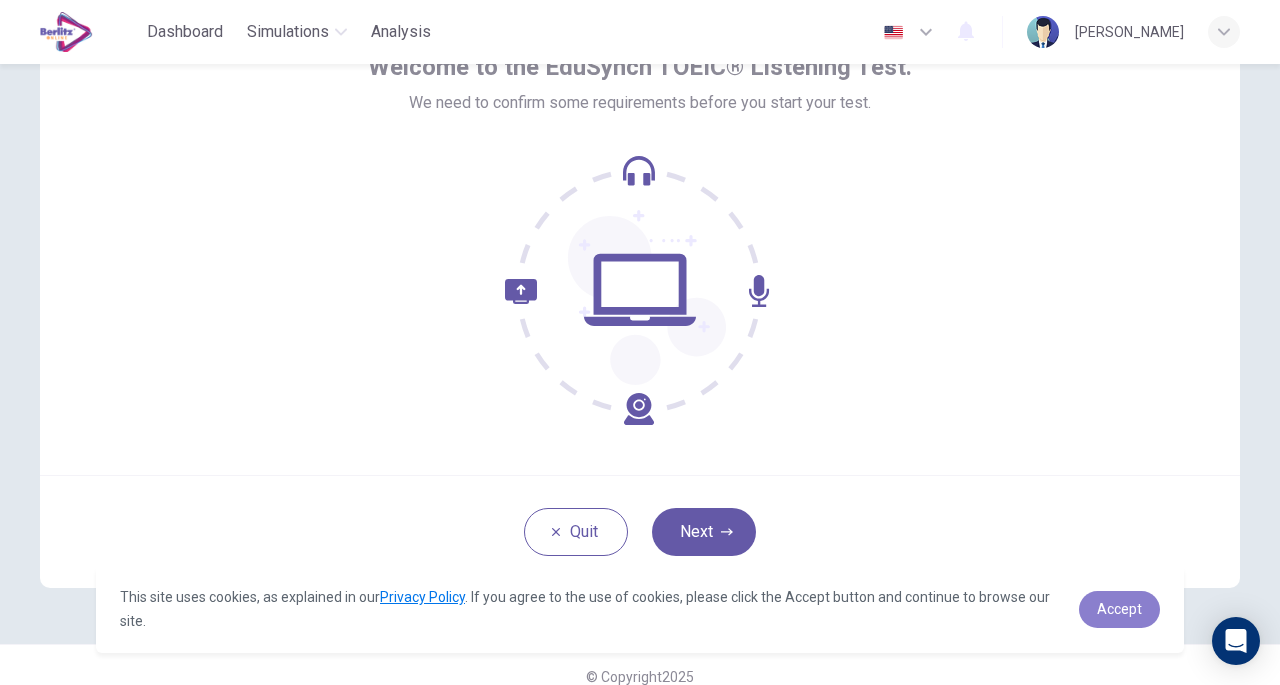 click on "Accept" at bounding box center (1119, 609) 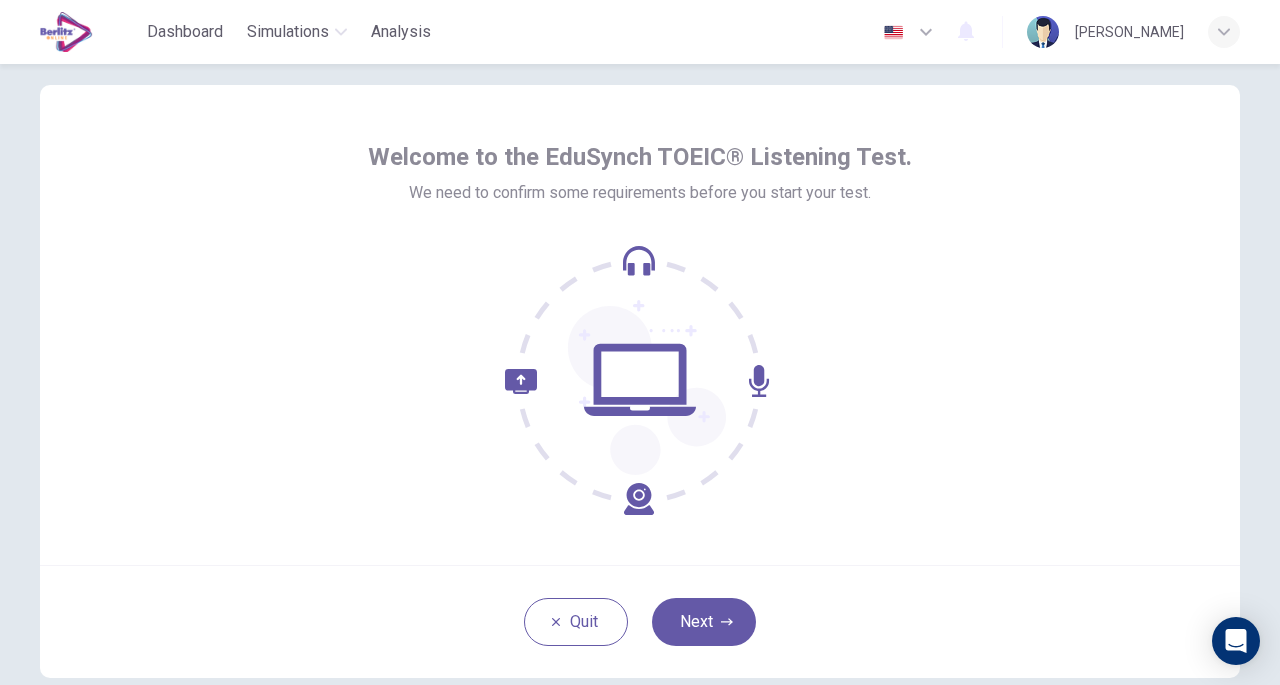 scroll, scrollTop: 64, scrollLeft: 0, axis: vertical 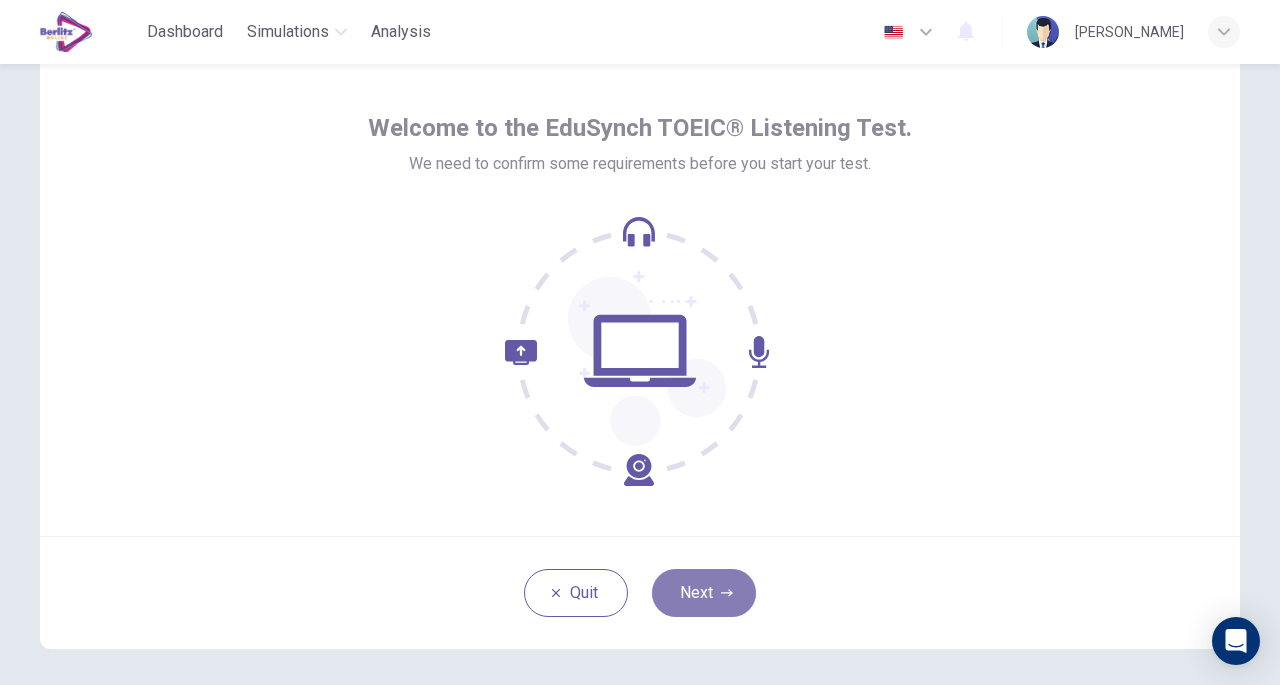 click on "Next" at bounding box center [704, 593] 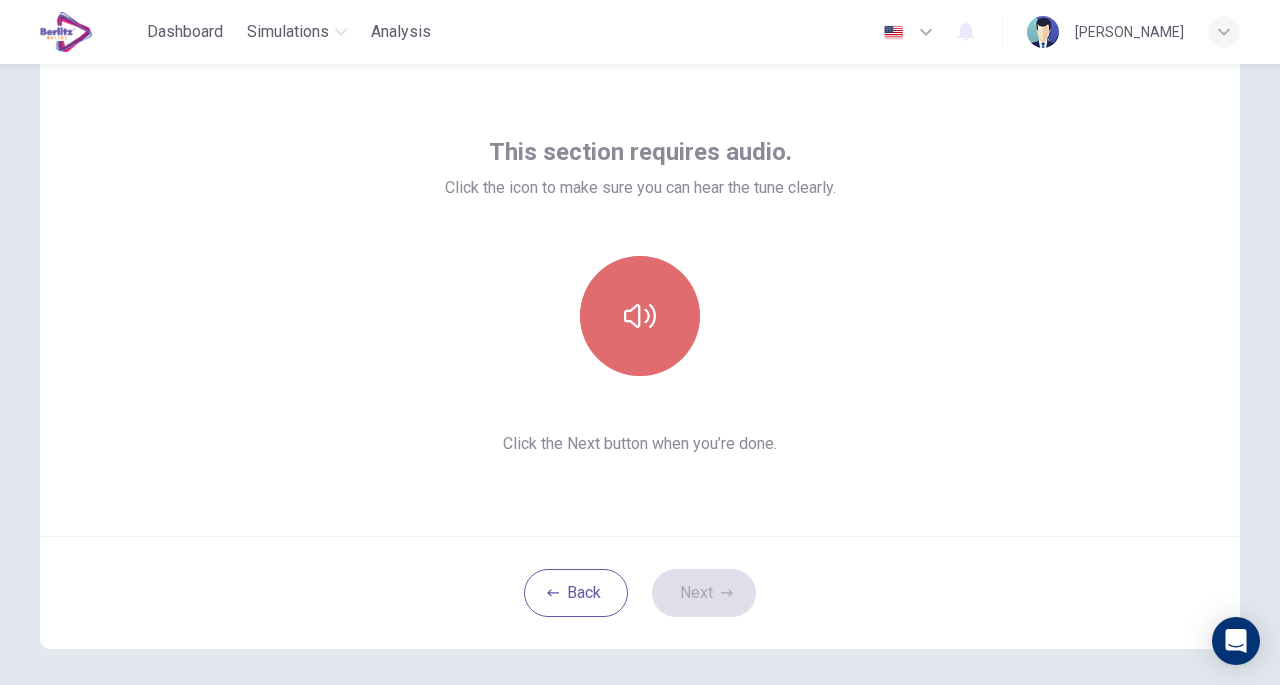 click at bounding box center [640, 316] 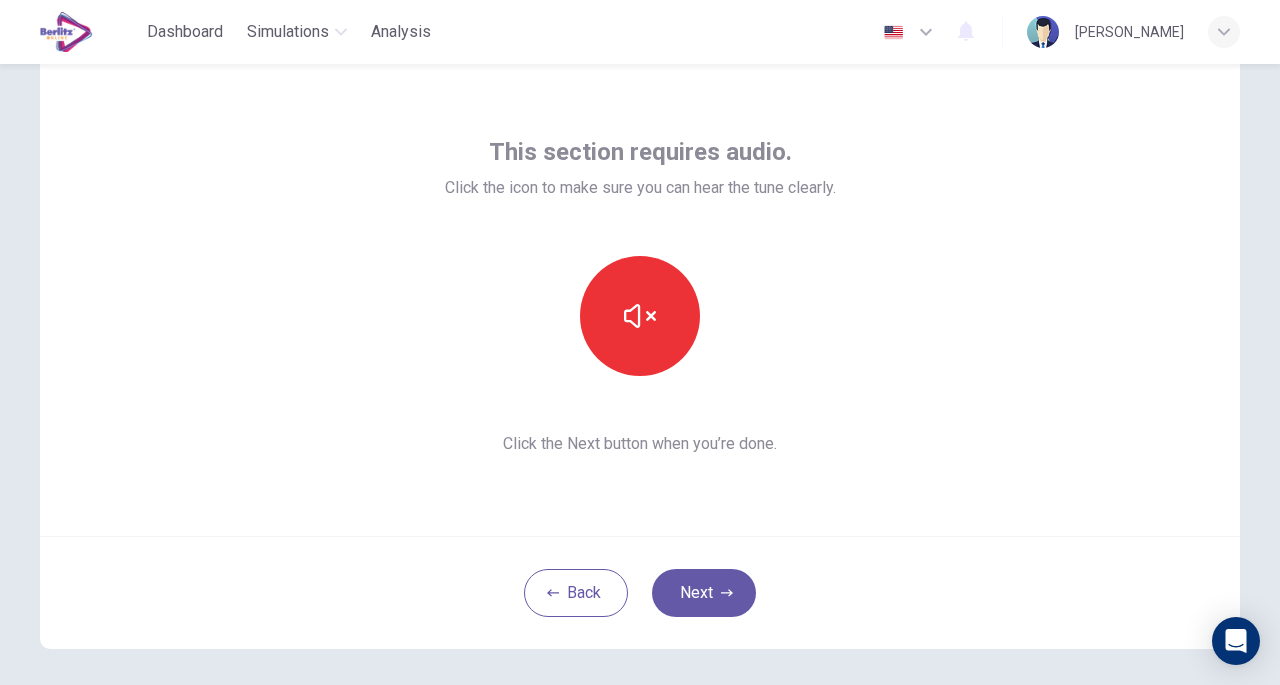 drag, startPoint x: 646, startPoint y: 345, endPoint x: 719, endPoint y: 537, distance: 205.40935 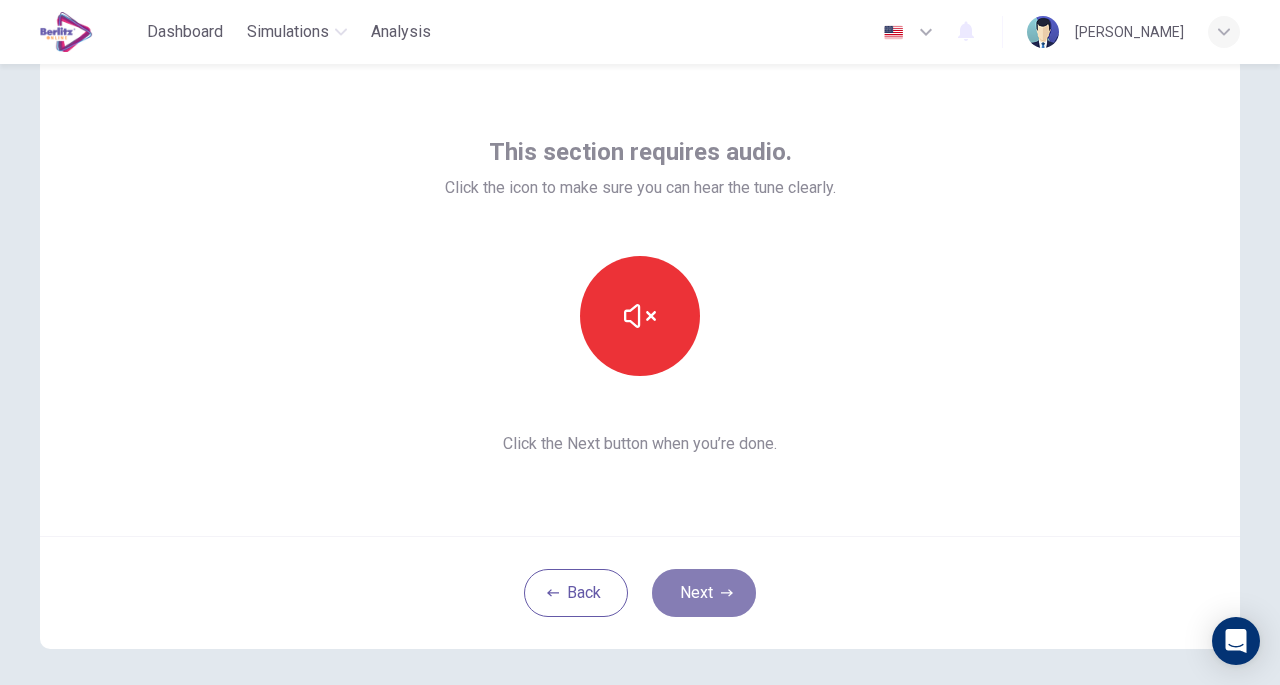 click on "Next" at bounding box center [704, 593] 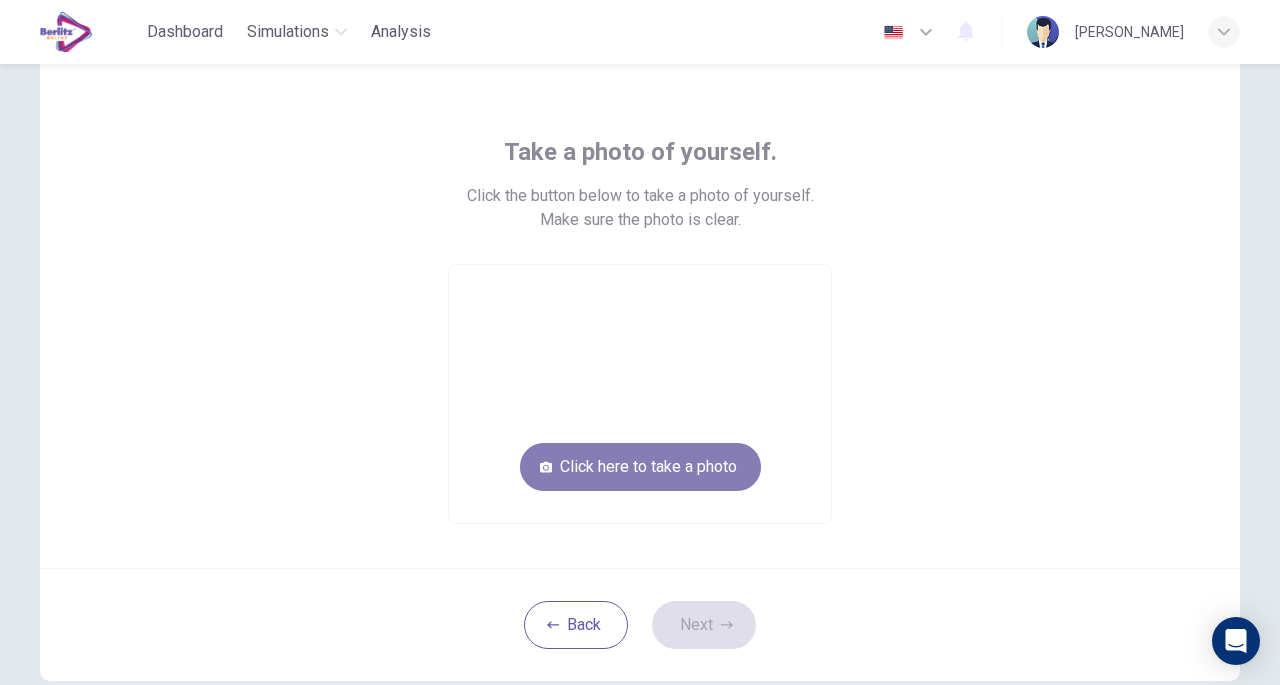 click on "Click here to take a photo" at bounding box center [640, 467] 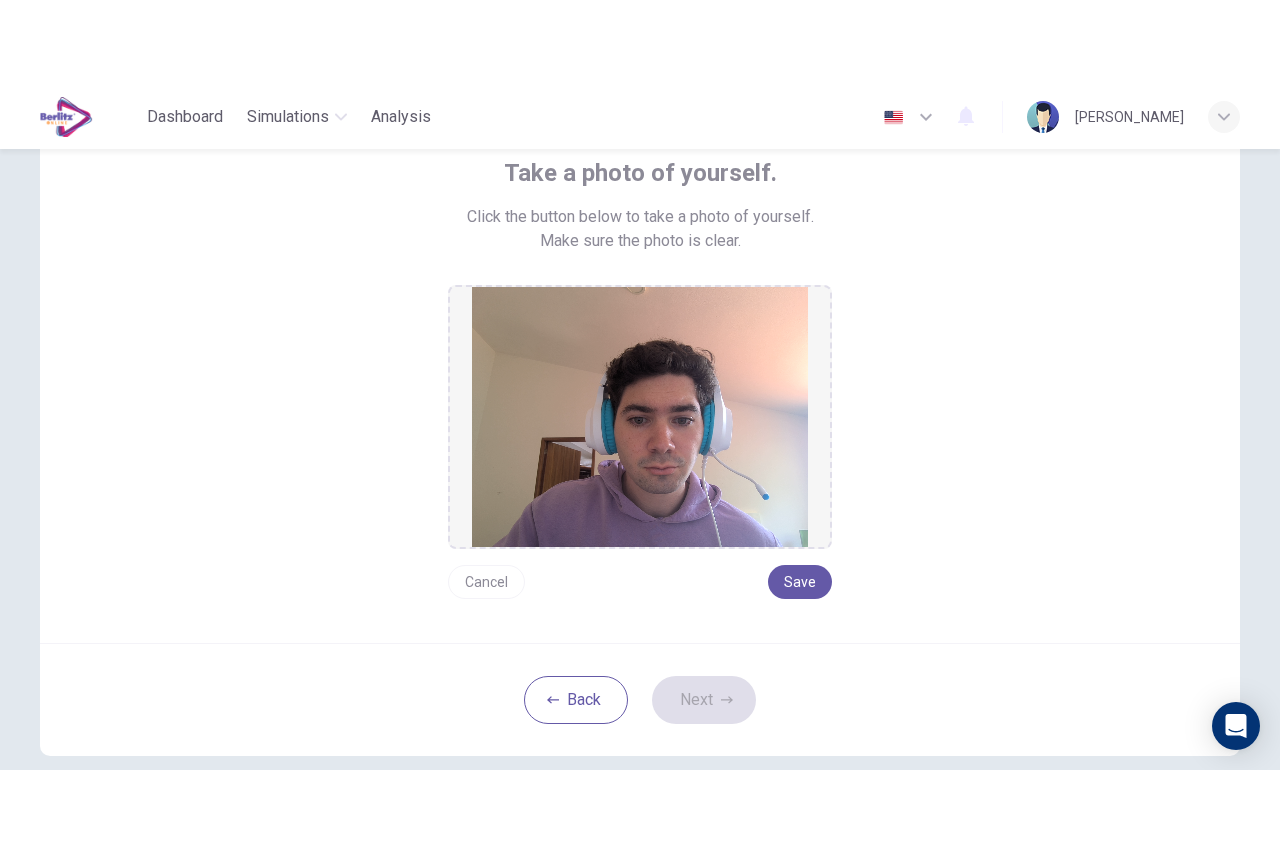 scroll, scrollTop: 129, scrollLeft: 0, axis: vertical 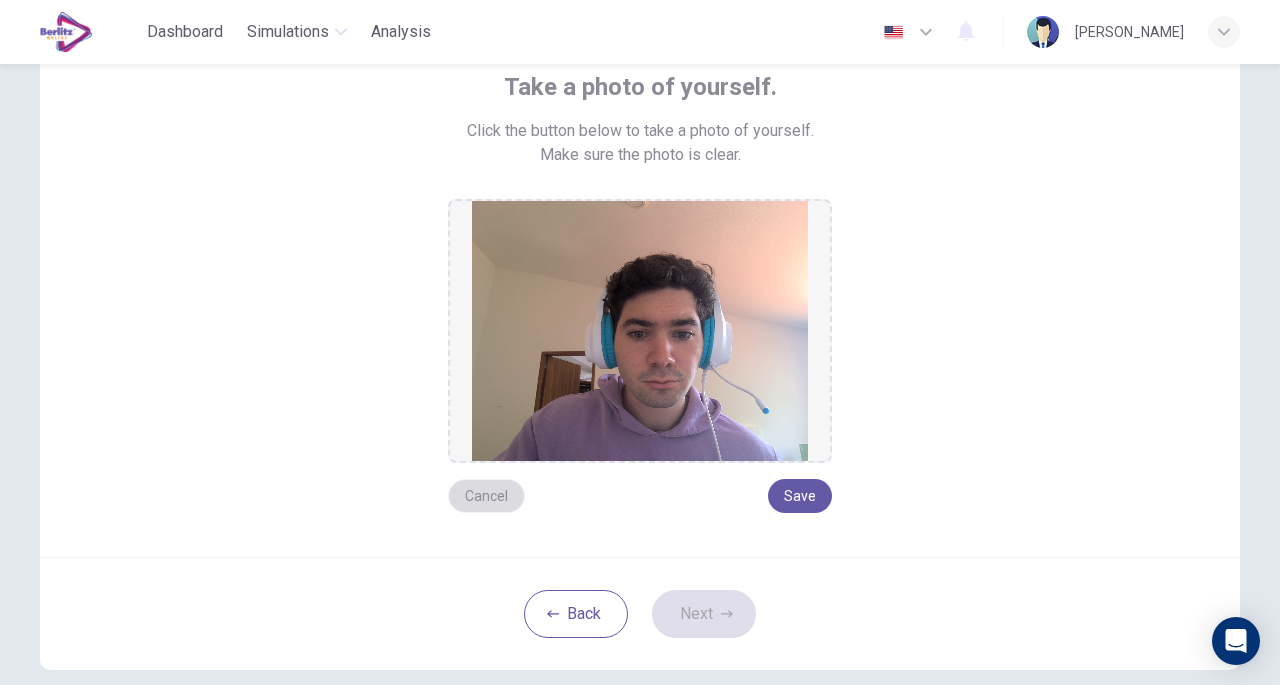 click on "Cancel" at bounding box center (486, 496) 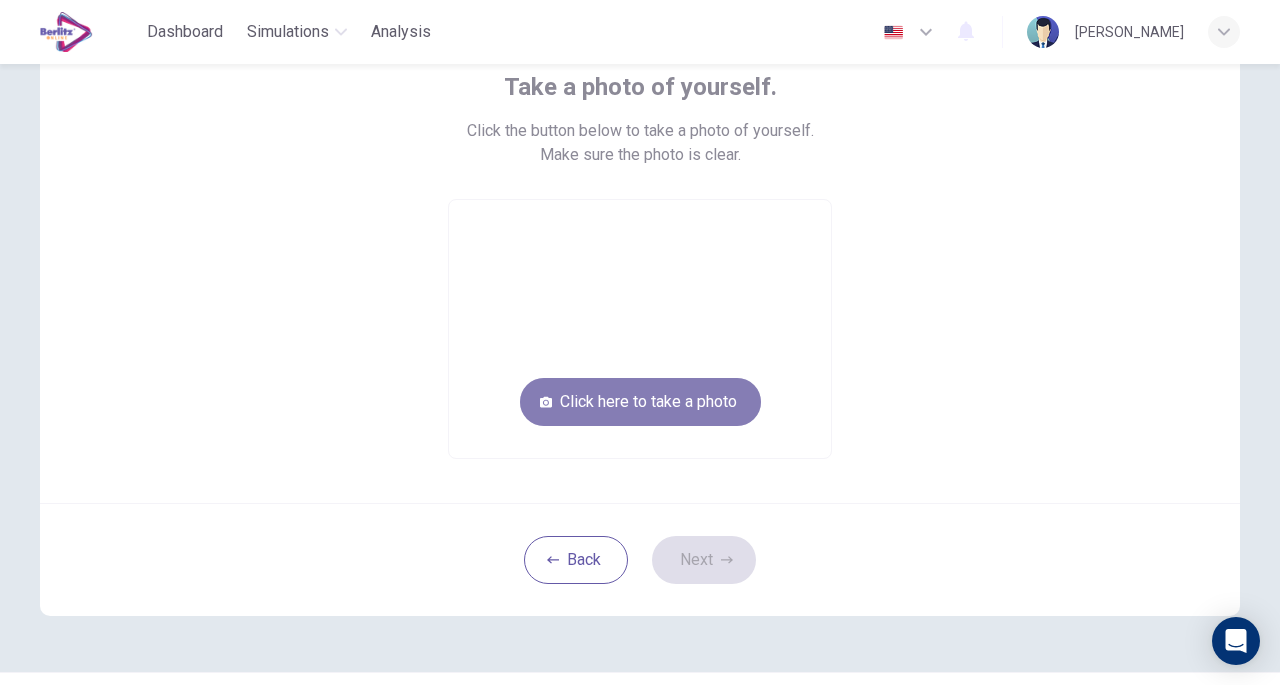 click on "Click here to take a photo" at bounding box center (640, 402) 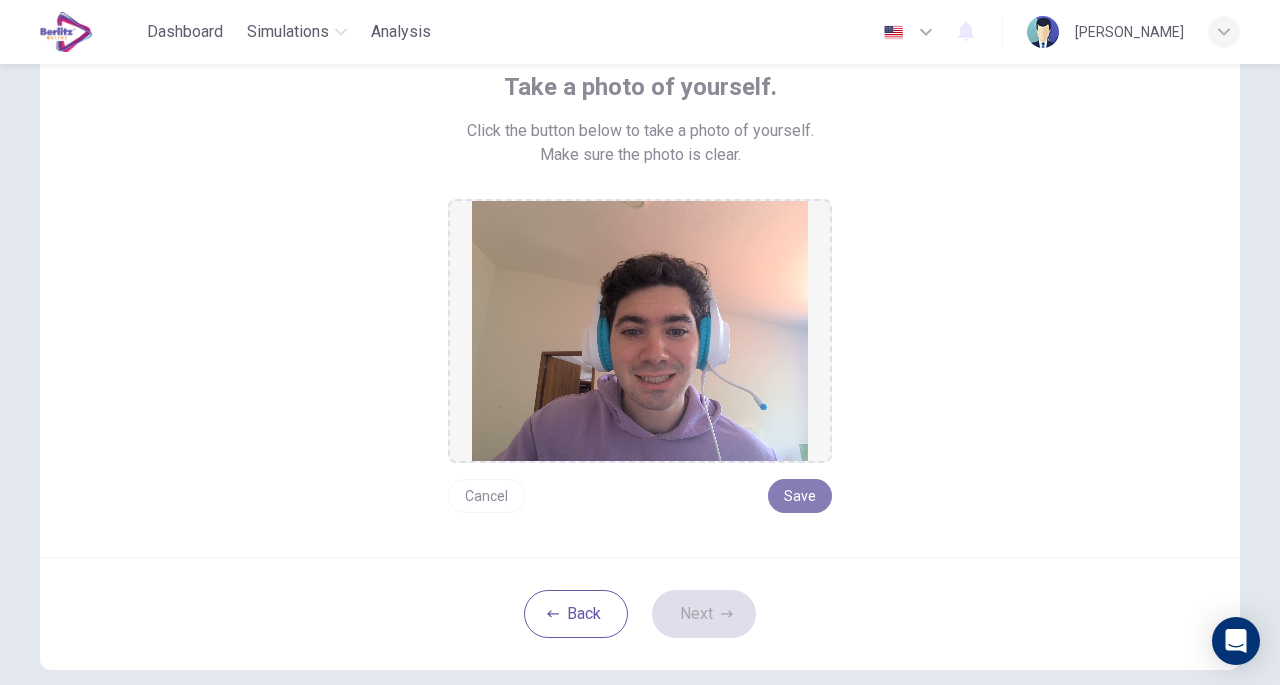 click on "Save" at bounding box center (800, 496) 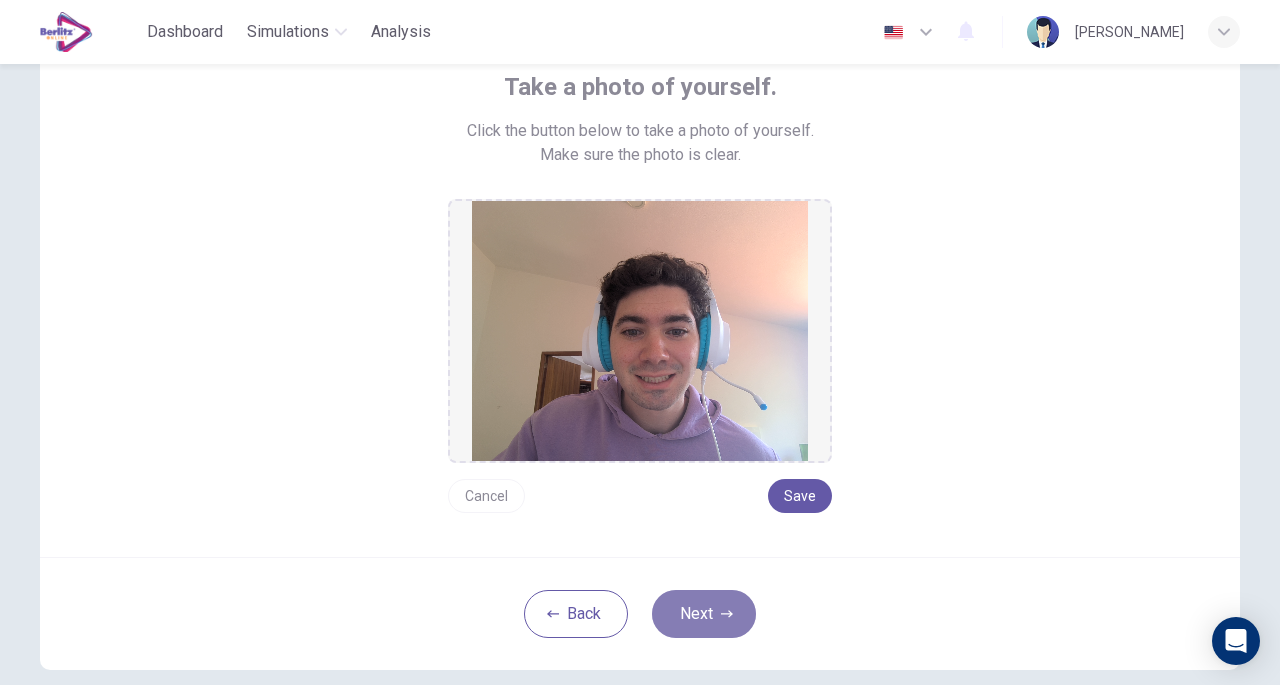 click on "Next" at bounding box center [704, 614] 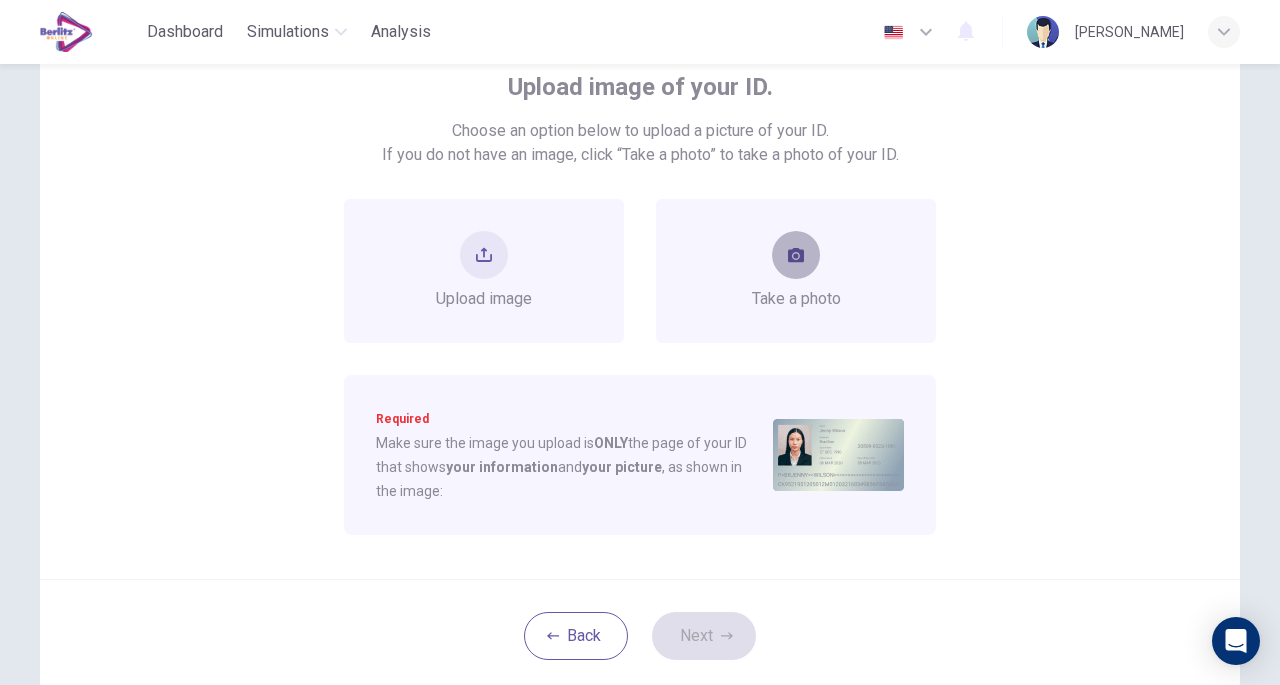click at bounding box center (796, 255) 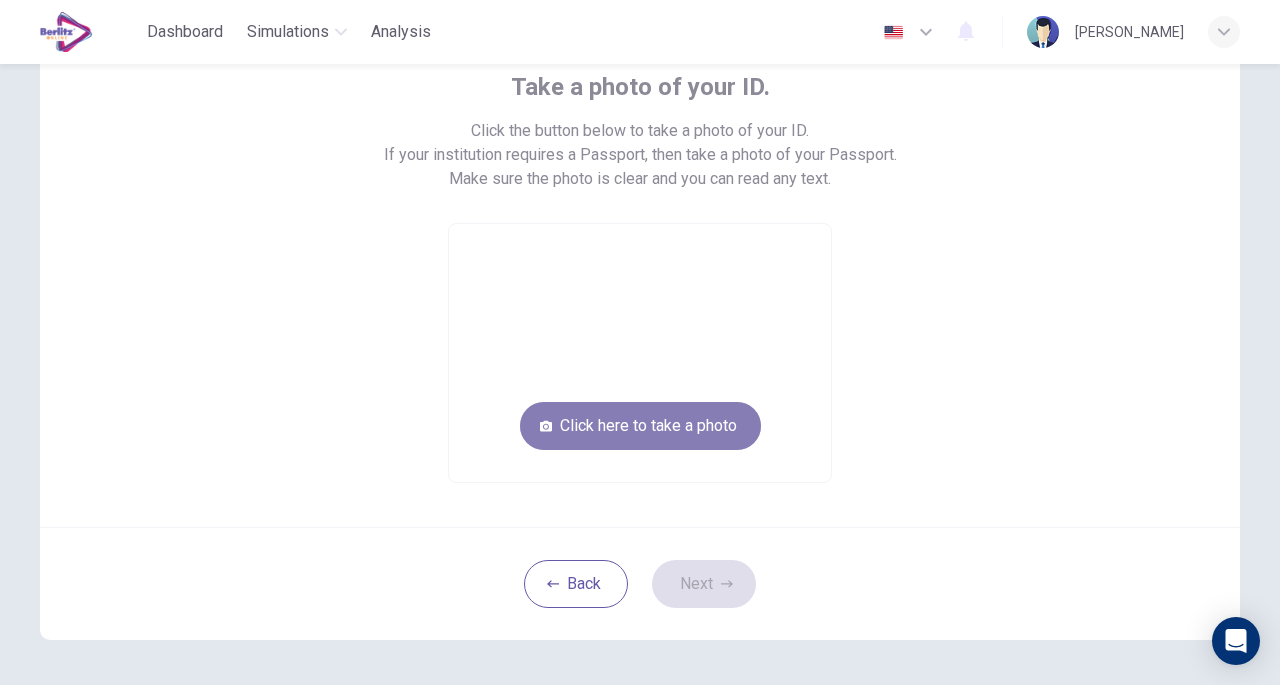 click on "Click here to take a photo" at bounding box center [640, 426] 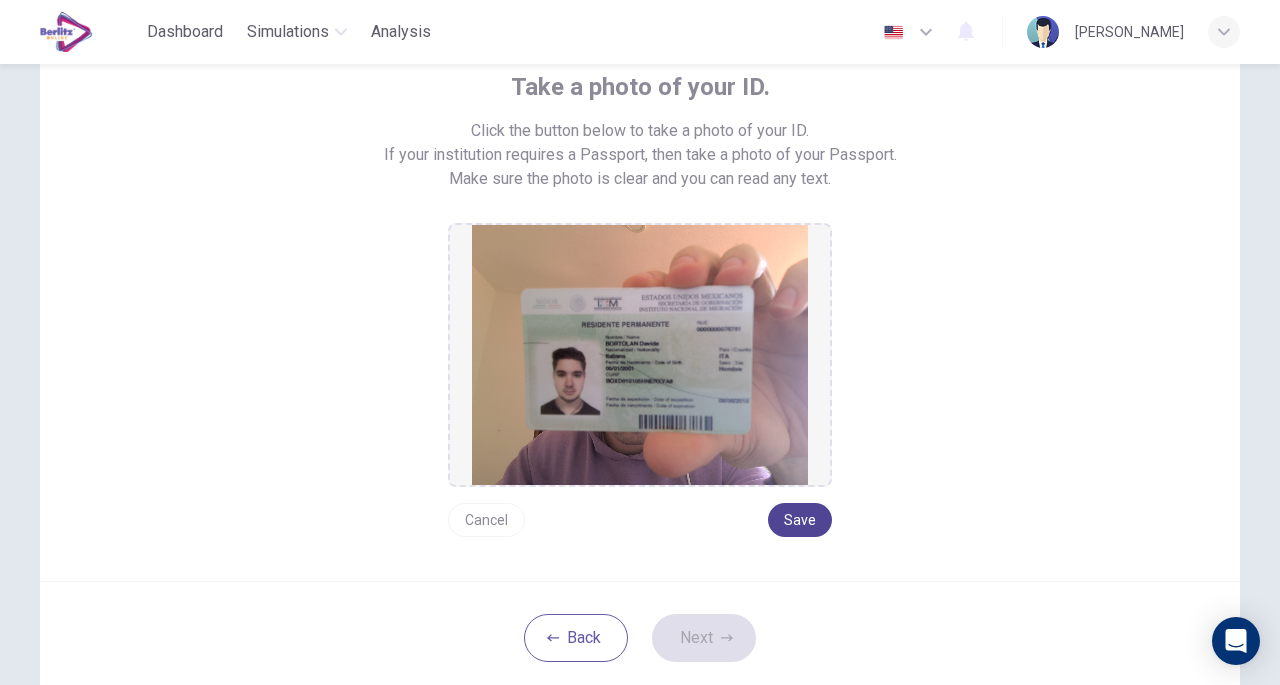 click on "Save" at bounding box center [800, 520] 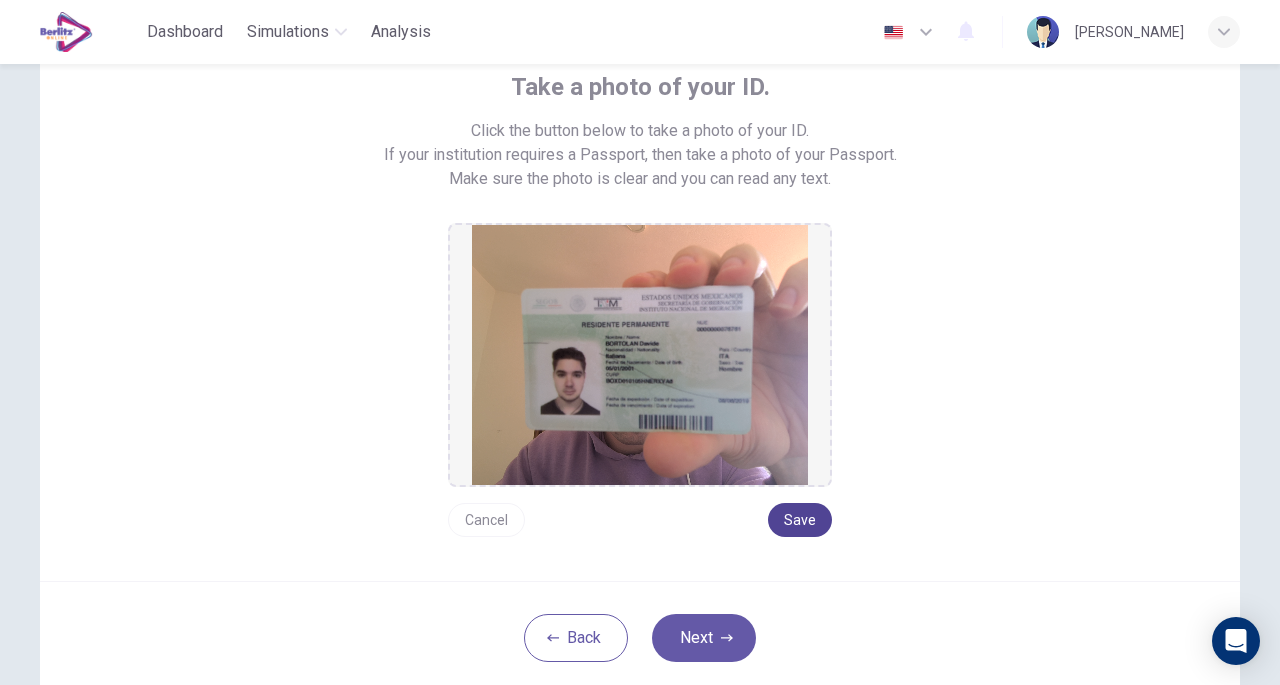 click on "Save" at bounding box center [800, 520] 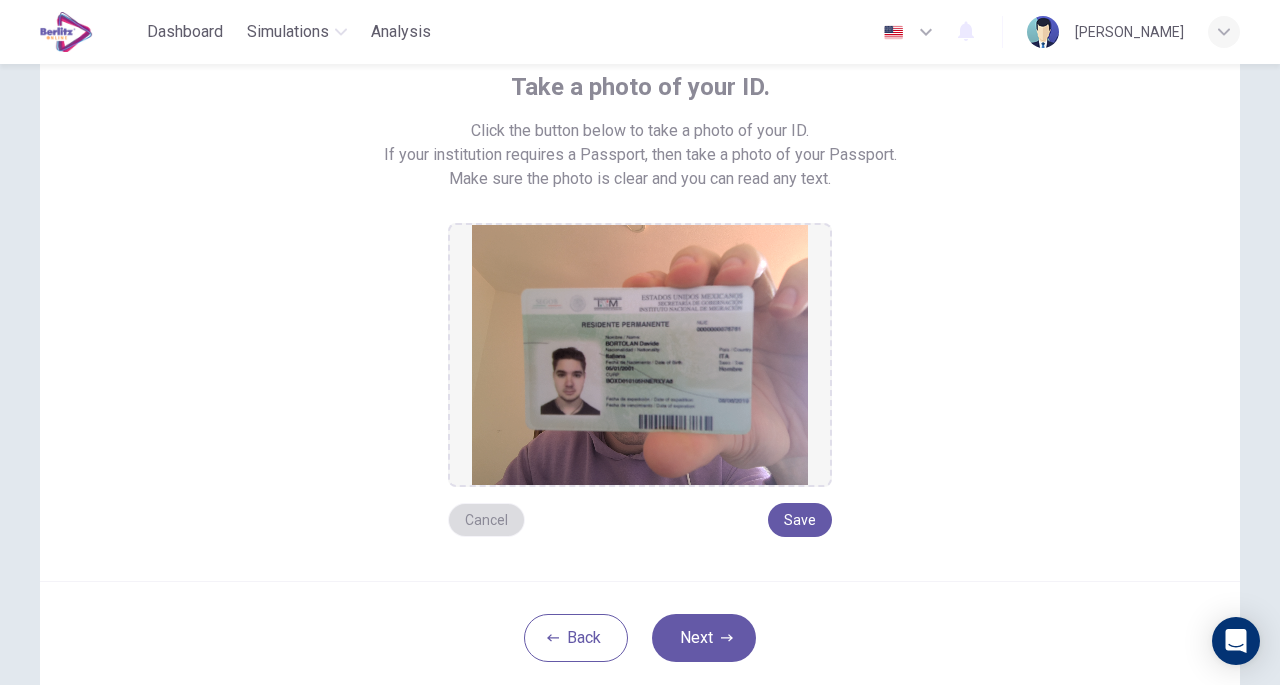 click on "Cancel" at bounding box center (486, 520) 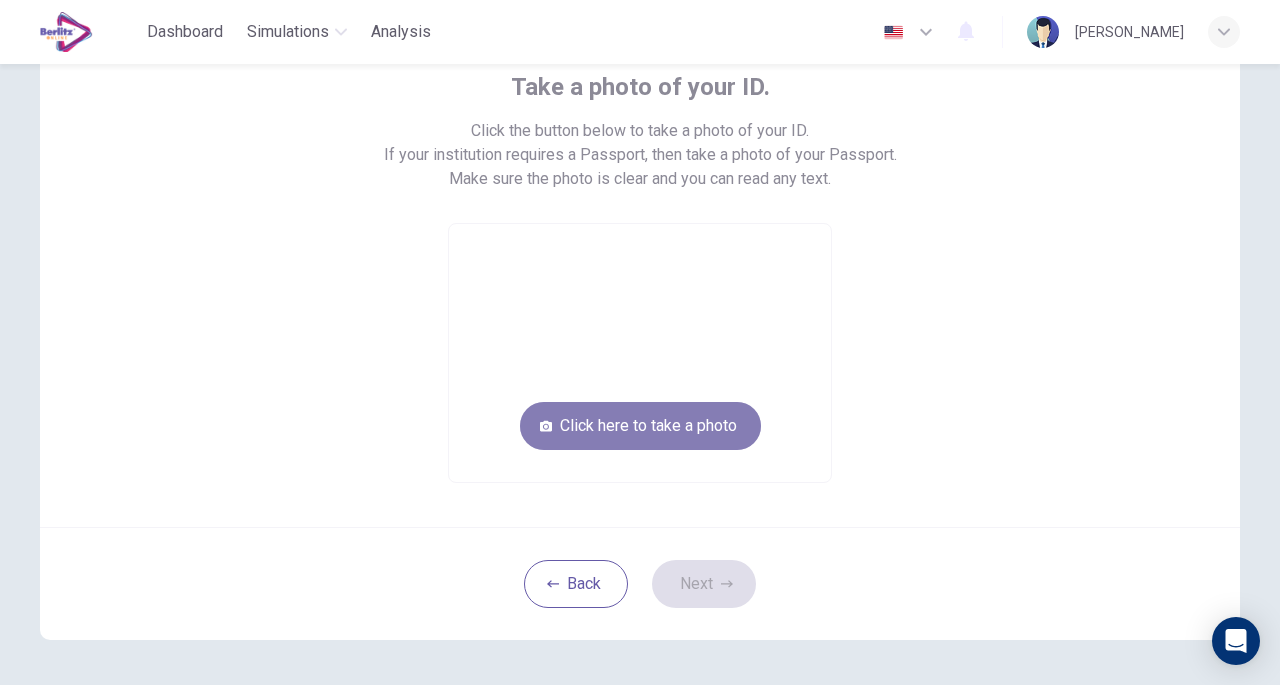 click on "Click here to take a photo" at bounding box center [640, 426] 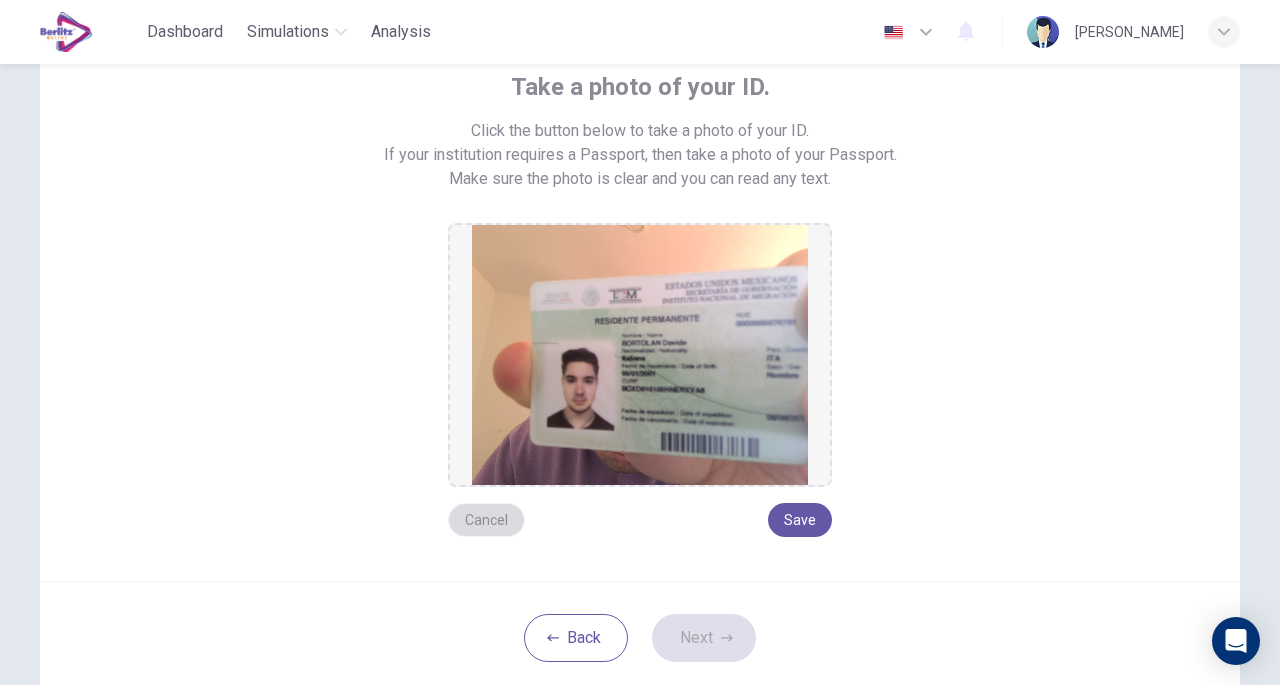 click on "Cancel" at bounding box center (486, 520) 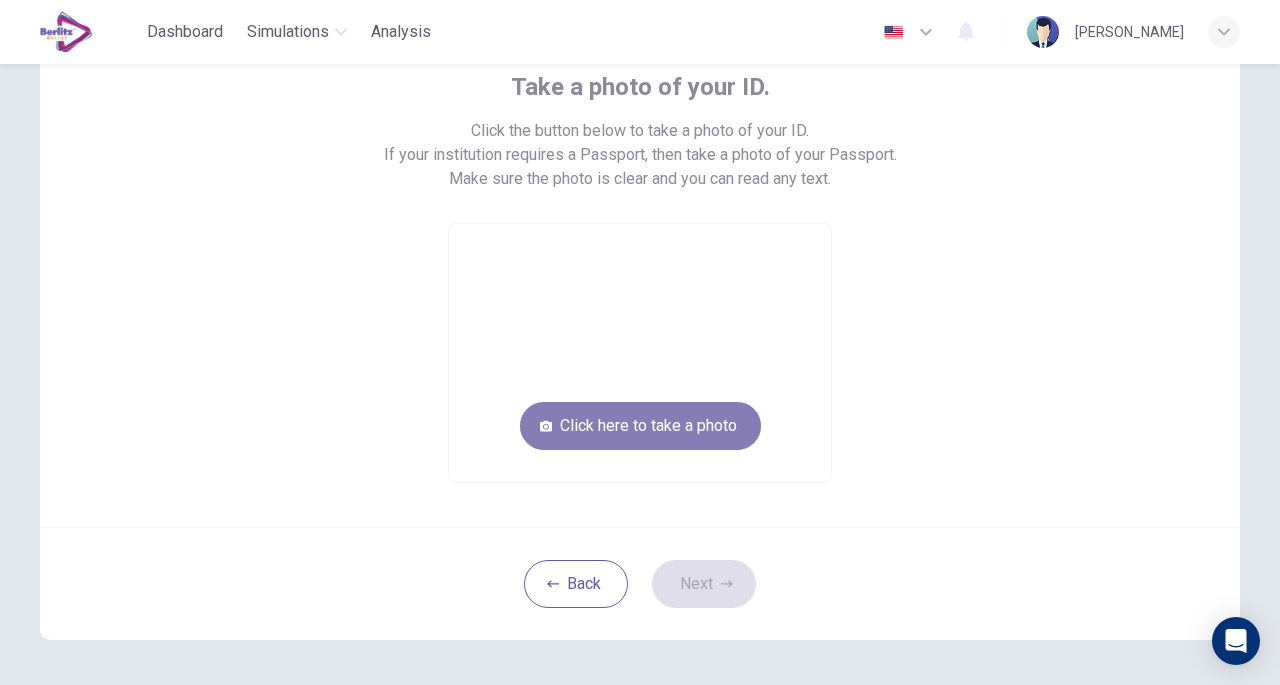 click on "Click here to take a photo" at bounding box center [640, 426] 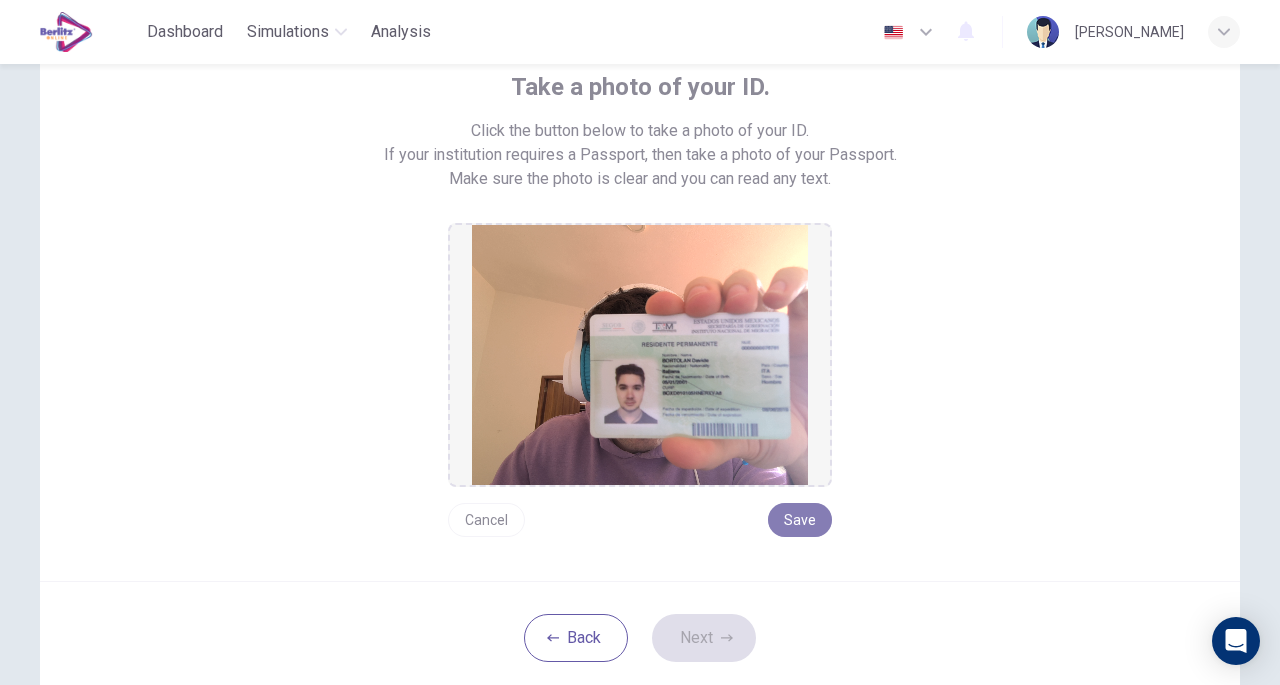 click on "Save" at bounding box center [800, 520] 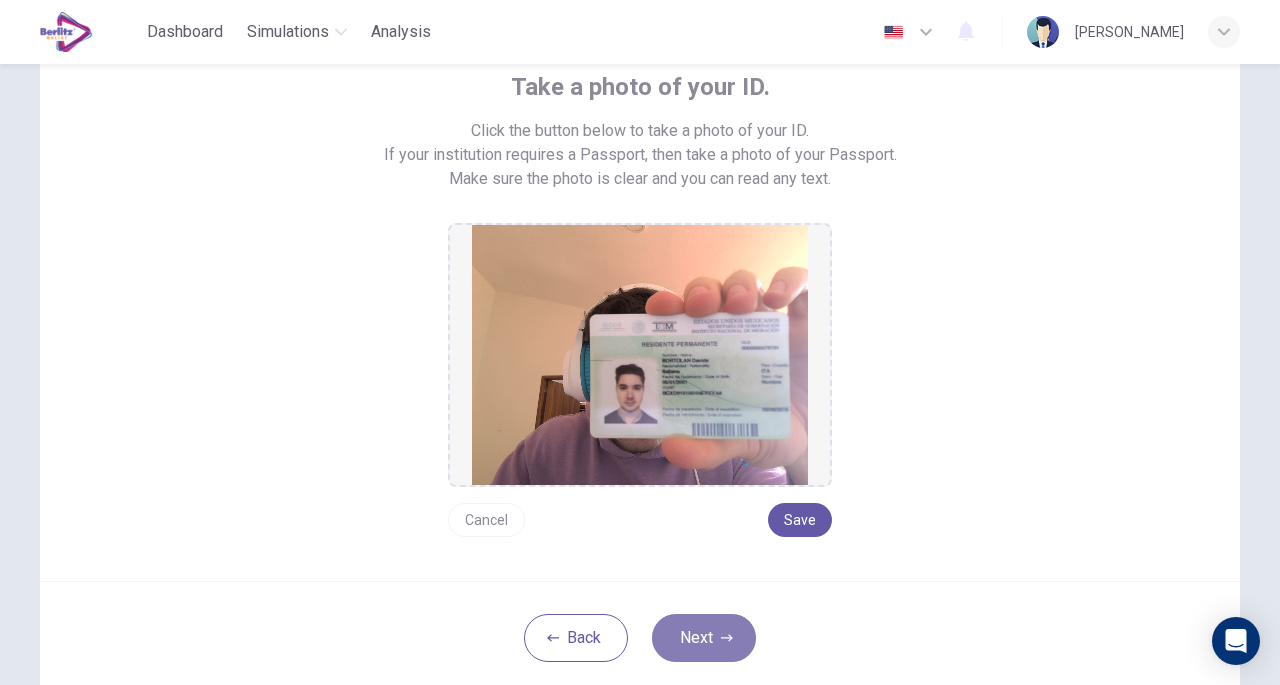 click on "Next" at bounding box center [704, 638] 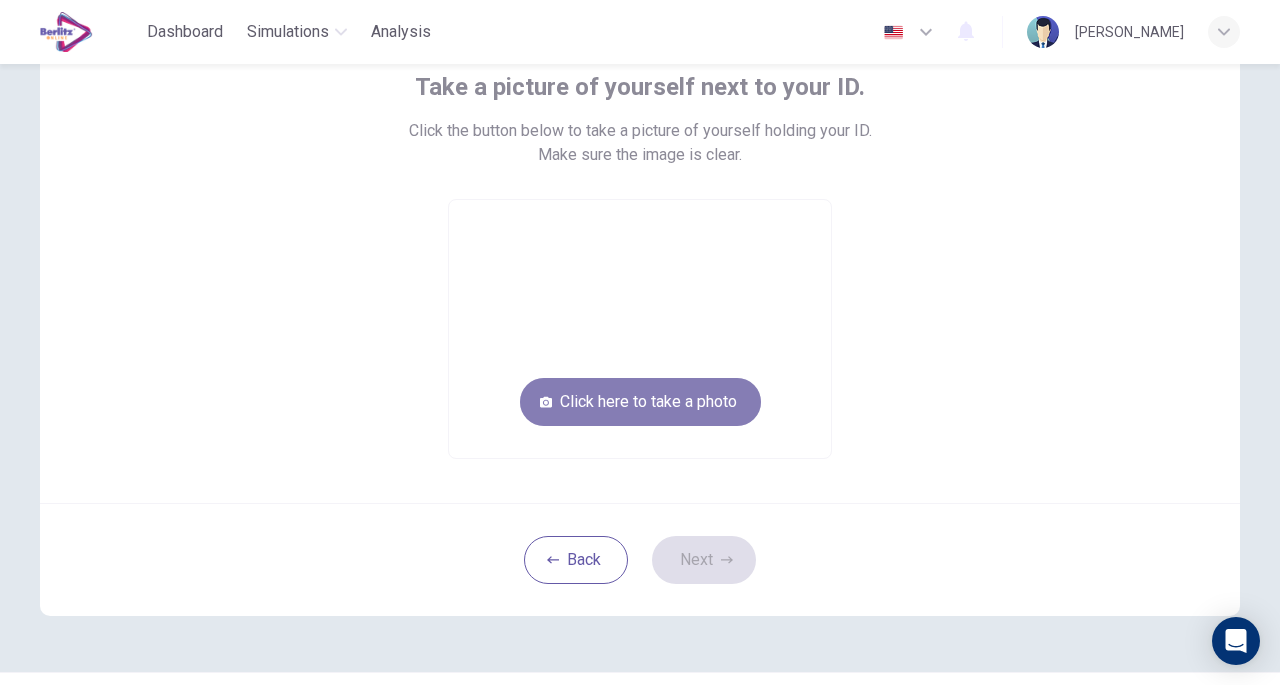 click on "Click here to take a photo" at bounding box center (640, 402) 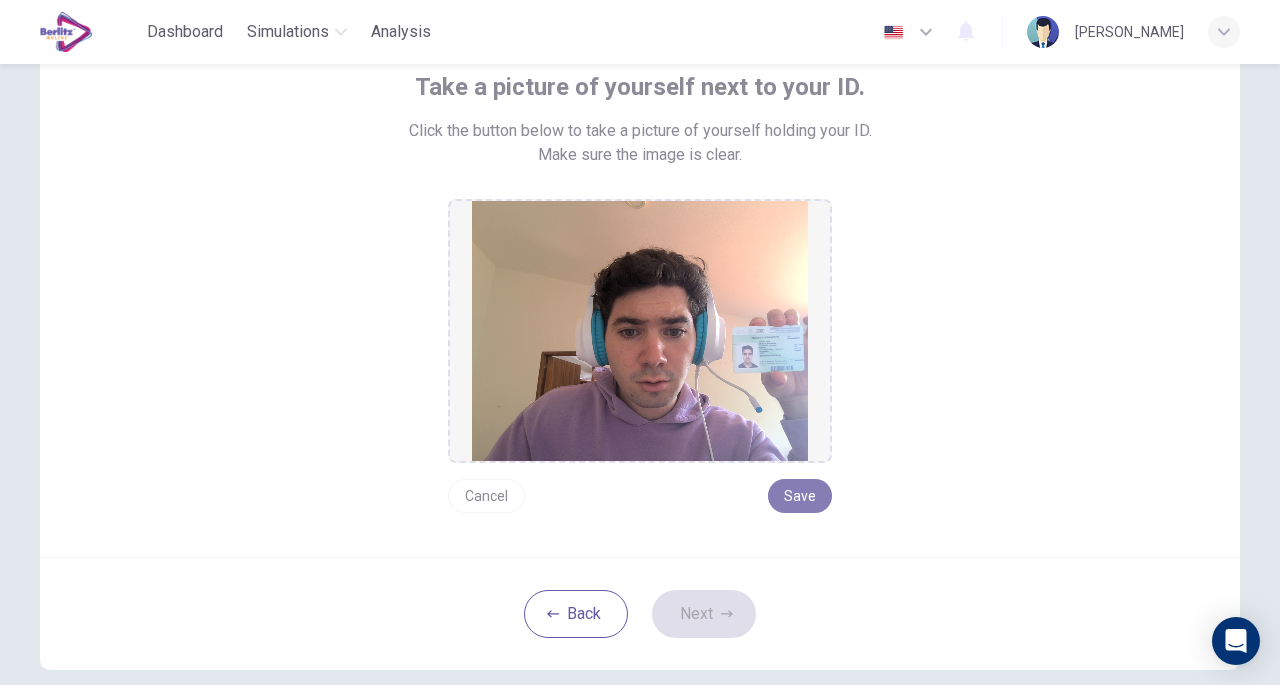 click on "Save" at bounding box center (800, 496) 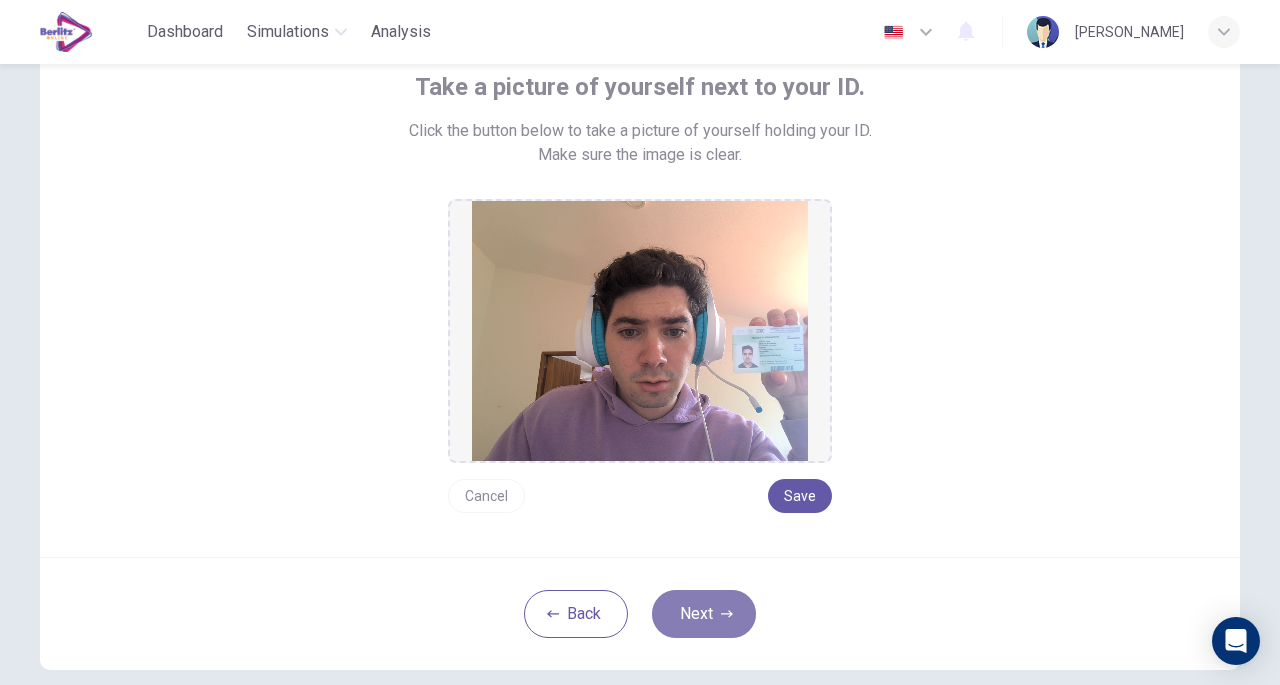 click on "Next" at bounding box center [704, 614] 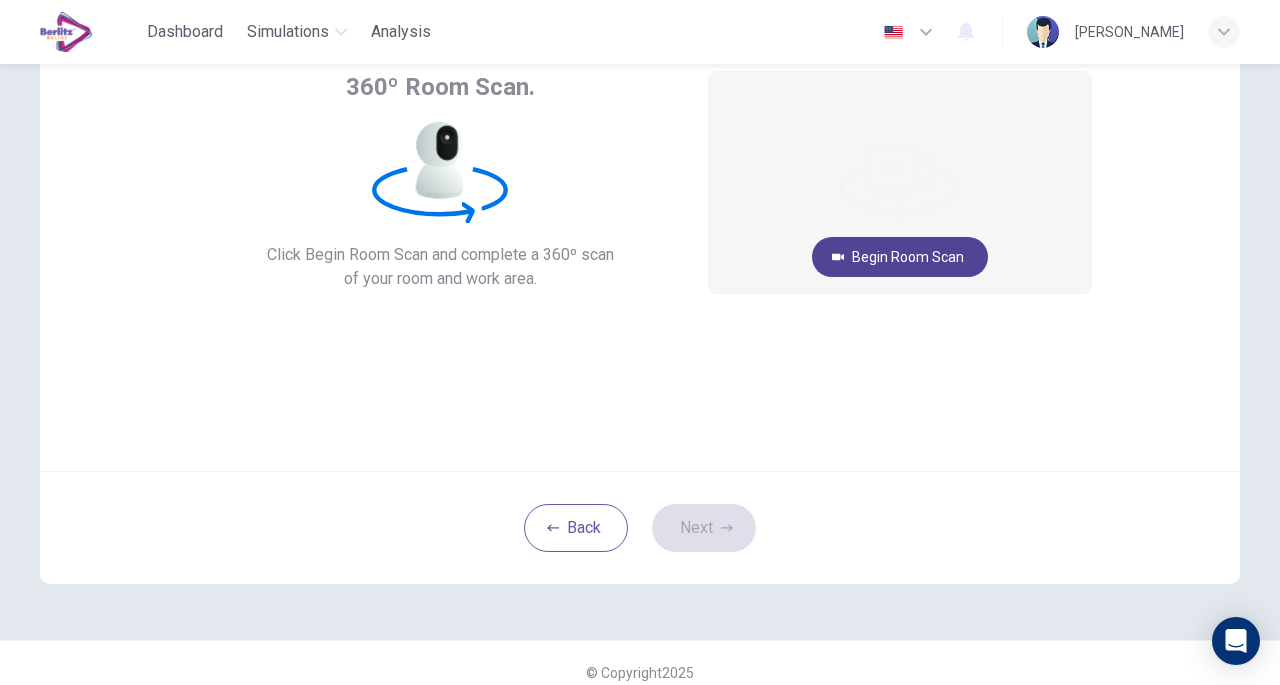click on "Begin Room Scan" at bounding box center [900, 257] 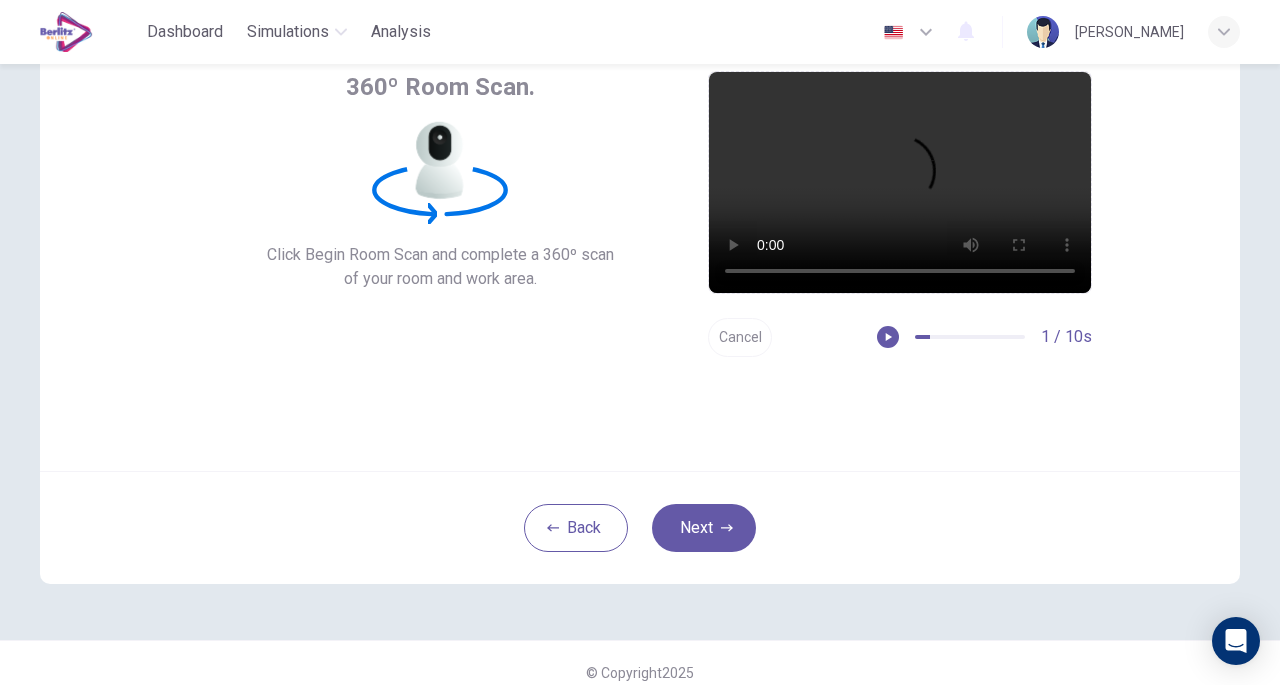 scroll, scrollTop: 0, scrollLeft: 0, axis: both 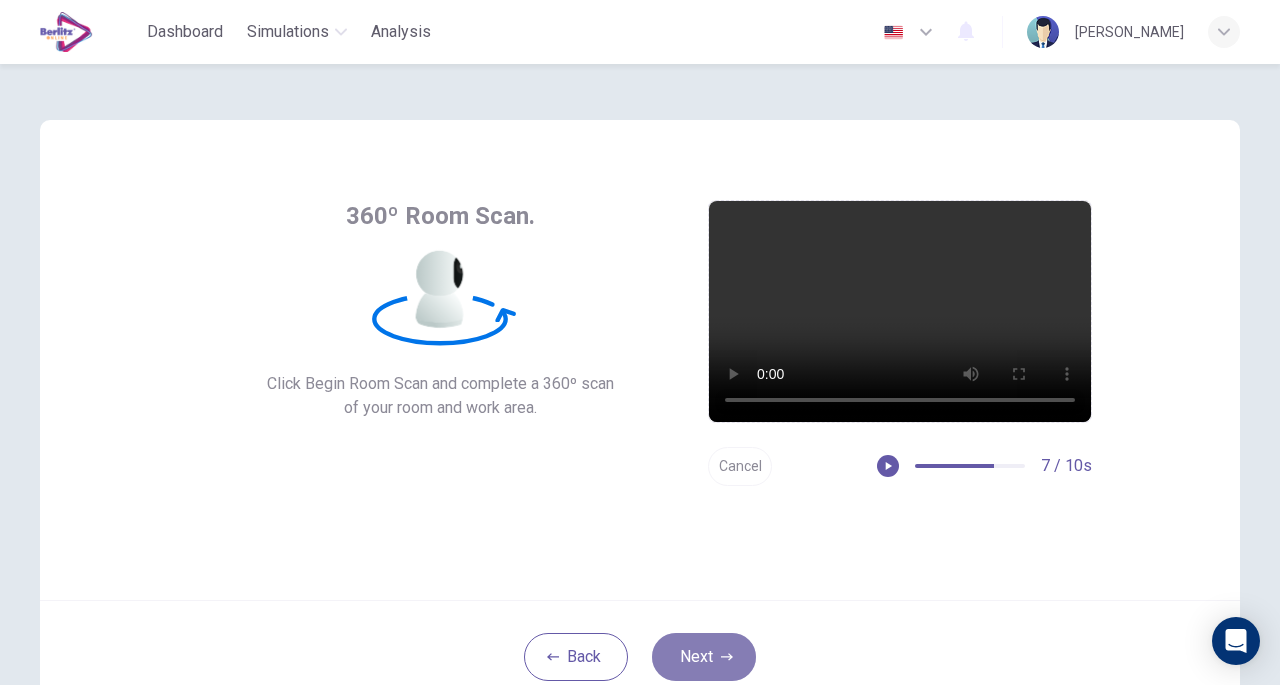 click on "Next" at bounding box center (704, 657) 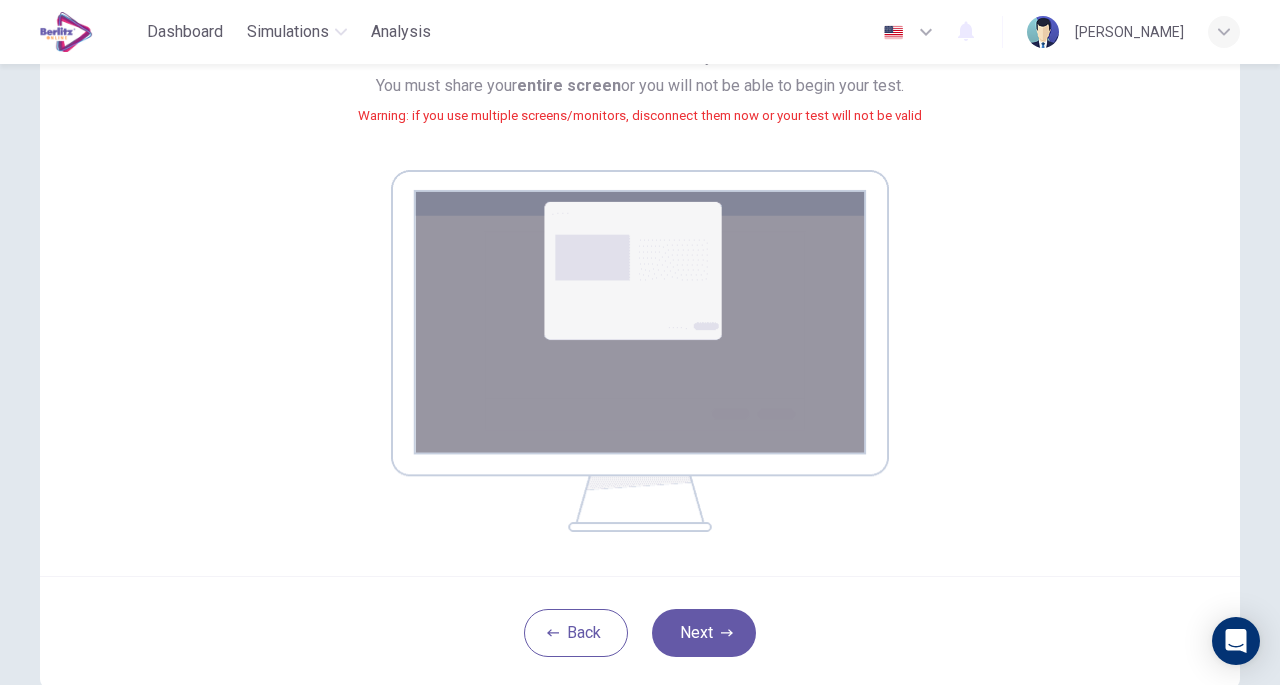scroll, scrollTop: 281, scrollLeft: 0, axis: vertical 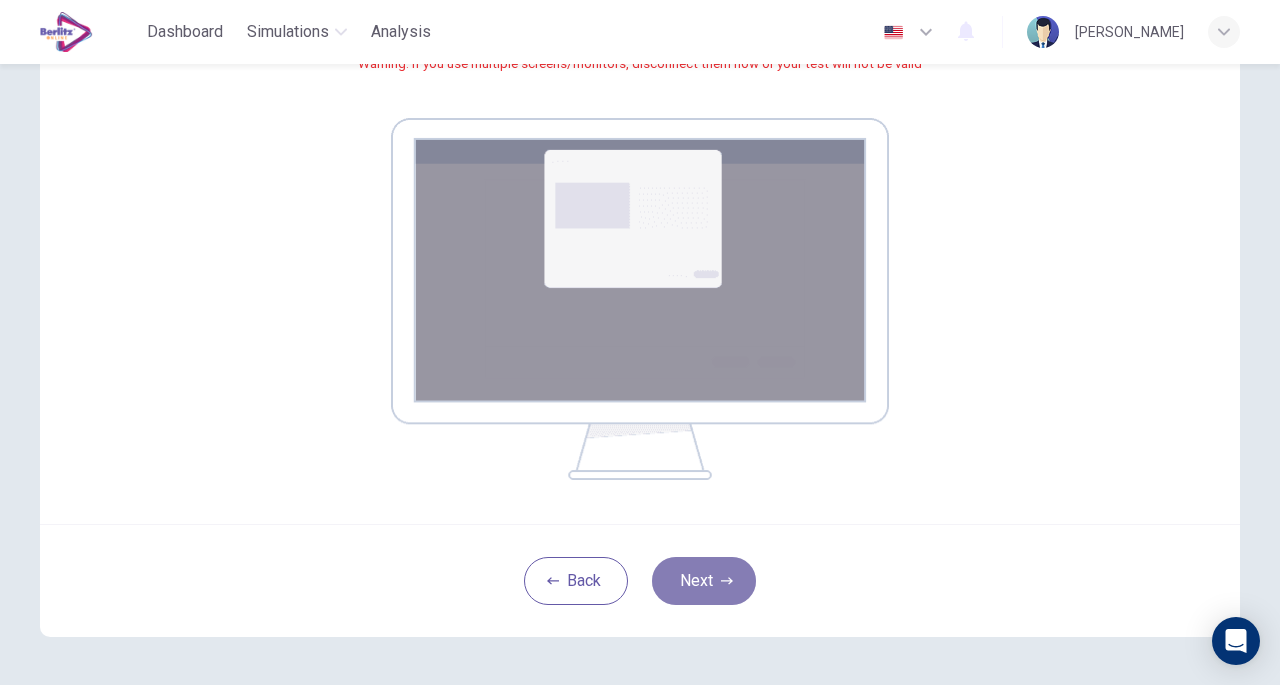 click on "Next" at bounding box center [704, 581] 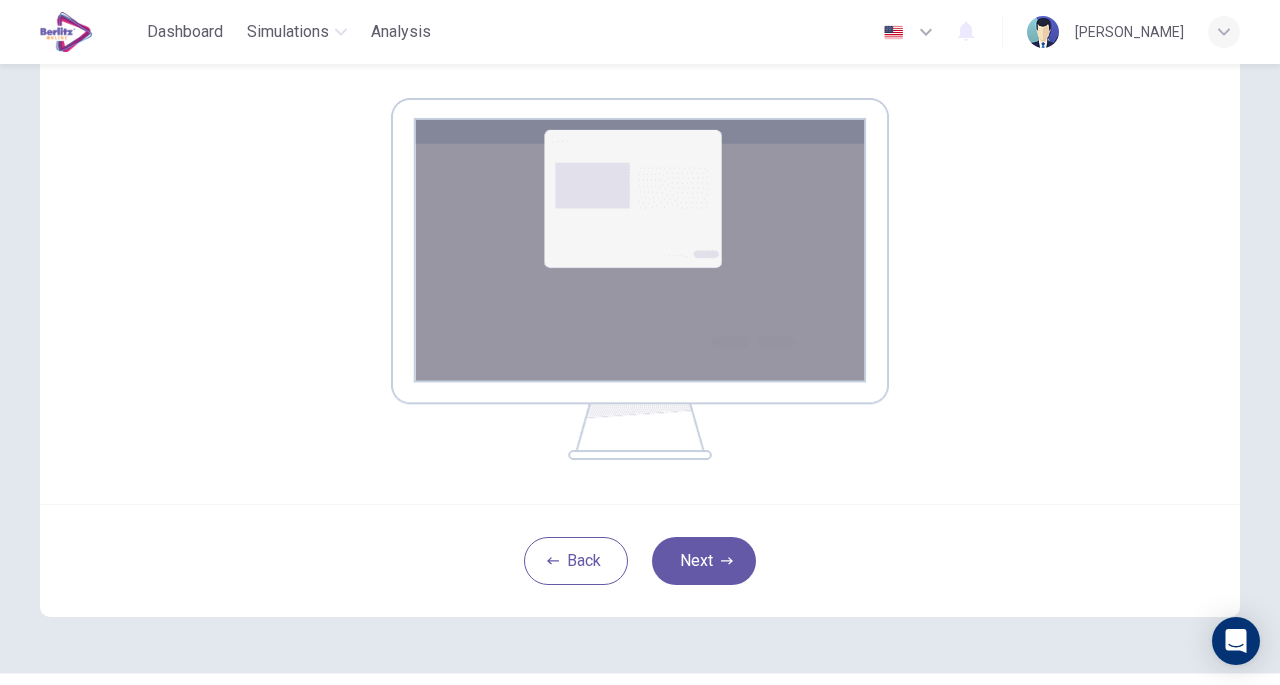 scroll, scrollTop: 305, scrollLeft: 0, axis: vertical 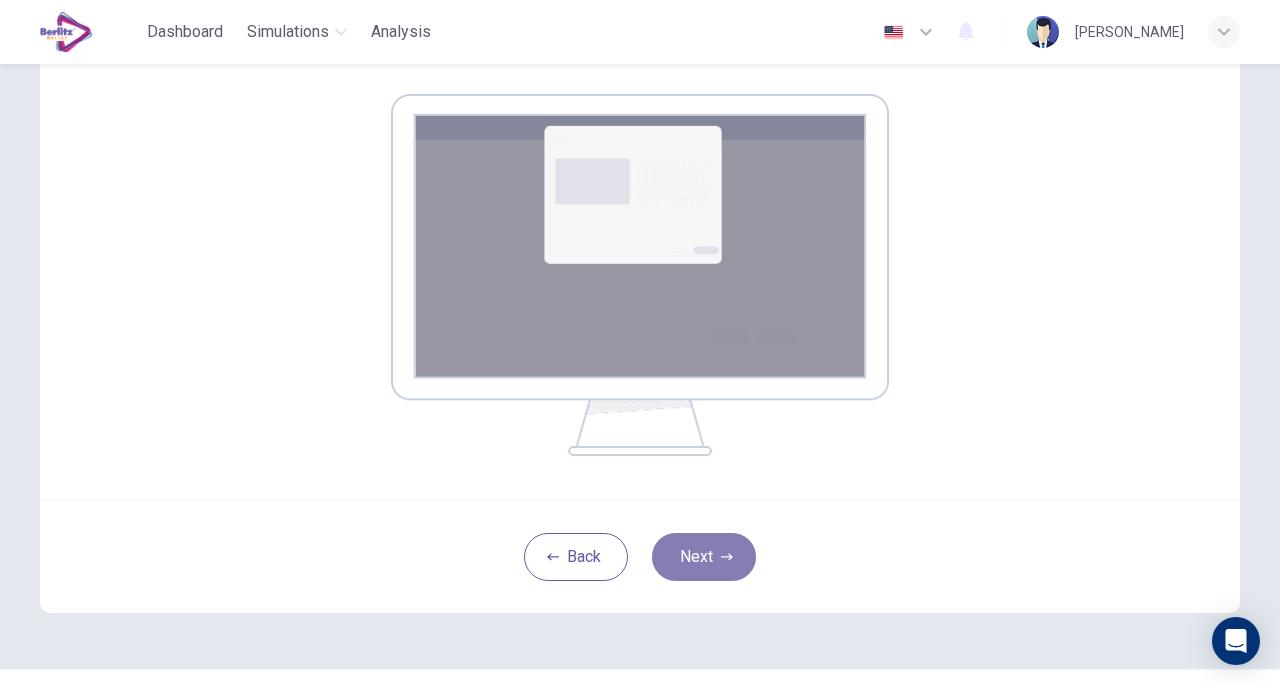 click on "Next" at bounding box center [704, 557] 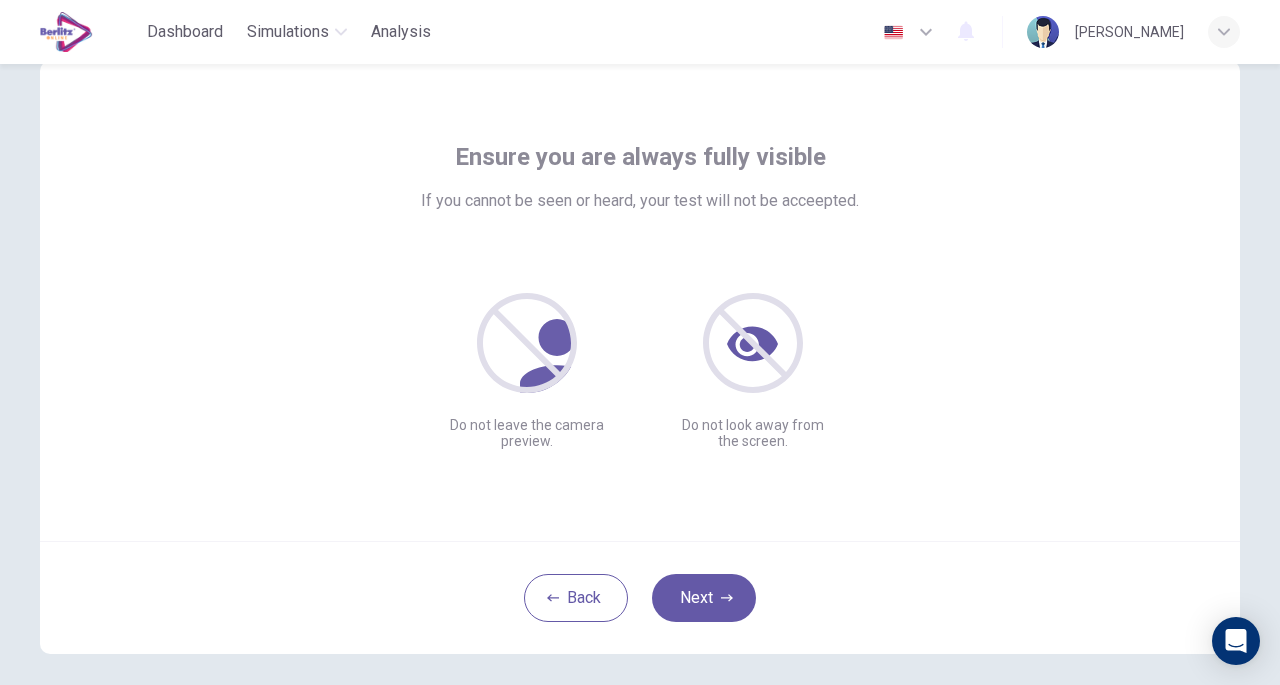 scroll, scrollTop: 78, scrollLeft: 0, axis: vertical 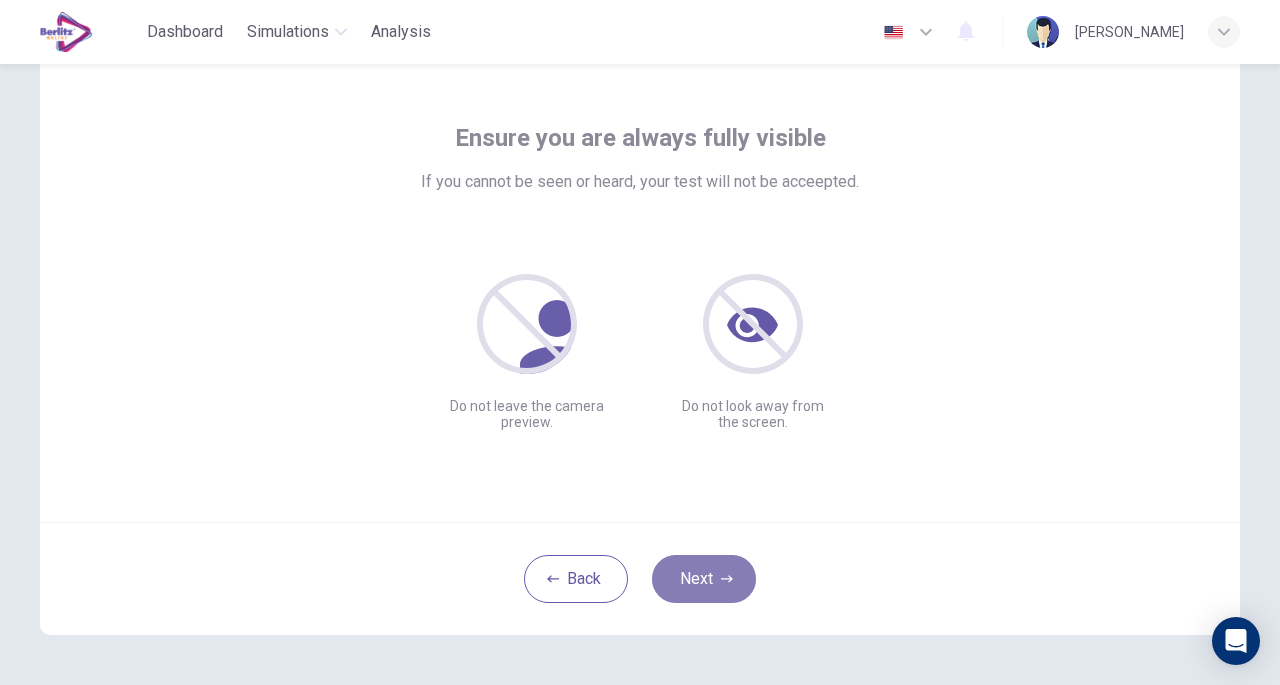click on "Next" at bounding box center [704, 579] 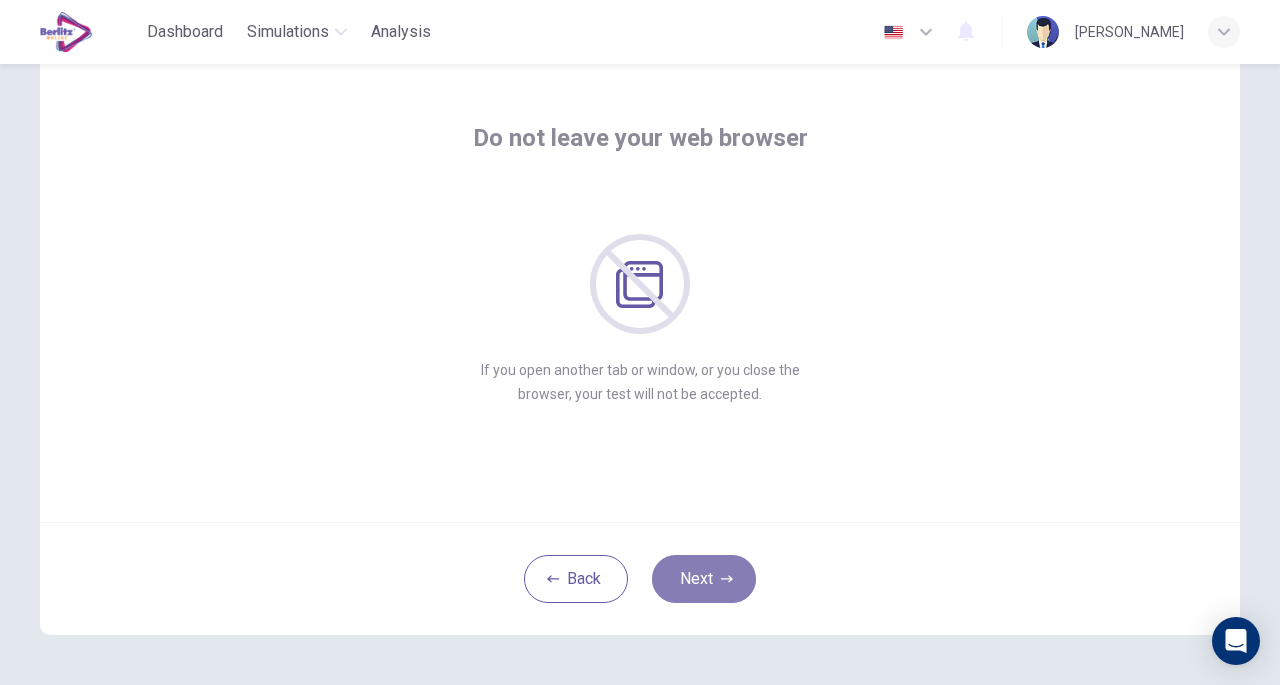 click on "Next" at bounding box center (704, 579) 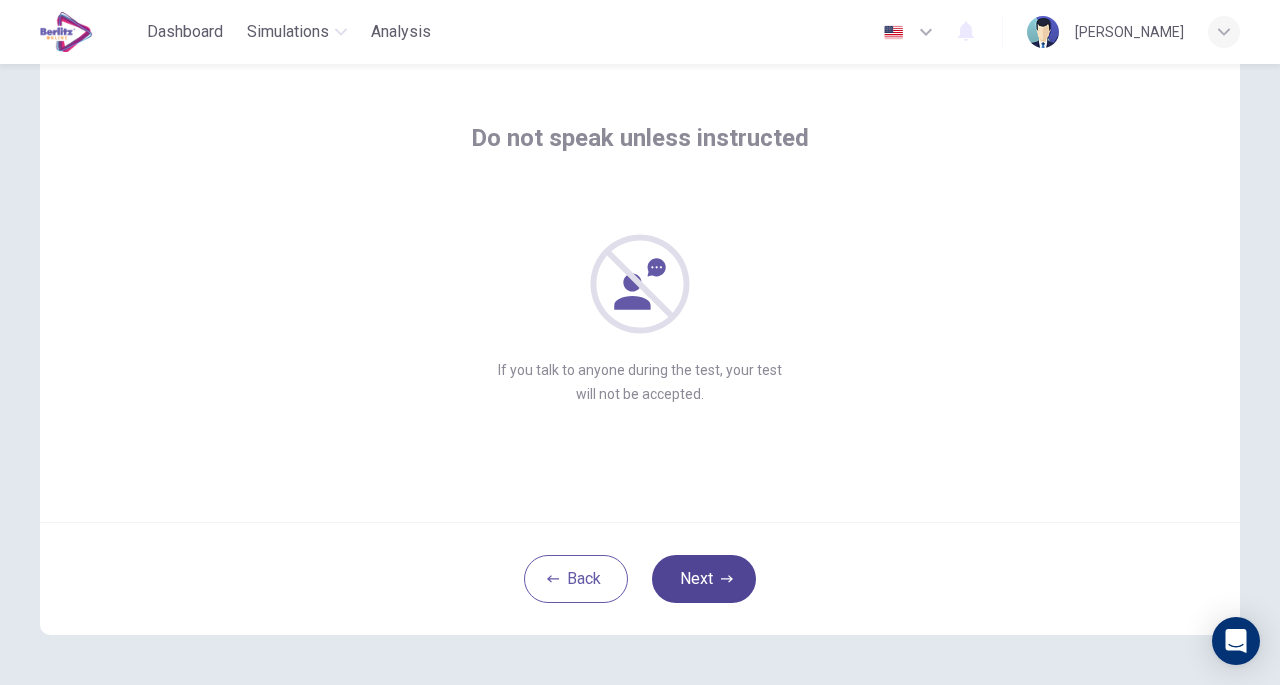 click on "Next" at bounding box center [704, 579] 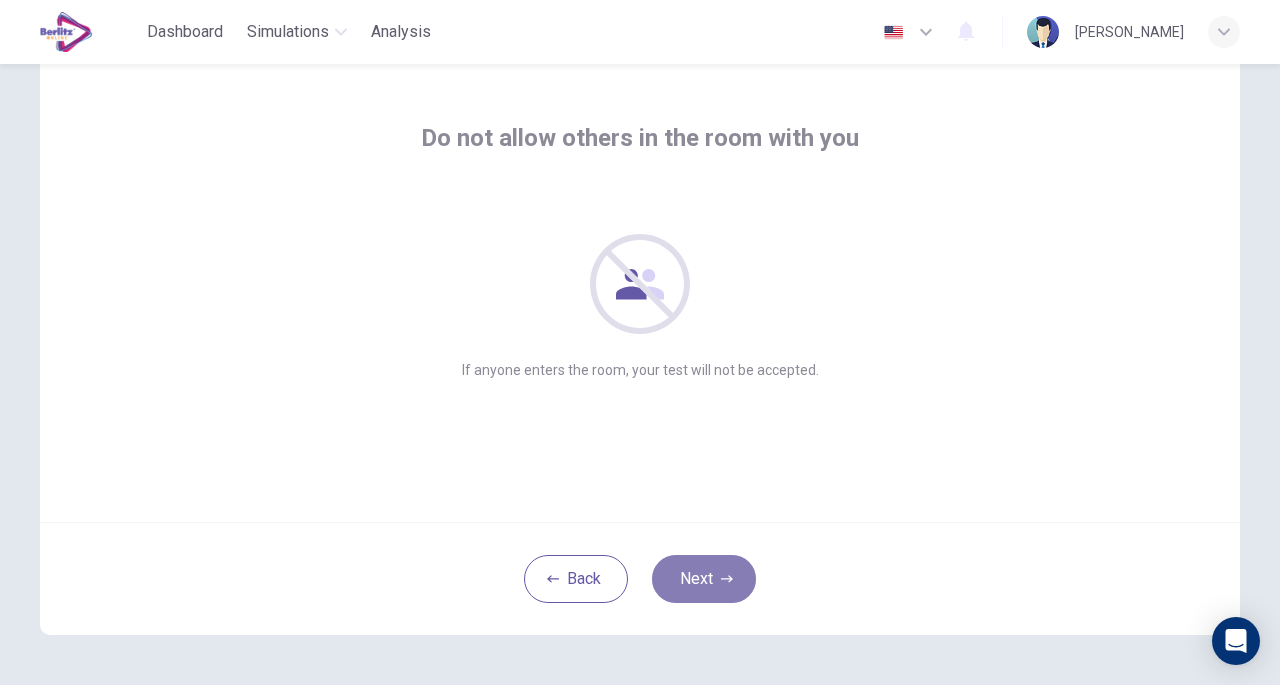 click on "Next" at bounding box center [704, 579] 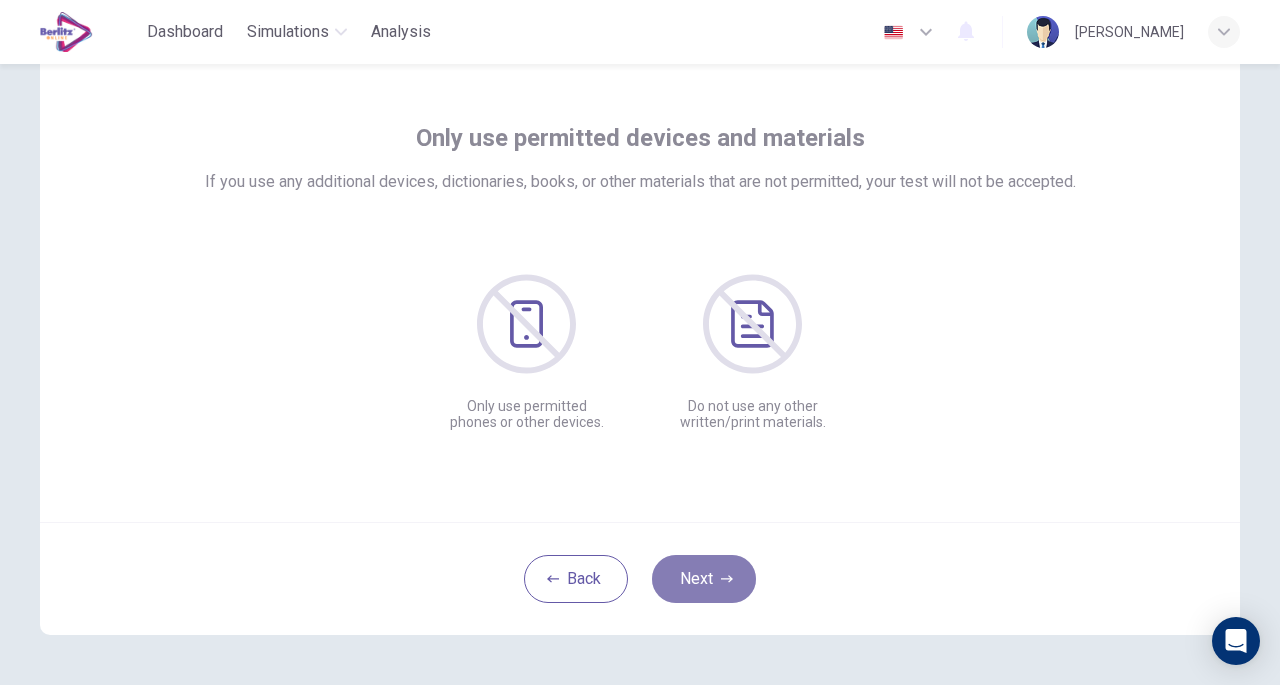 click on "Next" at bounding box center (704, 579) 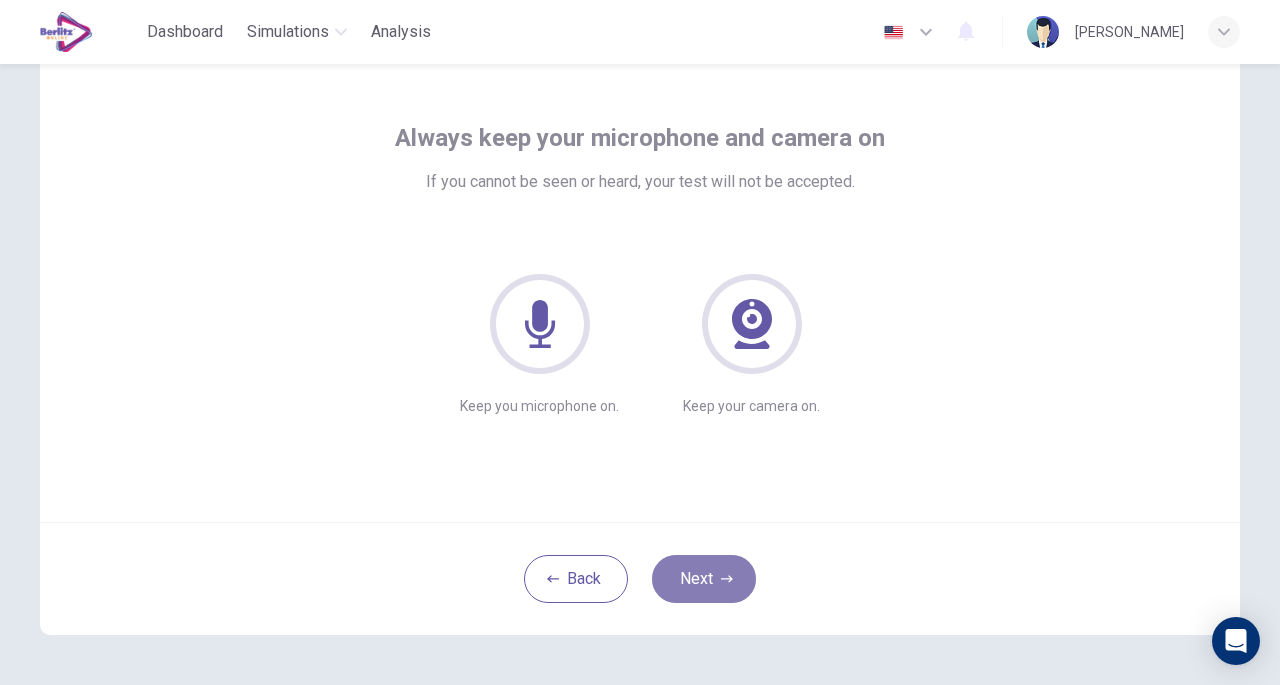 click on "Next" at bounding box center (704, 579) 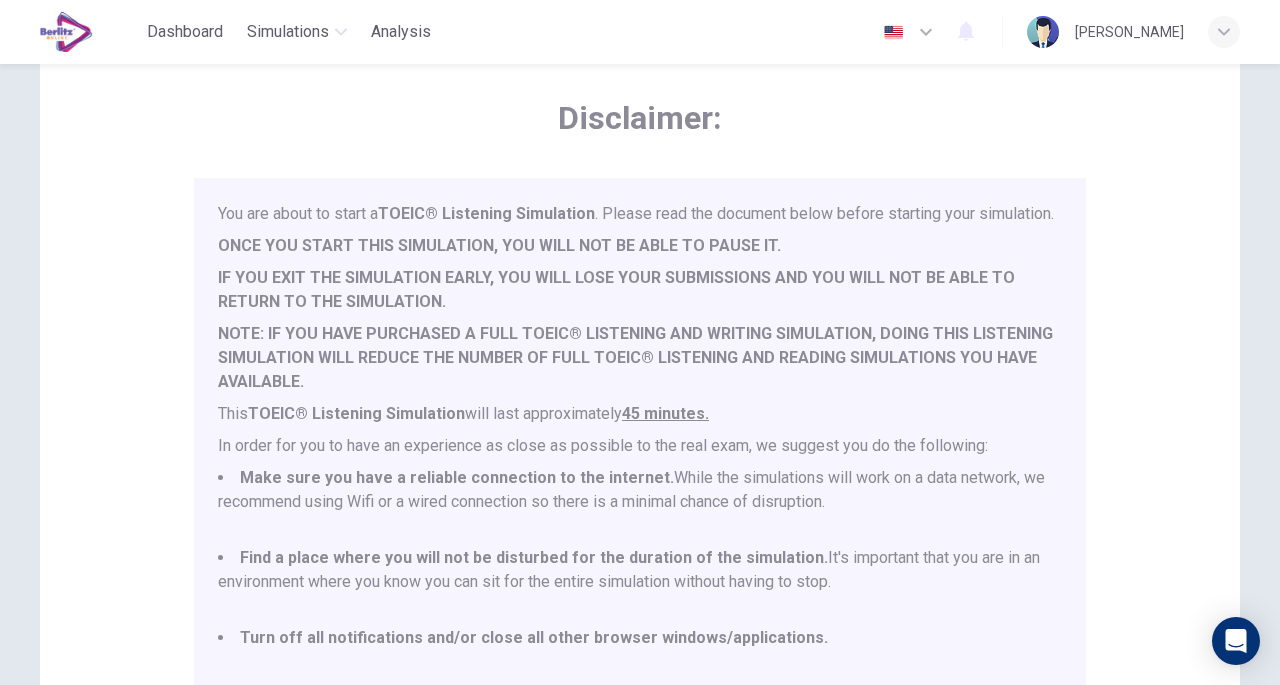 scroll, scrollTop: 52, scrollLeft: 0, axis: vertical 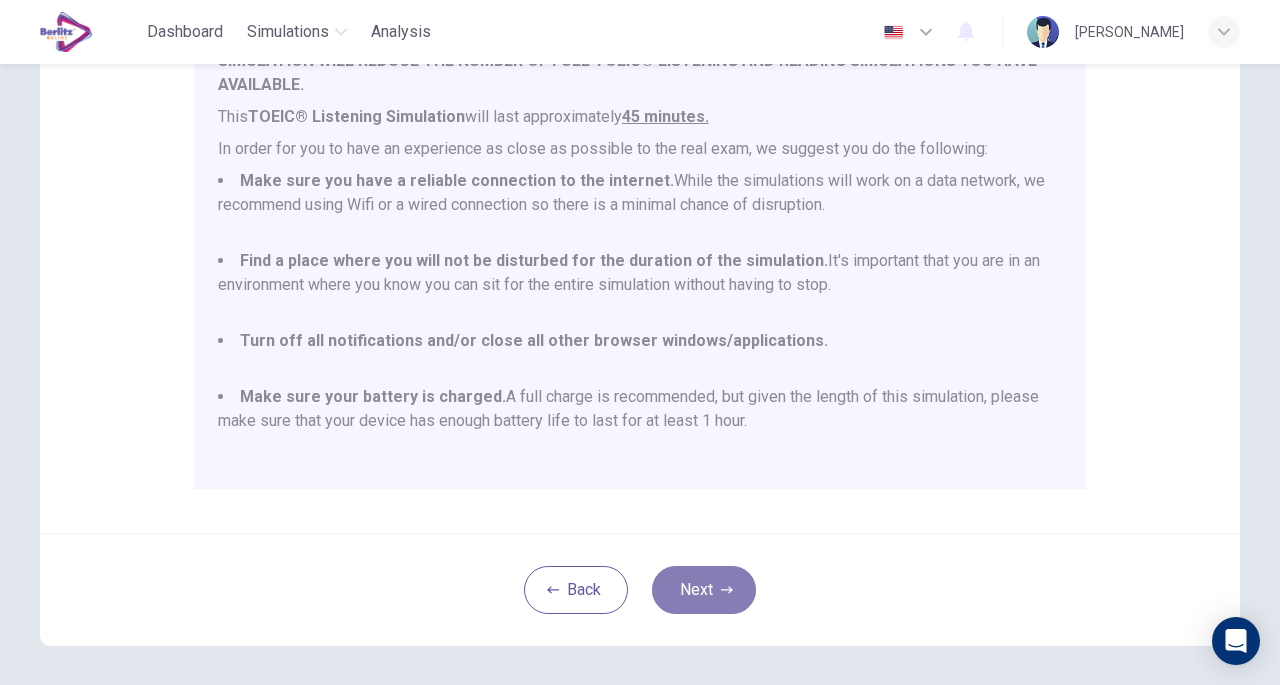 click on "Next" at bounding box center [704, 590] 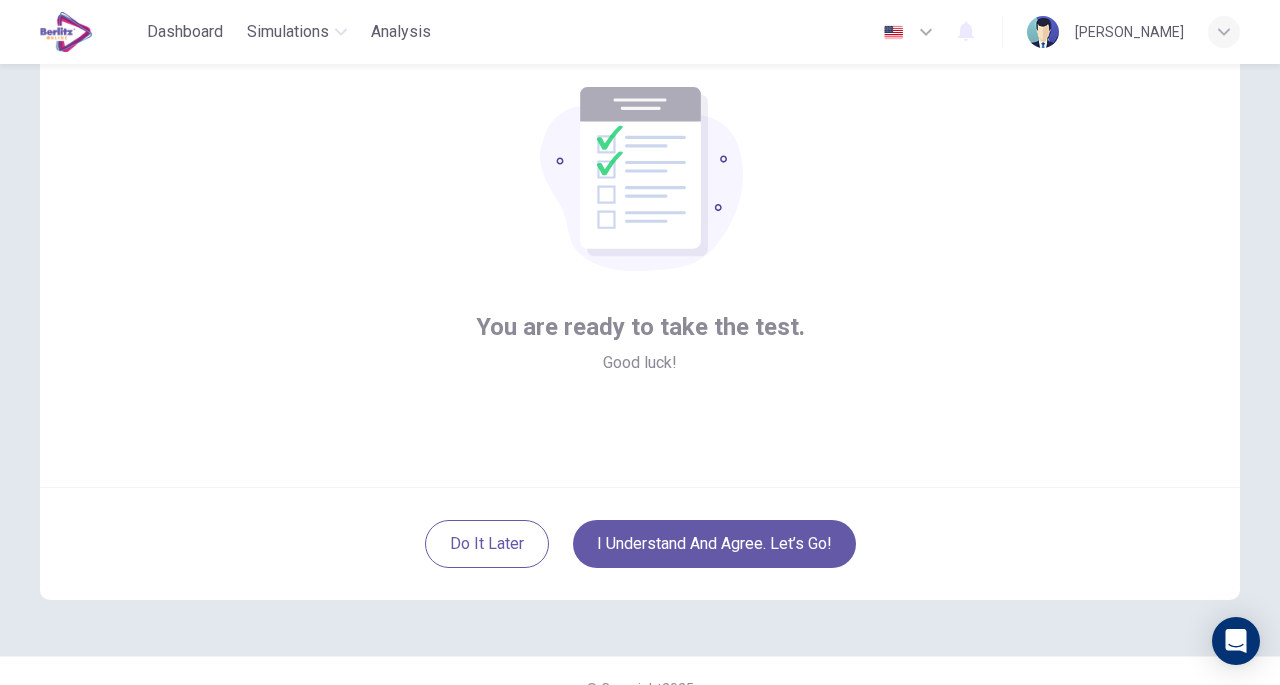 scroll, scrollTop: 110, scrollLeft: 0, axis: vertical 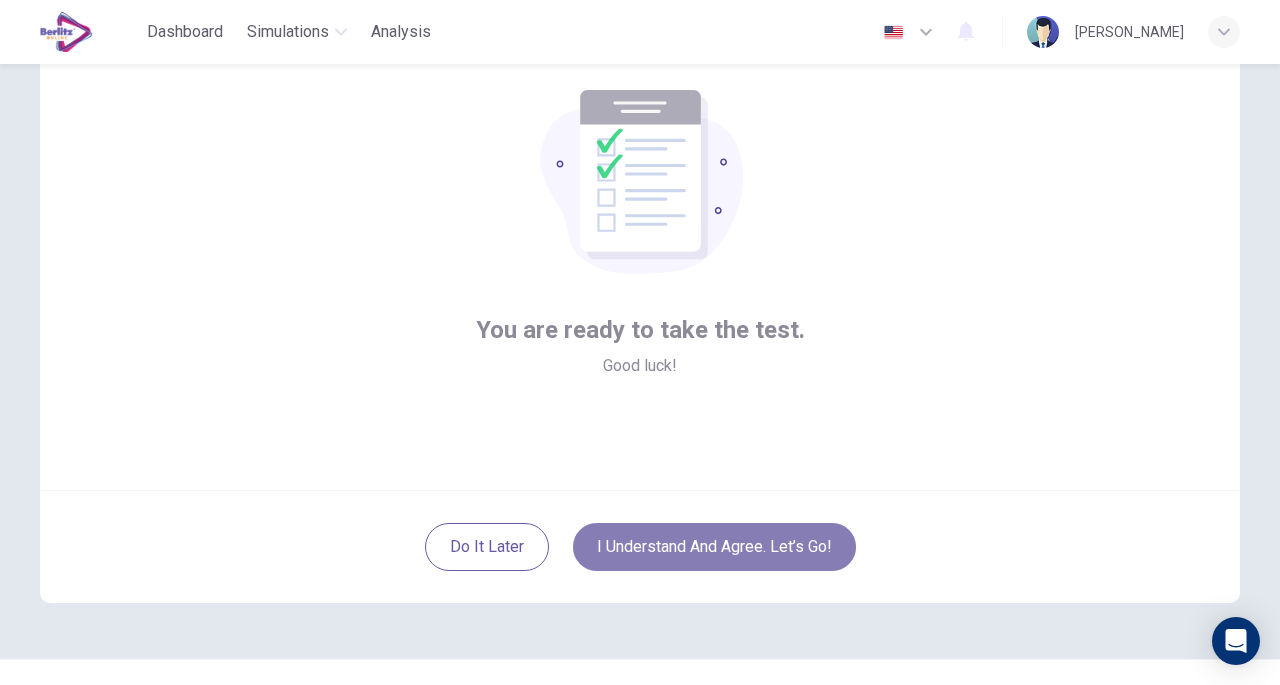 click on "I understand and agree. Let’s go!" at bounding box center (714, 547) 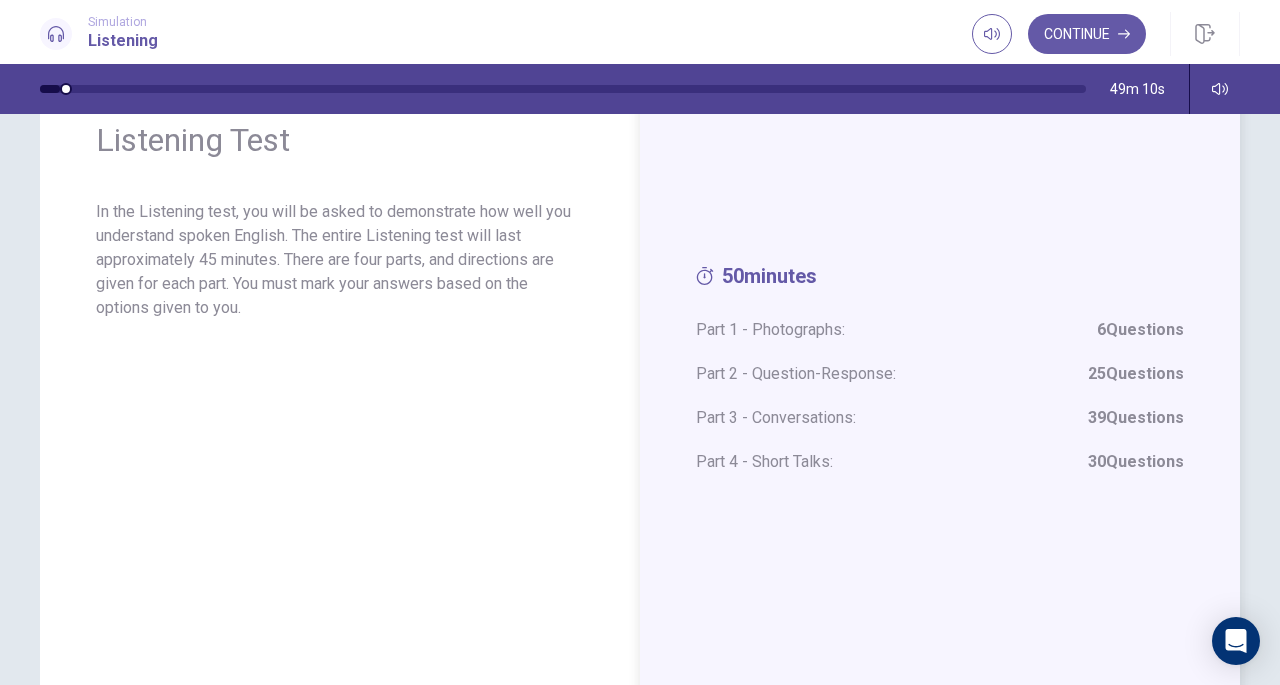 scroll, scrollTop: 44, scrollLeft: 0, axis: vertical 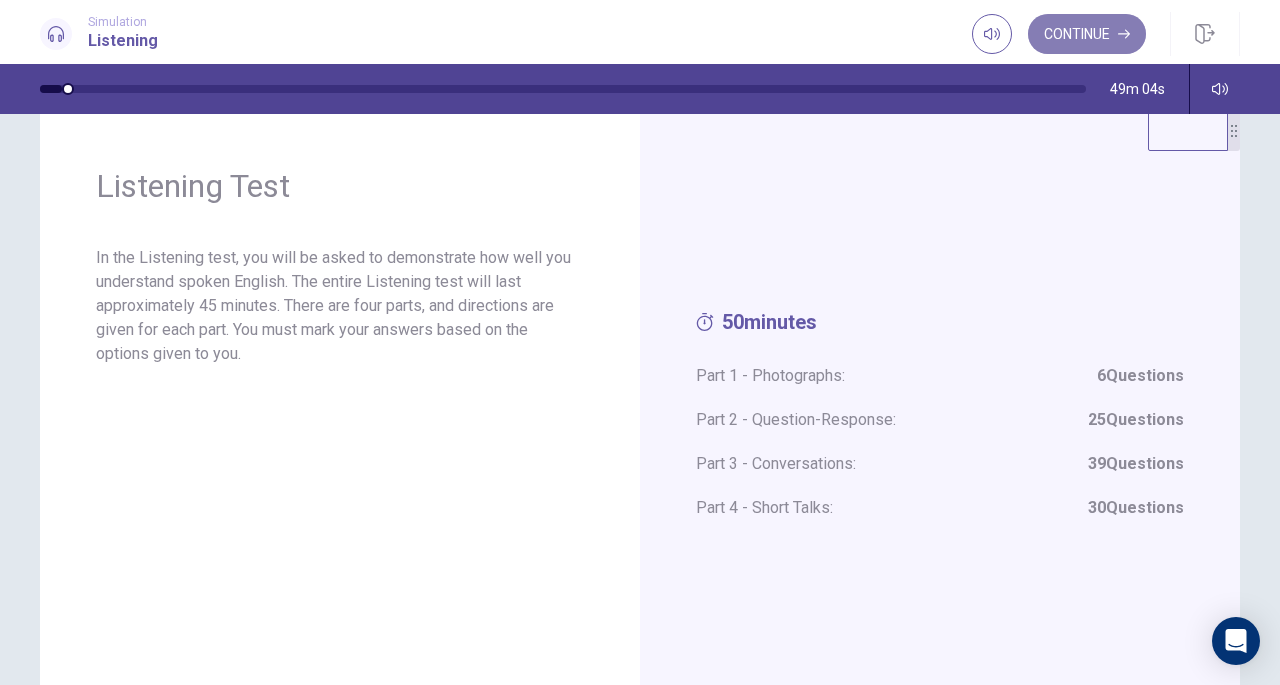 click on "Continue" at bounding box center [1087, 34] 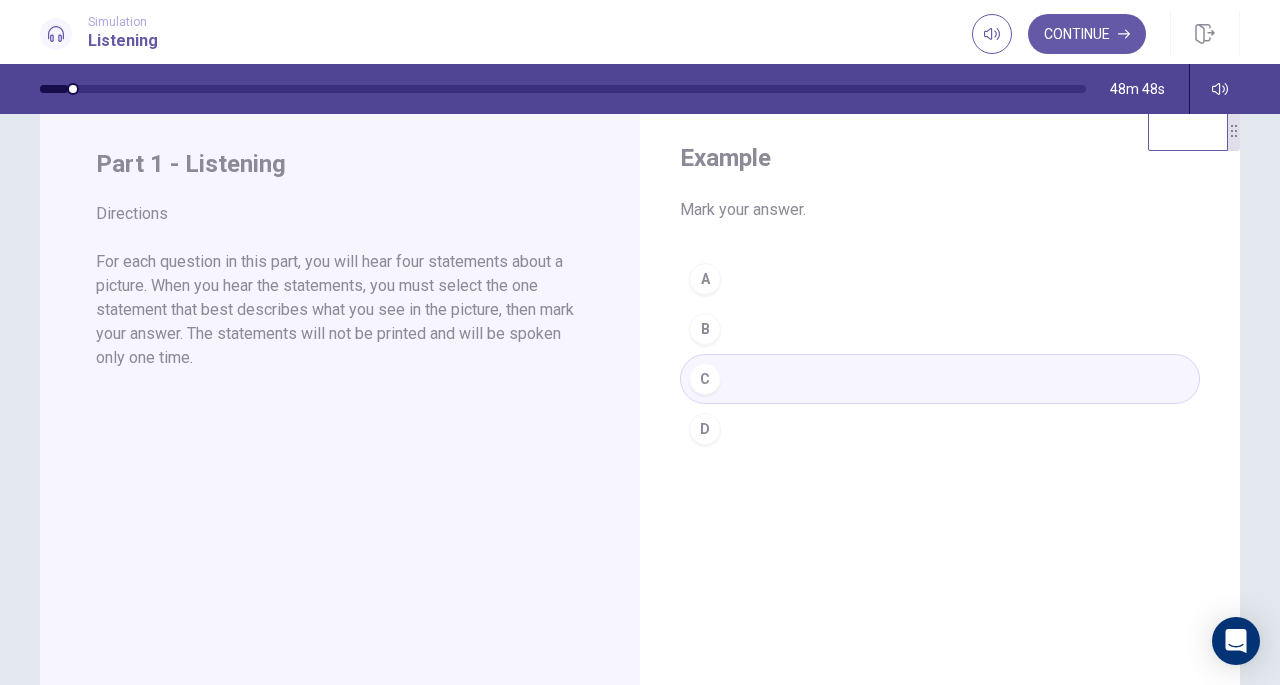 click on "For each question in this part, you will hear four statements about a picture. When you hear the statements, you must select the one statement that best describes what you see in the picture, then mark your answer. The statements will not be printed and will be spoken only one time." at bounding box center [340, 310] 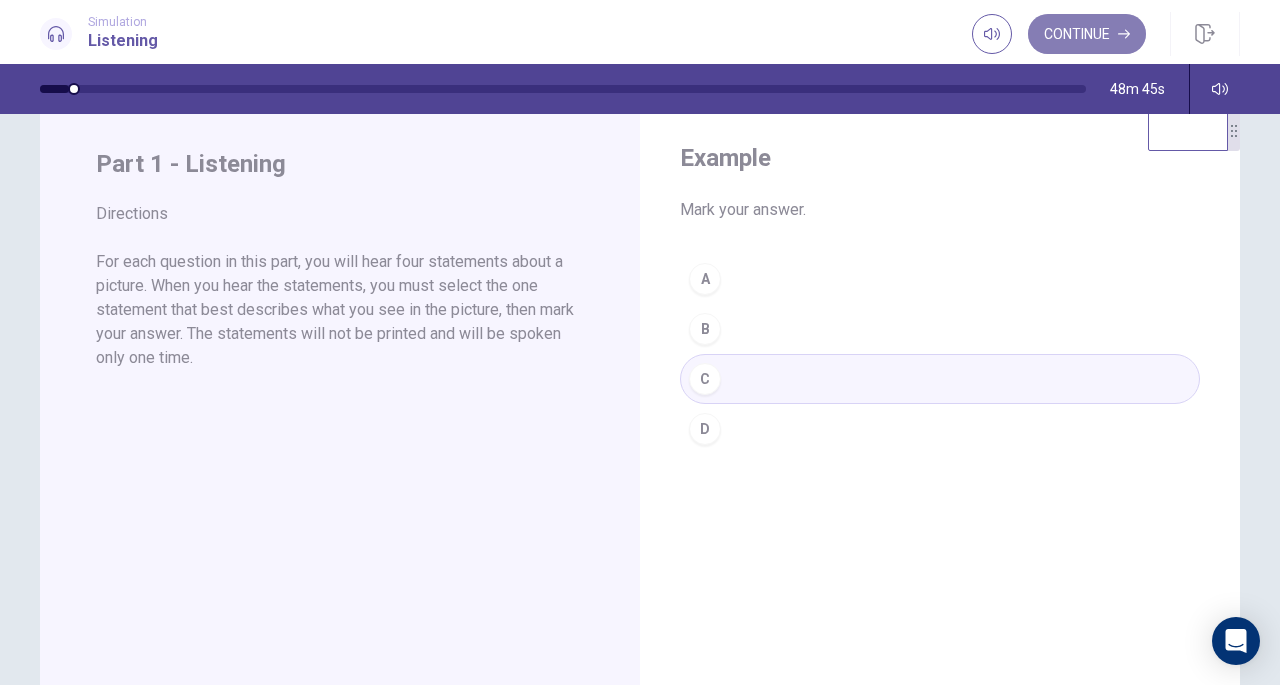 click on "Continue" at bounding box center (1087, 34) 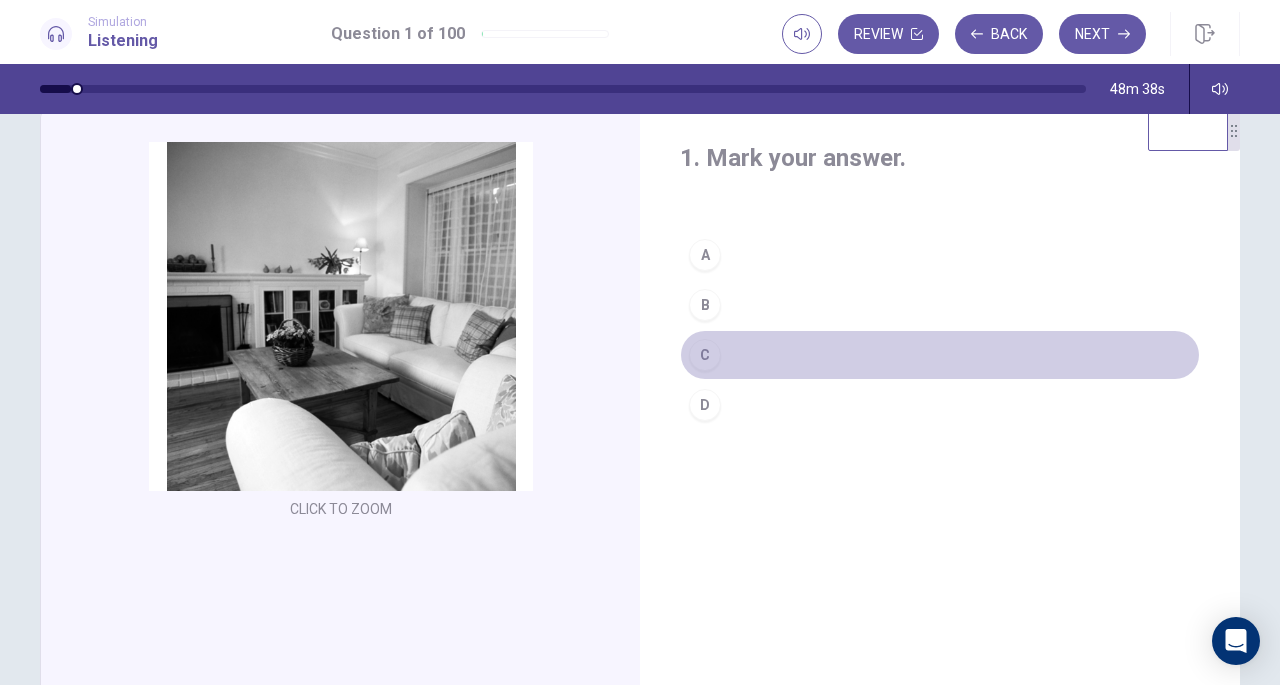 click on "C" at bounding box center [705, 355] 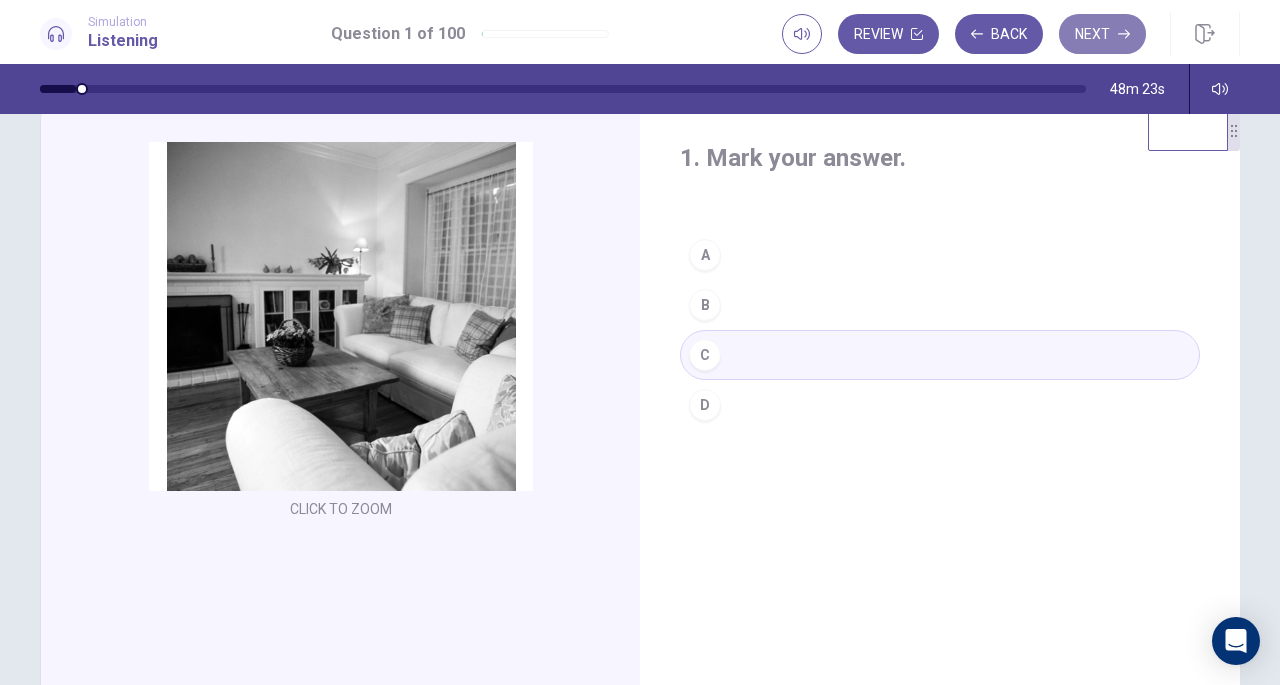 click on "Next" at bounding box center (1102, 34) 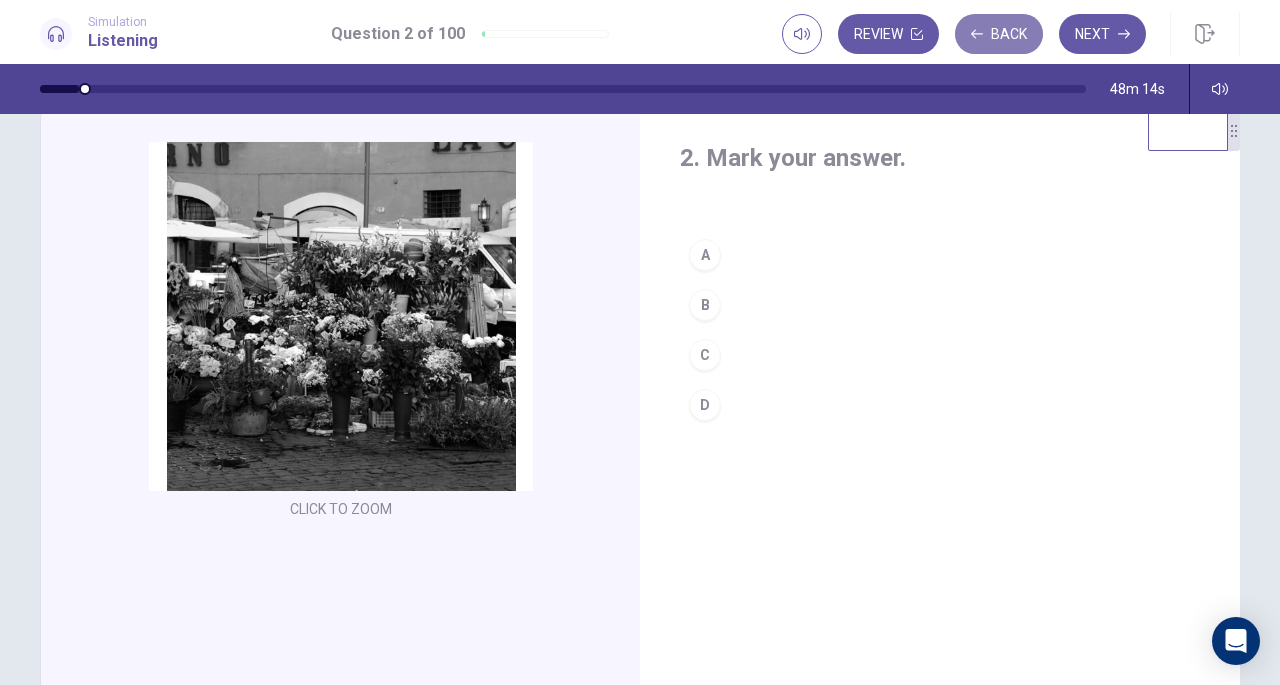 click on "Back" at bounding box center [999, 34] 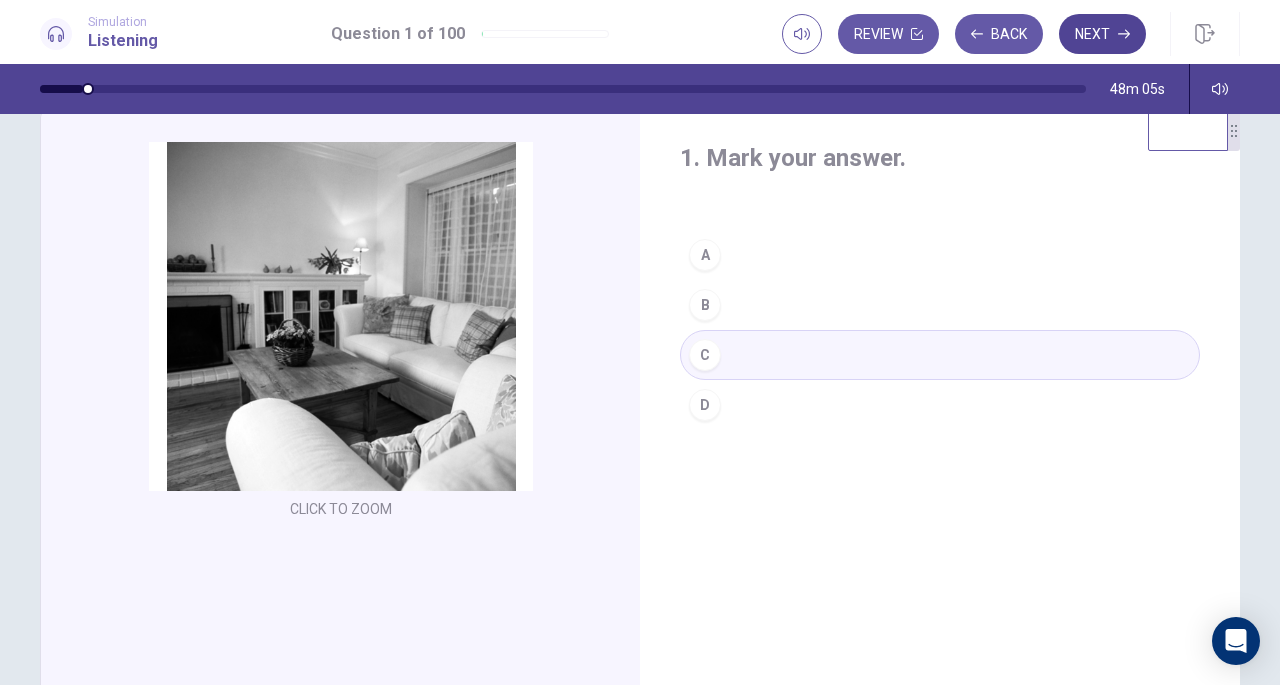 click on "Next" at bounding box center [1102, 34] 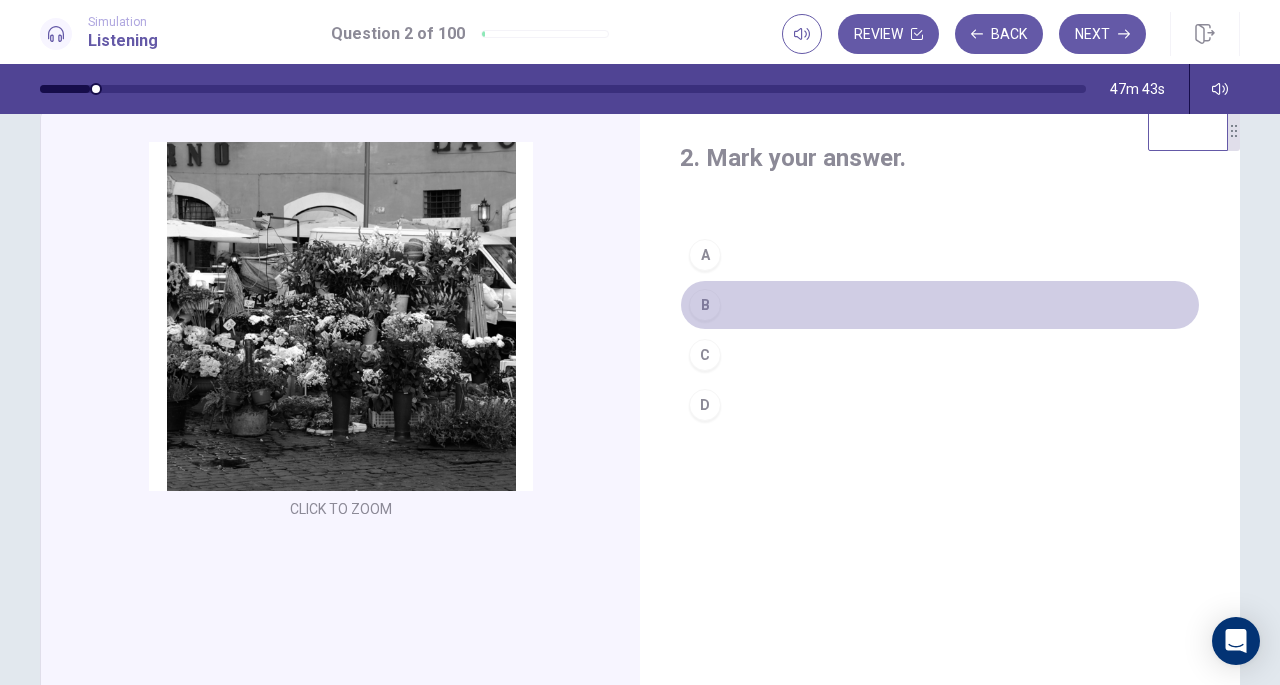 click on "B" at bounding box center [940, 305] 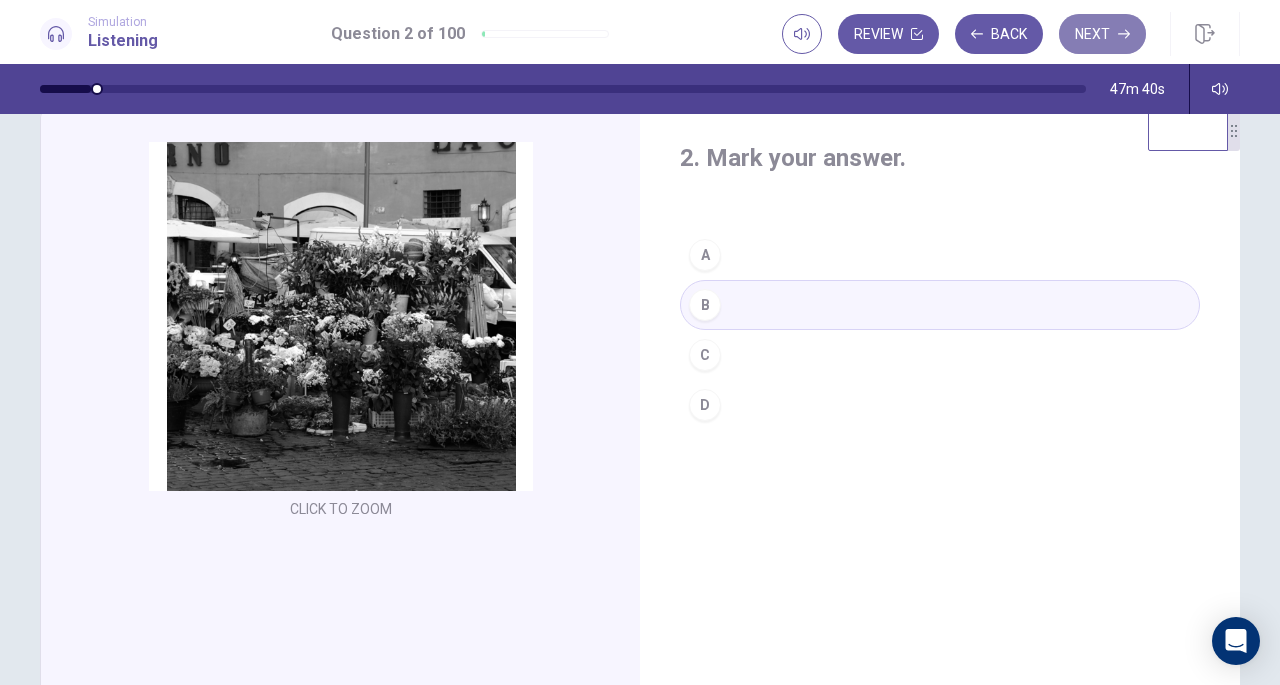 click on "Next" at bounding box center (1102, 34) 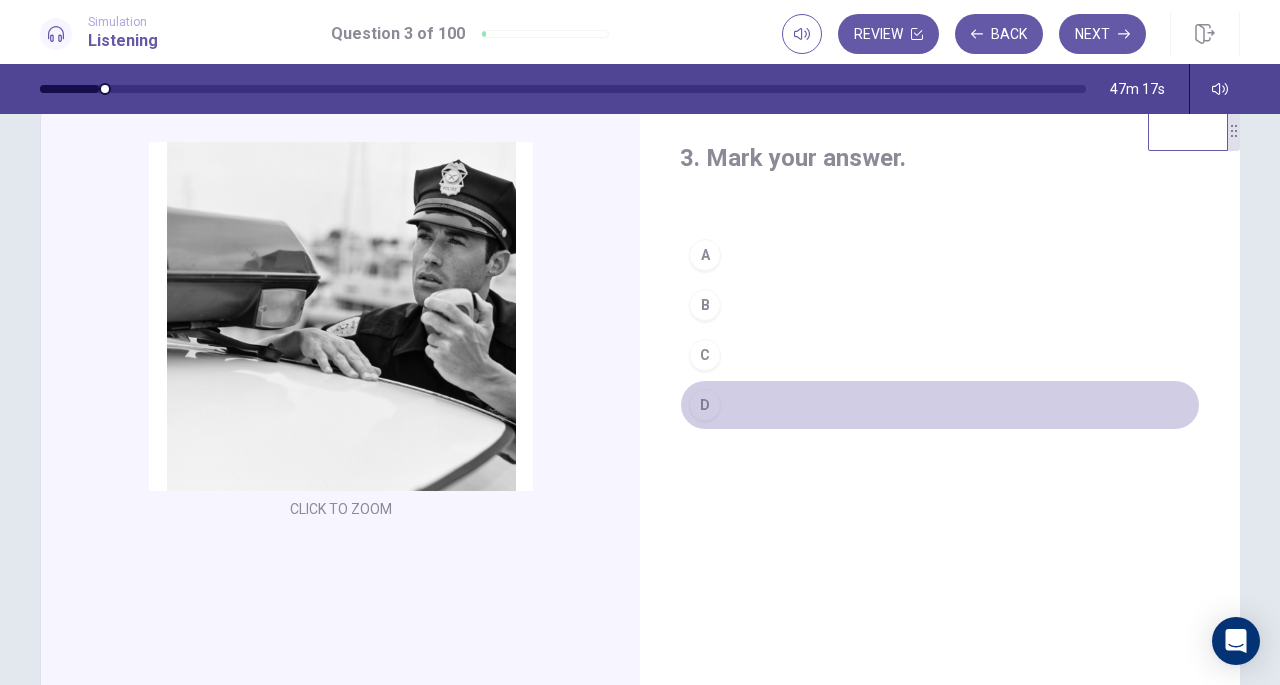 click on "D" at bounding box center [940, 405] 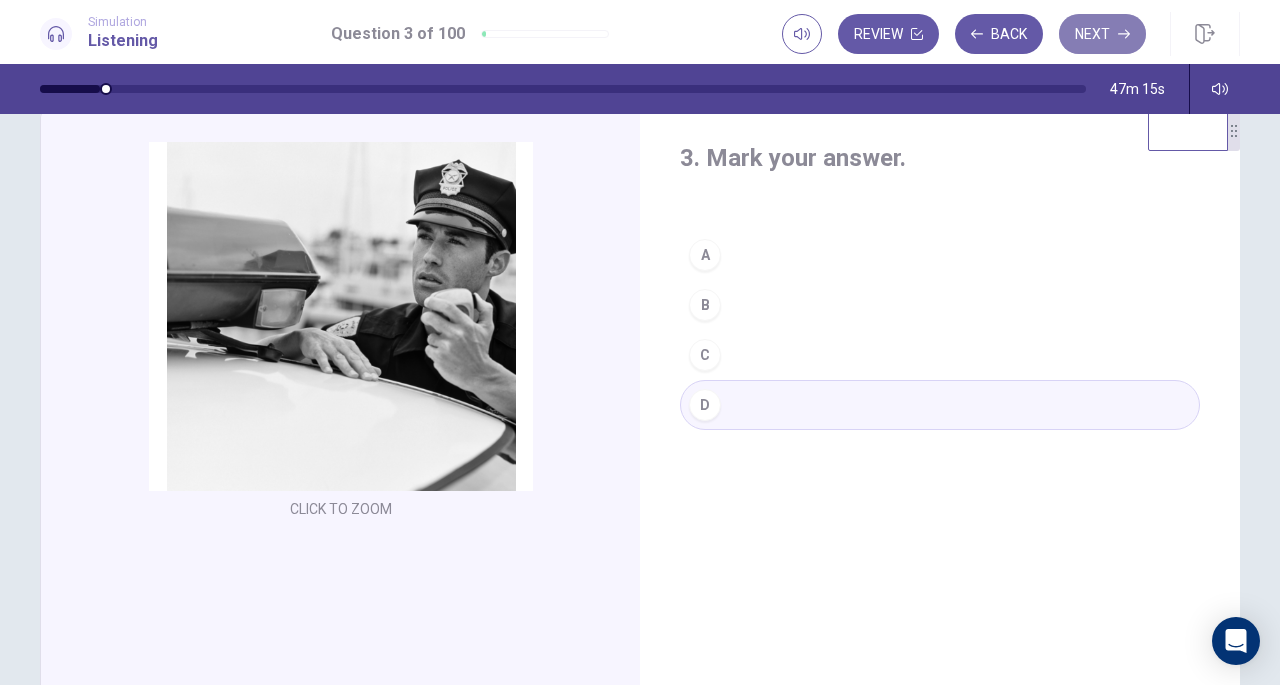 click on "Next" at bounding box center [1102, 34] 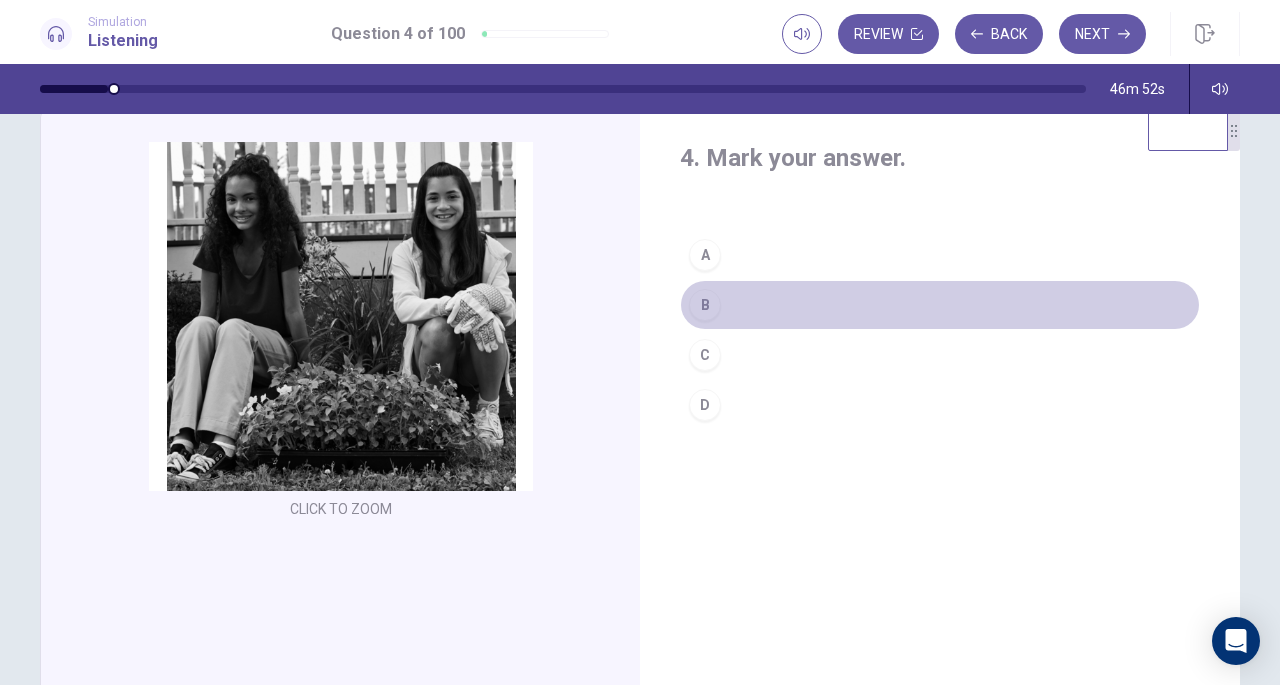 click on "B" at bounding box center (940, 305) 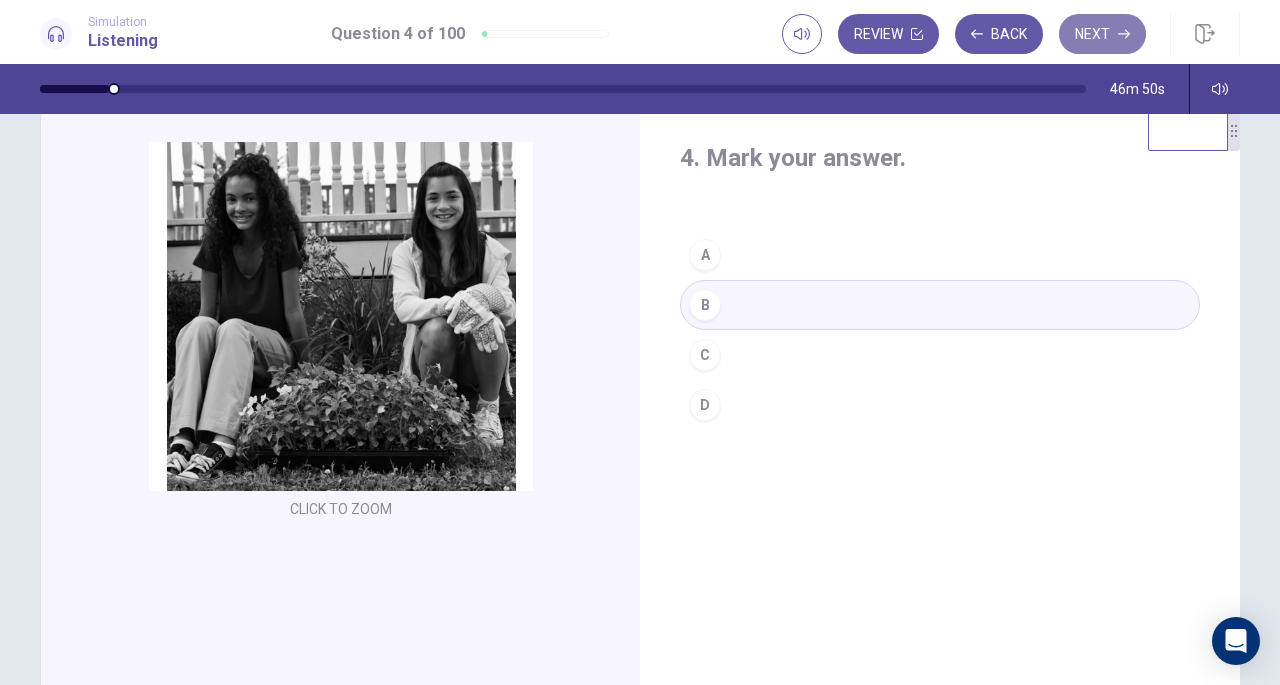 click on "Next" at bounding box center [1102, 34] 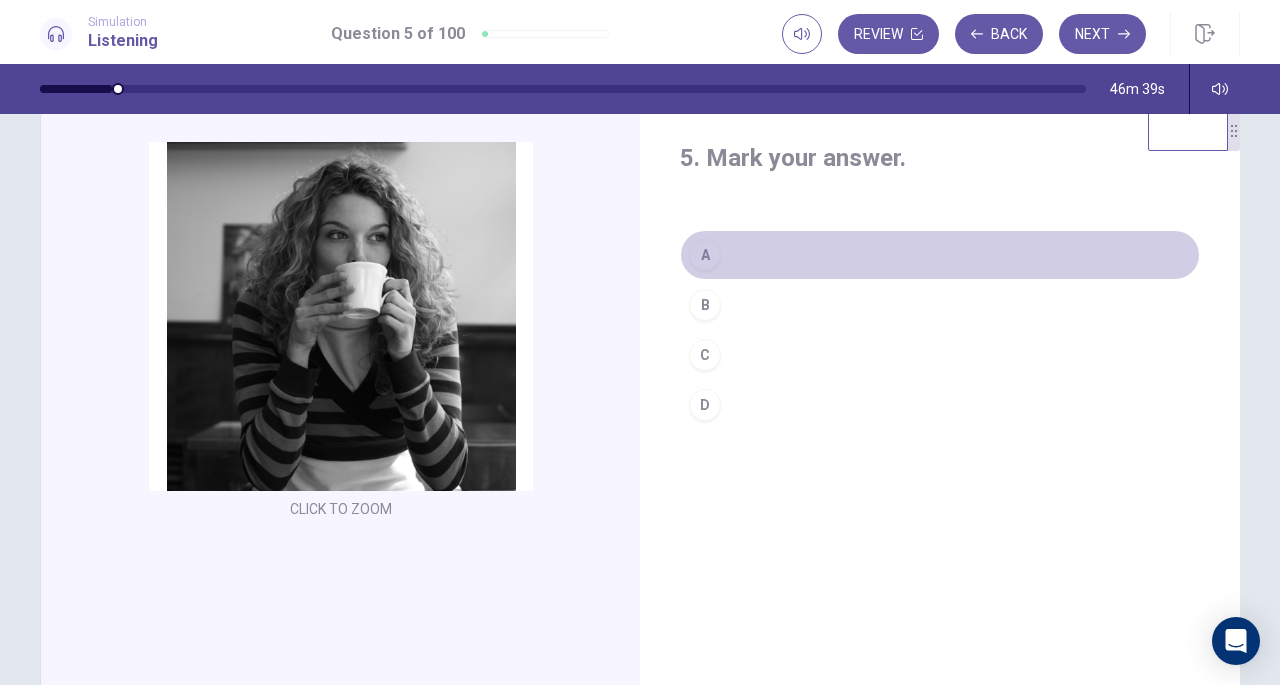 click on "A" at bounding box center (940, 255) 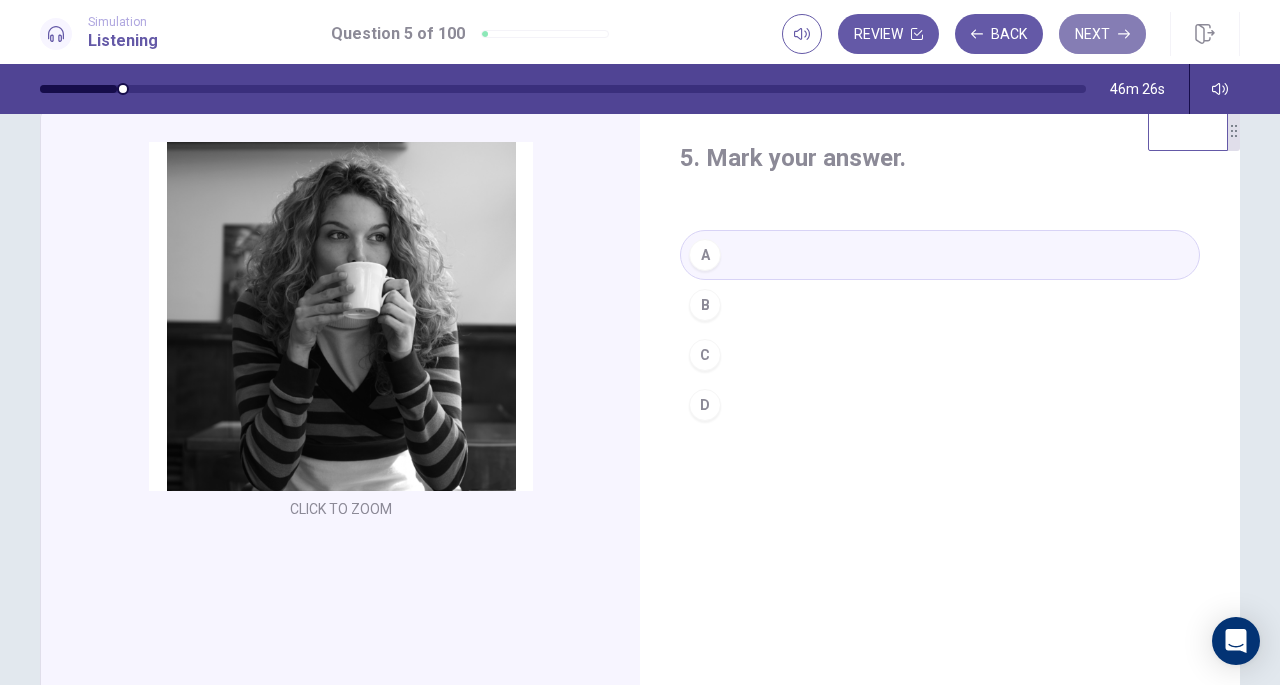 click on "Next" at bounding box center (1102, 34) 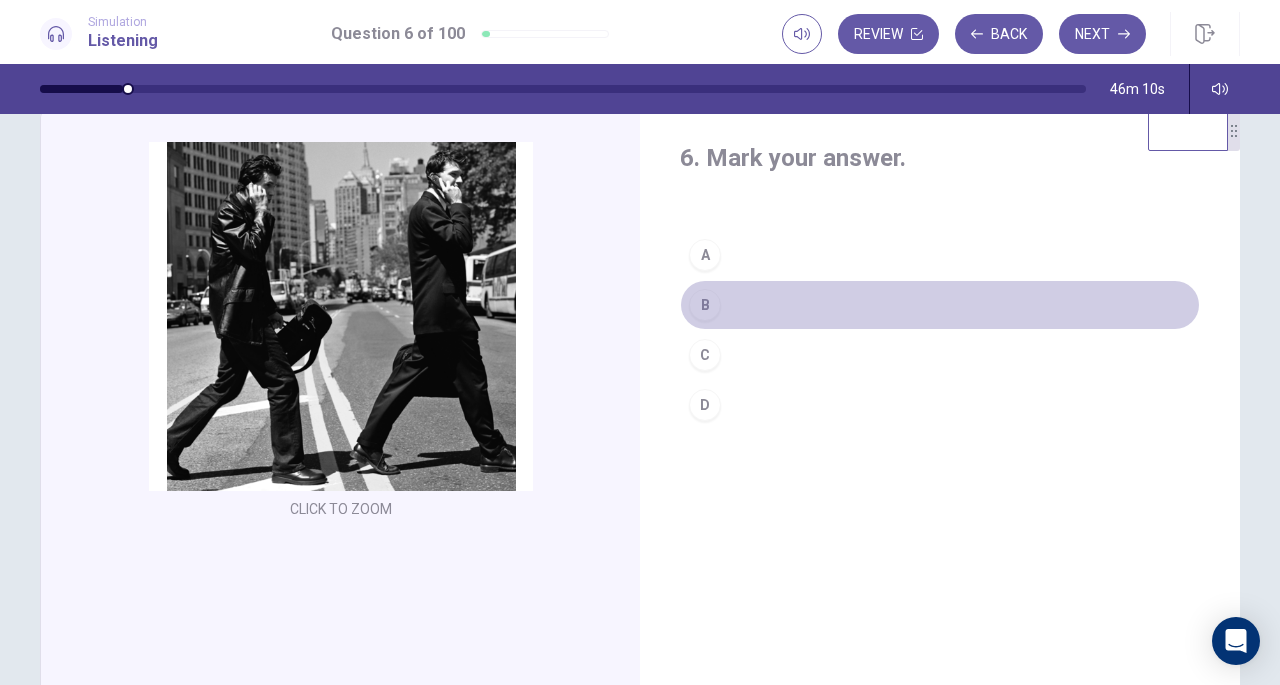 click on "B" at bounding box center (940, 305) 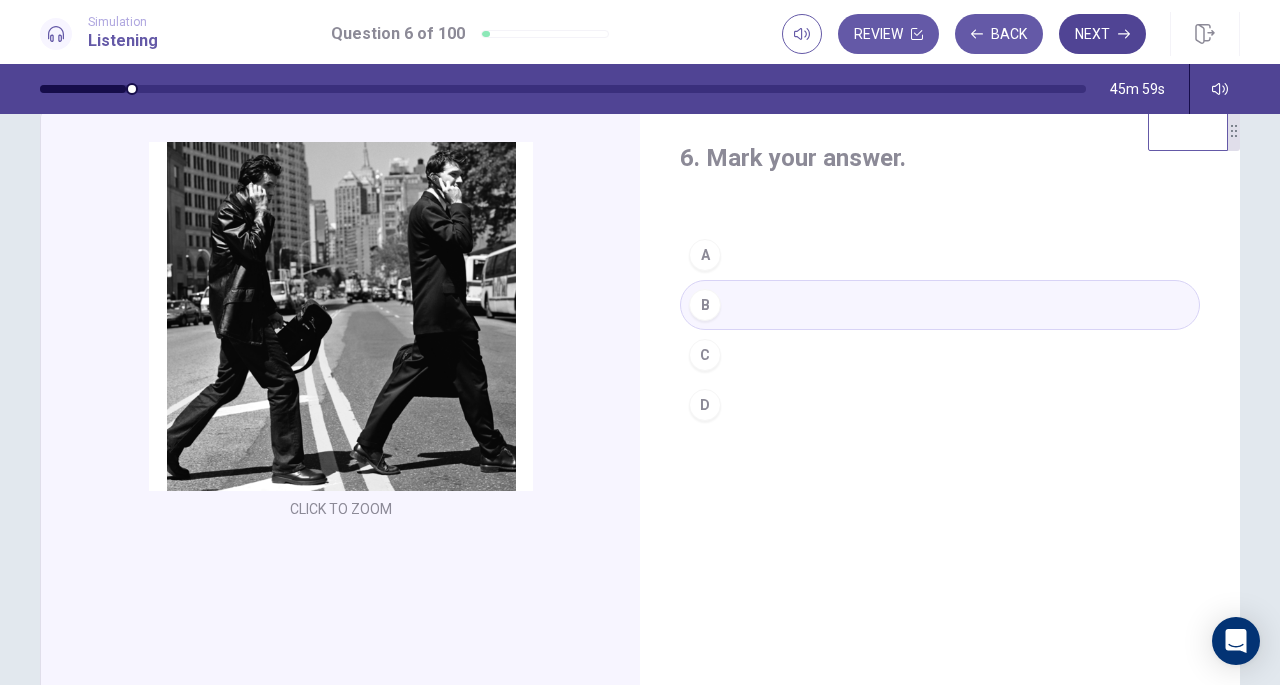 click on "Next" at bounding box center (1102, 34) 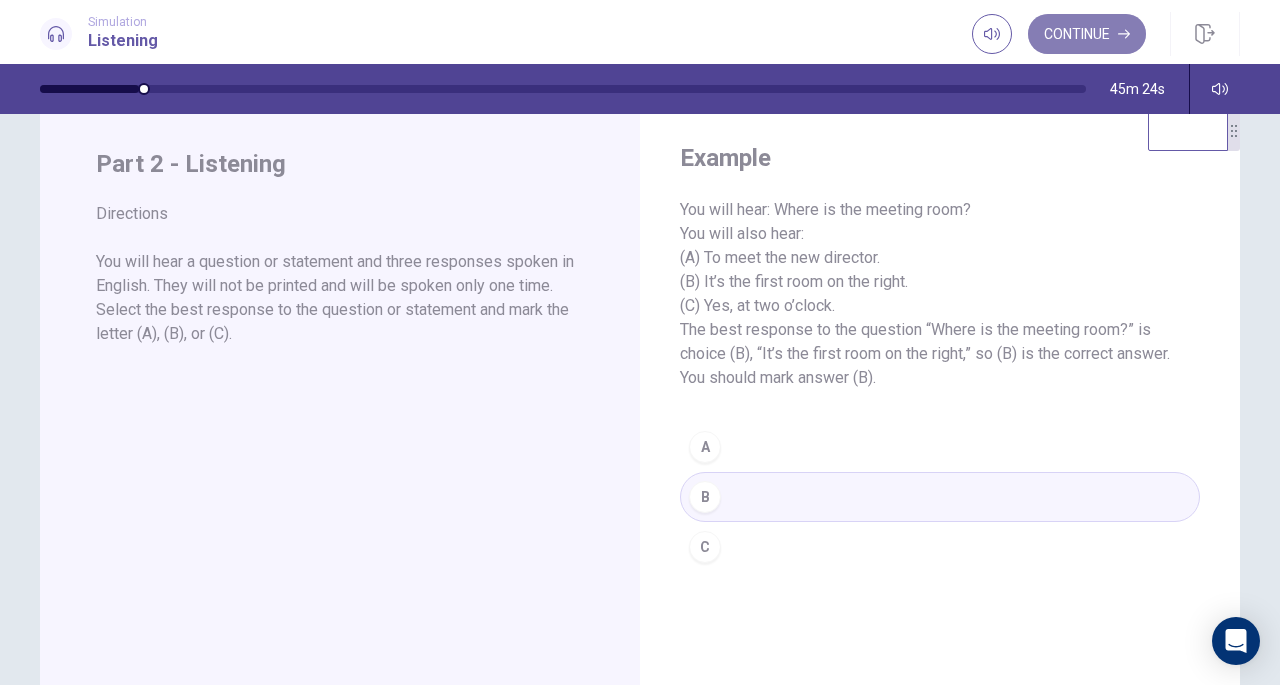 click on "Continue" at bounding box center [1087, 34] 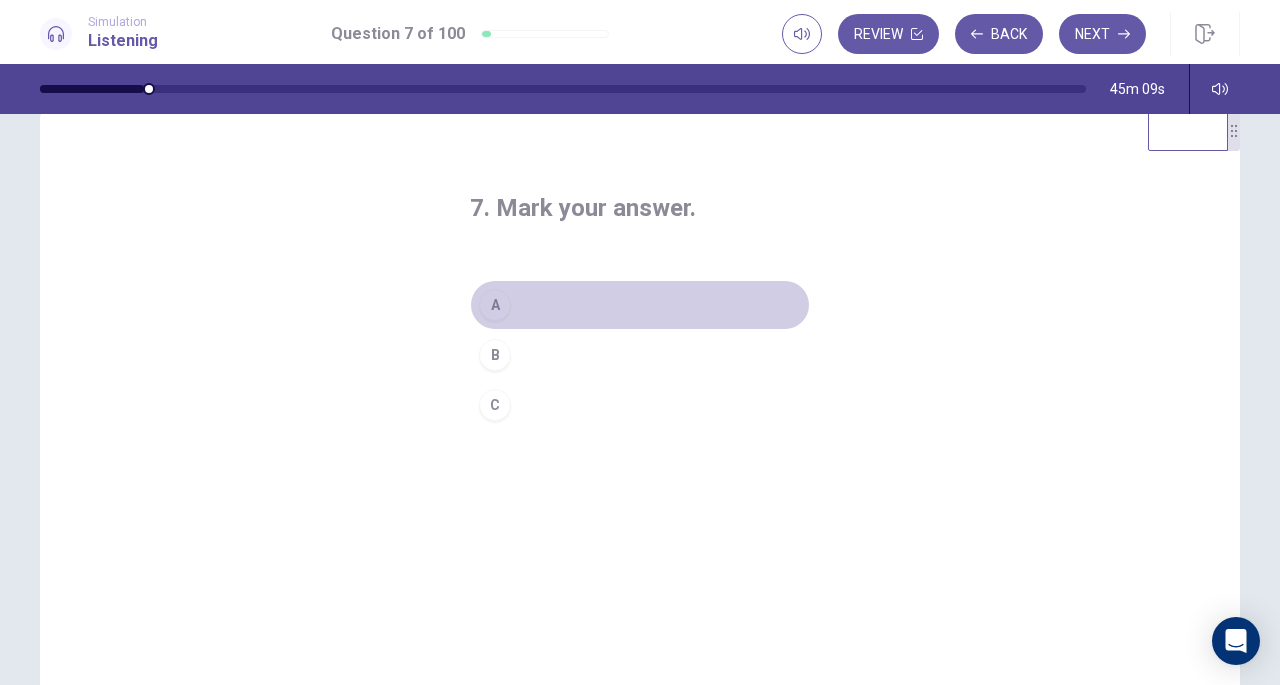 click on "A" at bounding box center [495, 305] 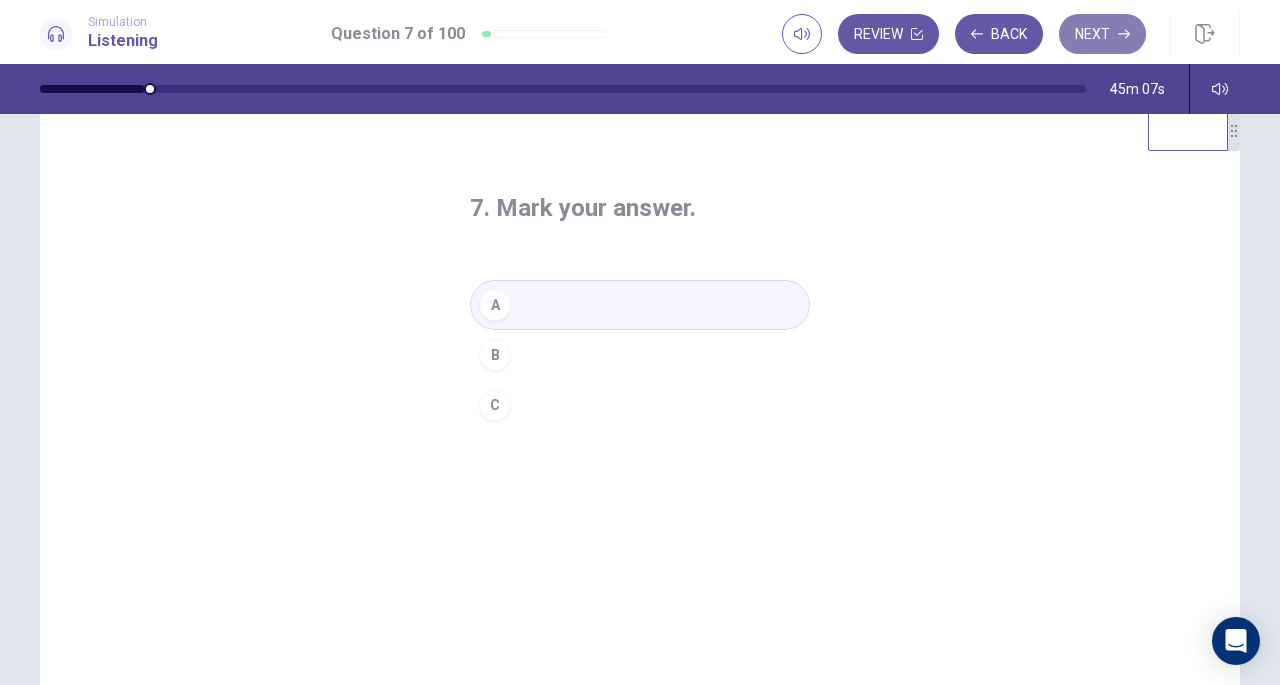 click on "Next" at bounding box center [1102, 34] 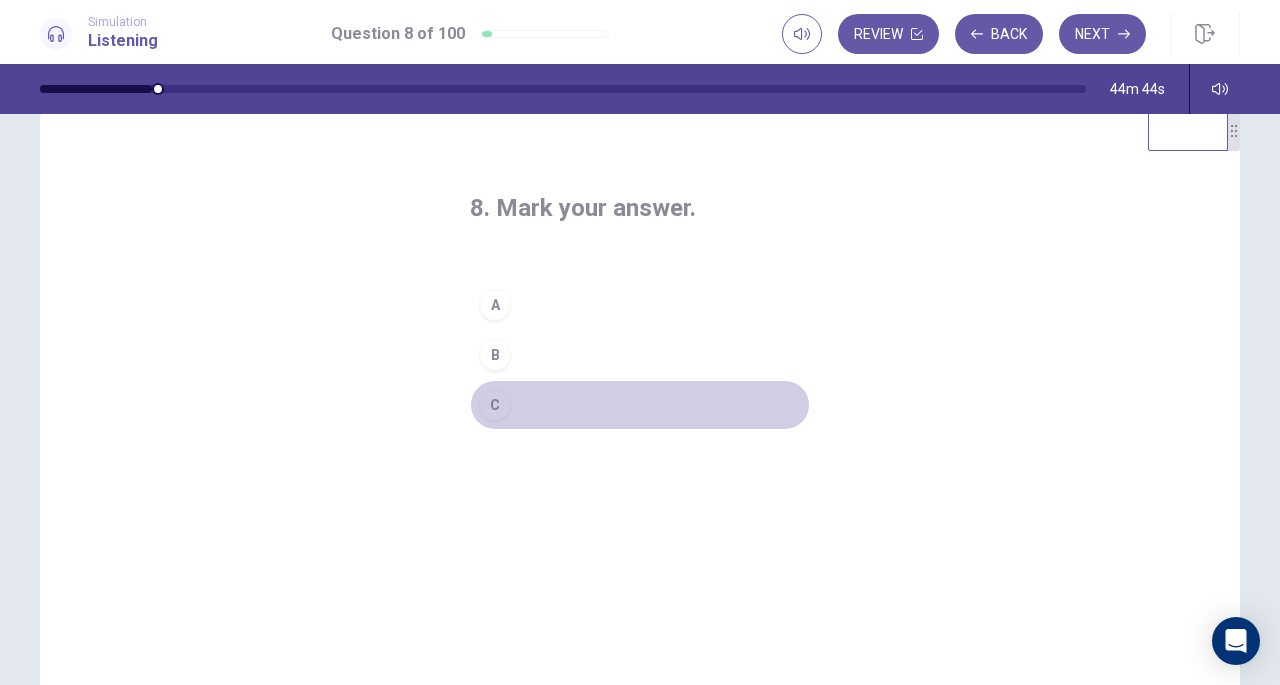 click on "C" at bounding box center (640, 405) 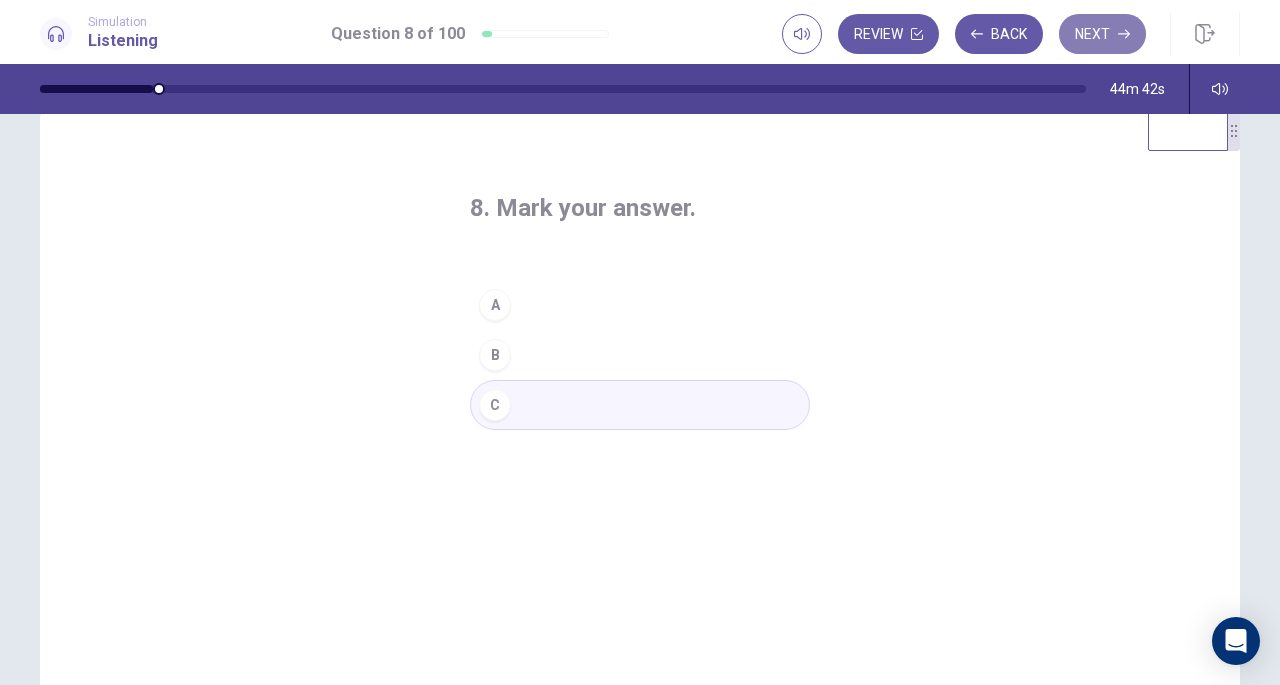 click on "Next" at bounding box center [1102, 34] 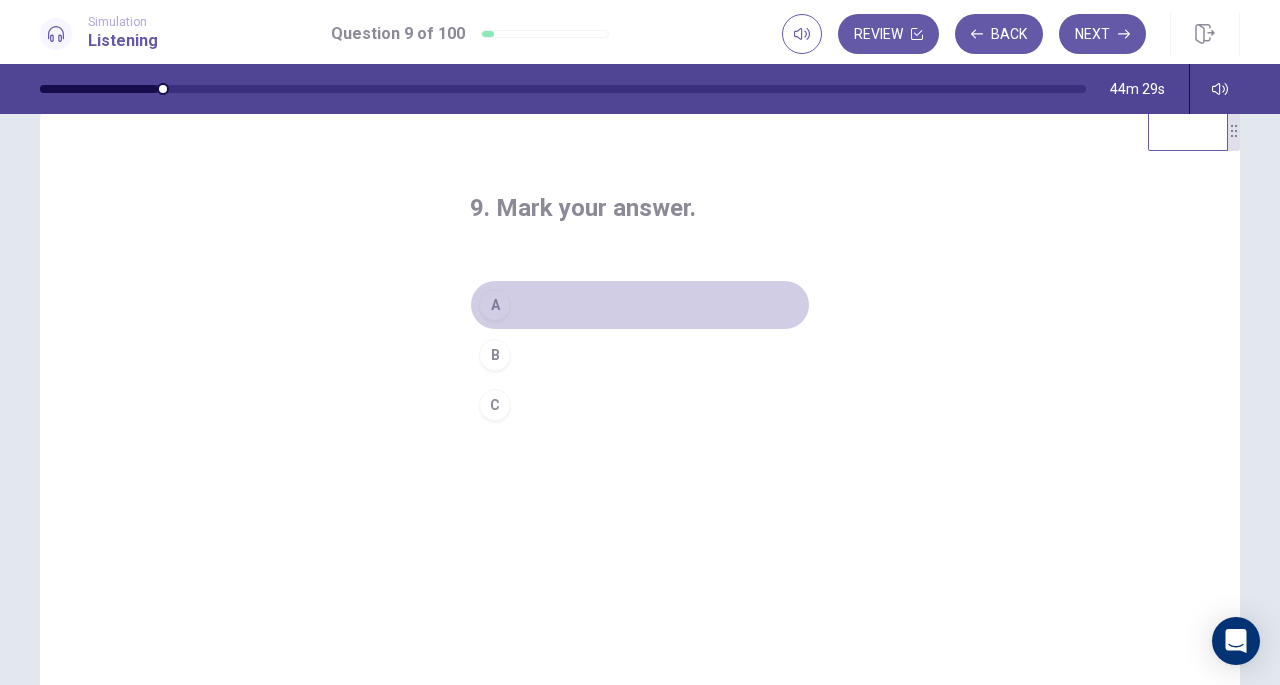 click on "A" at bounding box center [640, 305] 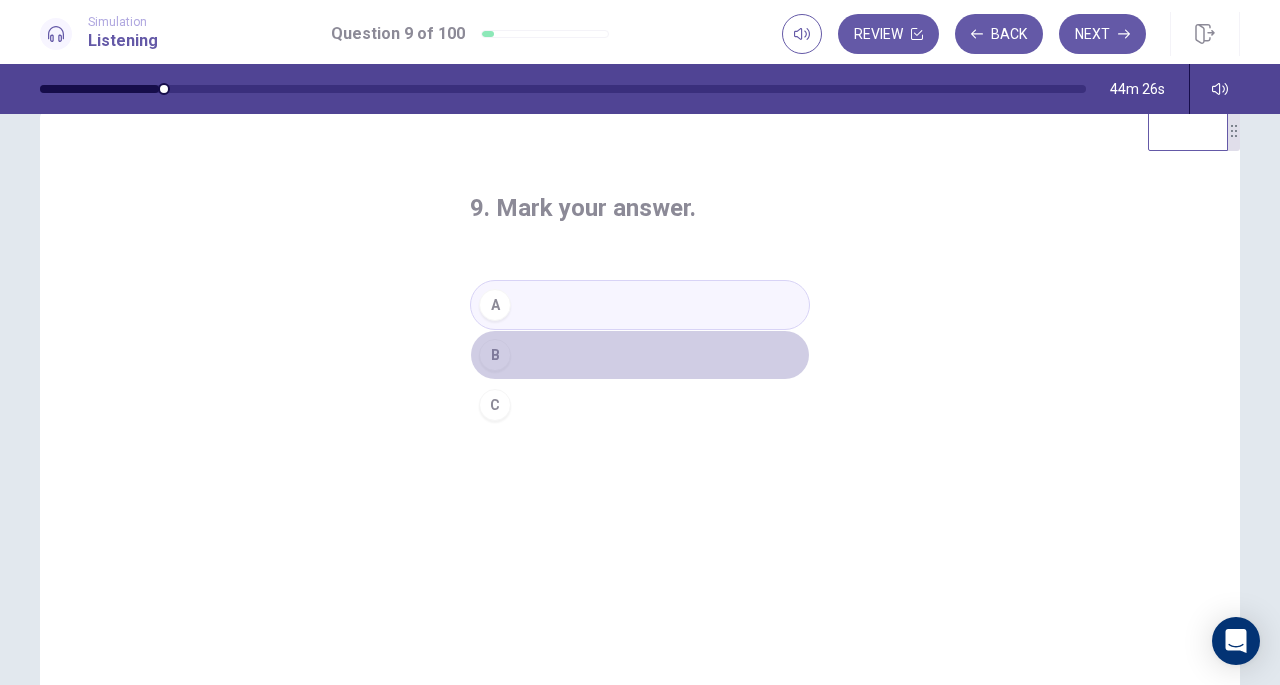 click on "B" at bounding box center [640, 355] 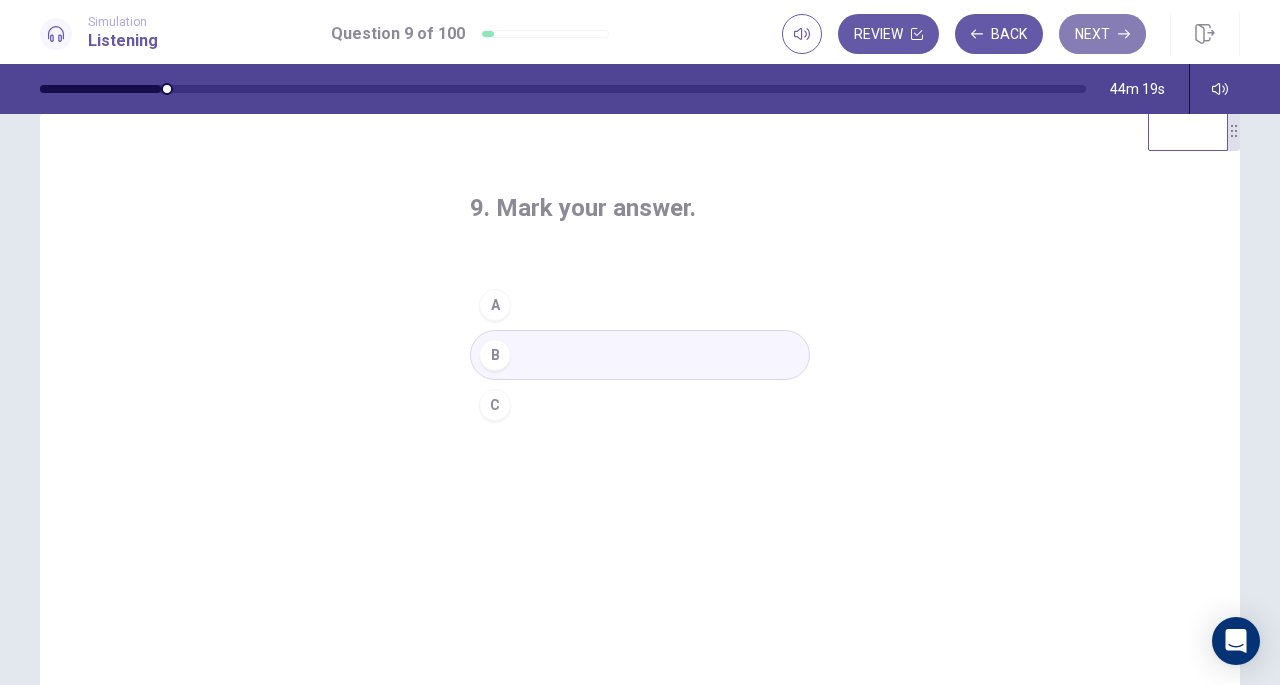 click on "Next" at bounding box center [1102, 34] 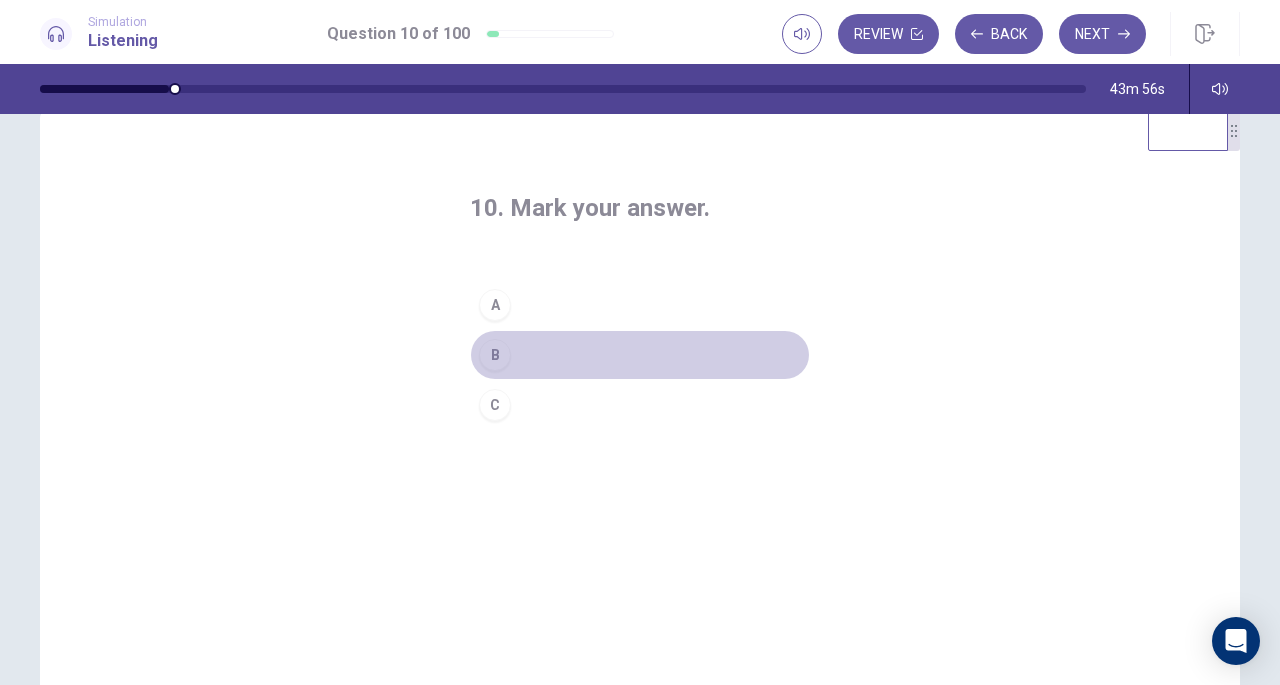 click on "B" at bounding box center (640, 355) 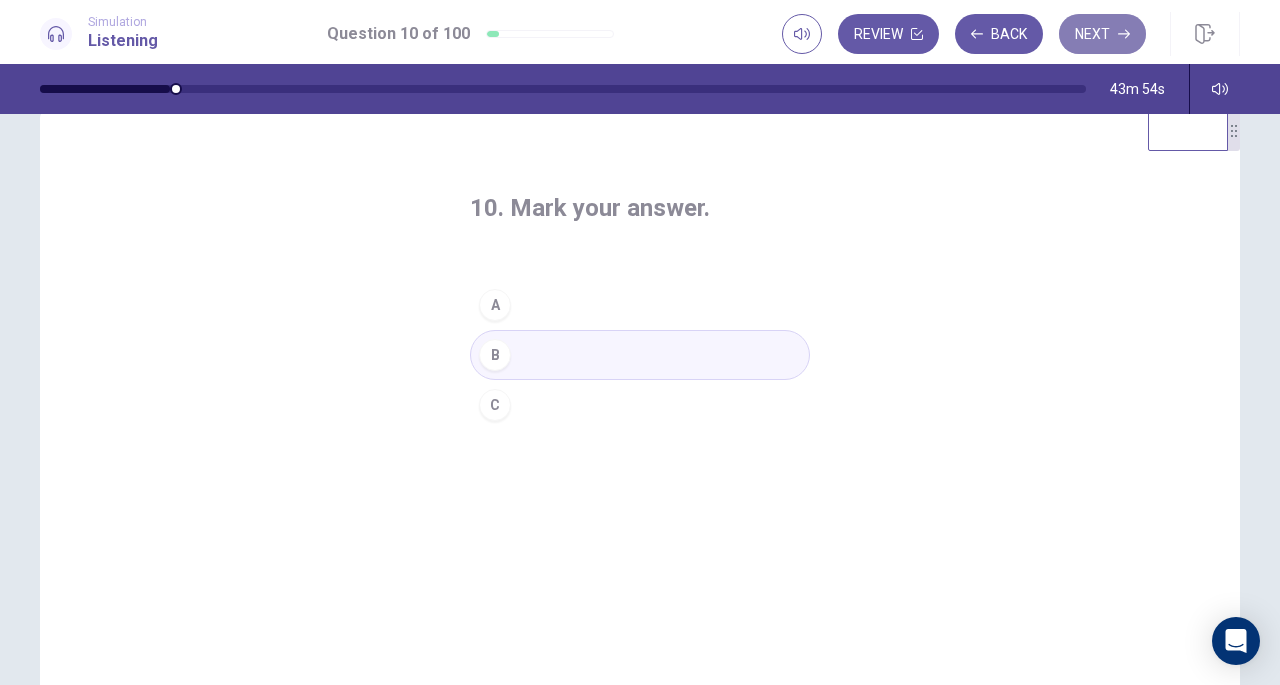 click on "Next" at bounding box center [1102, 34] 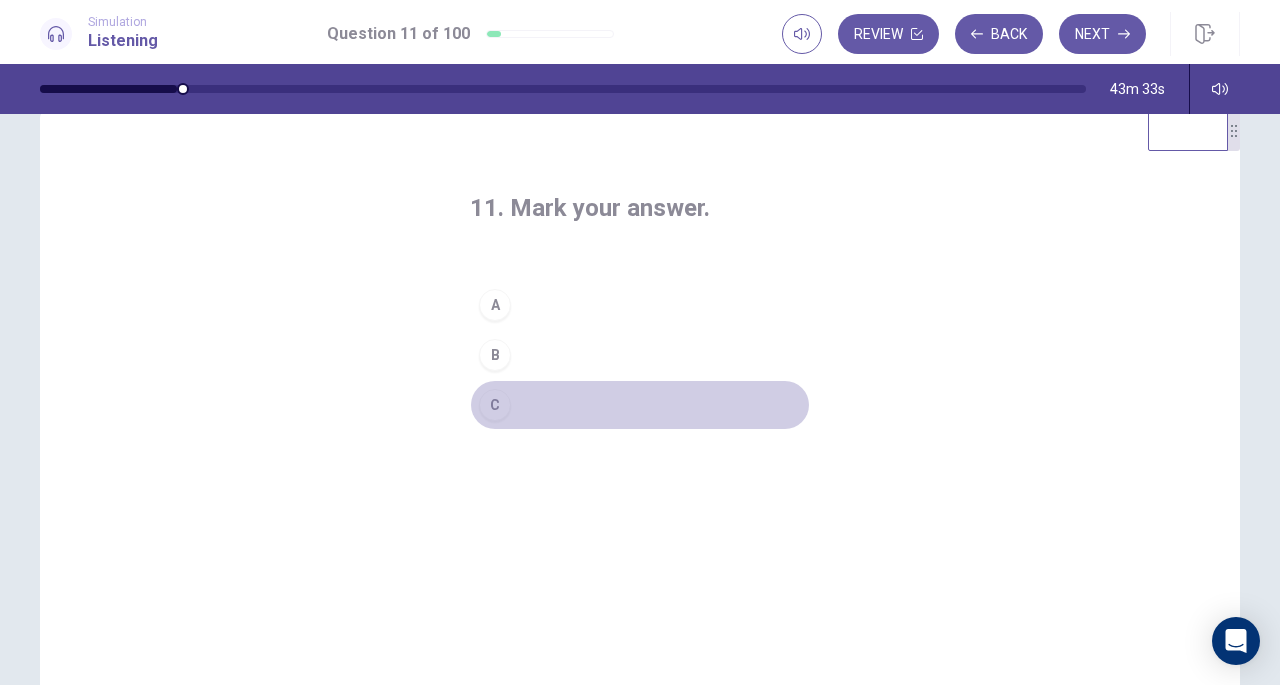 click on "C" at bounding box center [640, 405] 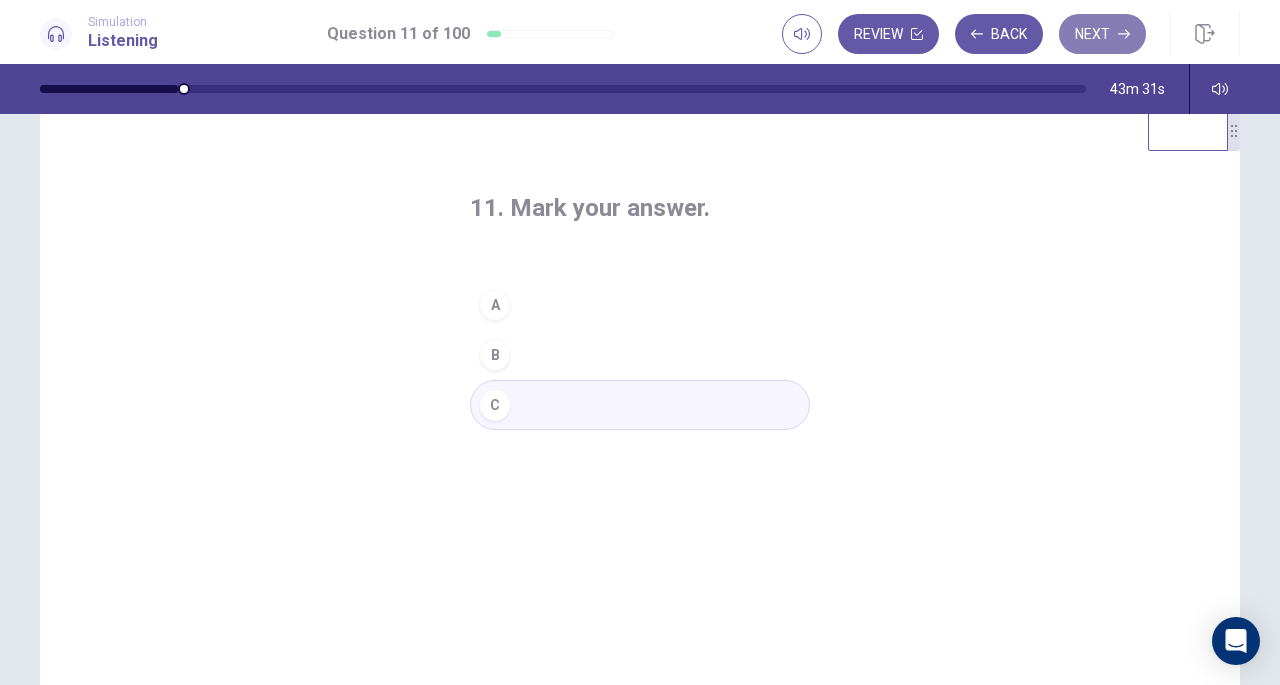 click on "Next" at bounding box center [1102, 34] 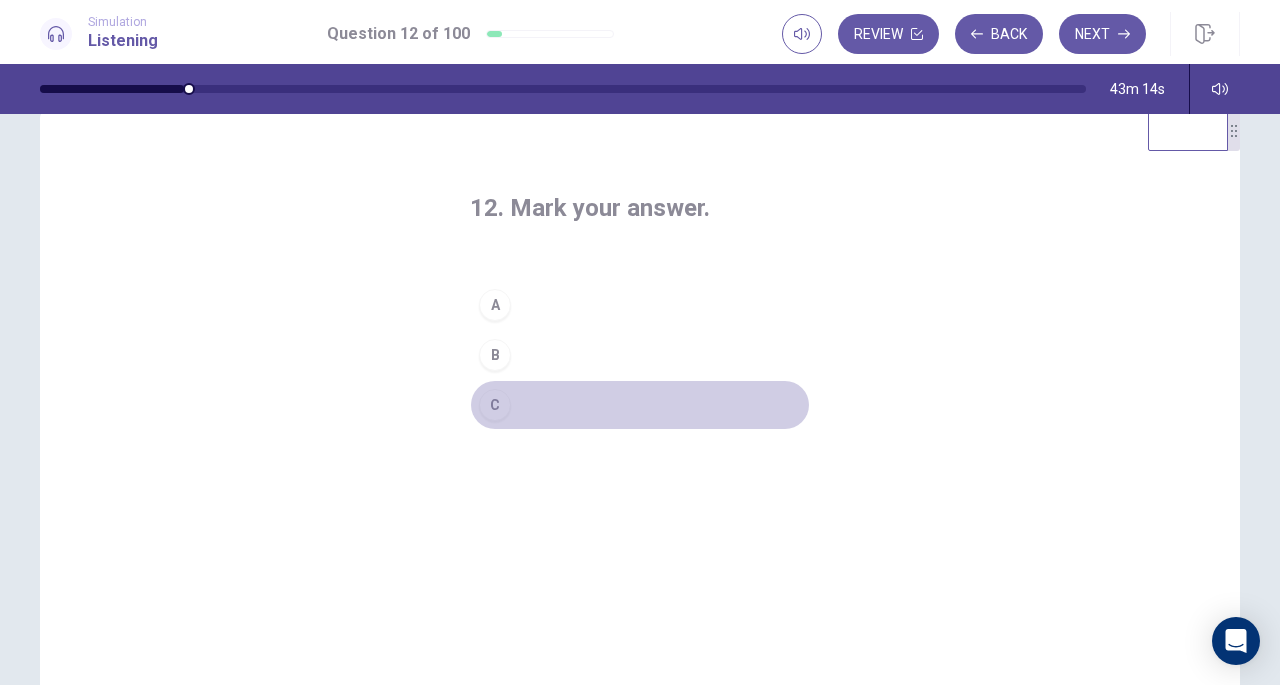 click on "C" at bounding box center [495, 405] 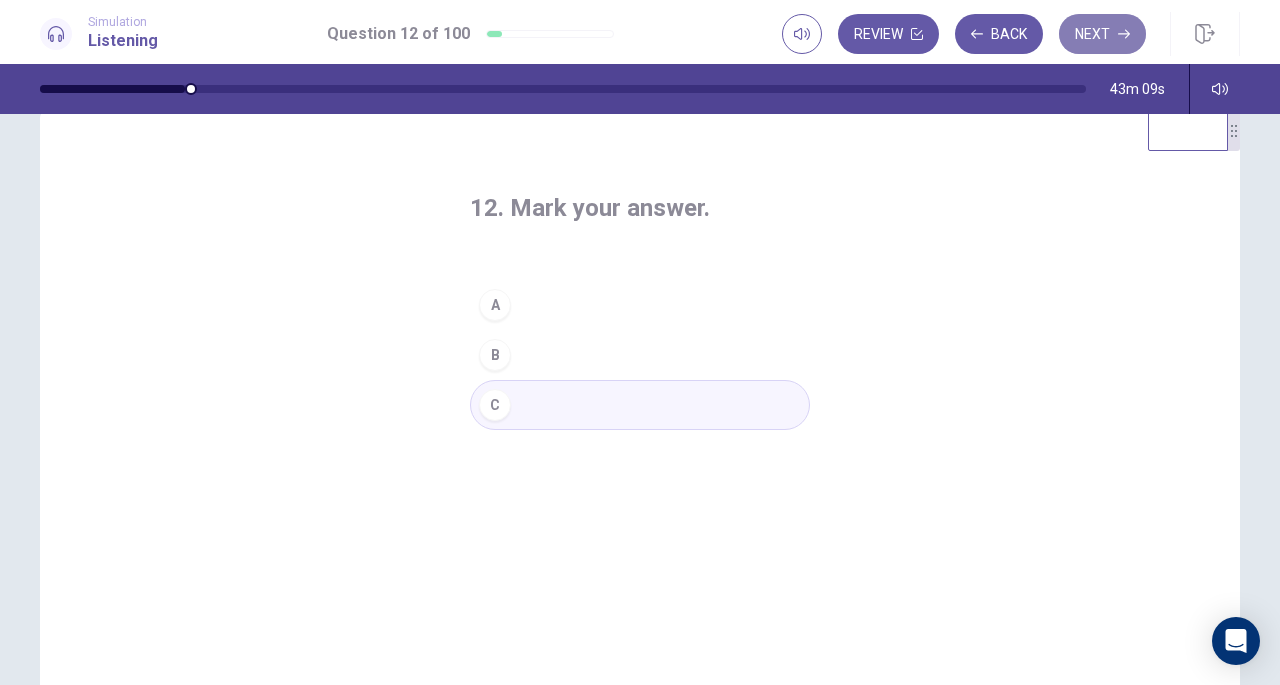 click on "Next" at bounding box center (1102, 34) 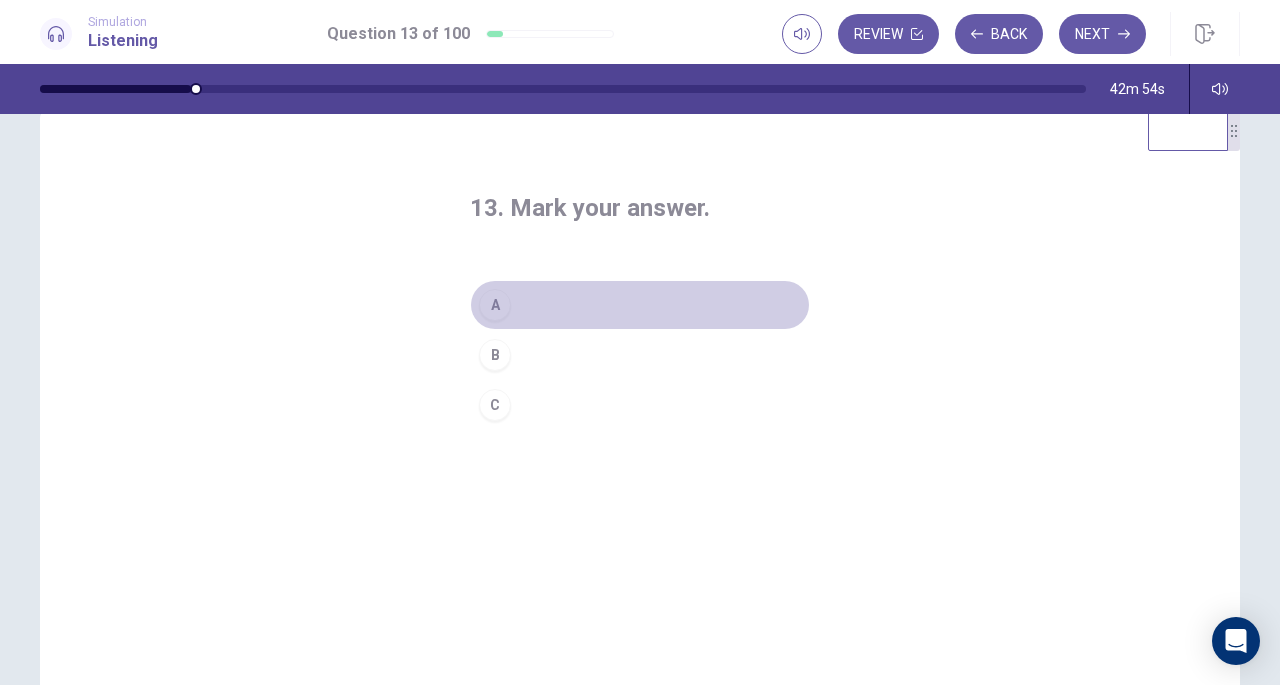 click on "A" at bounding box center [640, 305] 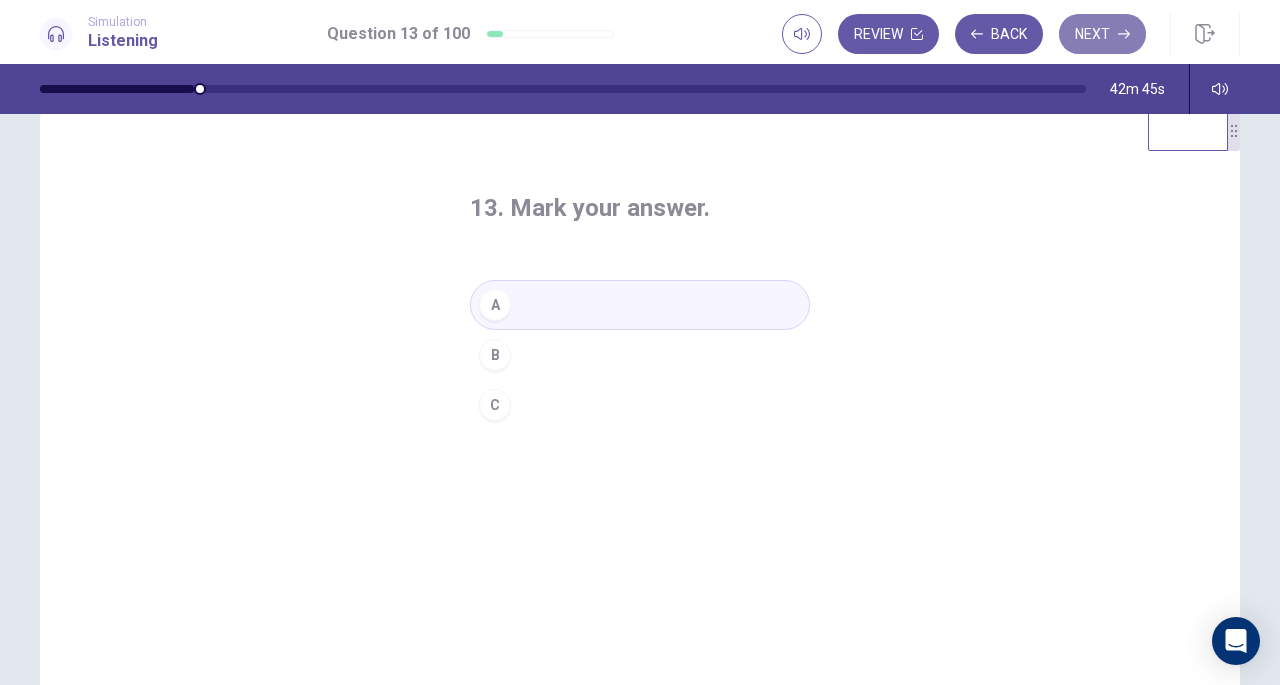 click on "Next" at bounding box center [1102, 34] 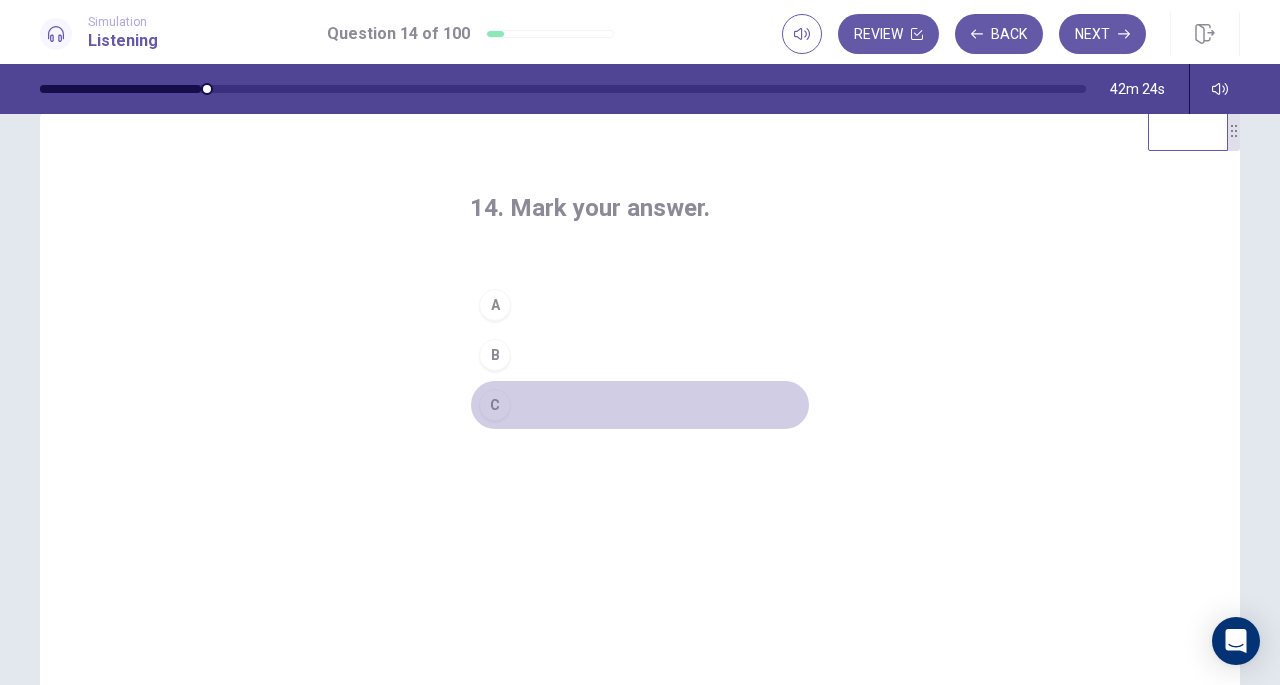 click on "C" at bounding box center [640, 405] 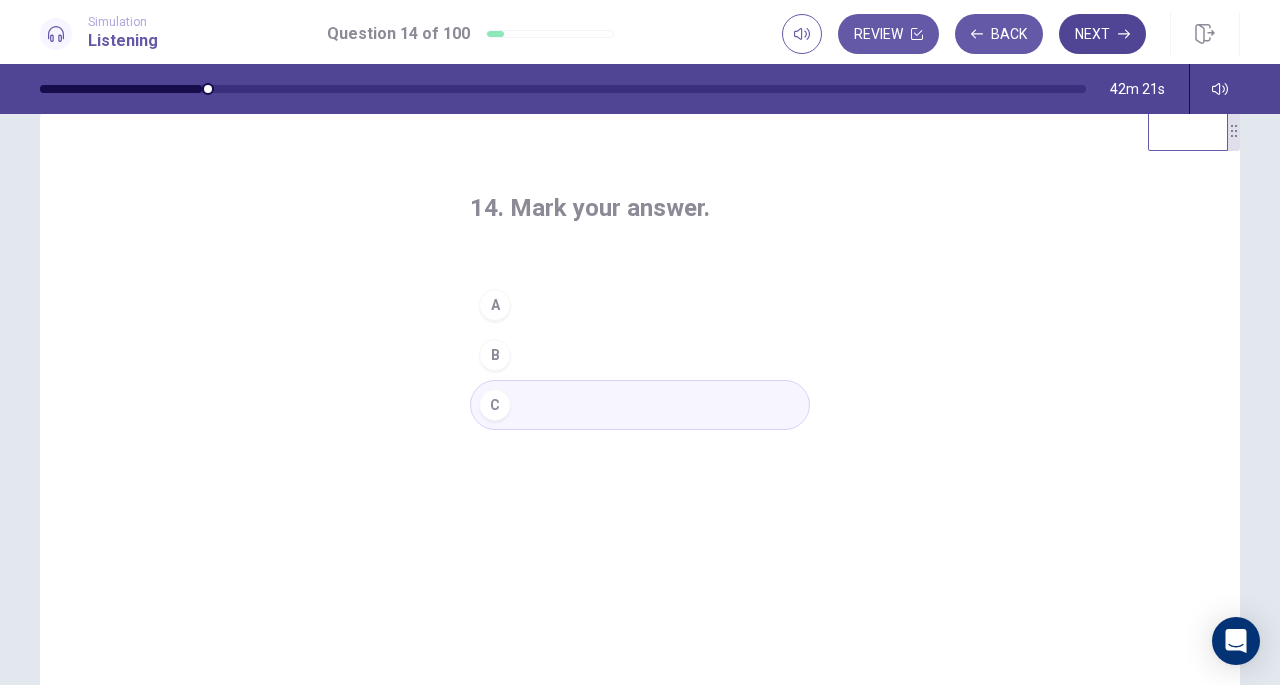 click on "Next" at bounding box center [1102, 34] 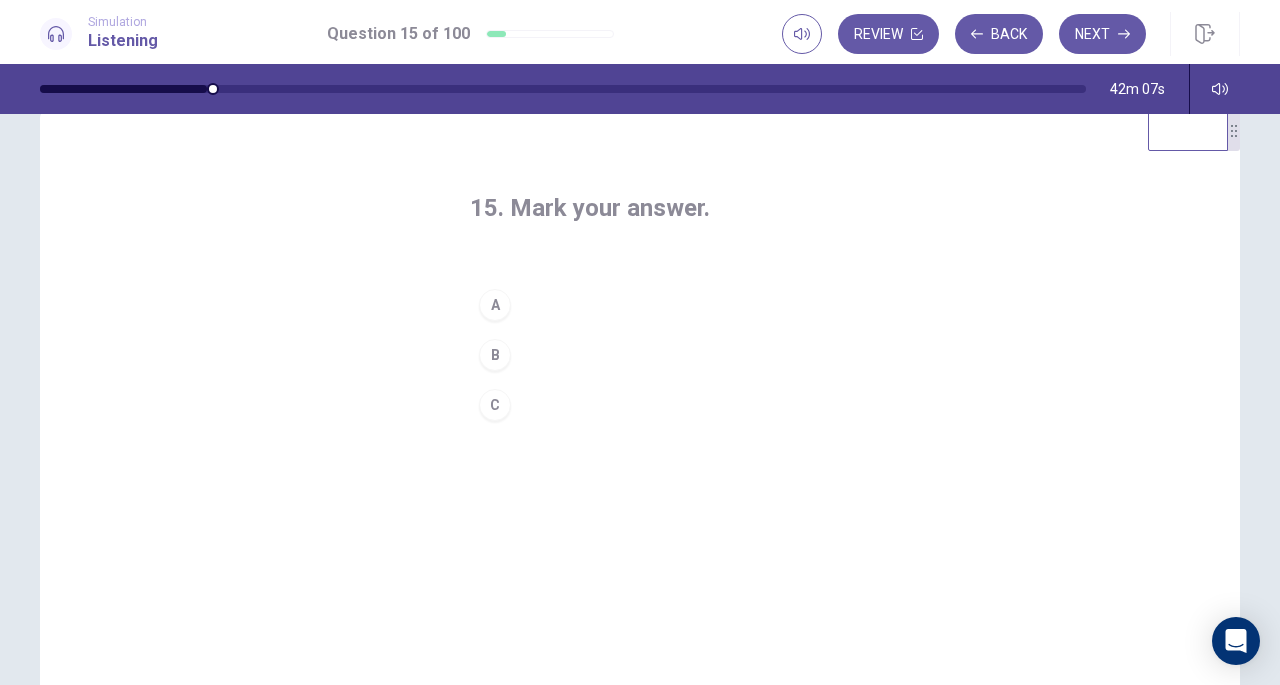 click on "A" at bounding box center (640, 305) 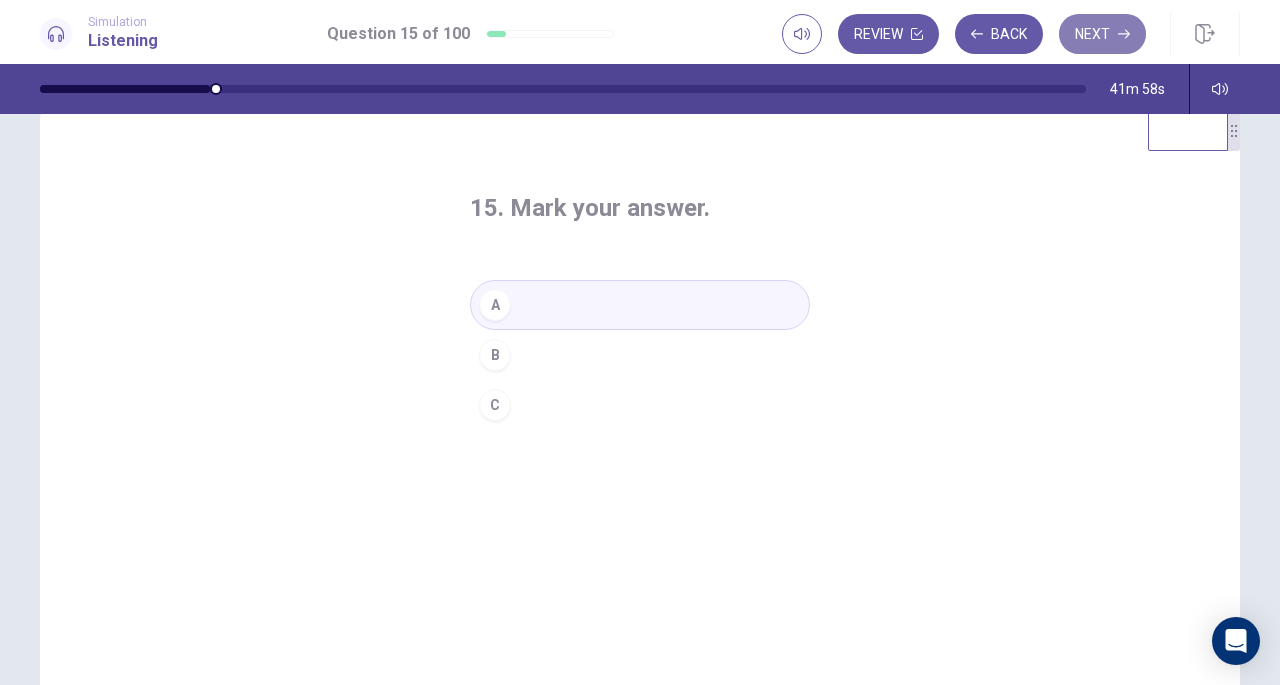 click on "Next" at bounding box center (1102, 34) 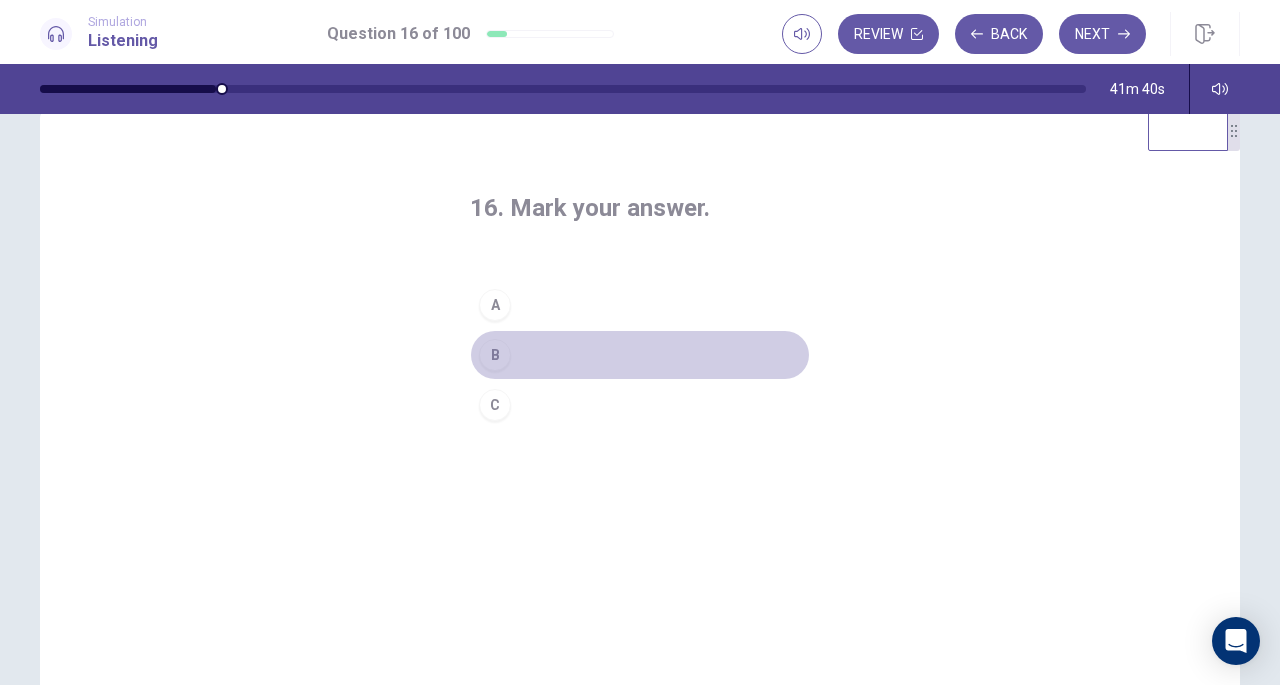 click on "B" at bounding box center (640, 355) 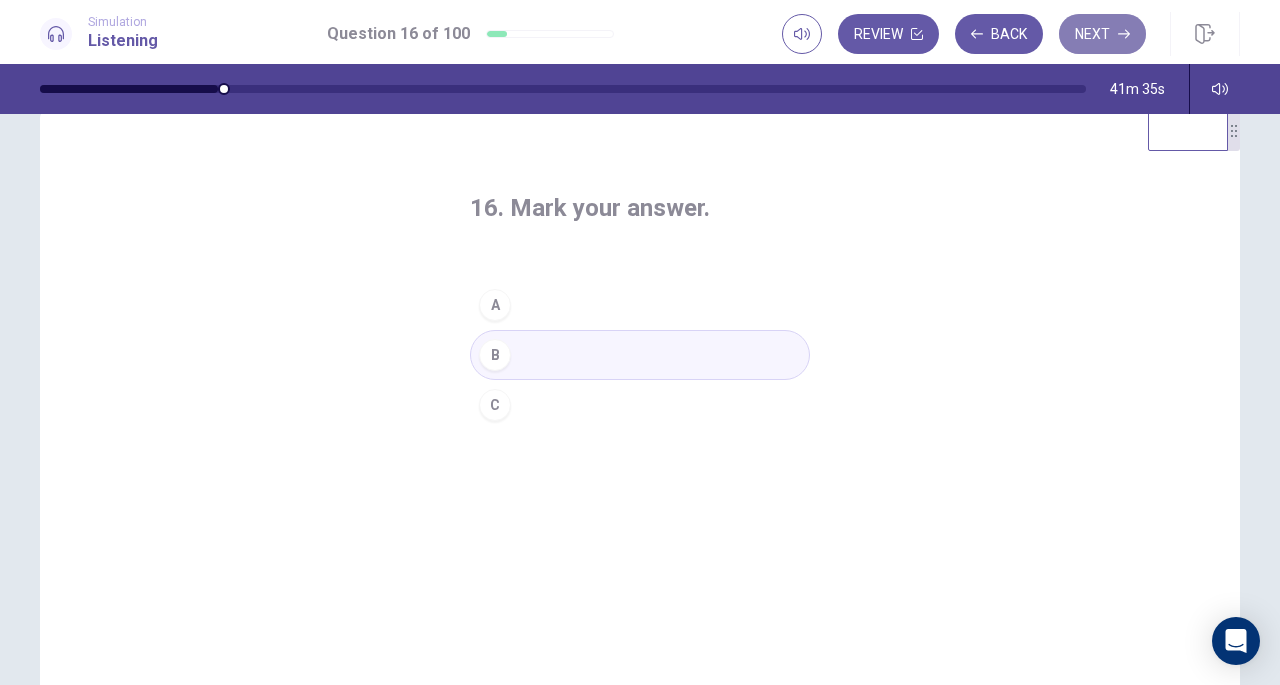 click on "Next" at bounding box center [1102, 34] 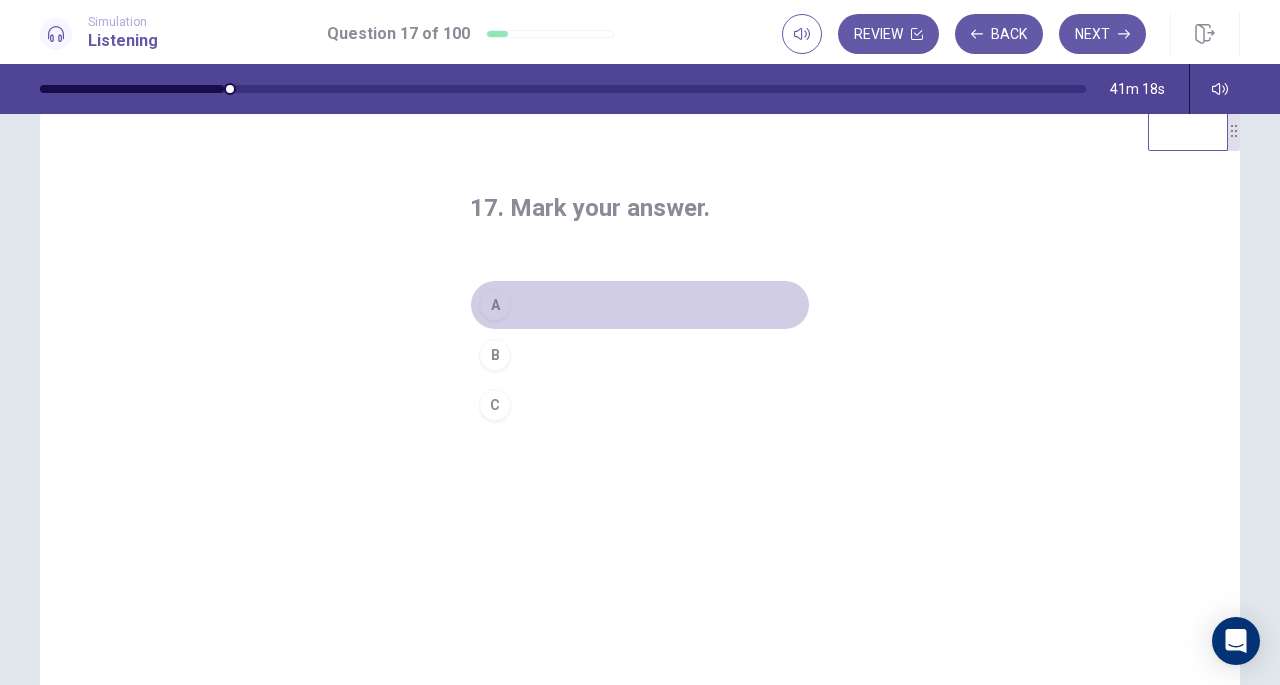 click on "A" at bounding box center [640, 305] 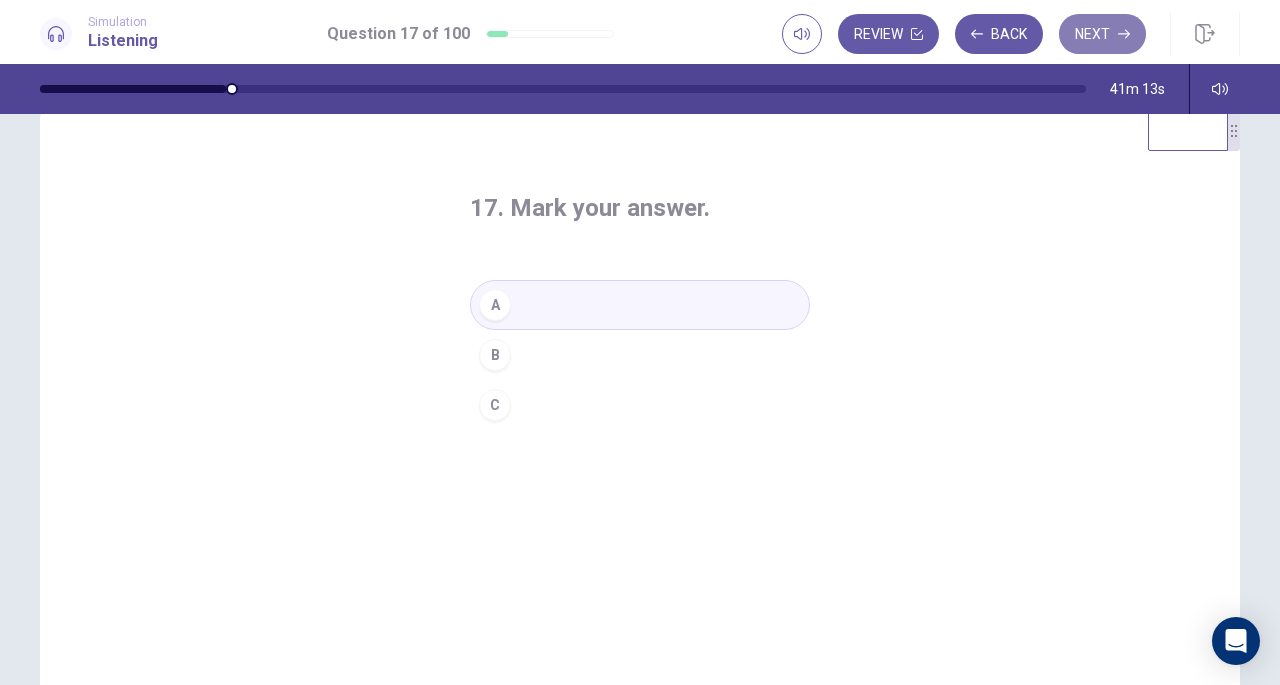 click on "Next" at bounding box center [1102, 34] 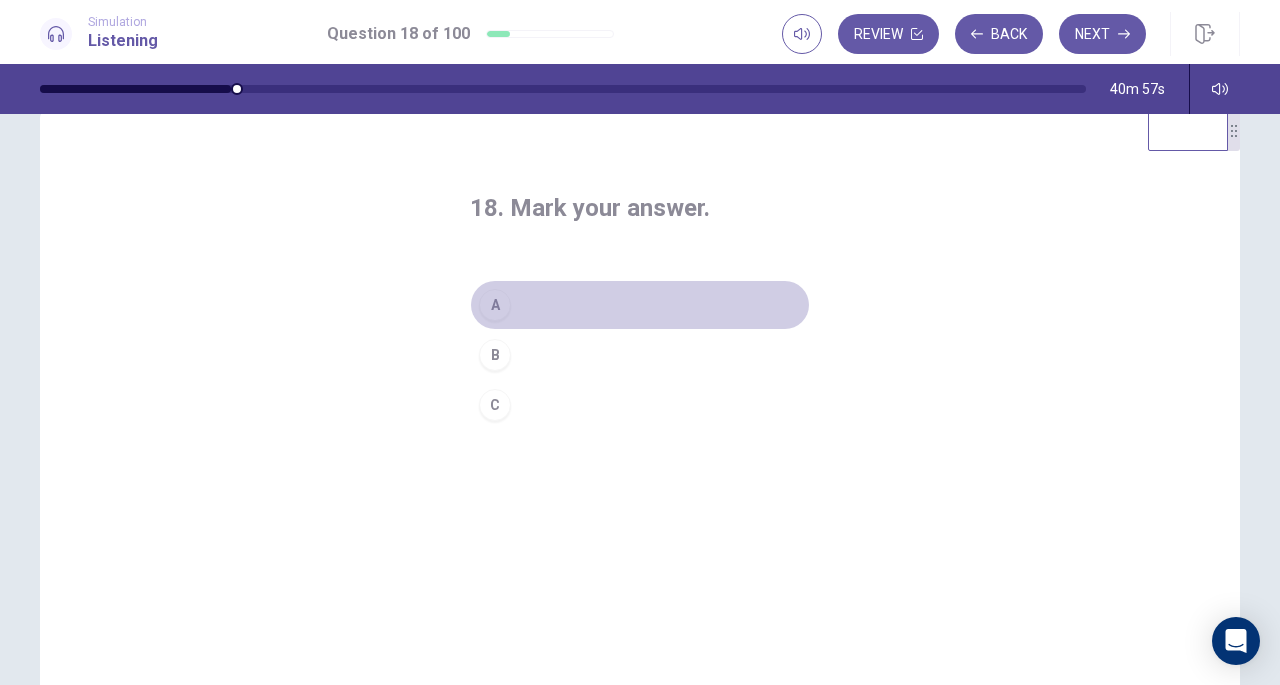 click on "A" at bounding box center (640, 305) 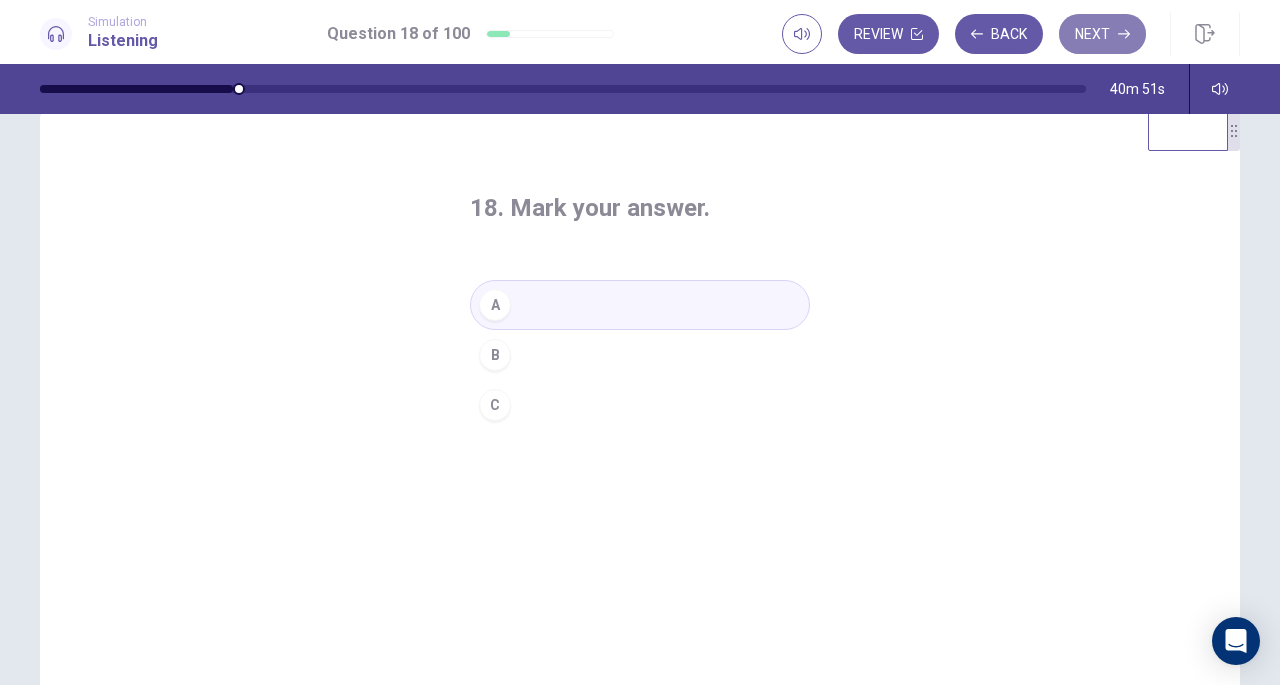 click on "Next" at bounding box center [1102, 34] 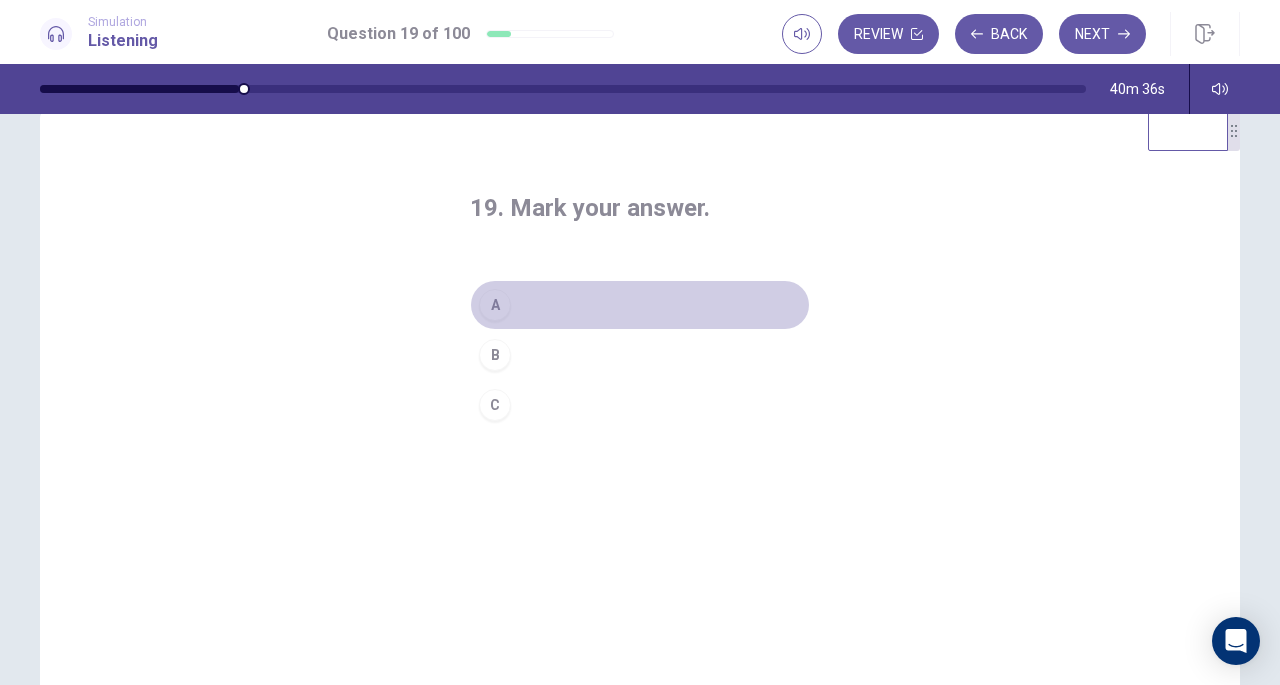 click on "A" at bounding box center [640, 305] 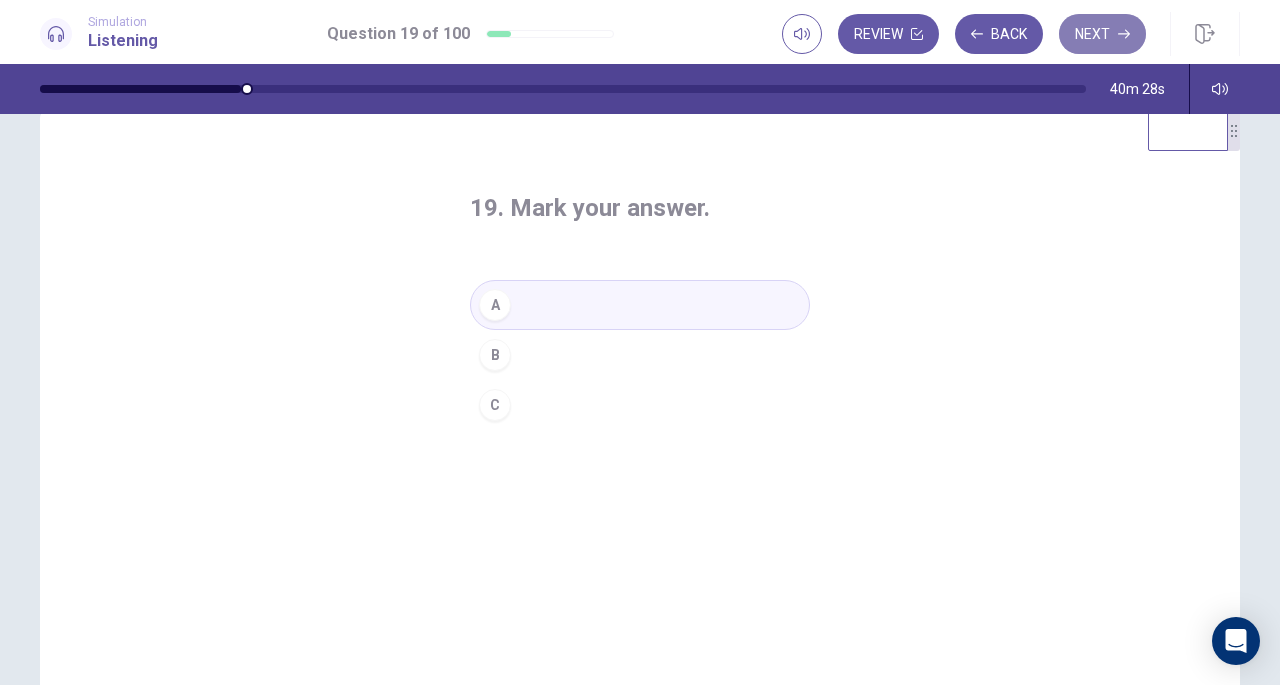click on "Next" at bounding box center (1102, 34) 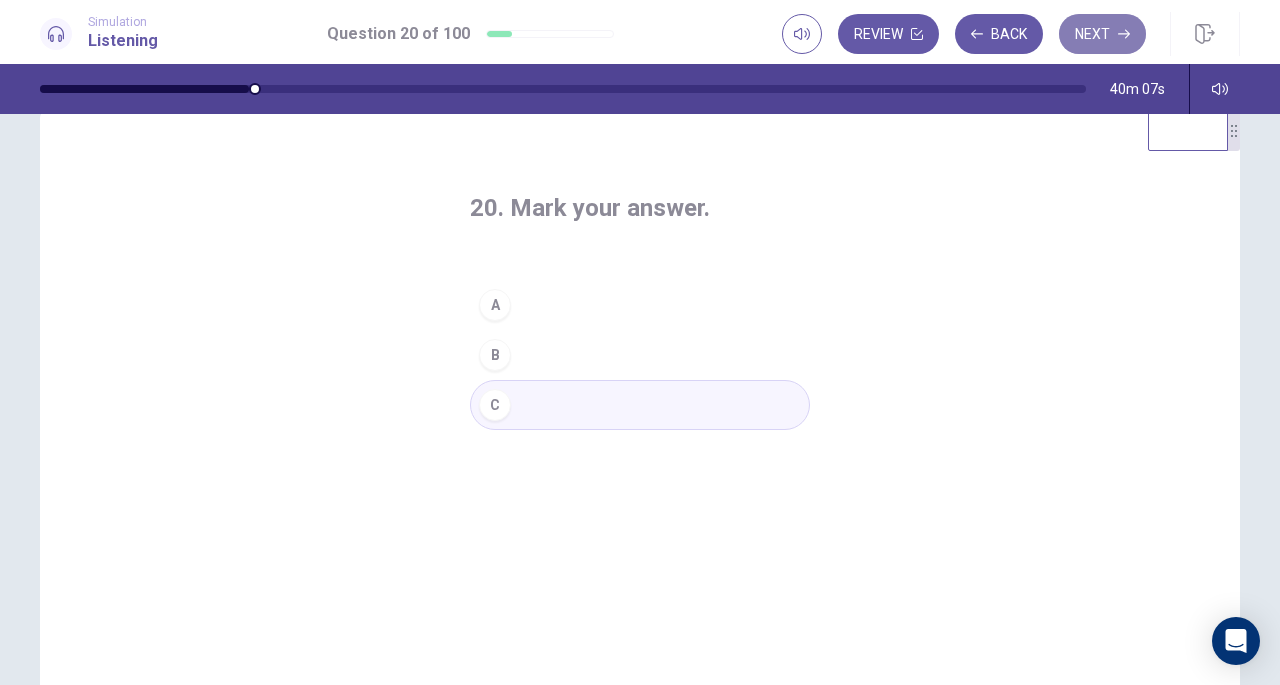 click on "Next" at bounding box center (1102, 34) 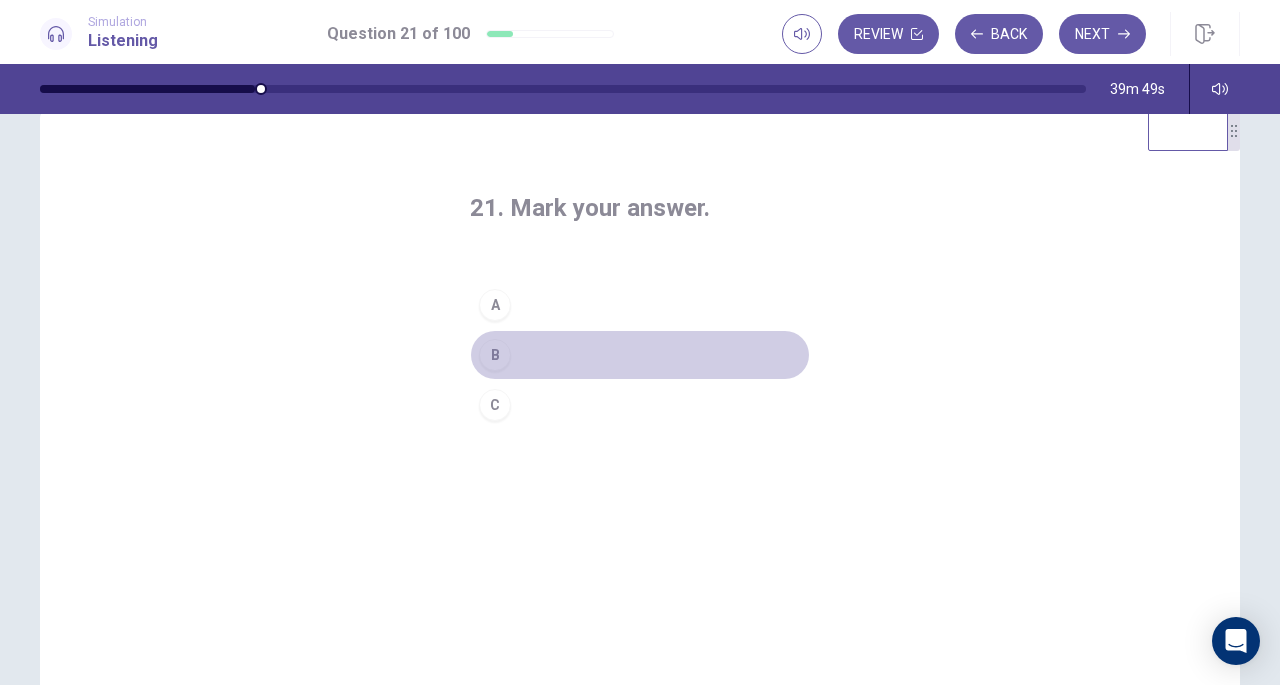 click on "B" at bounding box center (640, 355) 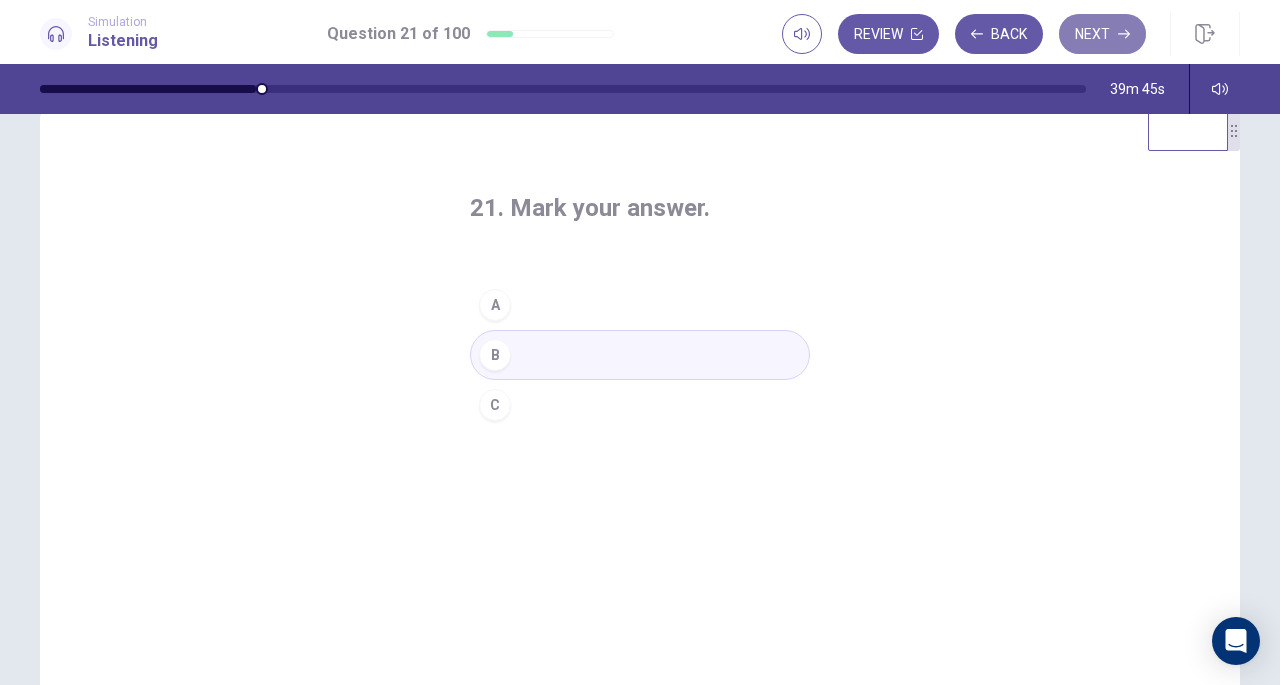 click on "Next" at bounding box center [1102, 34] 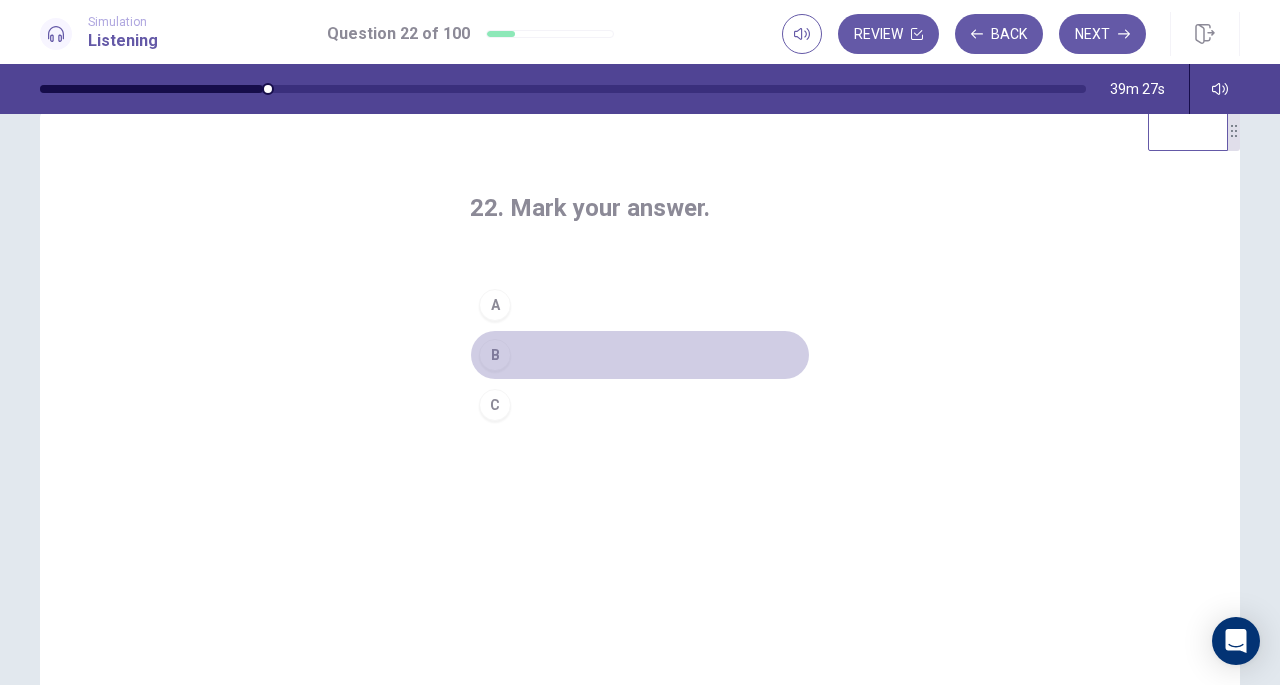 click on "B" at bounding box center [640, 355] 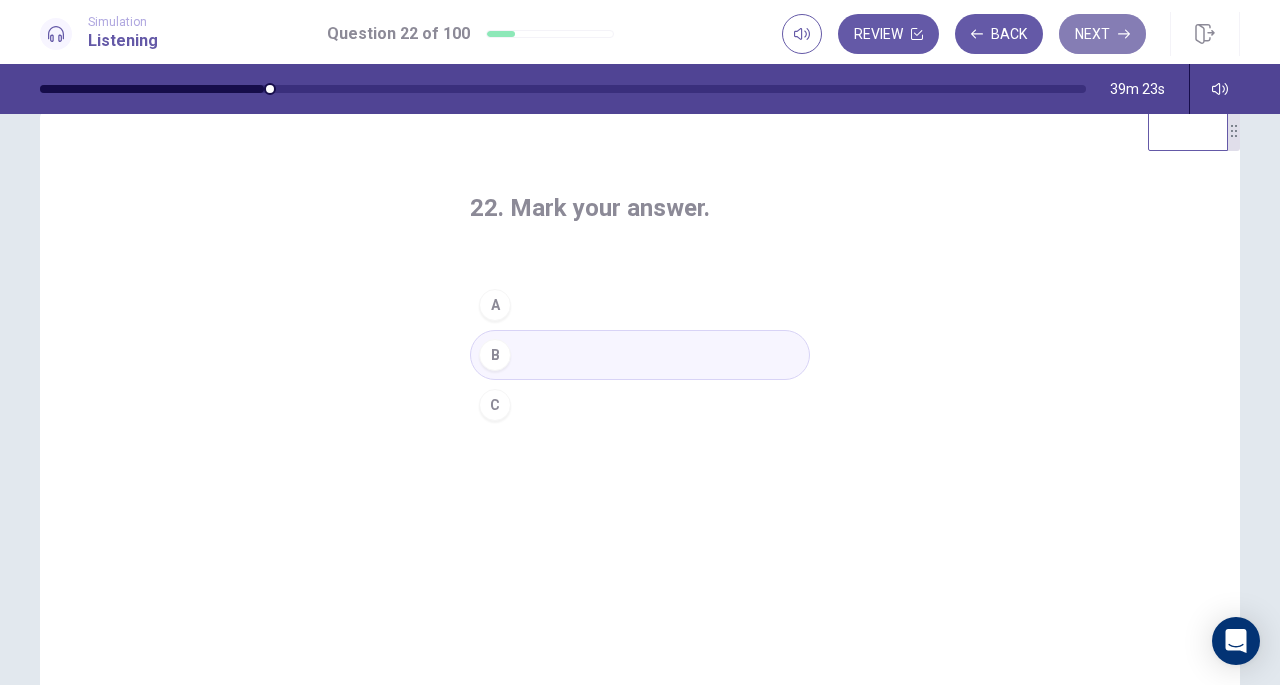 click on "Next" at bounding box center [1102, 34] 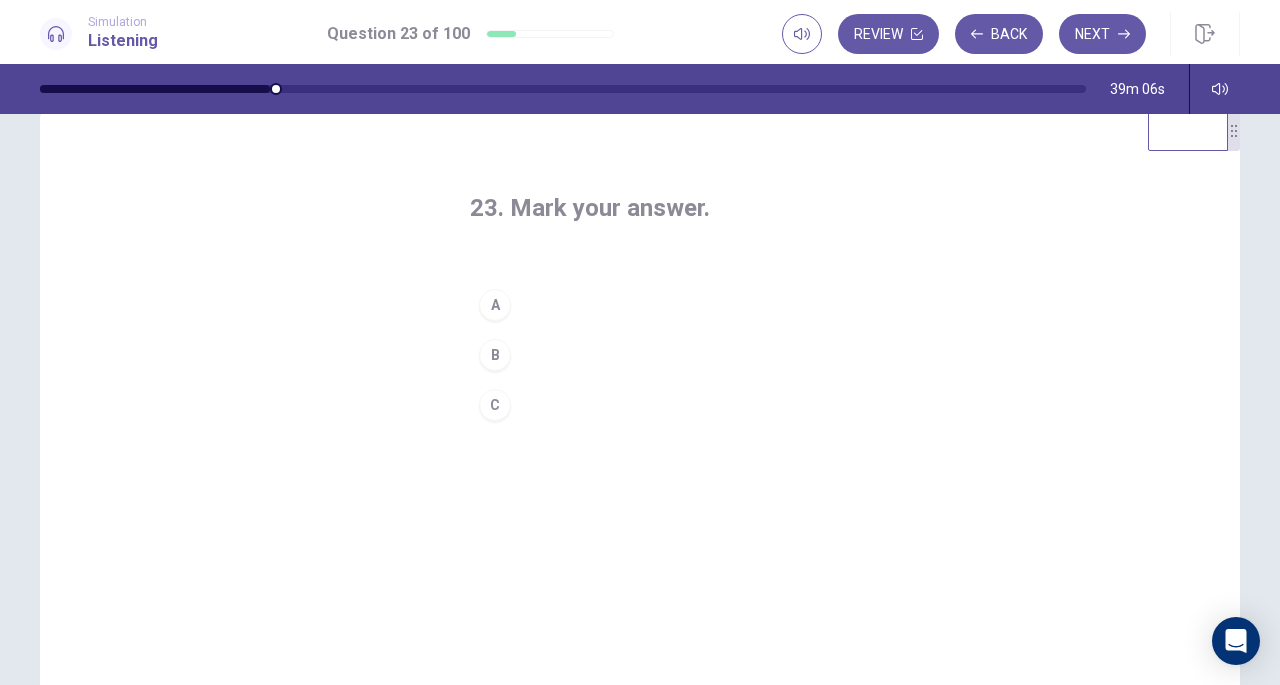 click on "B" at bounding box center (640, 355) 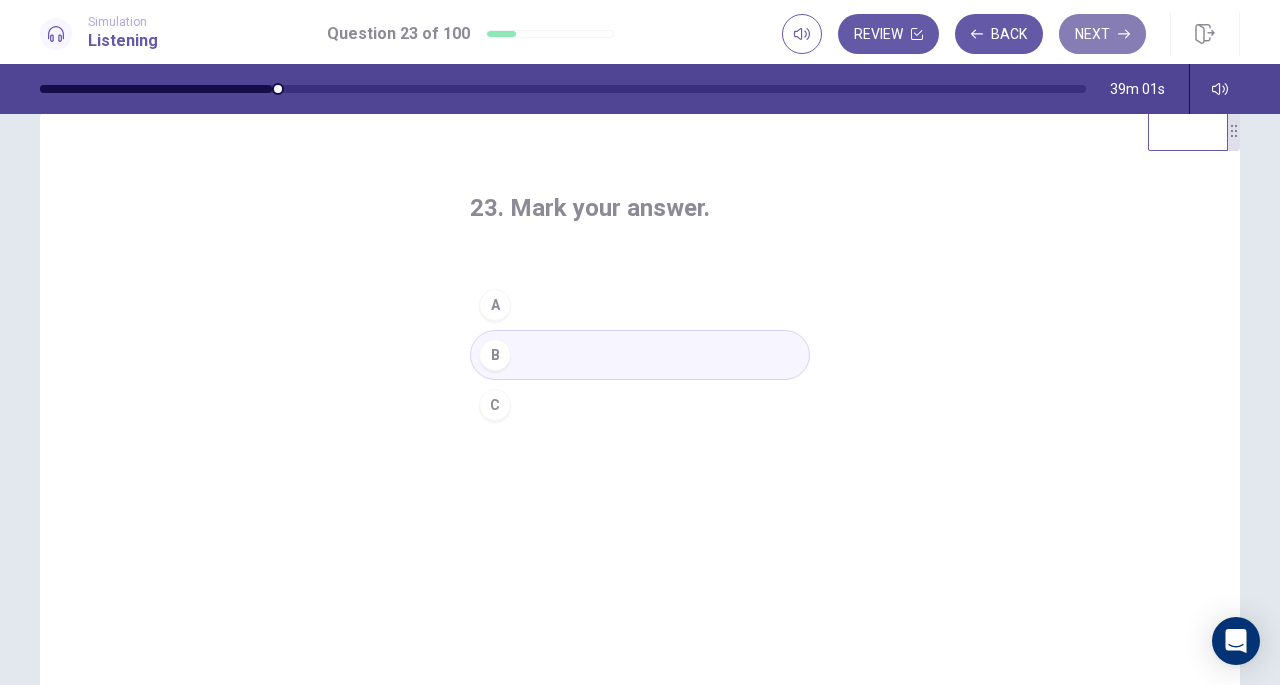 click on "Next" at bounding box center (1102, 34) 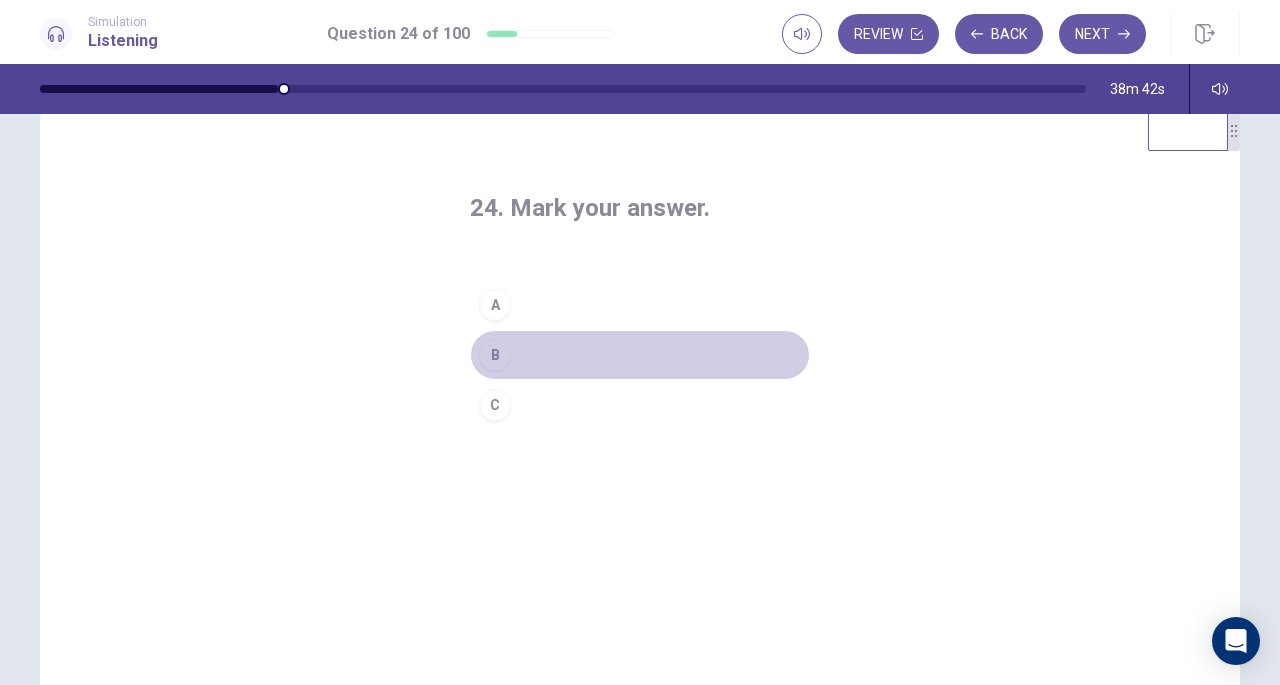 click on "B" at bounding box center (640, 355) 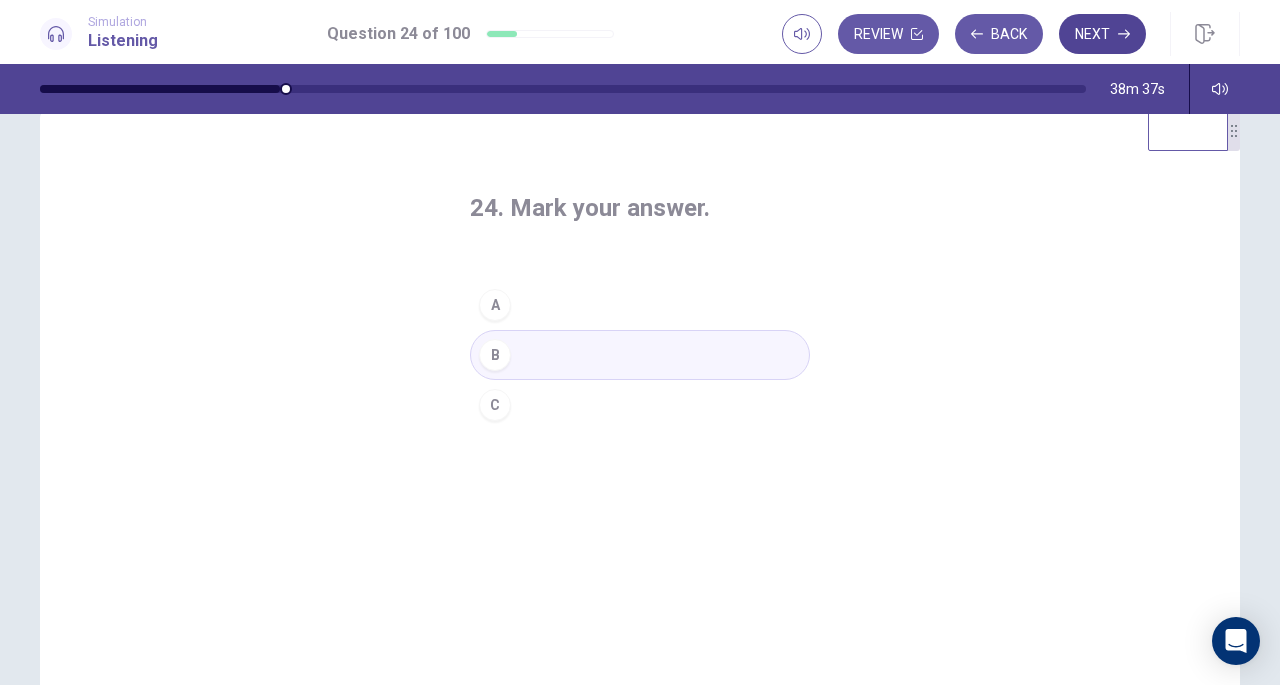 click on "Next" at bounding box center [1102, 34] 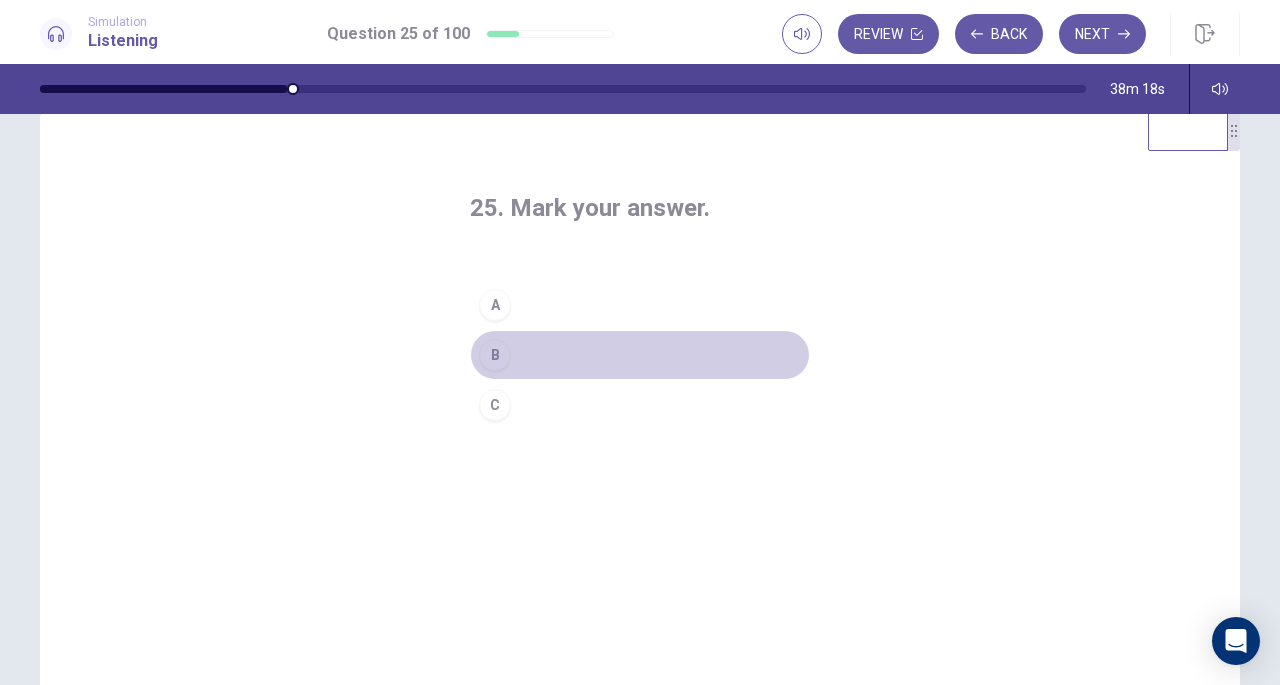 click on "B" at bounding box center (640, 355) 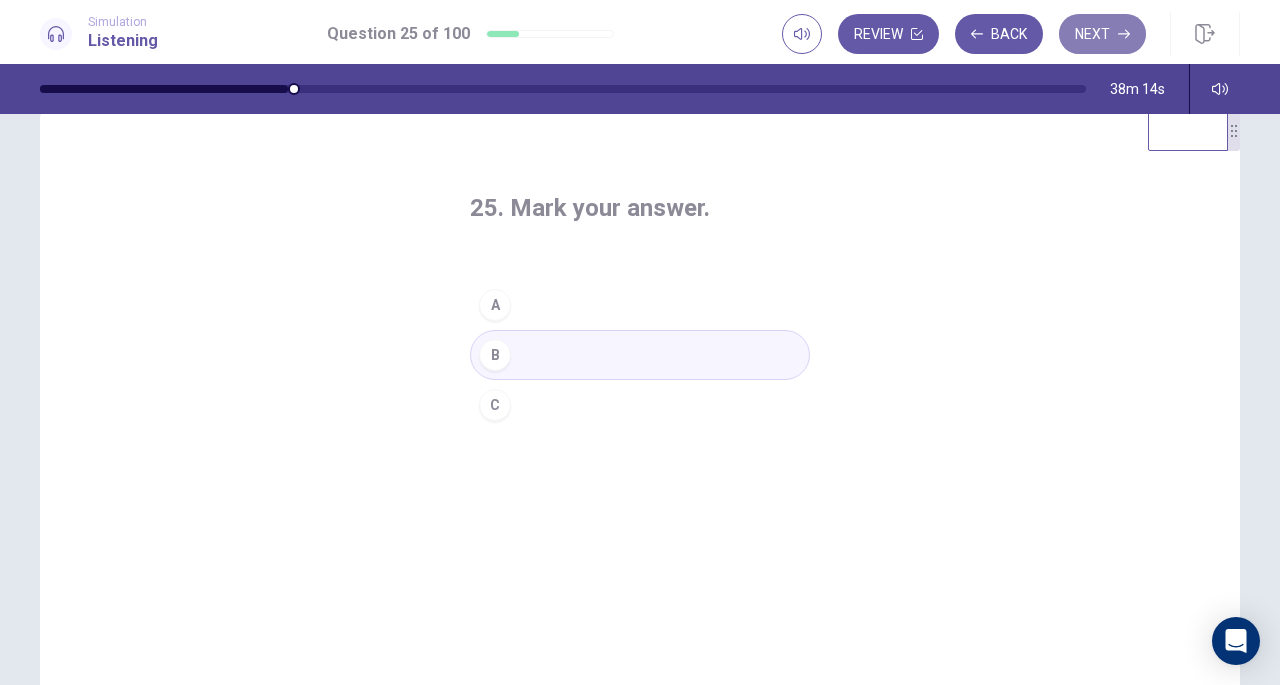 click on "Next" at bounding box center (1102, 34) 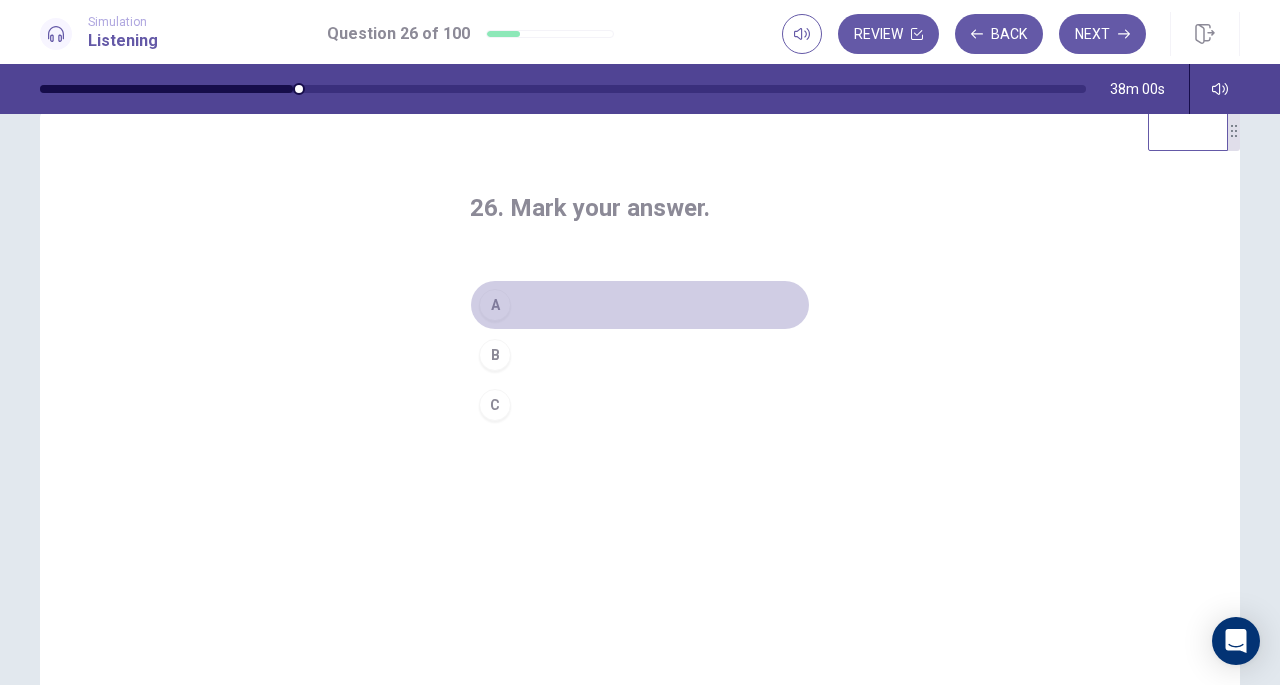 click on "A" at bounding box center (640, 305) 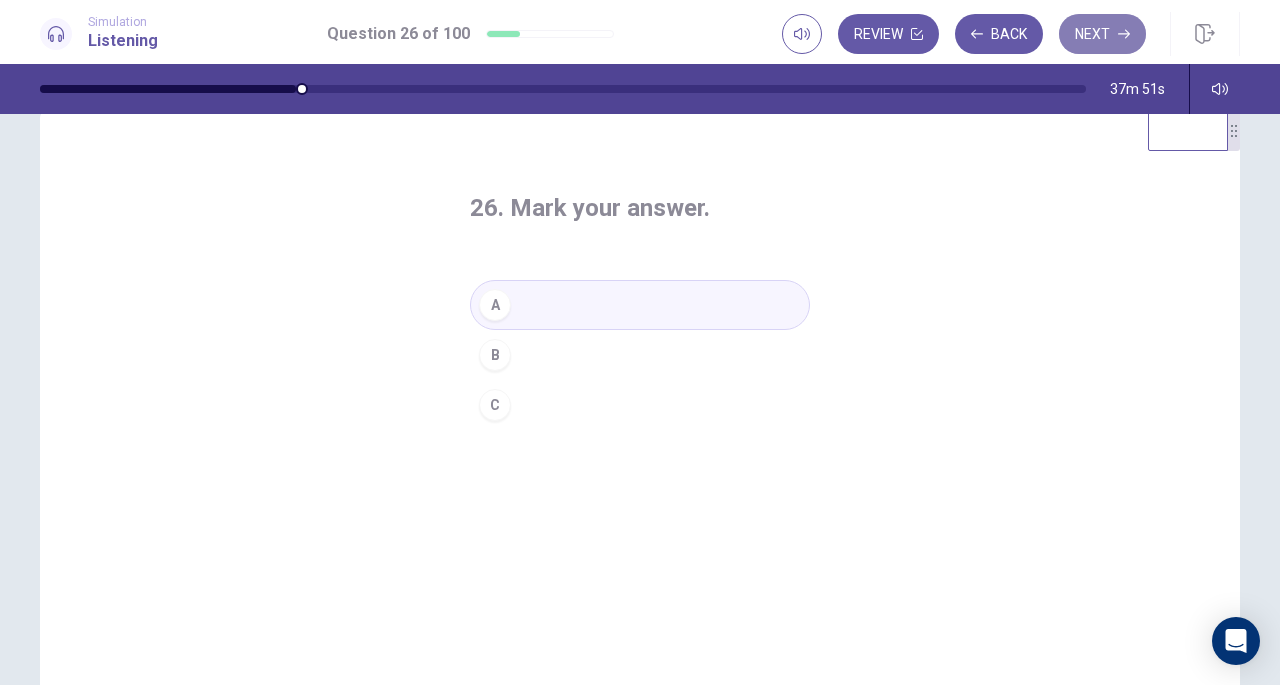 click on "Next" at bounding box center [1102, 34] 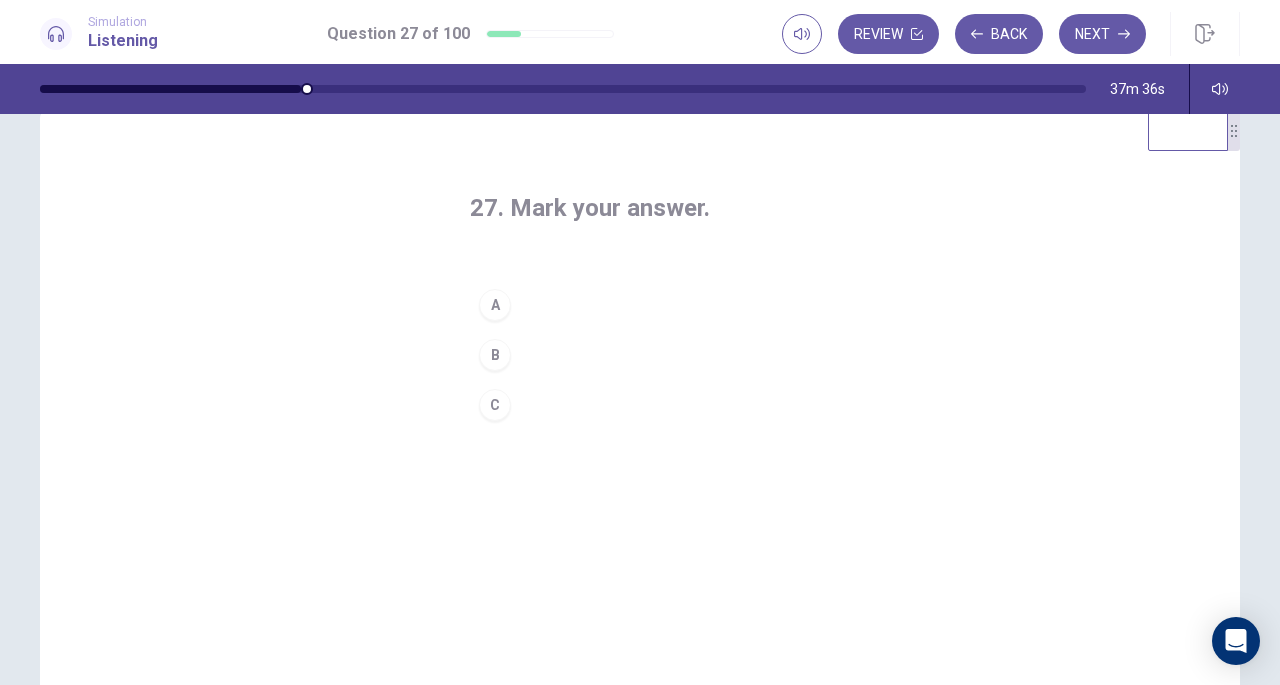 click on "A" at bounding box center [640, 305] 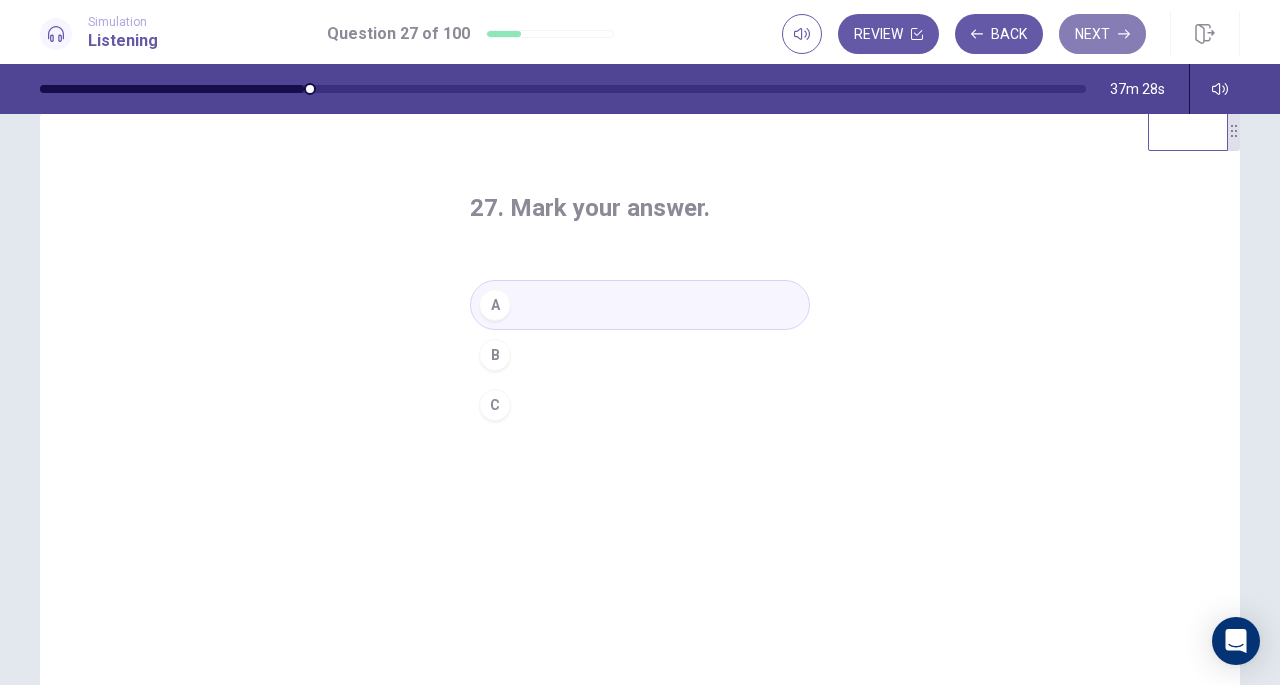 click on "Next" at bounding box center (1102, 34) 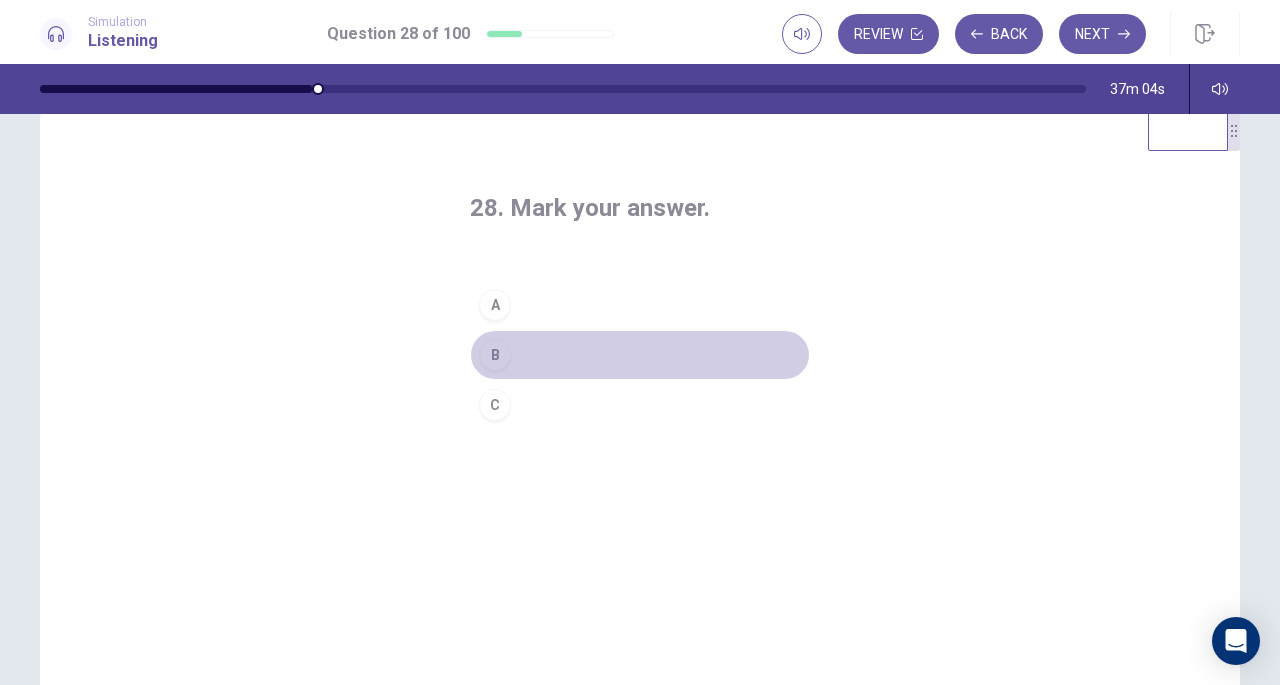 click on "B" at bounding box center [640, 355] 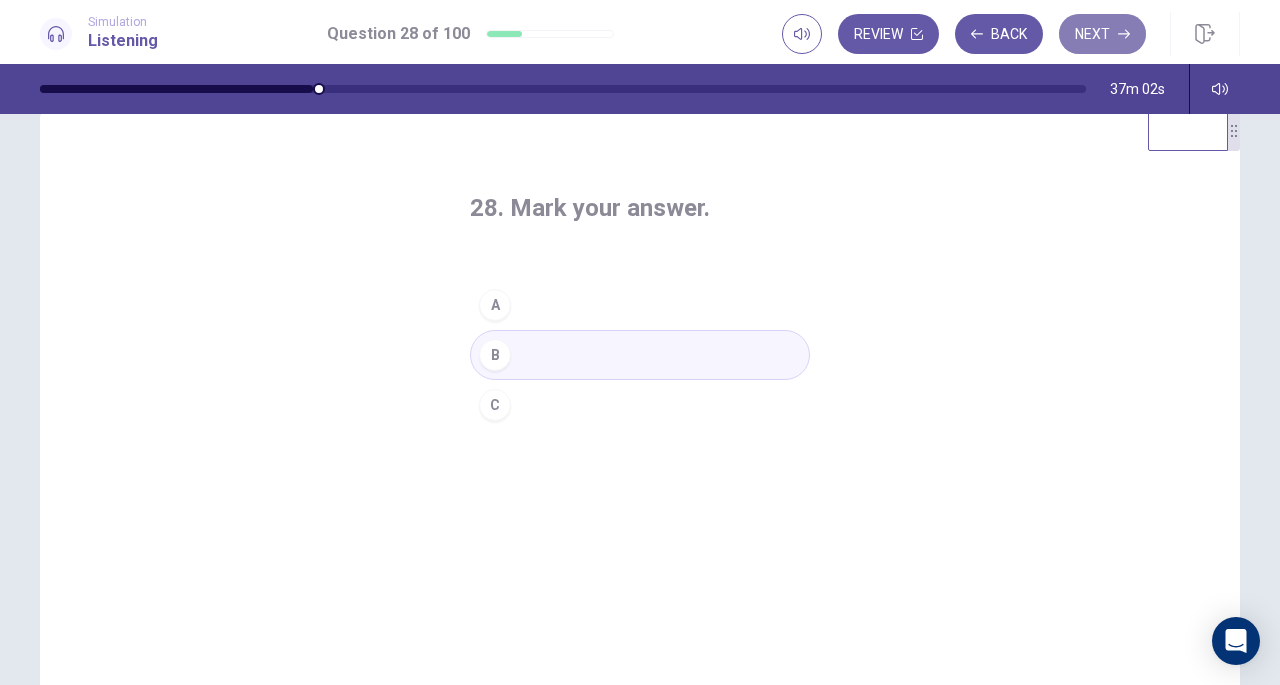 click on "Next" at bounding box center [1102, 34] 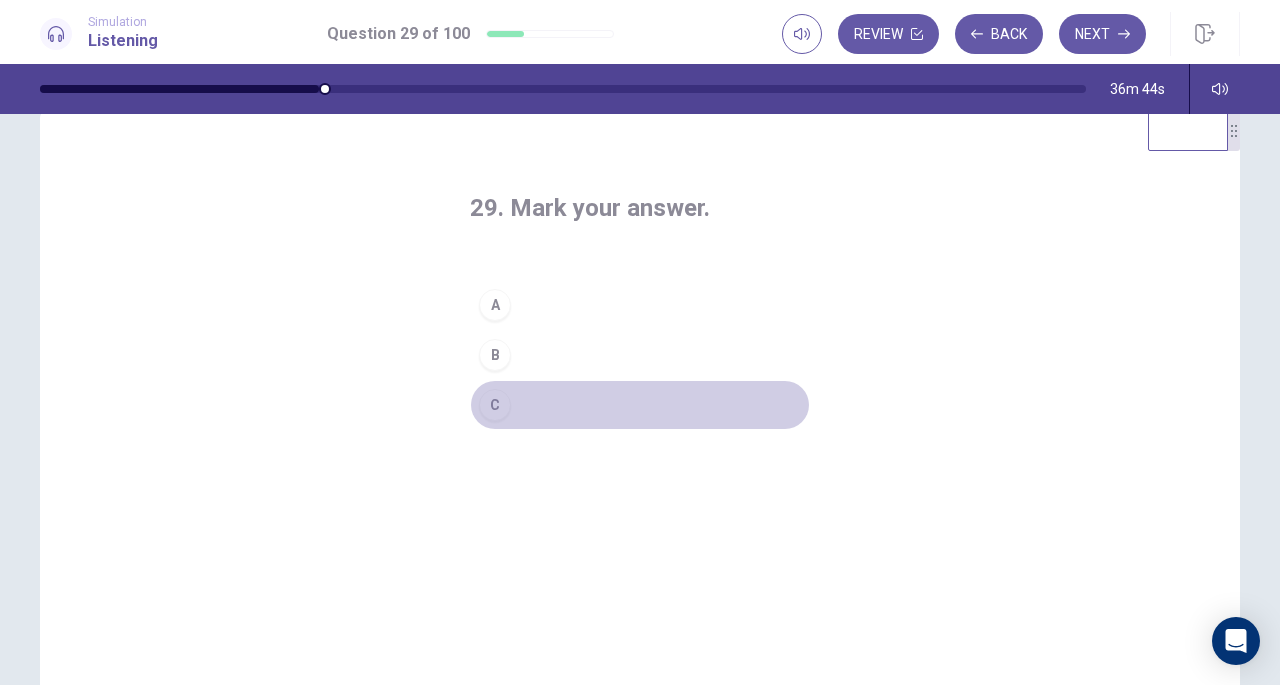 click on "C" at bounding box center [640, 405] 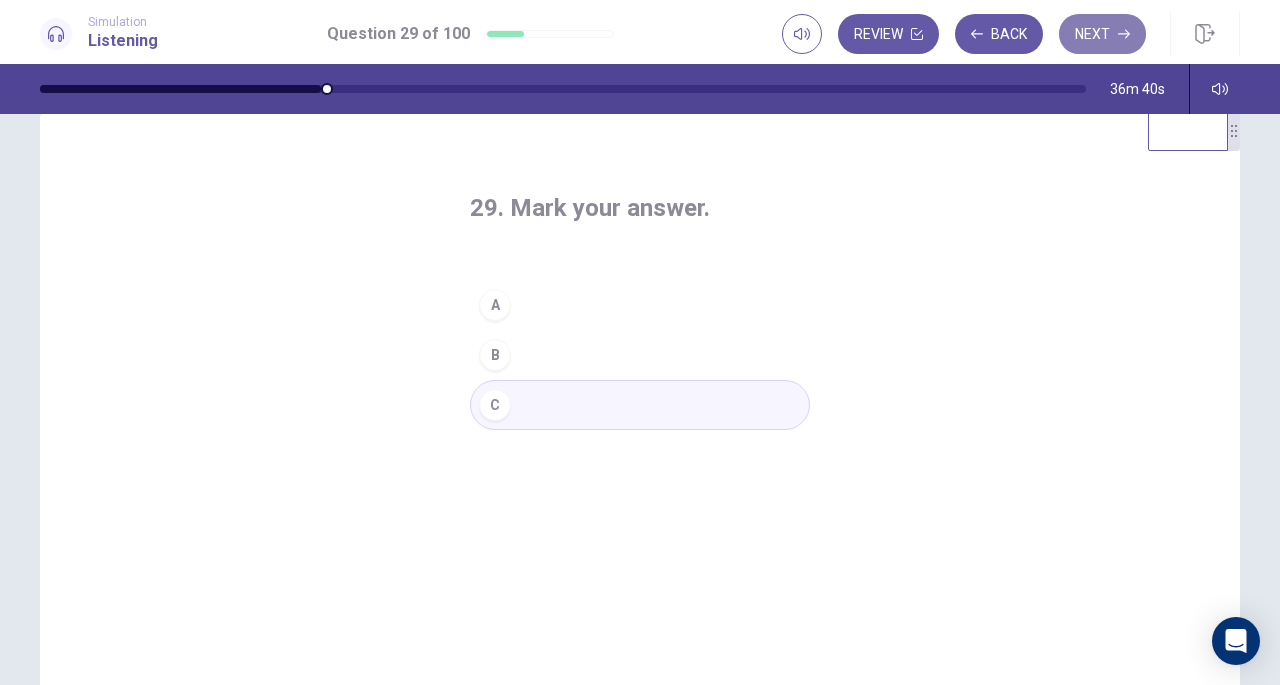 click on "Next" at bounding box center (1102, 34) 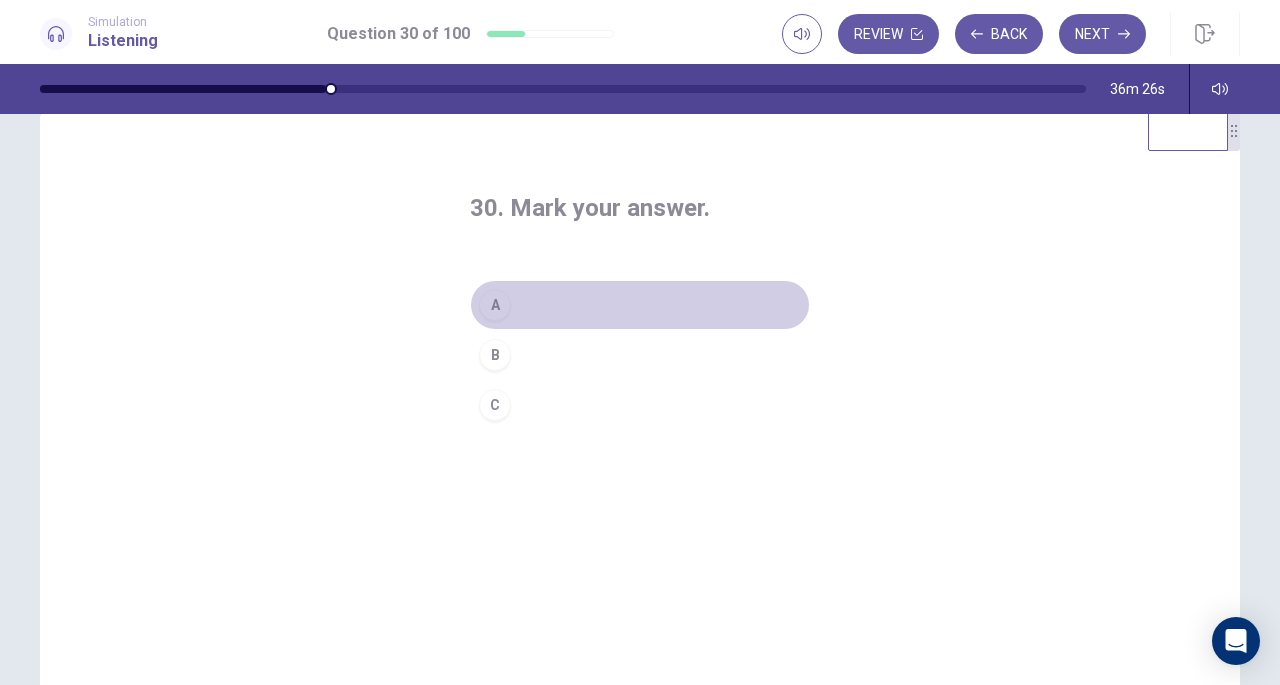 click on "A" at bounding box center (640, 305) 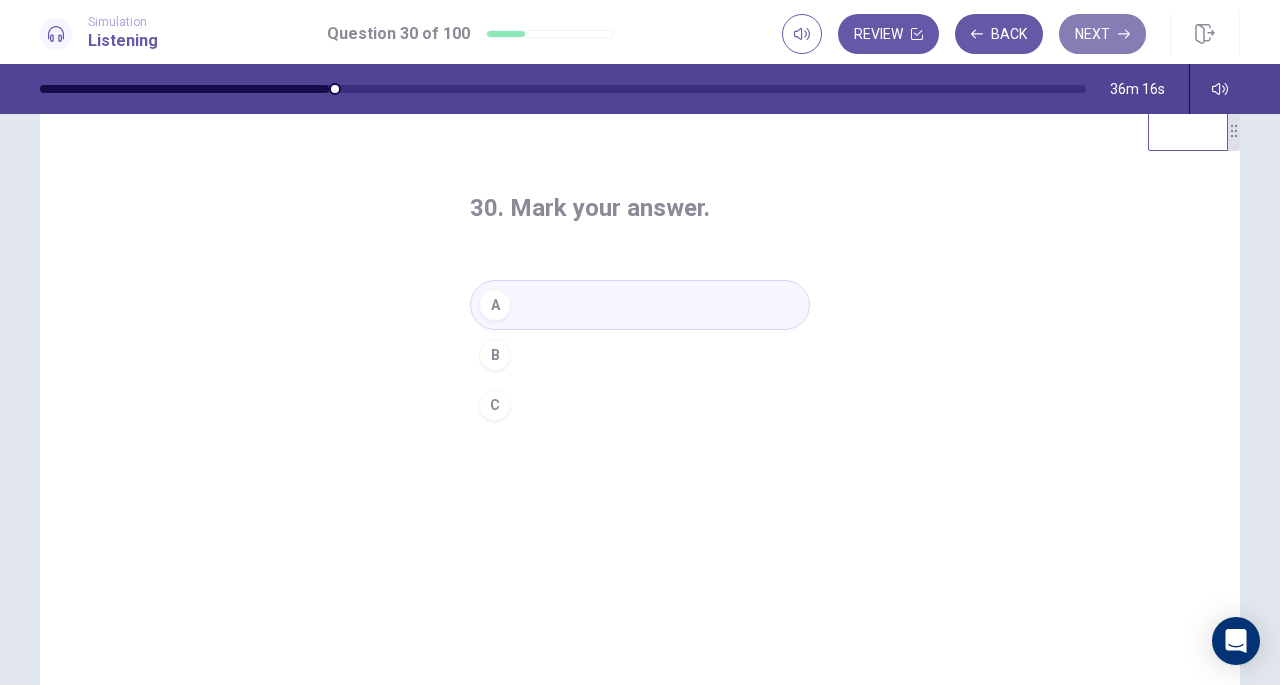 click on "Next" at bounding box center [1102, 34] 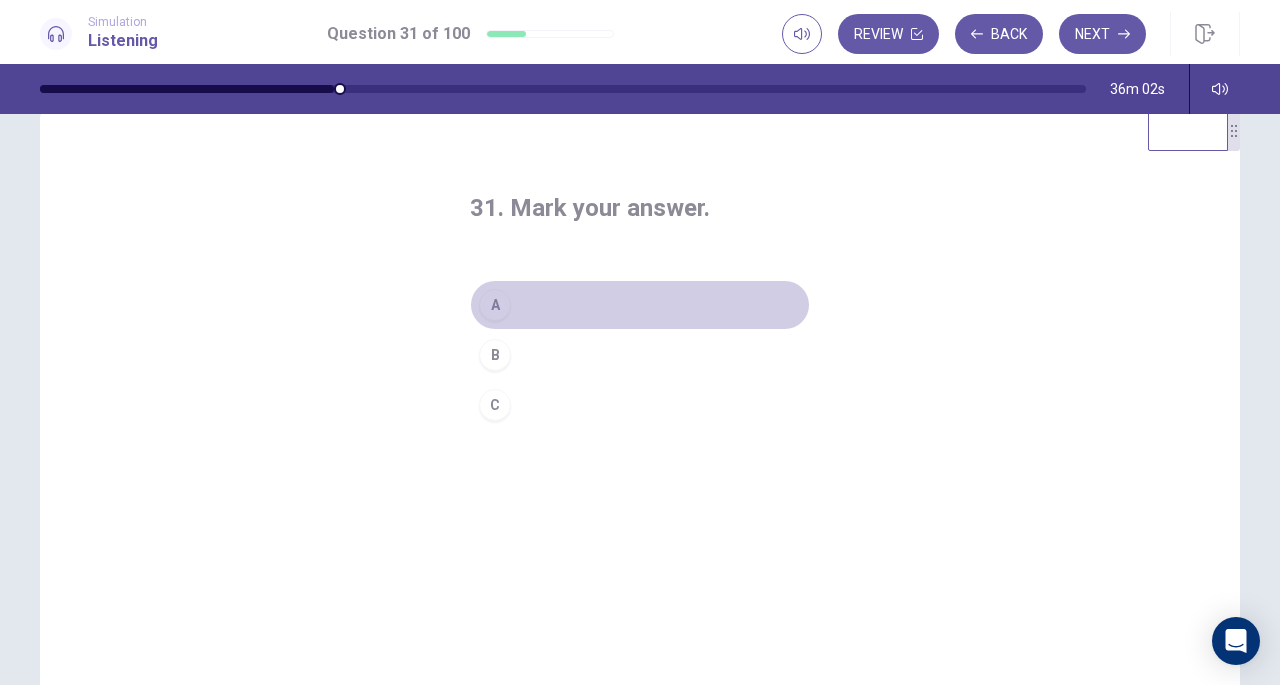 click on "A" at bounding box center (640, 305) 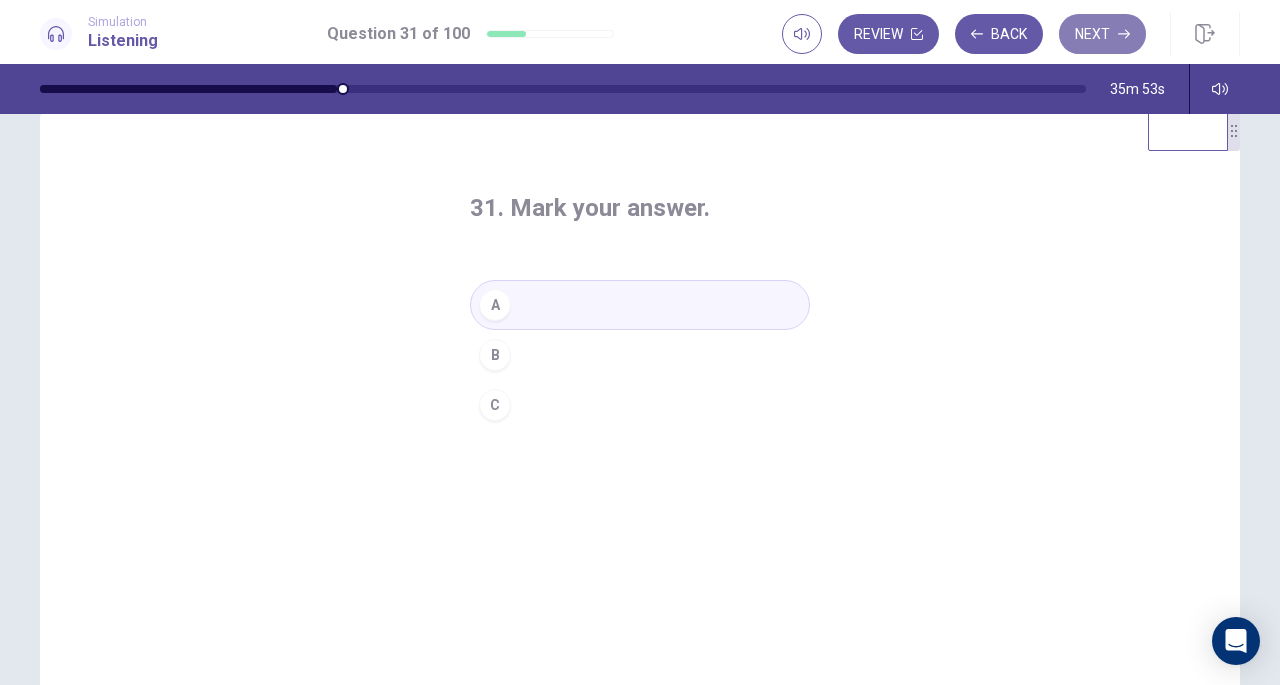 click on "Next" at bounding box center [1102, 34] 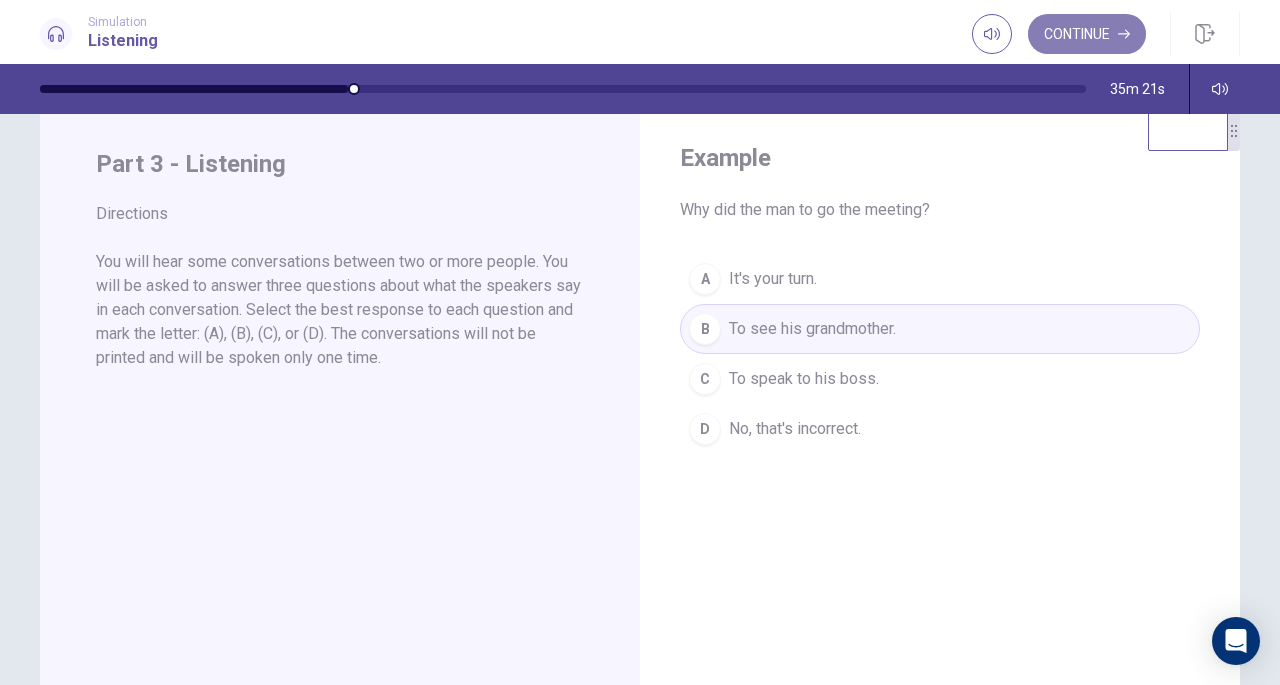 click on "Continue" at bounding box center (1087, 34) 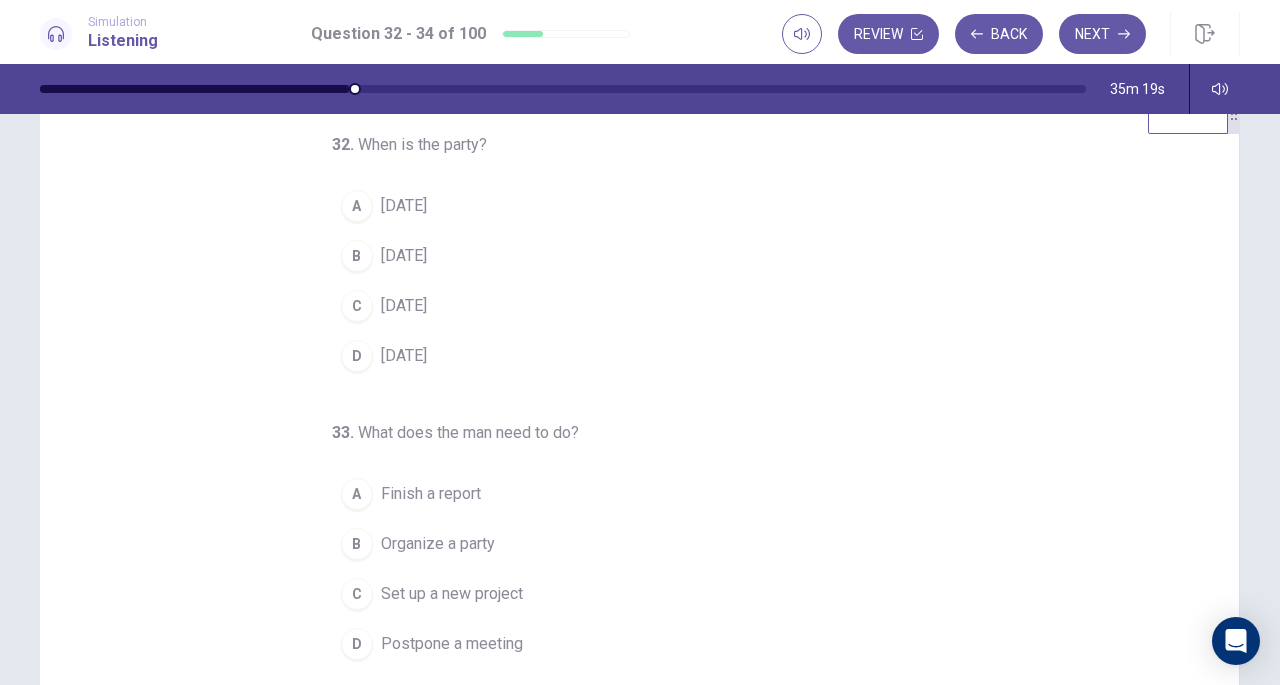 scroll, scrollTop: 60, scrollLeft: 0, axis: vertical 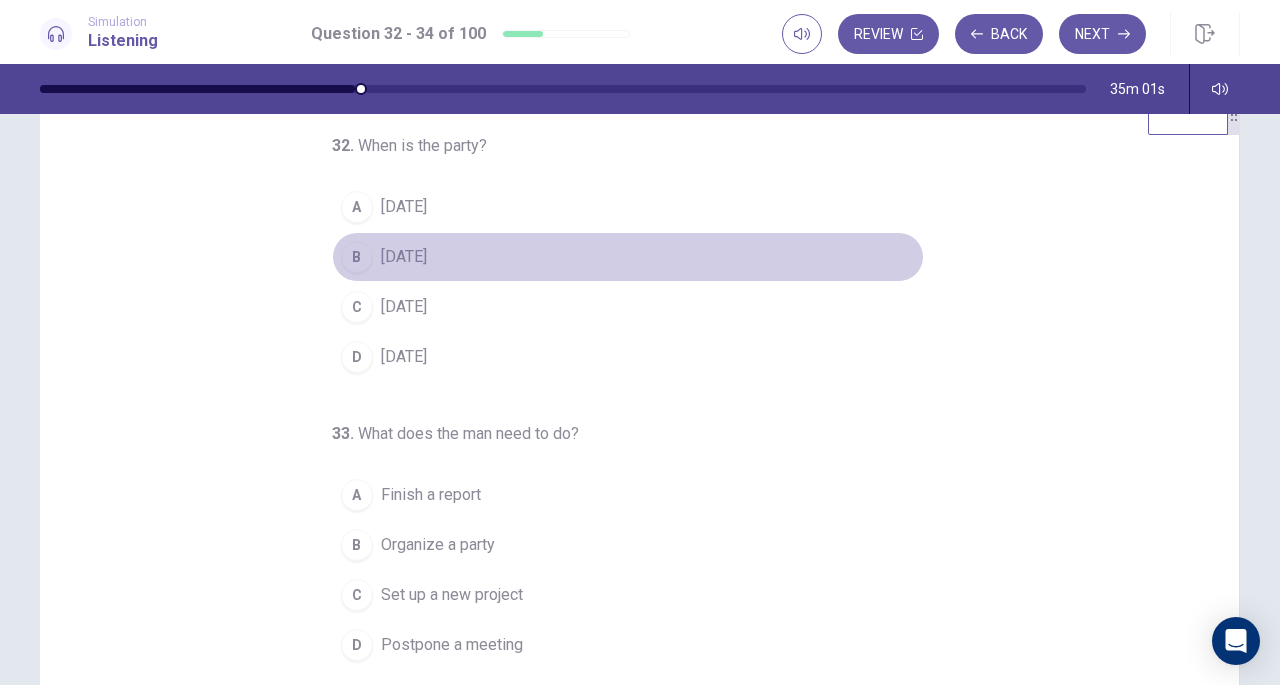 click on "[DATE]" at bounding box center (404, 257) 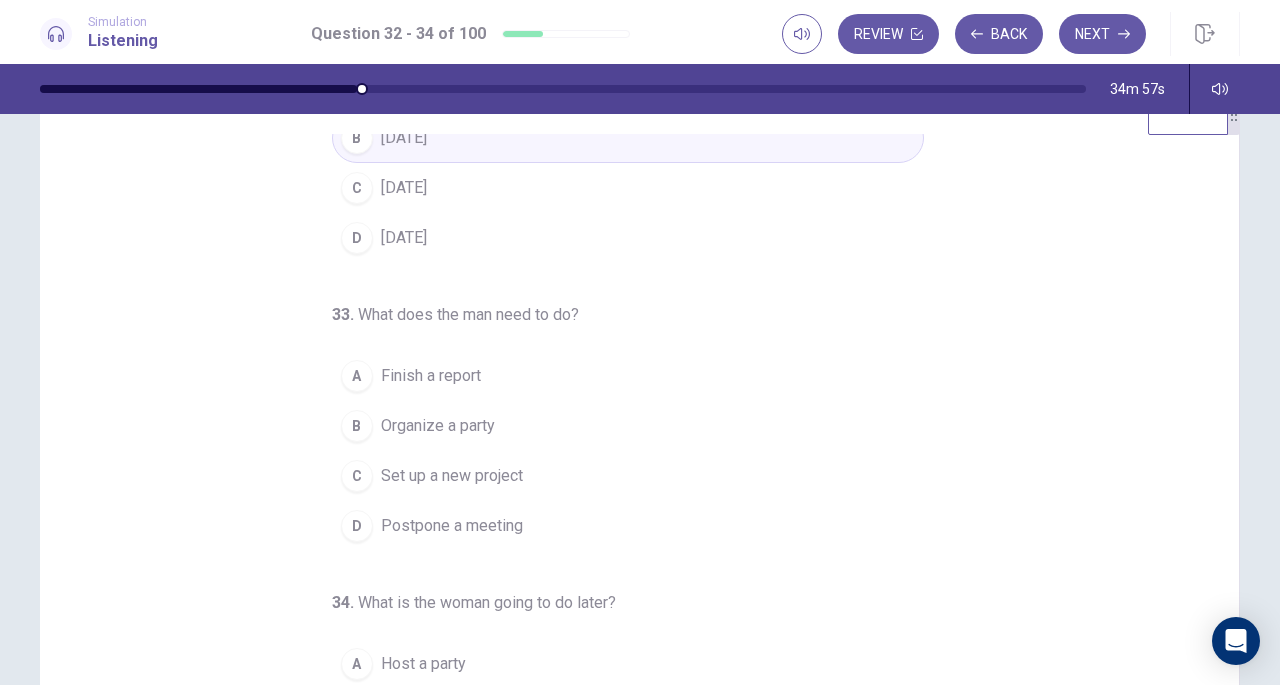 scroll, scrollTop: 120, scrollLeft: 0, axis: vertical 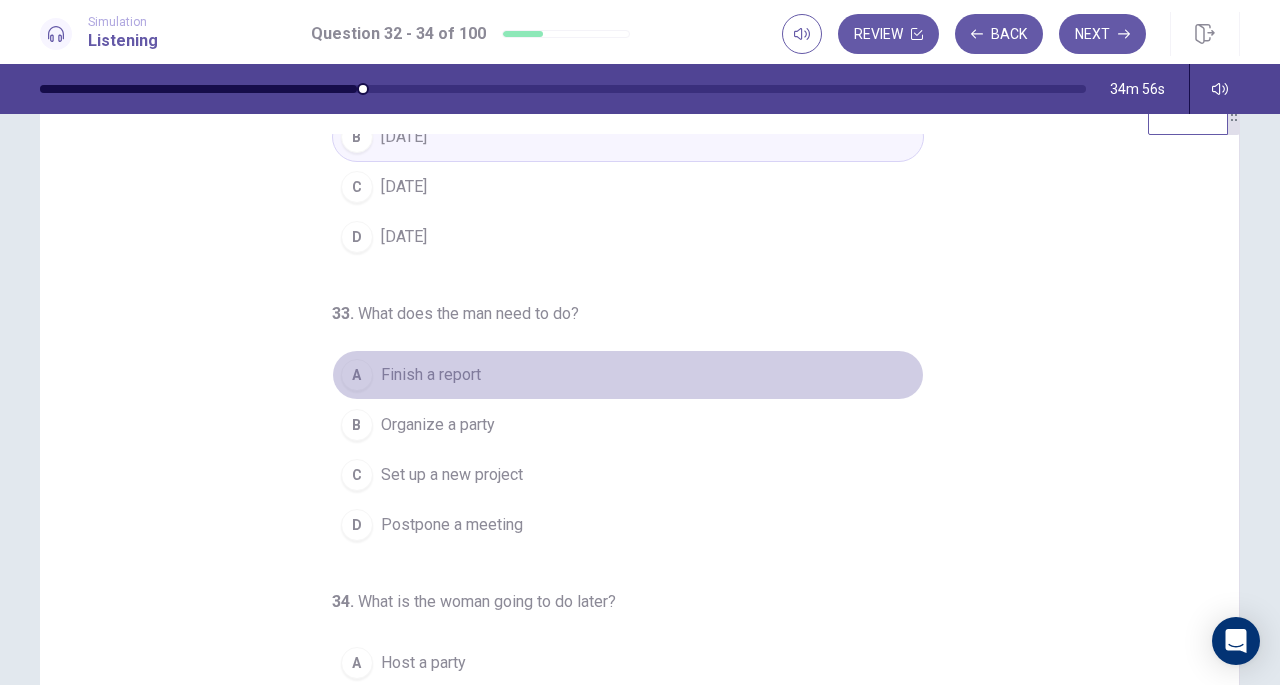 click on "Finish a report" at bounding box center [431, 375] 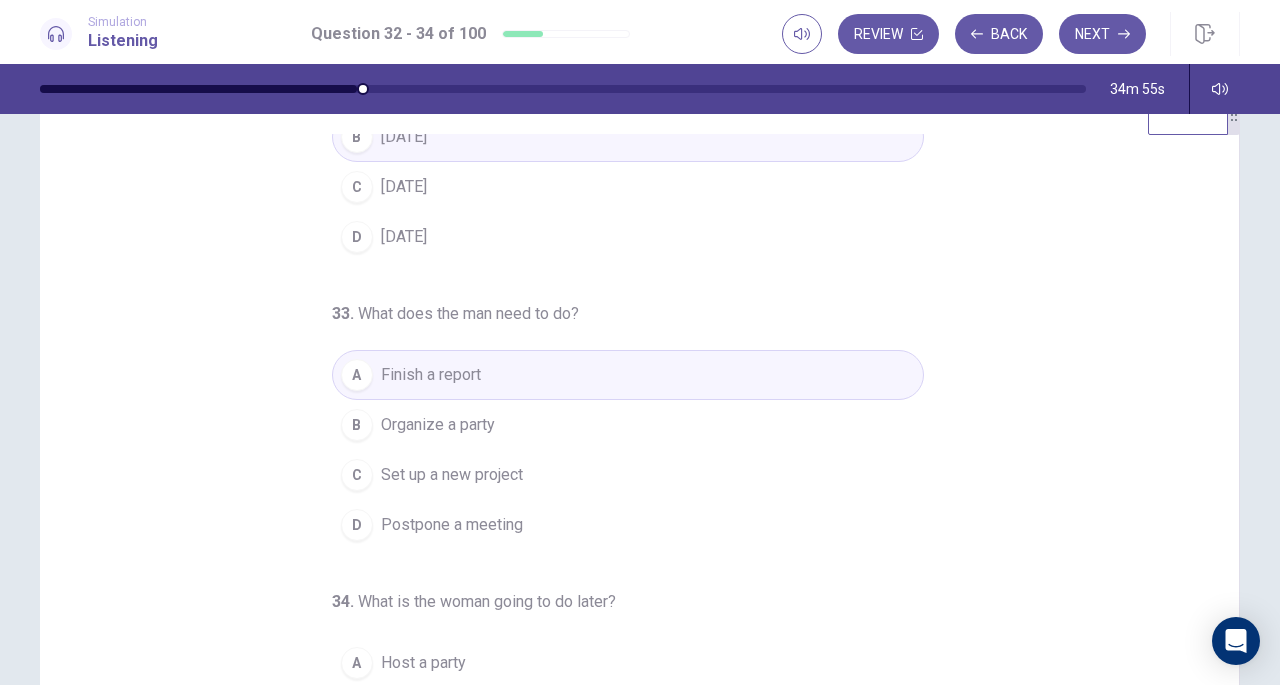 scroll, scrollTop: 200, scrollLeft: 0, axis: vertical 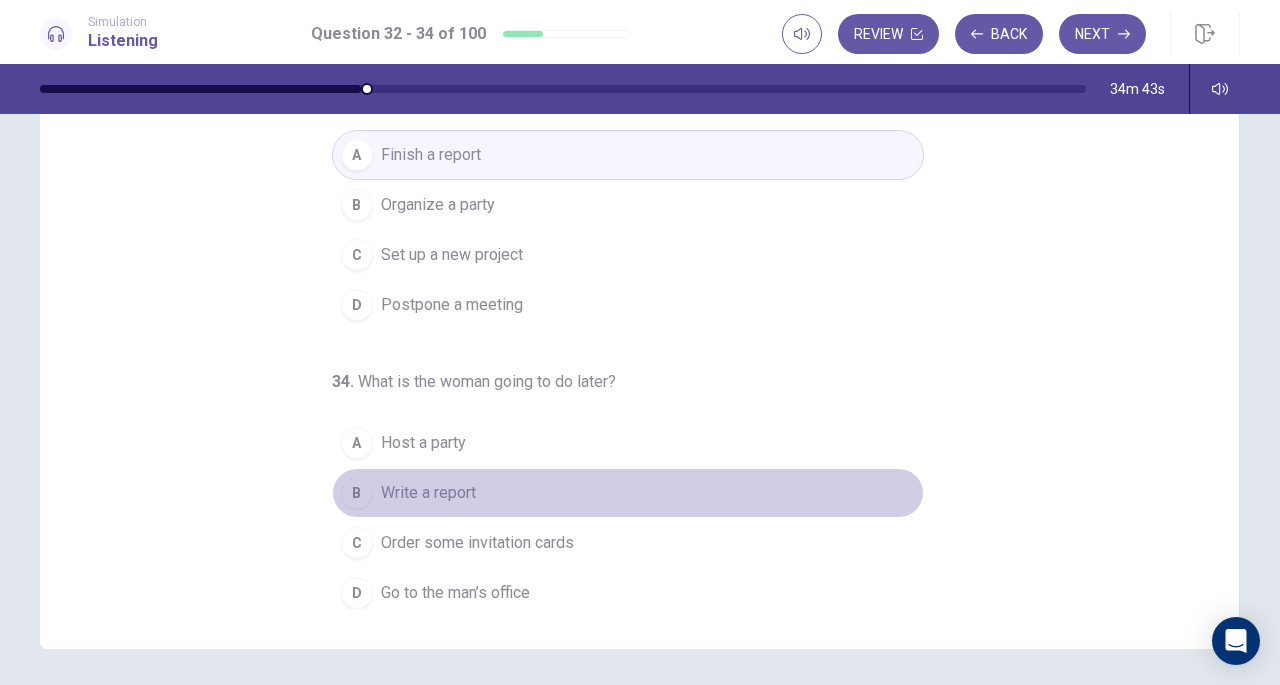 click on "Write a report" at bounding box center (428, 493) 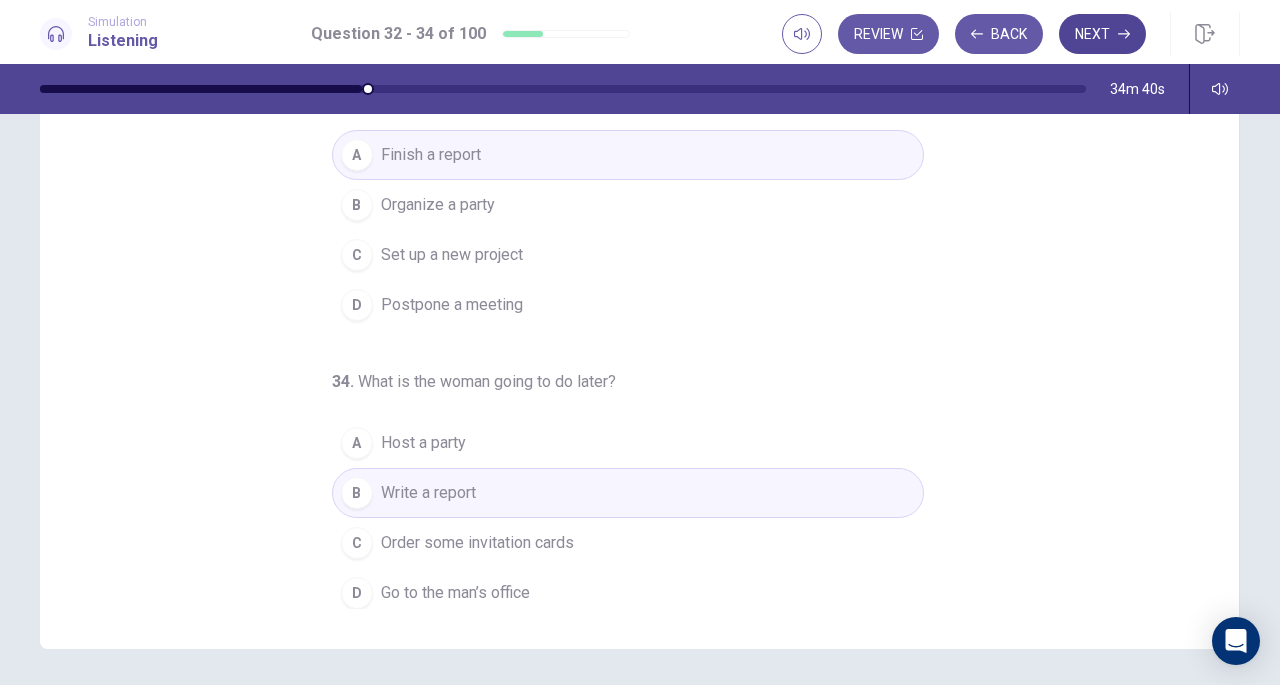 click on "Next" at bounding box center (1102, 34) 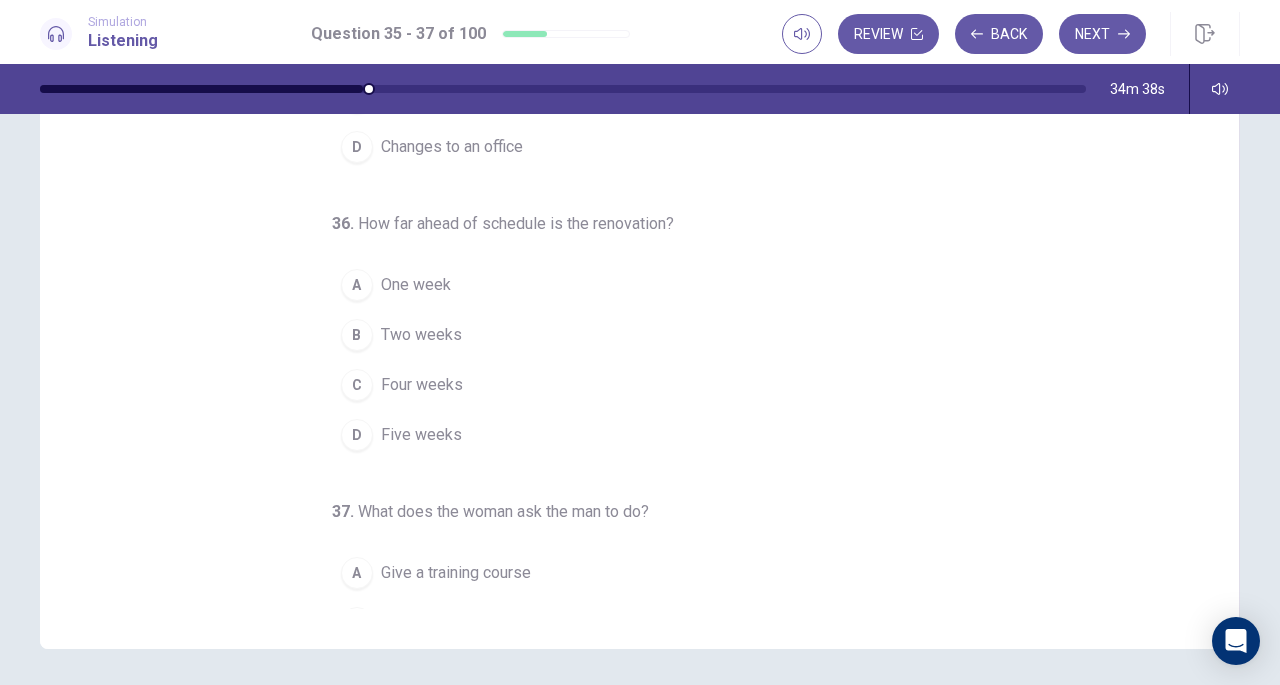 scroll, scrollTop: 0, scrollLeft: 0, axis: both 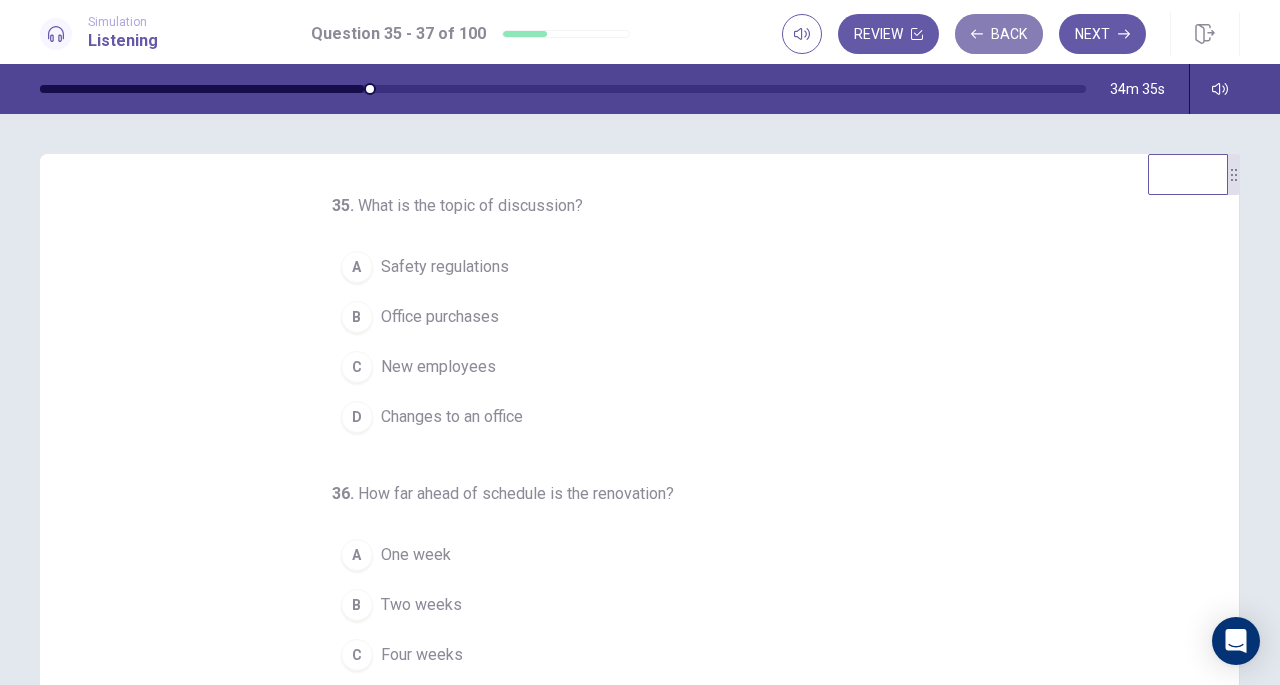click on "Back" at bounding box center (999, 34) 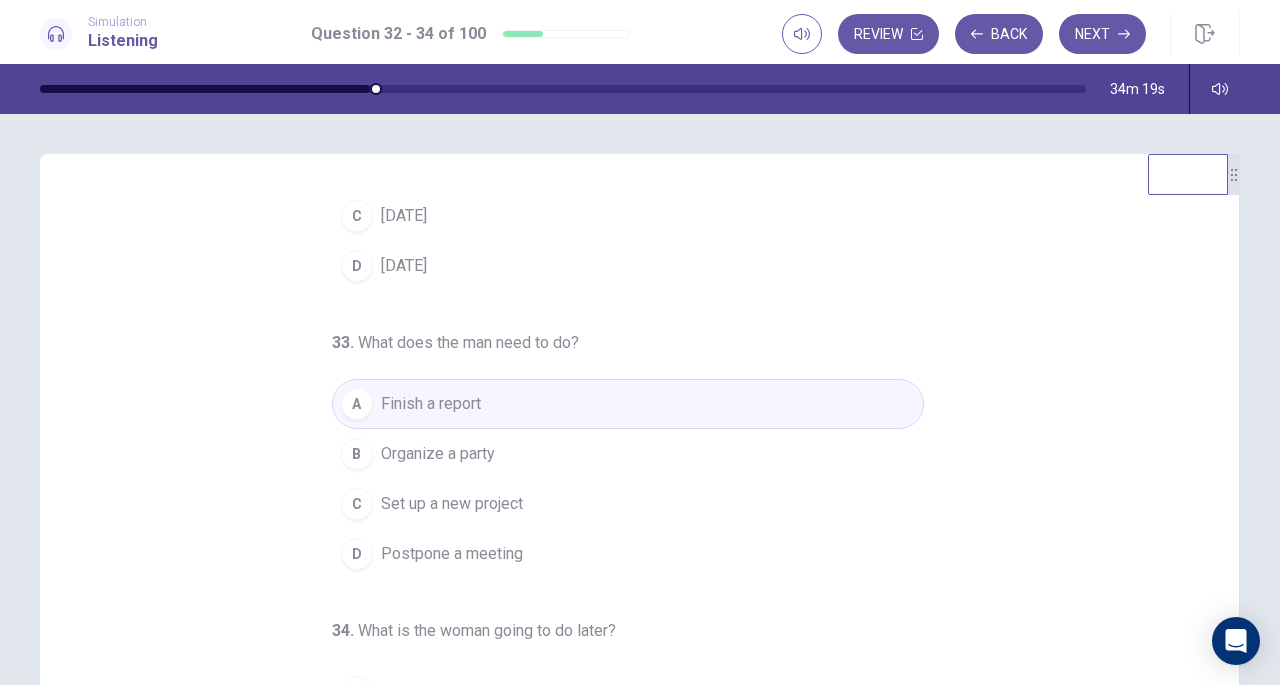 scroll, scrollTop: 200, scrollLeft: 0, axis: vertical 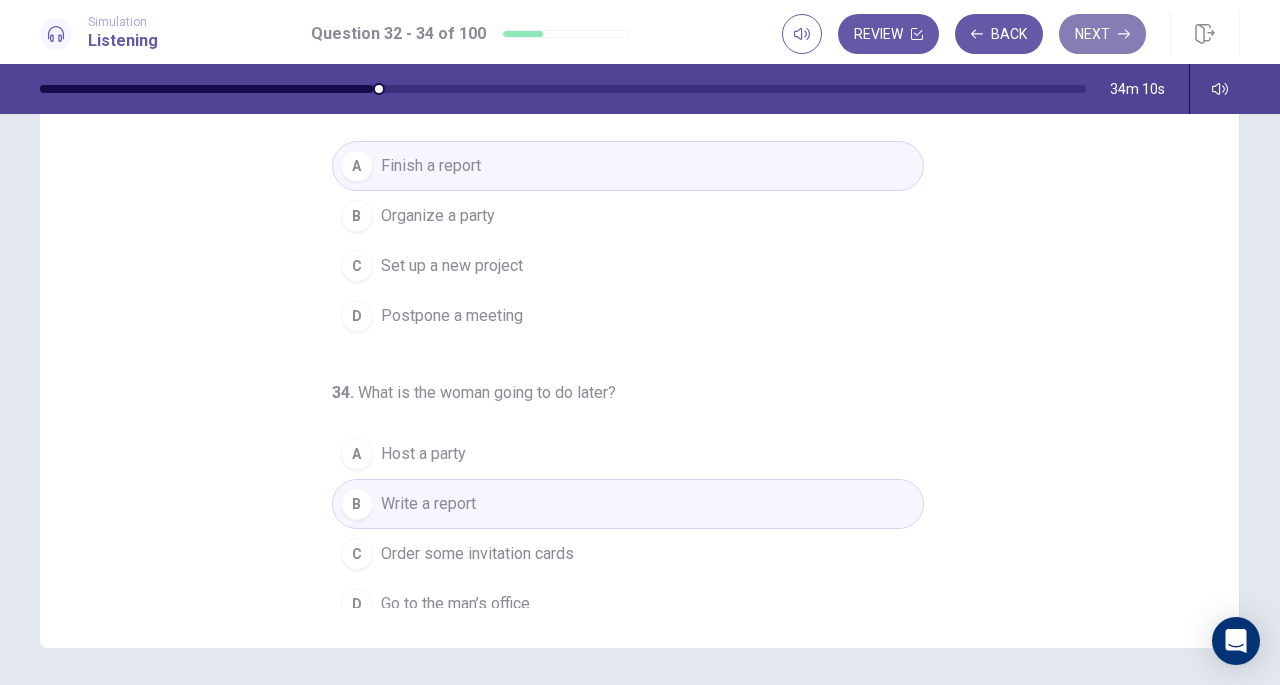click on "Next" at bounding box center (1102, 34) 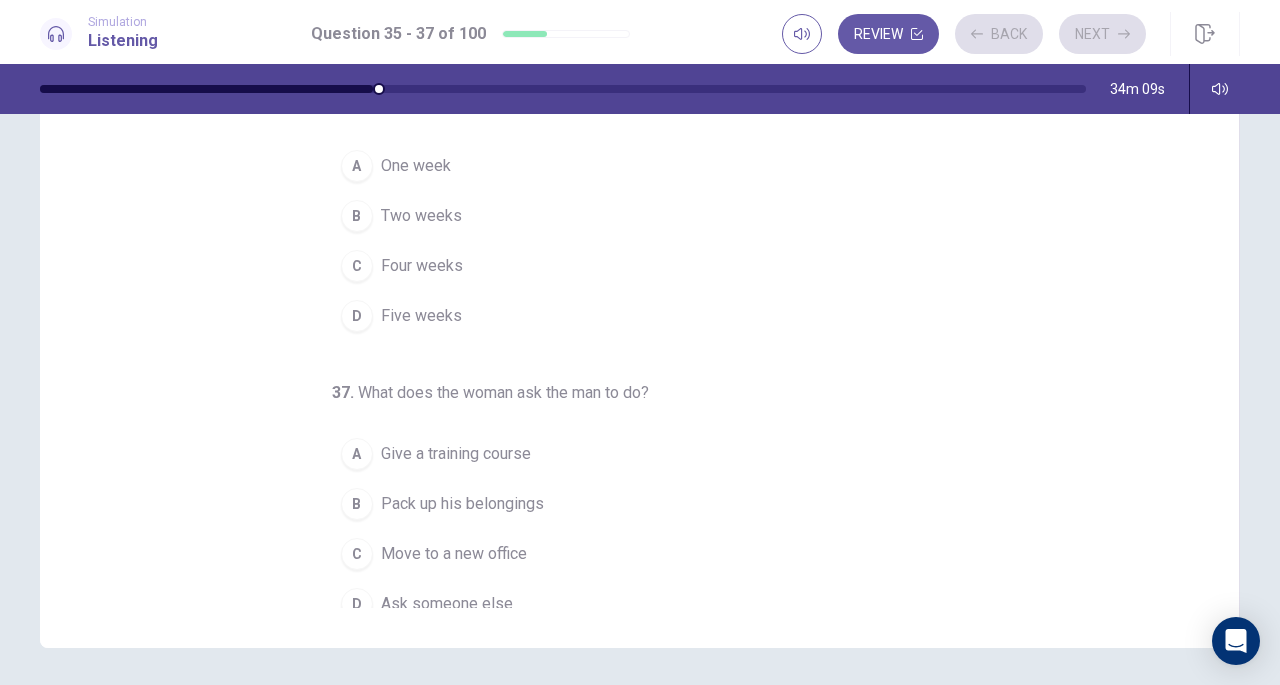 scroll, scrollTop: 0, scrollLeft: 0, axis: both 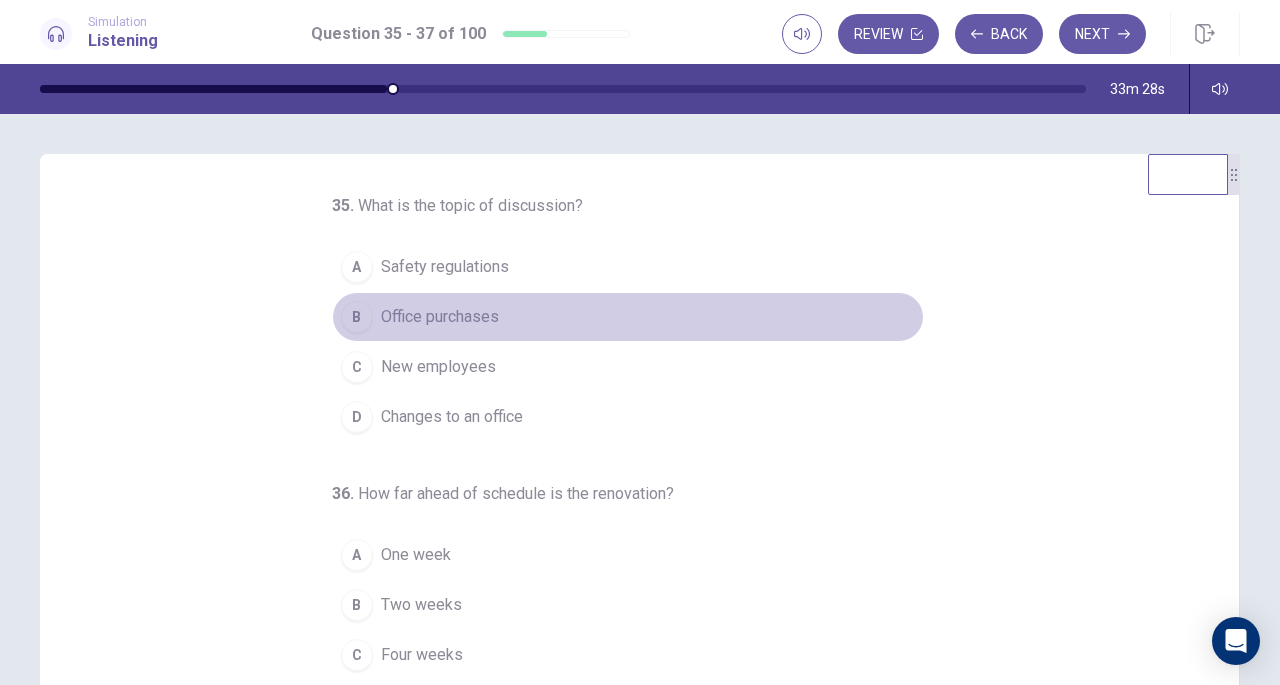 click on "Office purchases" at bounding box center [440, 317] 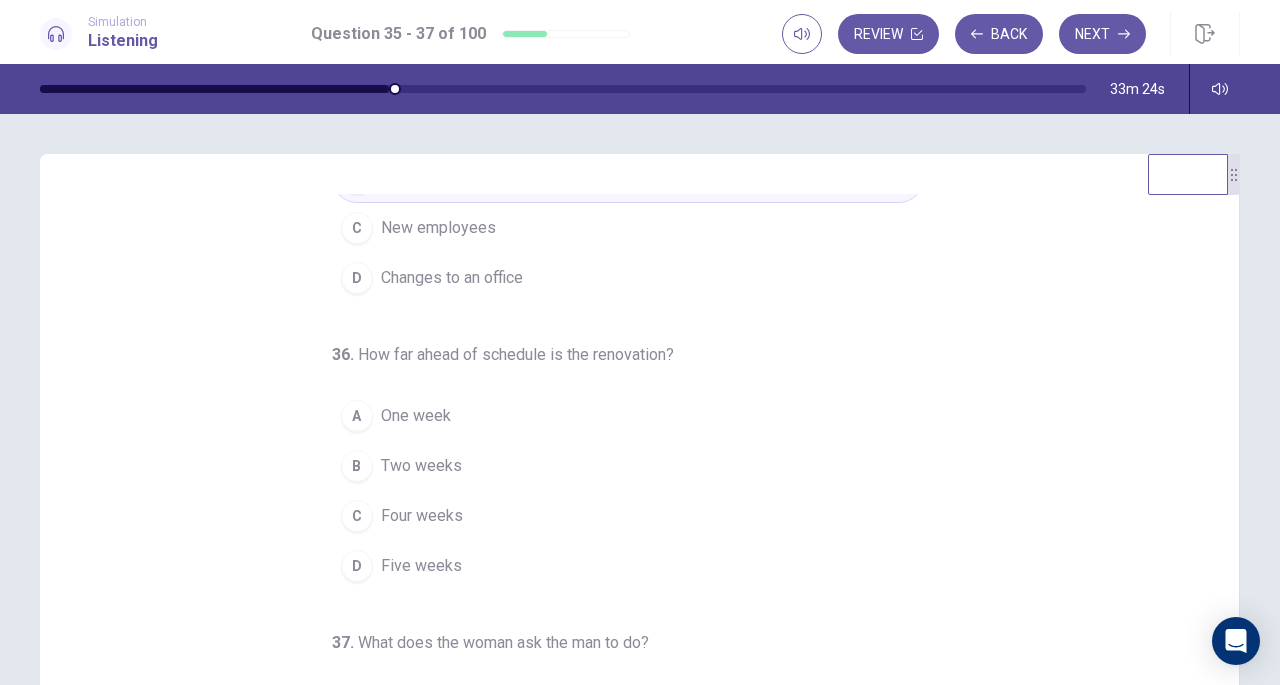 scroll, scrollTop: 200, scrollLeft: 0, axis: vertical 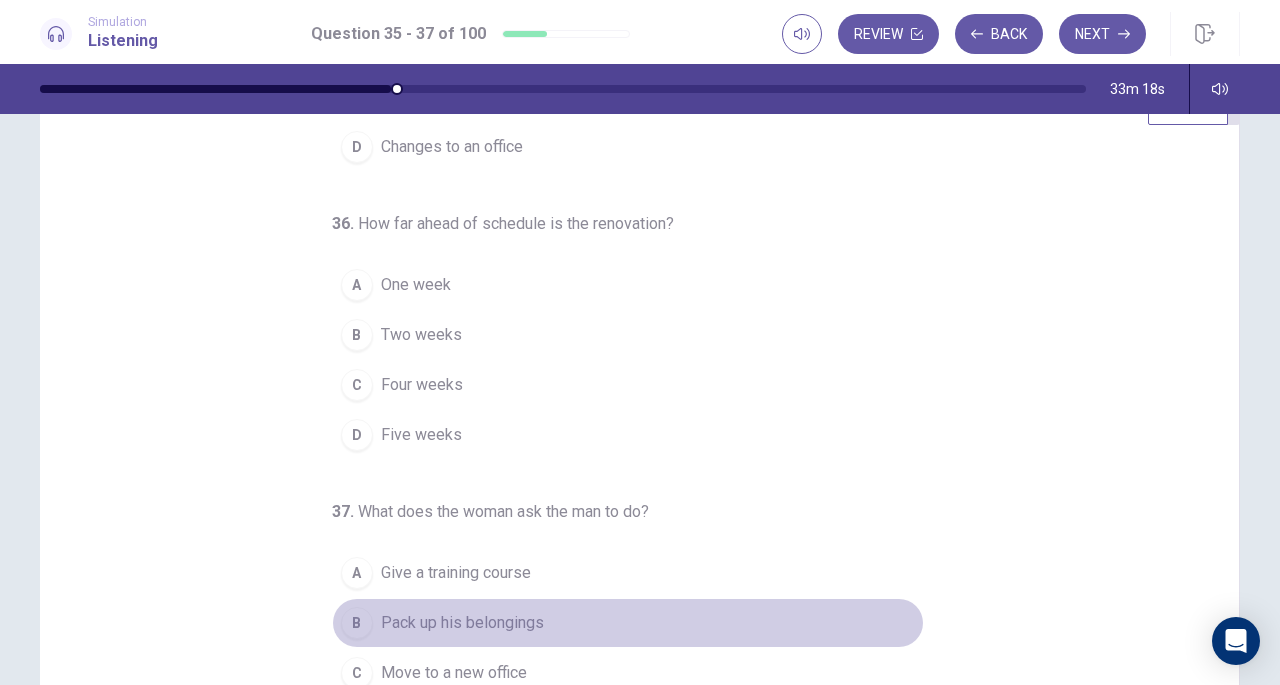 click on "B Pack up his belongings" at bounding box center (628, 623) 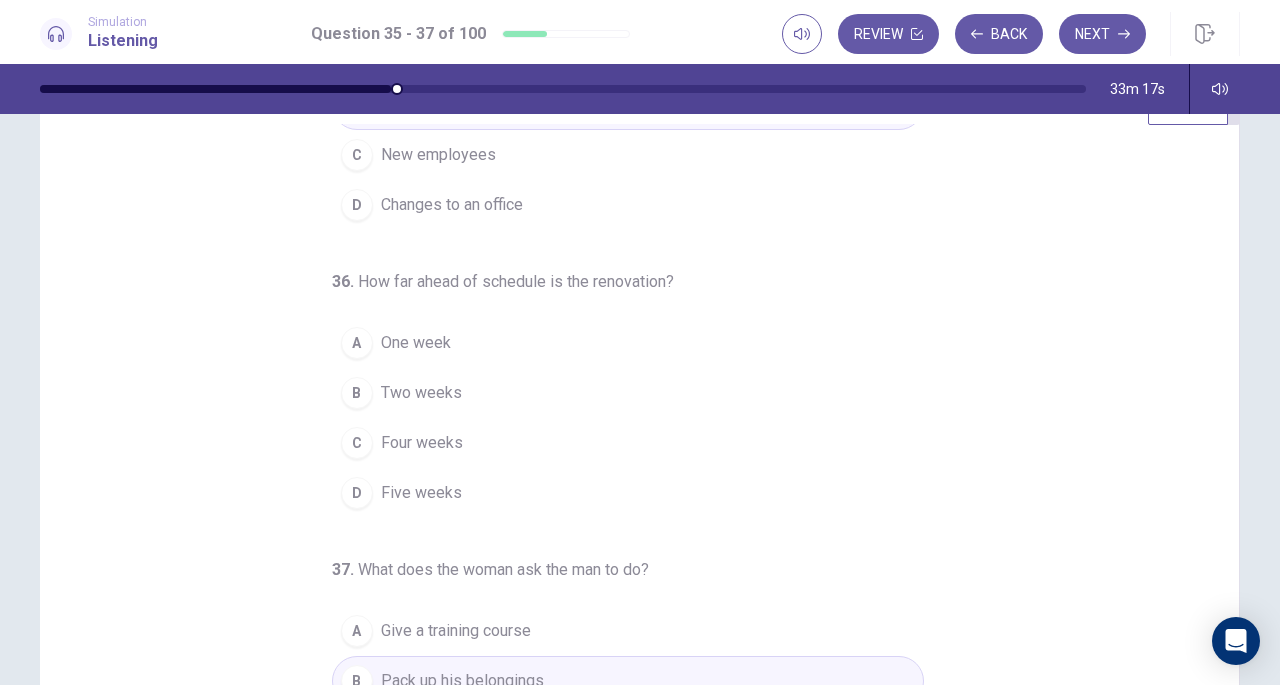 scroll, scrollTop: 126, scrollLeft: 0, axis: vertical 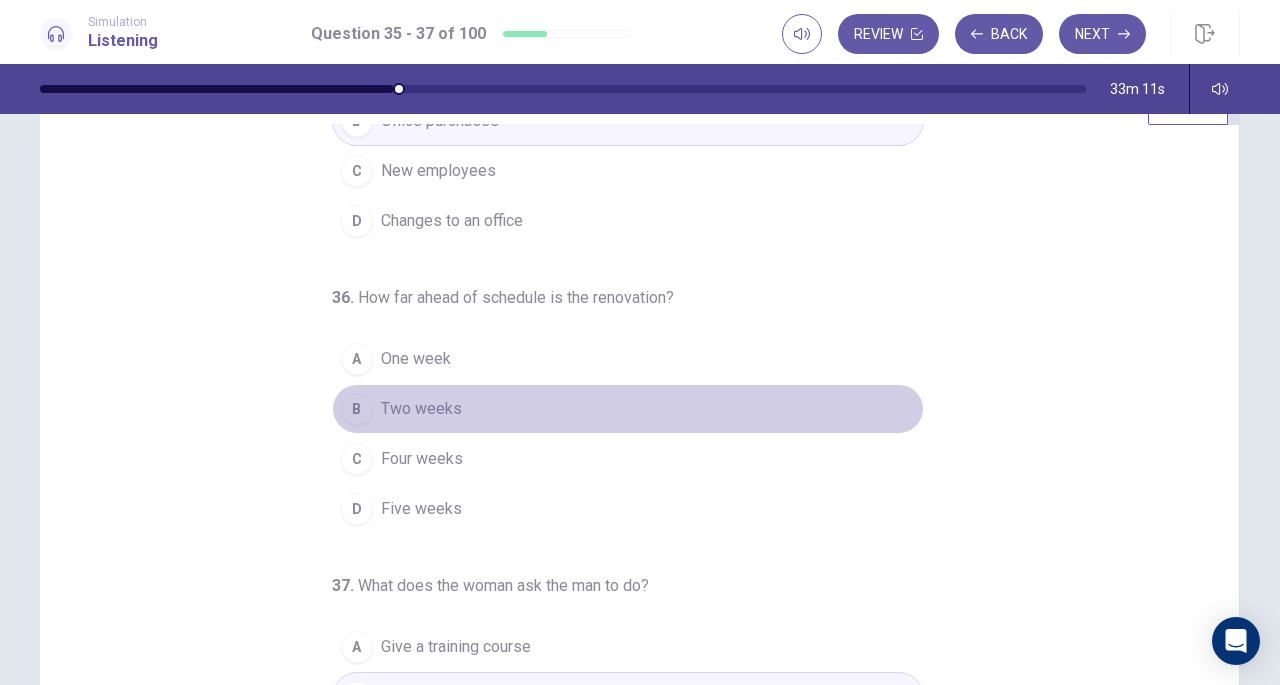 click on "Two weeks" at bounding box center [421, 409] 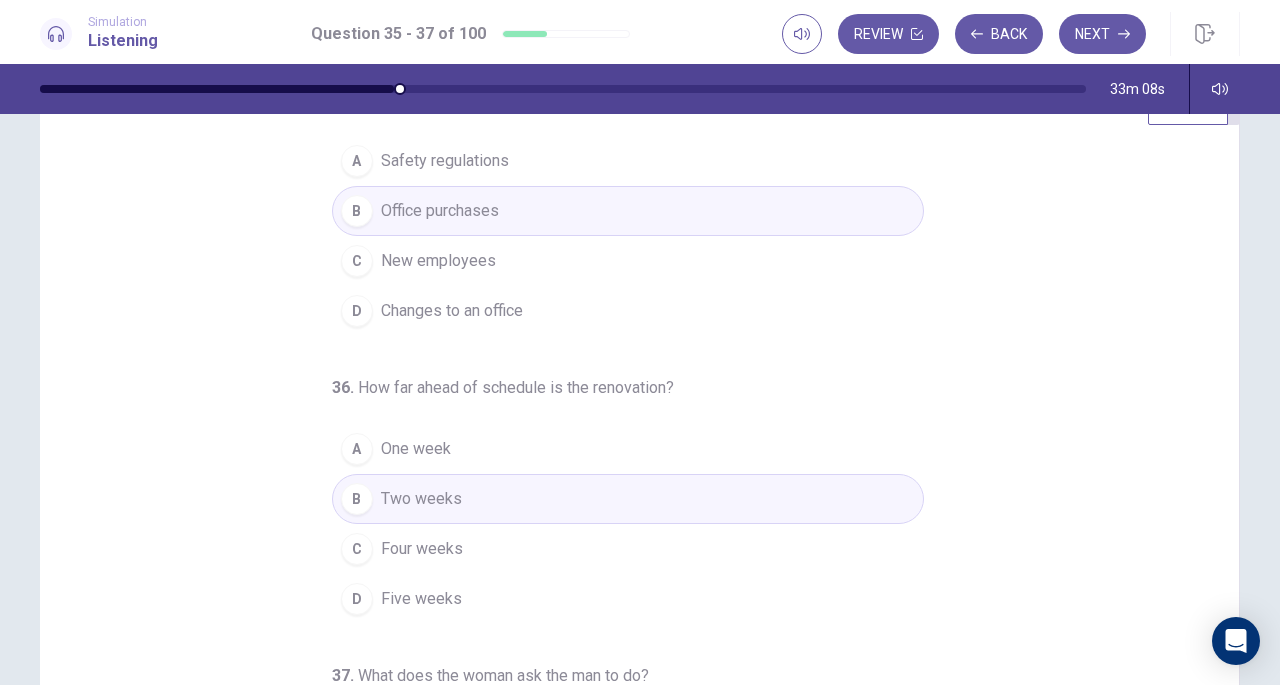 scroll, scrollTop: 0, scrollLeft: 0, axis: both 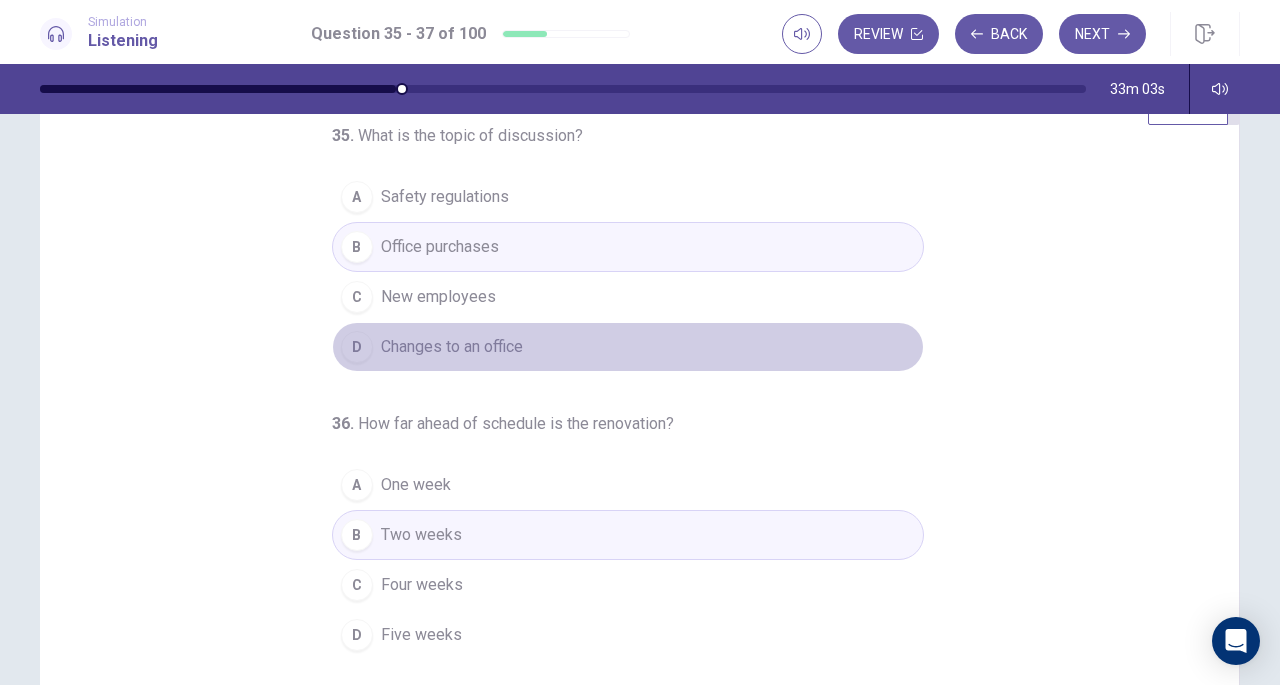 click on "Changes to an office" at bounding box center [452, 347] 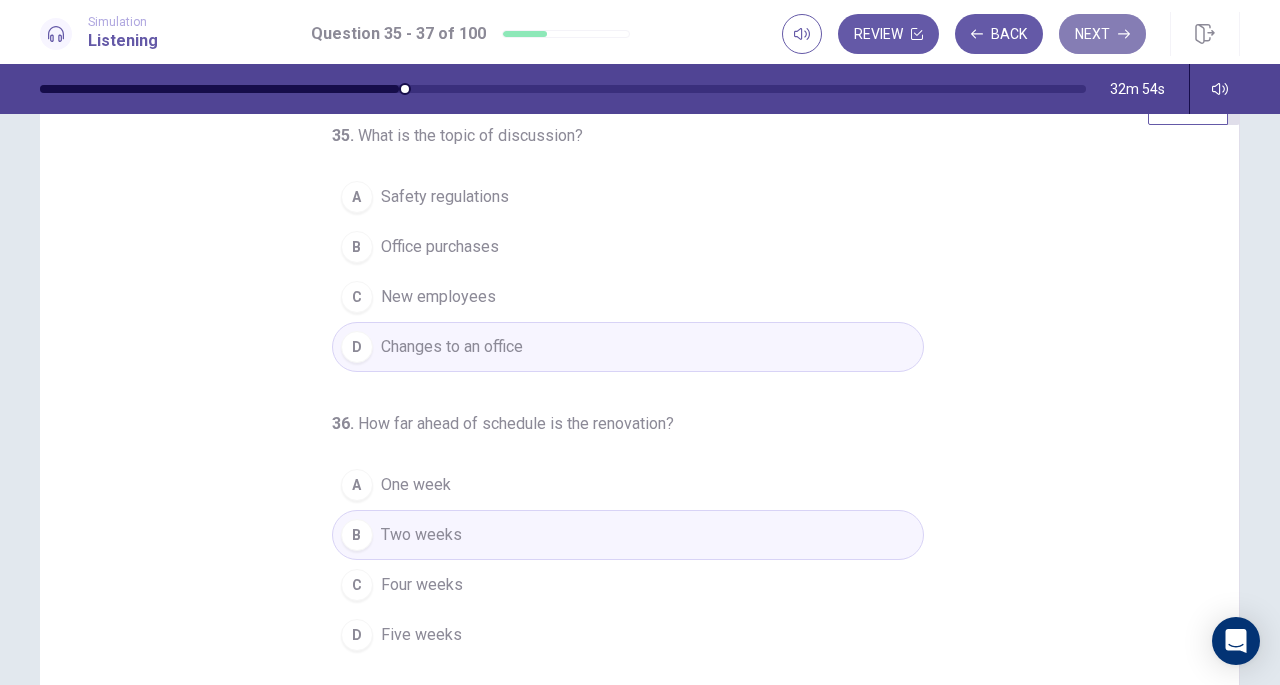 click on "Next" at bounding box center [1102, 34] 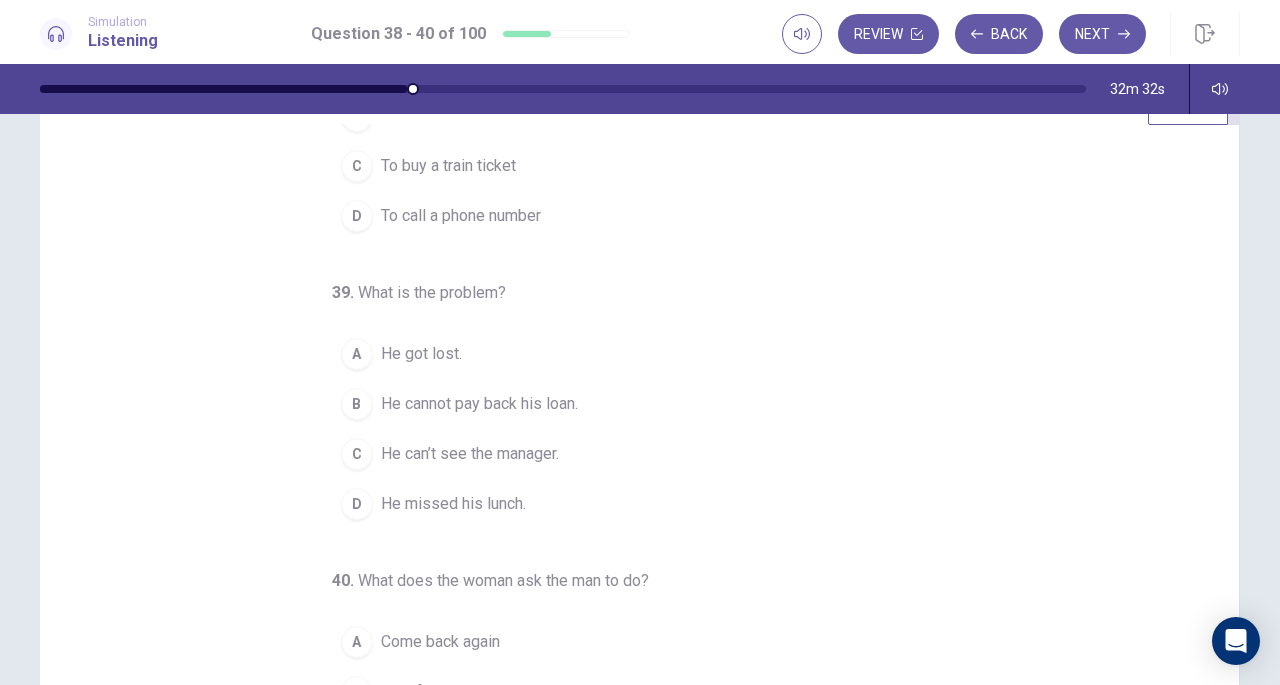 scroll, scrollTop: 200, scrollLeft: 0, axis: vertical 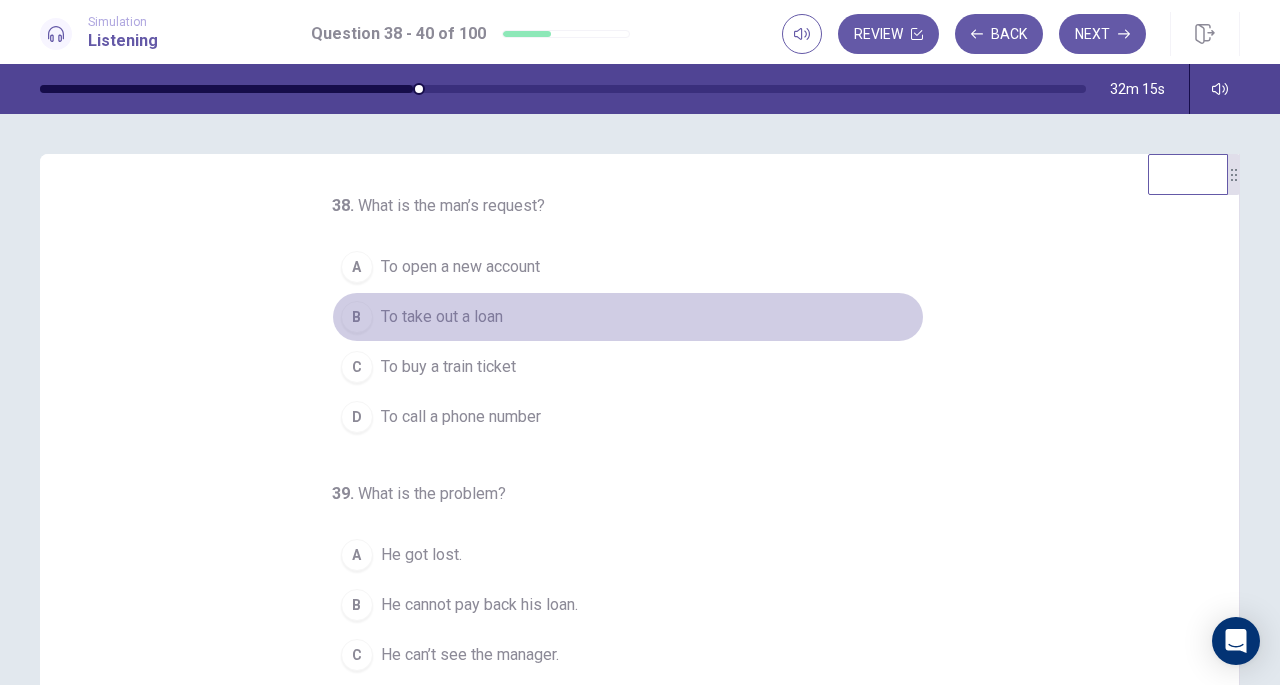 click on "To take out a loan" at bounding box center [442, 317] 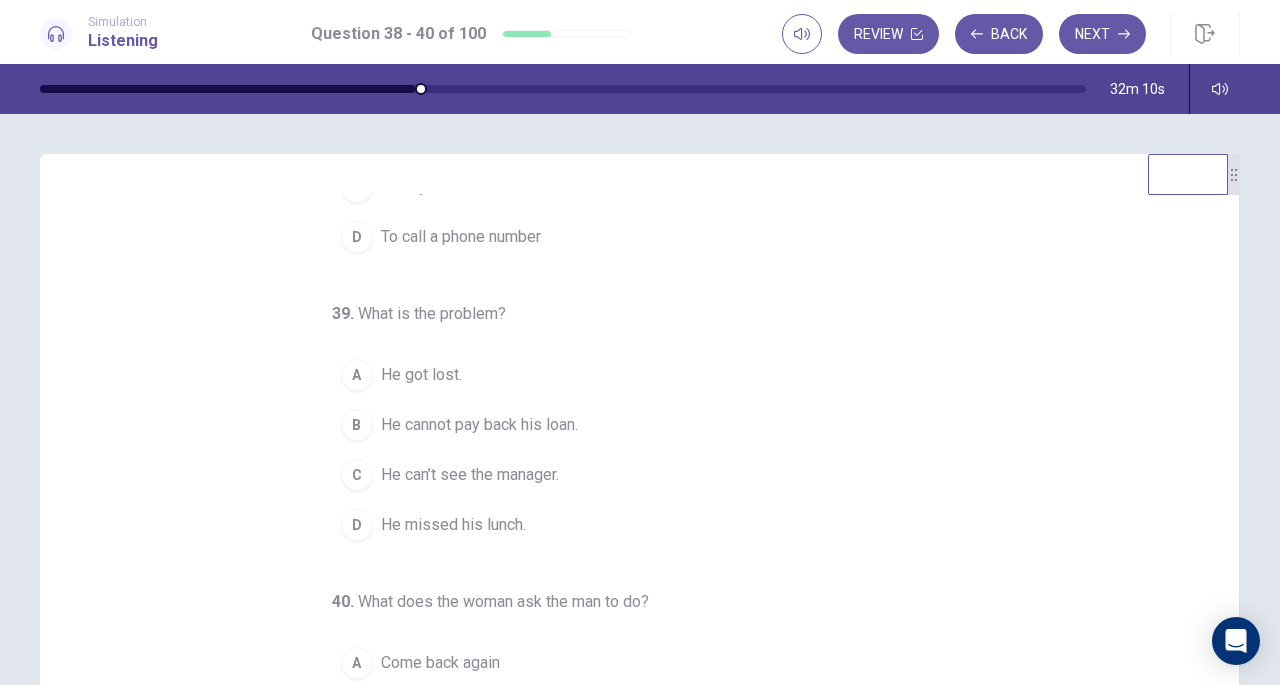 scroll, scrollTop: 181, scrollLeft: 0, axis: vertical 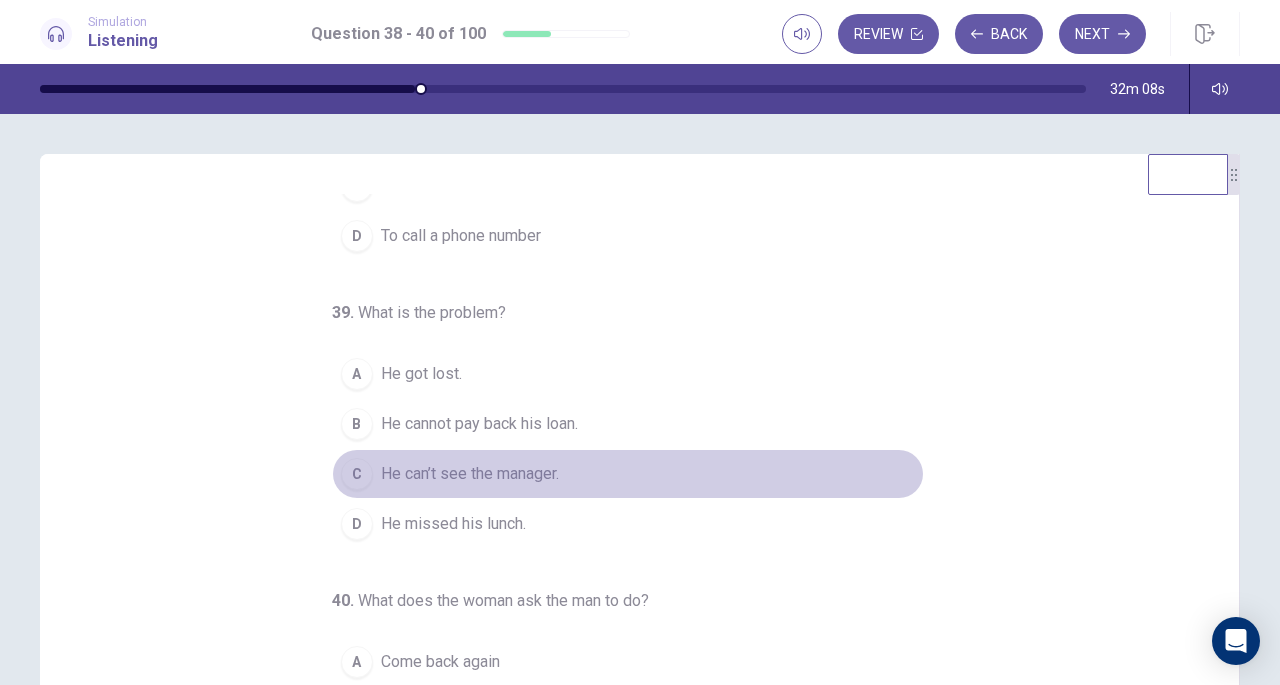 click on "He can’t see the manager." at bounding box center (470, 474) 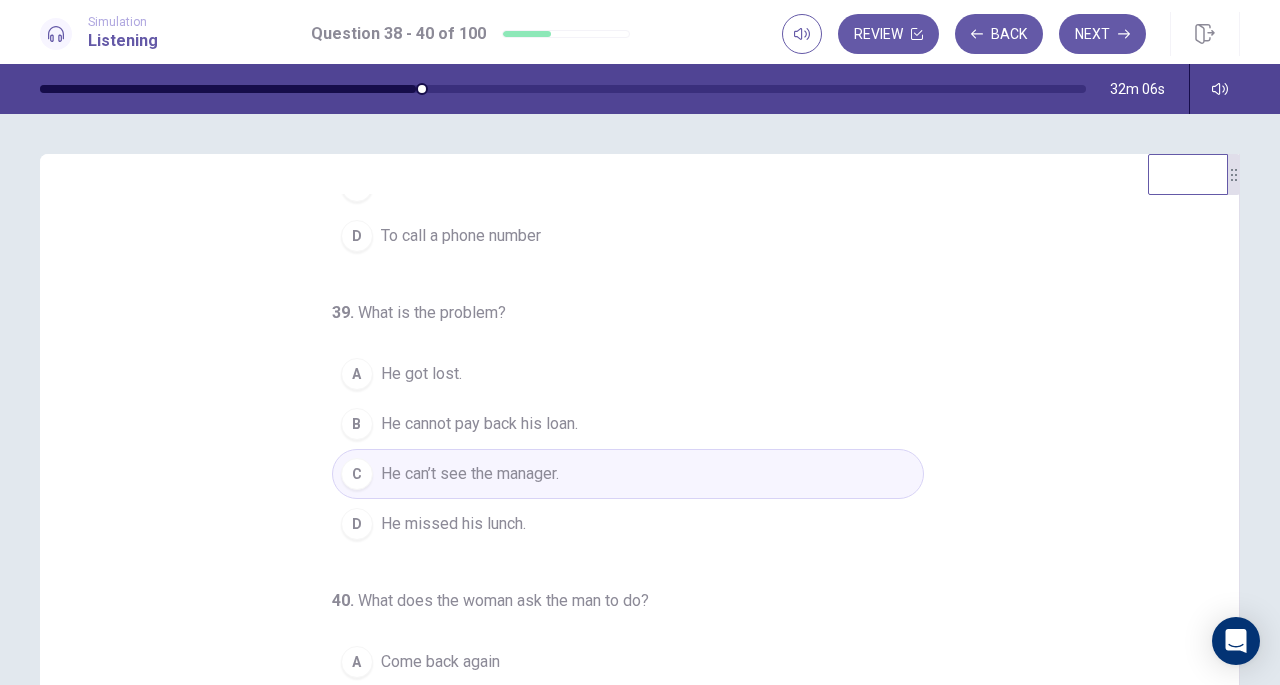 scroll, scrollTop: 200, scrollLeft: 0, axis: vertical 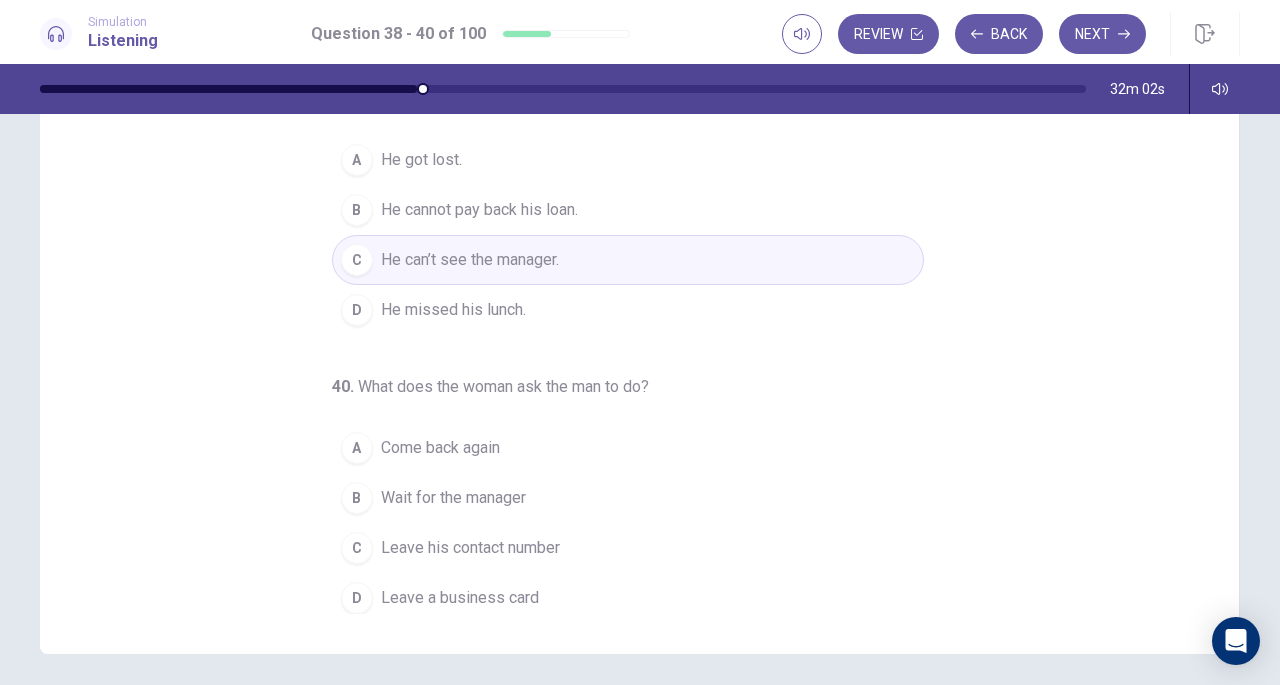 click on "Come back again" at bounding box center (440, 448) 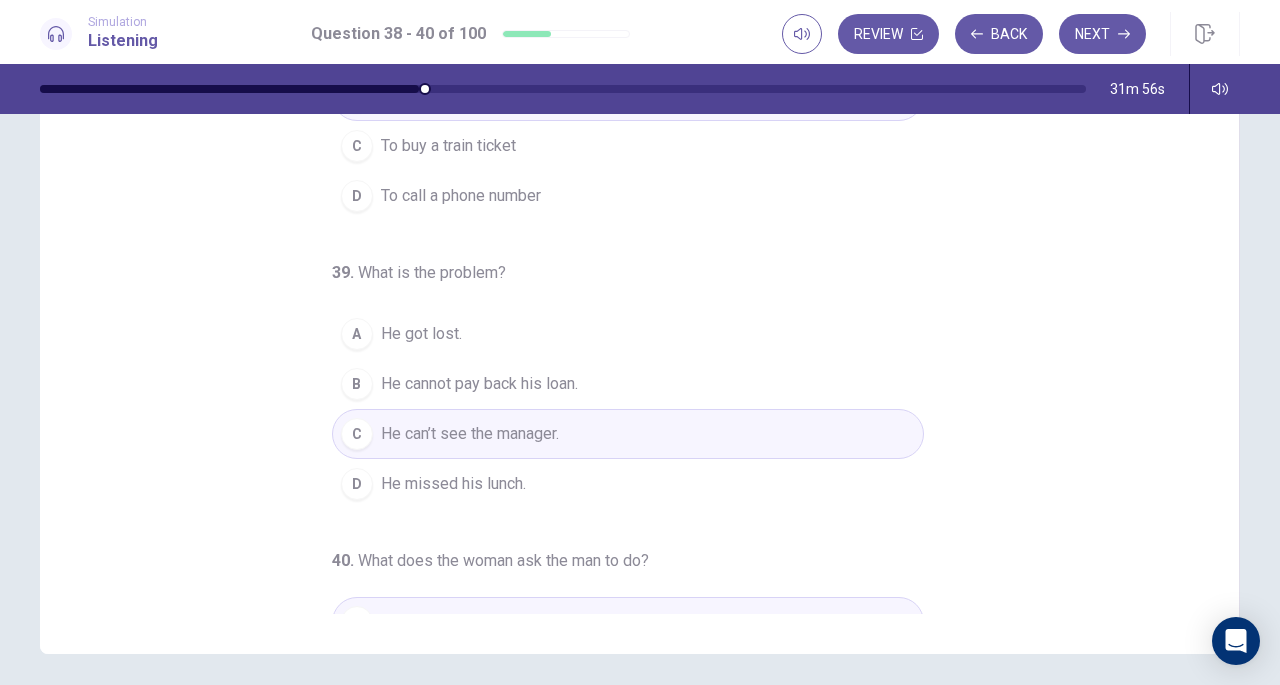scroll, scrollTop: 0, scrollLeft: 0, axis: both 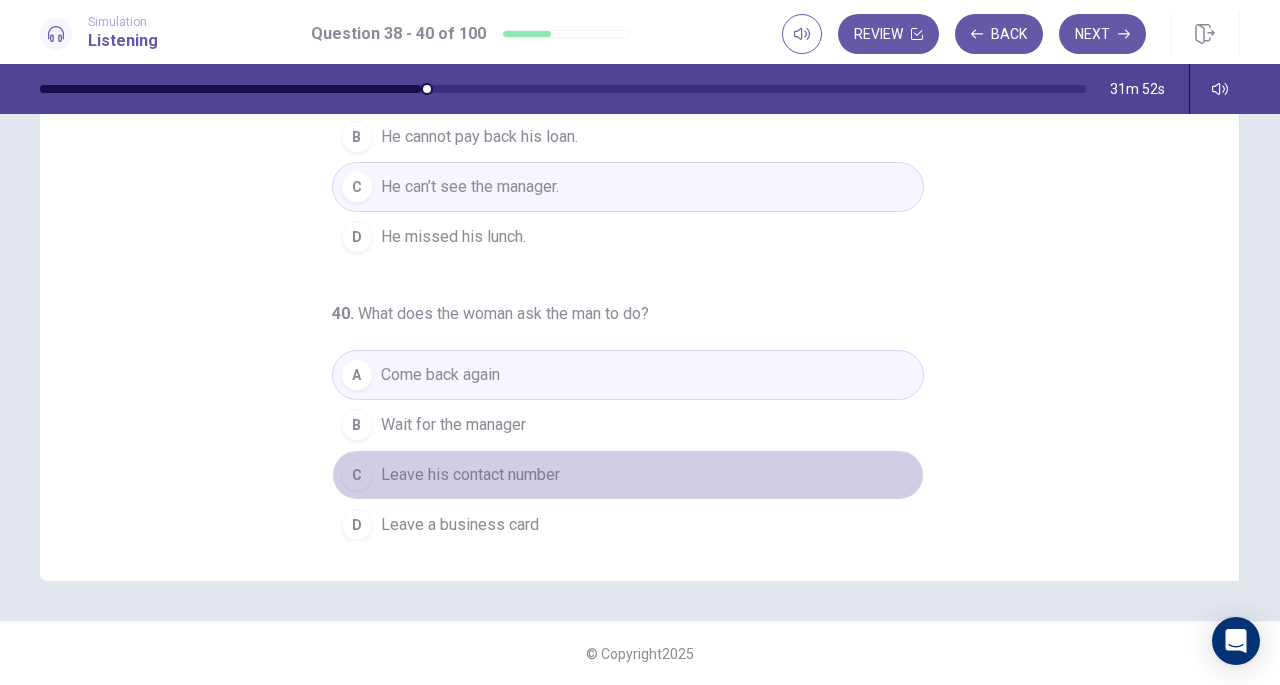 click on "Leave his contact number" at bounding box center [470, 475] 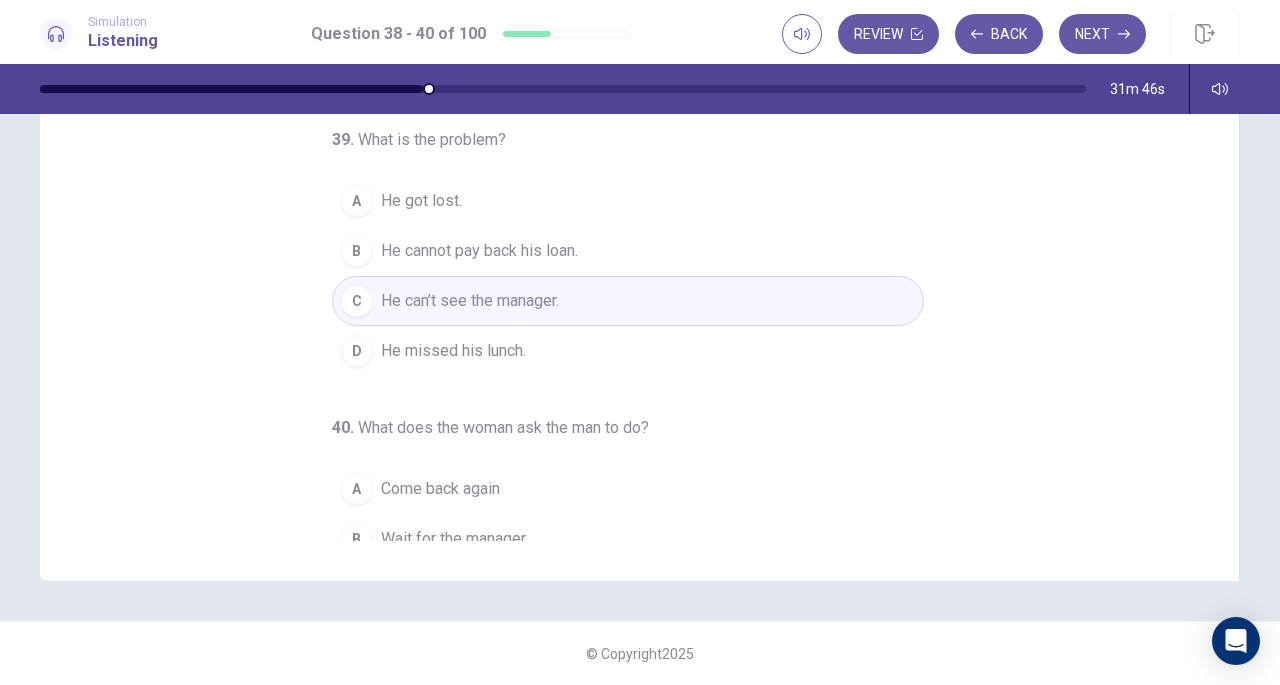 scroll, scrollTop: 0, scrollLeft: 0, axis: both 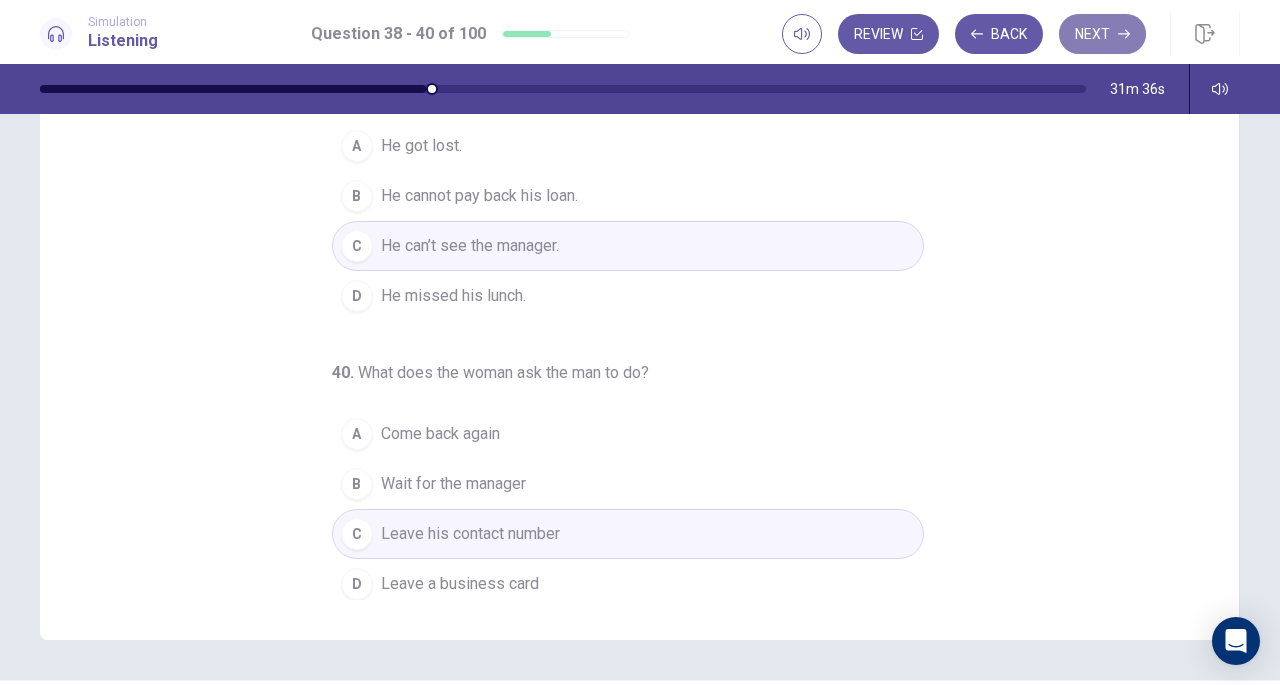 click on "Next" at bounding box center (1102, 34) 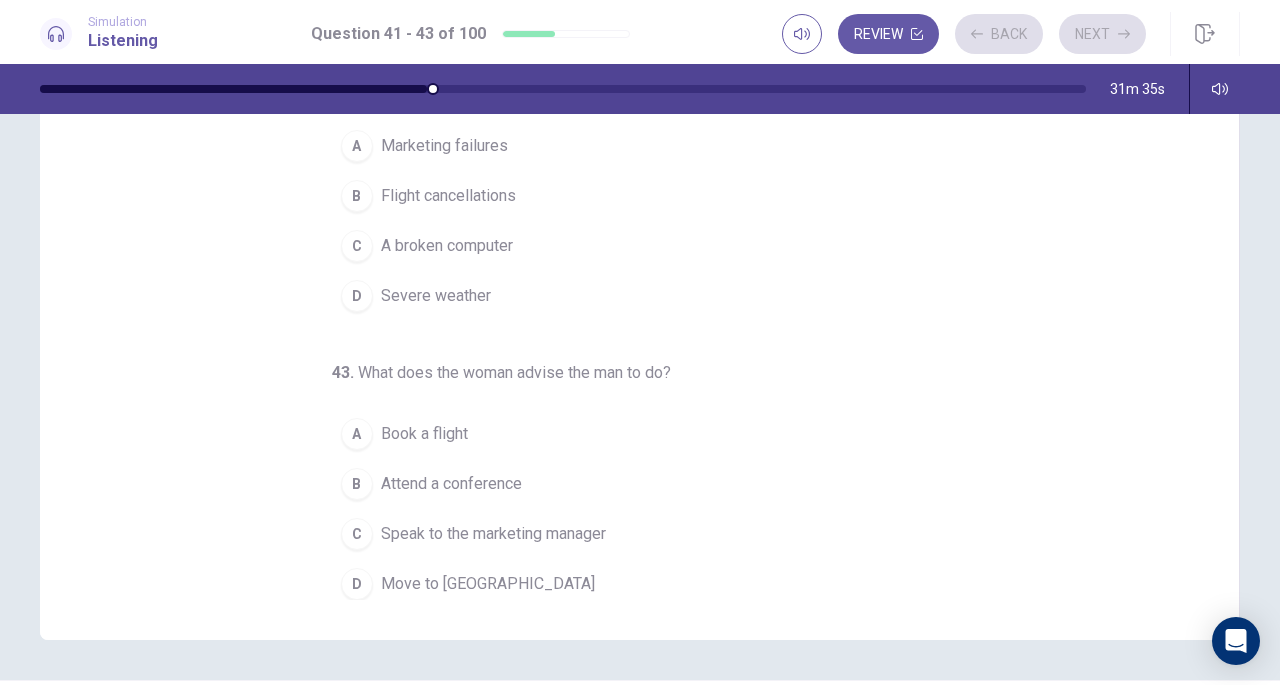 scroll, scrollTop: 0, scrollLeft: 0, axis: both 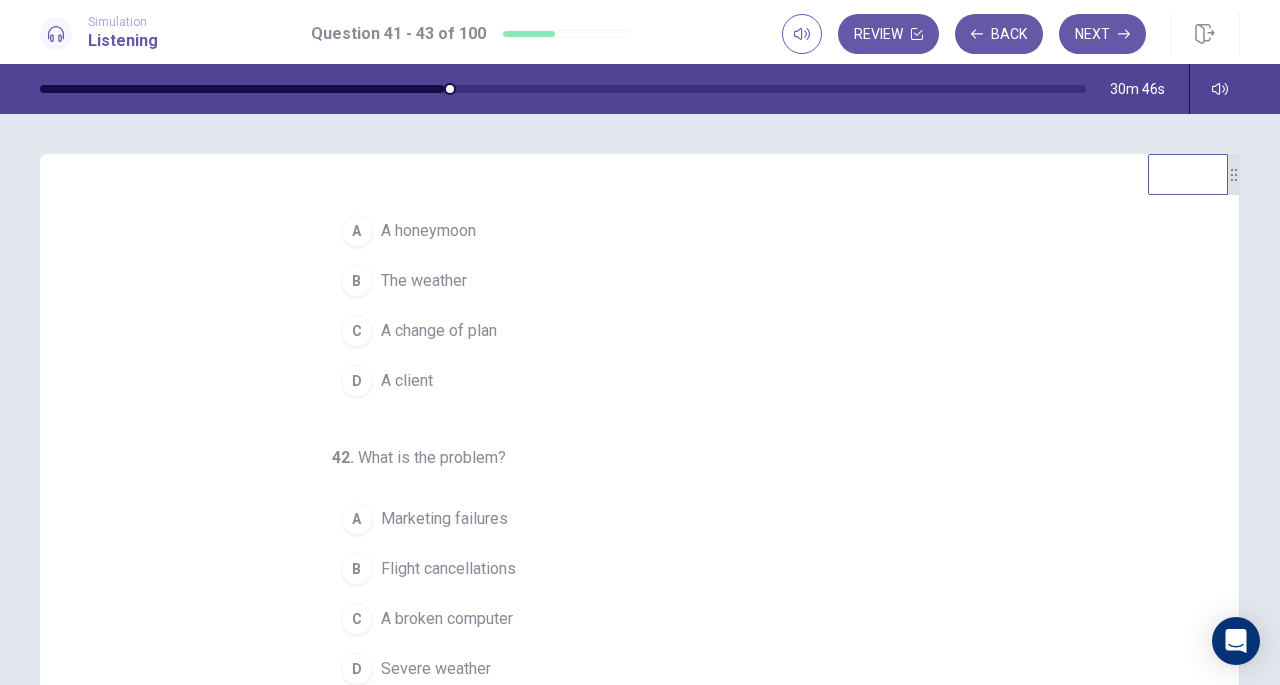 click on "A change of plan" at bounding box center (439, 331) 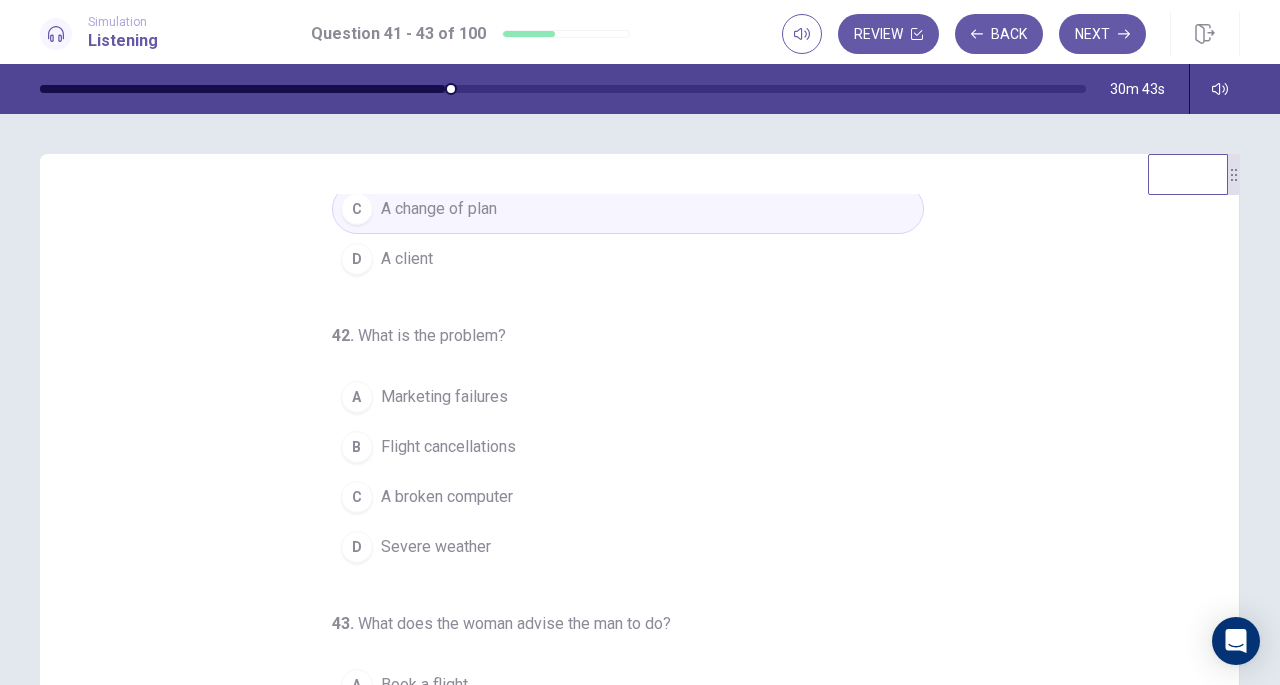 scroll, scrollTop: 200, scrollLeft: 0, axis: vertical 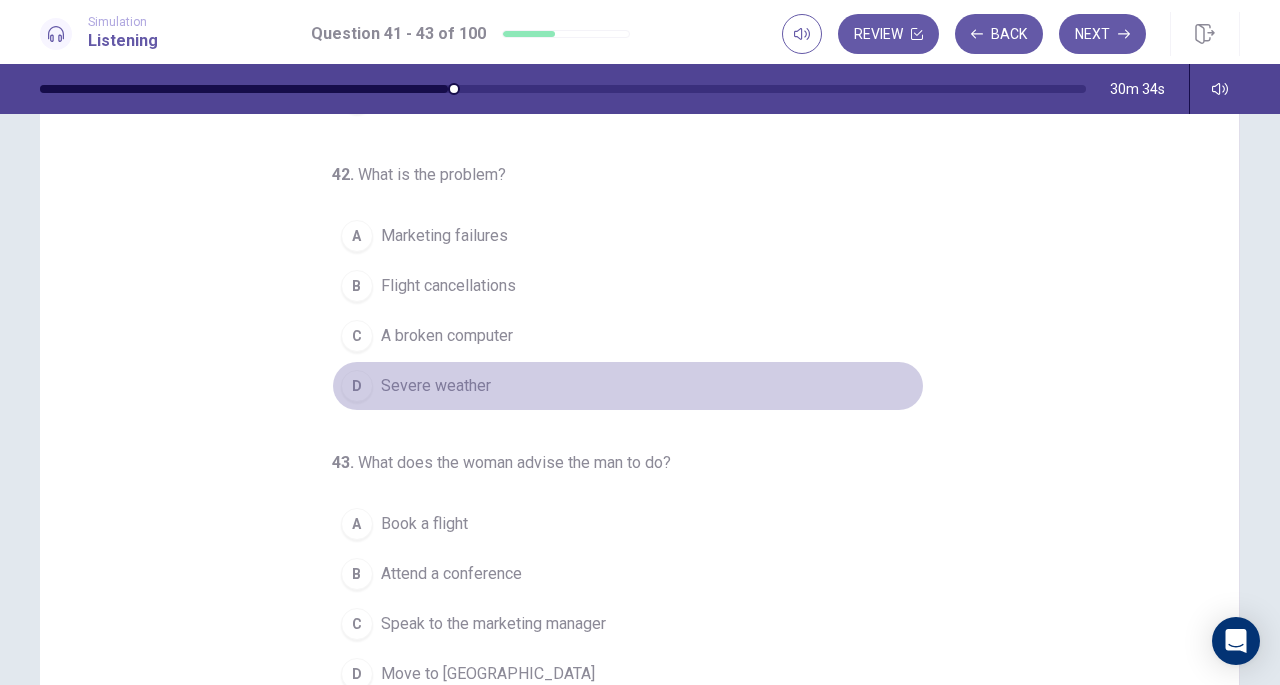 click on "Severe weather" at bounding box center (436, 386) 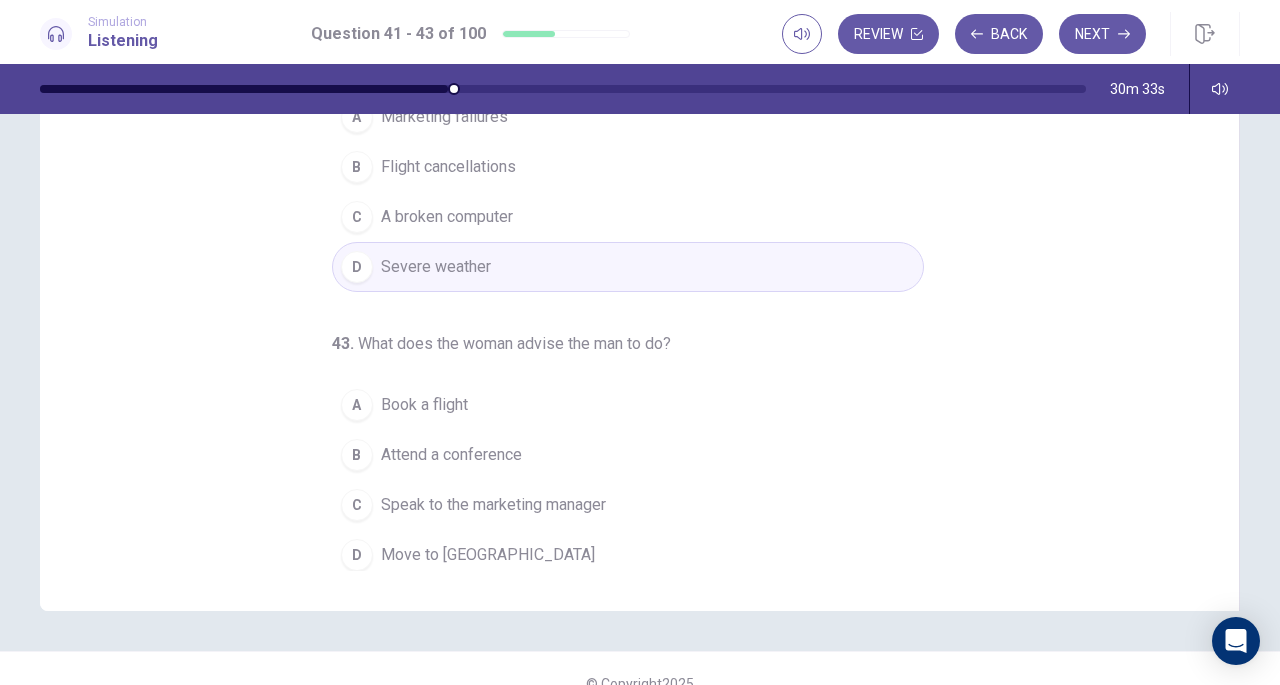 scroll, scrollTop: 265, scrollLeft: 0, axis: vertical 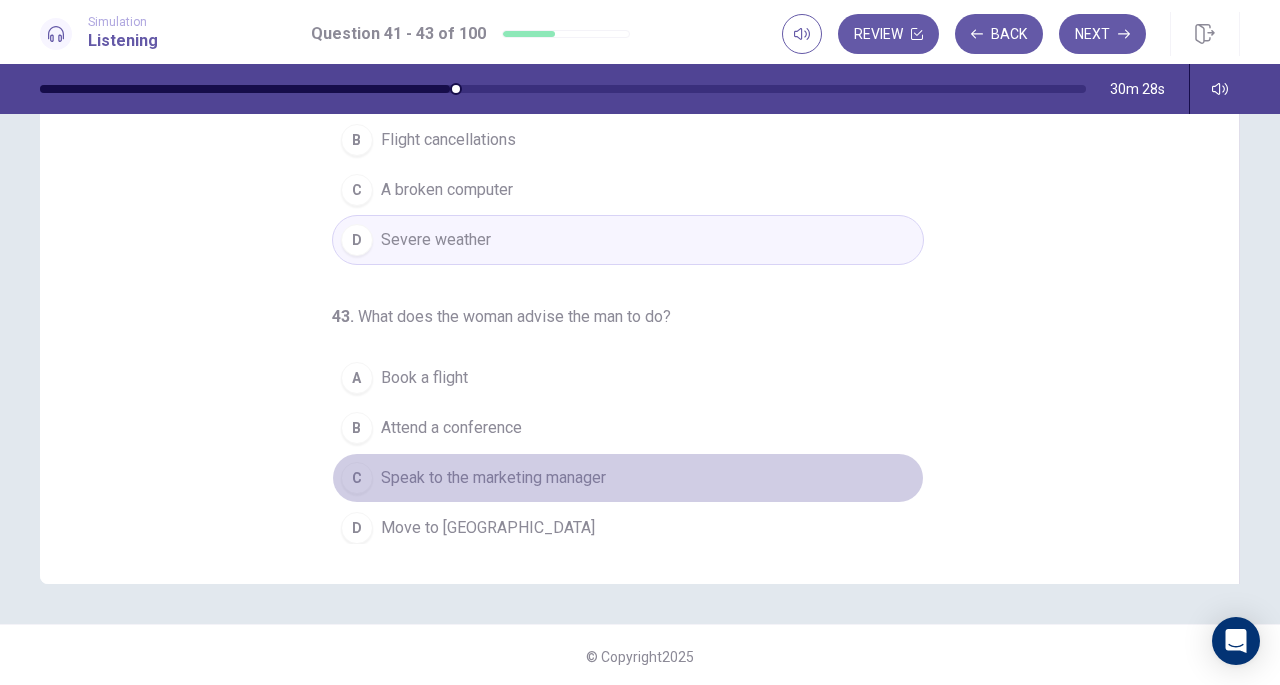 click on "Speak to the marketing manager" at bounding box center (493, 478) 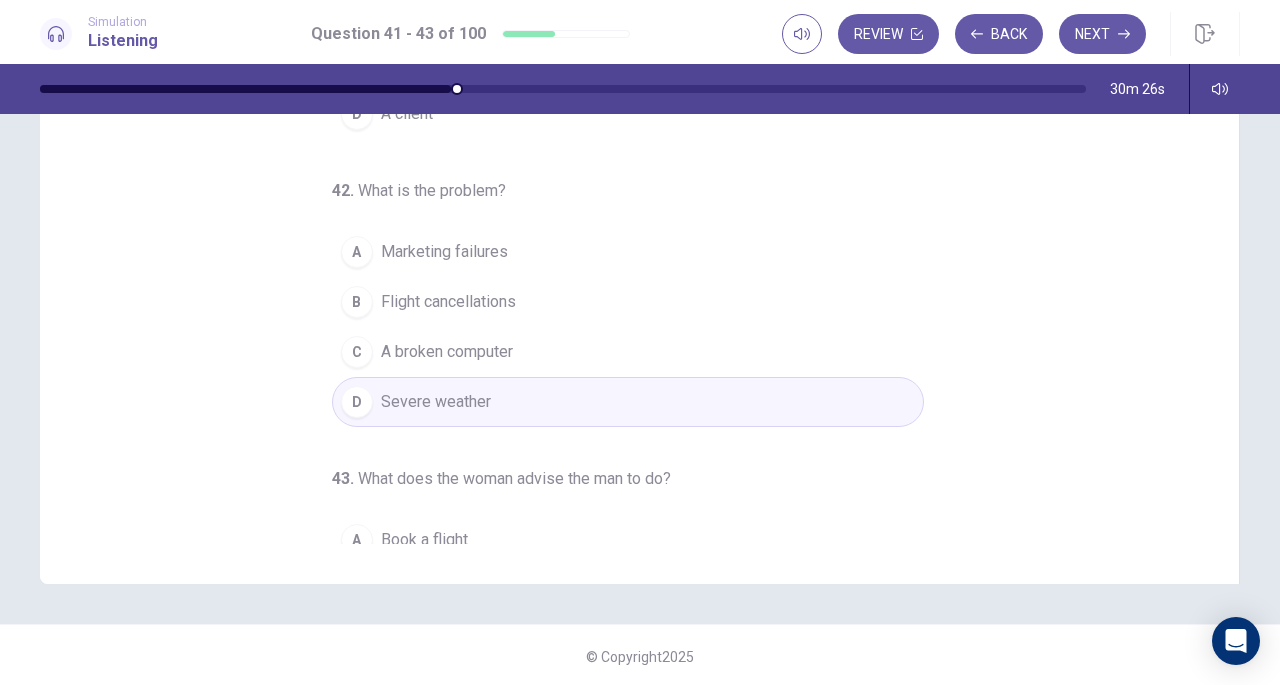 scroll, scrollTop: 0, scrollLeft: 0, axis: both 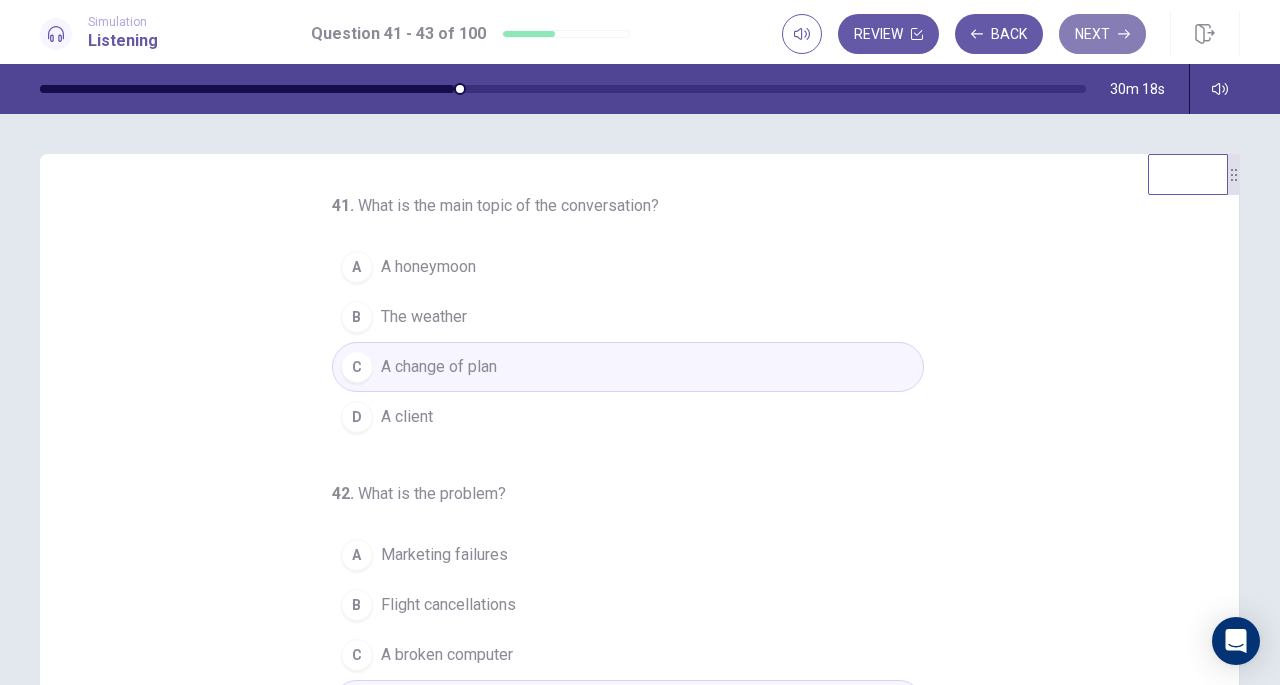 click on "Next" at bounding box center (1102, 34) 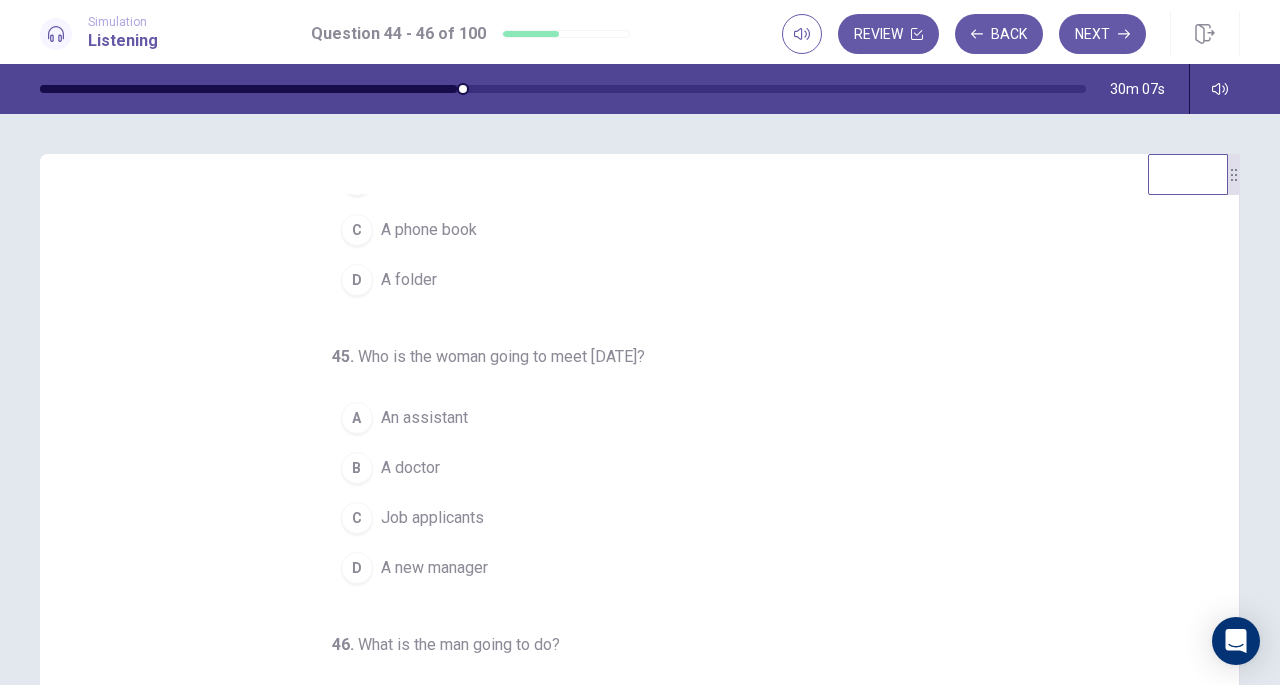 scroll, scrollTop: 200, scrollLeft: 0, axis: vertical 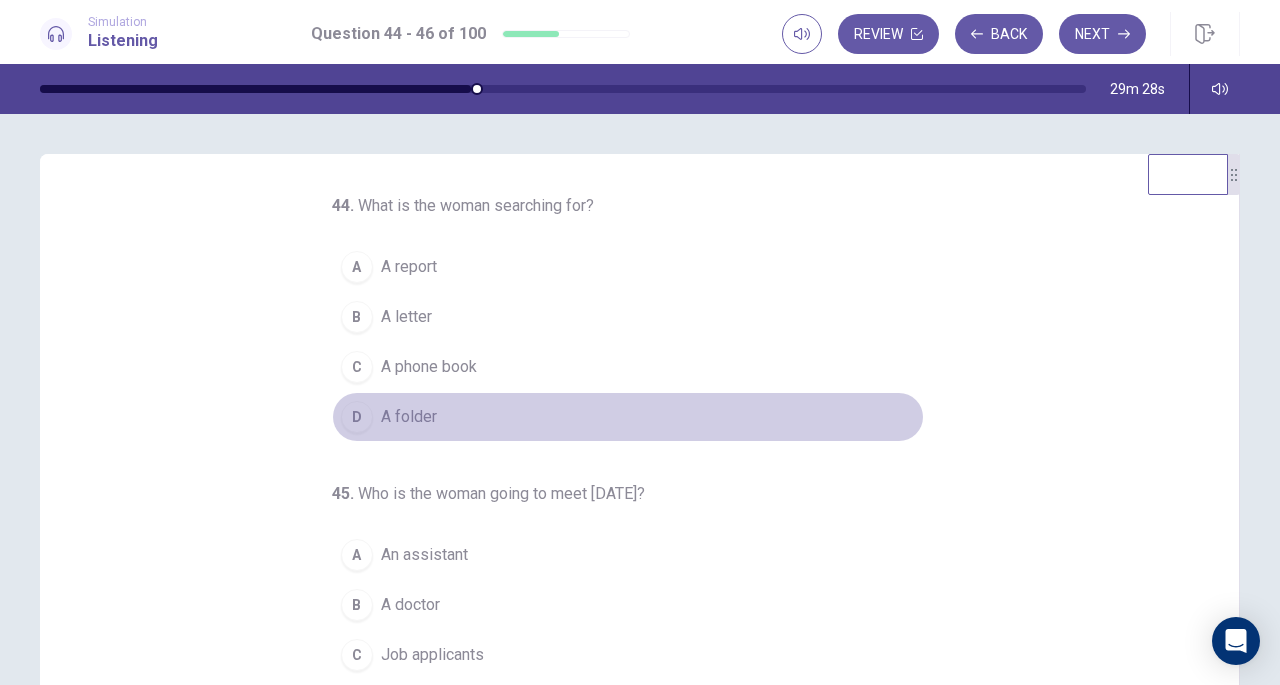 click on "A folder" at bounding box center (409, 417) 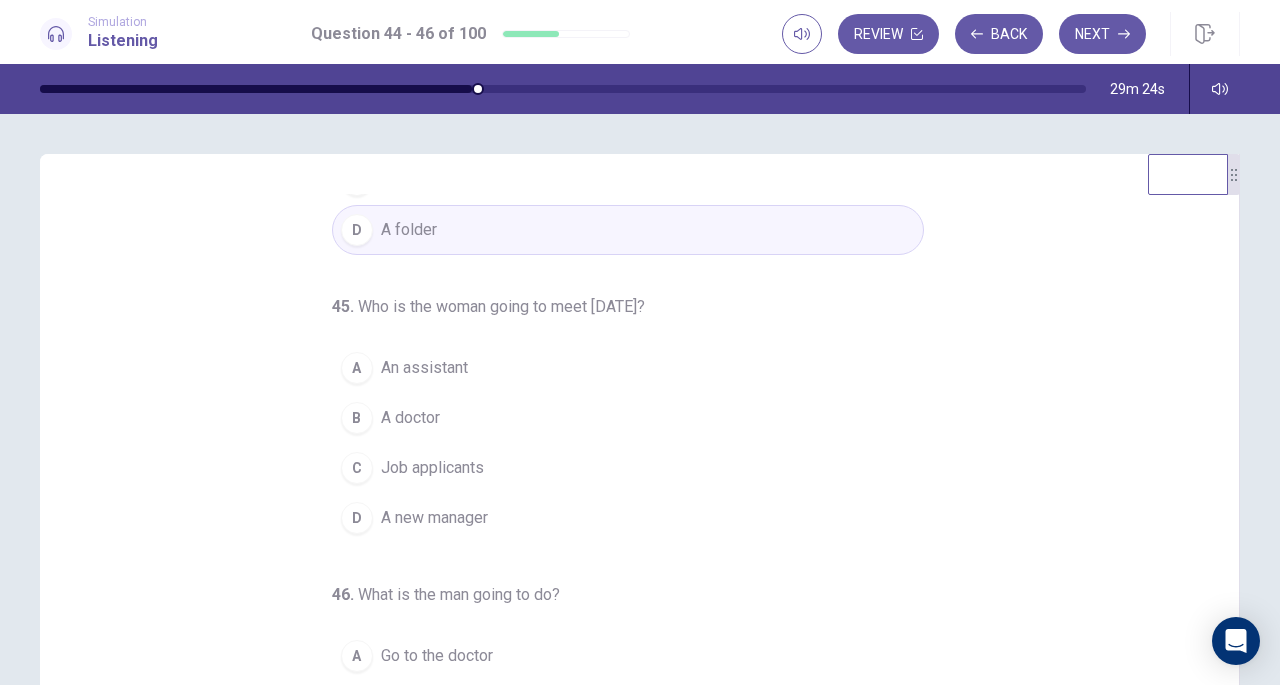 scroll, scrollTop: 200, scrollLeft: 0, axis: vertical 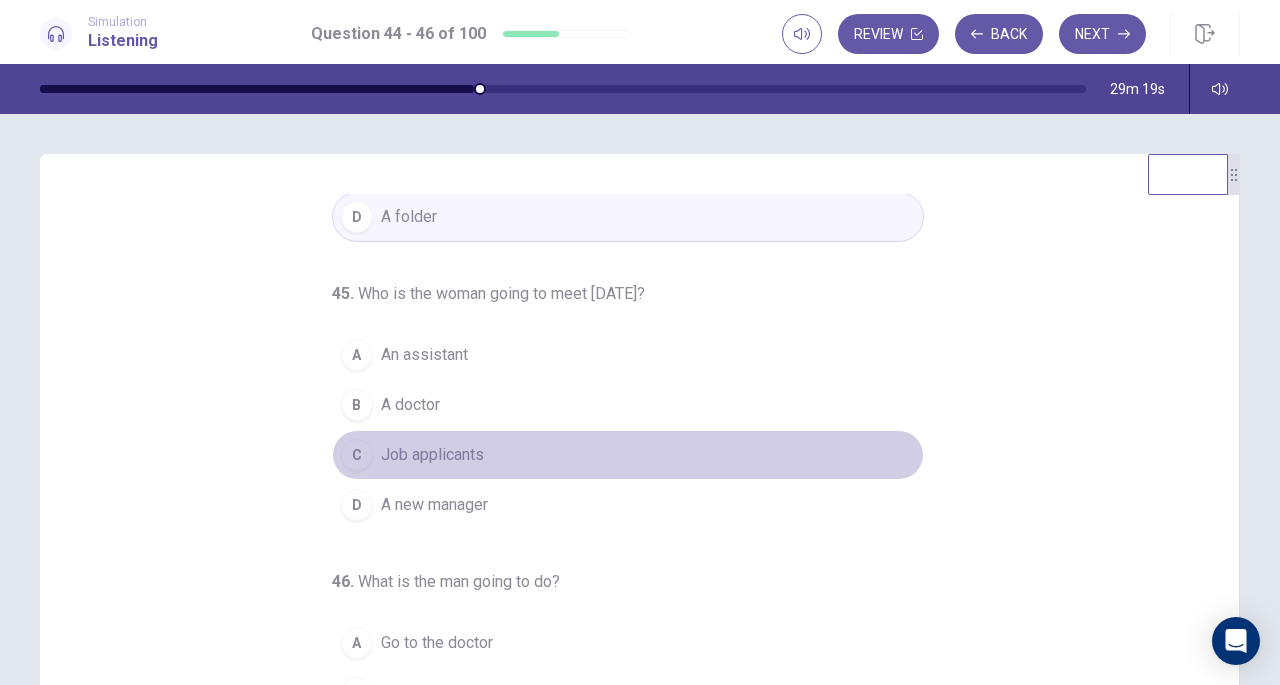 click on "Job applicants" at bounding box center [432, 455] 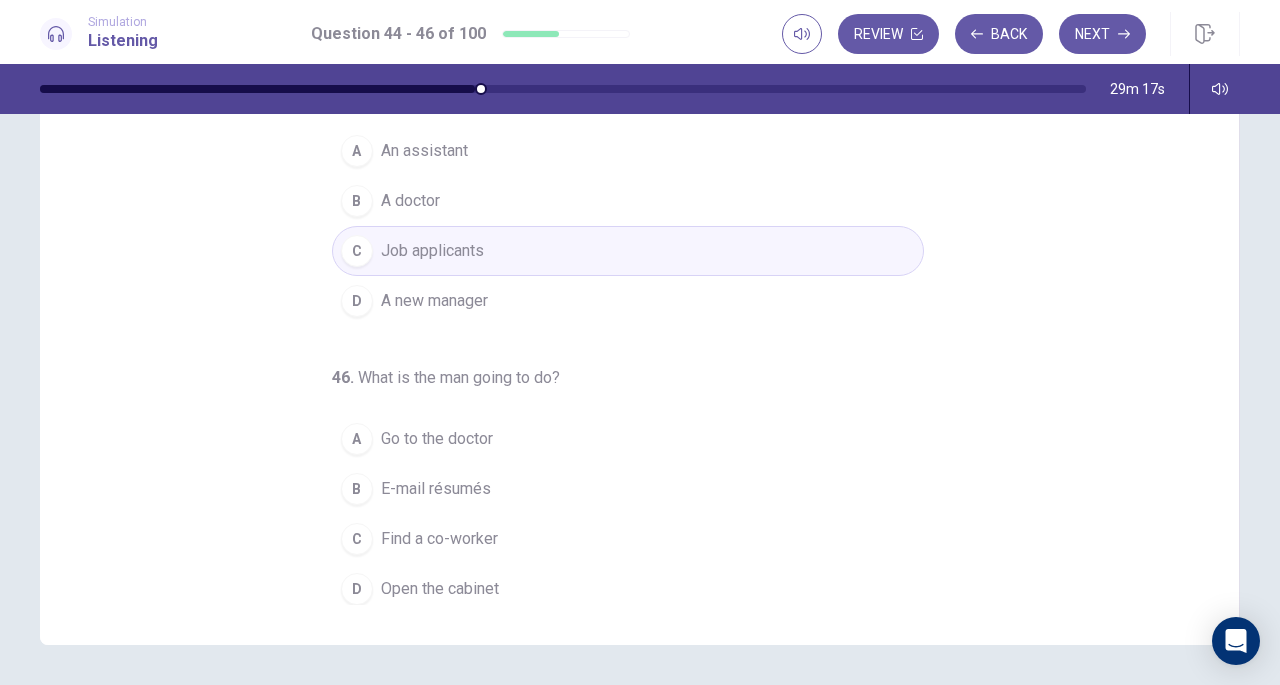 scroll, scrollTop: 268, scrollLeft: 0, axis: vertical 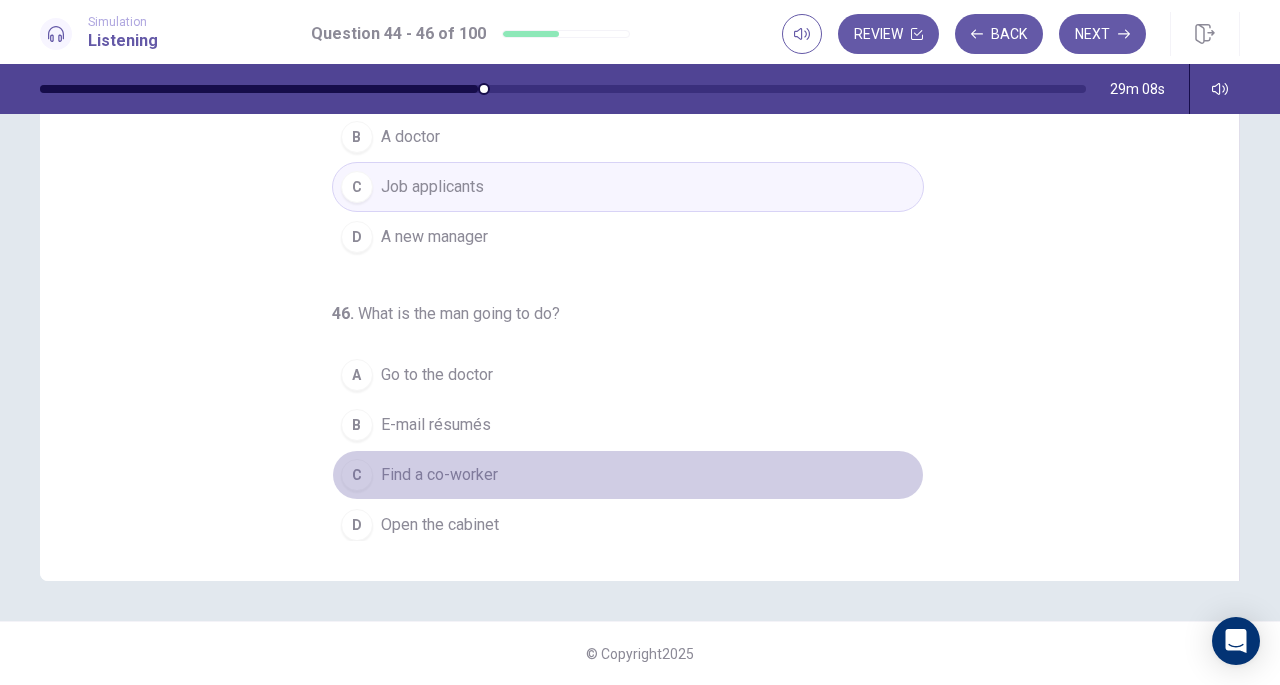 click on "Find a co-worker" at bounding box center [439, 475] 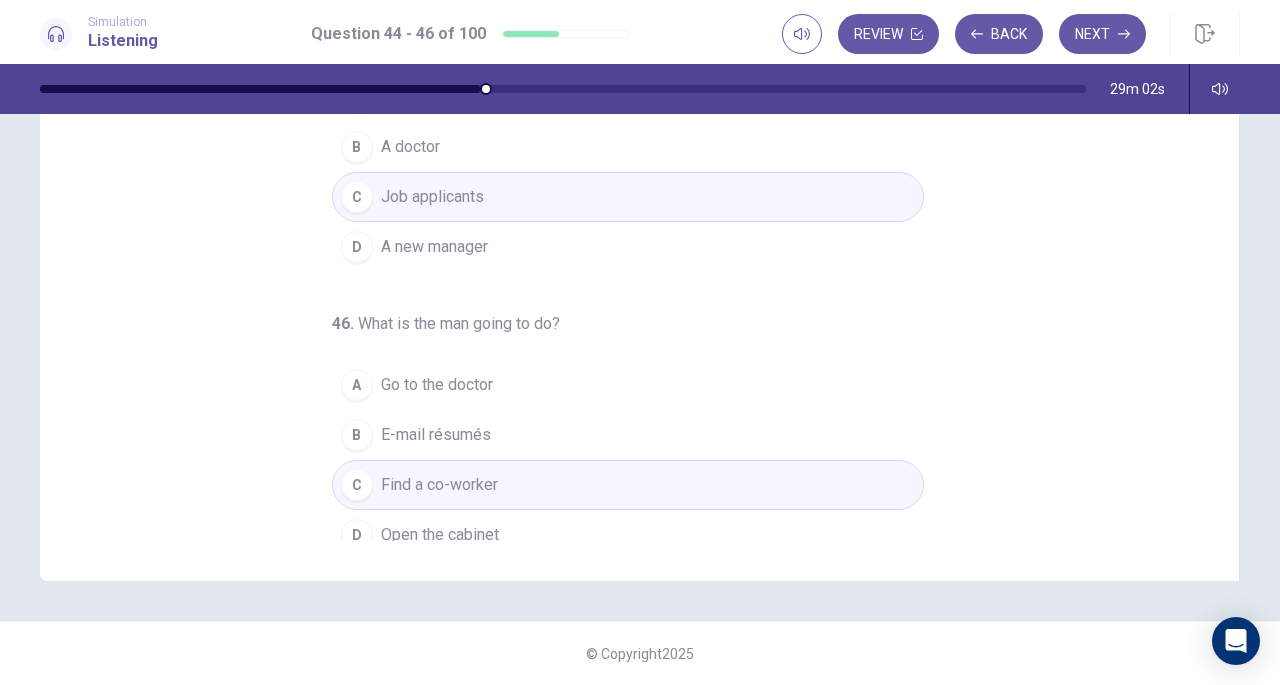 scroll, scrollTop: 200, scrollLeft: 0, axis: vertical 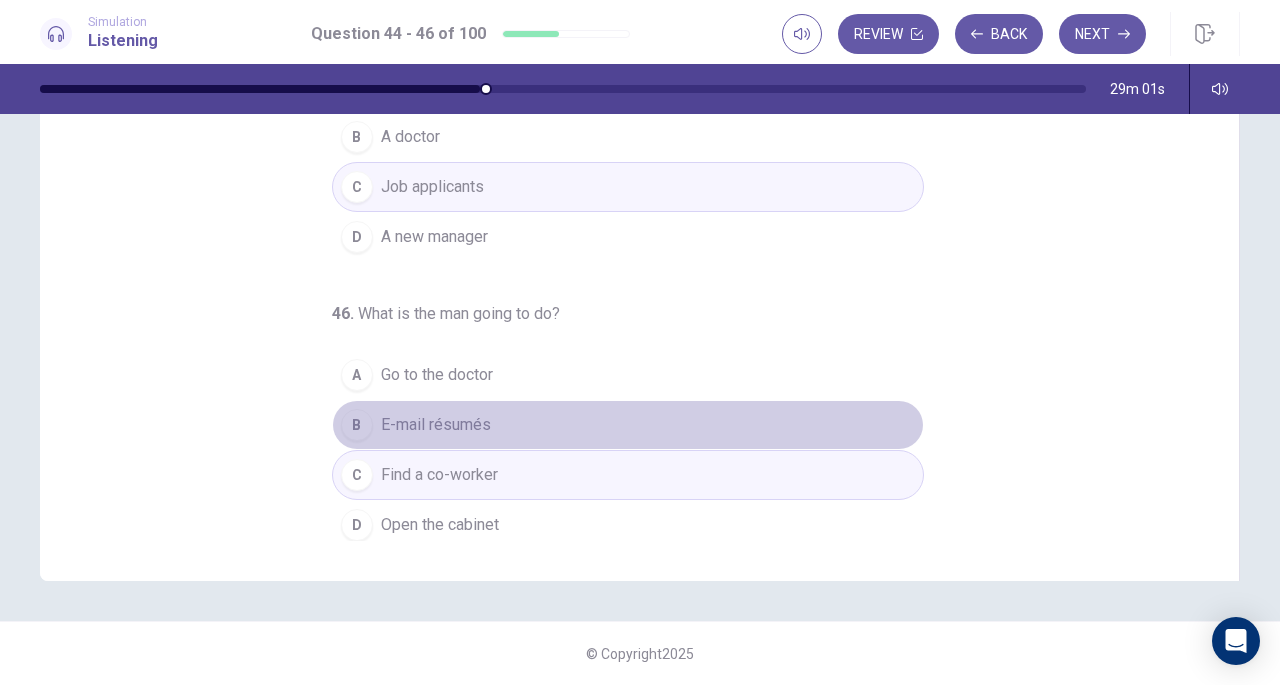 click on "E-mail résumés" at bounding box center [436, 425] 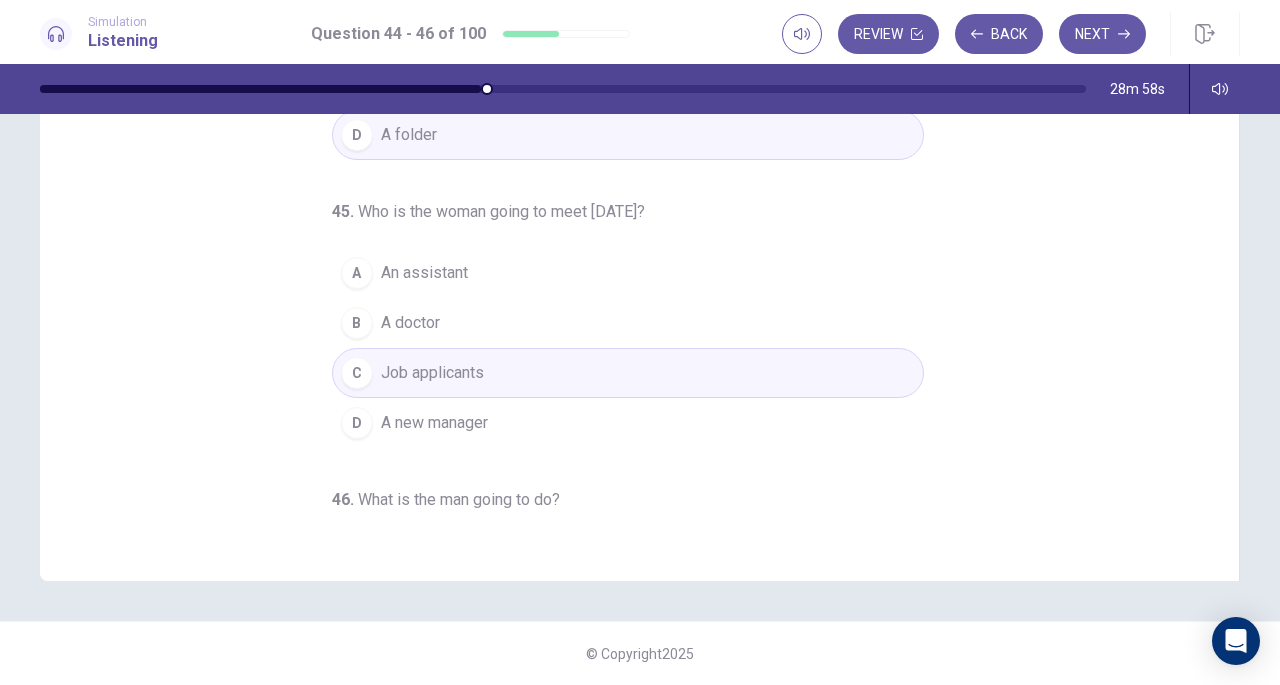 scroll, scrollTop: 0, scrollLeft: 0, axis: both 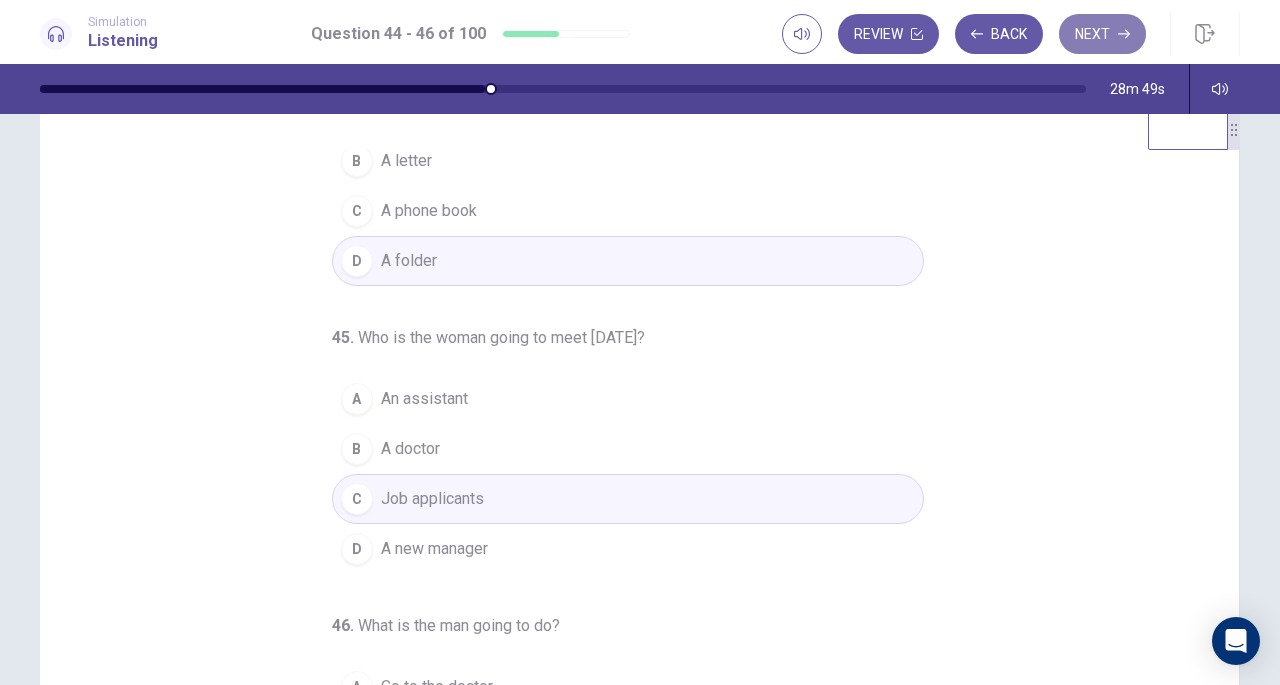 click on "Next" at bounding box center [1102, 34] 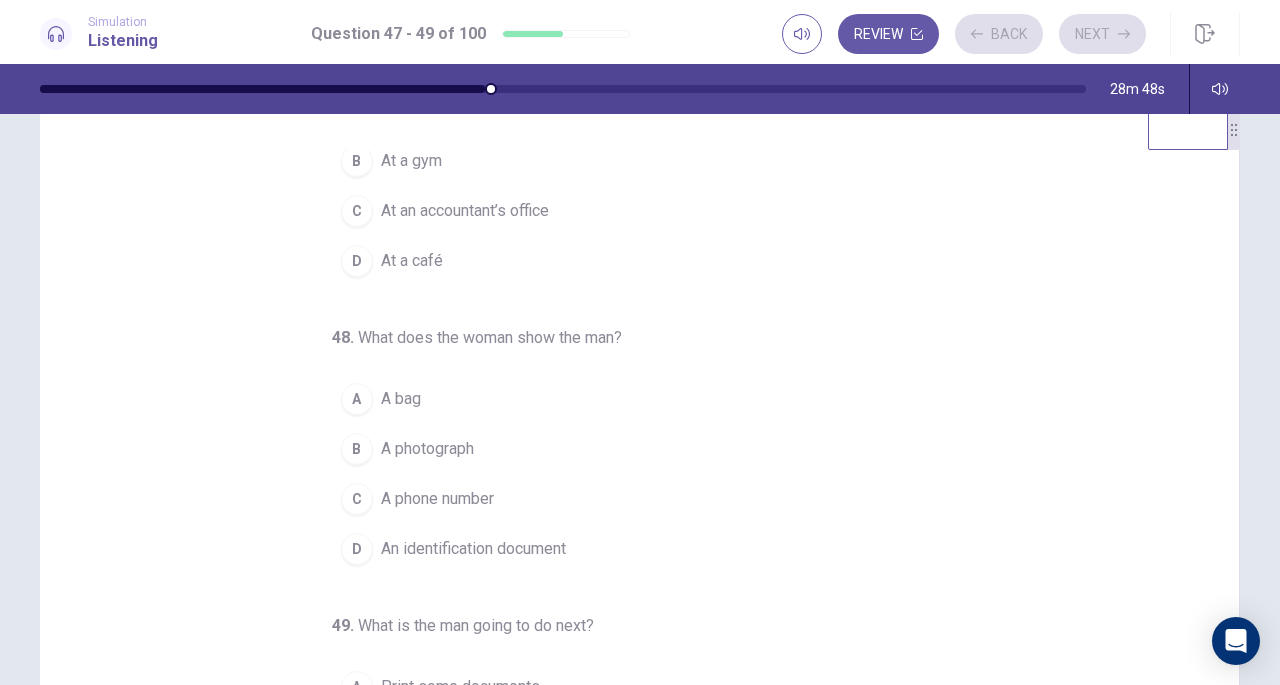 scroll, scrollTop: 0, scrollLeft: 0, axis: both 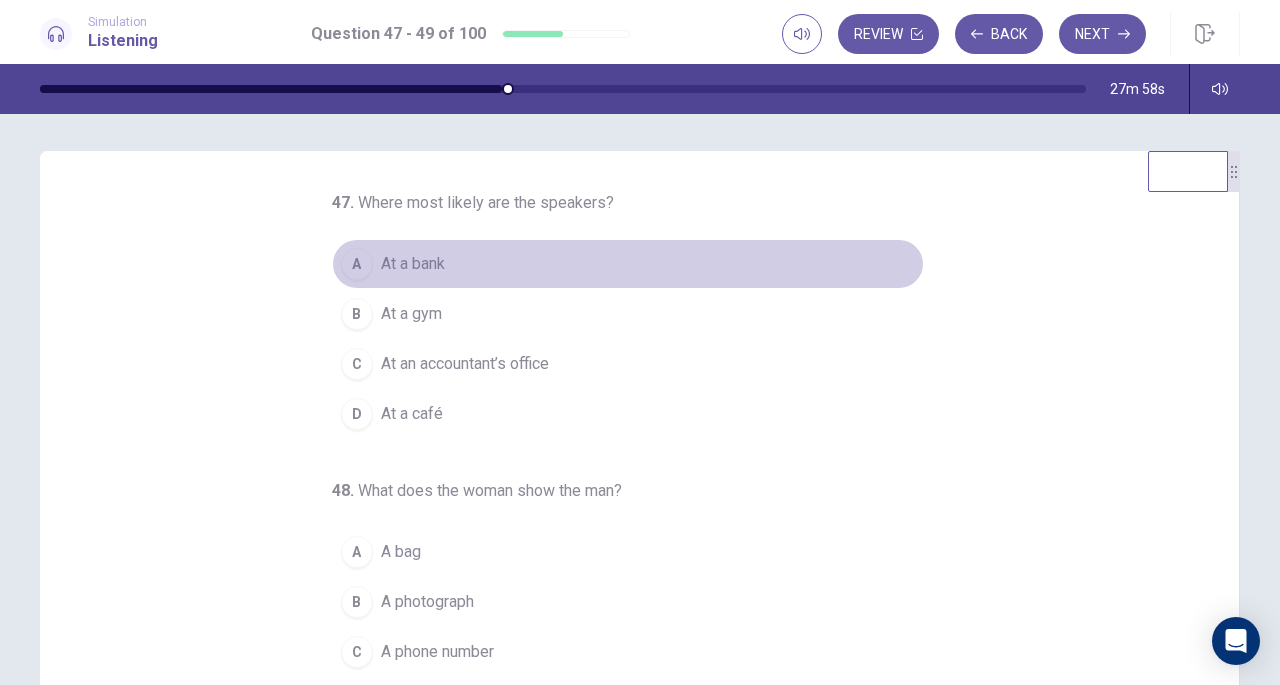 click on "At a bank" at bounding box center [413, 264] 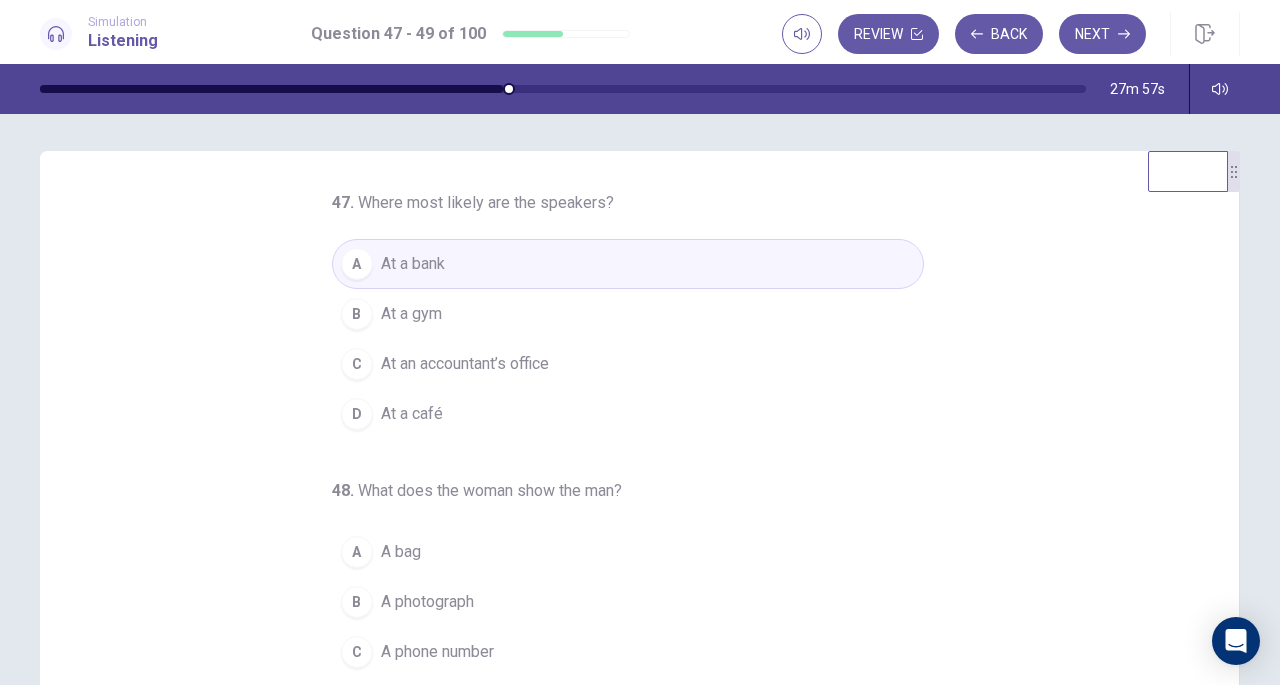 scroll, scrollTop: 168, scrollLeft: 0, axis: vertical 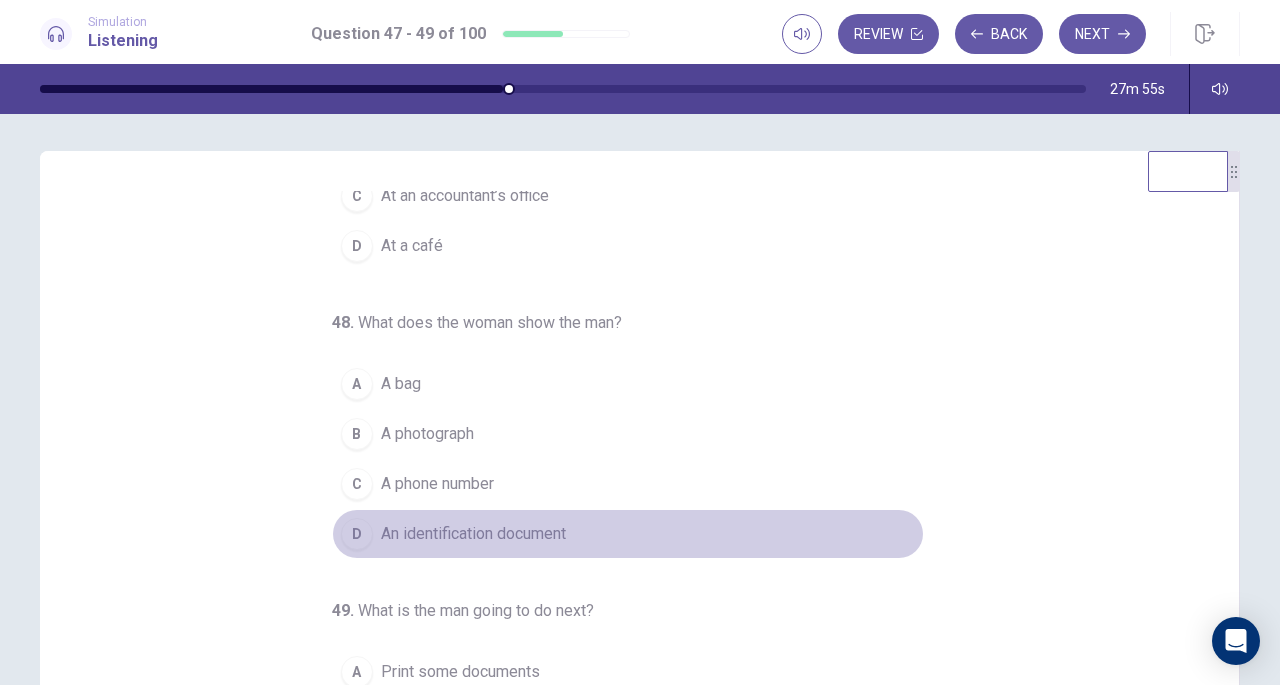 click on "An identification document" at bounding box center (473, 534) 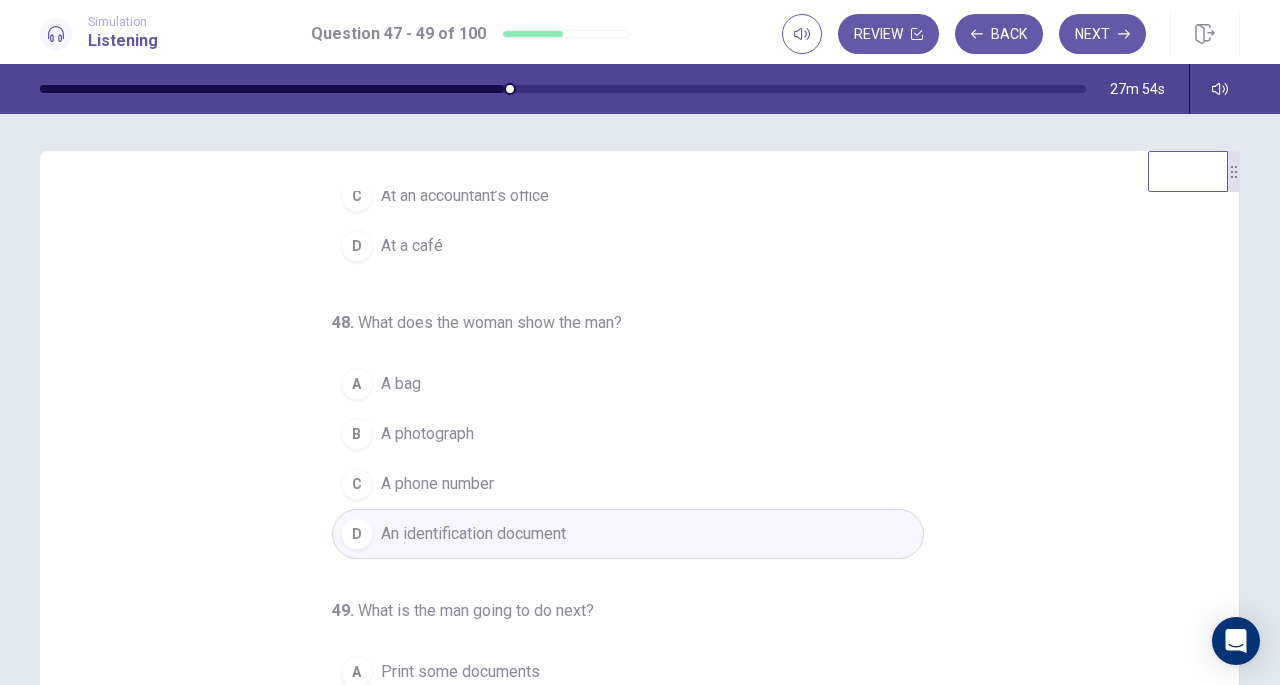 scroll, scrollTop: 200, scrollLeft: 0, axis: vertical 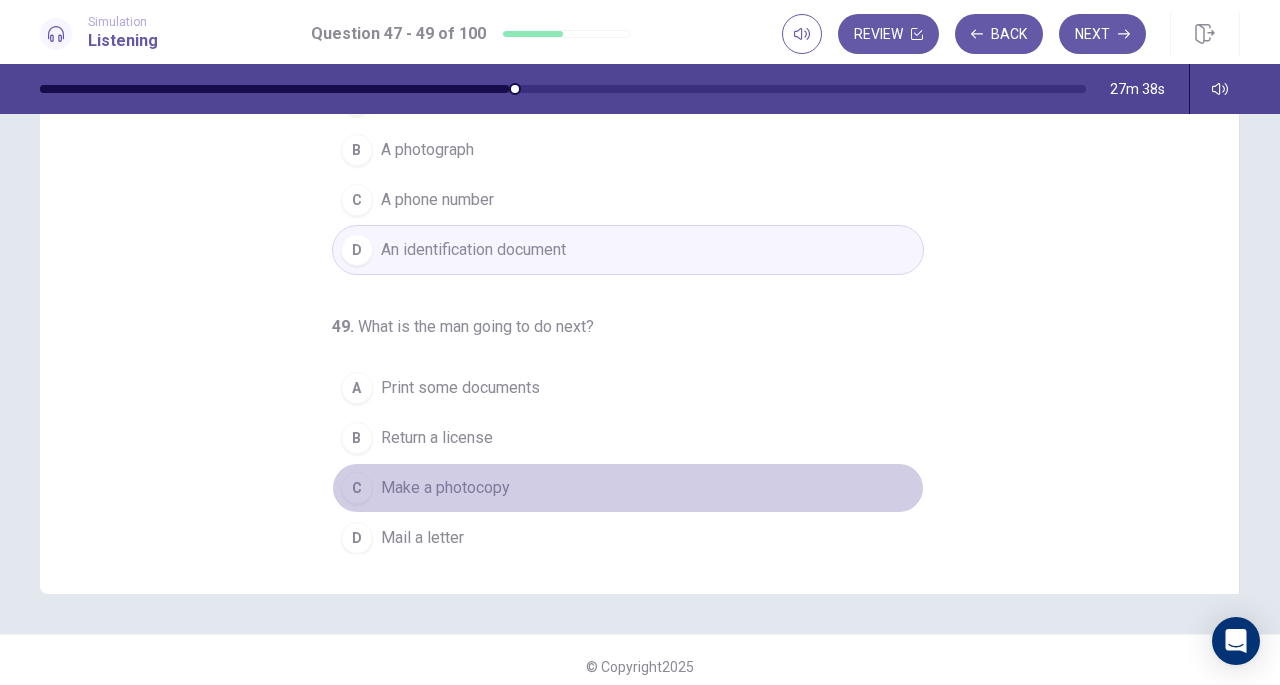 click on "Make a photocopy" at bounding box center (445, 488) 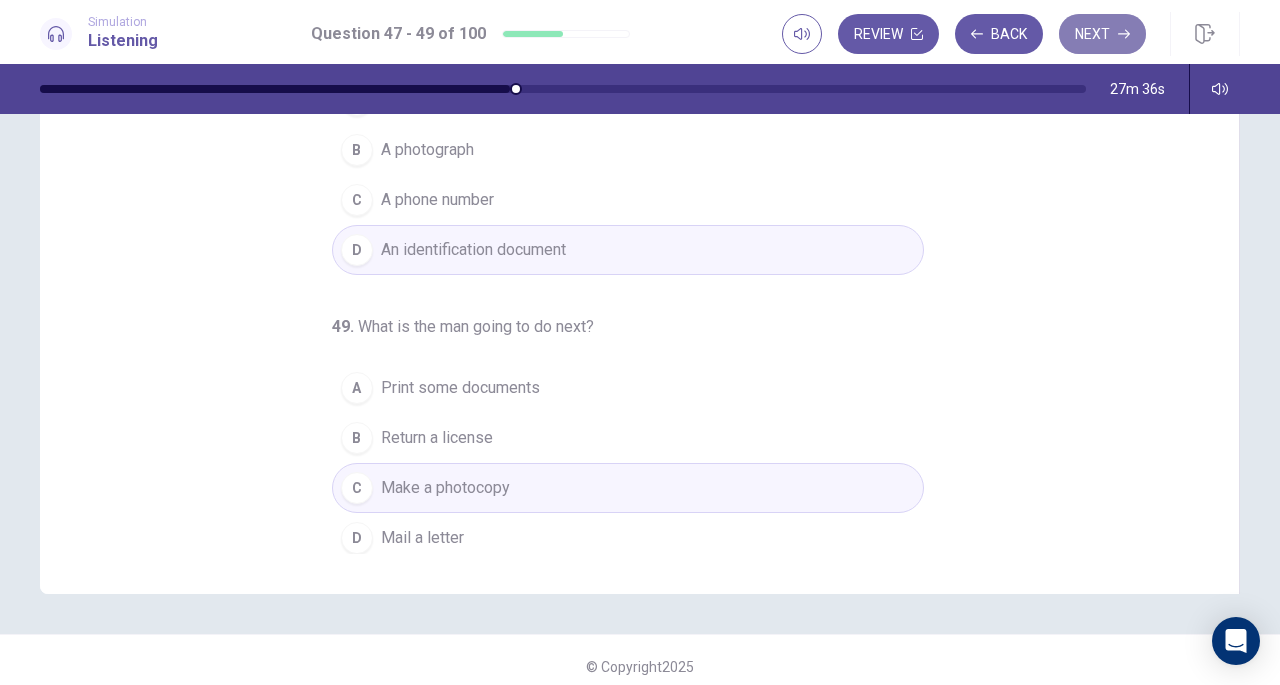 click on "Next" at bounding box center (1102, 34) 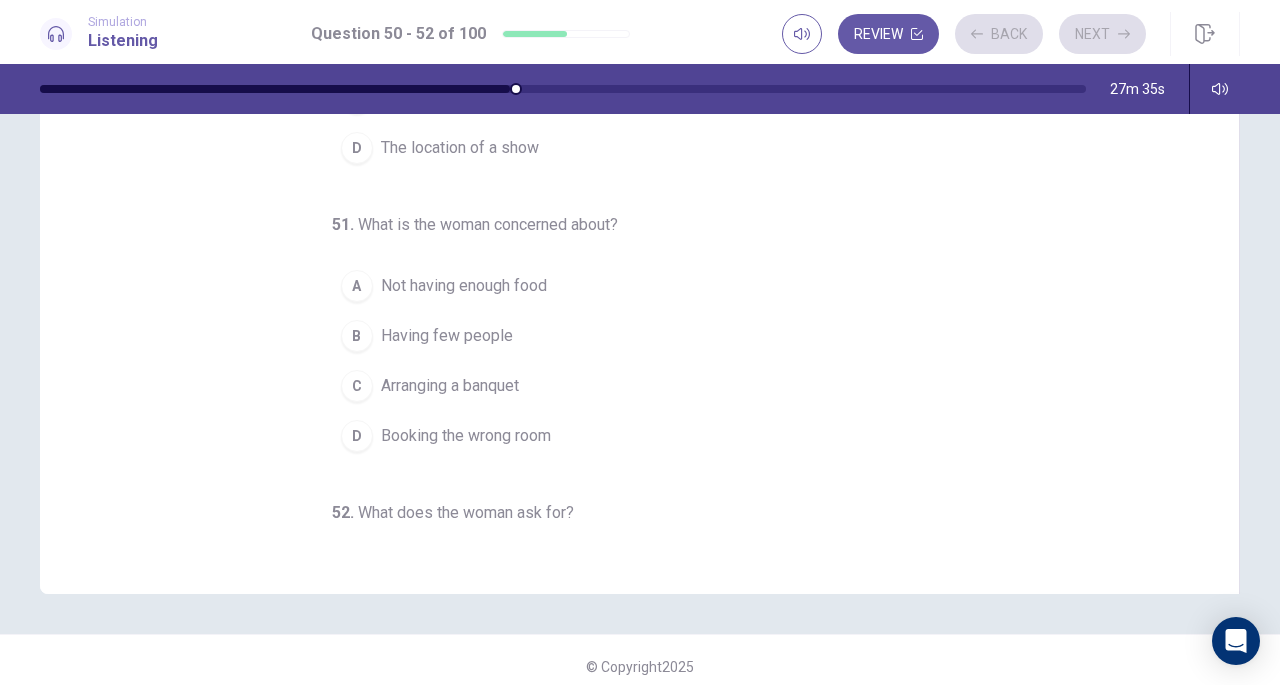 scroll, scrollTop: 0, scrollLeft: 0, axis: both 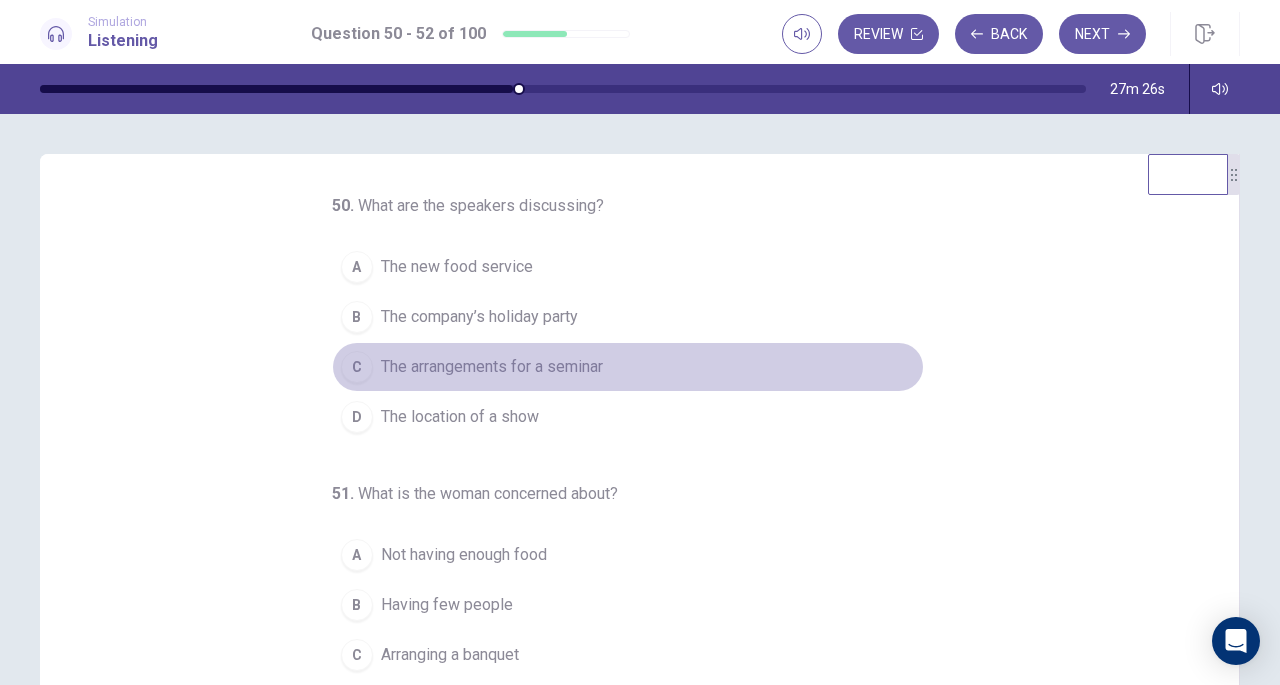 click on "C The arrangements for a seminar" at bounding box center [628, 367] 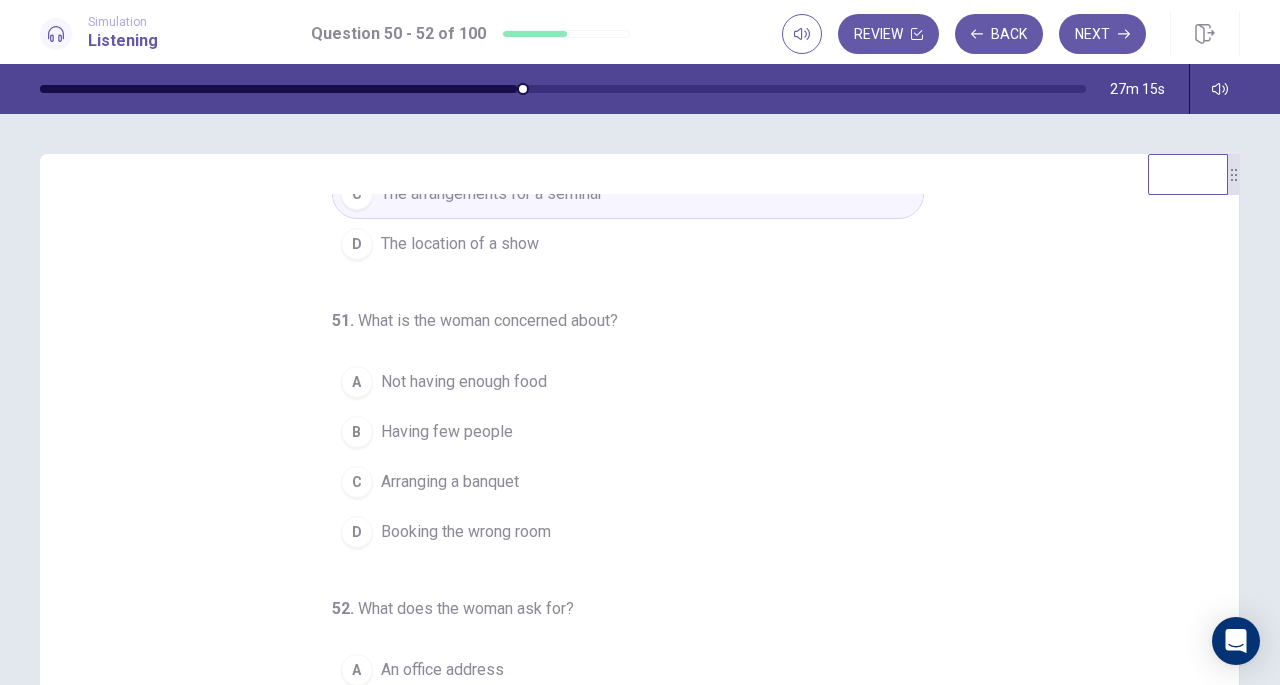 scroll, scrollTop: 200, scrollLeft: 0, axis: vertical 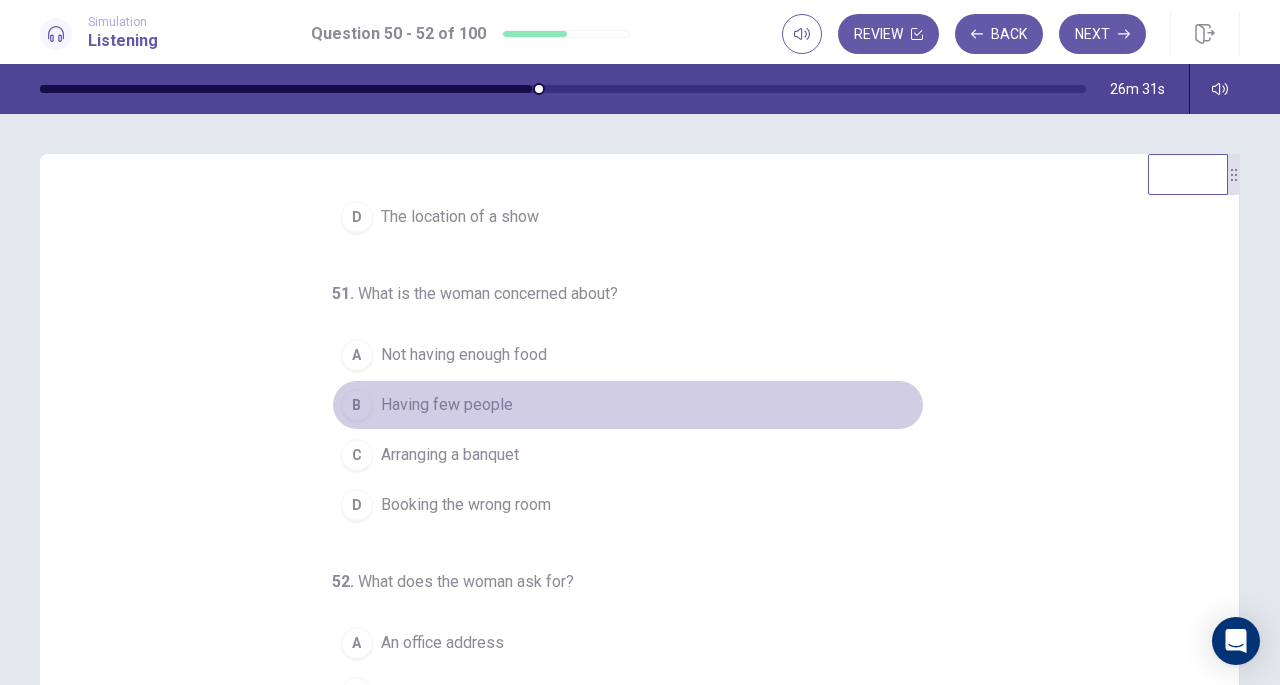 click on "Having few people" at bounding box center (447, 405) 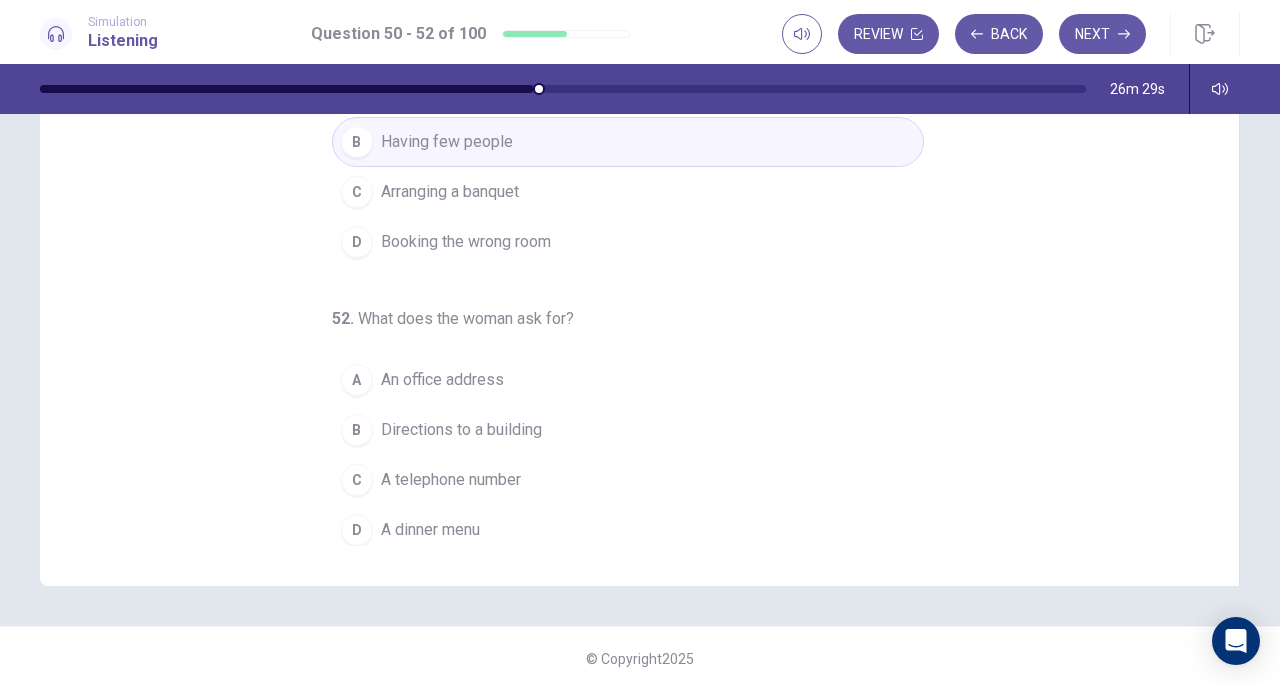 scroll, scrollTop: 266, scrollLeft: 0, axis: vertical 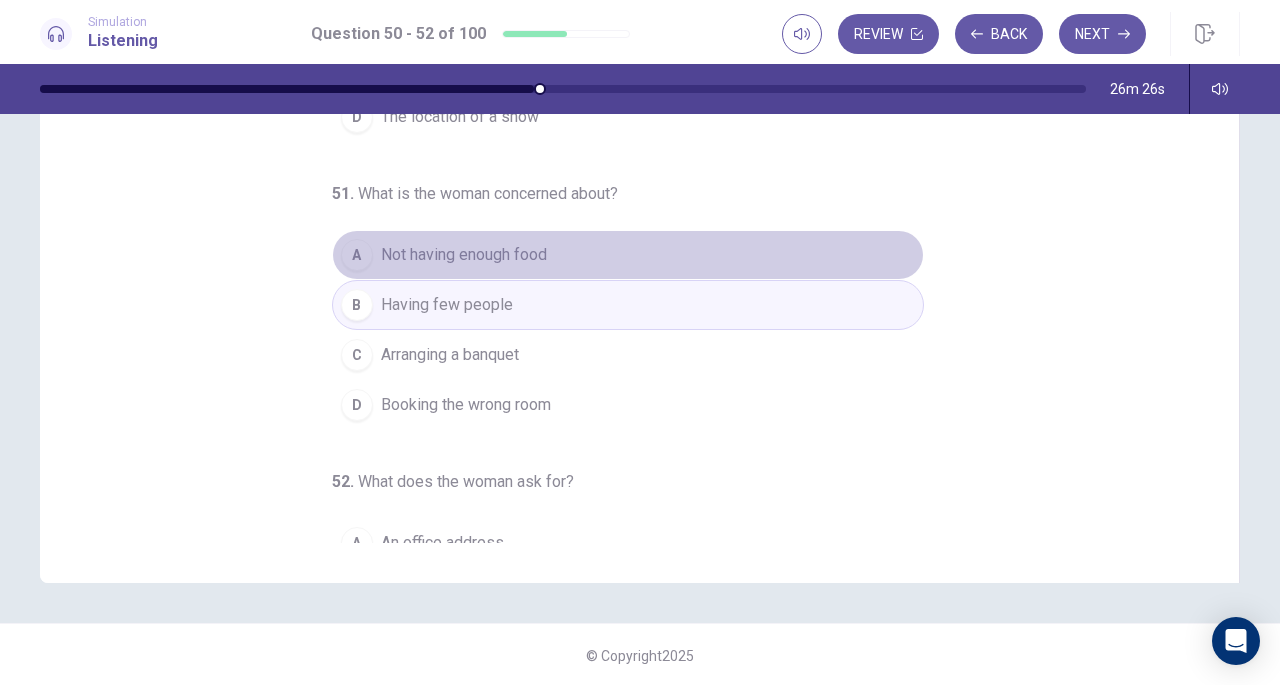 click on "Not having enough food" at bounding box center [464, 255] 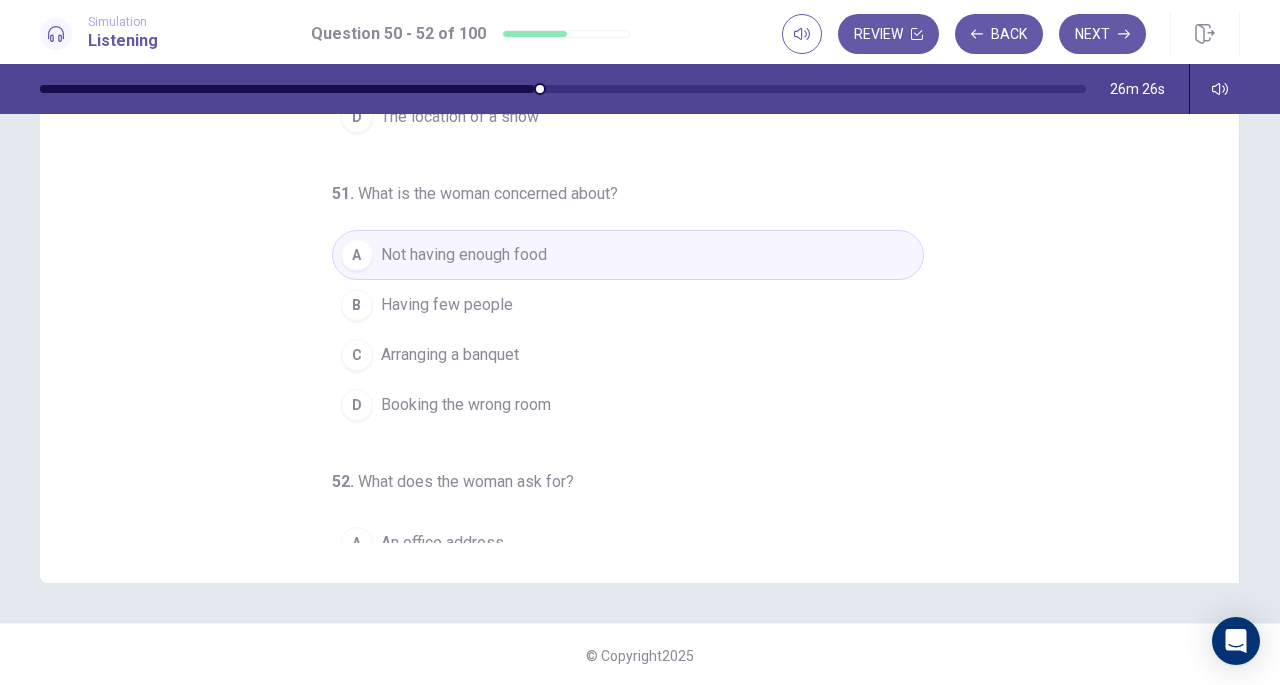 scroll, scrollTop: 200, scrollLeft: 0, axis: vertical 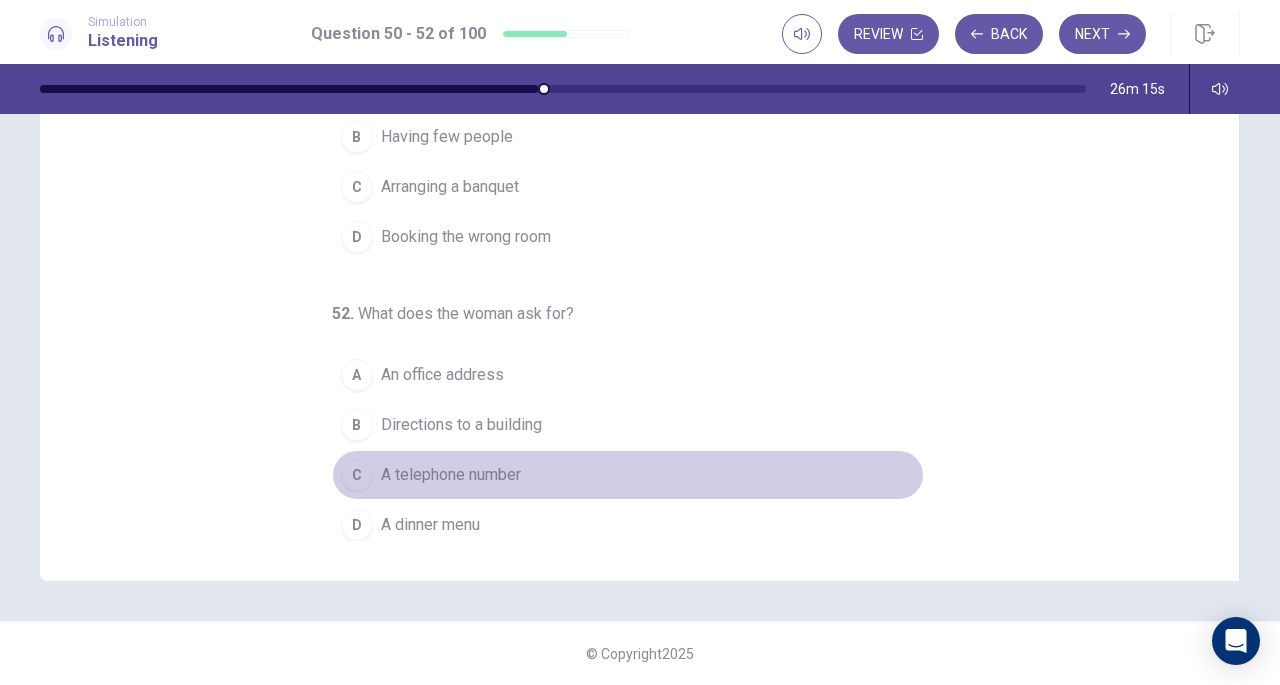 click on "A telephone number" at bounding box center [451, 475] 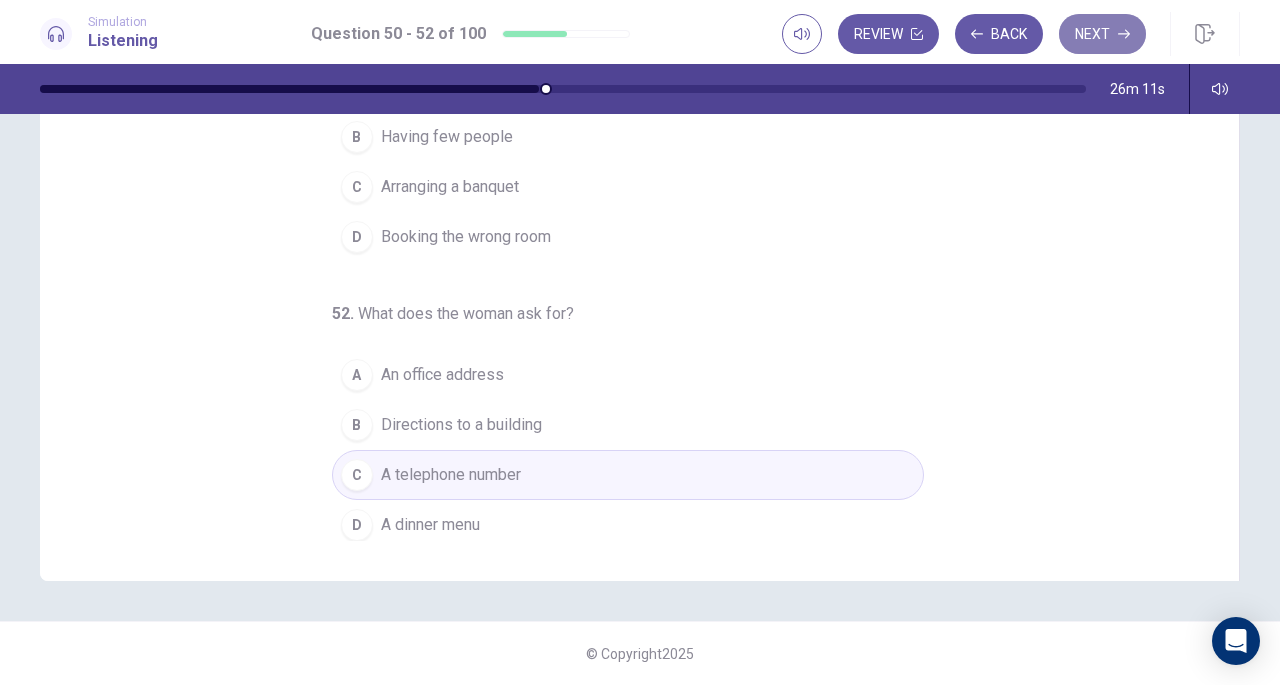 click on "Next" at bounding box center [1102, 34] 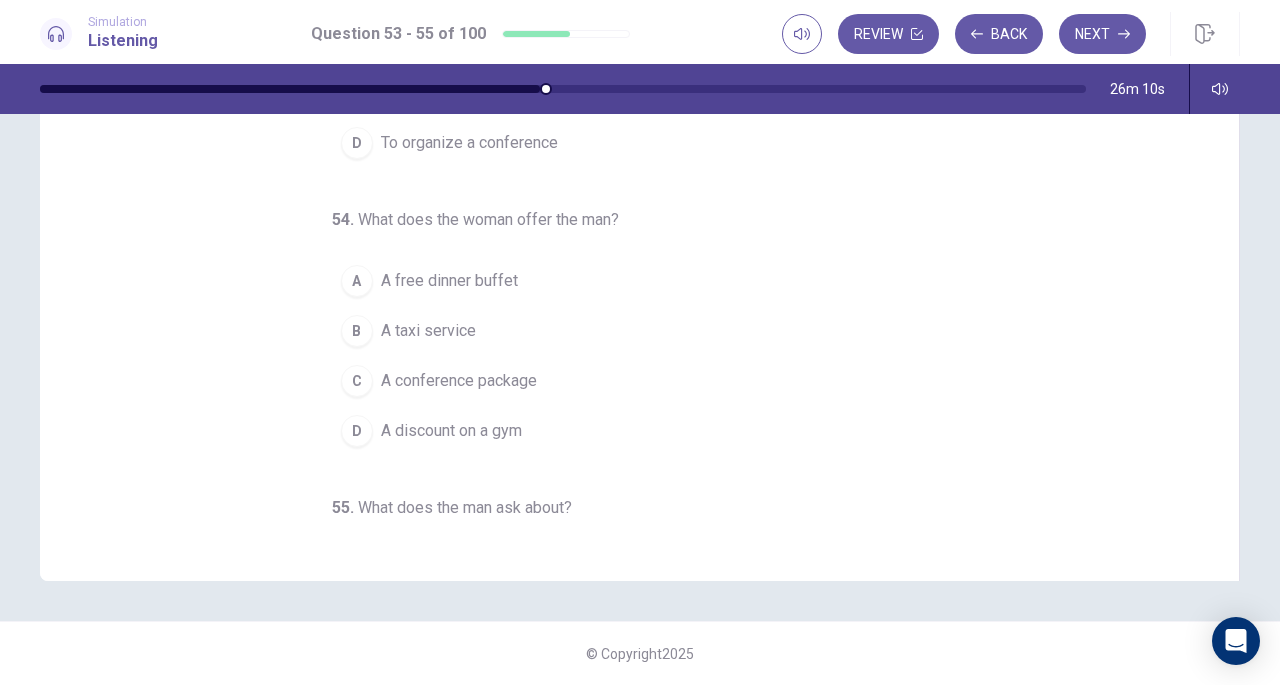 scroll, scrollTop: 0, scrollLeft: 0, axis: both 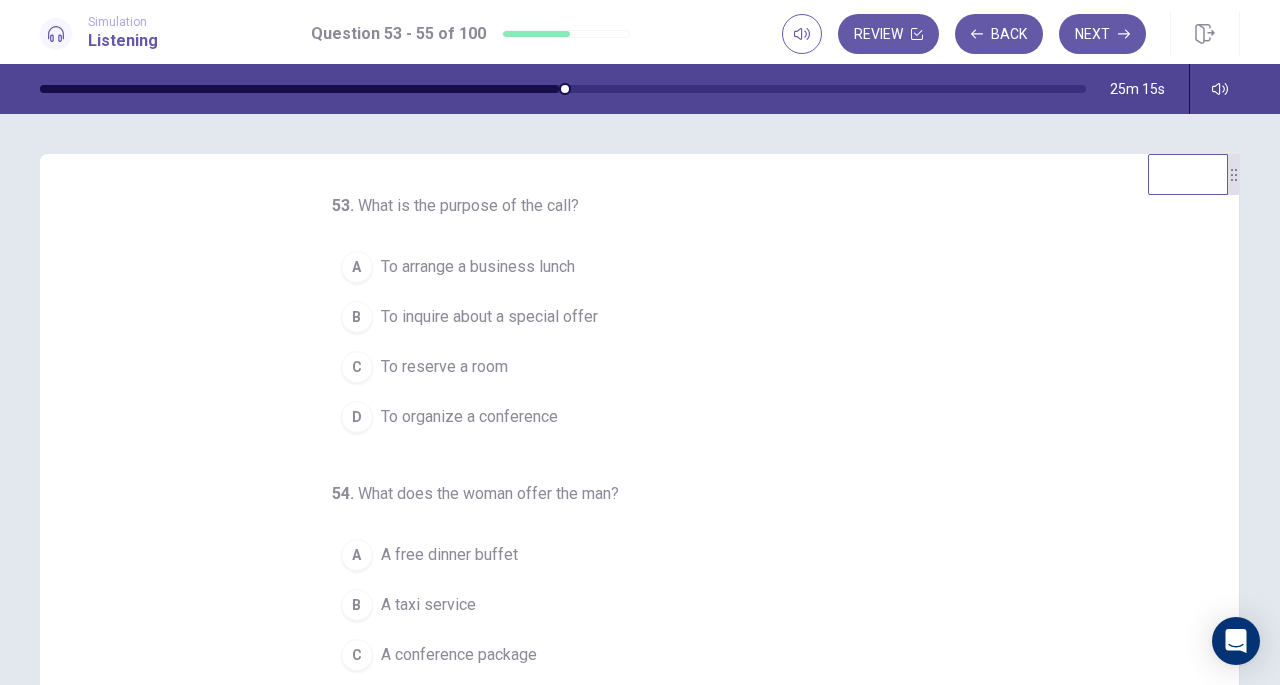 click on "To reserve a room" at bounding box center (444, 367) 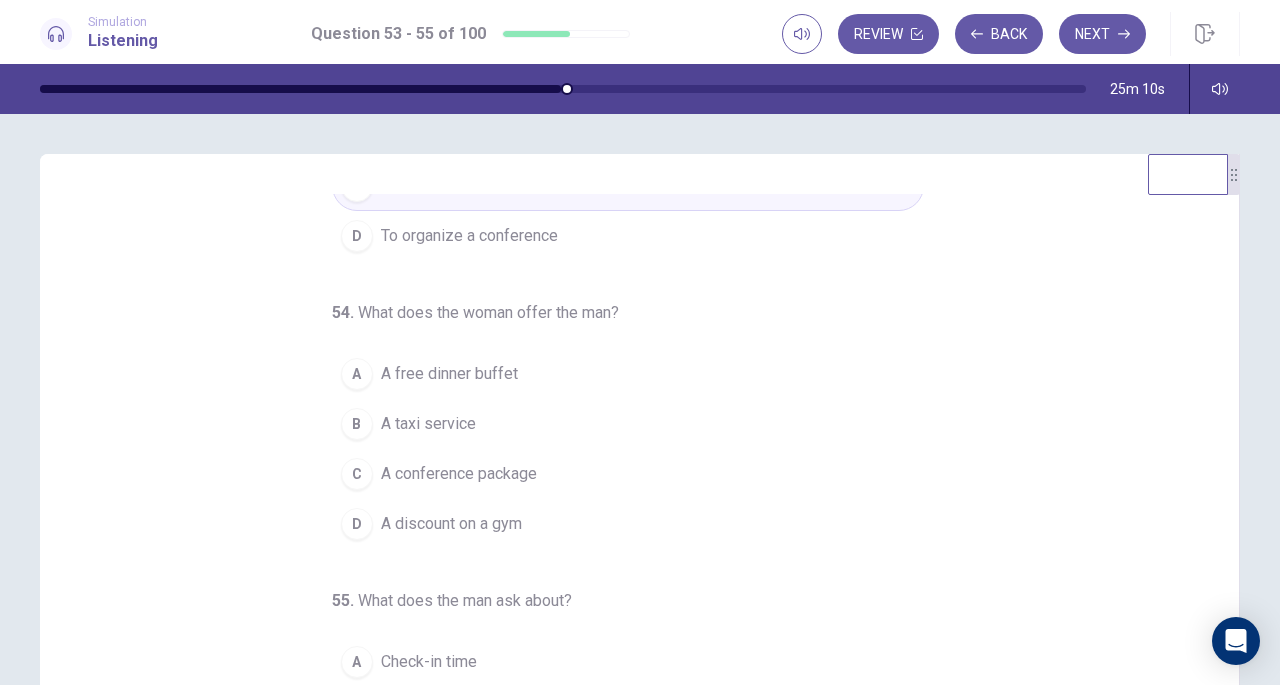 scroll, scrollTop: 200, scrollLeft: 0, axis: vertical 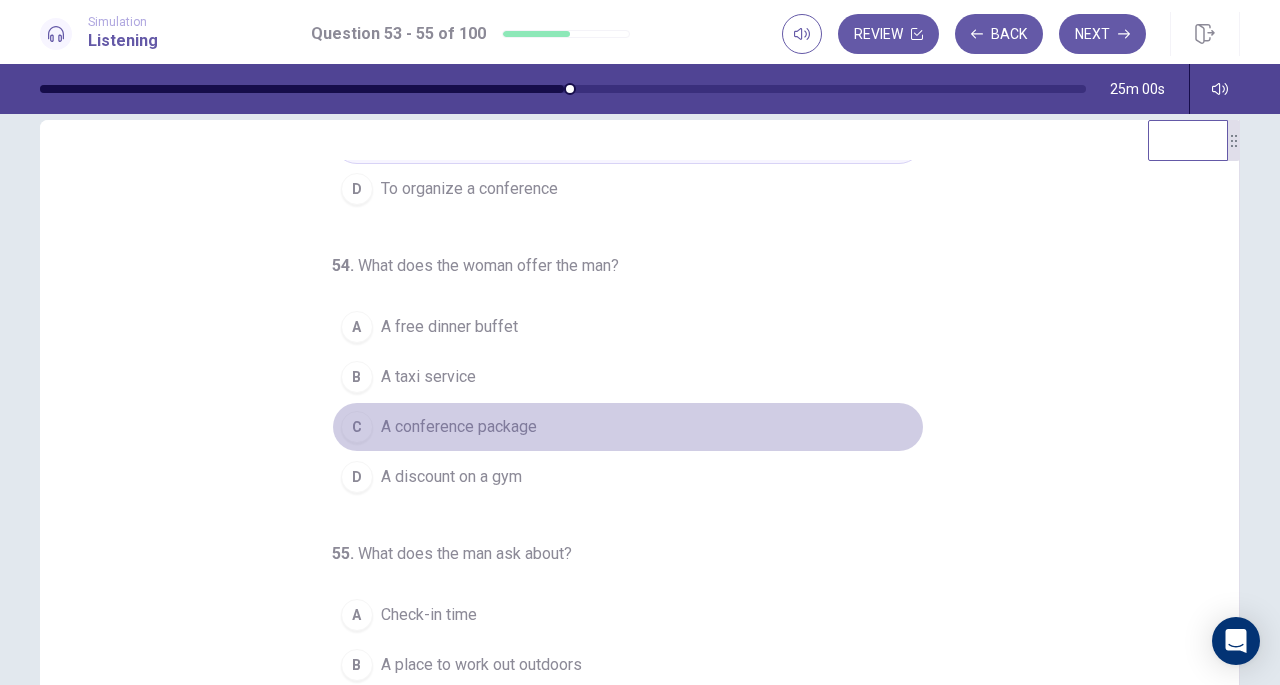 click on "A conference package" at bounding box center (459, 427) 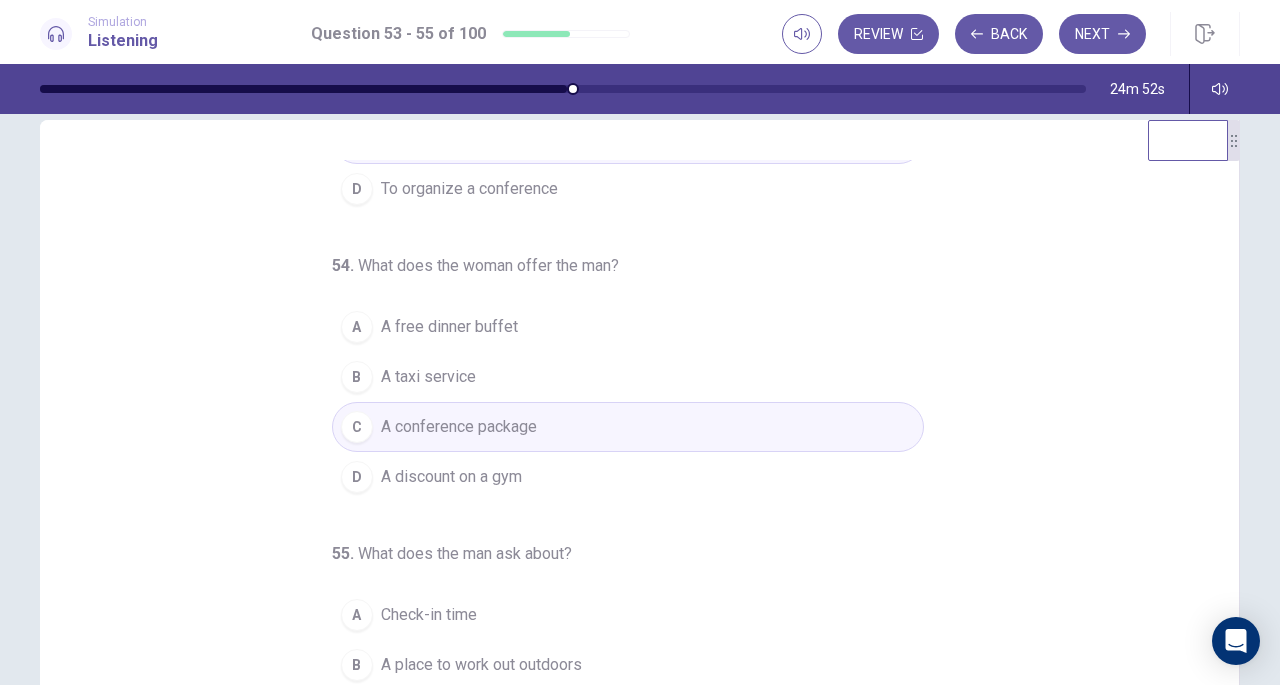 scroll, scrollTop: 200, scrollLeft: 0, axis: vertical 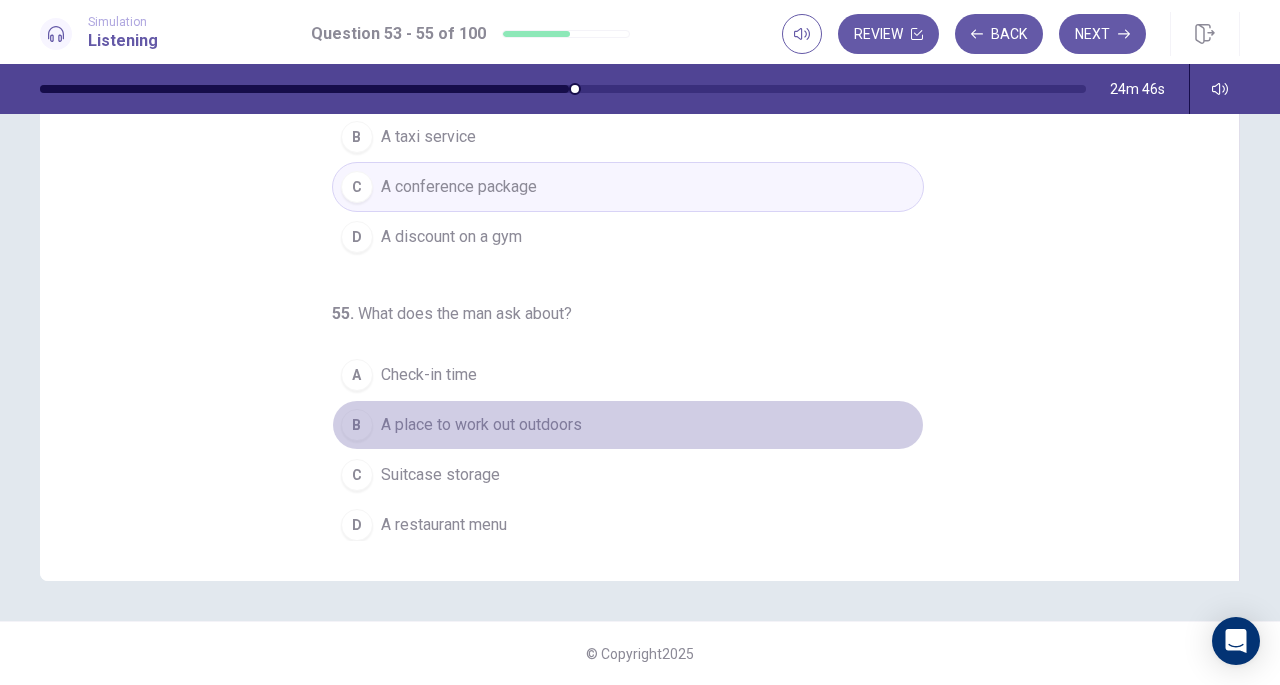 click on "A place to work out outdoors" at bounding box center [481, 425] 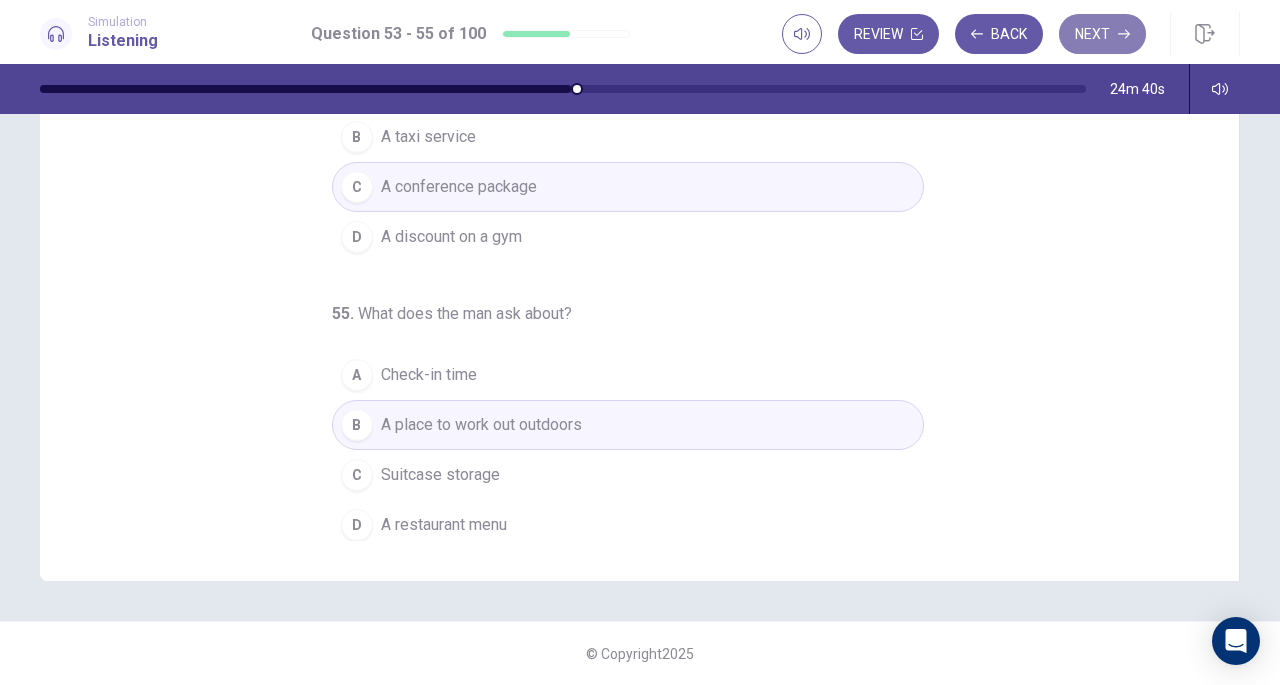 click on "Next" at bounding box center (1102, 34) 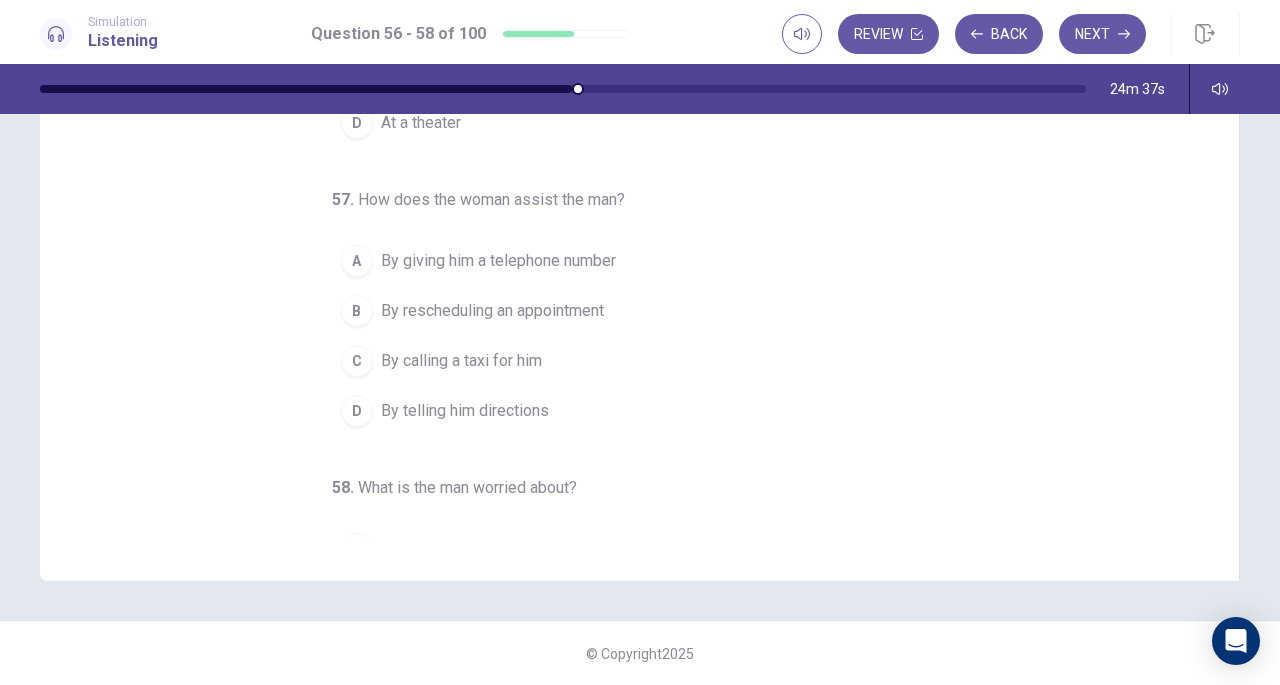 scroll, scrollTop: 0, scrollLeft: 0, axis: both 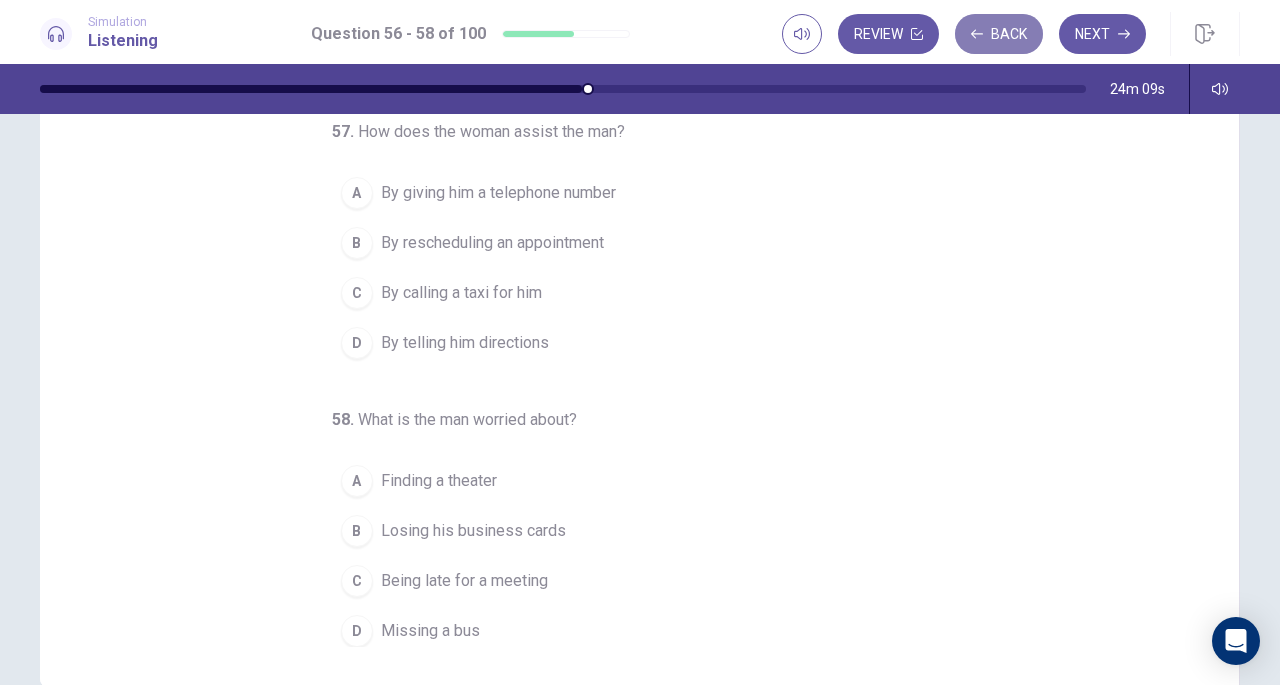 click on "Back" at bounding box center (999, 34) 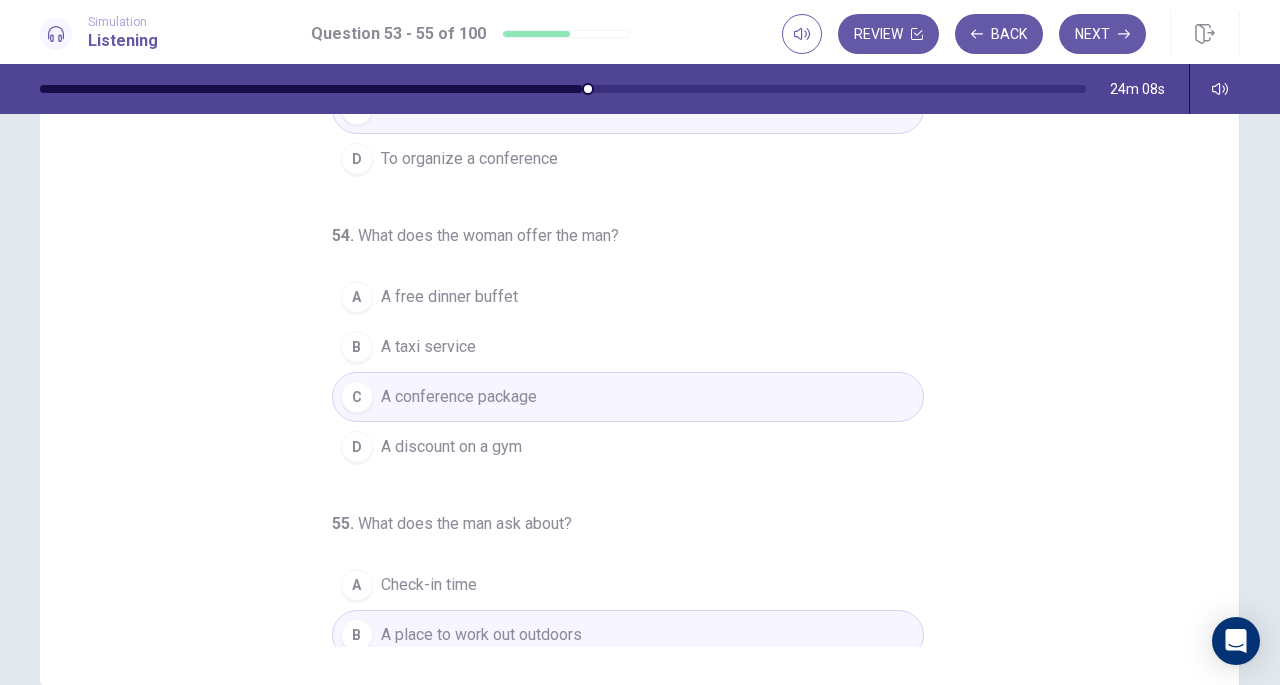 scroll, scrollTop: 0, scrollLeft: 0, axis: both 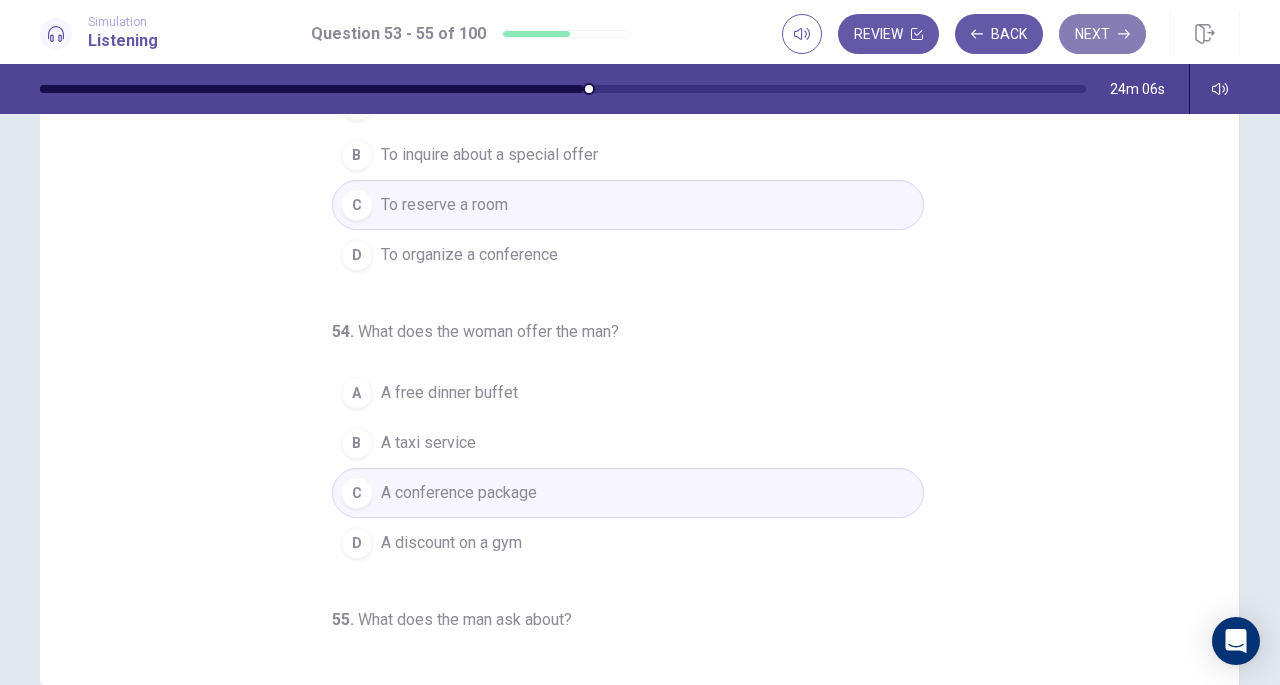 click on "Next" at bounding box center (1102, 34) 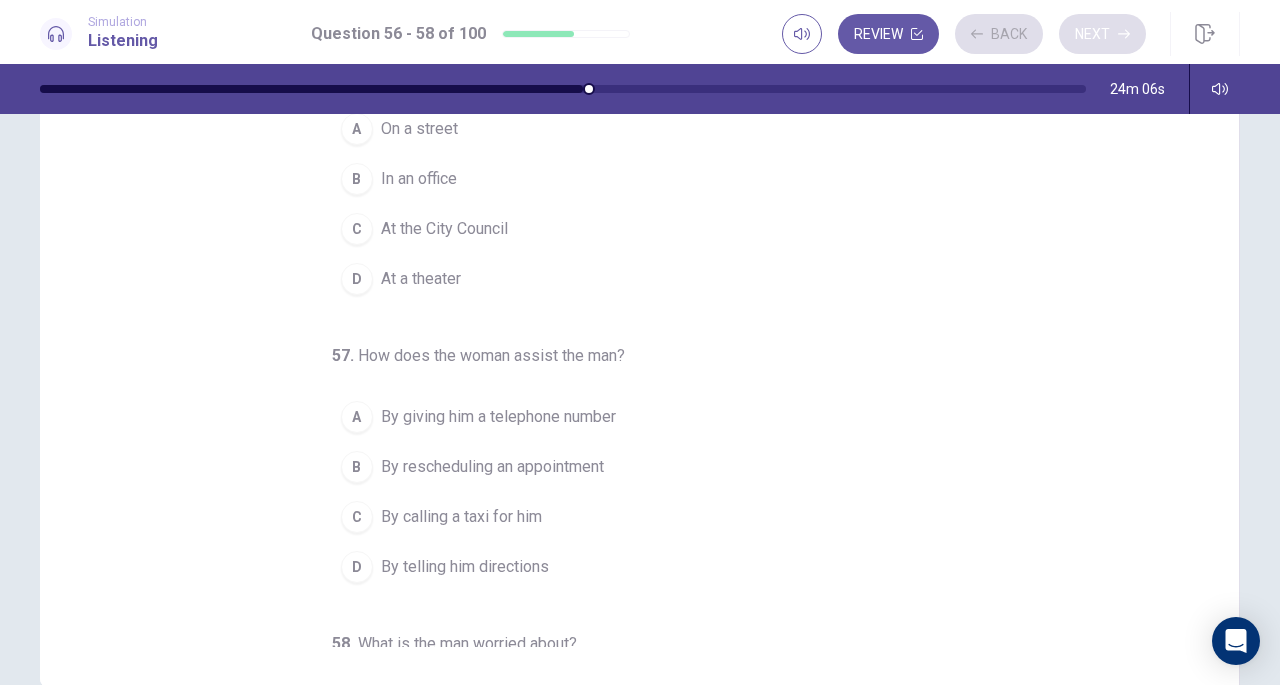 scroll, scrollTop: 186, scrollLeft: 0, axis: vertical 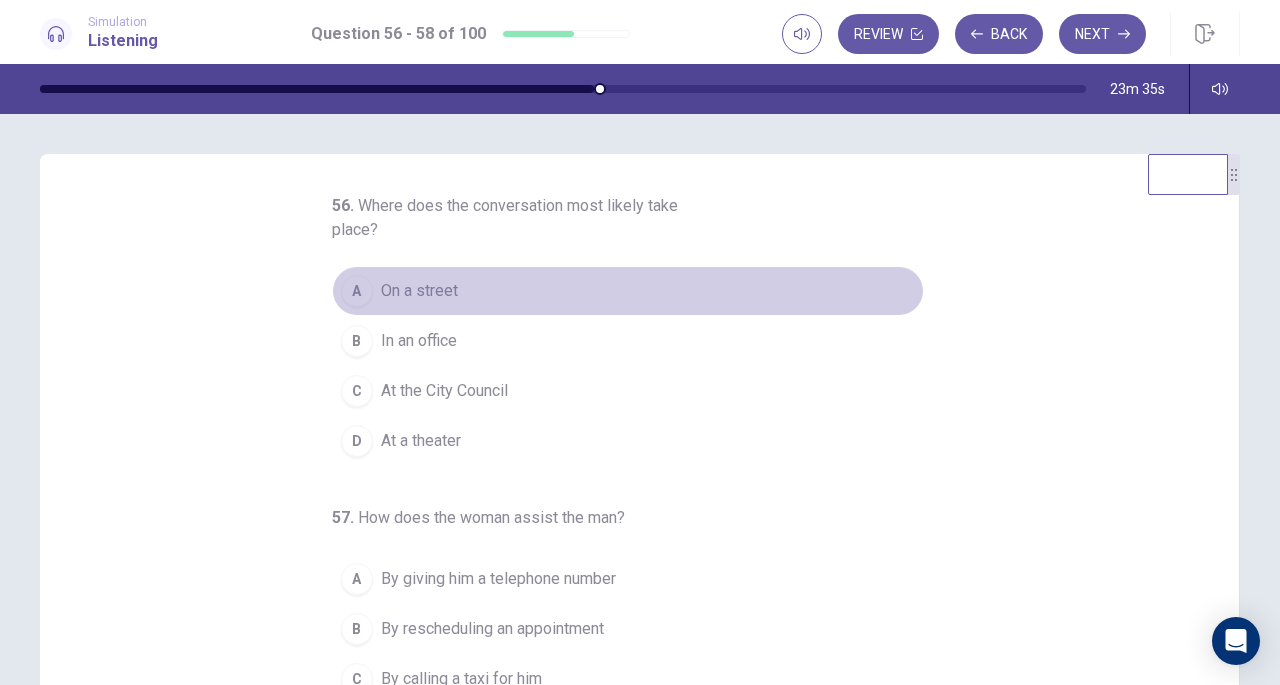 click on "On a street" at bounding box center (419, 291) 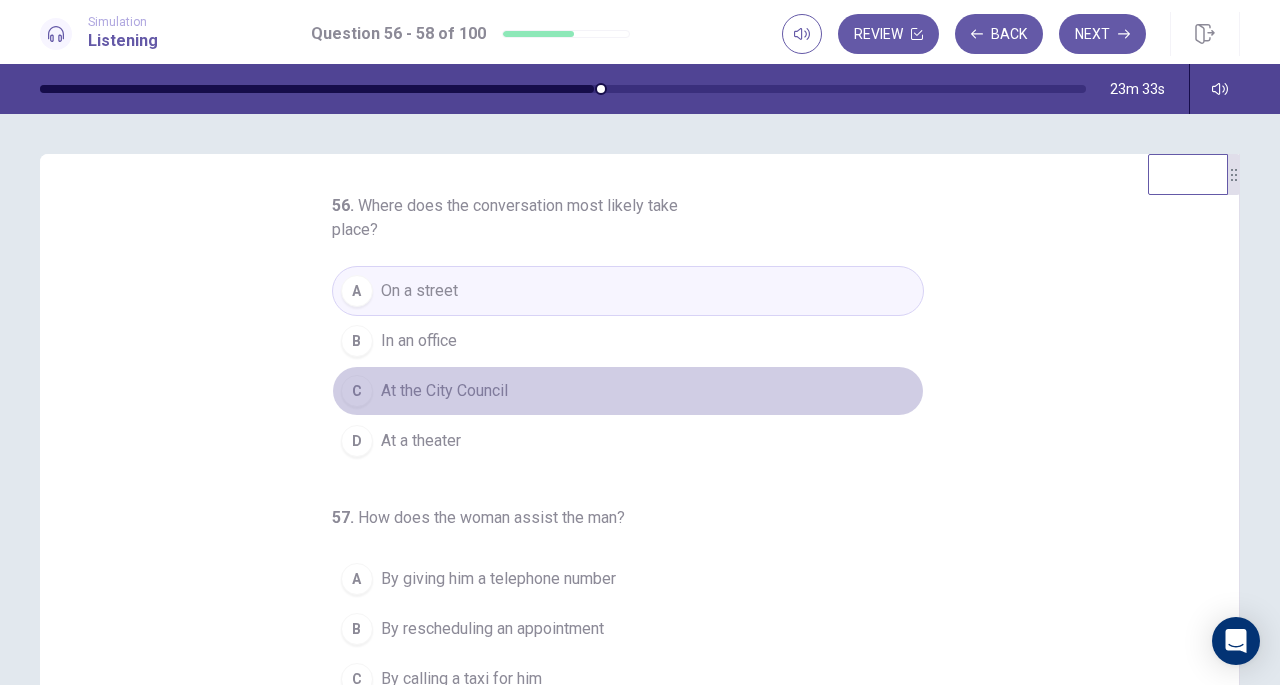click on "At the City Council" at bounding box center (444, 391) 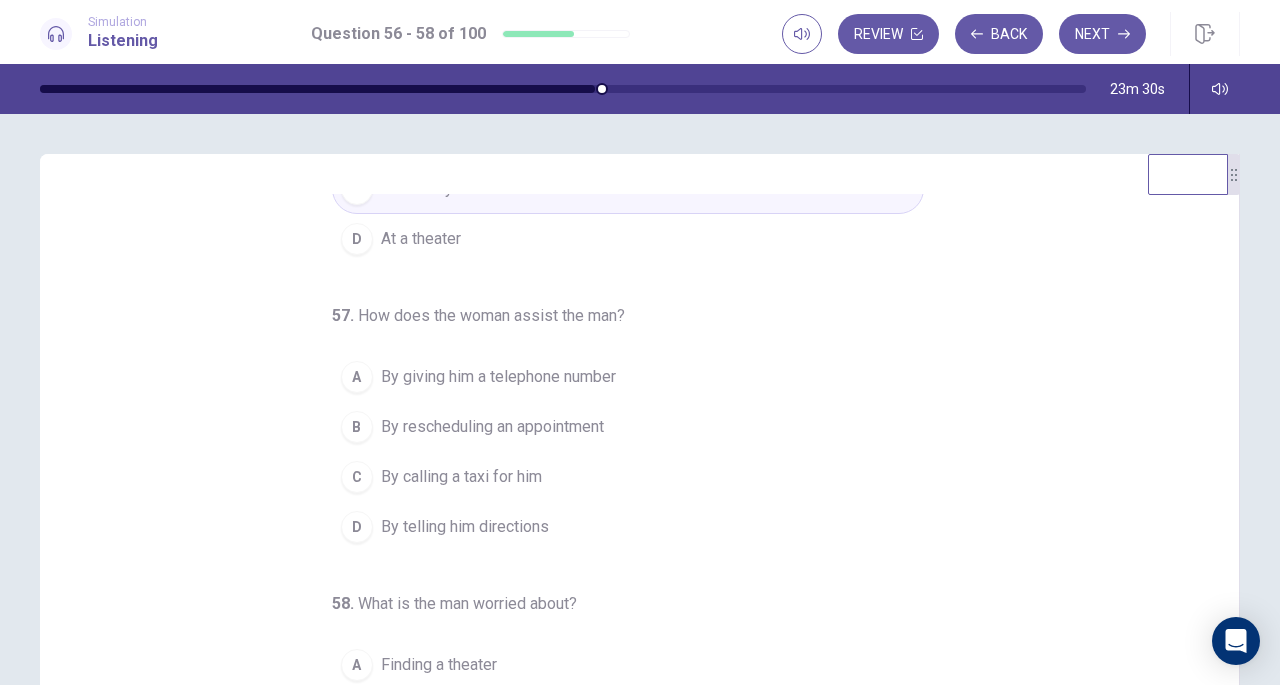 scroll, scrollTop: 212, scrollLeft: 0, axis: vertical 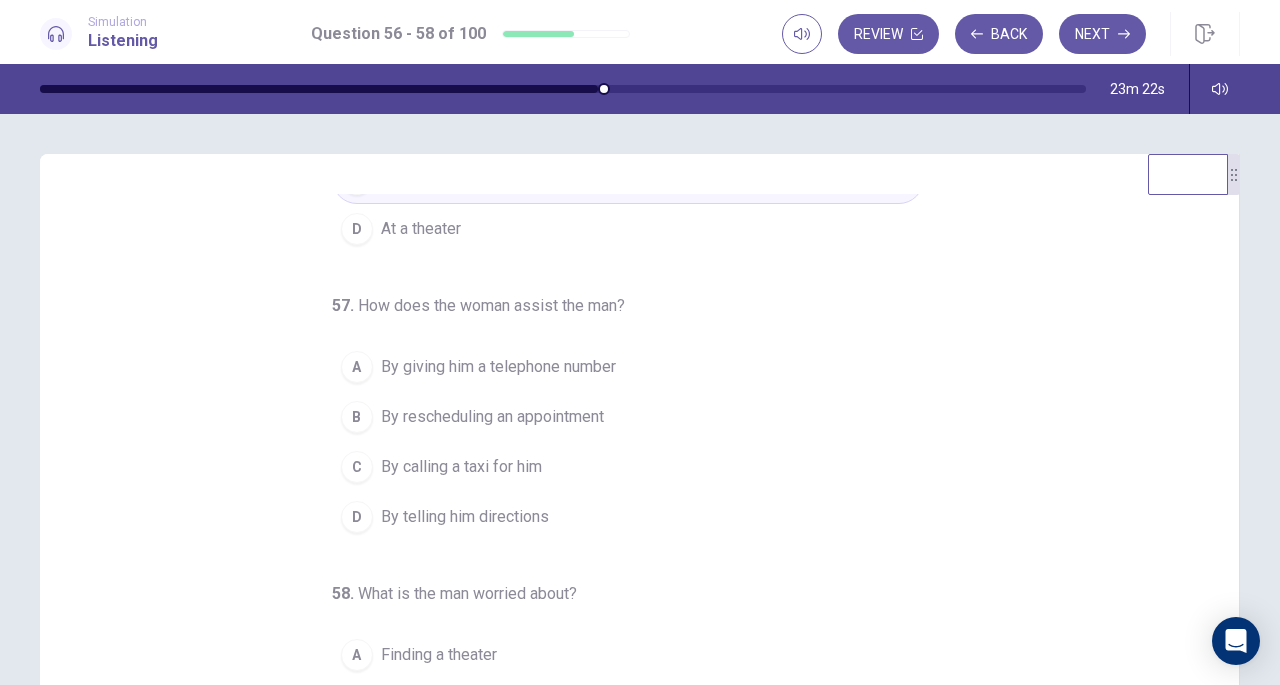 click on "By telling him directions" at bounding box center [465, 517] 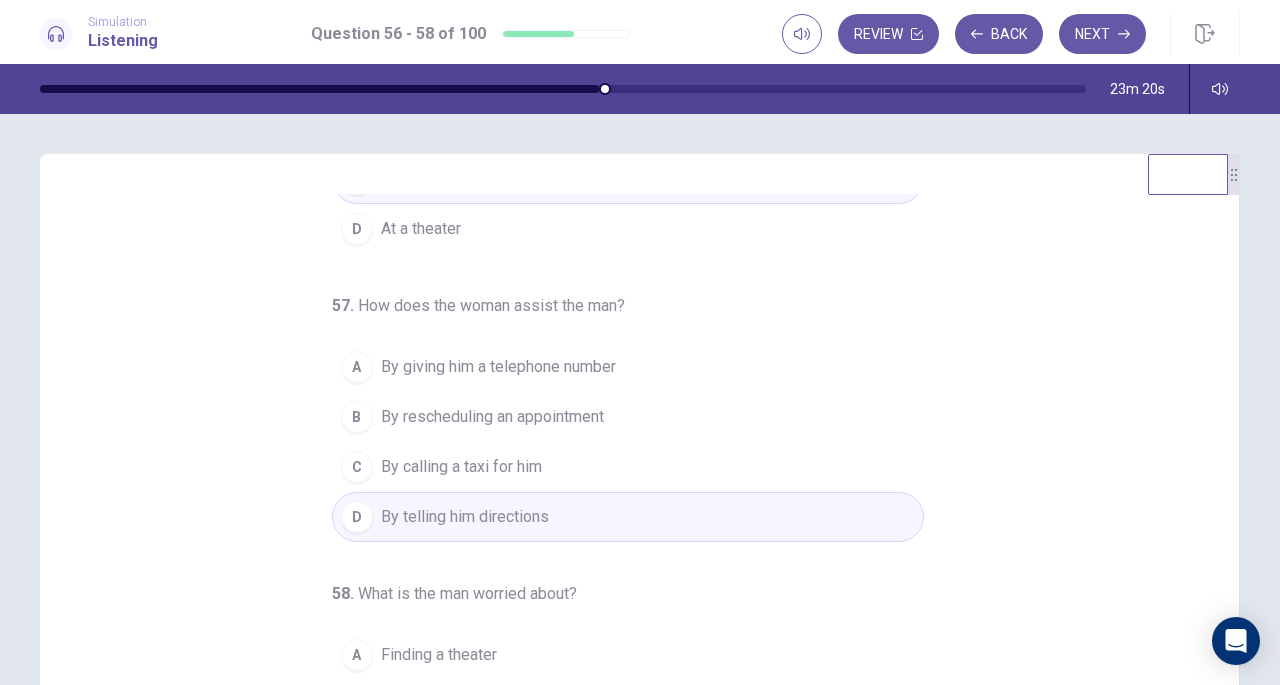 scroll, scrollTop: 224, scrollLeft: 0, axis: vertical 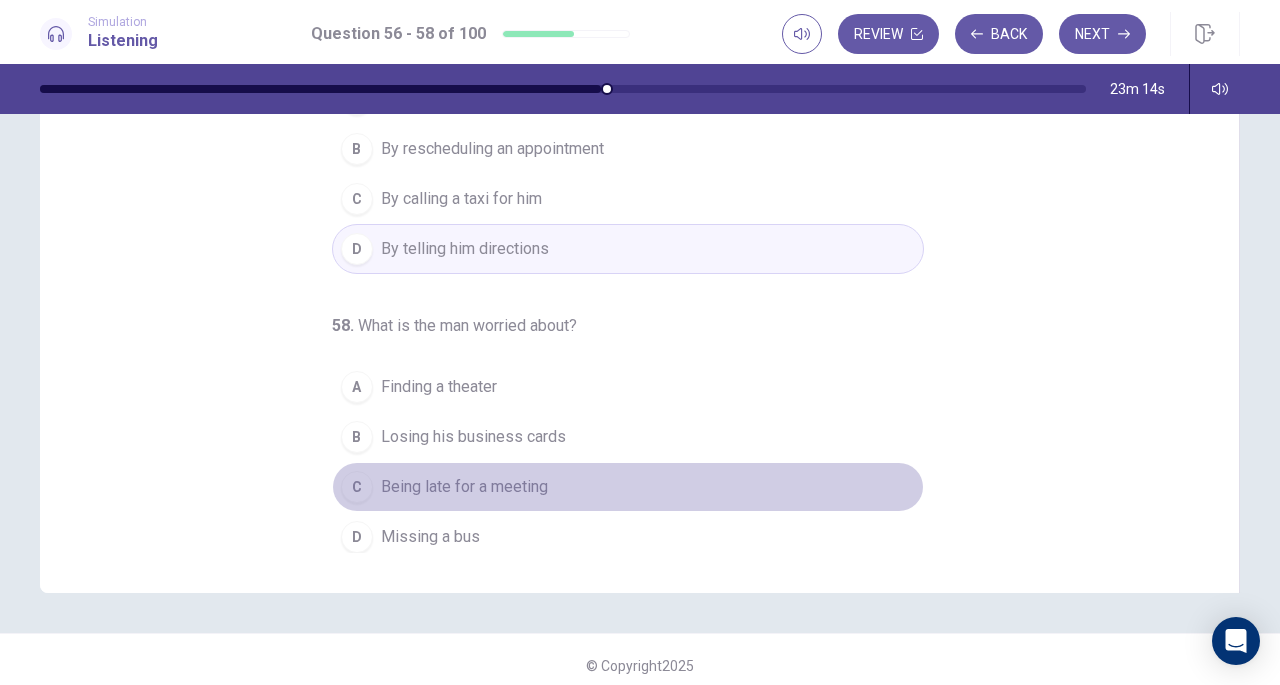 click on "Being late for a meeting" at bounding box center [464, 487] 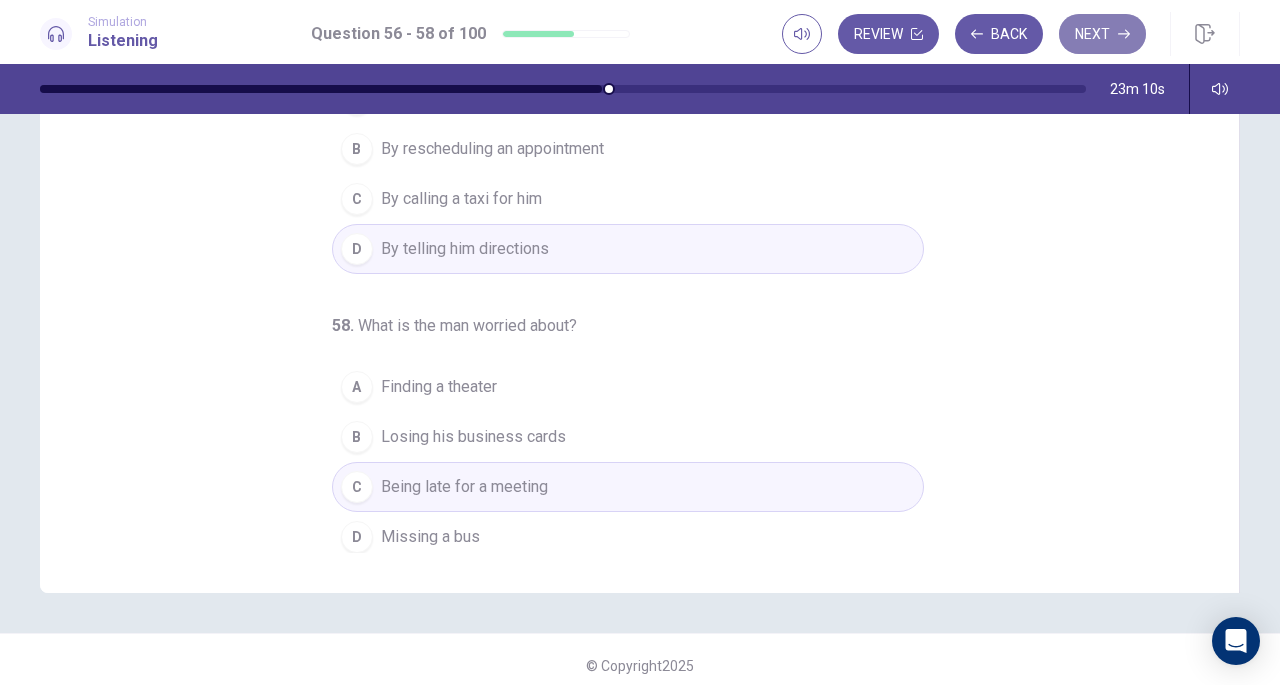 click on "Next" at bounding box center (1102, 34) 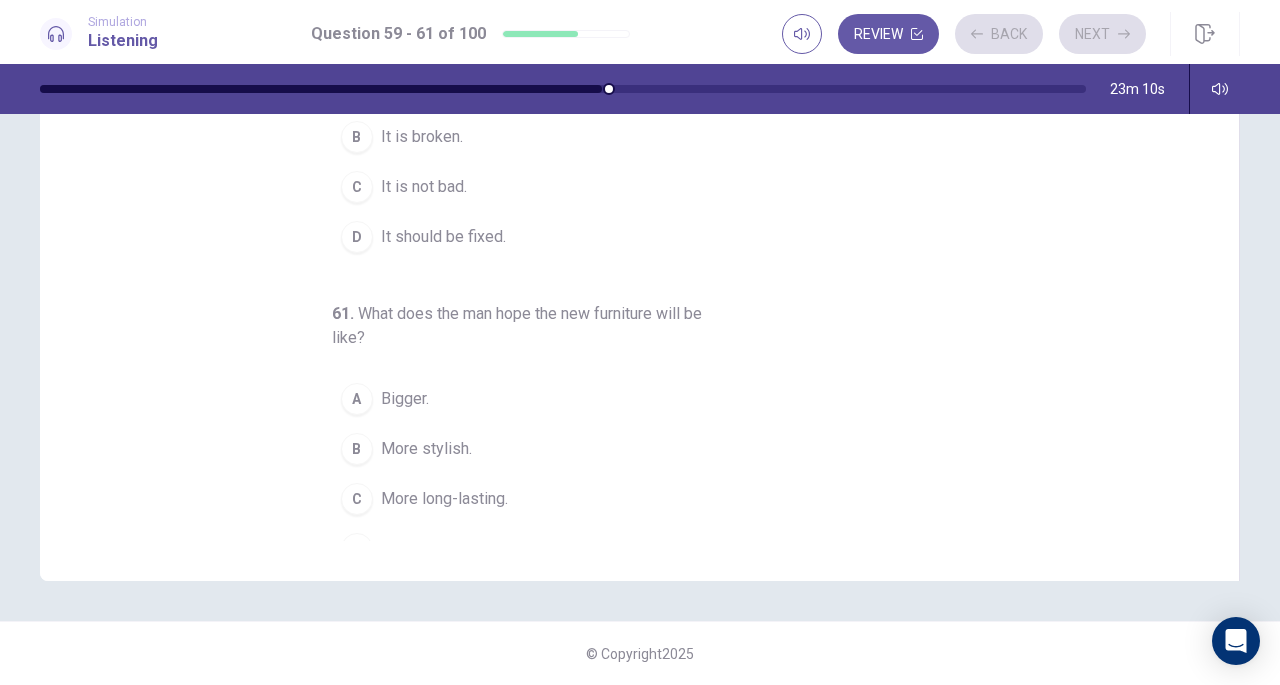 scroll, scrollTop: 0, scrollLeft: 0, axis: both 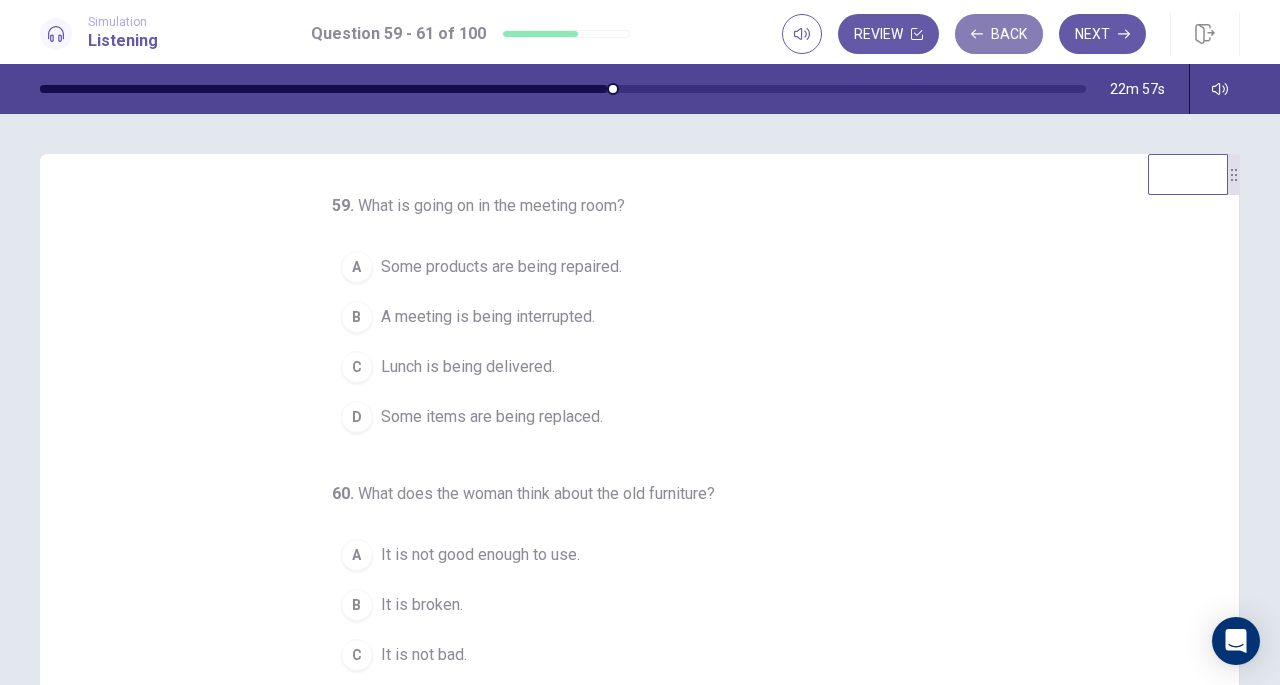 click on "Back" at bounding box center [999, 34] 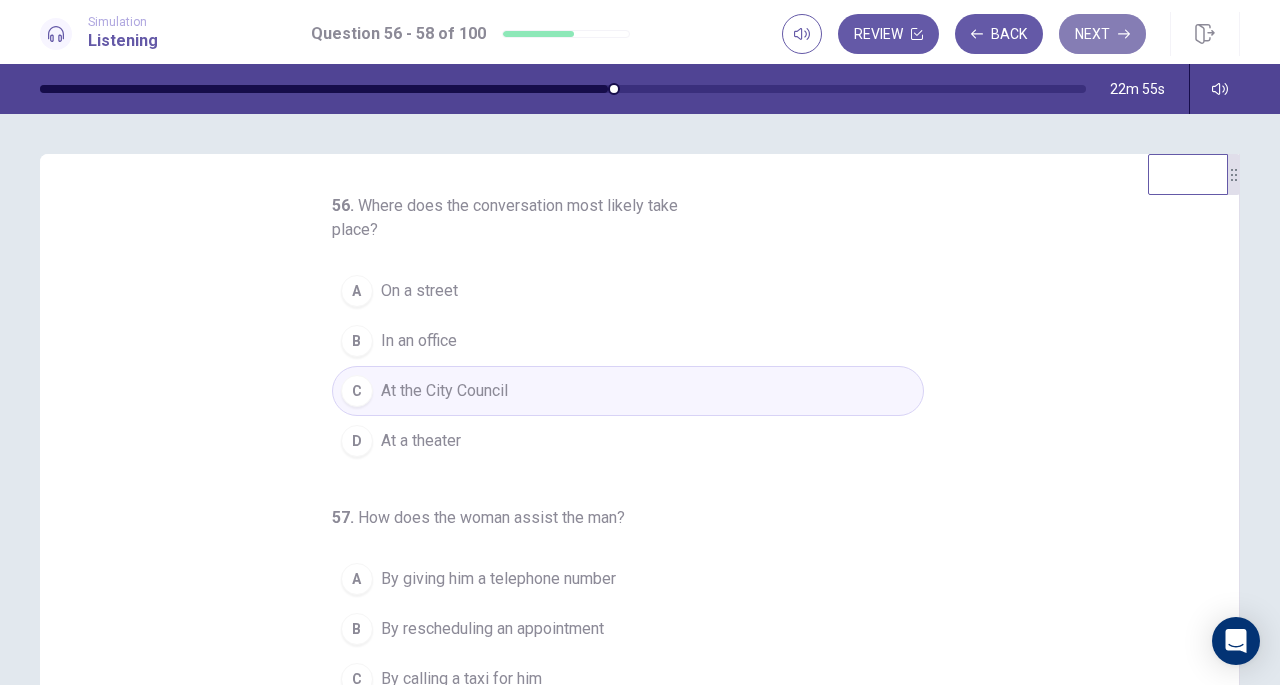 click on "Next" at bounding box center (1102, 34) 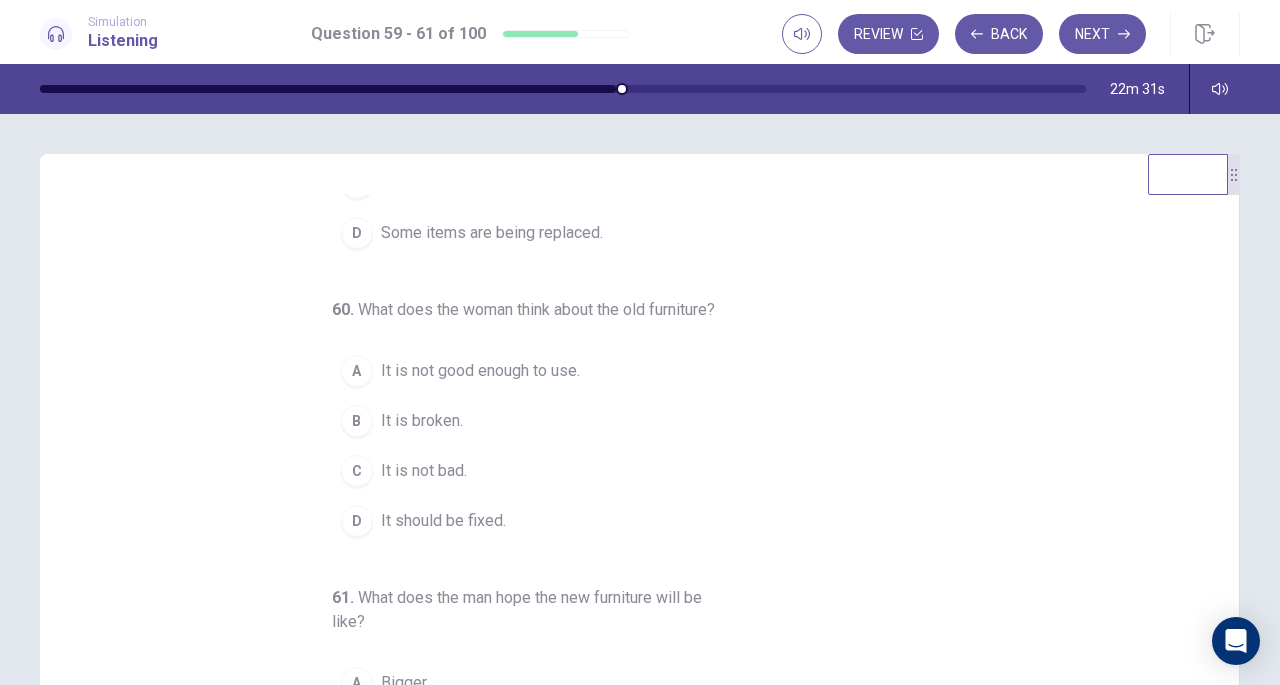 scroll, scrollTop: 248, scrollLeft: 0, axis: vertical 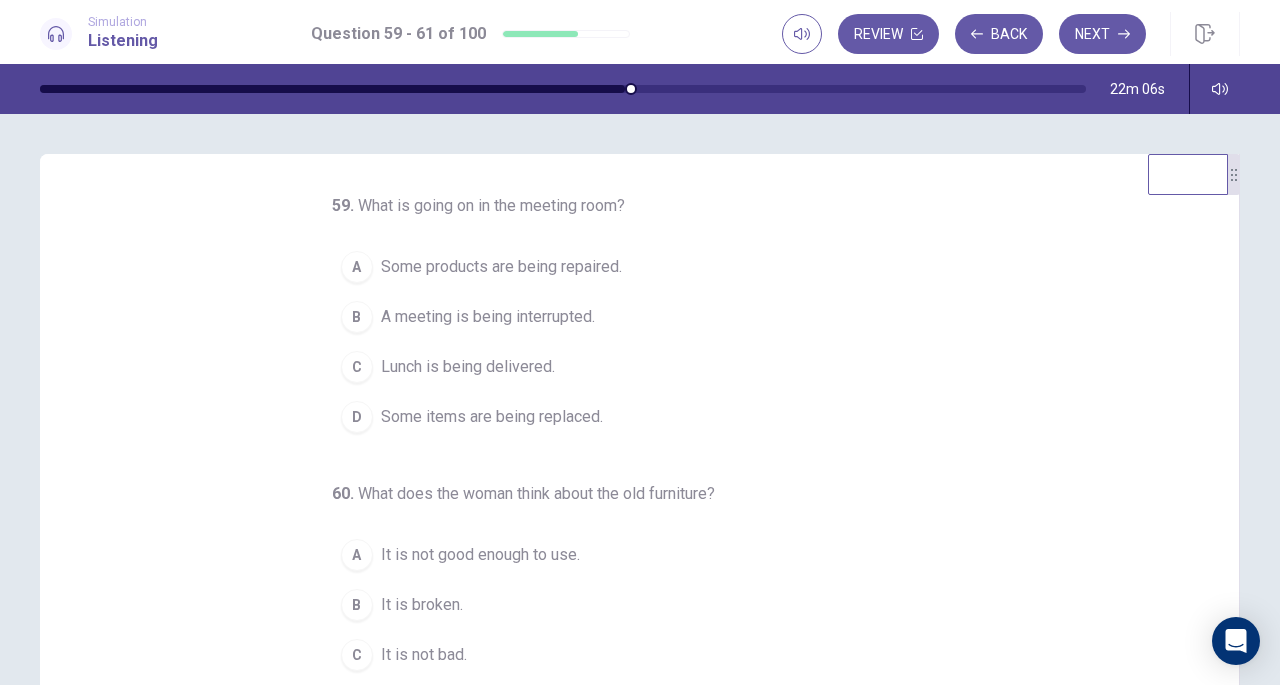 click on "Some items are being replaced." at bounding box center [492, 417] 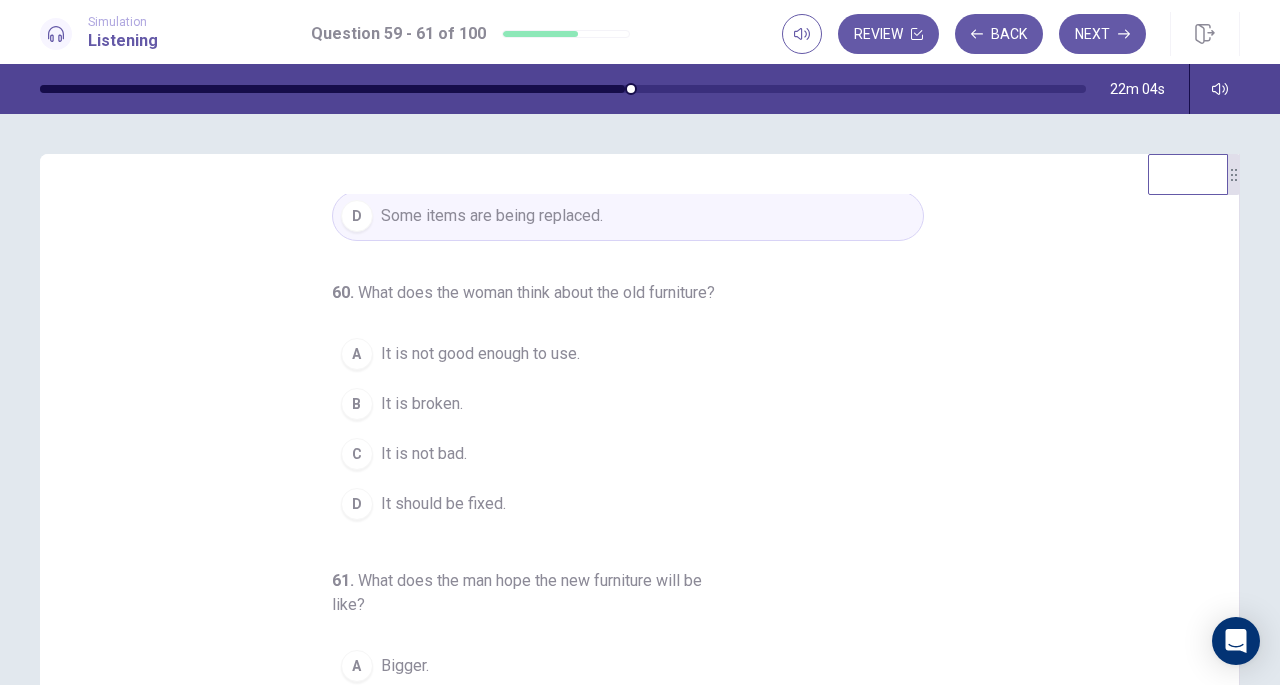 scroll, scrollTop: 205, scrollLeft: 0, axis: vertical 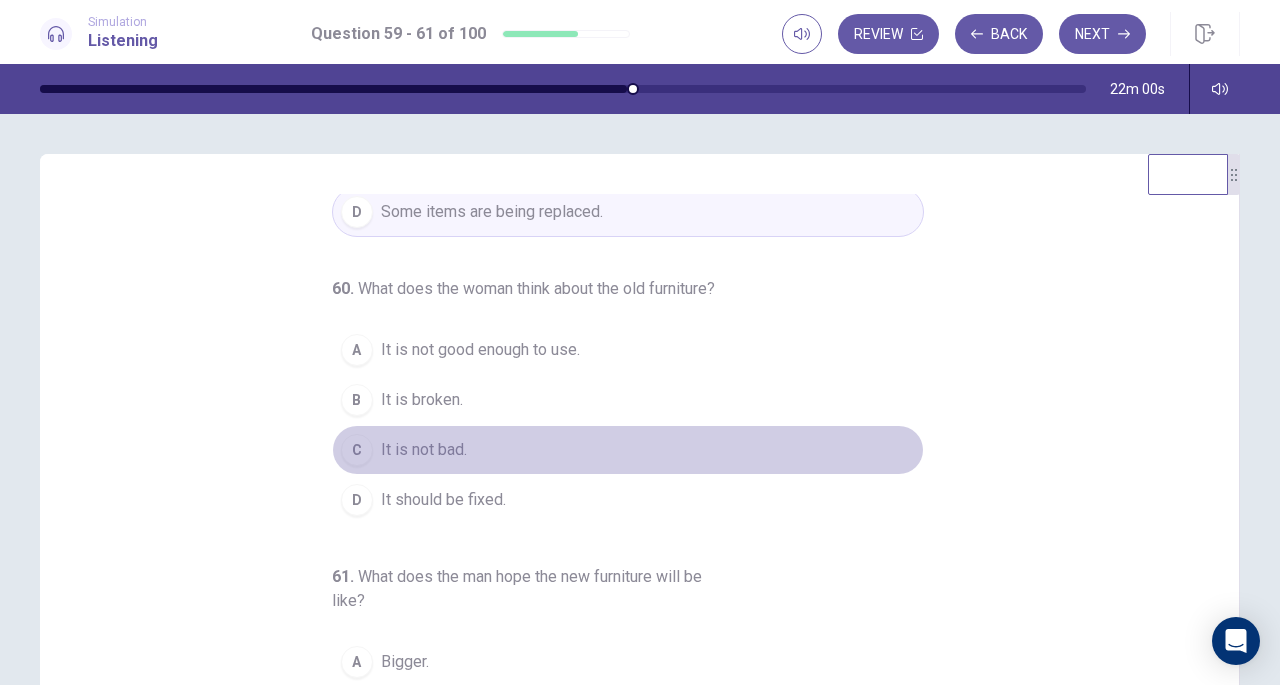 click on "It is not bad." at bounding box center [424, 450] 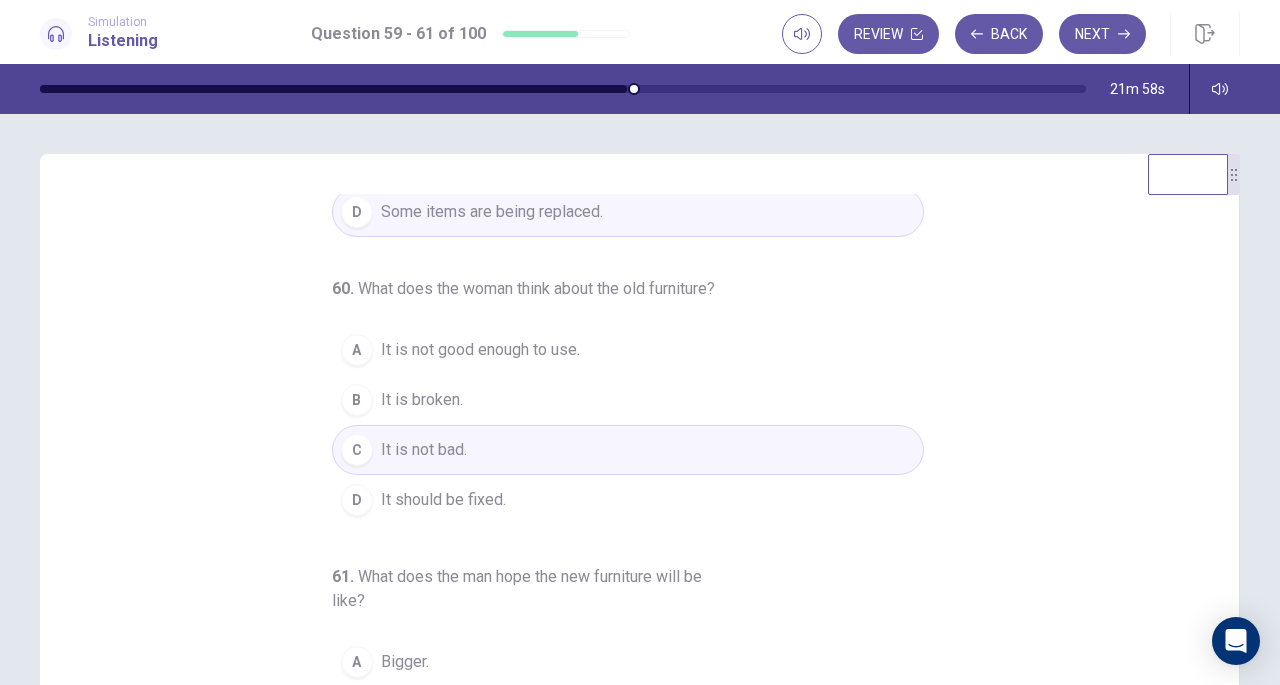 scroll, scrollTop: 248, scrollLeft: 0, axis: vertical 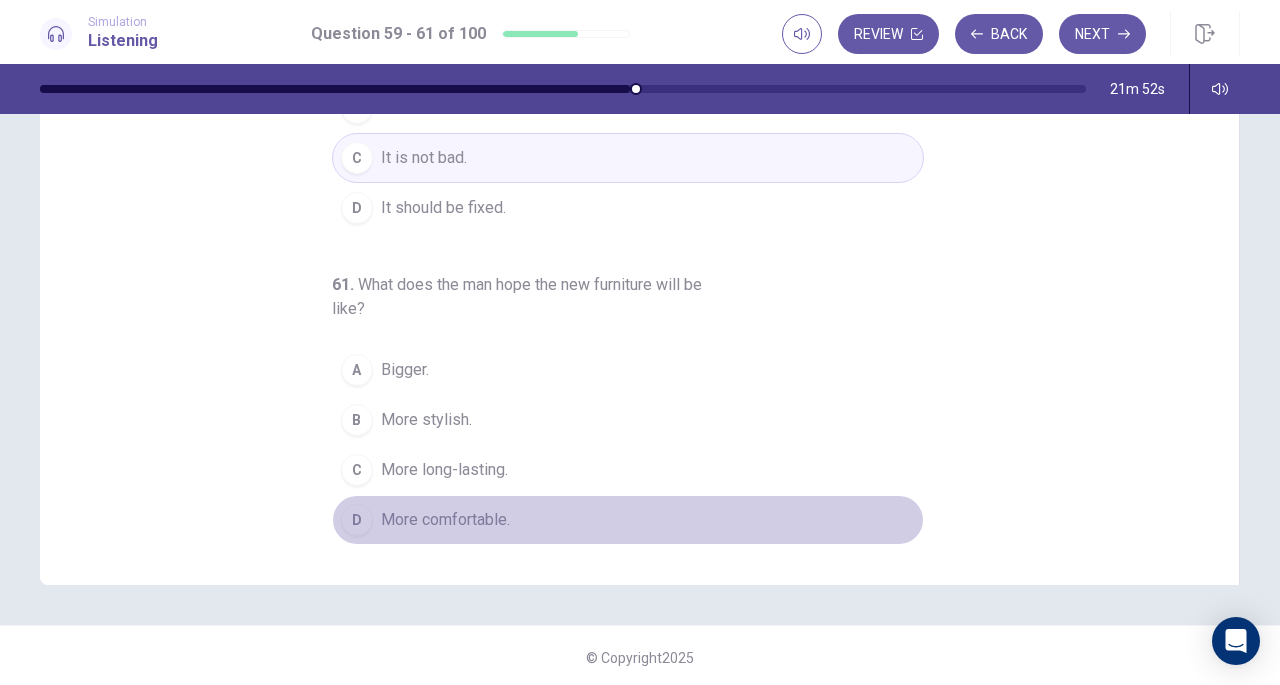 click on "More comfortable." at bounding box center (445, 520) 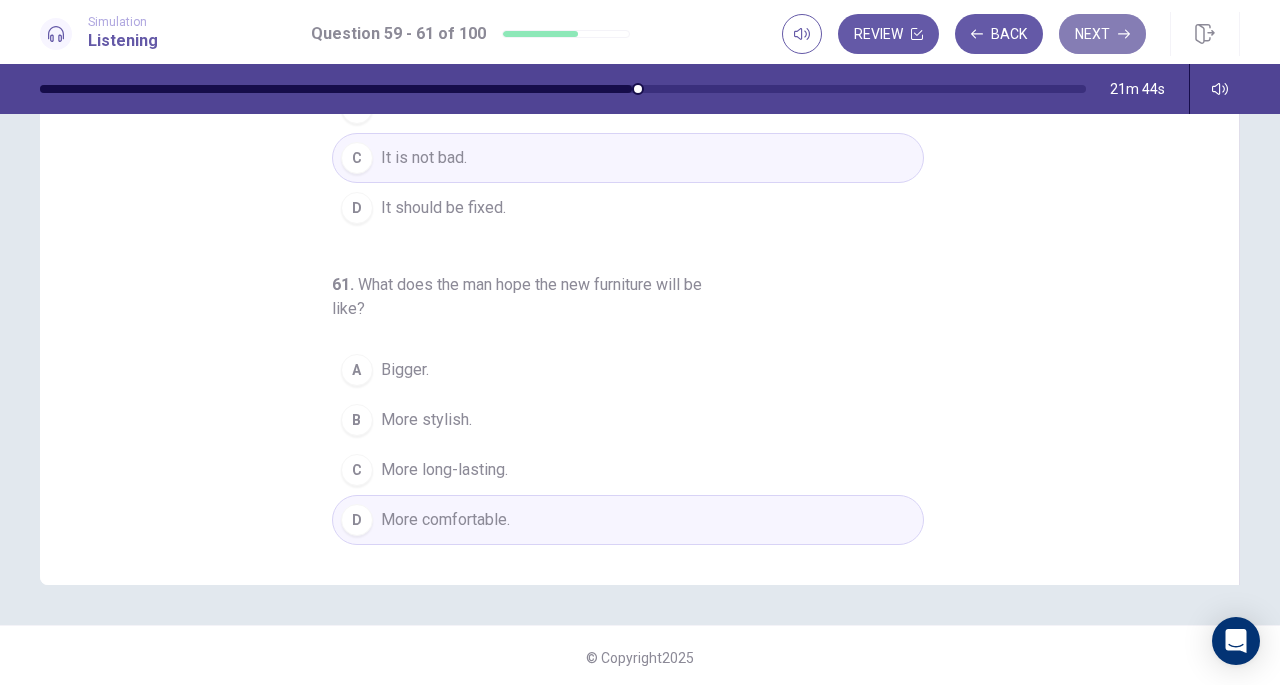 click on "Next" at bounding box center (1102, 34) 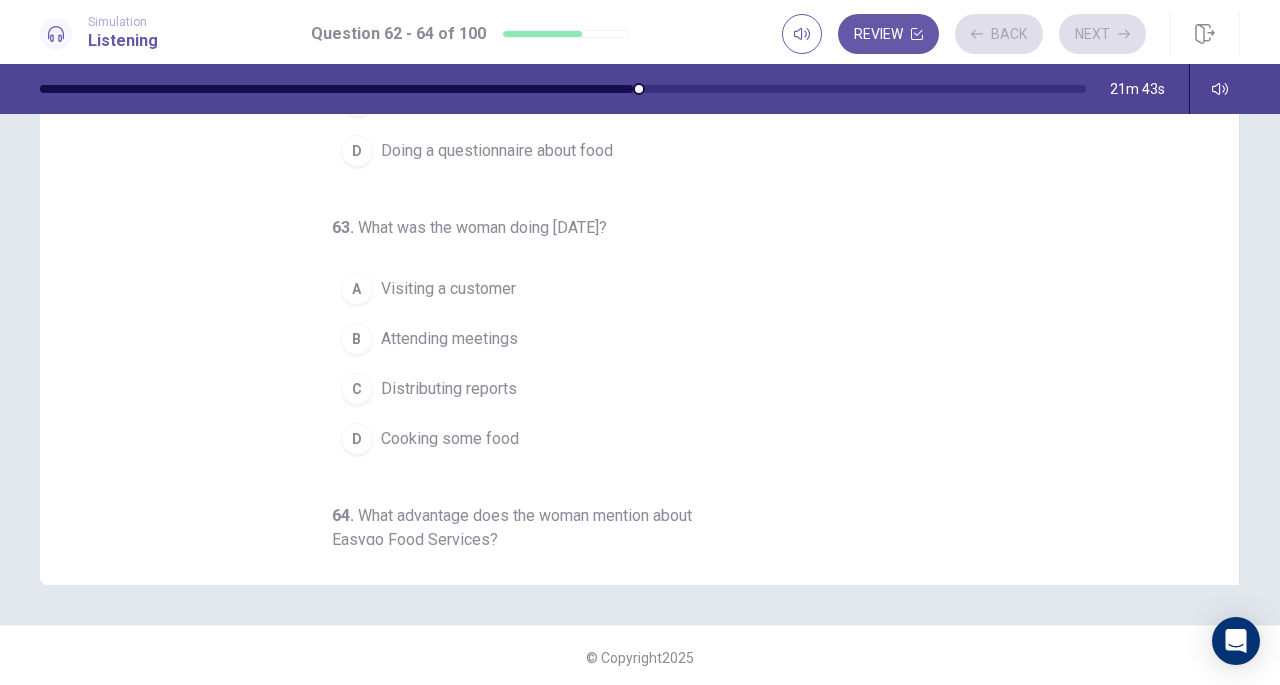 scroll, scrollTop: 0, scrollLeft: 0, axis: both 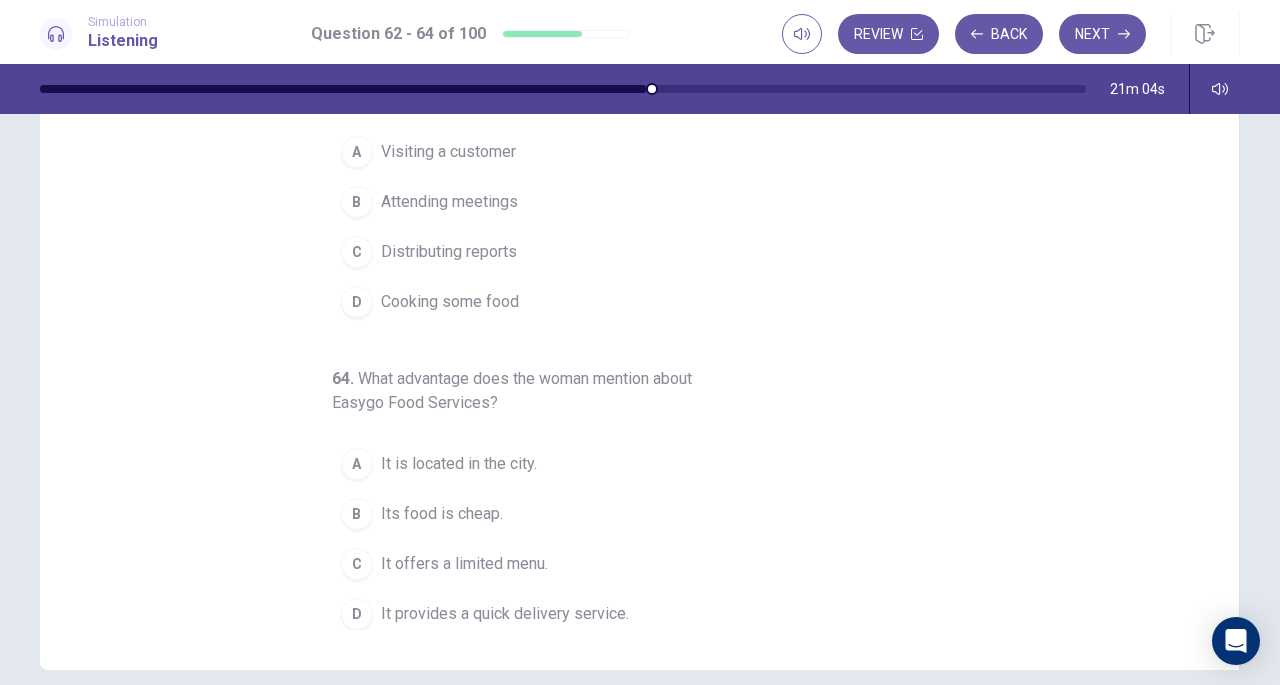 click on "62 .   What is the dialog mainly about? A Changing opening hours B Rebuilding an employee cafeteria C Choosing a food supplier D Doing a questionnaire about food 63 .   What was the woman doing [DATE]? A Visiting a customer B Attending meetings C Distributing reports D Cooking some food 64 .   What advantage does the woman mention about Easygo Food Services? A It is located in the city. B Its food is cheap. C It offers a limited menu. D It provides a quick delivery service." at bounding box center (628, 138) 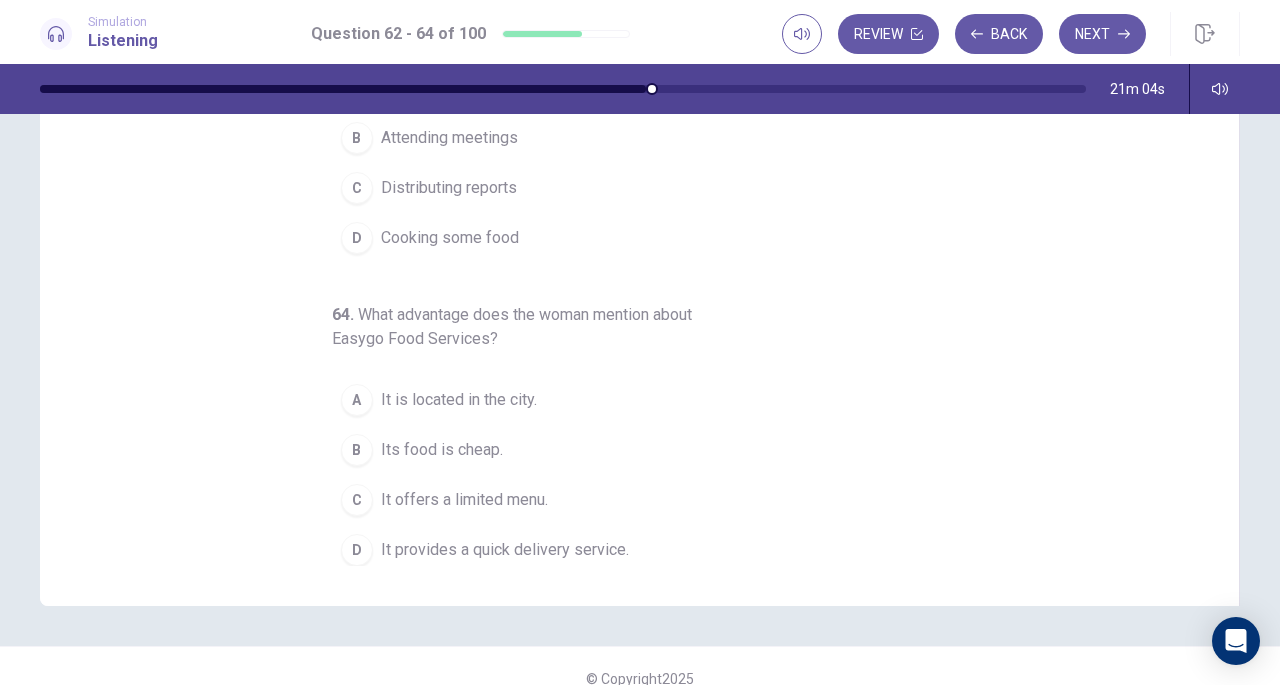 scroll, scrollTop: 244, scrollLeft: 0, axis: vertical 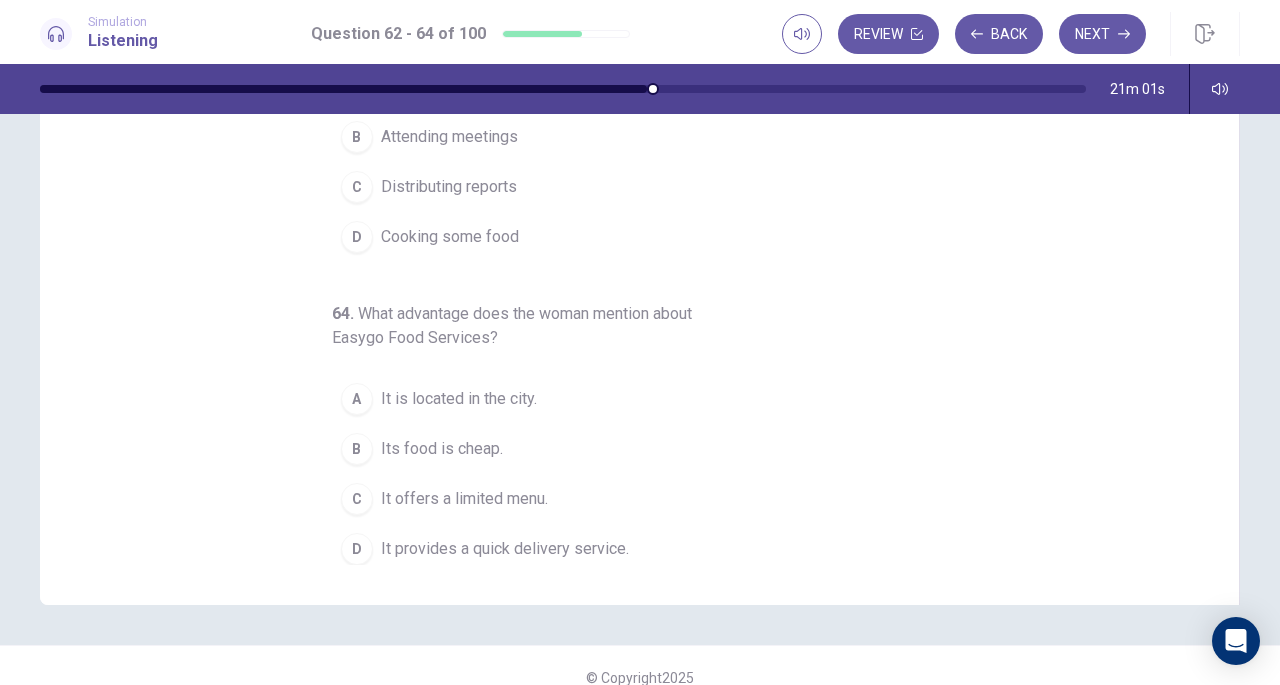 click on "64 .   What advantage does the woman mention about Easygo Food Services? A It is located in the city. B Its food is cheap. C It offers a limited menu. D It provides a quick delivery service." at bounding box center (628, 438) 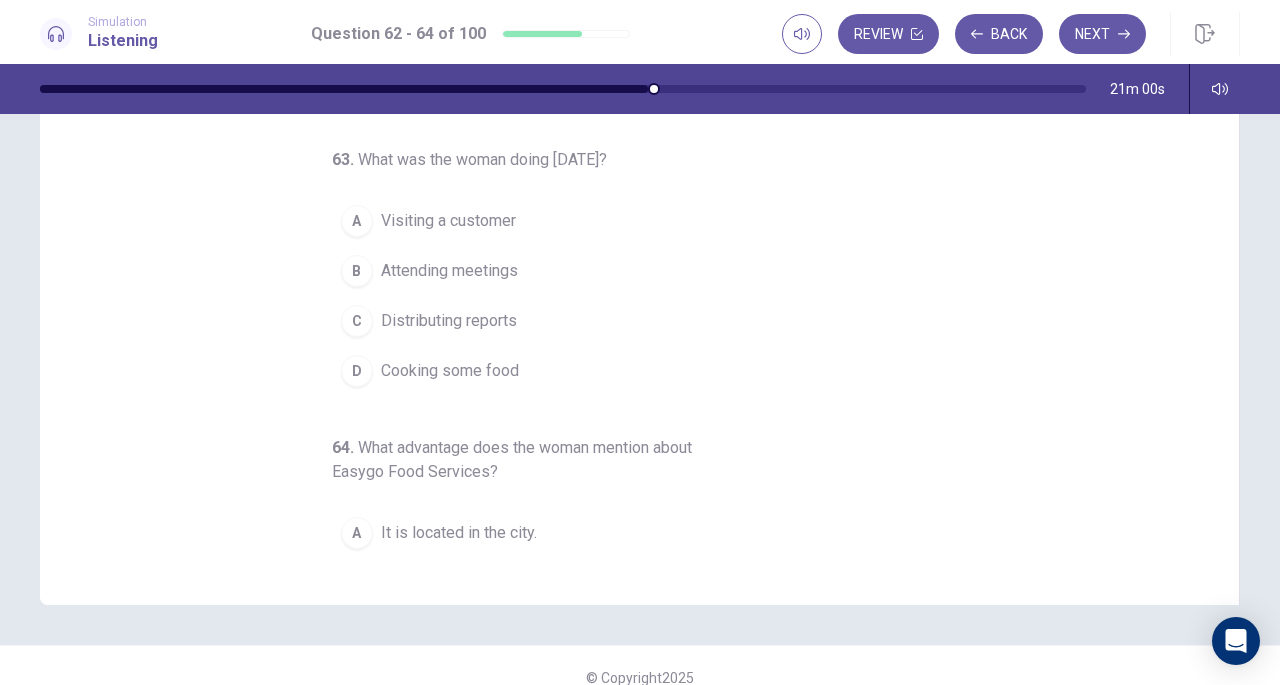 scroll, scrollTop: 0, scrollLeft: 0, axis: both 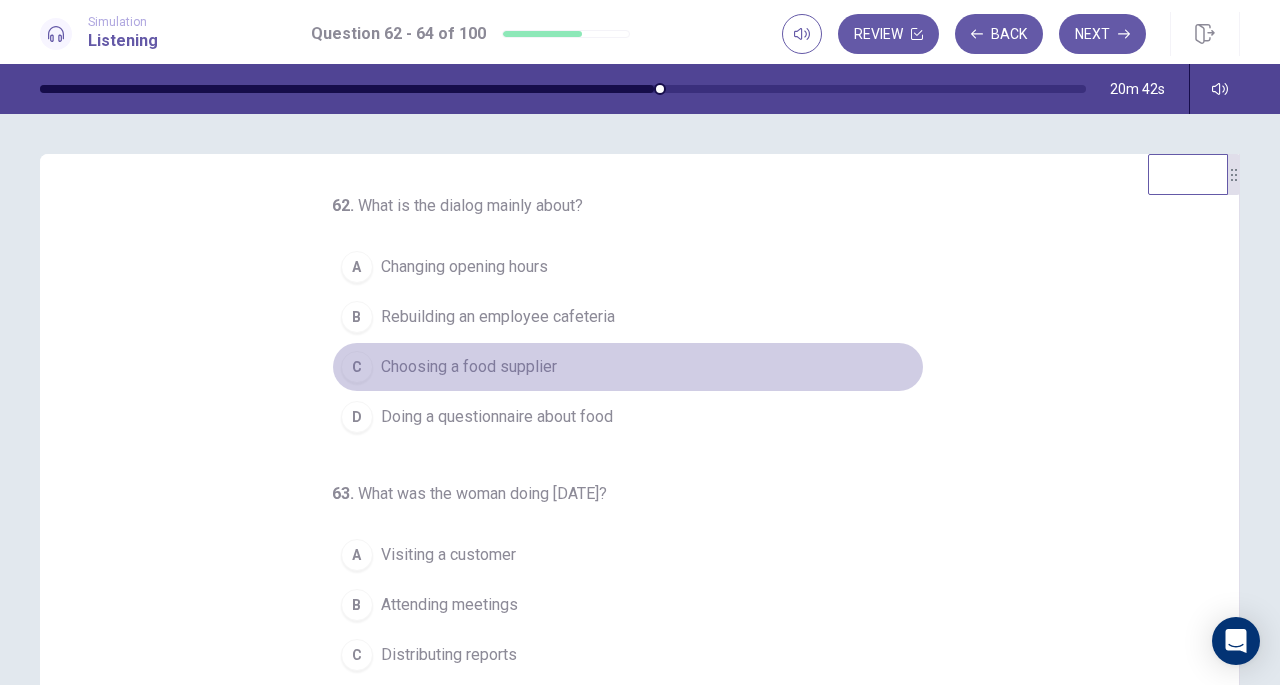 click on "Choosing a food supplier" at bounding box center (469, 367) 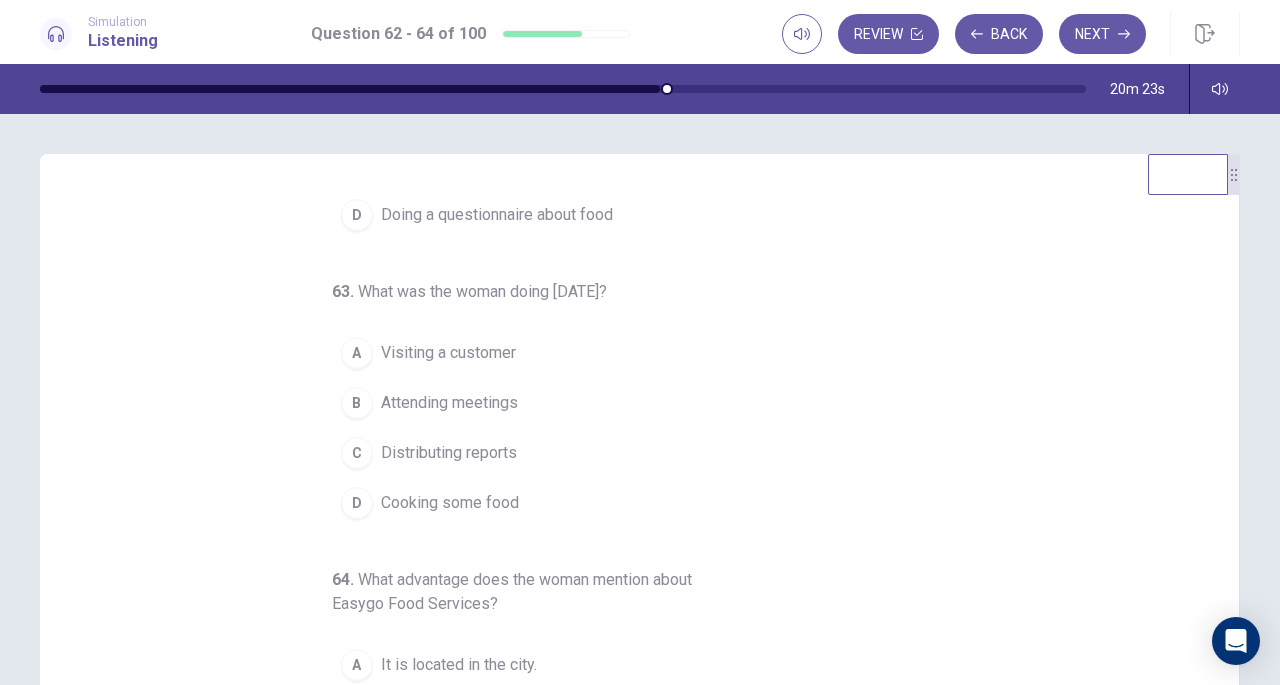 scroll, scrollTop: 224, scrollLeft: 0, axis: vertical 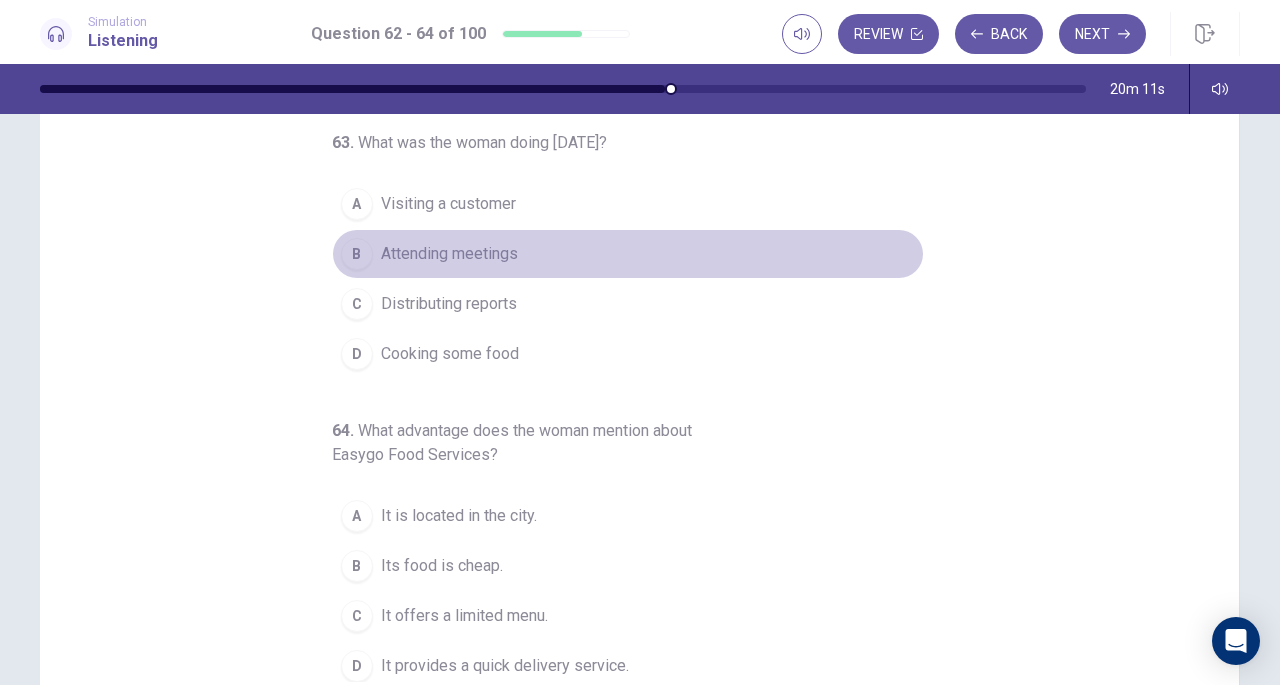 click on "Attending meetings" at bounding box center [449, 254] 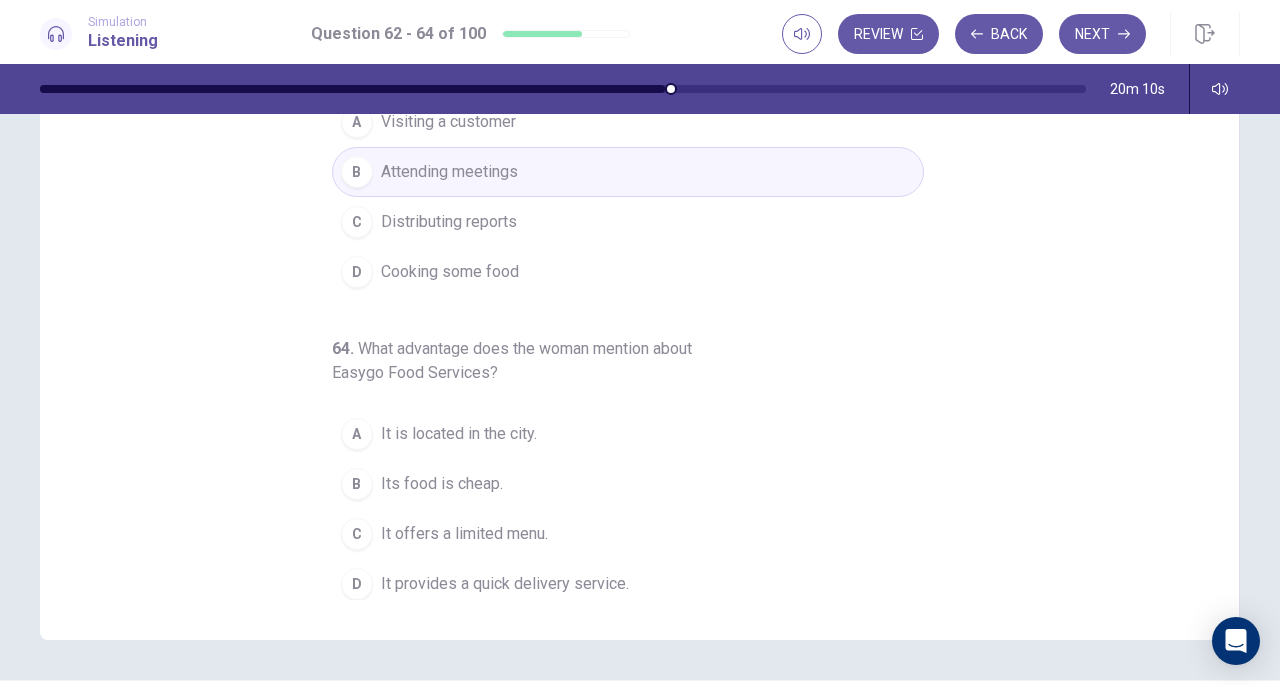 scroll, scrollTop: 236, scrollLeft: 0, axis: vertical 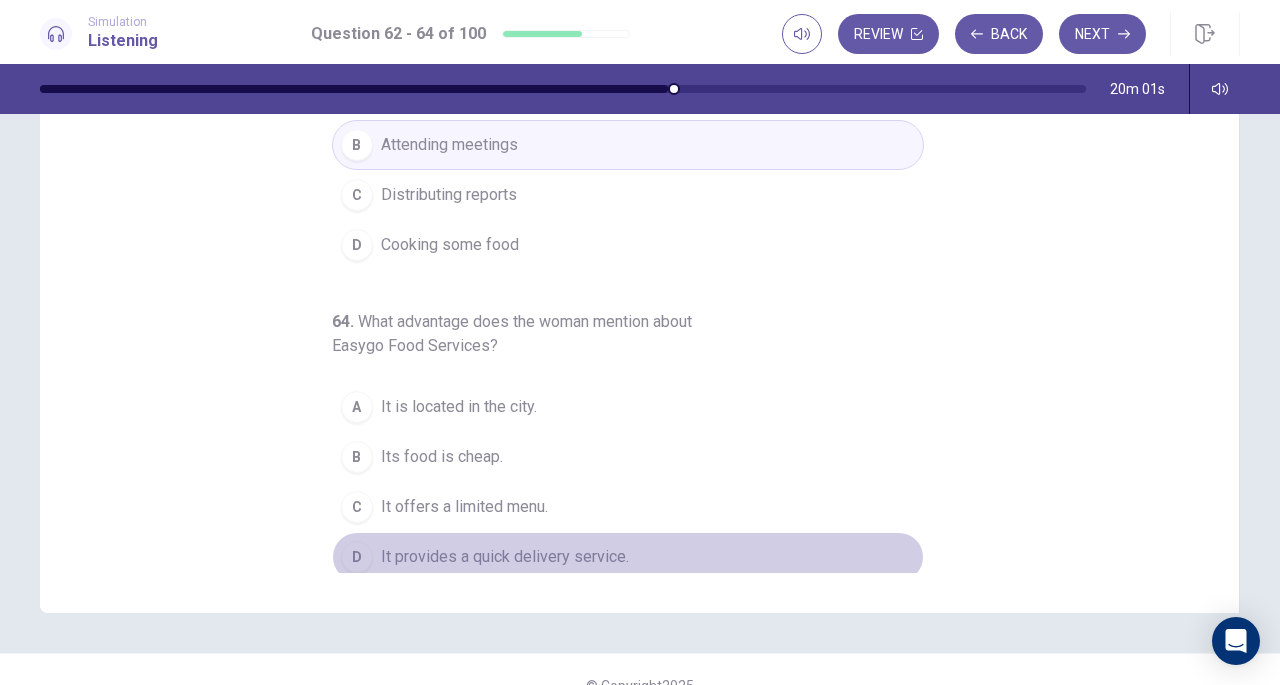 click on "It provides a quick delivery service." at bounding box center (505, 557) 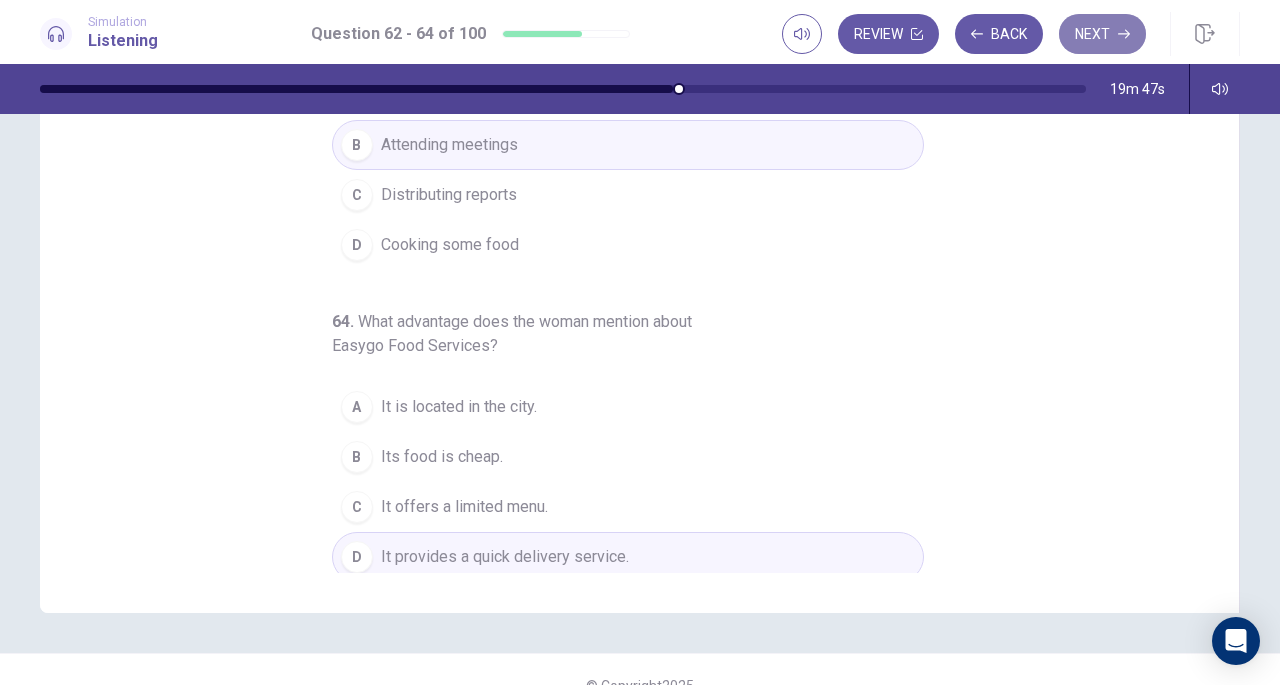 click on "Next" at bounding box center (1102, 34) 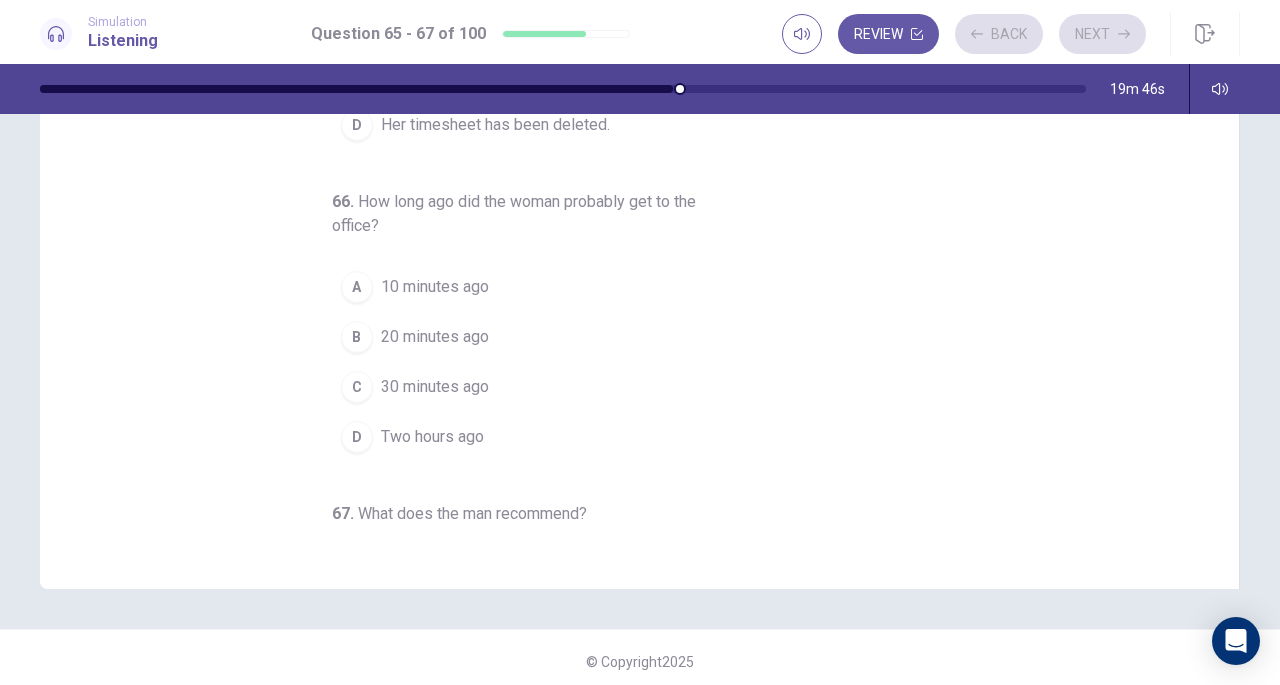 scroll, scrollTop: 0, scrollLeft: 0, axis: both 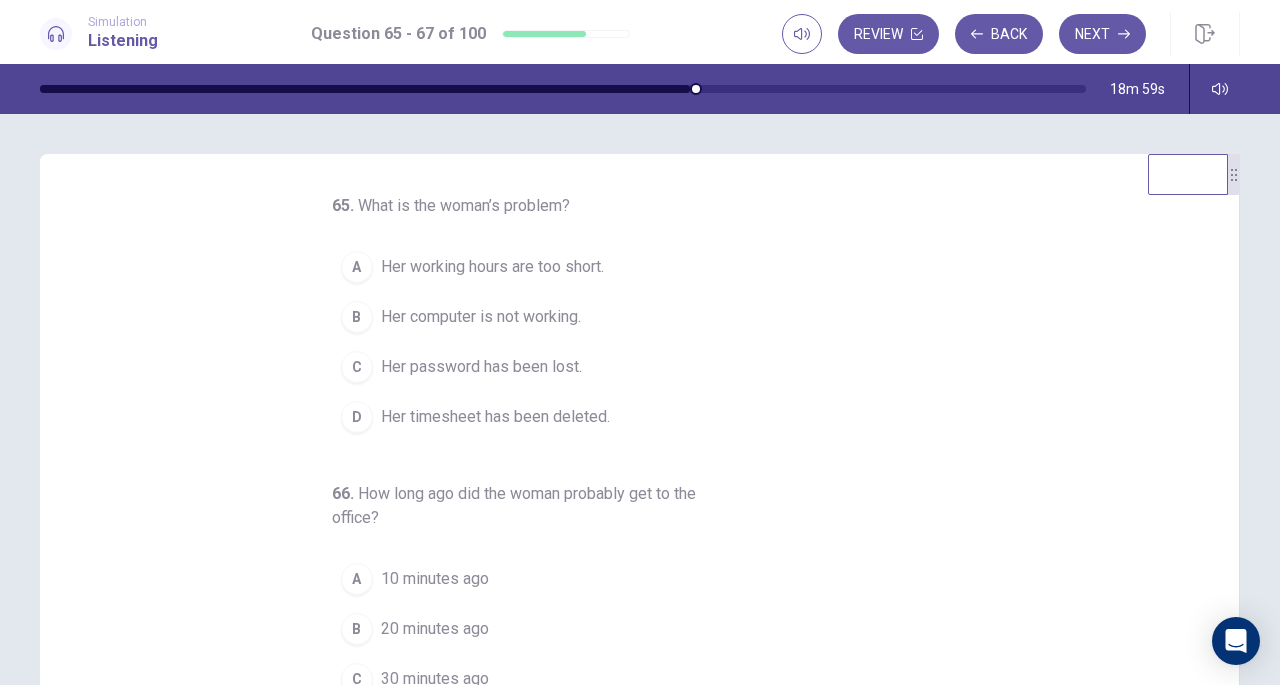 click on "Her computer is not working." at bounding box center (481, 317) 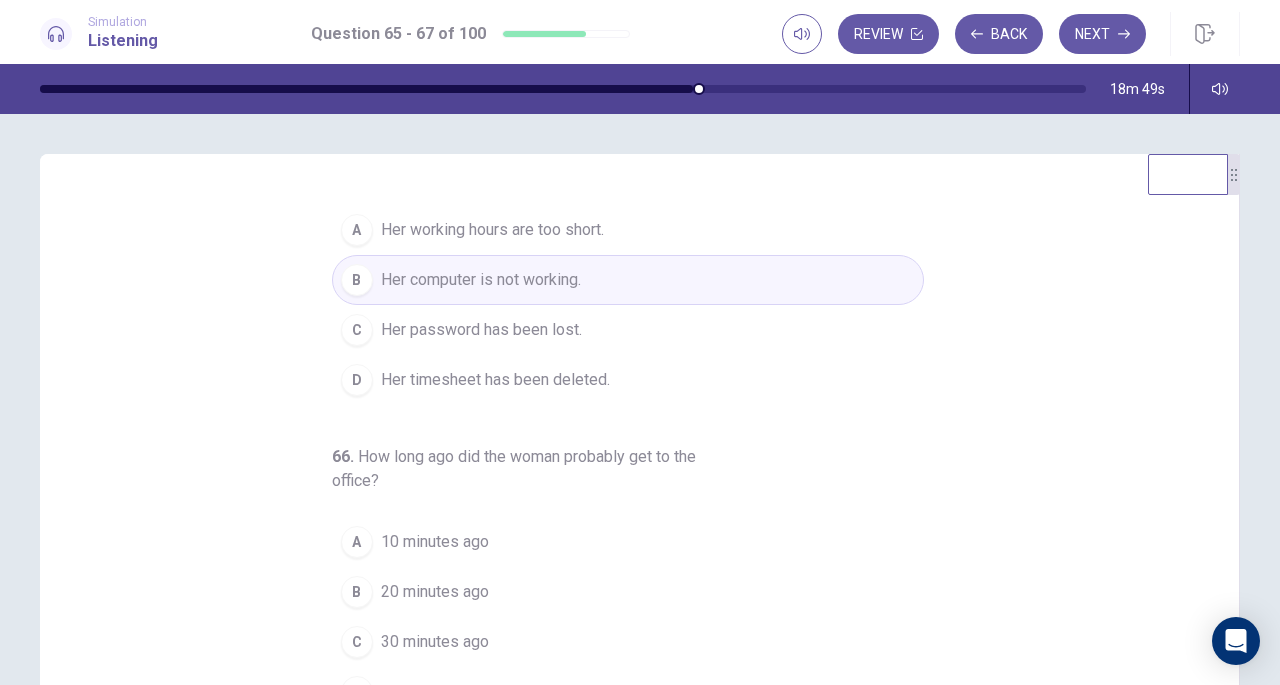 scroll, scrollTop: 224, scrollLeft: 0, axis: vertical 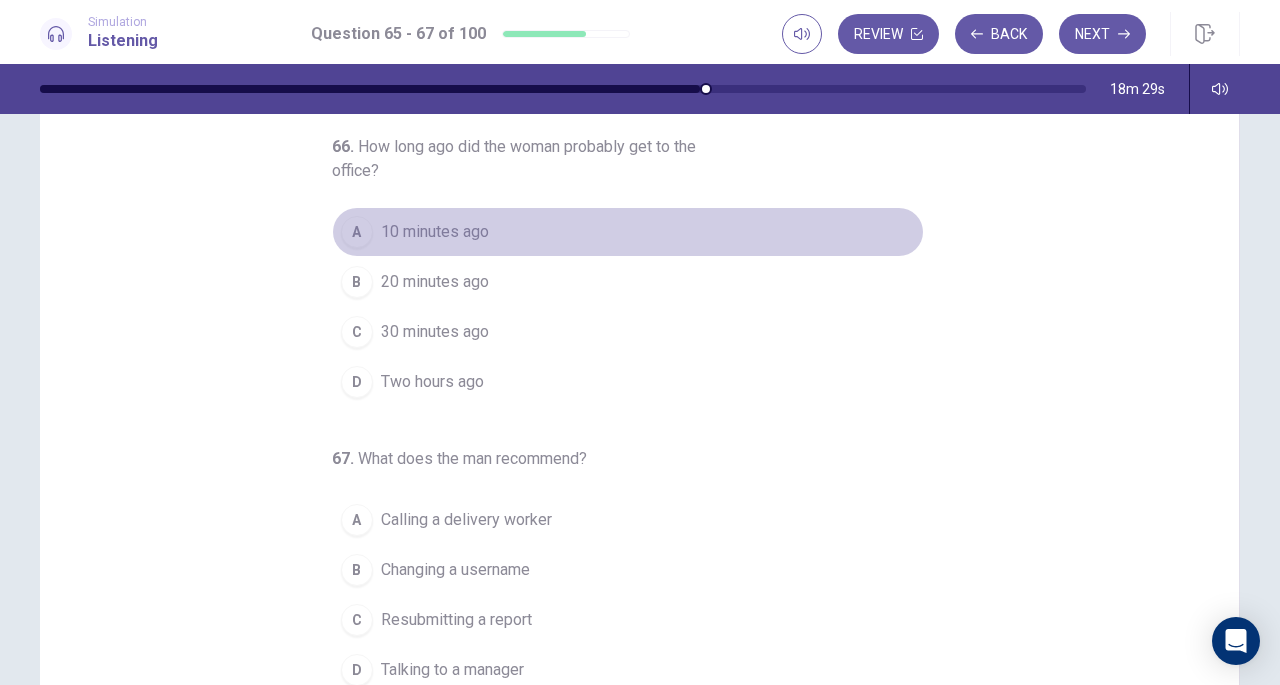 click on "10 minutes ago" at bounding box center (435, 232) 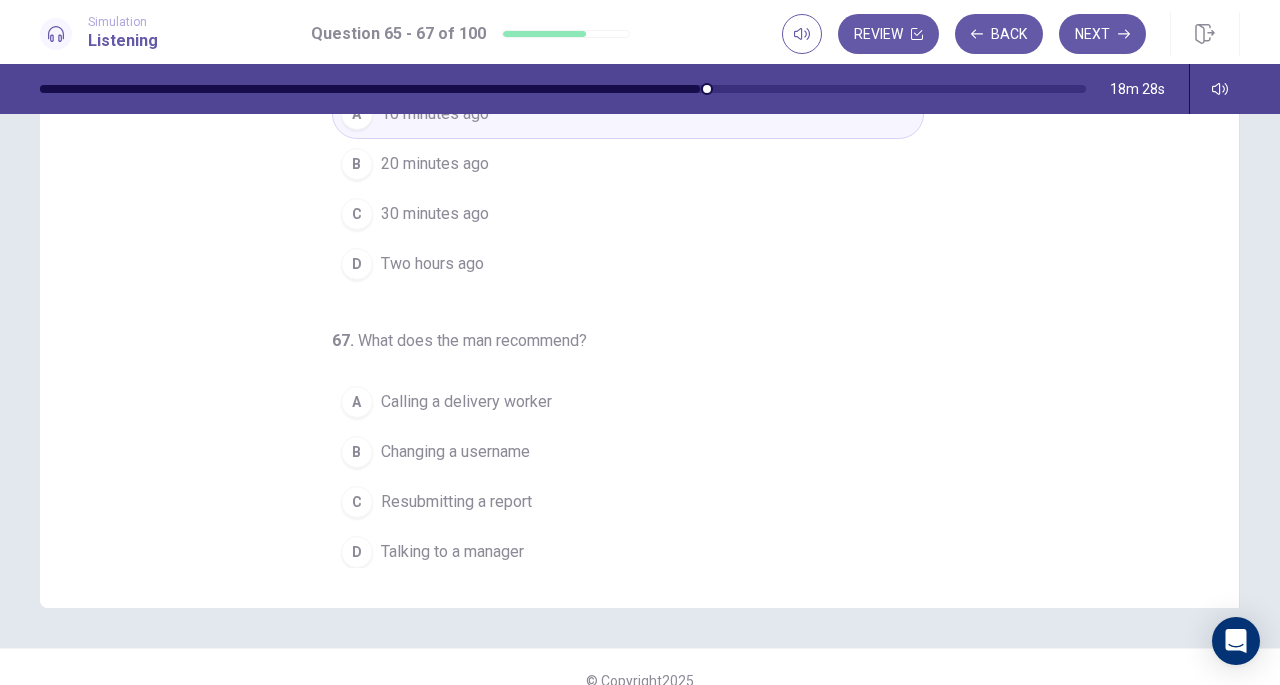 scroll, scrollTop: 243, scrollLeft: 0, axis: vertical 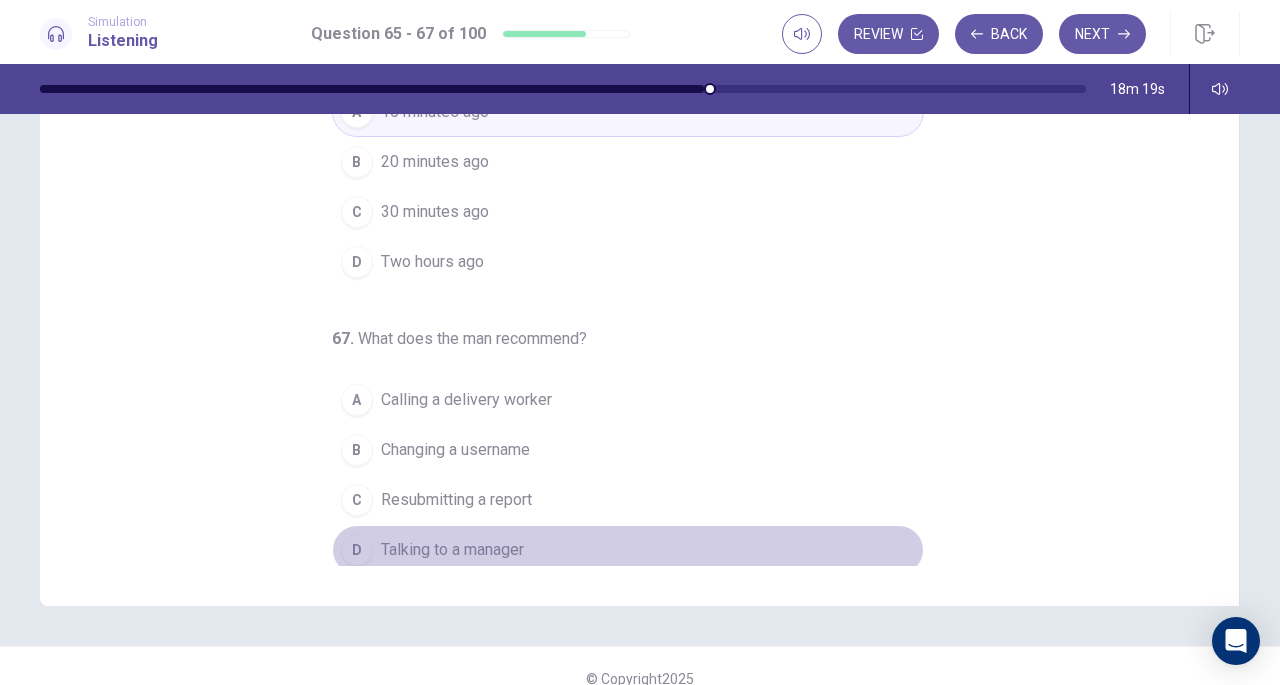 click on "Talking to a manager" at bounding box center [452, 550] 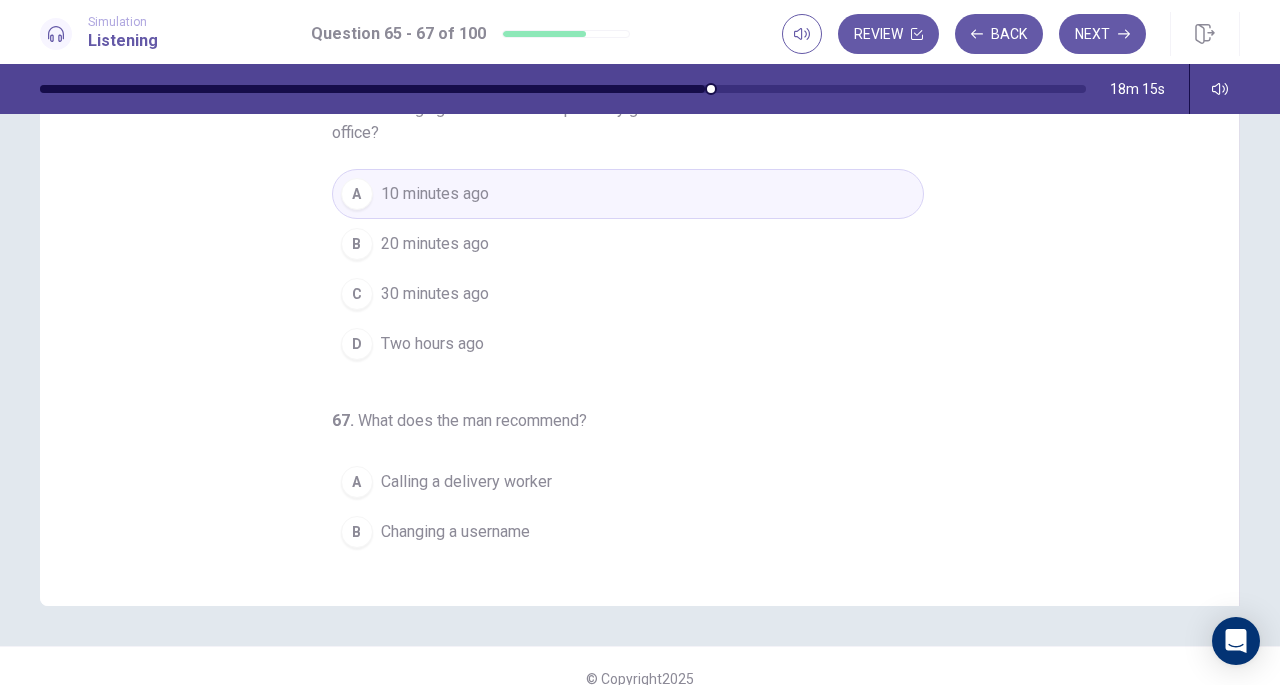 scroll, scrollTop: 0, scrollLeft: 0, axis: both 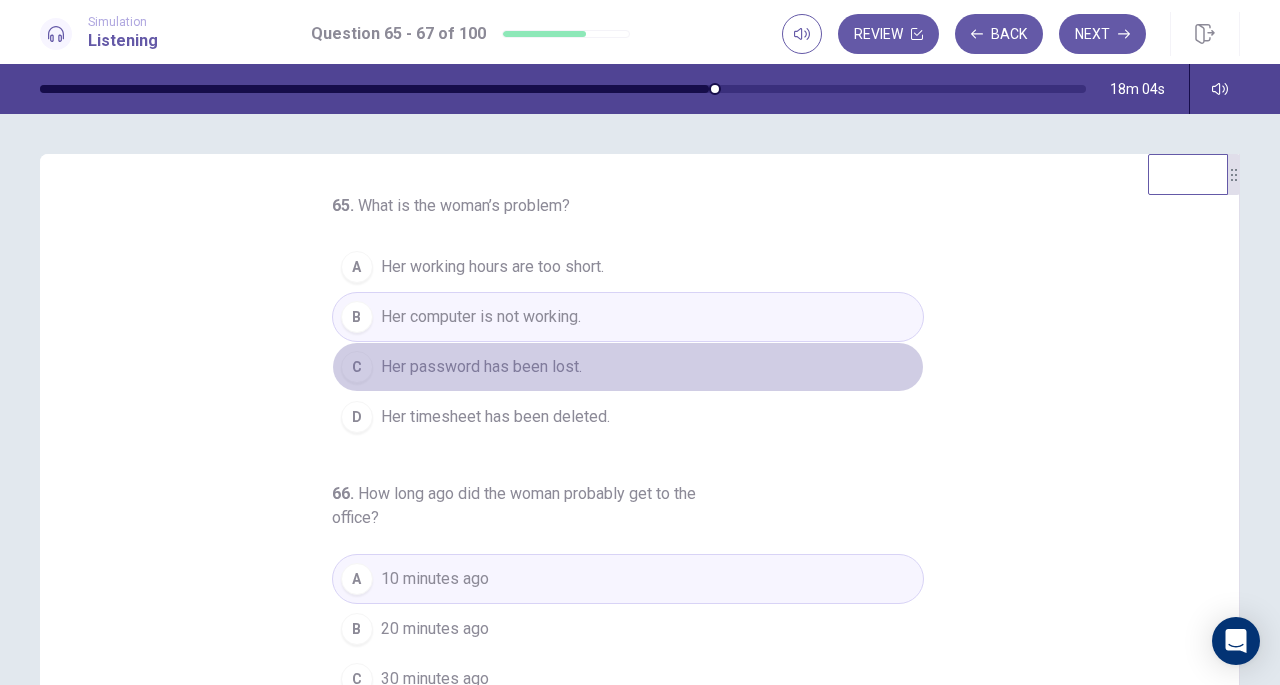 click on "Her password has been lost." at bounding box center [481, 367] 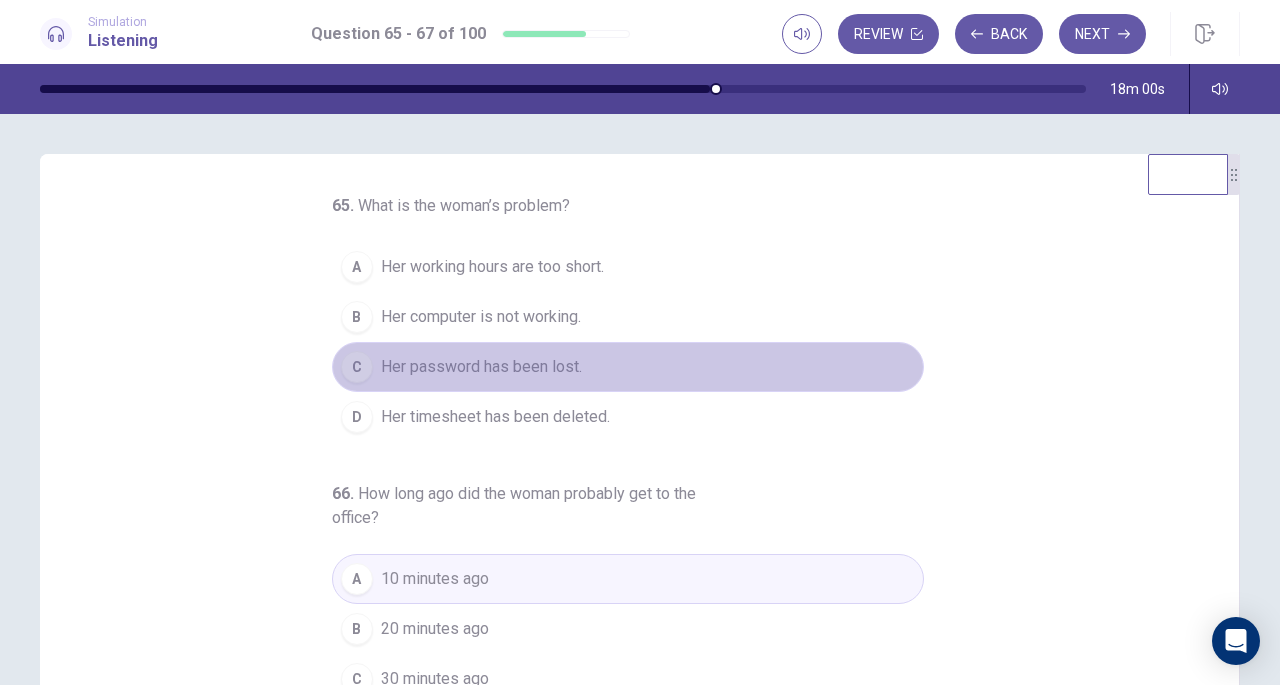 drag, startPoint x: 804, startPoint y: 387, endPoint x: 882, endPoint y: 389, distance: 78.025635 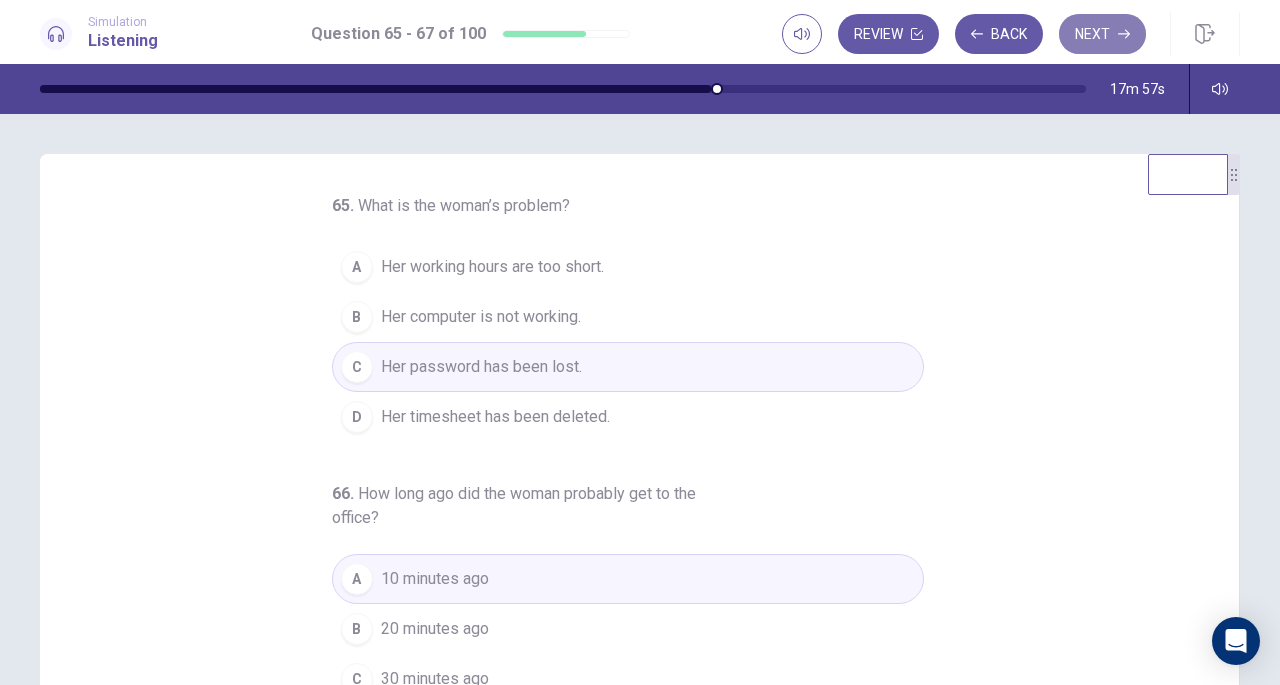 click on "Next" at bounding box center [1102, 34] 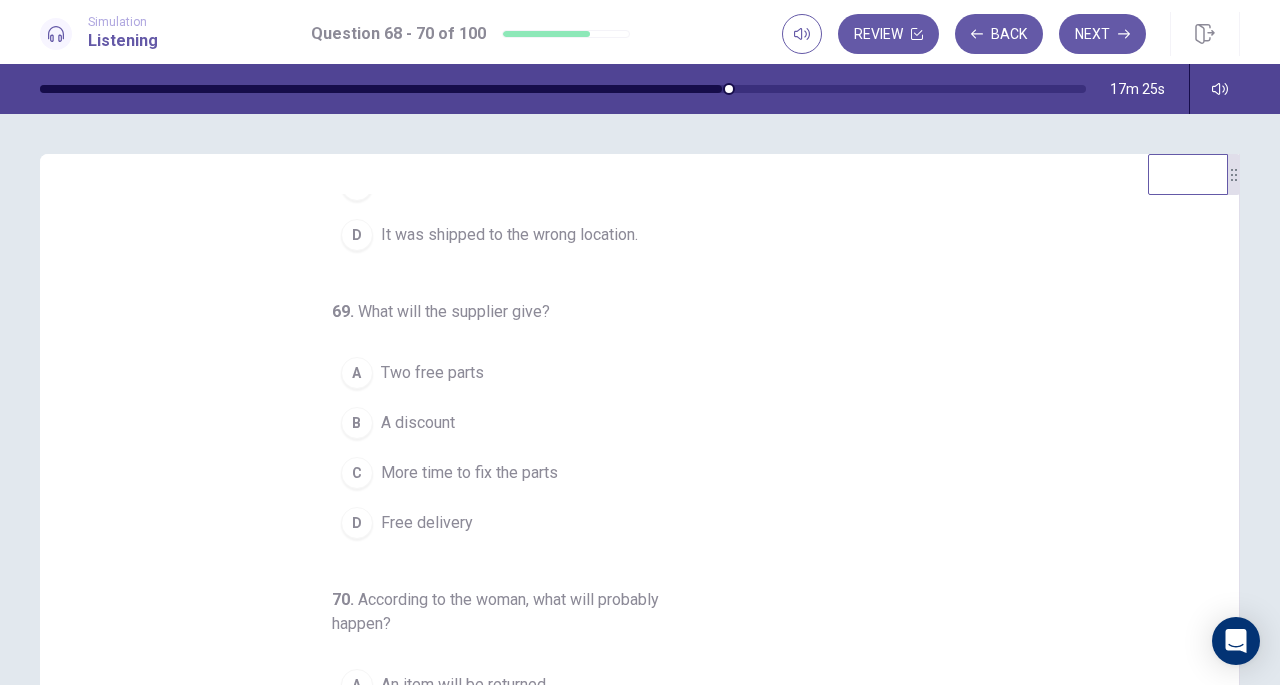 scroll, scrollTop: 224, scrollLeft: 0, axis: vertical 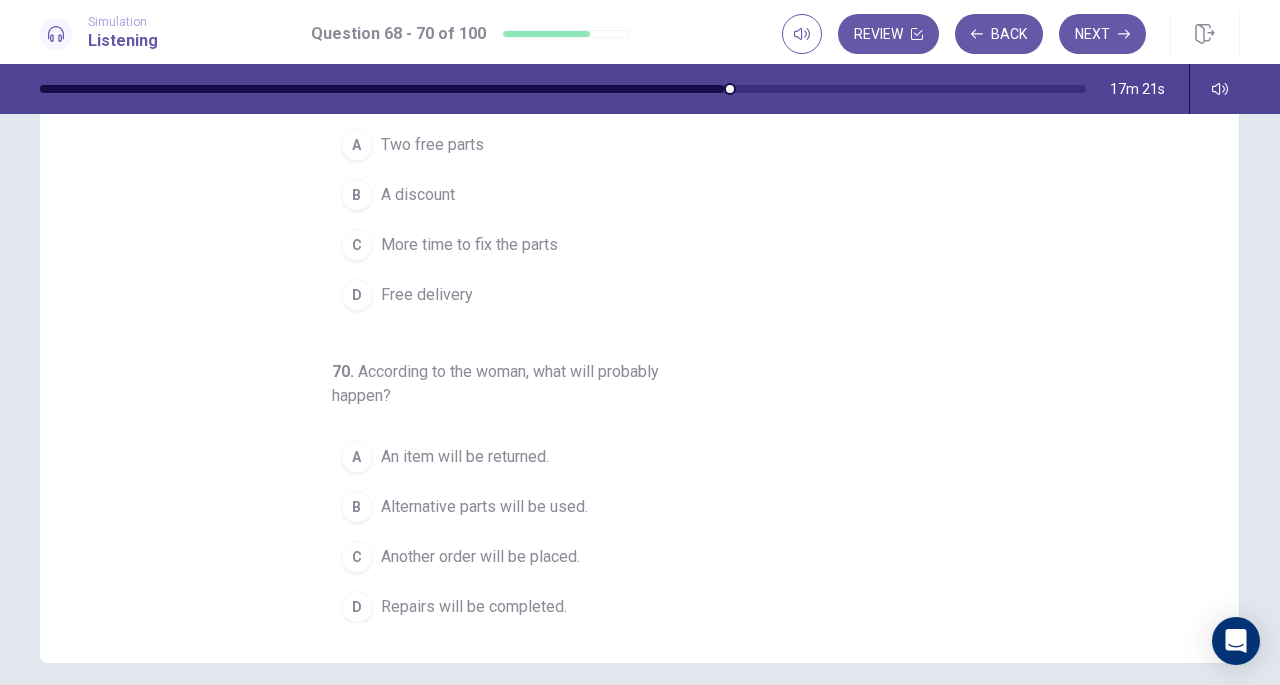 click on "70 .   According to the woman, what will probably happen? A An item will be returned. B Alternative parts will be used. C Another order will be placed. D Repairs will be completed." at bounding box center (628, 496) 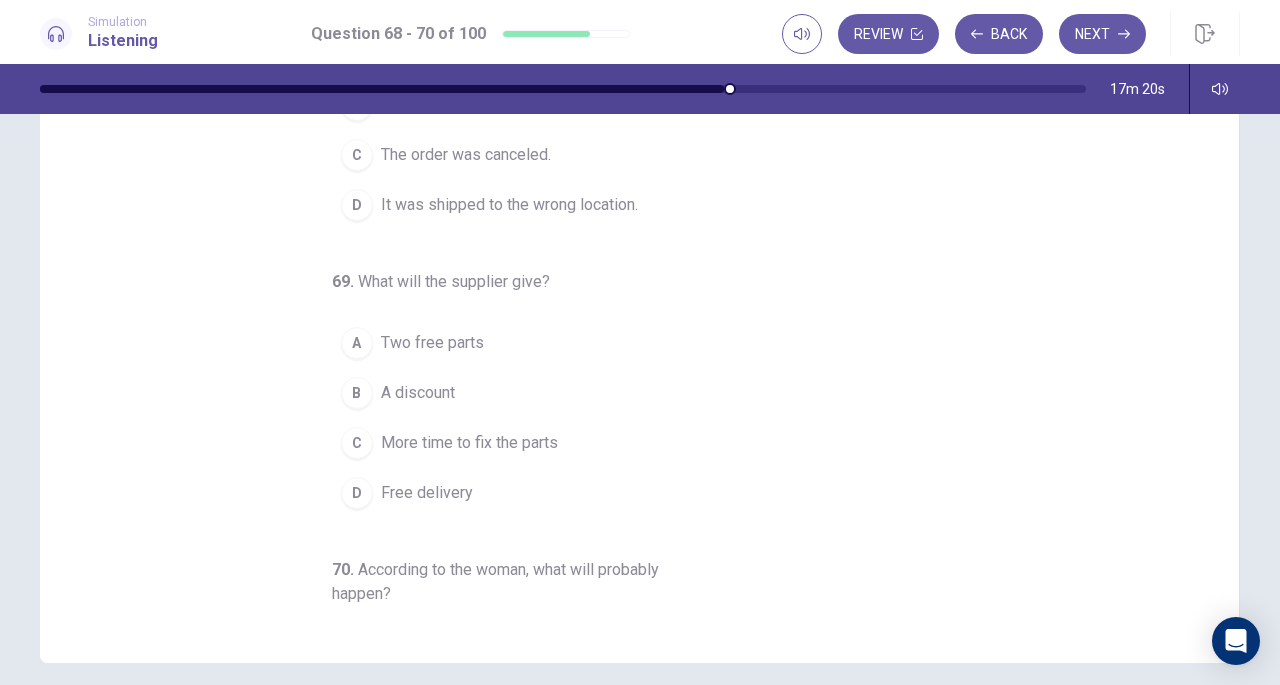 scroll, scrollTop: 0, scrollLeft: 0, axis: both 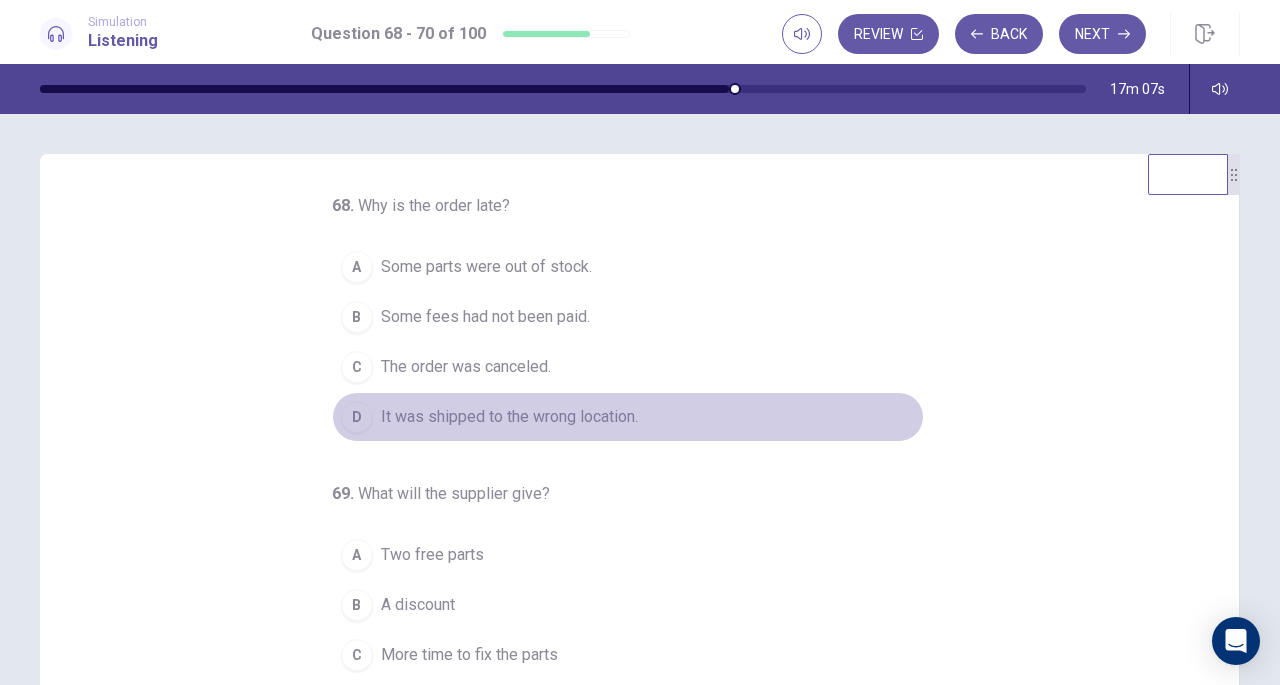 click on "It was shipped to the wrong location." at bounding box center (509, 417) 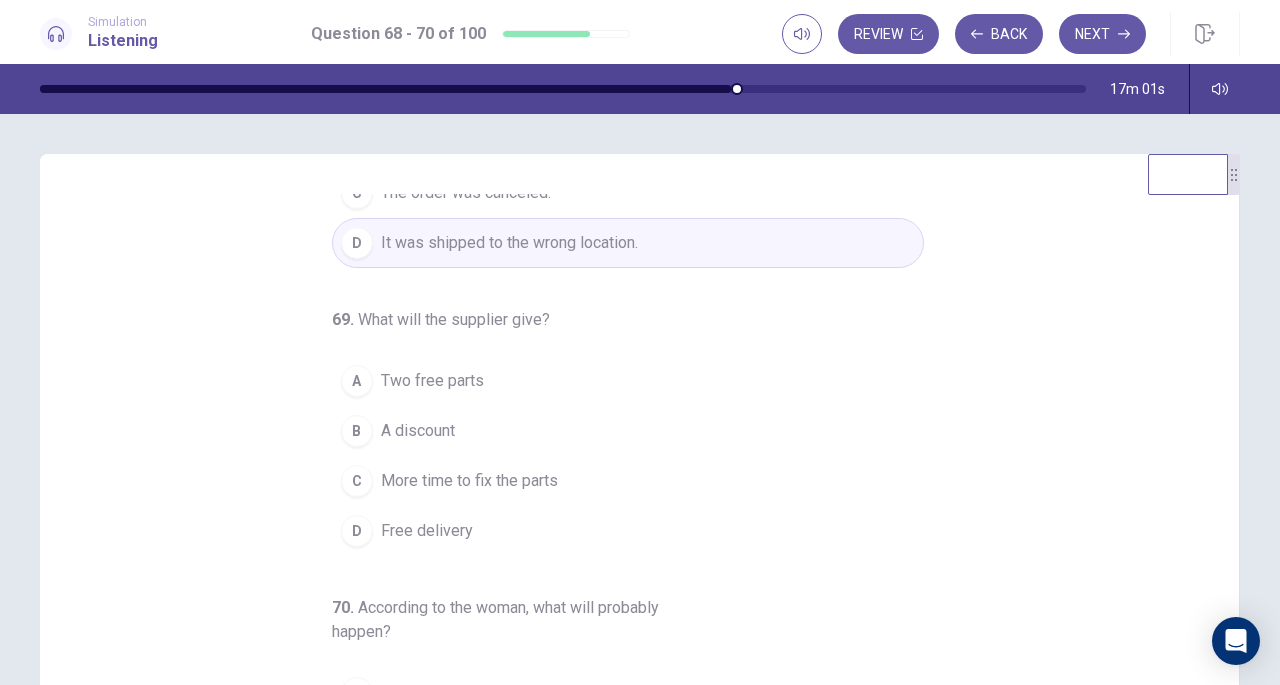 scroll, scrollTop: 172, scrollLeft: 0, axis: vertical 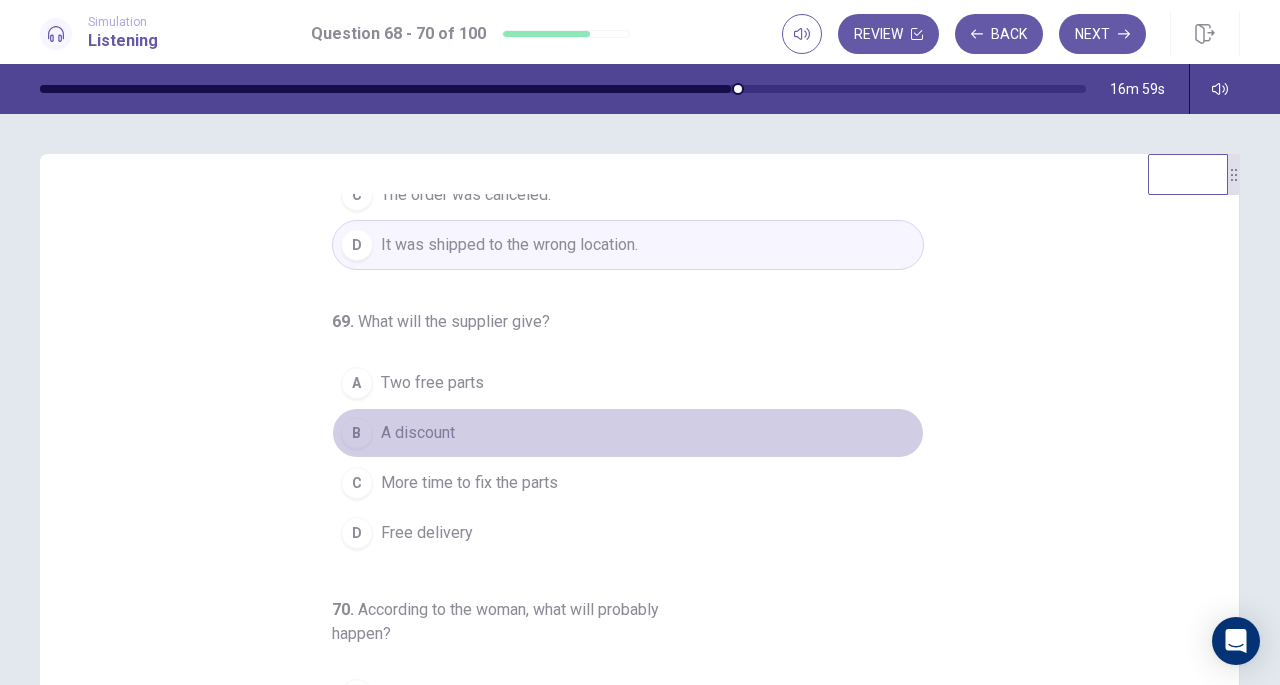 click on "B A discount" at bounding box center (628, 433) 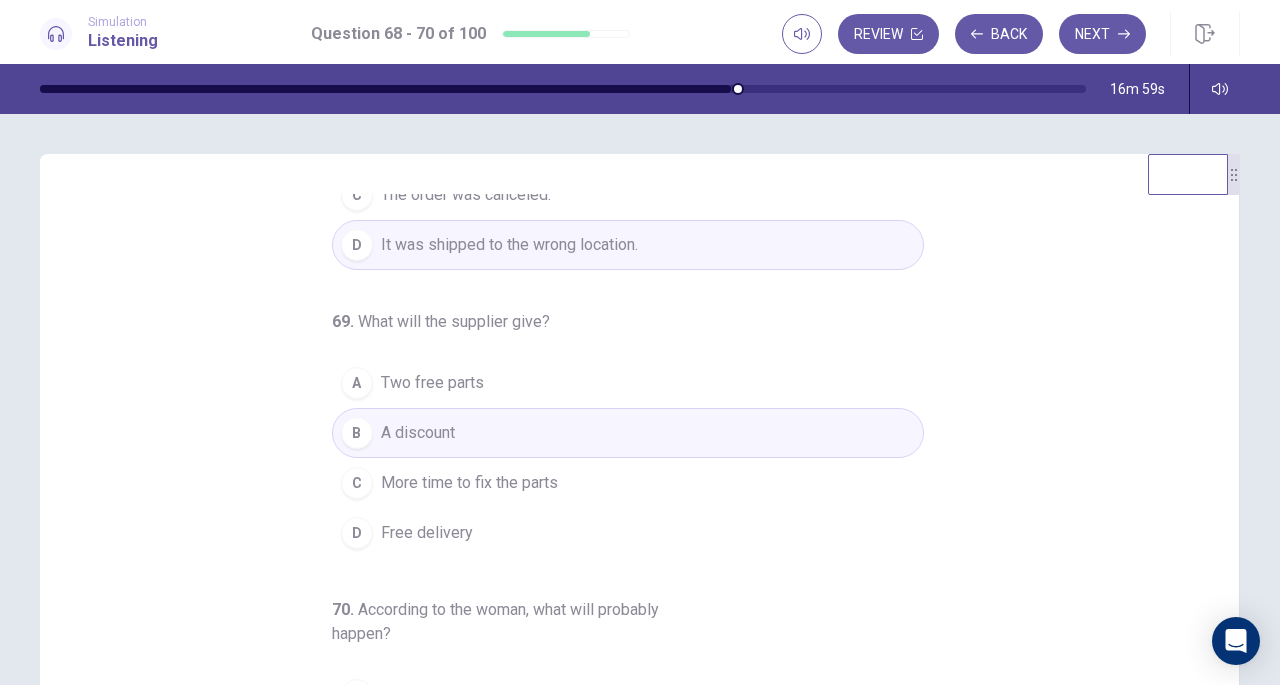 scroll, scrollTop: 224, scrollLeft: 0, axis: vertical 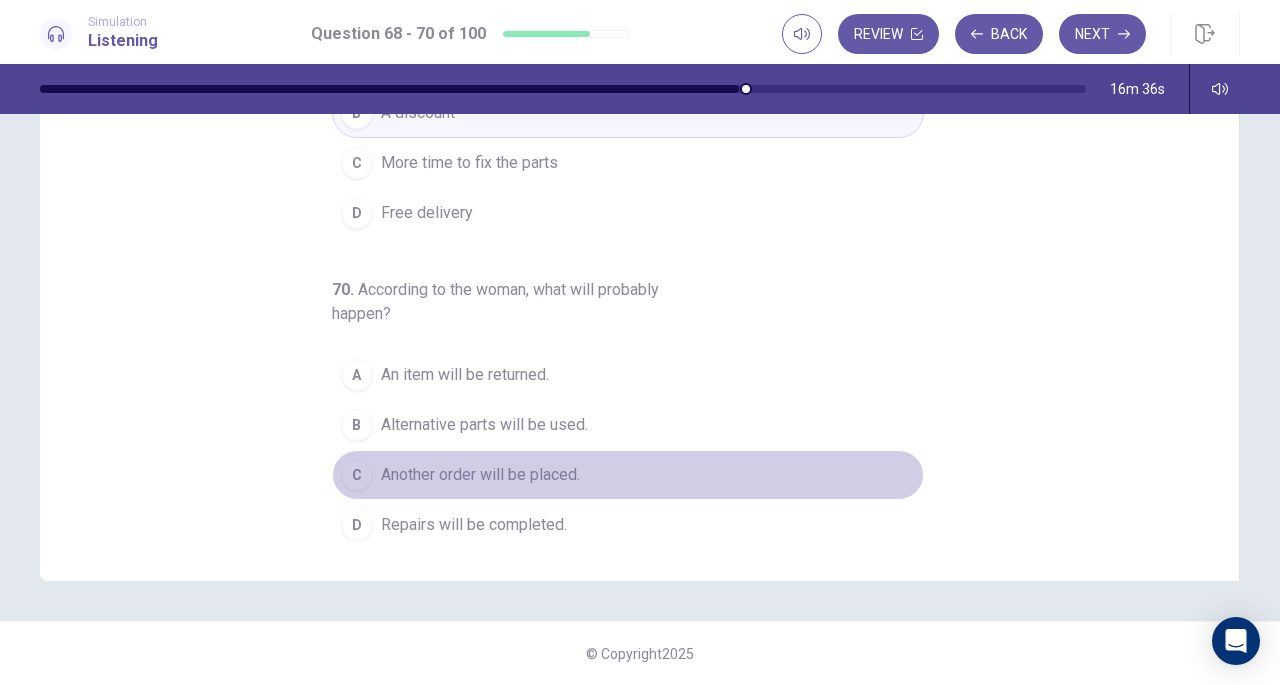 click on "Another order will be placed." at bounding box center [480, 475] 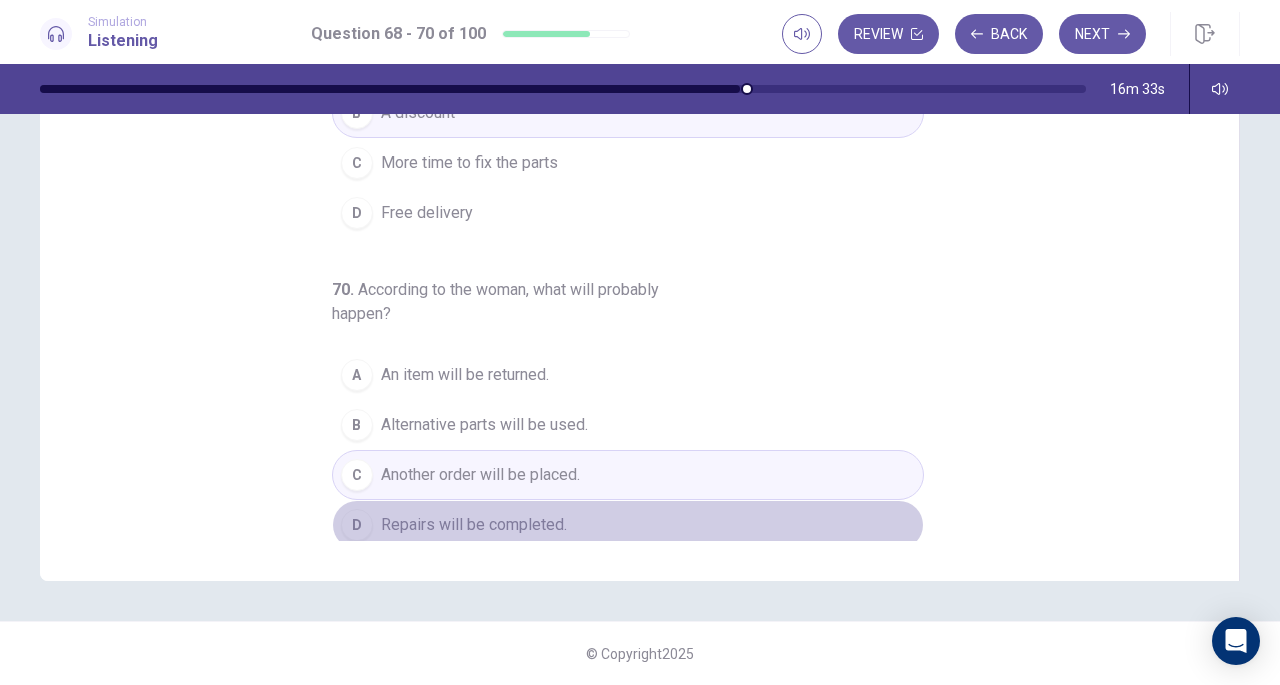 click on "Repairs will be completed." at bounding box center (474, 525) 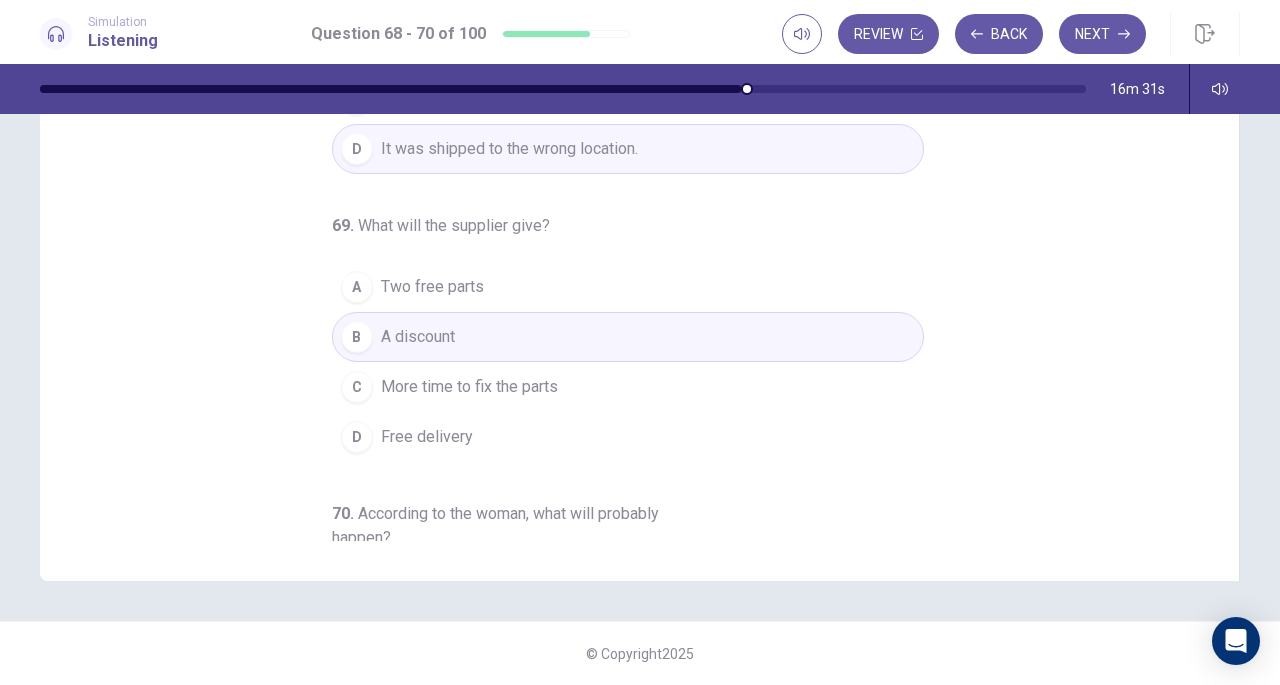 scroll, scrollTop: 0, scrollLeft: 0, axis: both 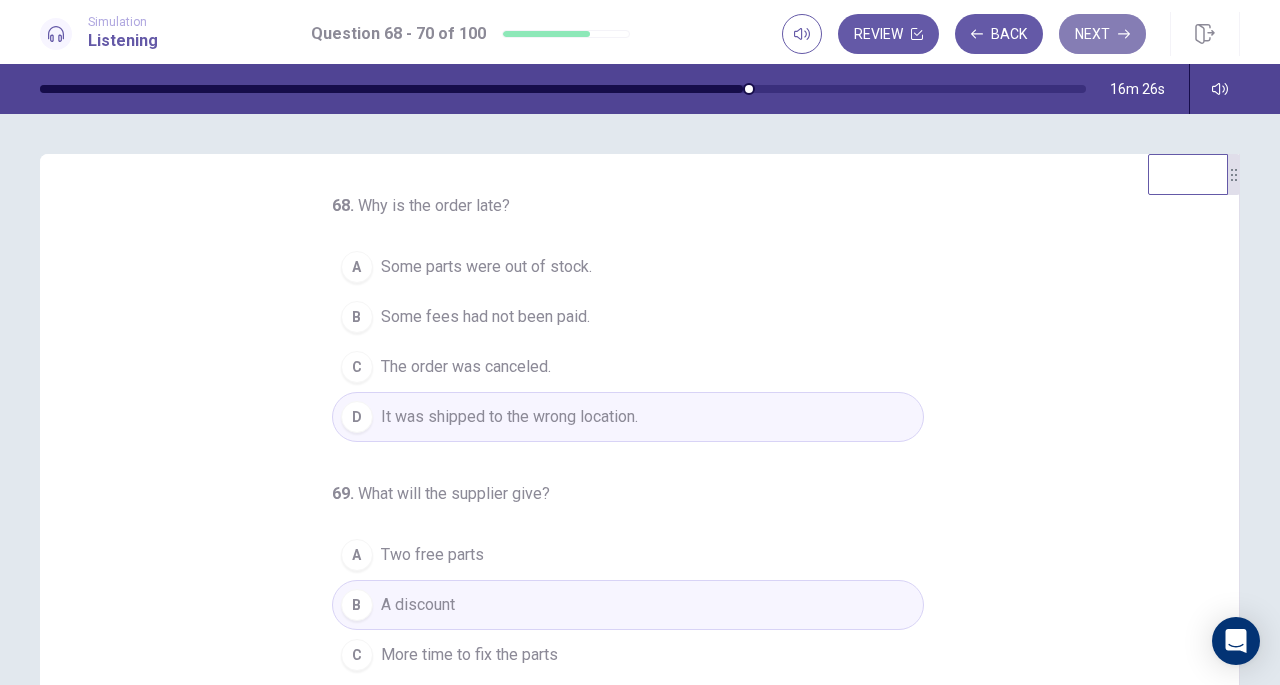 click on "Next" at bounding box center [1102, 34] 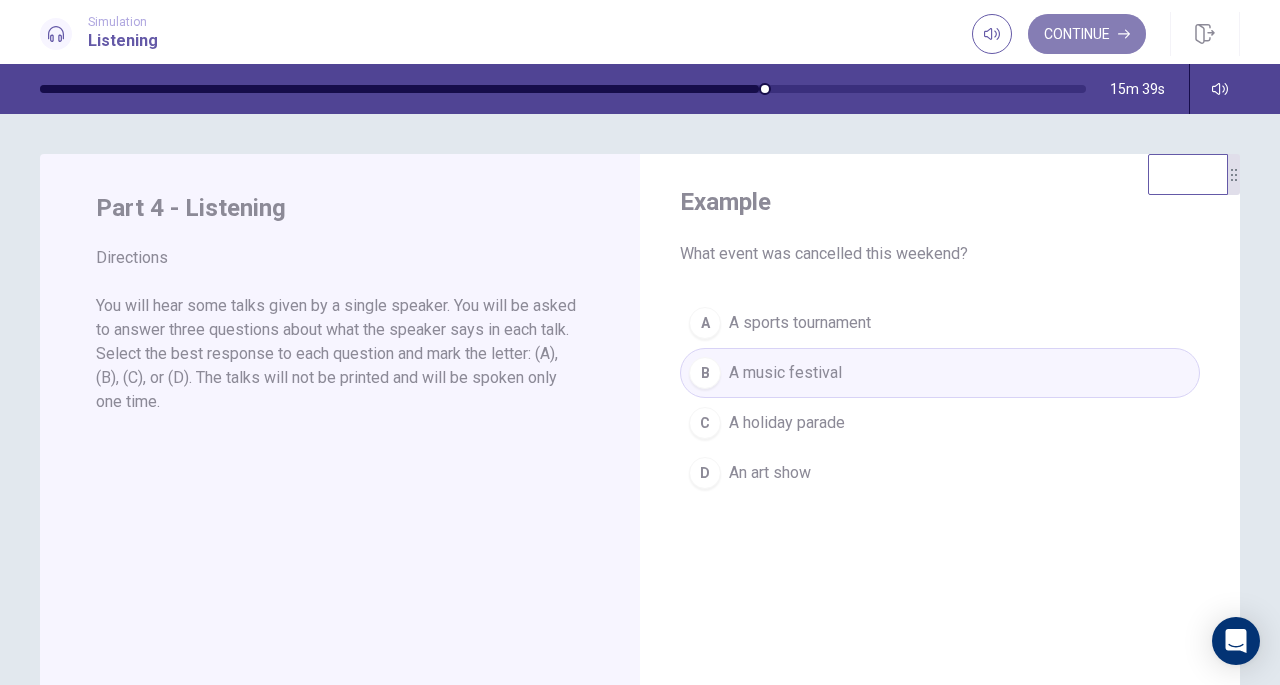 click on "Continue" at bounding box center [1087, 34] 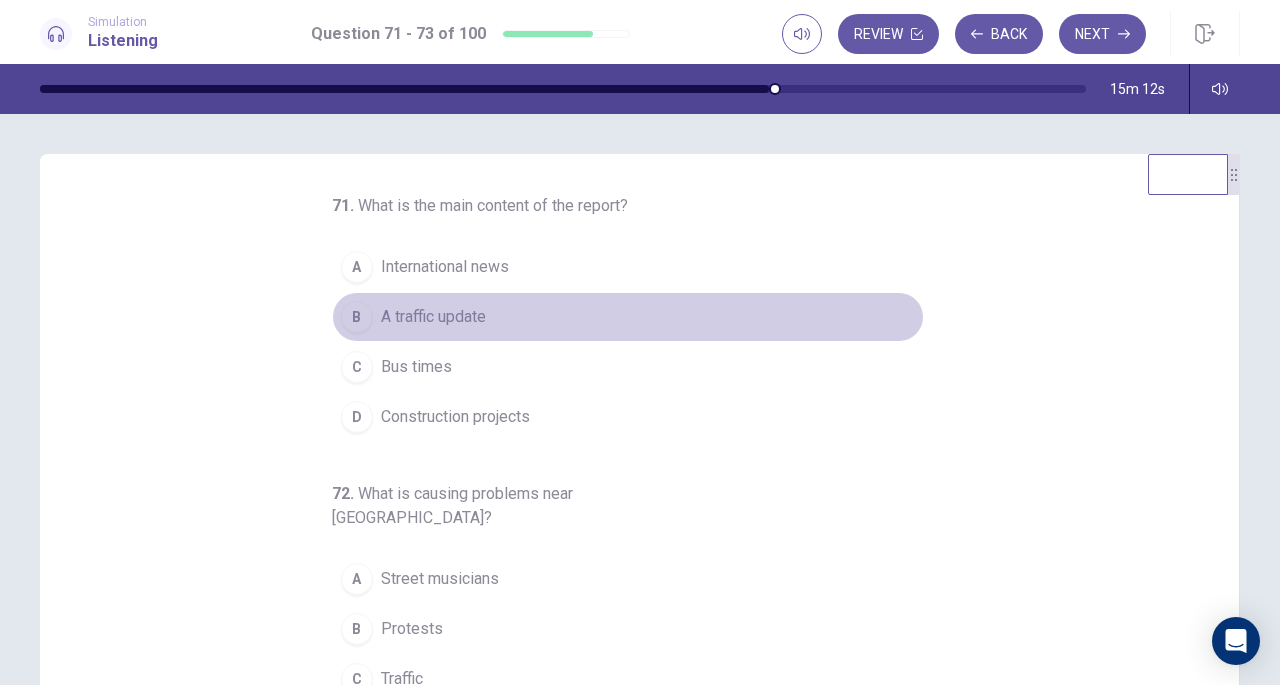 click on "A traffic update" at bounding box center (433, 317) 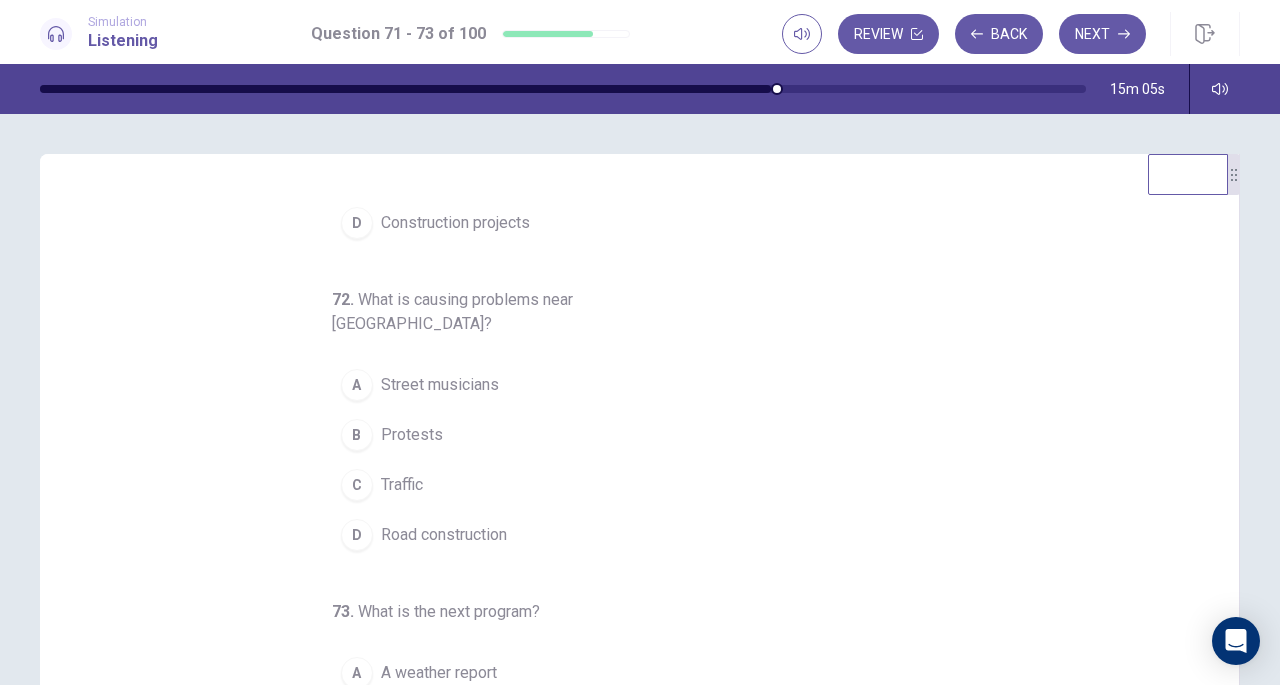 scroll, scrollTop: 195, scrollLeft: 0, axis: vertical 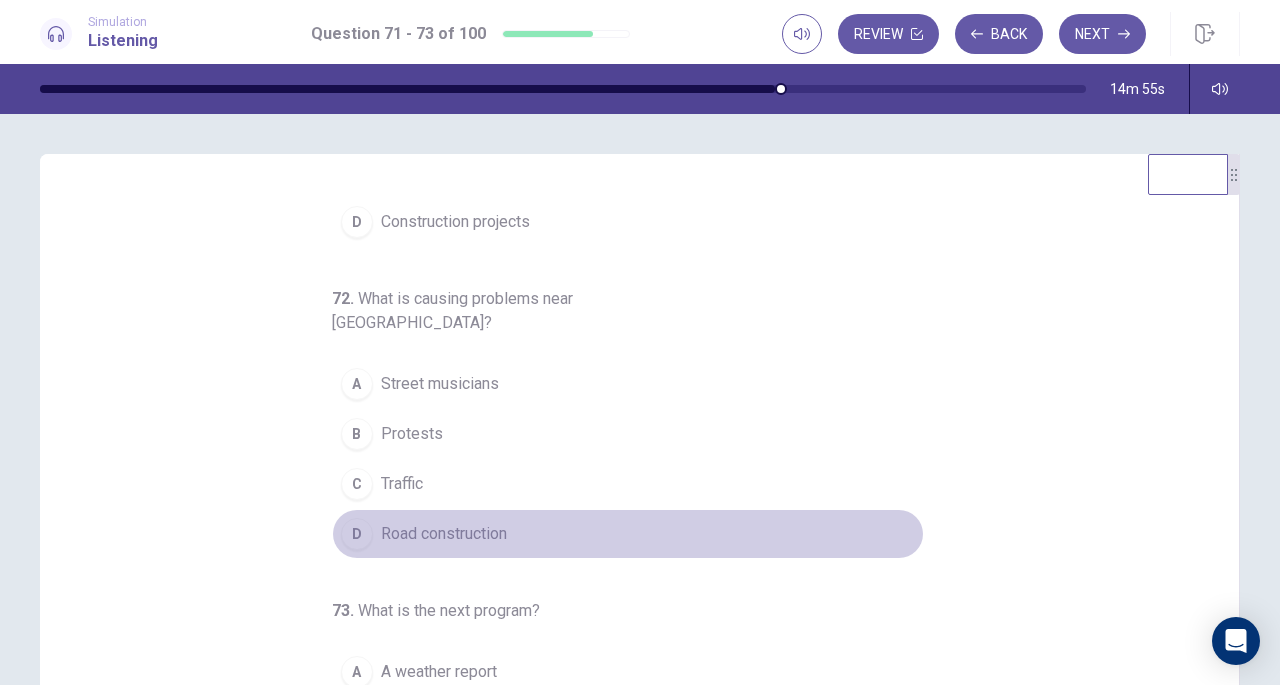 click on "D Road construction" at bounding box center (628, 534) 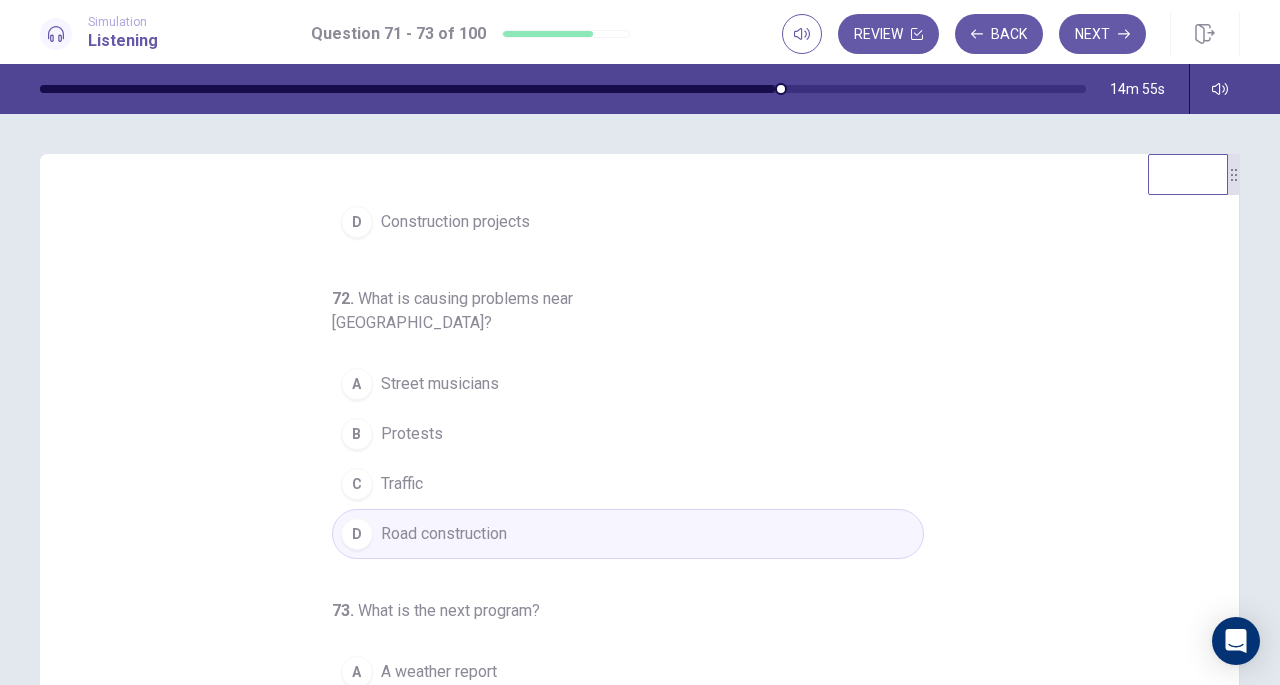 scroll, scrollTop: 200, scrollLeft: 0, axis: vertical 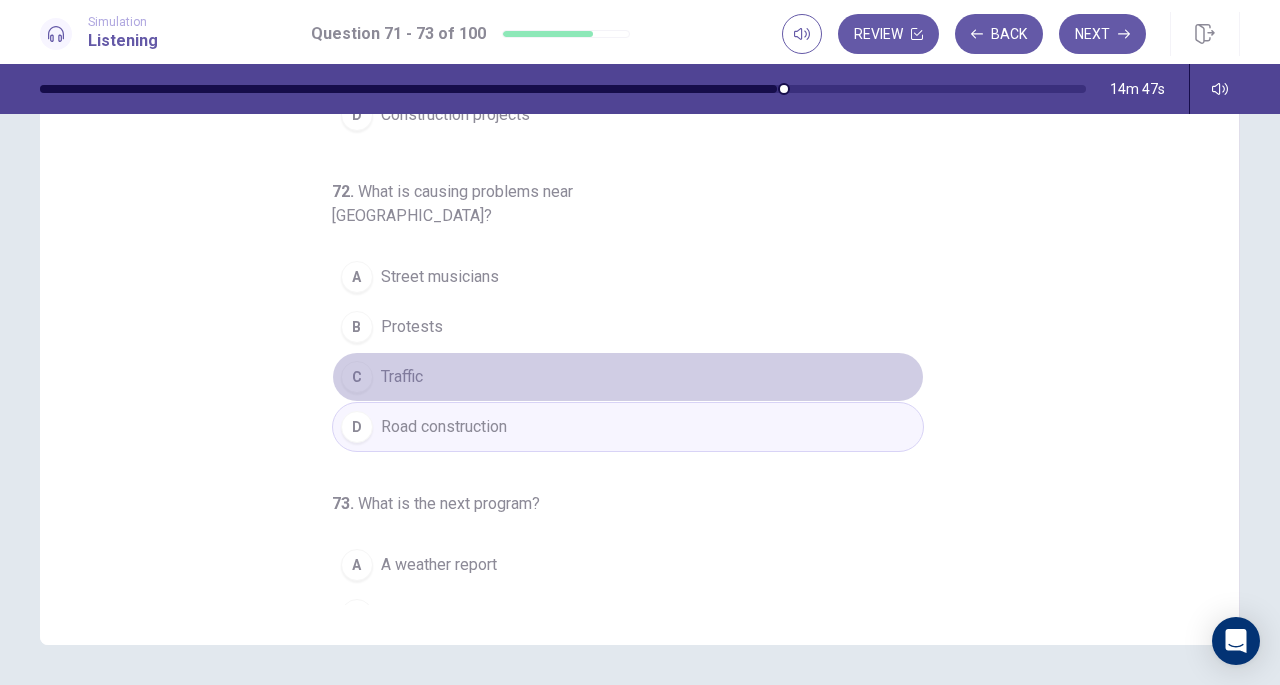 click on "Traffic" at bounding box center (402, 377) 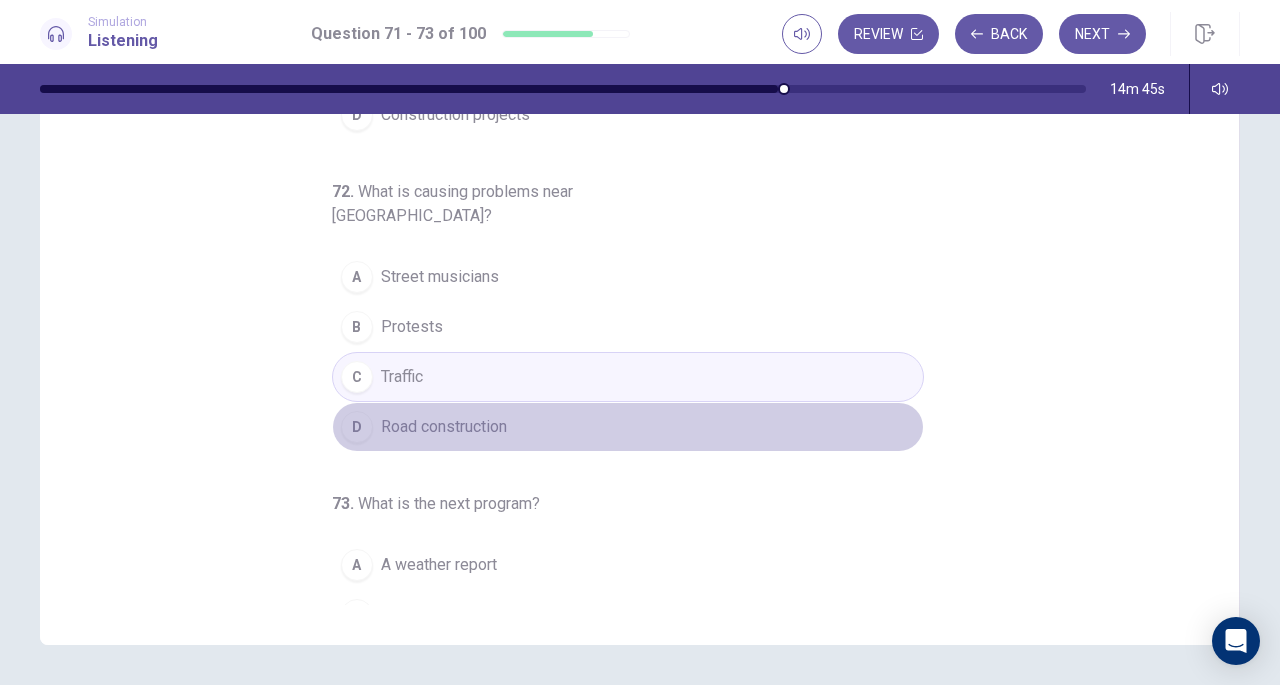 click on "Road construction" at bounding box center (444, 427) 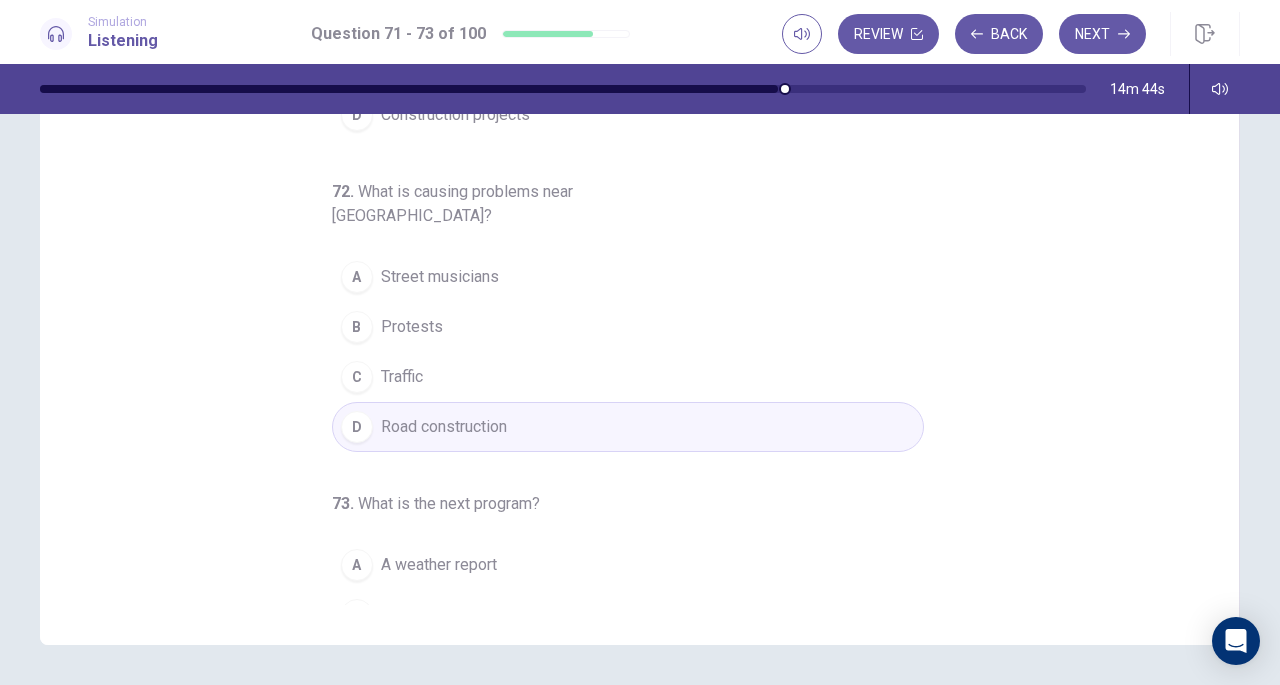 scroll, scrollTop: 200, scrollLeft: 0, axis: vertical 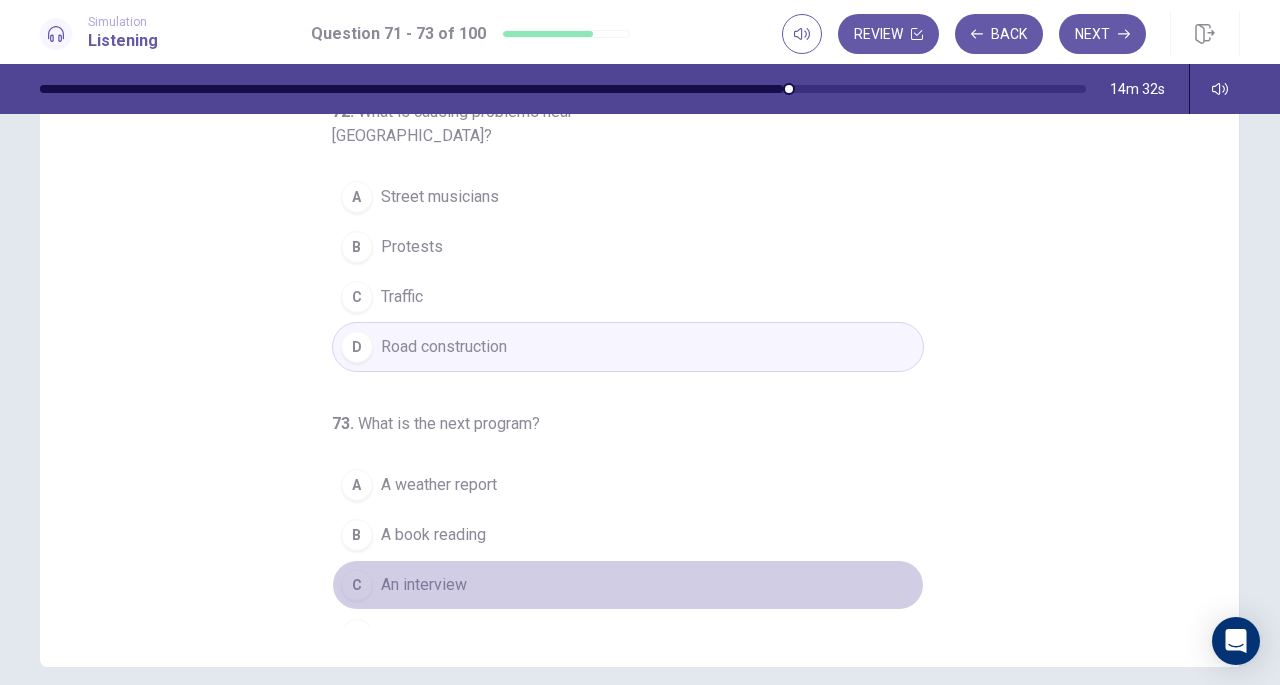 click on "An interview" at bounding box center [424, 585] 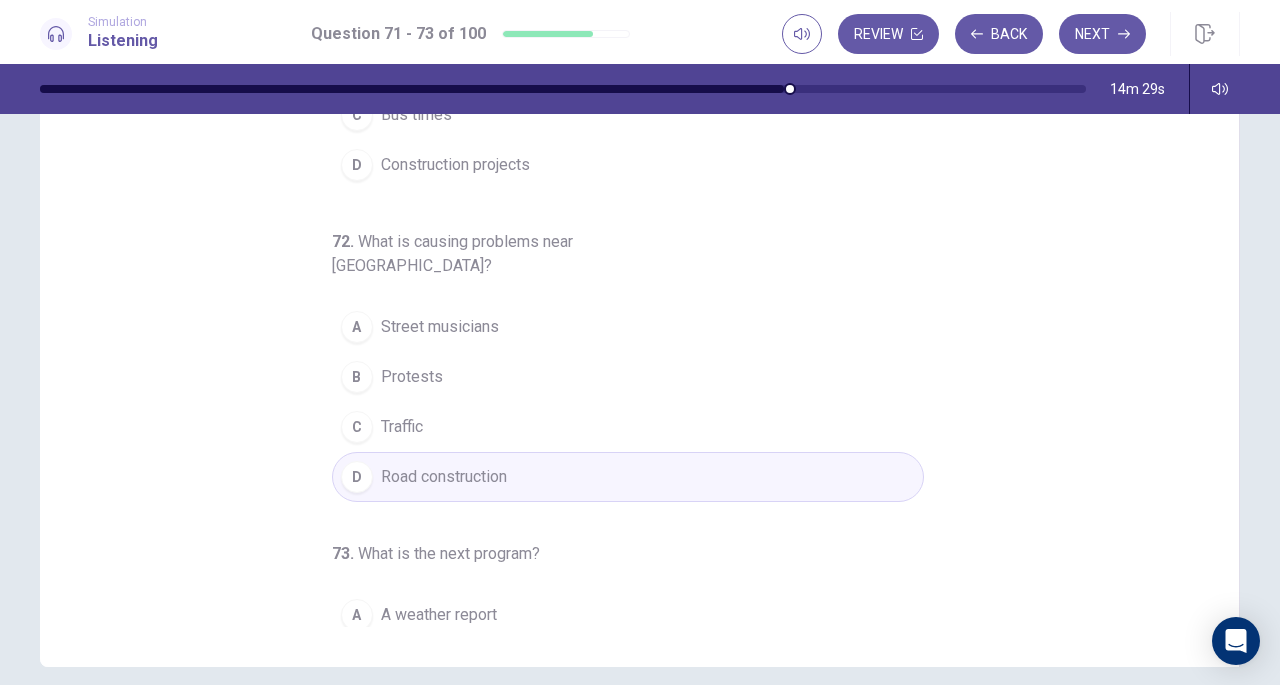 scroll, scrollTop: 0, scrollLeft: 0, axis: both 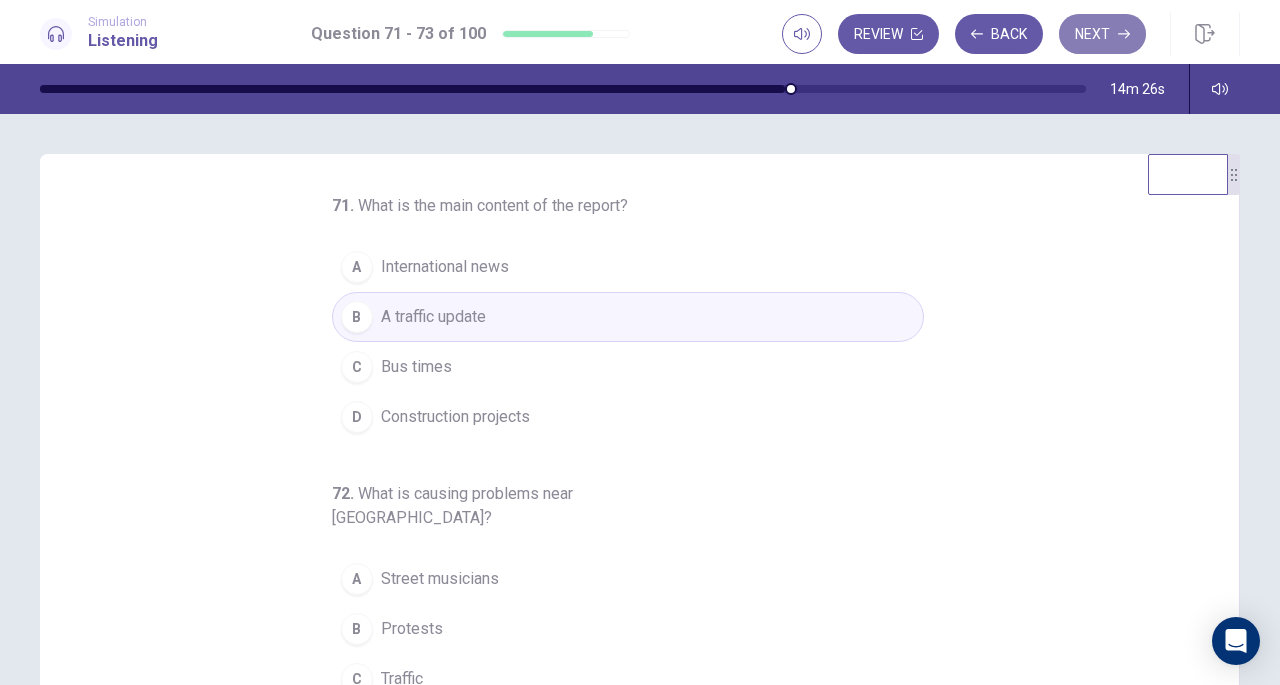 click on "Next" at bounding box center (1102, 34) 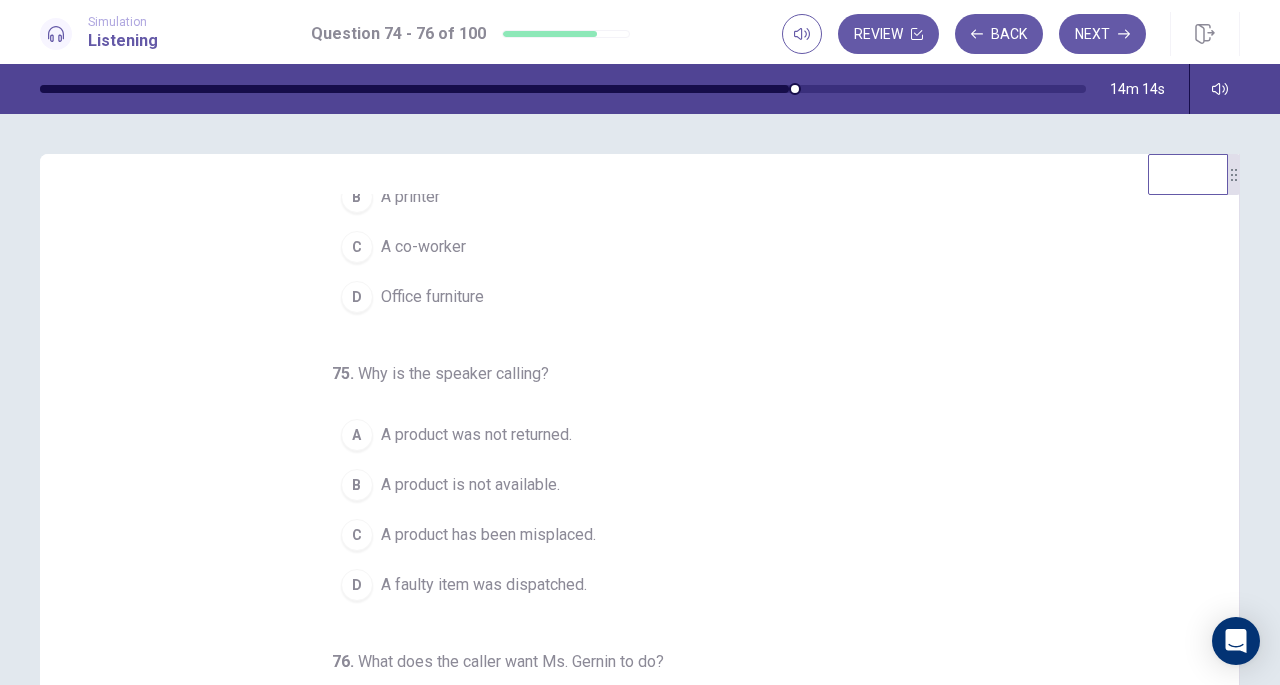 scroll, scrollTop: 200, scrollLeft: 0, axis: vertical 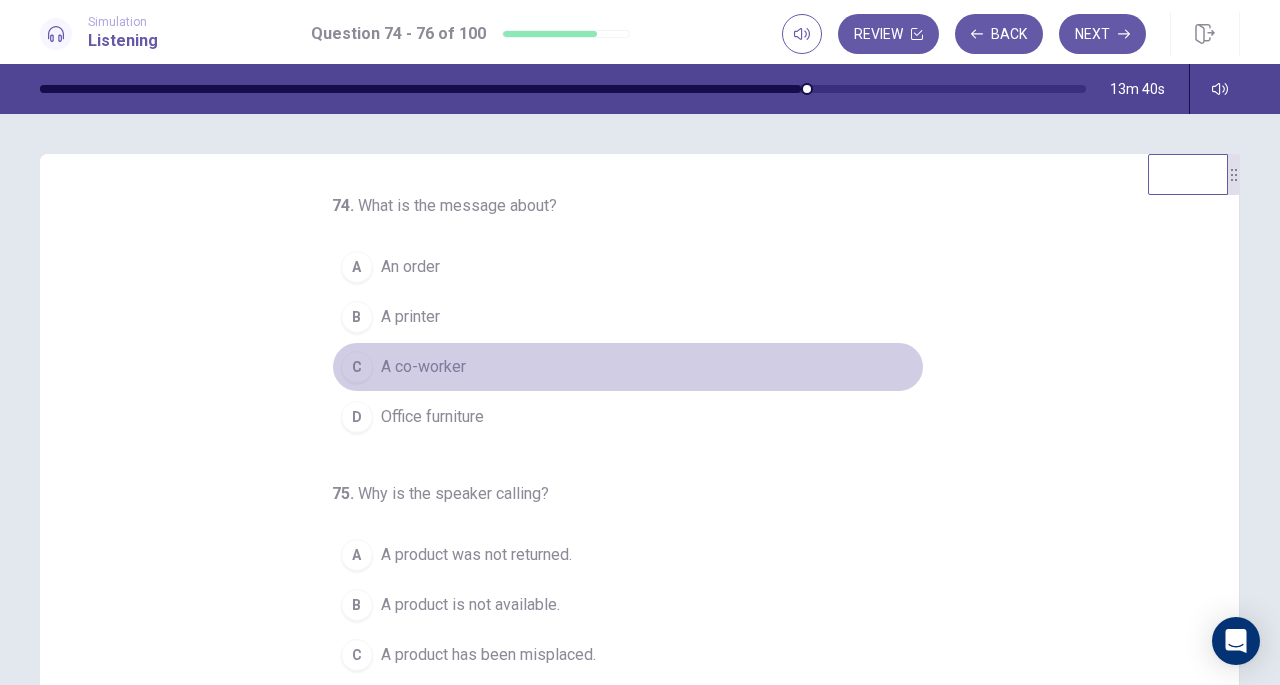 click on "A co-worker" at bounding box center (423, 367) 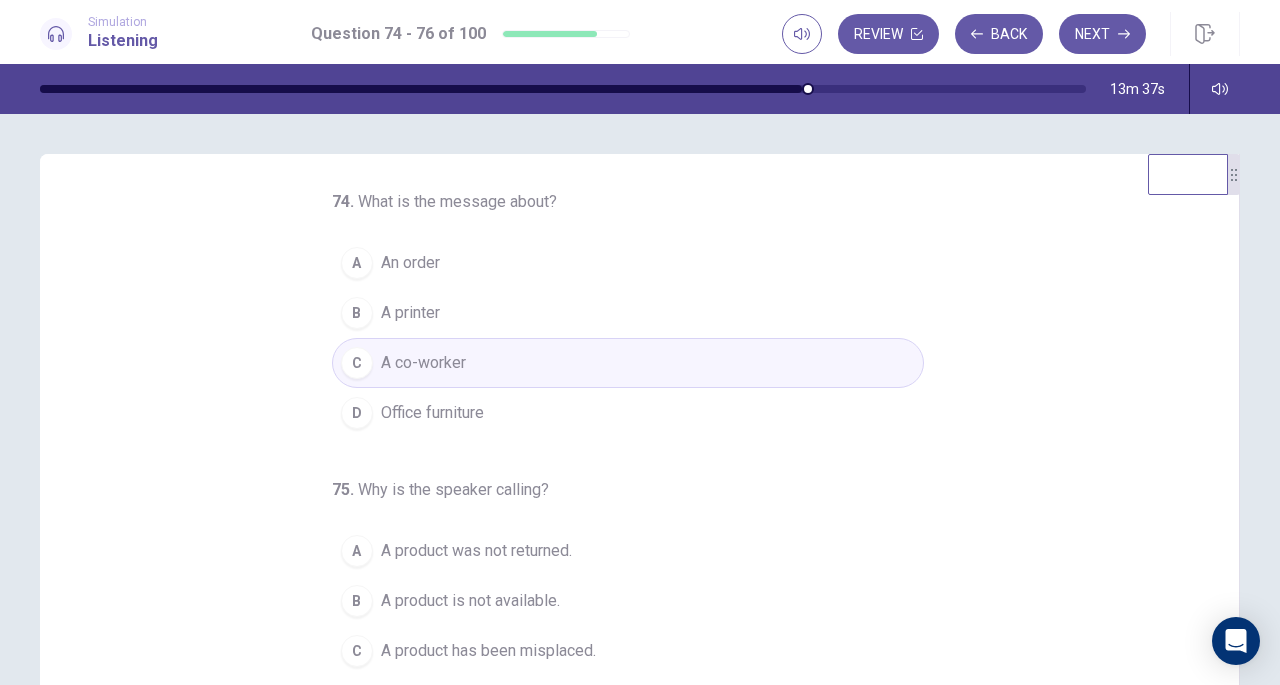 scroll, scrollTop: 2, scrollLeft: 0, axis: vertical 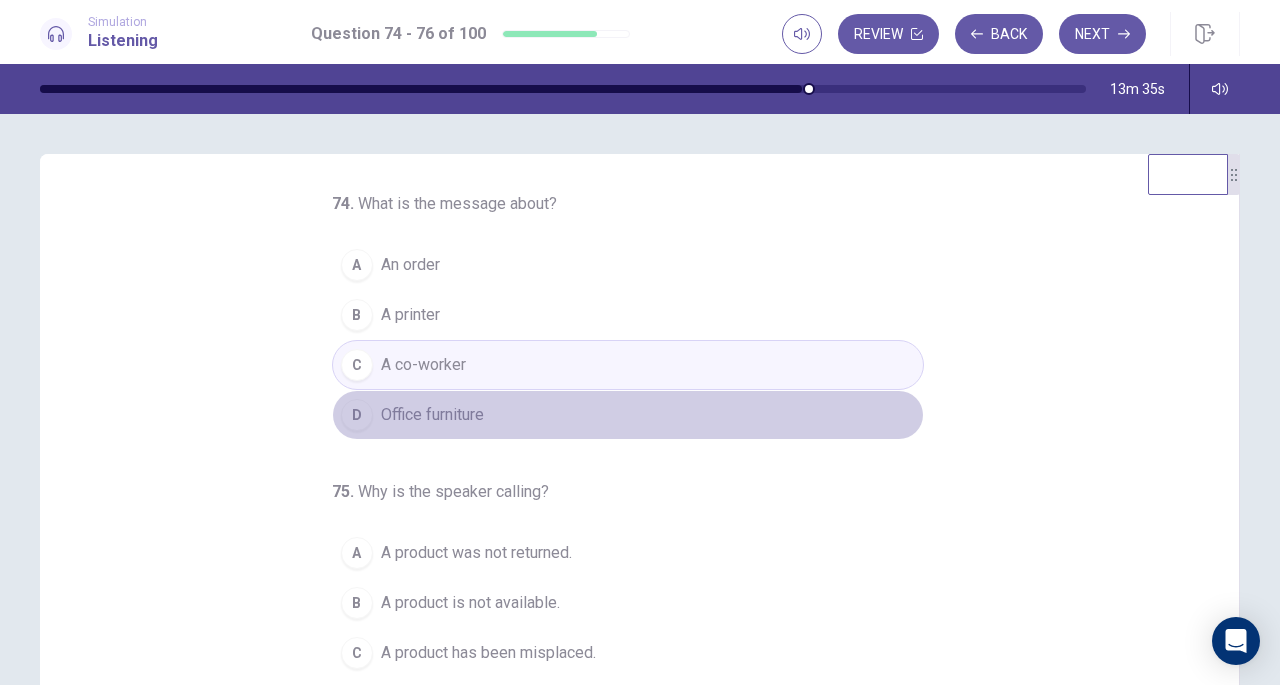 click on "Office furniture" at bounding box center [432, 415] 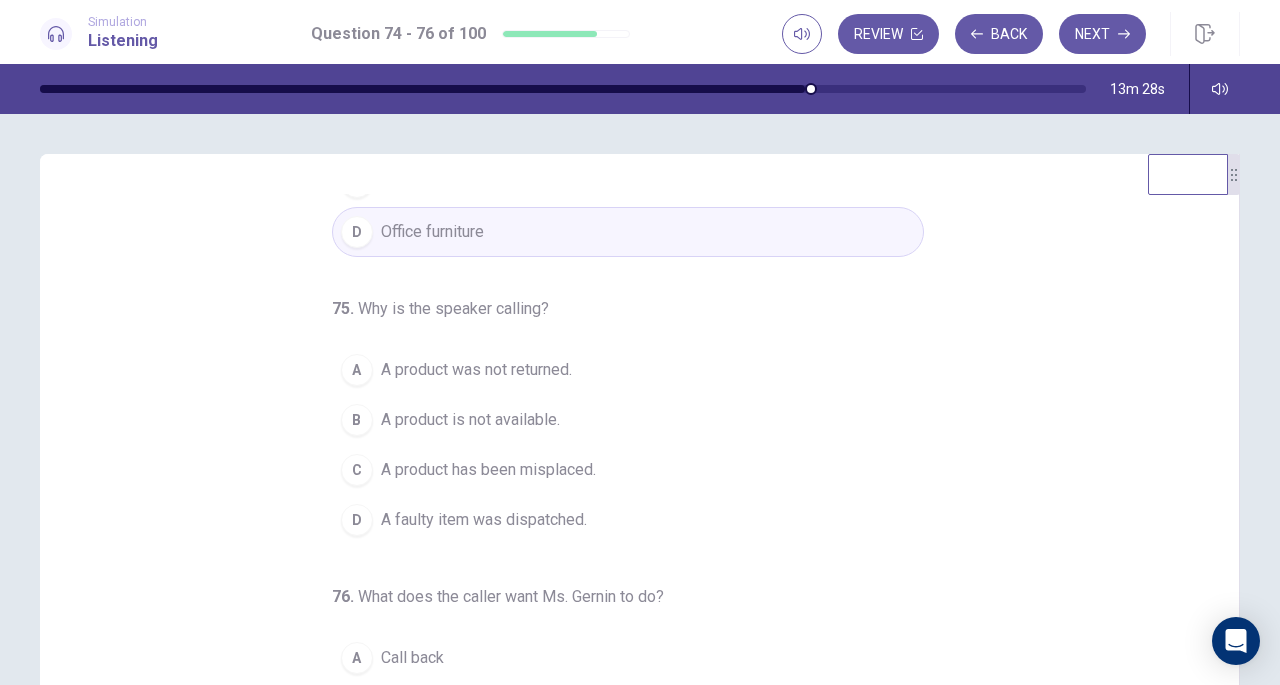 scroll, scrollTop: 186, scrollLeft: 0, axis: vertical 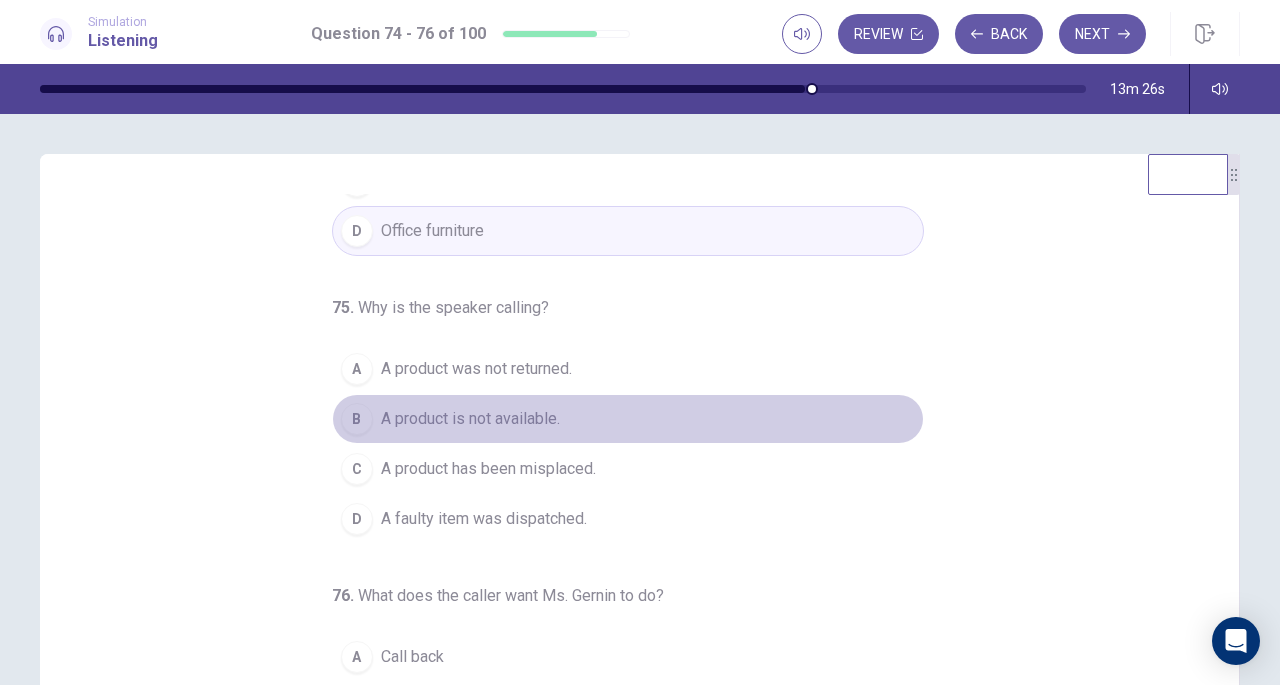 click on "A product is not available." at bounding box center (470, 419) 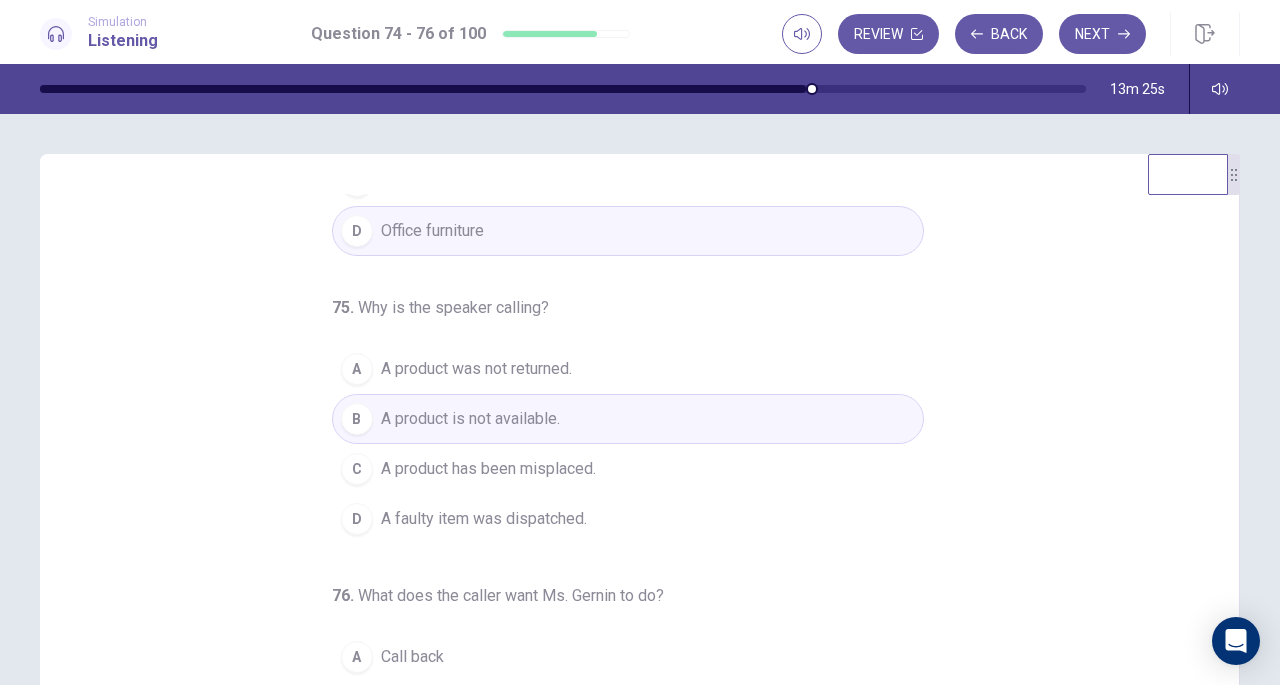 scroll, scrollTop: 200, scrollLeft: 0, axis: vertical 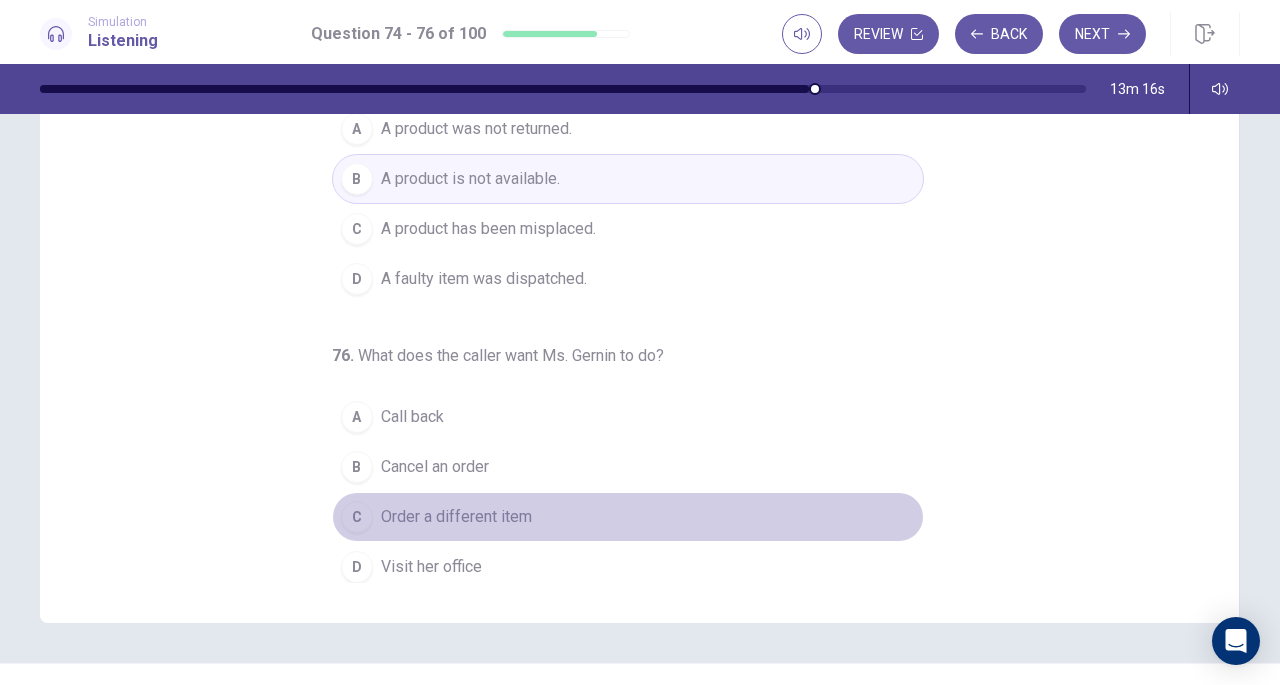 click on "Order a different item" at bounding box center [456, 517] 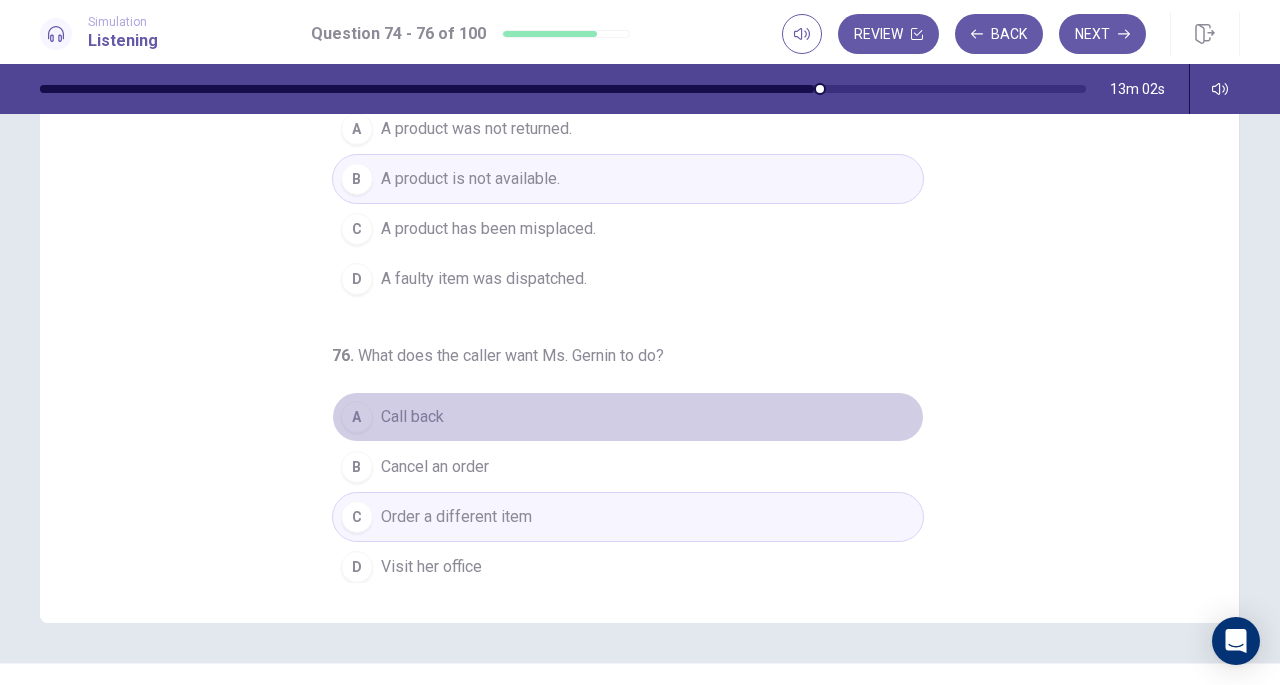 click on "Call back" at bounding box center [412, 417] 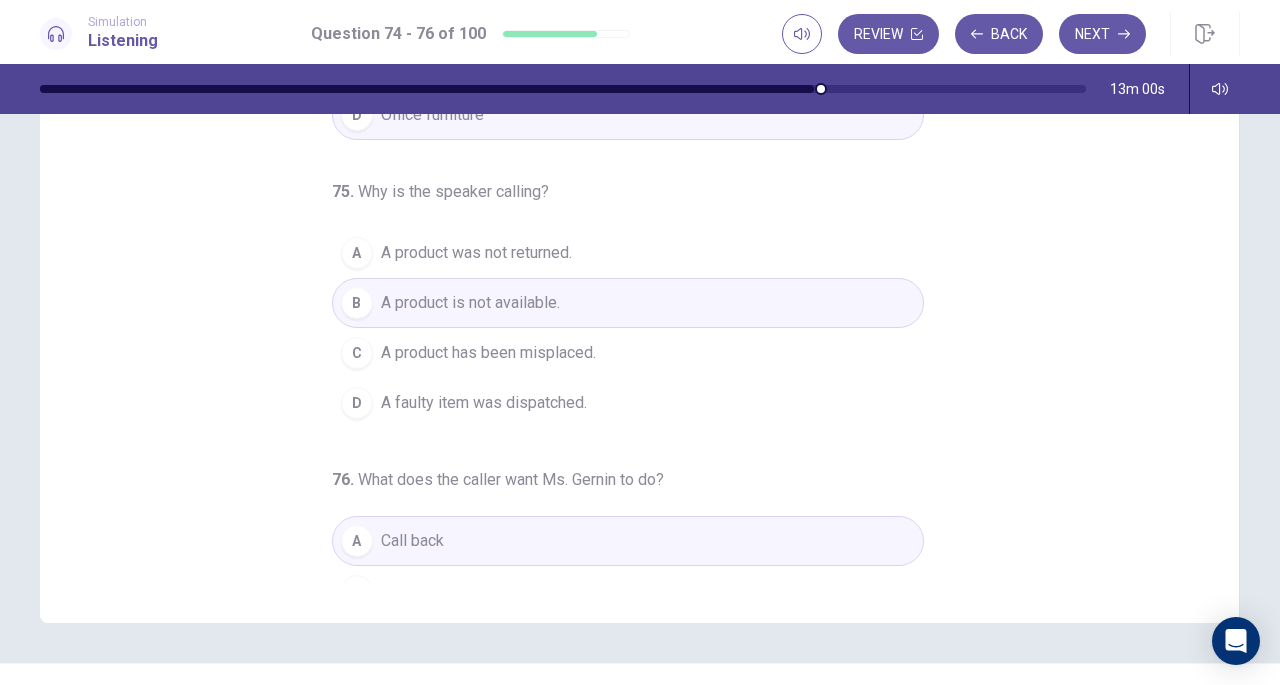 scroll, scrollTop: 0, scrollLeft: 0, axis: both 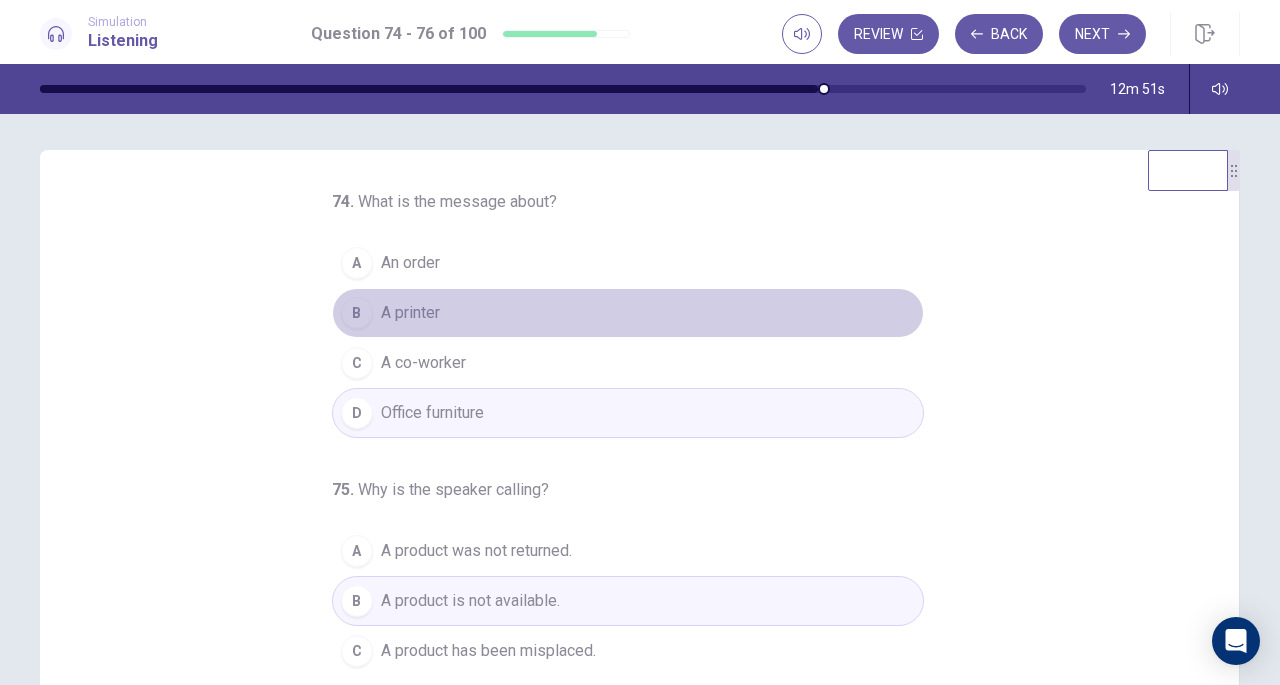 click on "A printer" at bounding box center (410, 313) 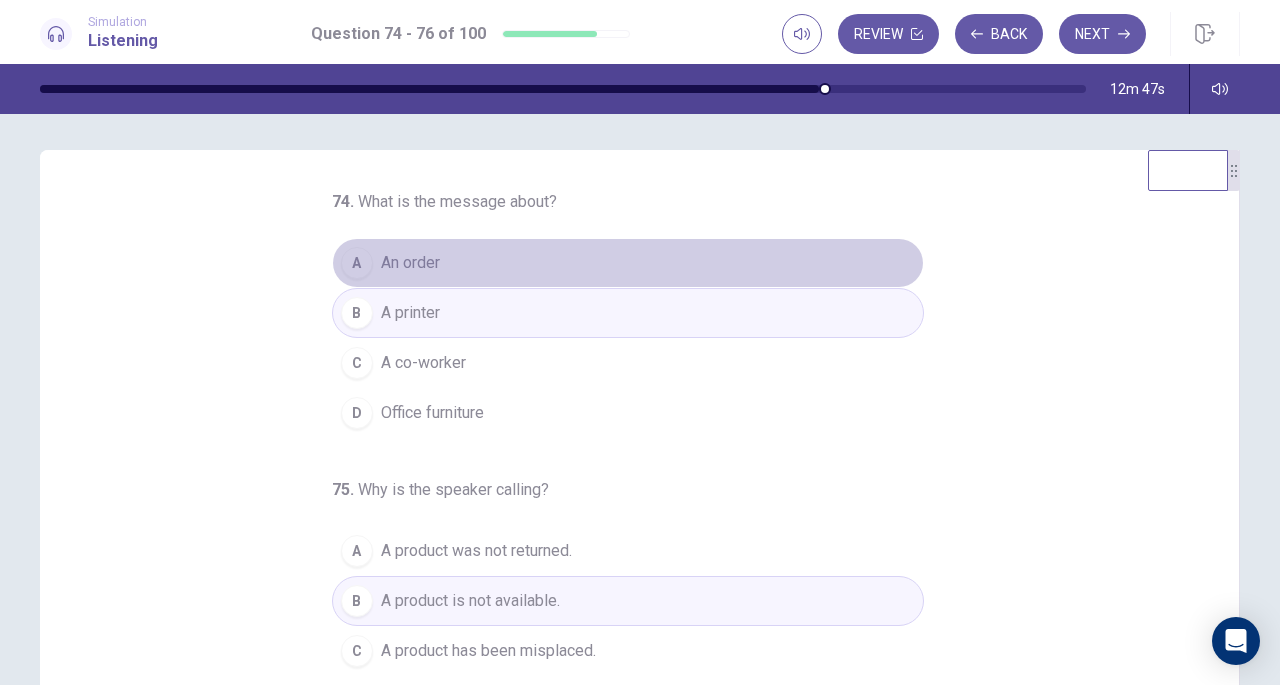 click on "An order" at bounding box center (410, 263) 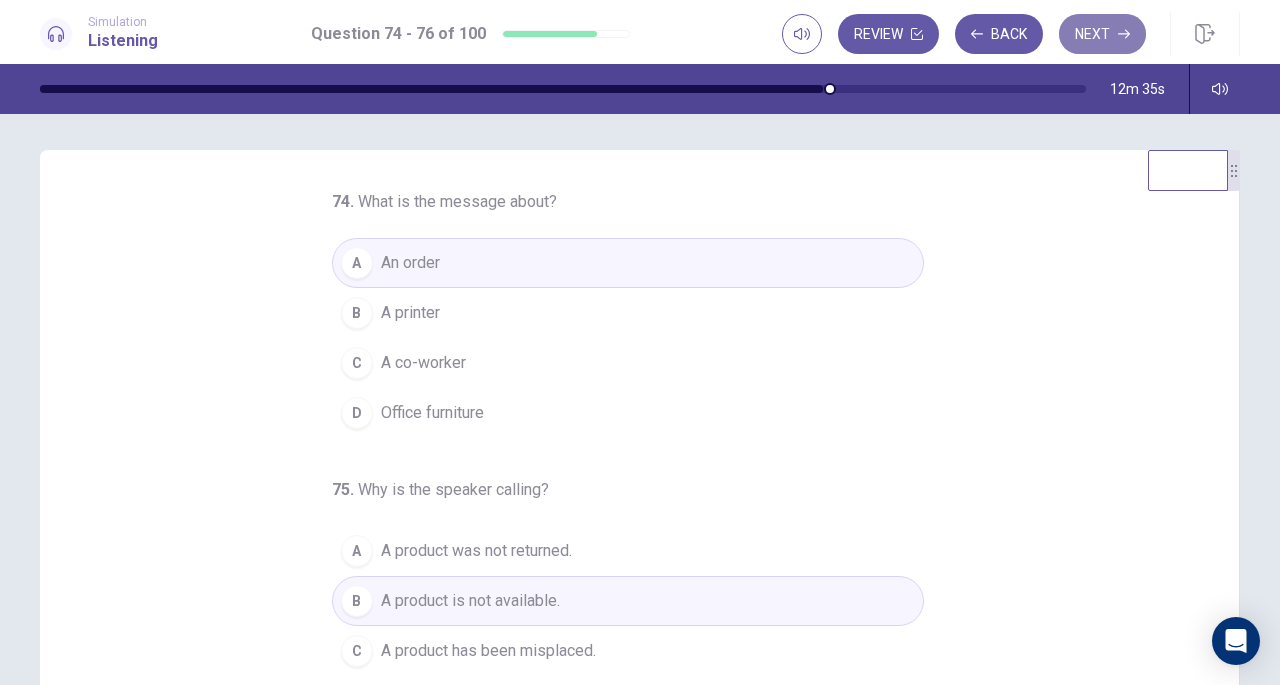 click on "Next" at bounding box center (1102, 34) 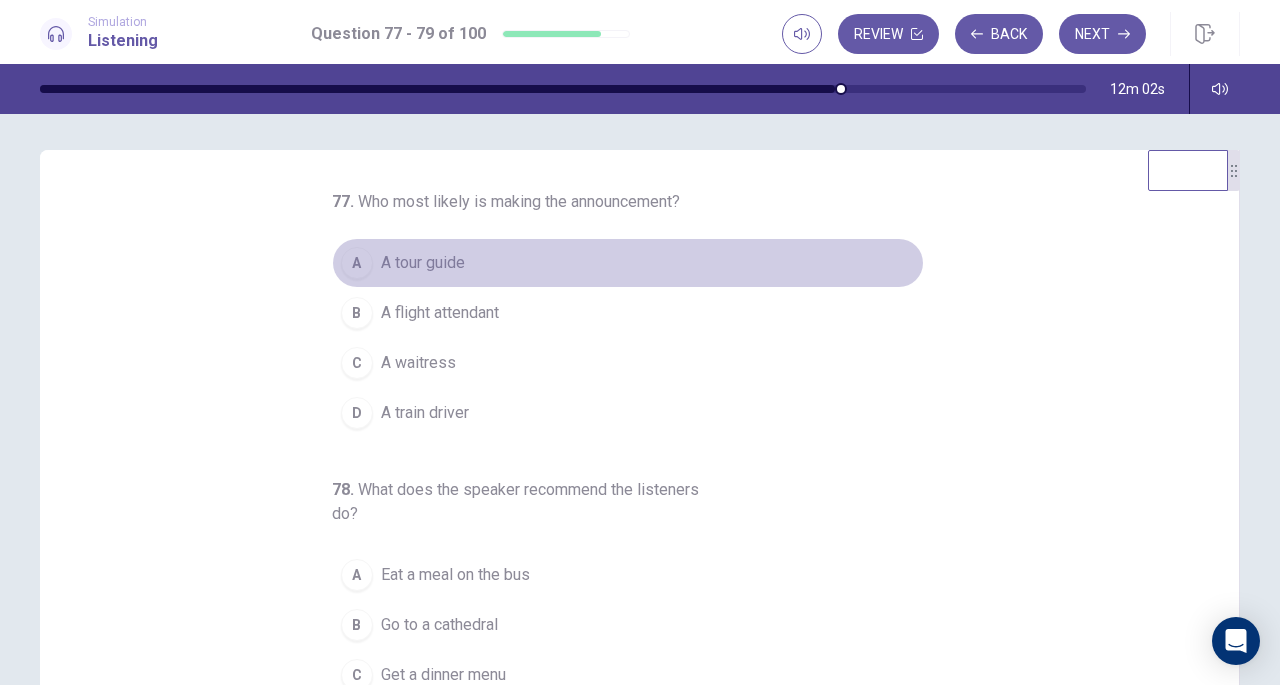 click on "A tour guide" at bounding box center [423, 263] 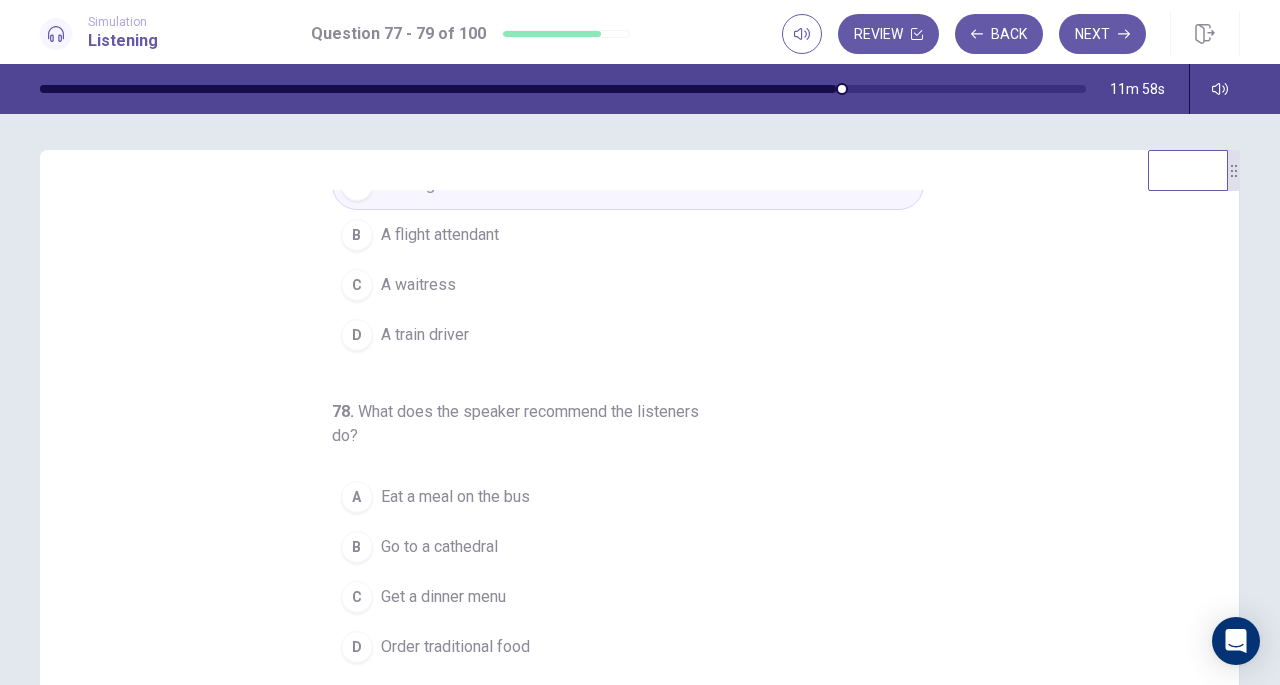 scroll, scrollTop: 189, scrollLeft: 0, axis: vertical 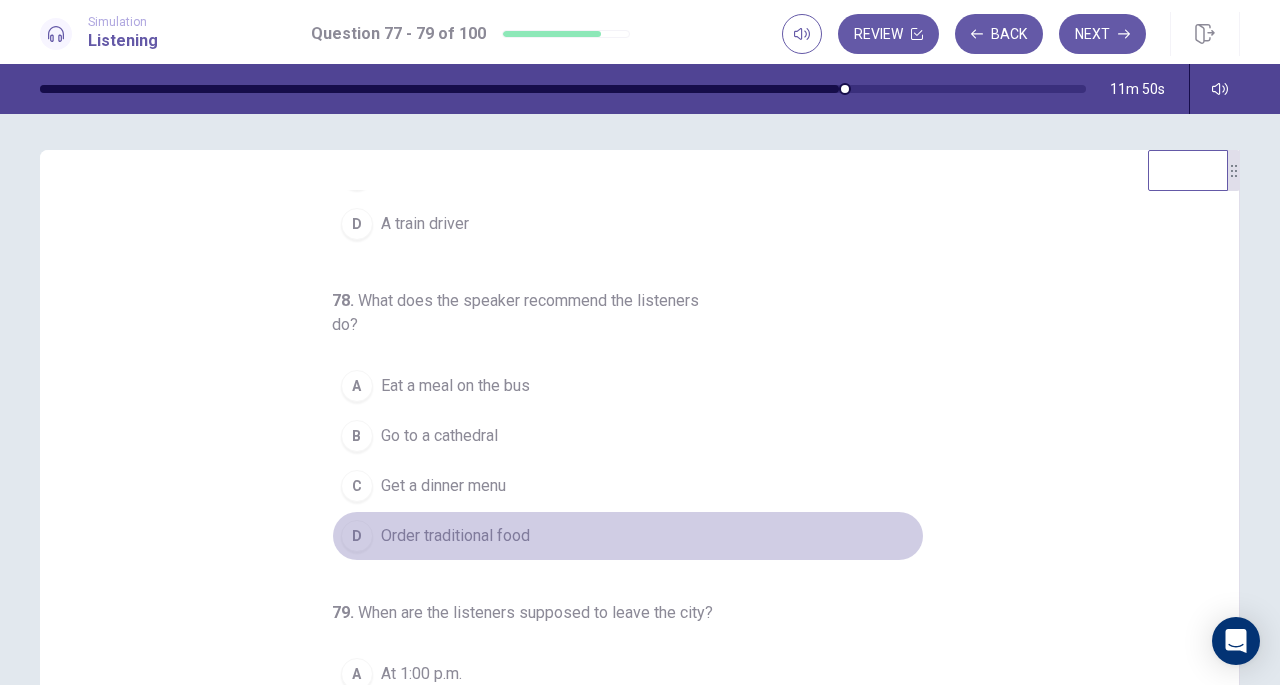 click on "Order traditional food" at bounding box center [455, 536] 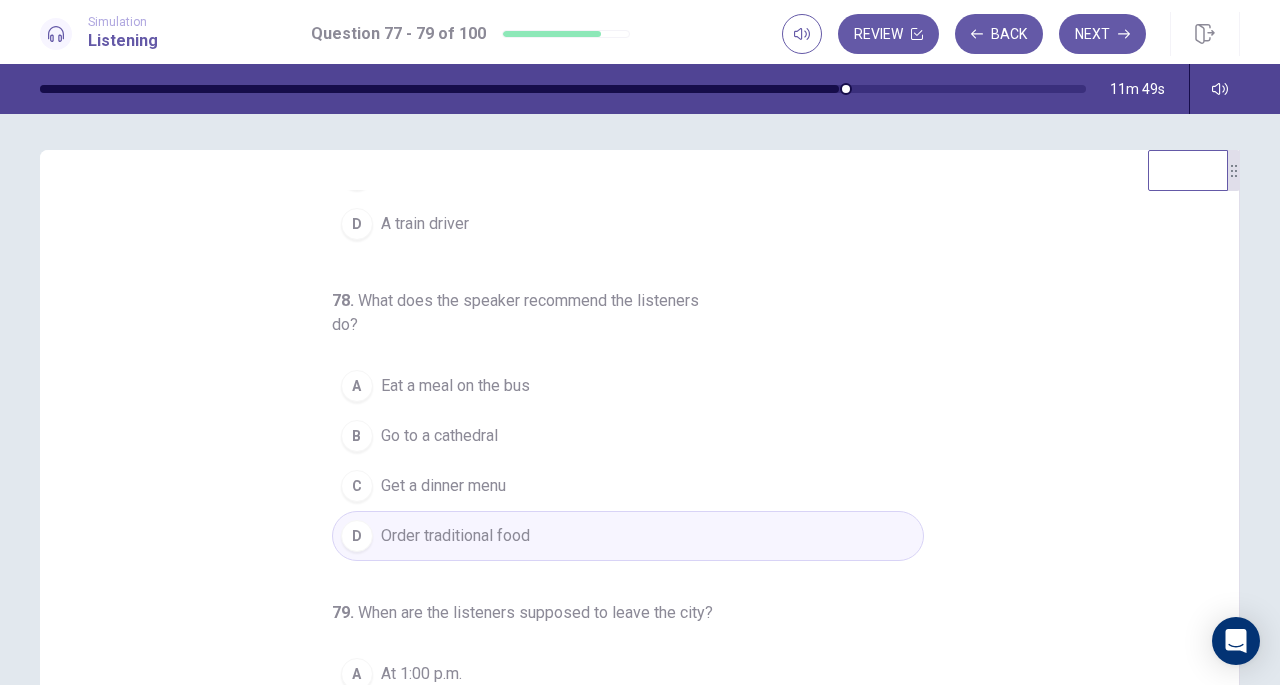 scroll, scrollTop: 224, scrollLeft: 0, axis: vertical 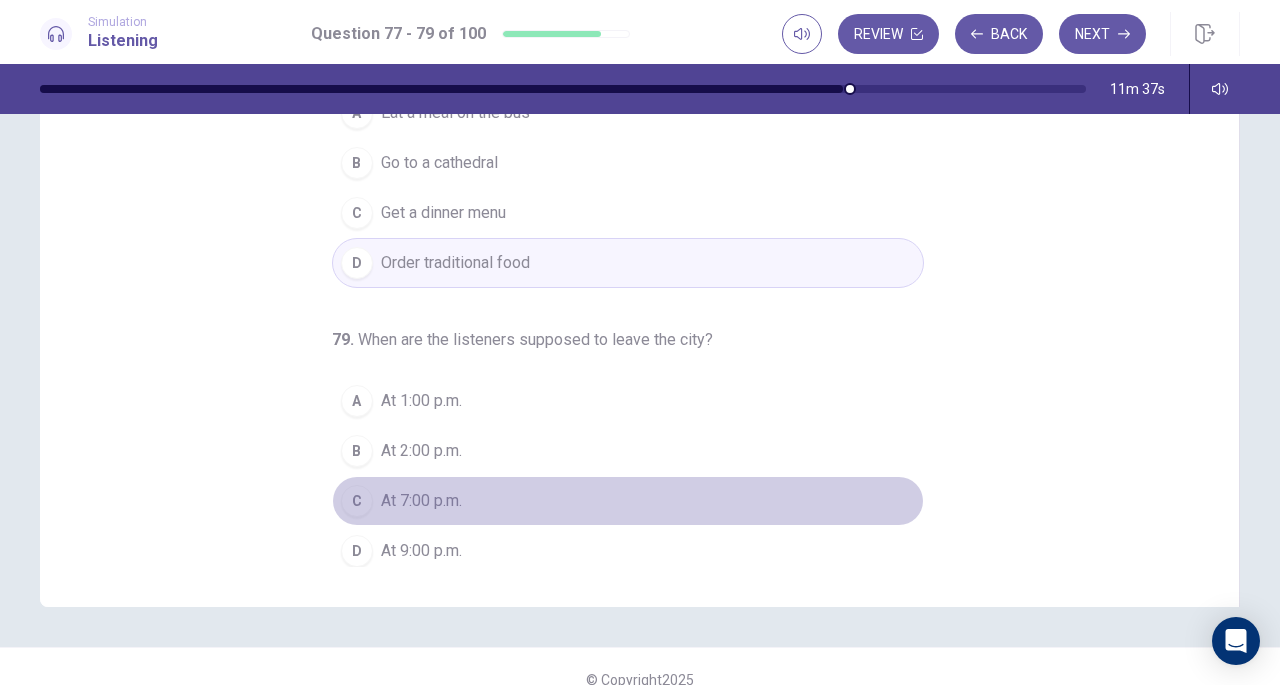 click on "At 7:00 p.m." at bounding box center (421, 501) 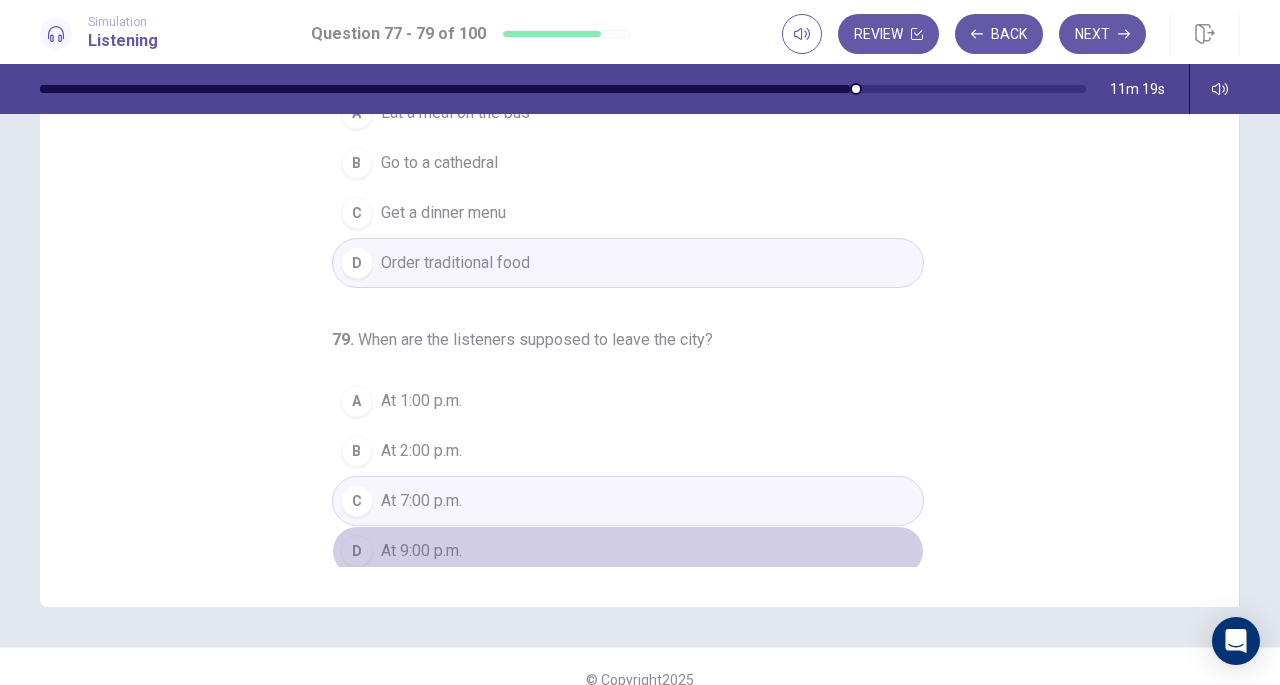 click on "At 9:00 p.m." at bounding box center [421, 551] 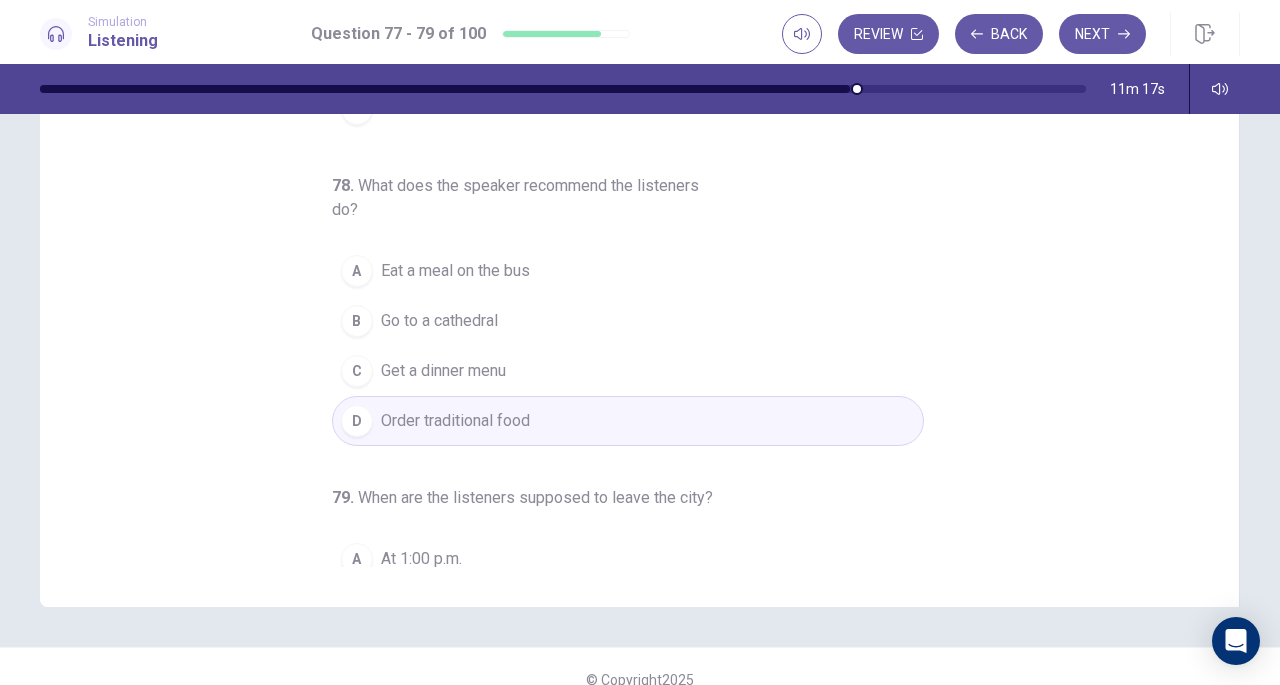 scroll, scrollTop: 0, scrollLeft: 0, axis: both 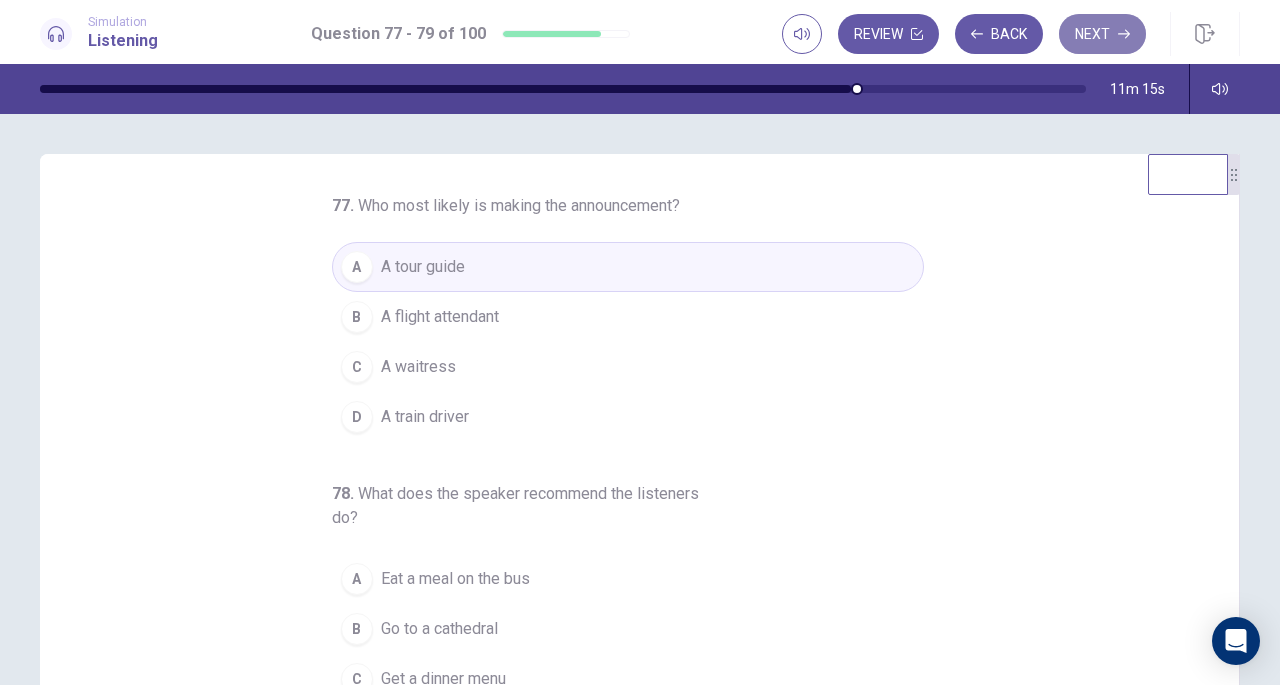 click on "Next" at bounding box center [1102, 34] 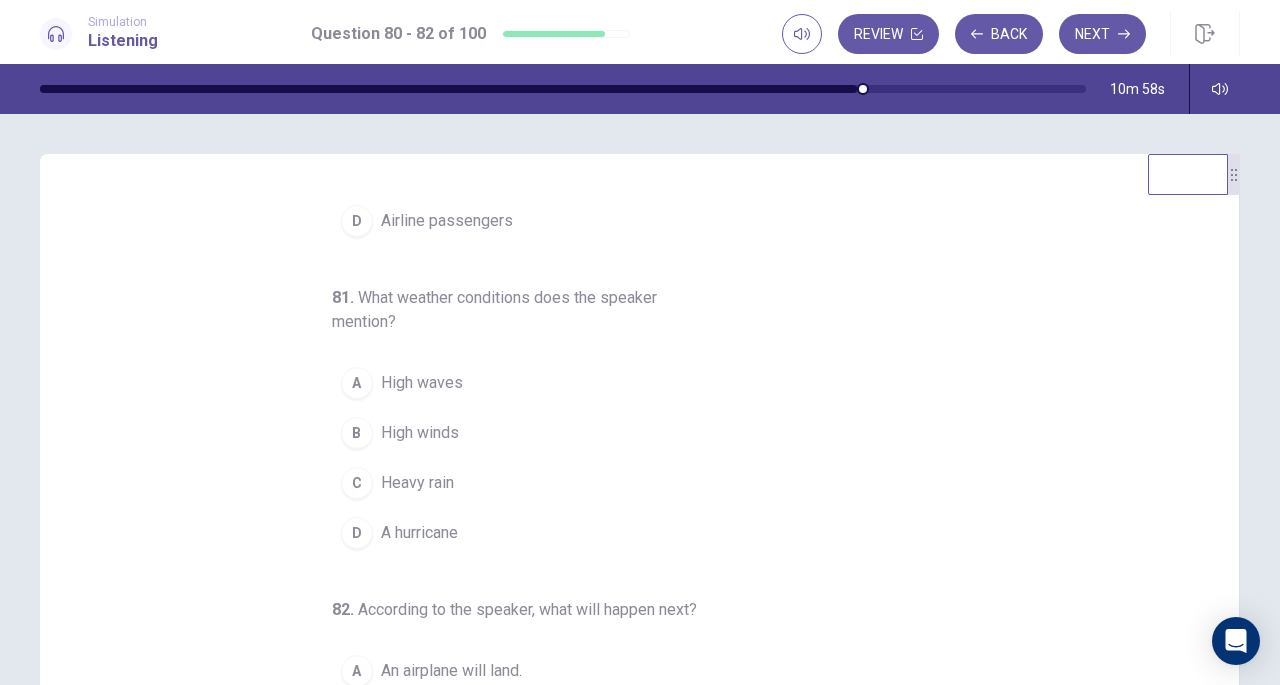 scroll, scrollTop: 224, scrollLeft: 0, axis: vertical 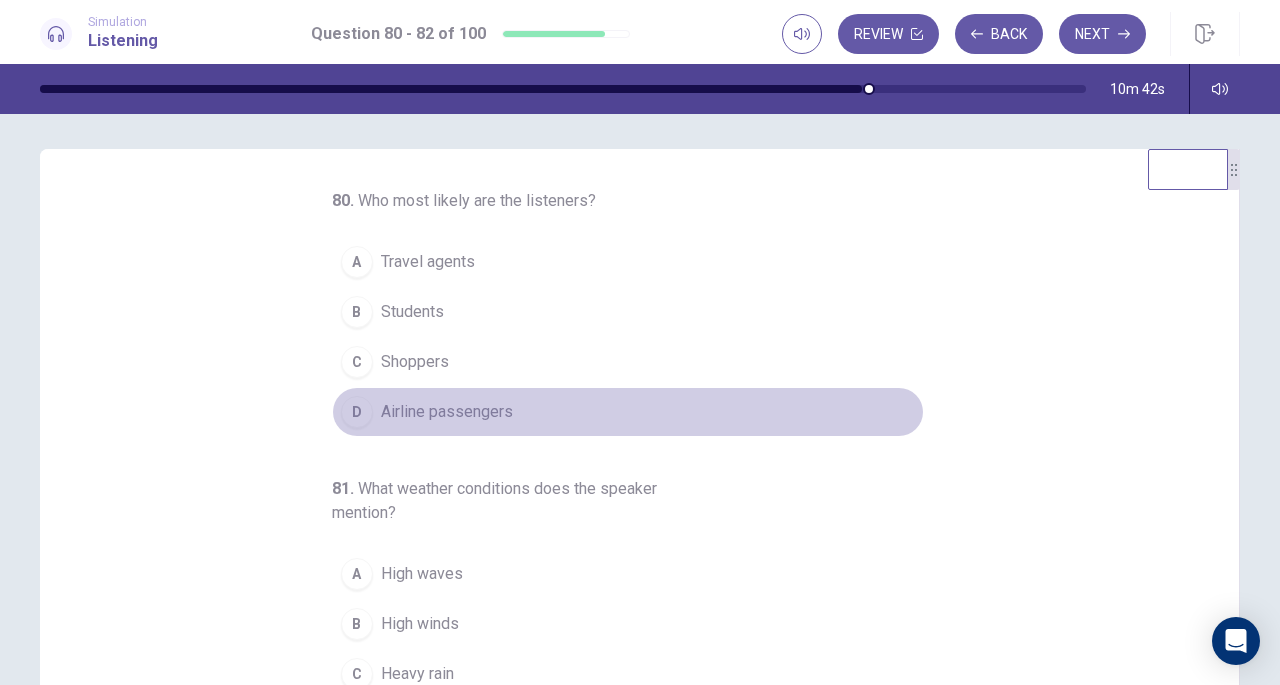 click on "Airline passengers" at bounding box center [447, 412] 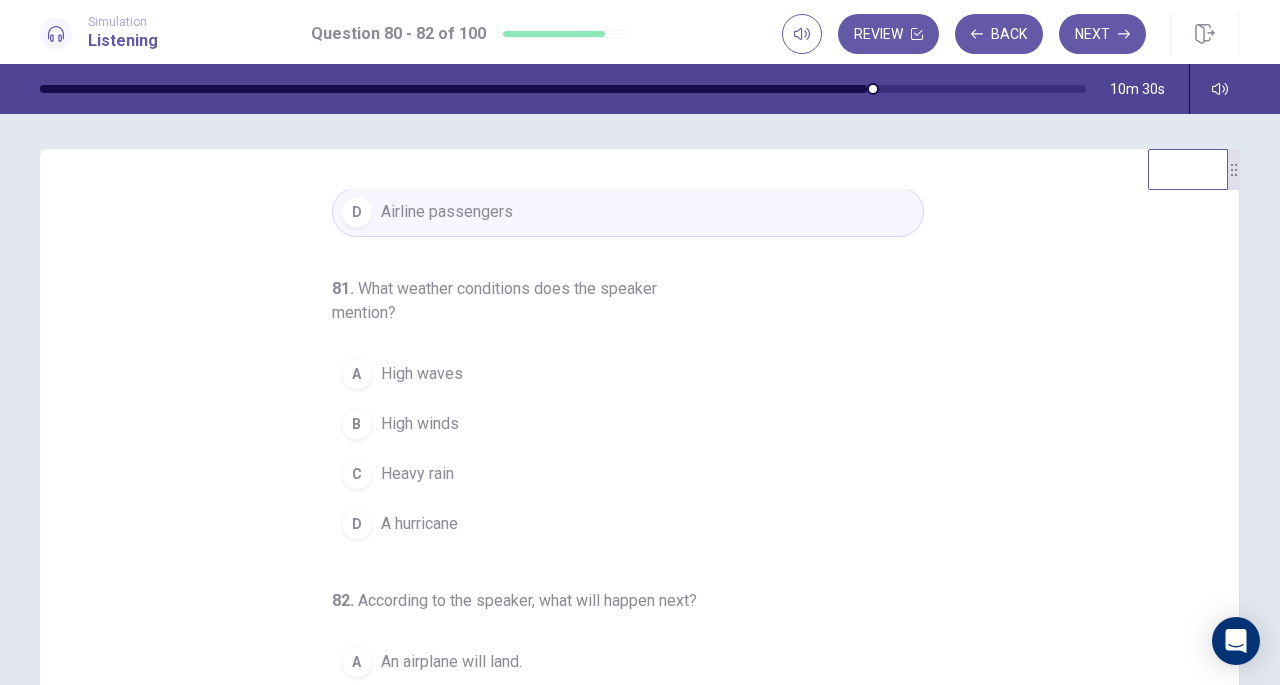 scroll, scrollTop: 201, scrollLeft: 0, axis: vertical 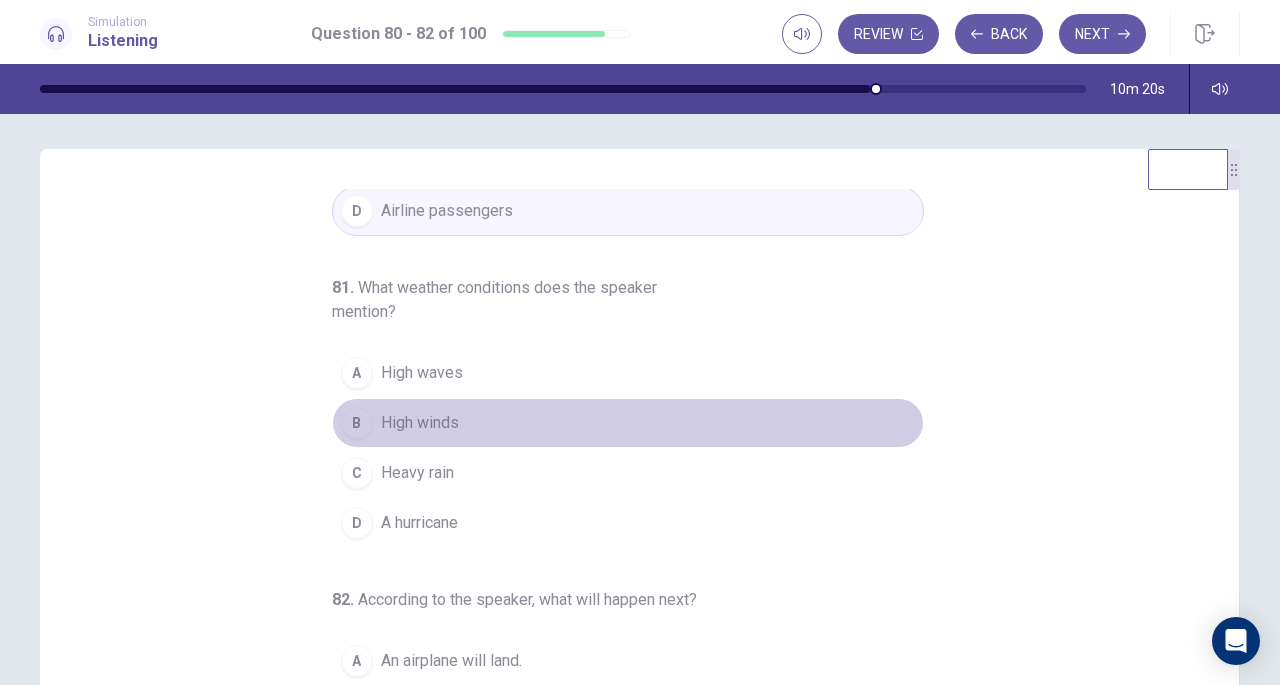 click on "High winds" at bounding box center (420, 423) 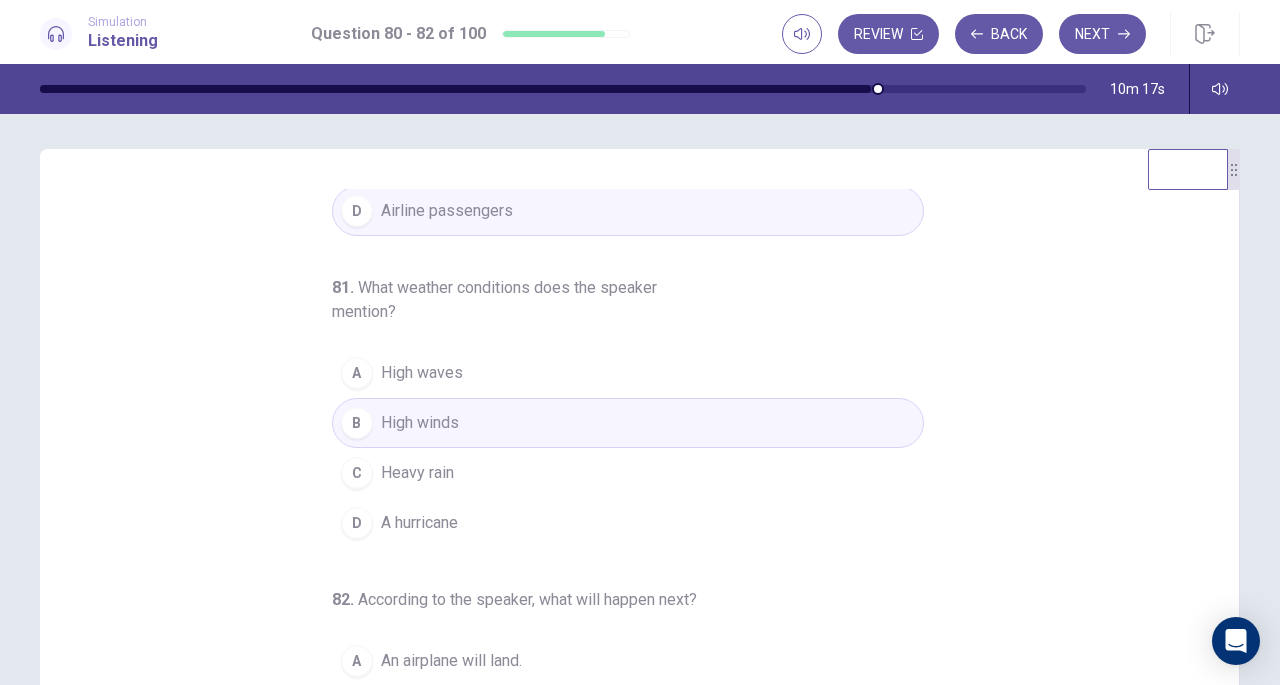 scroll, scrollTop: 224, scrollLeft: 0, axis: vertical 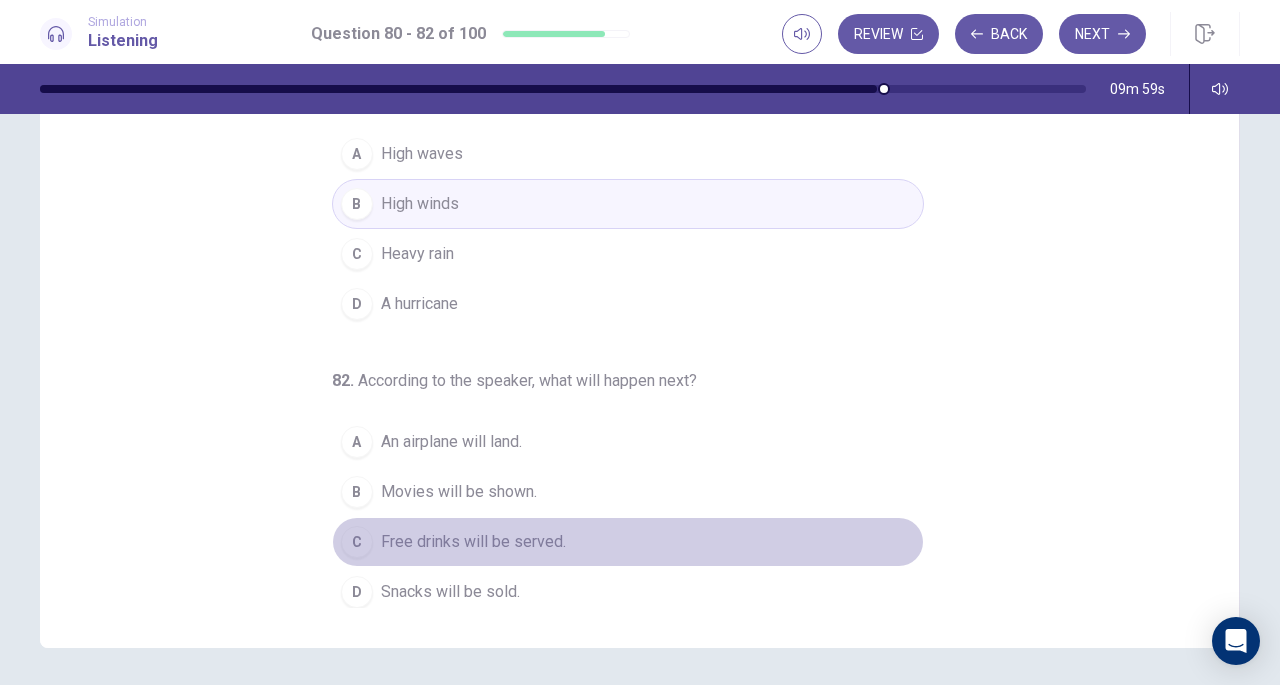 click on "Free drinks will be served." at bounding box center [473, 542] 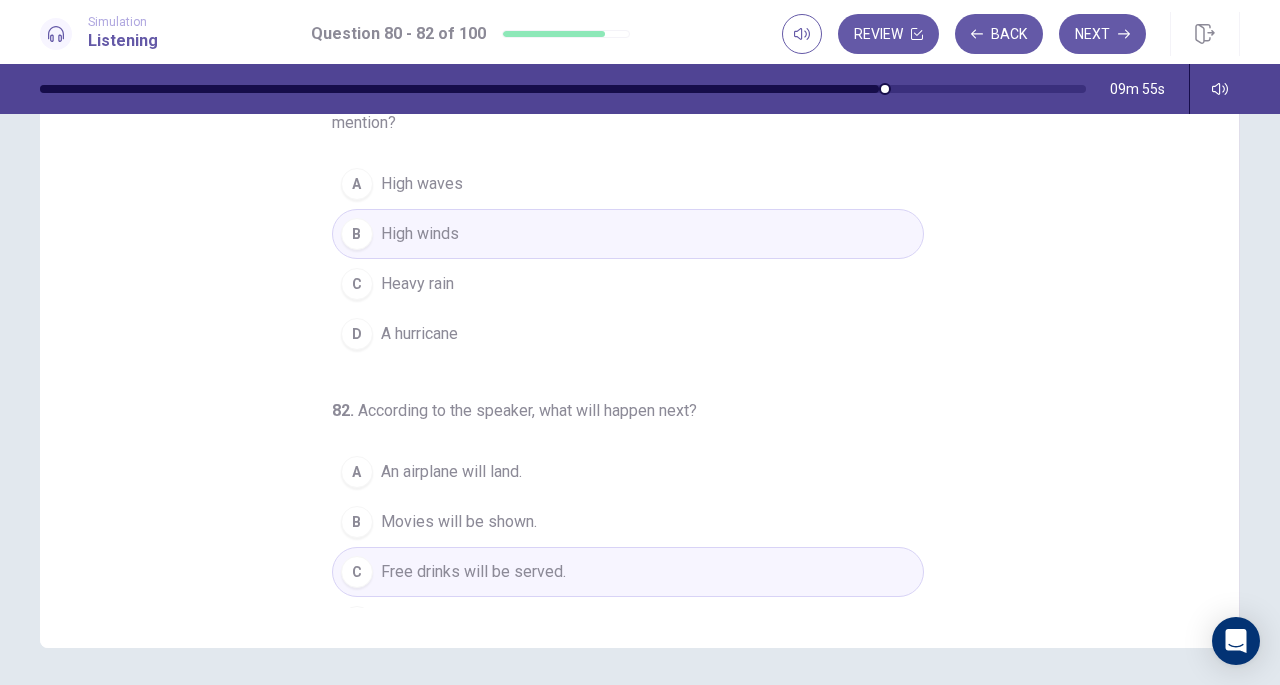scroll, scrollTop: 0, scrollLeft: 0, axis: both 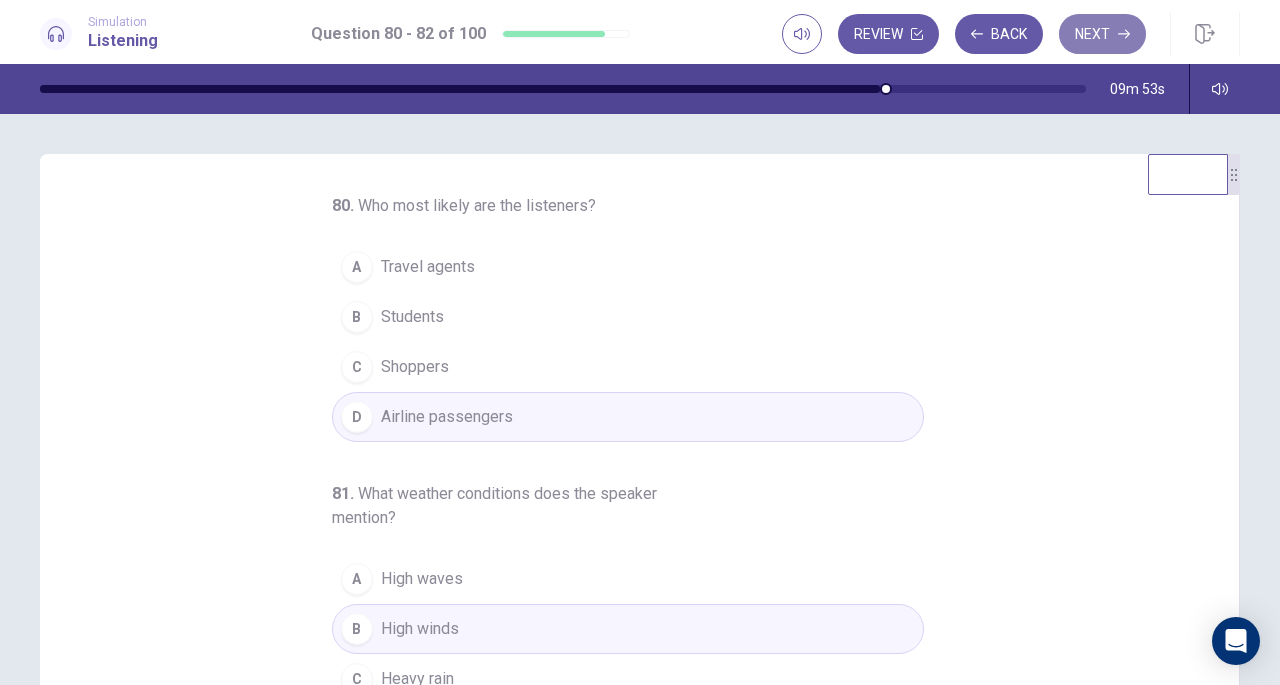 click on "Next" at bounding box center [1102, 34] 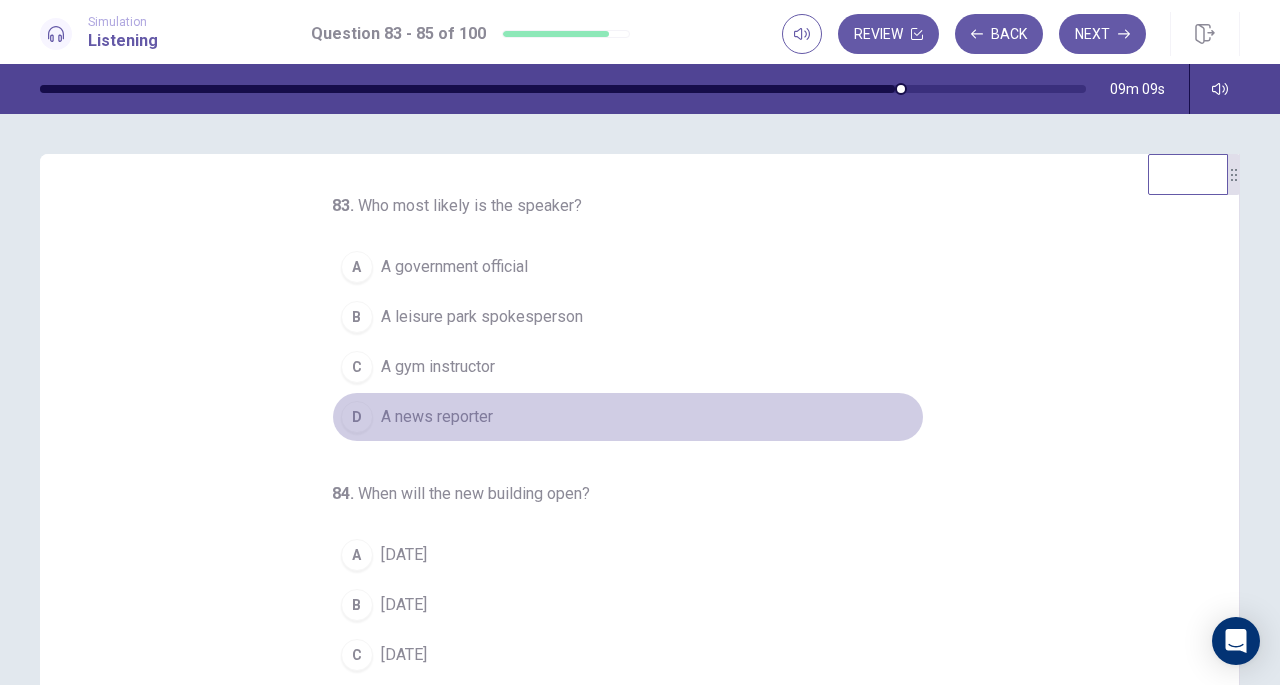 click on "A news reporter" at bounding box center (437, 417) 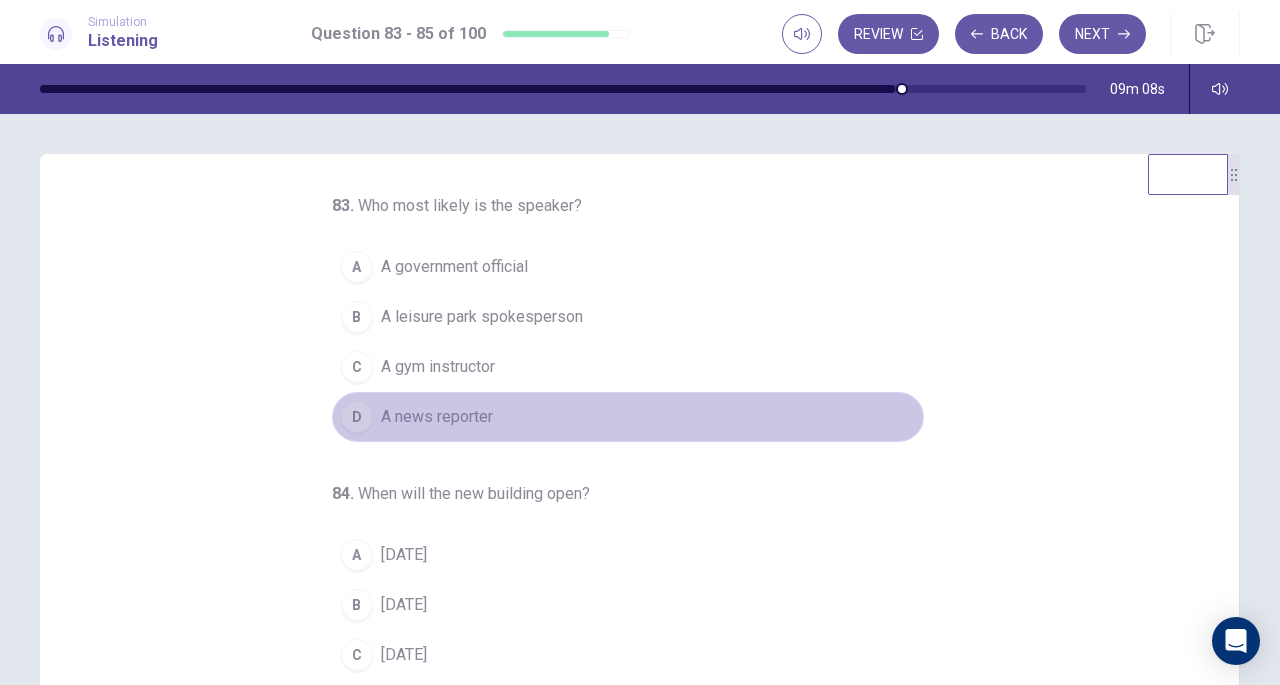 click on "A news reporter" at bounding box center [437, 417] 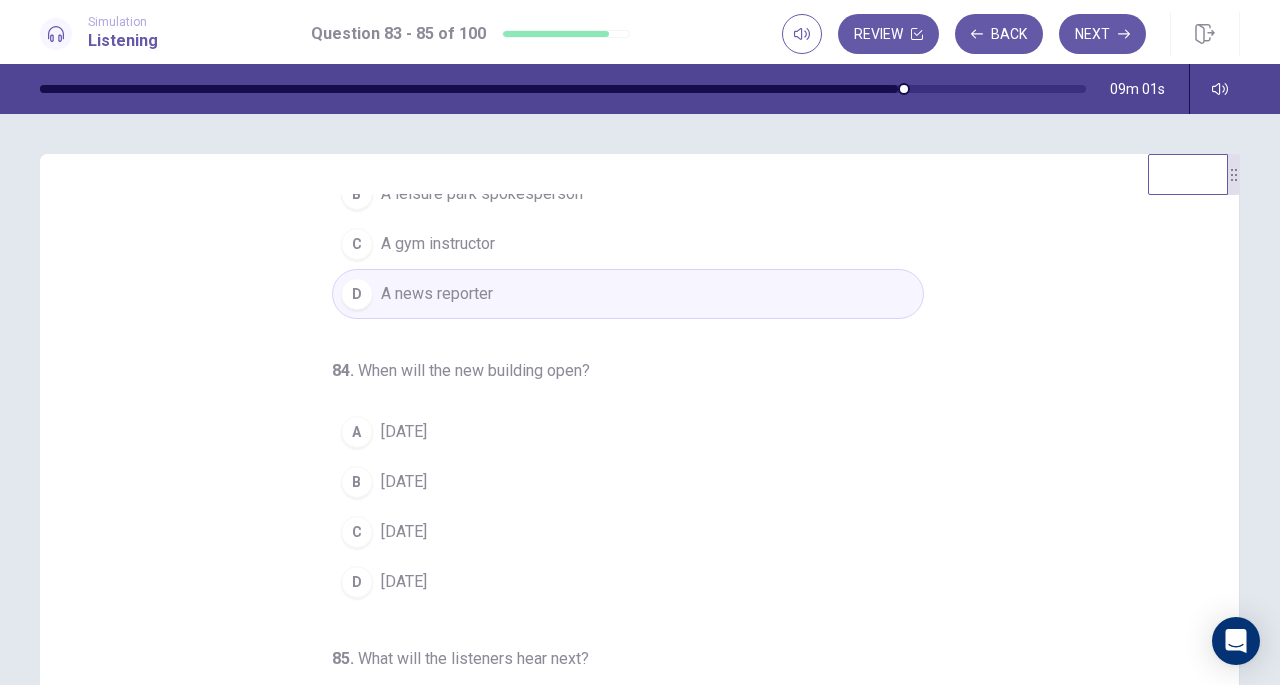 scroll, scrollTop: 200, scrollLeft: 0, axis: vertical 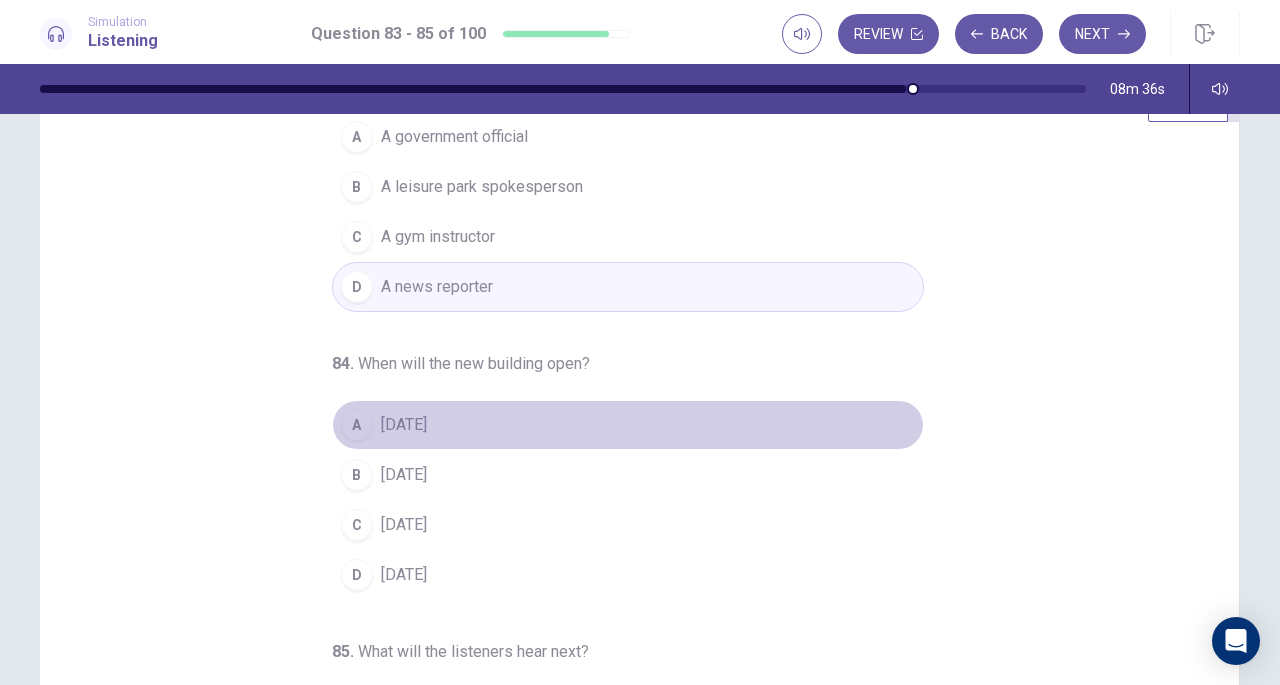 click on "[DATE]" at bounding box center (404, 425) 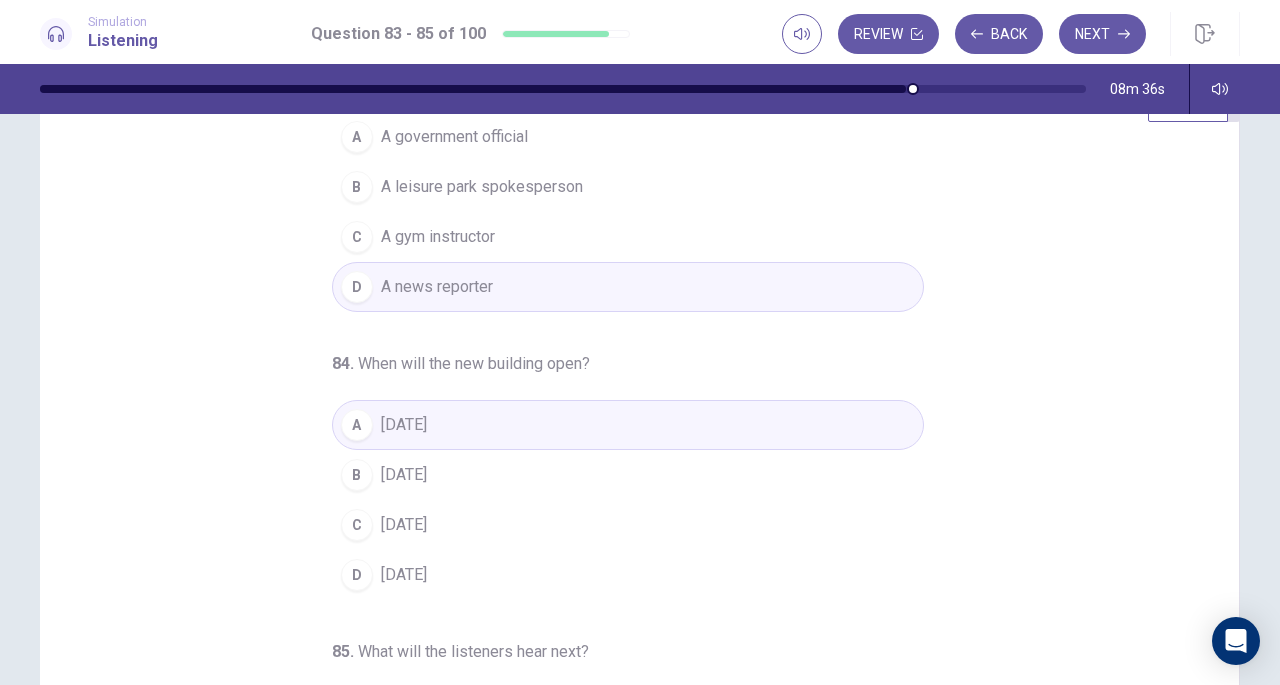 scroll, scrollTop: 200, scrollLeft: 0, axis: vertical 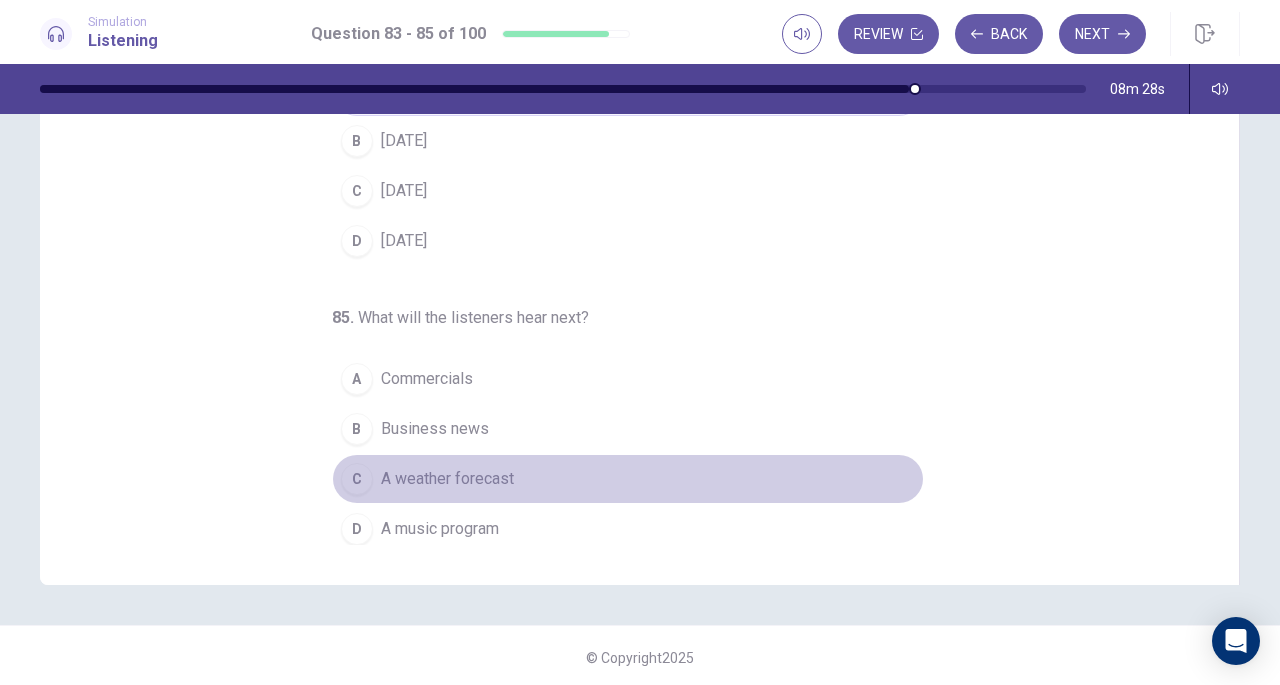 click on "A weather forecast" at bounding box center (447, 479) 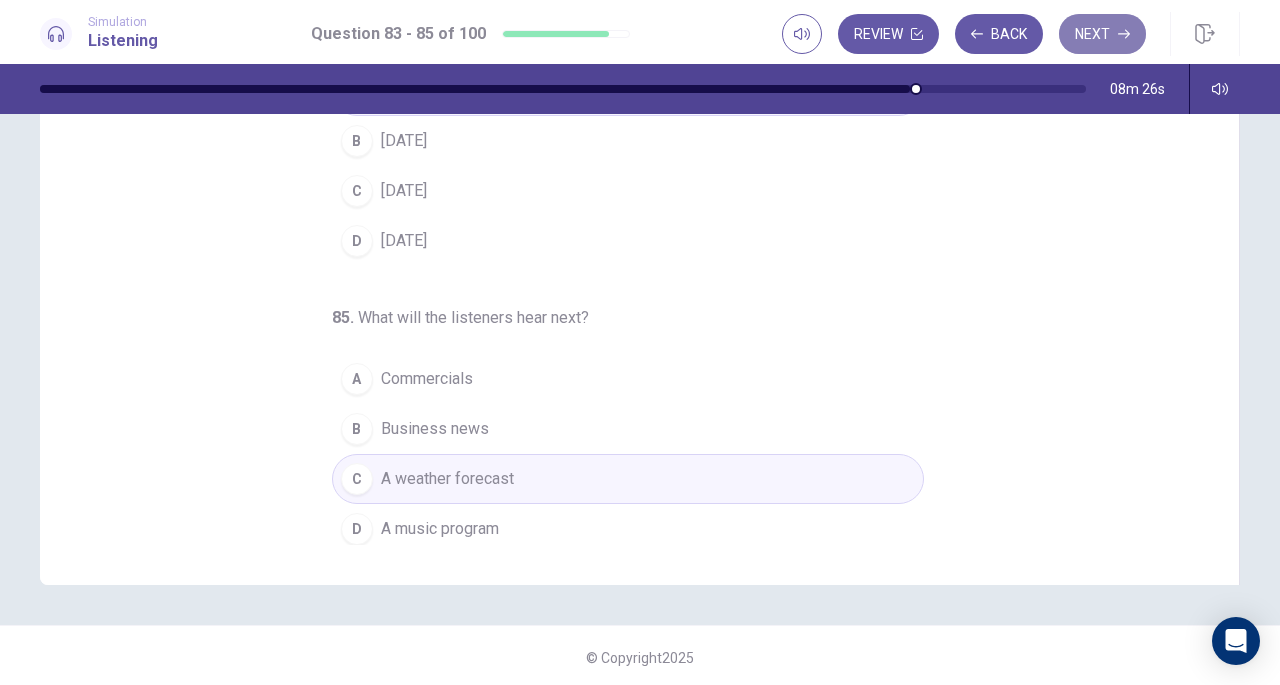 click on "Next" at bounding box center (1102, 34) 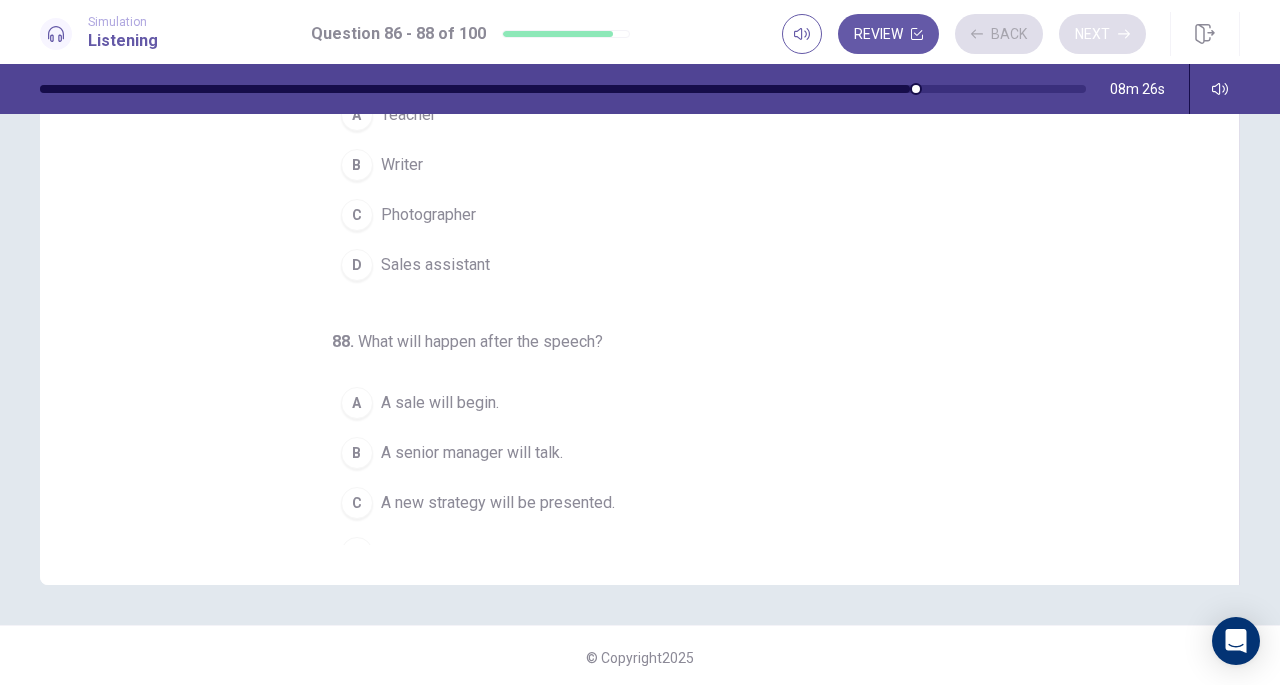scroll, scrollTop: 268, scrollLeft: 0, axis: vertical 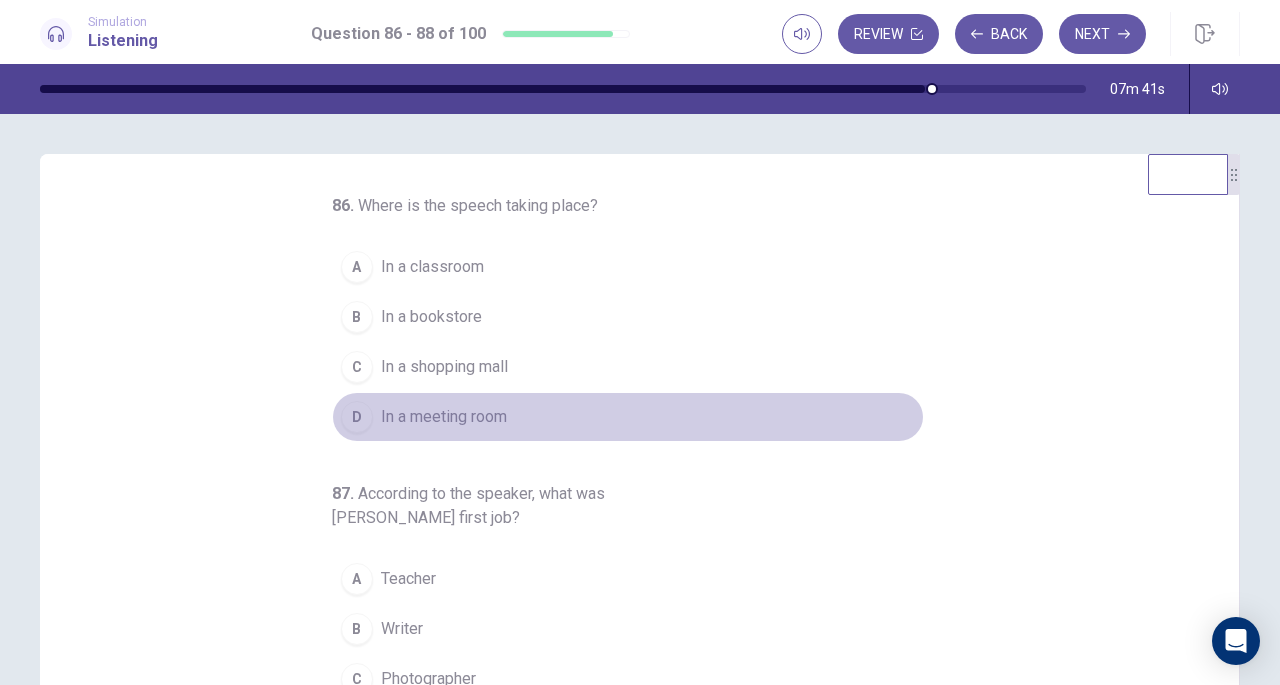 click on "In a meeting room" at bounding box center (444, 417) 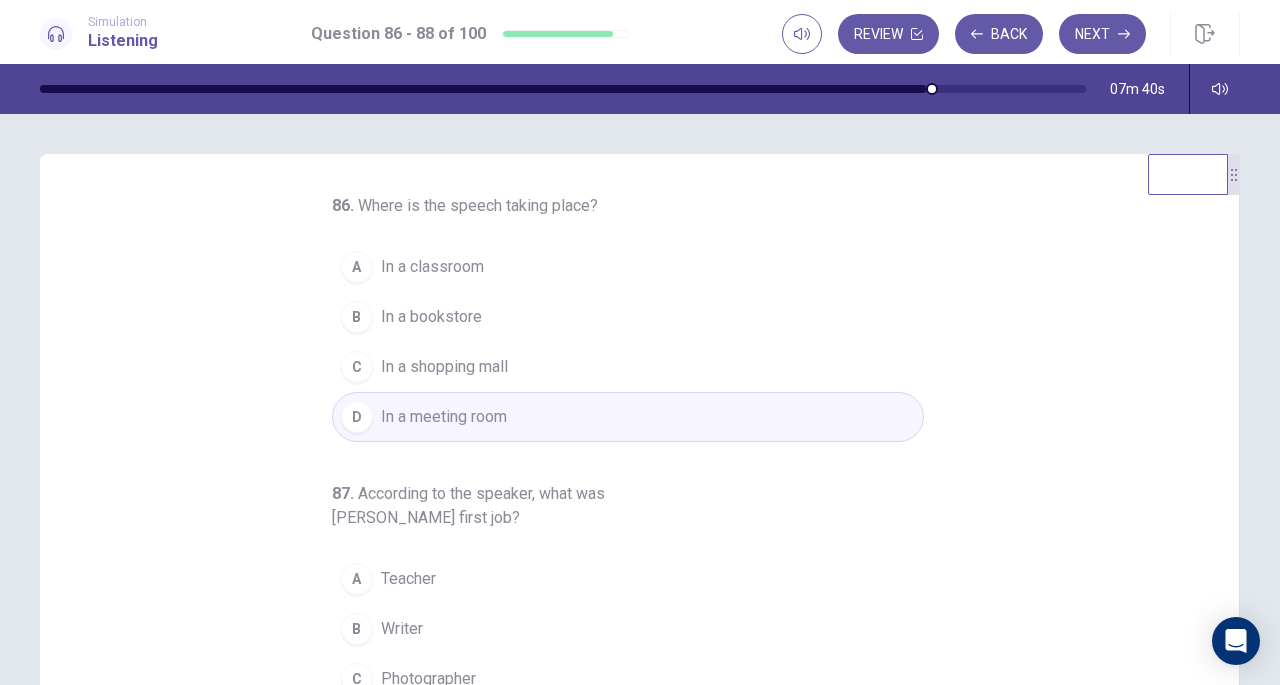 scroll, scrollTop: 218, scrollLeft: 0, axis: vertical 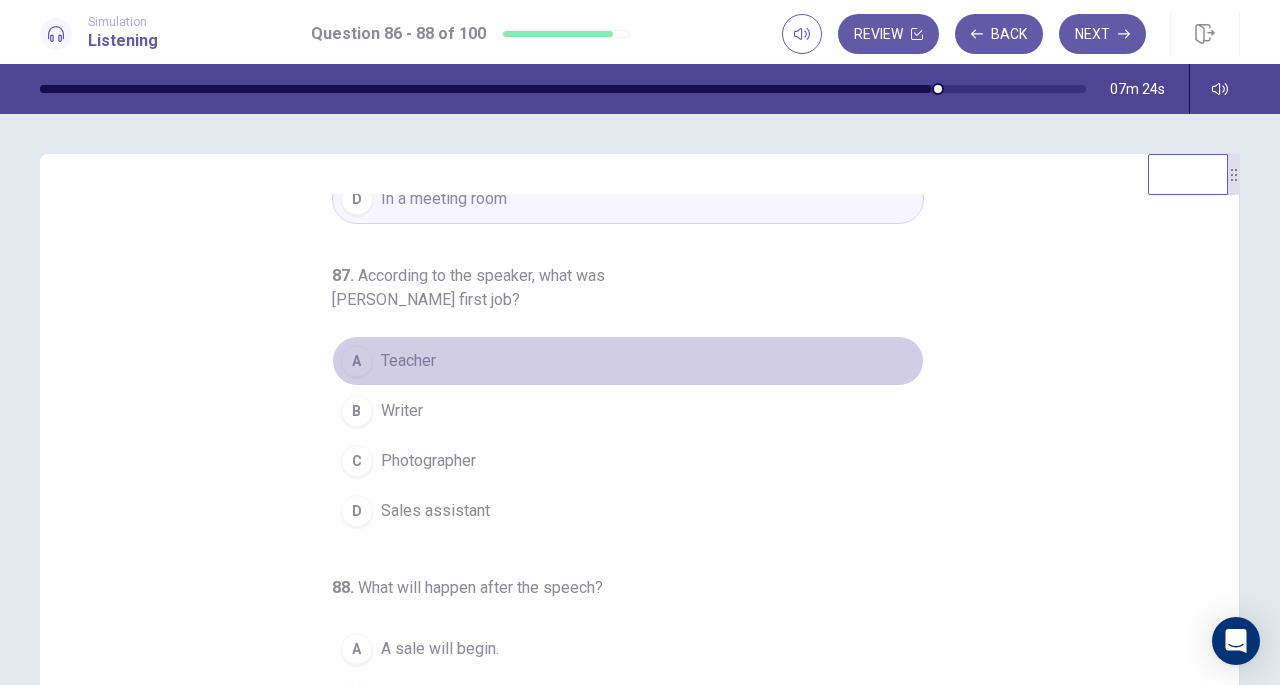 click on "Teacher" at bounding box center [408, 361] 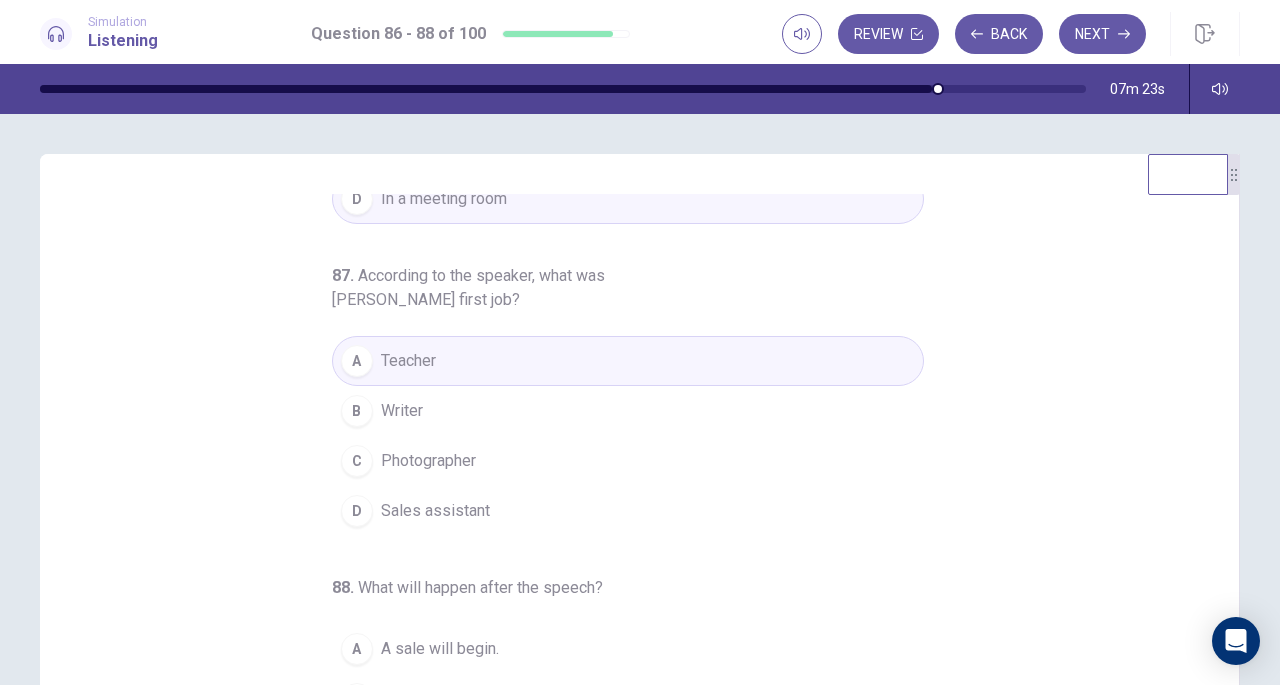 scroll, scrollTop: 224, scrollLeft: 0, axis: vertical 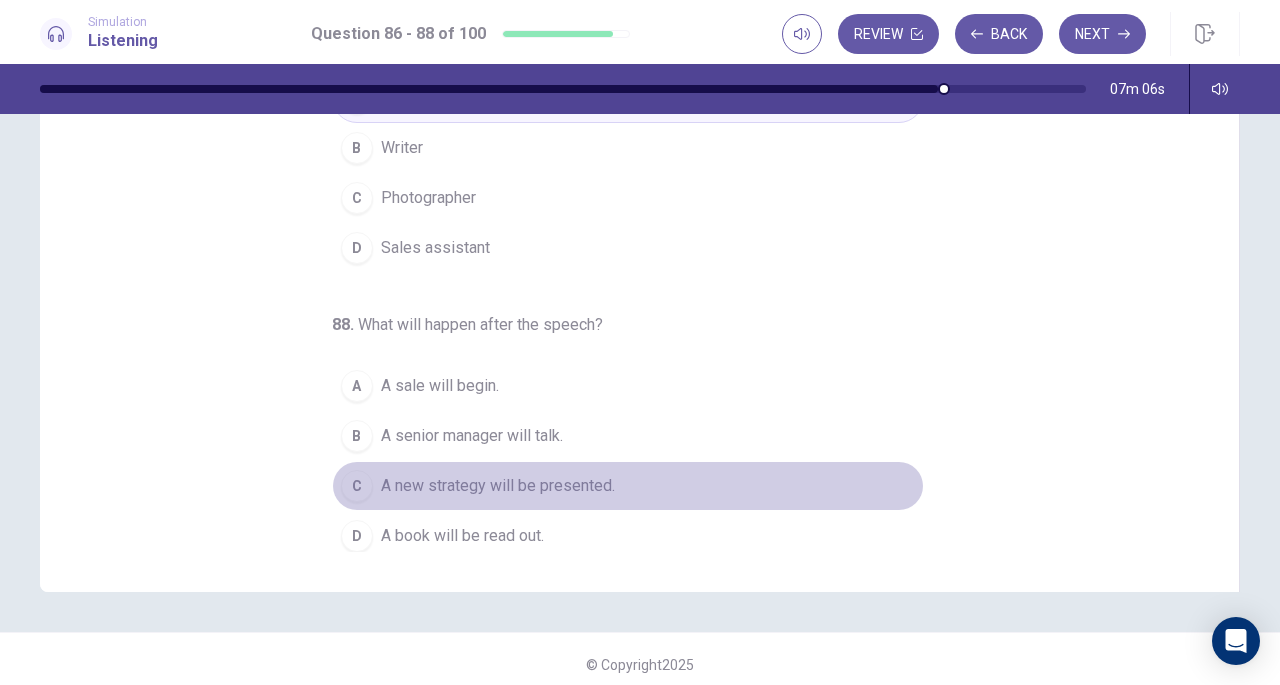click on "A new strategy will be presented." at bounding box center (498, 486) 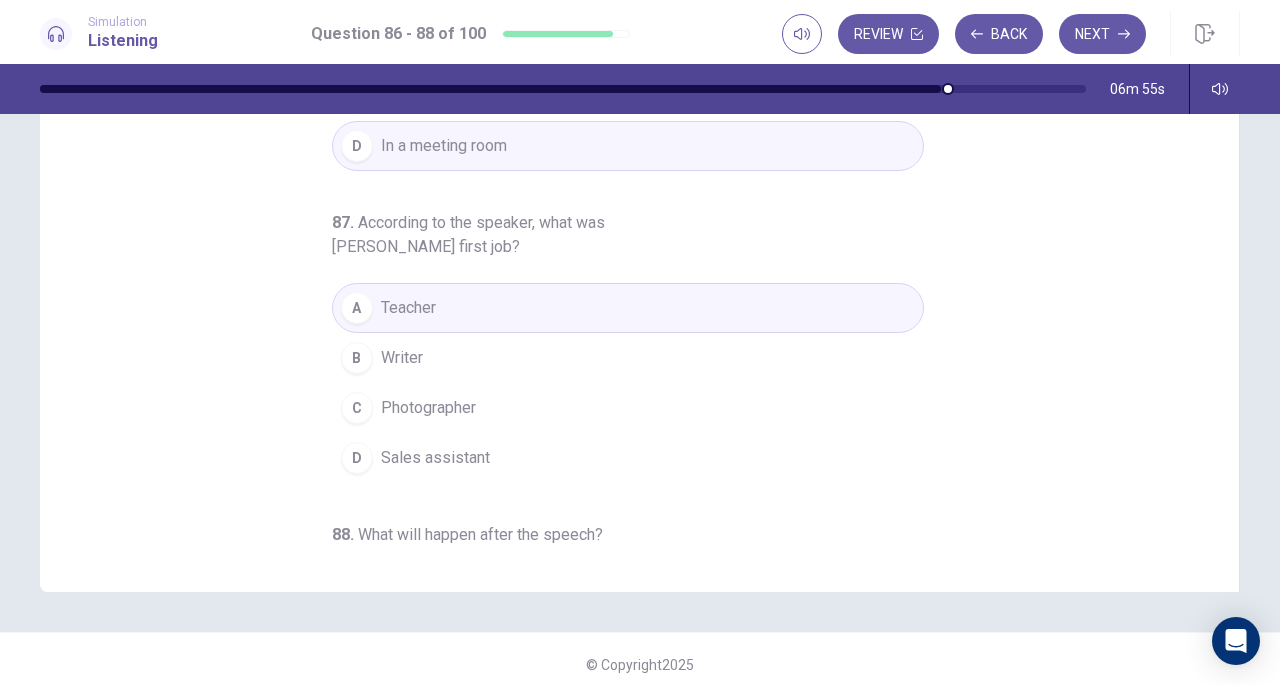 scroll, scrollTop: 0, scrollLeft: 0, axis: both 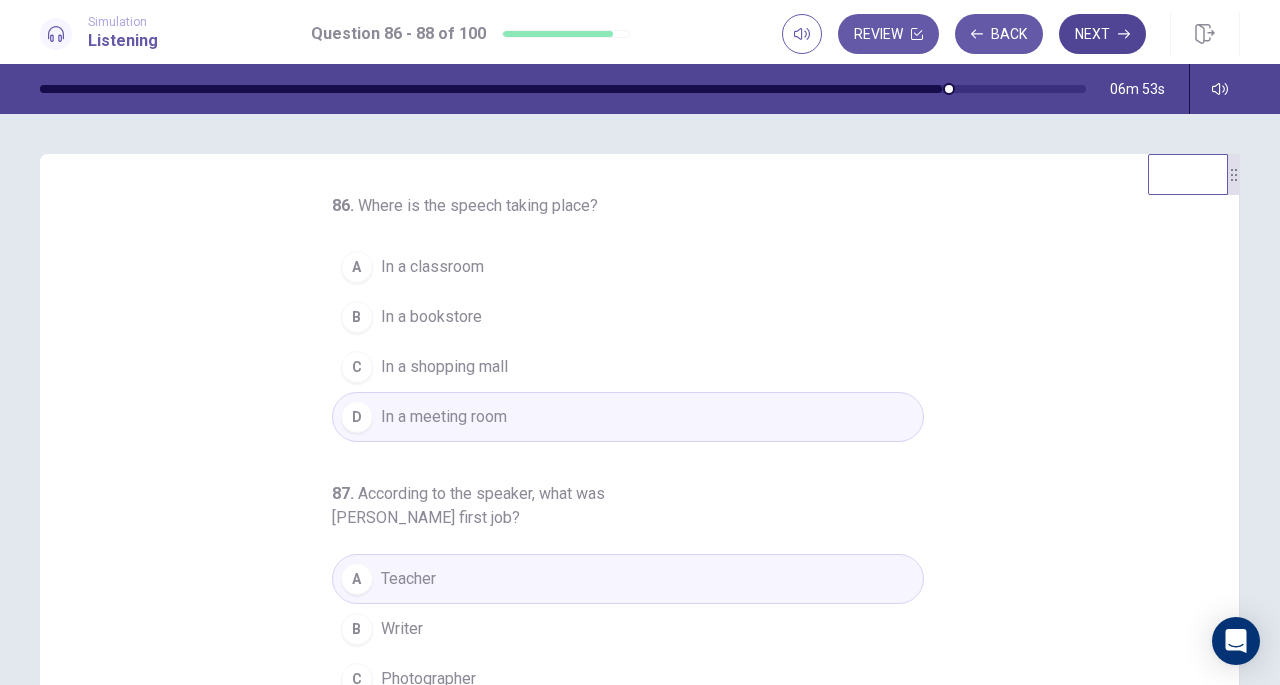click on "Next" at bounding box center [1102, 34] 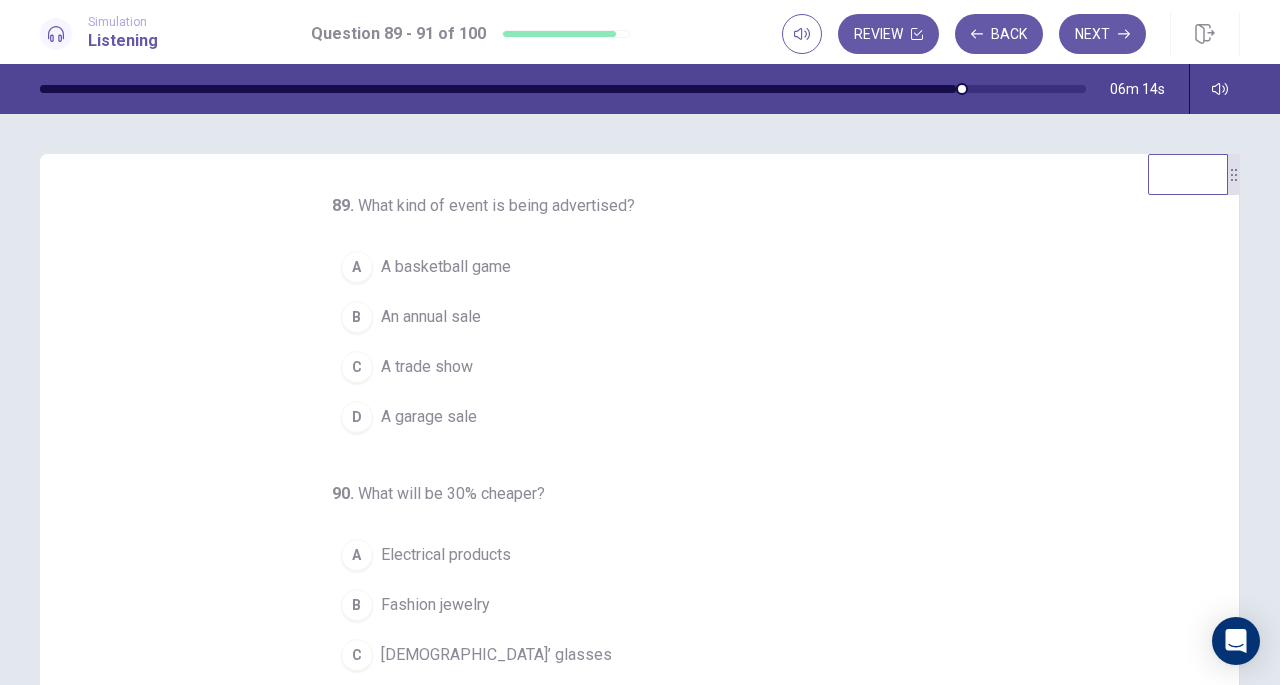 click on "89 .   What kind of event is being advertised? A A basketball game B An annual sale C A trade show D A garage sale 90 .   What will be 30% cheaper? A Electrical products B Fashion jewelry C [DEMOGRAPHIC_DATA]’ glasses D Men’s shoes 91 .   When will the event start? A [DATE] B [DATE] C [DATE] D [DATE]" at bounding box center (647, 501) 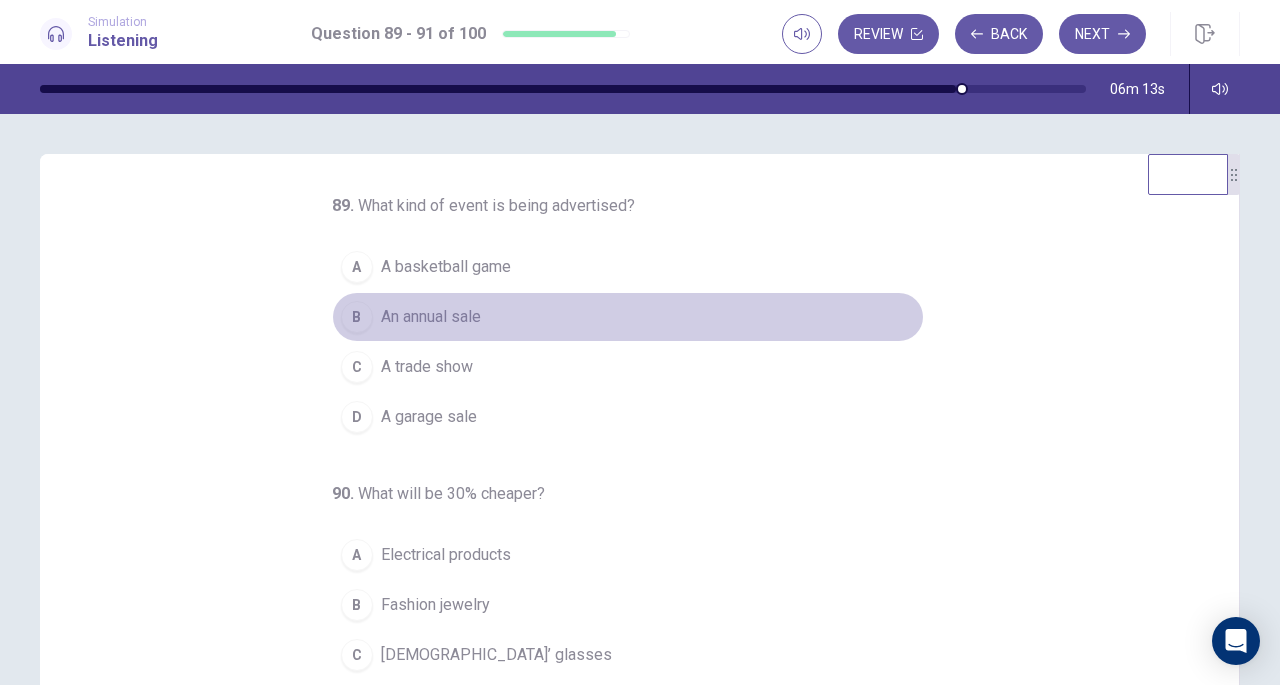 click on "An annual sale" at bounding box center (431, 317) 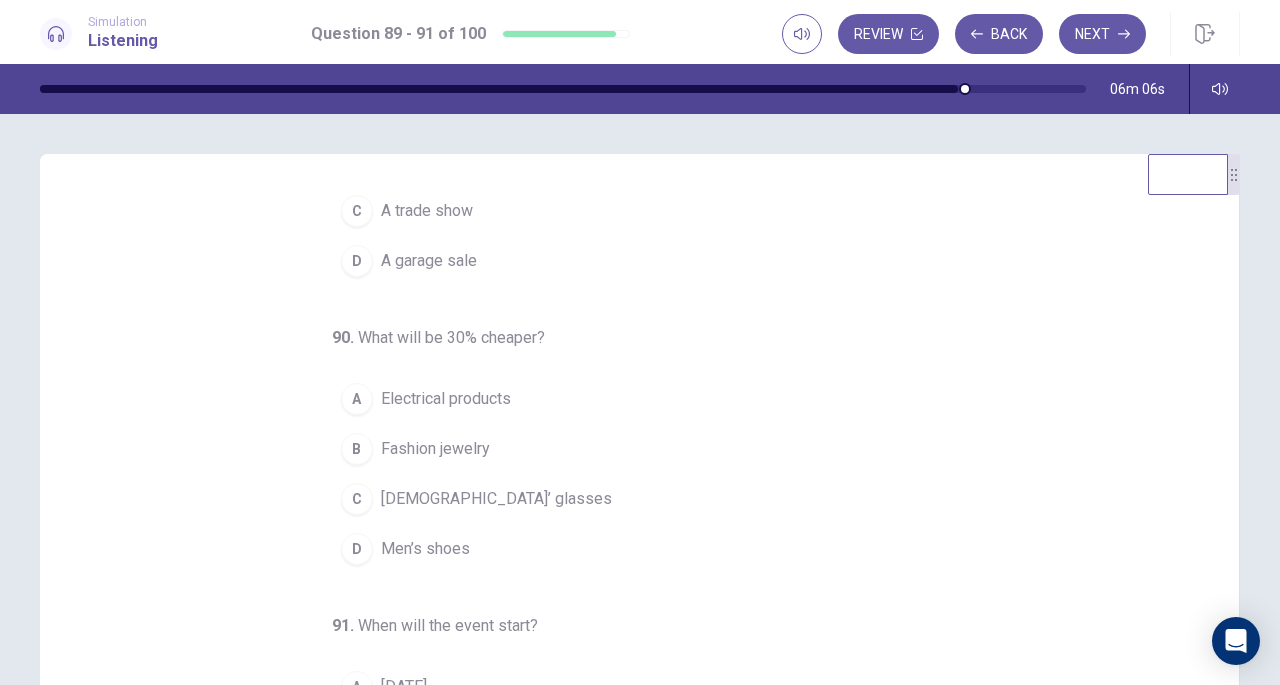 scroll, scrollTop: 200, scrollLeft: 0, axis: vertical 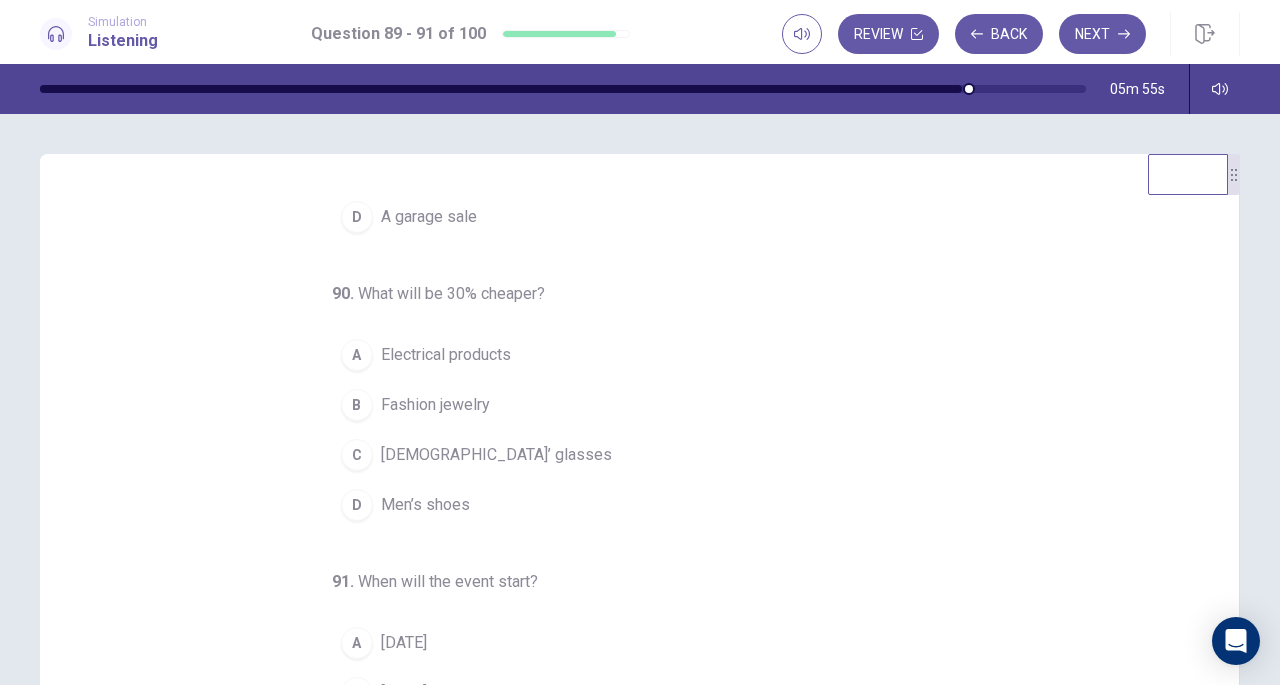 click on "Electrical products" at bounding box center [446, 355] 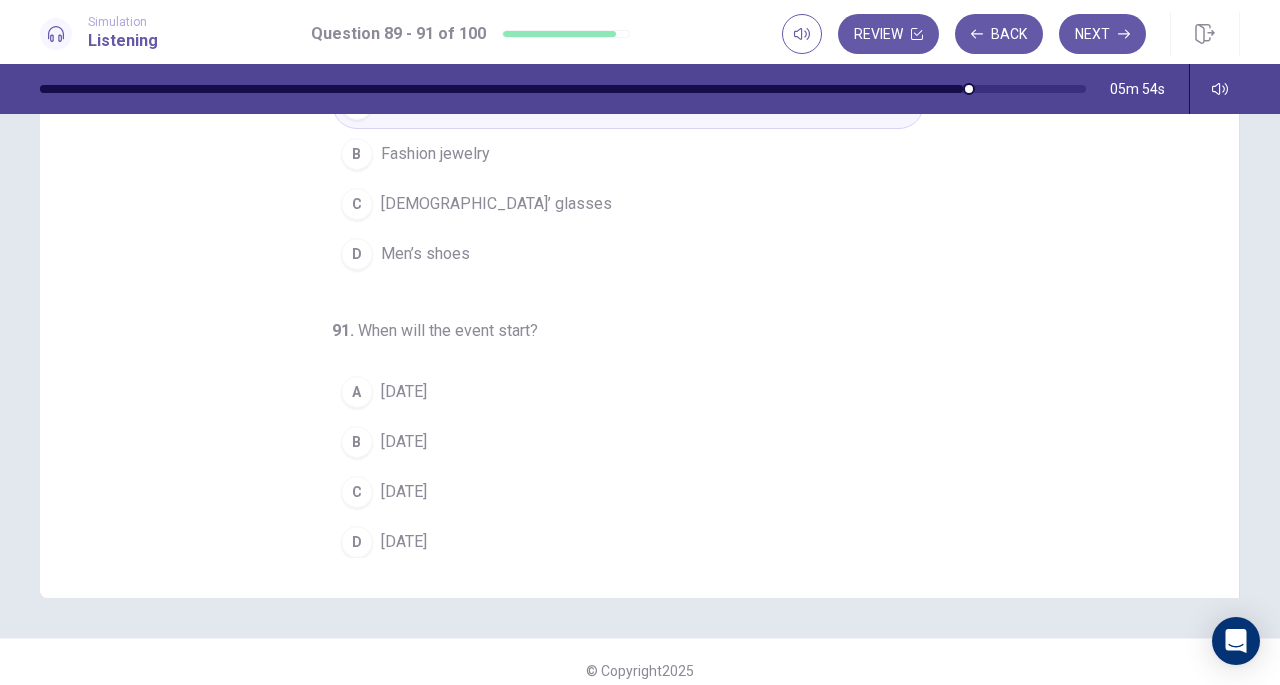 scroll, scrollTop: 268, scrollLeft: 0, axis: vertical 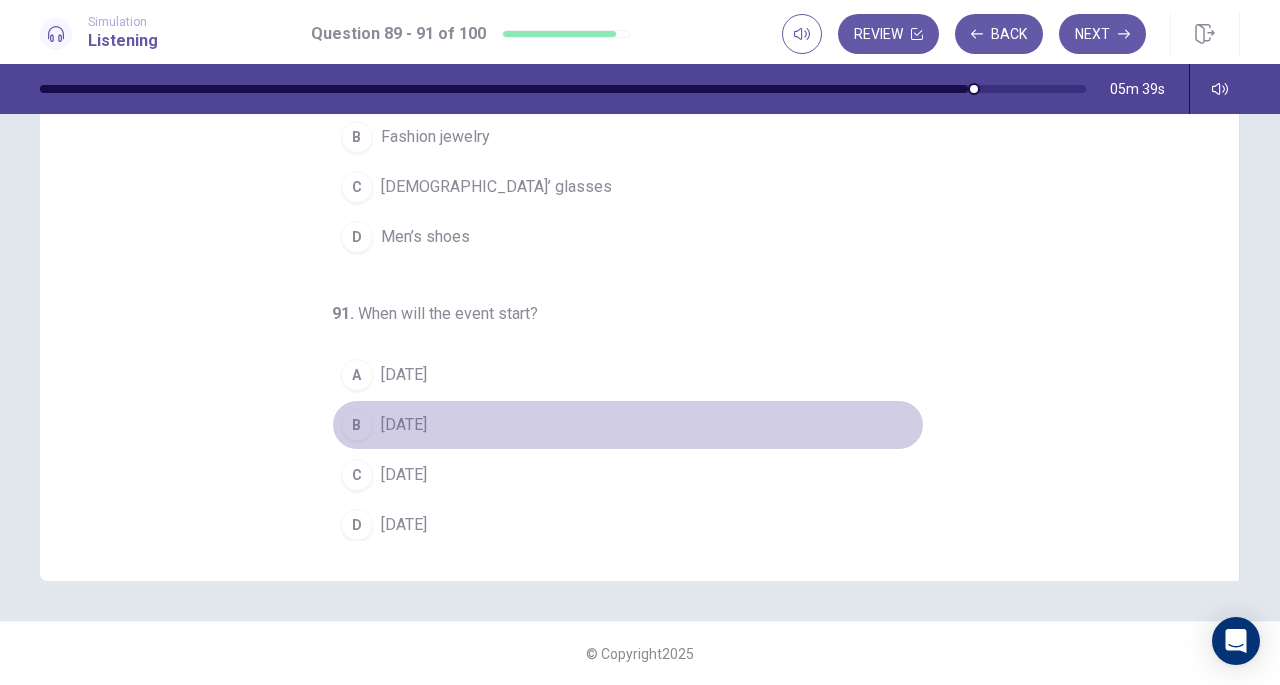 click on "[DATE]" at bounding box center [404, 425] 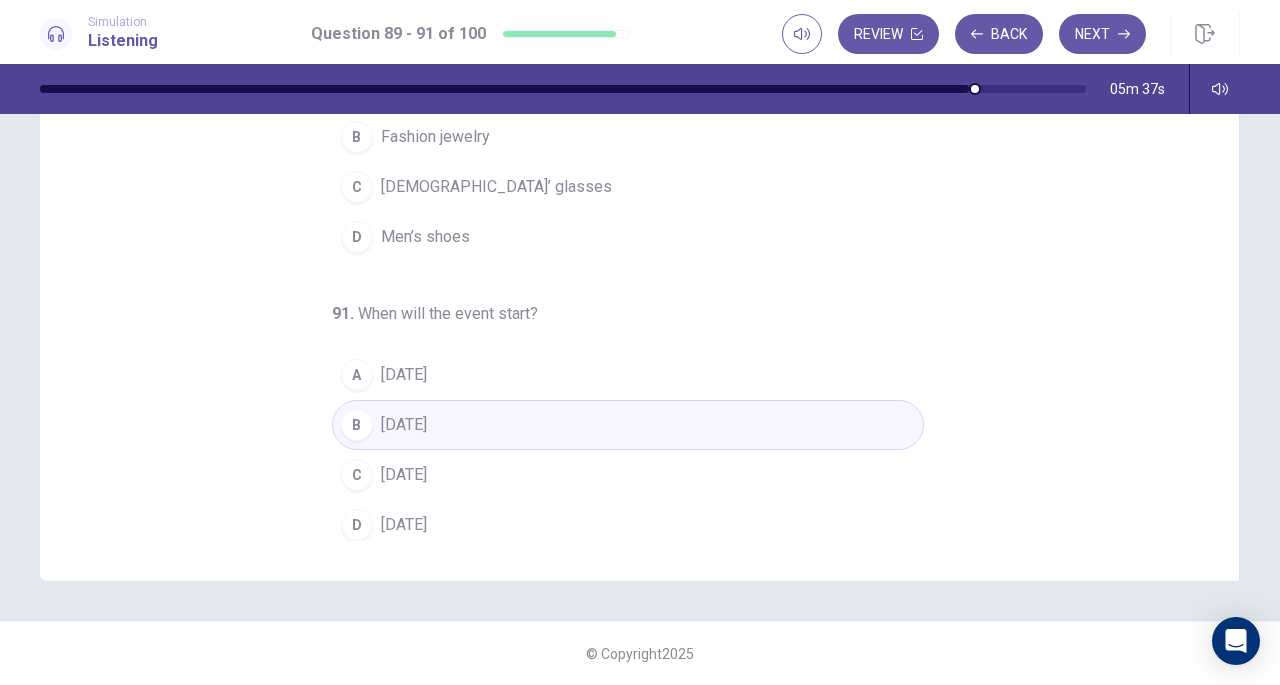 scroll, scrollTop: 0, scrollLeft: 0, axis: both 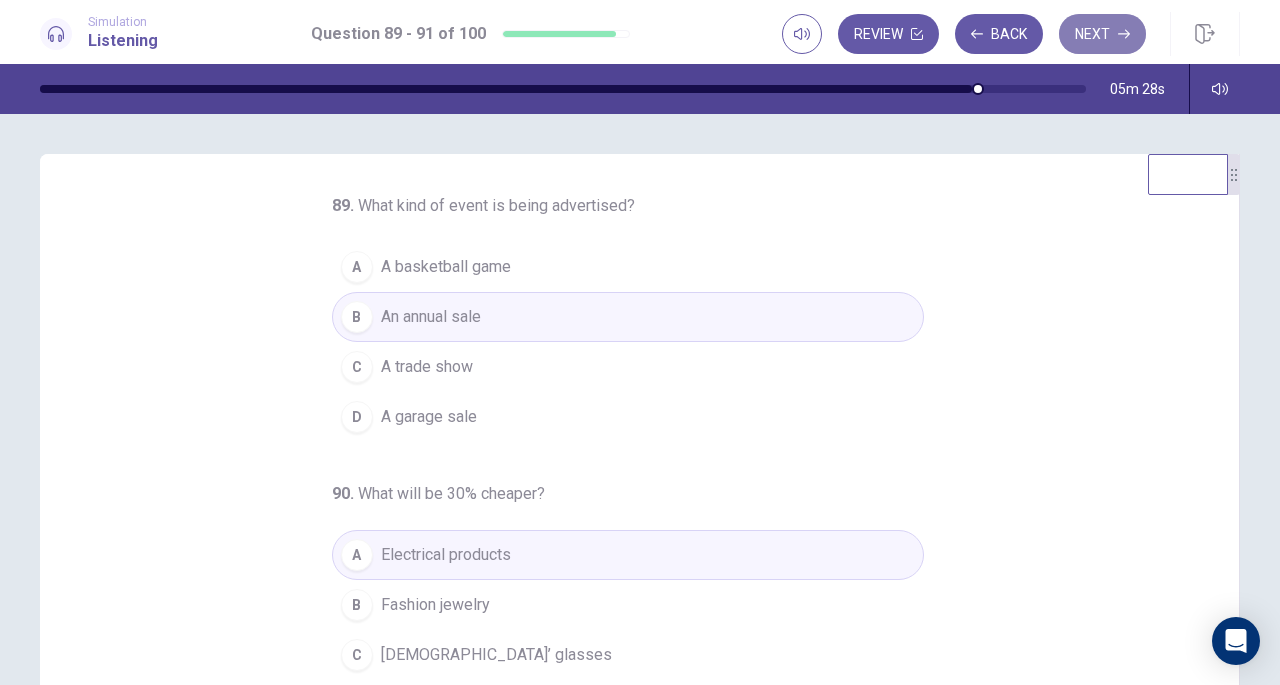 click on "Next" at bounding box center [1102, 34] 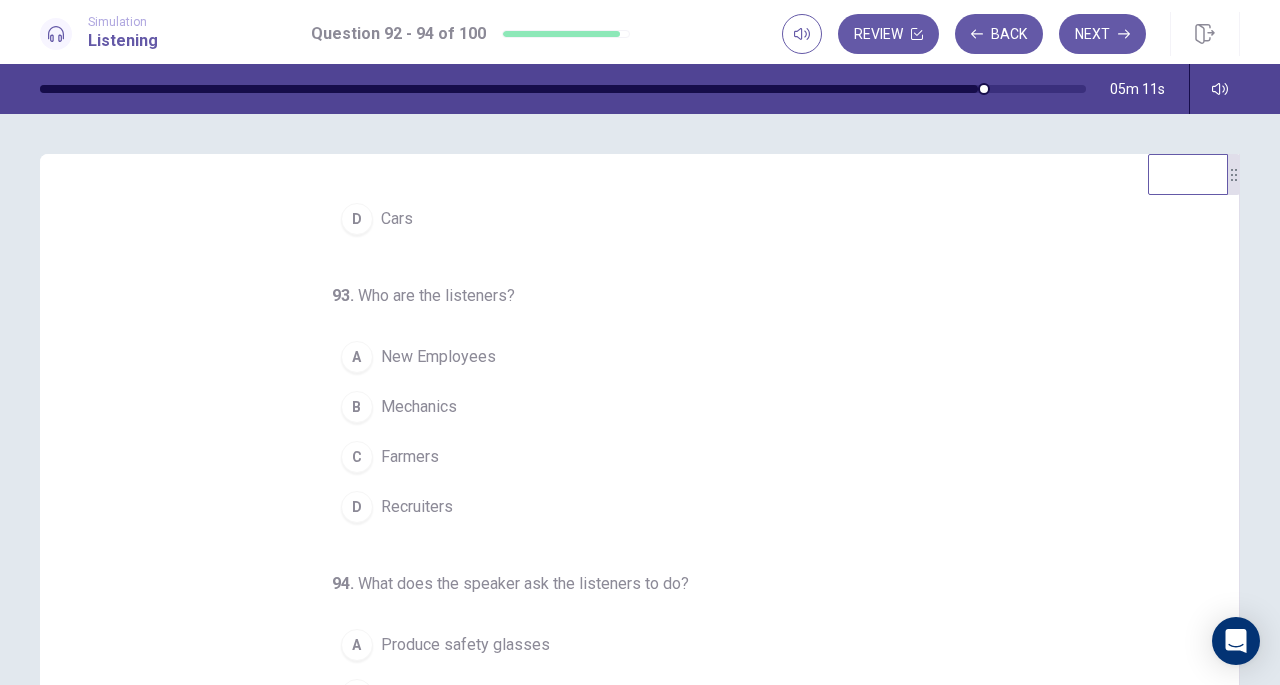 scroll, scrollTop: 200, scrollLeft: 0, axis: vertical 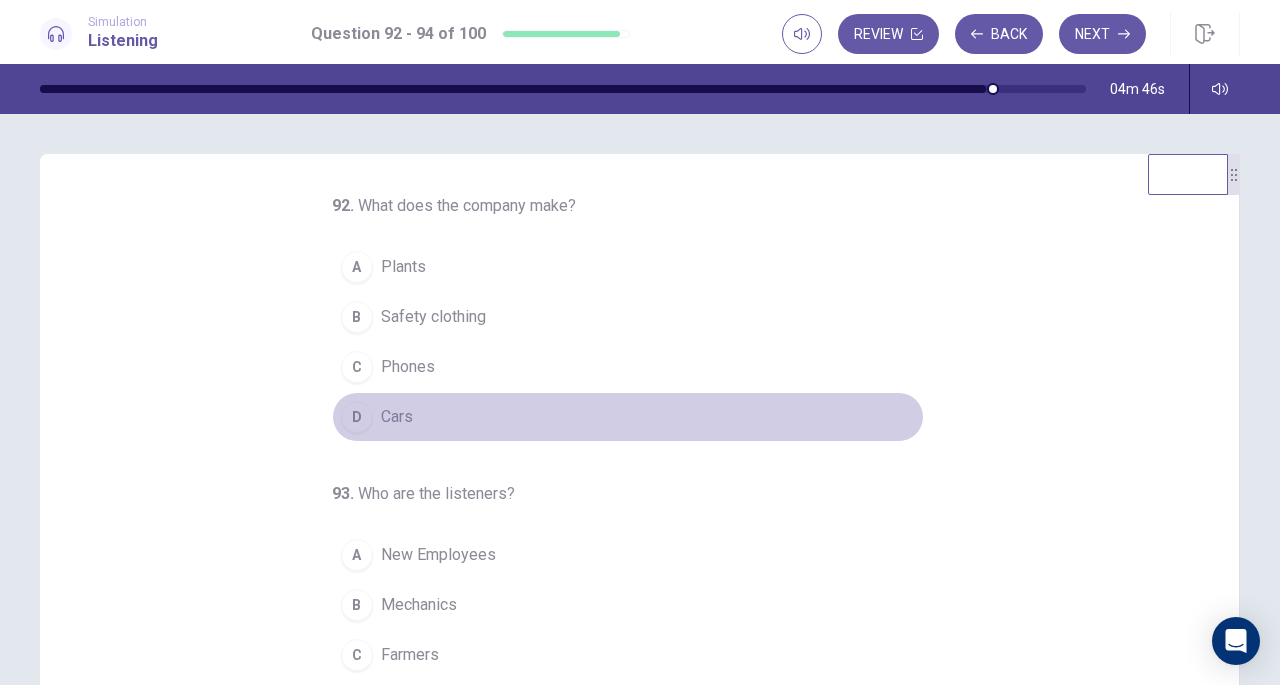 click on "Cars" at bounding box center (397, 417) 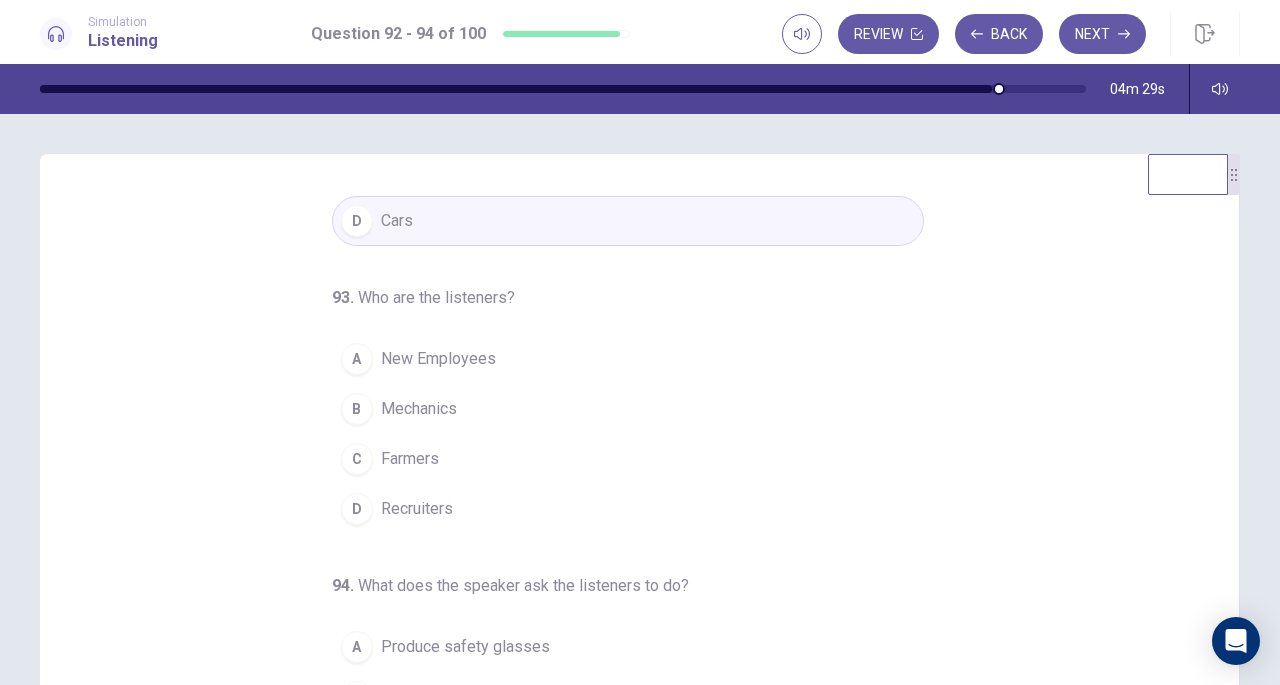 scroll, scrollTop: 200, scrollLeft: 0, axis: vertical 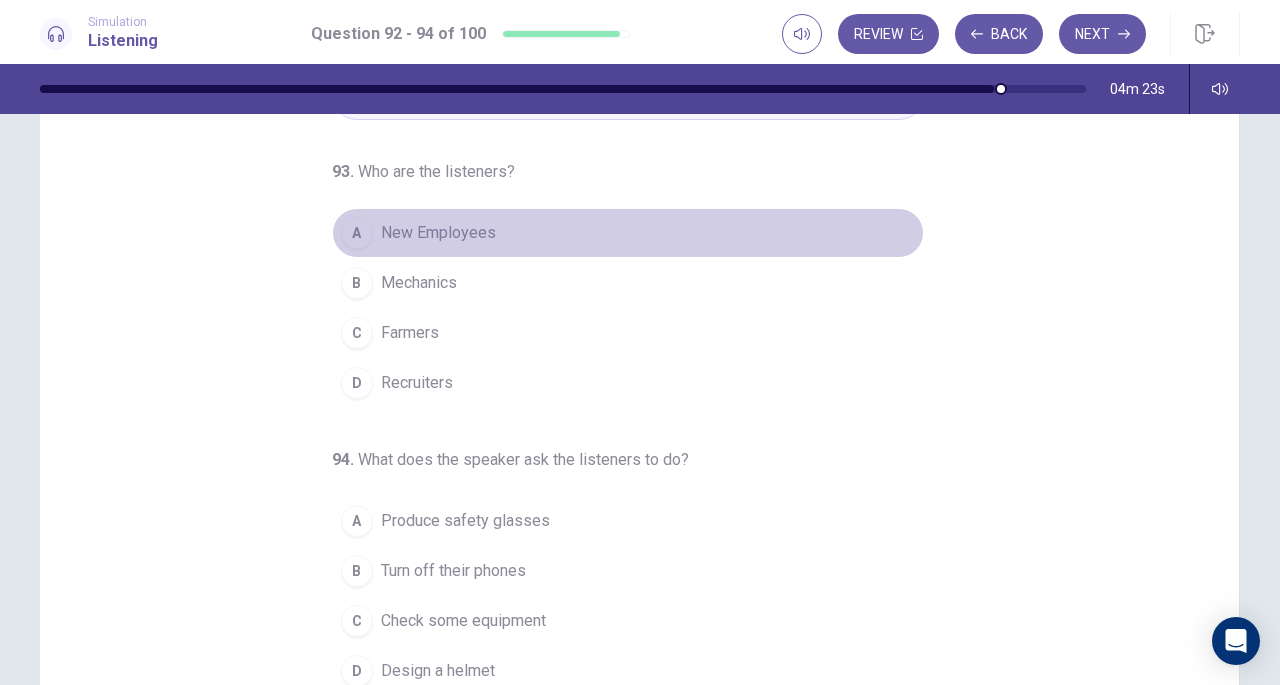 click on "New Employees" at bounding box center (438, 233) 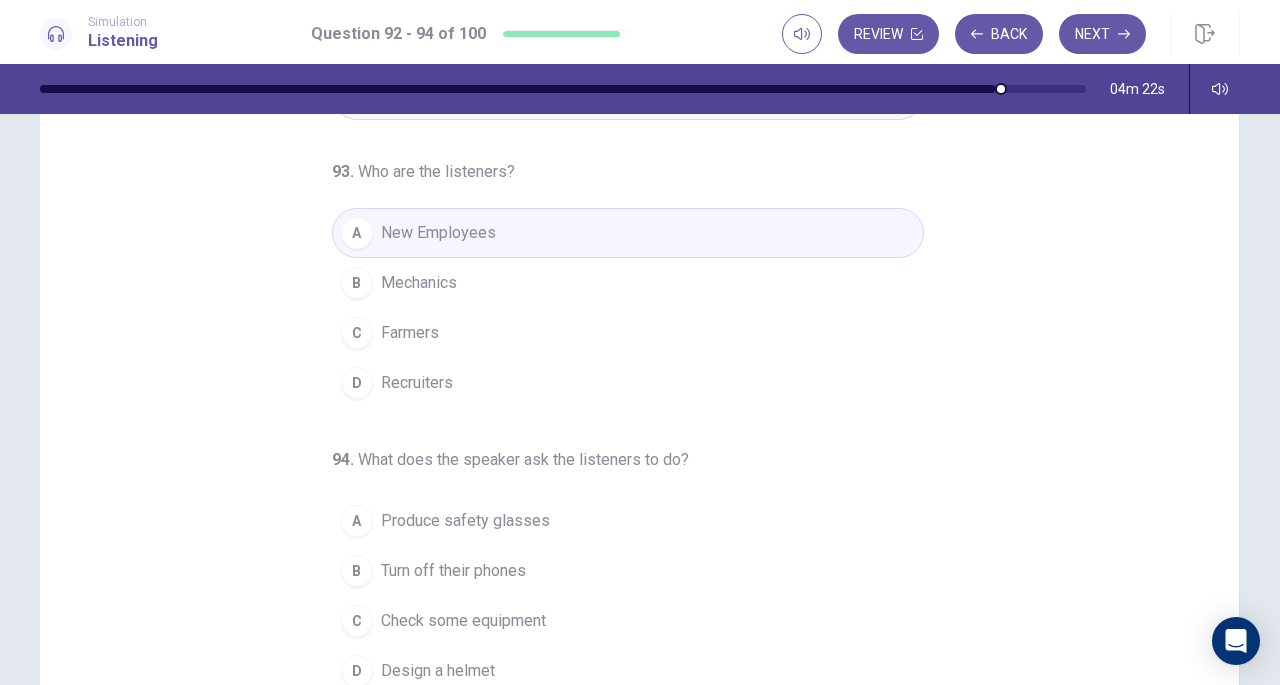 scroll, scrollTop: 202, scrollLeft: 0, axis: vertical 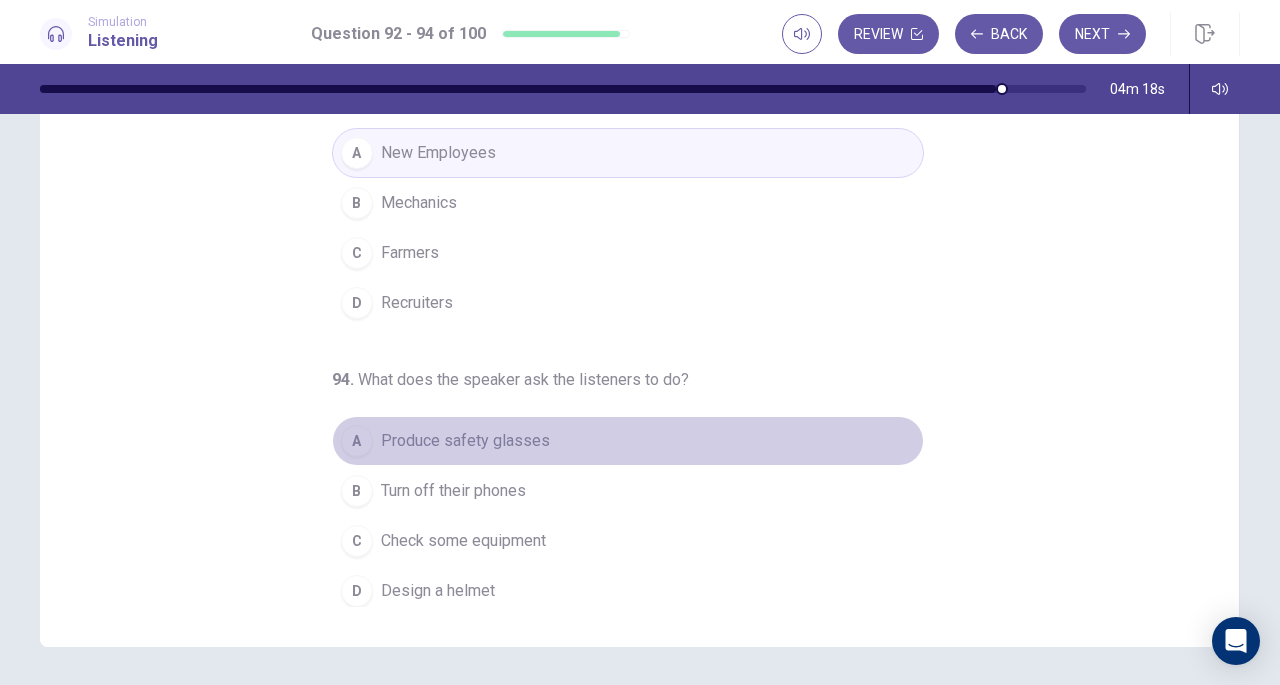 click on "Produce safety glasses" at bounding box center [465, 441] 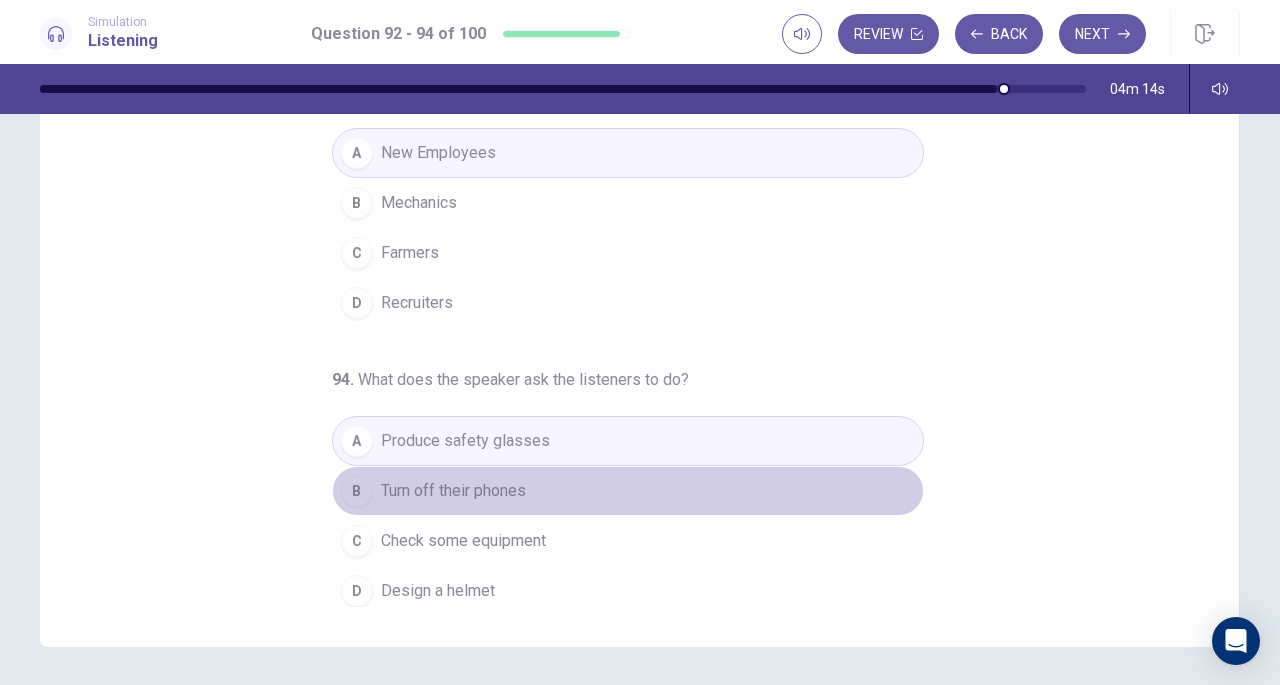 click on "Turn off their phones" at bounding box center [453, 491] 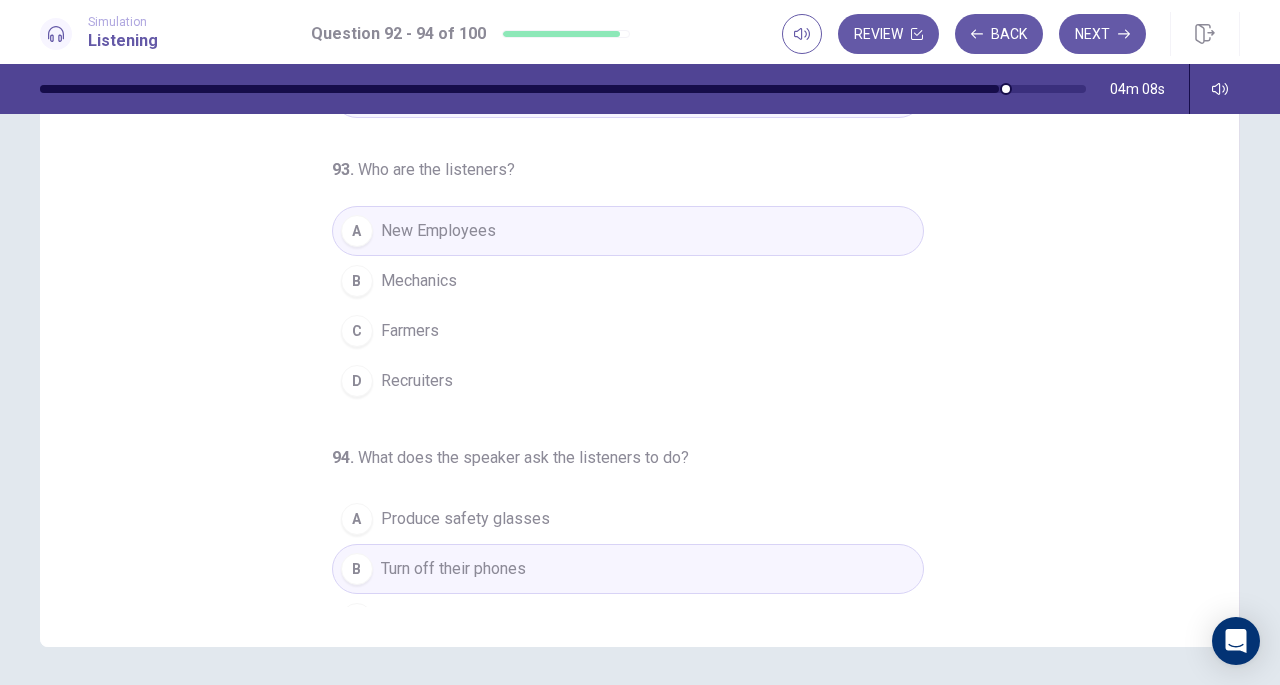 scroll, scrollTop: 58, scrollLeft: 0, axis: vertical 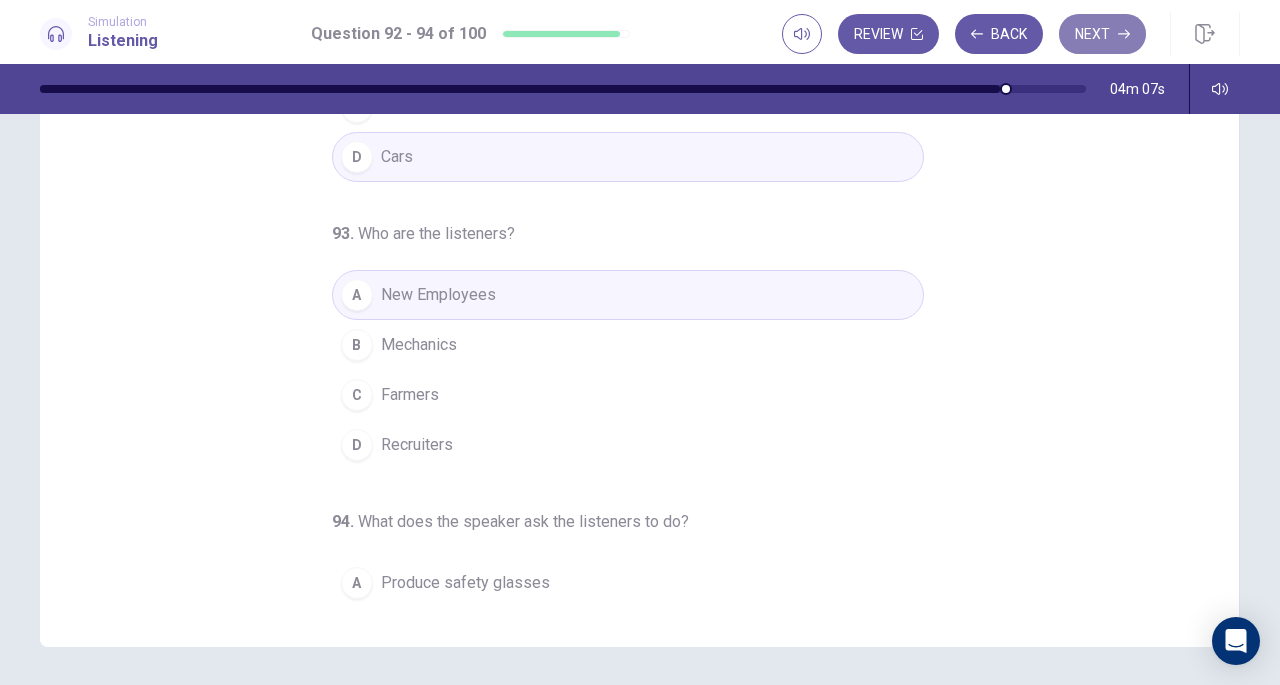 click on "Next" at bounding box center [1102, 34] 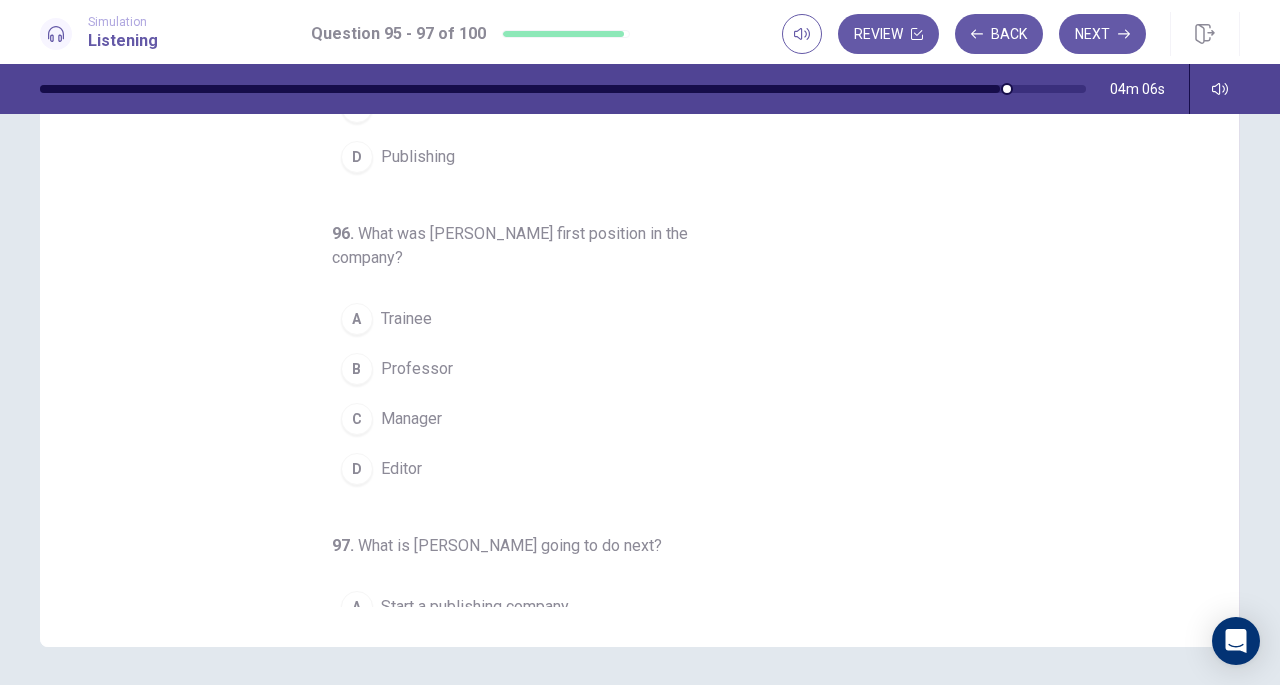 scroll, scrollTop: 0, scrollLeft: 0, axis: both 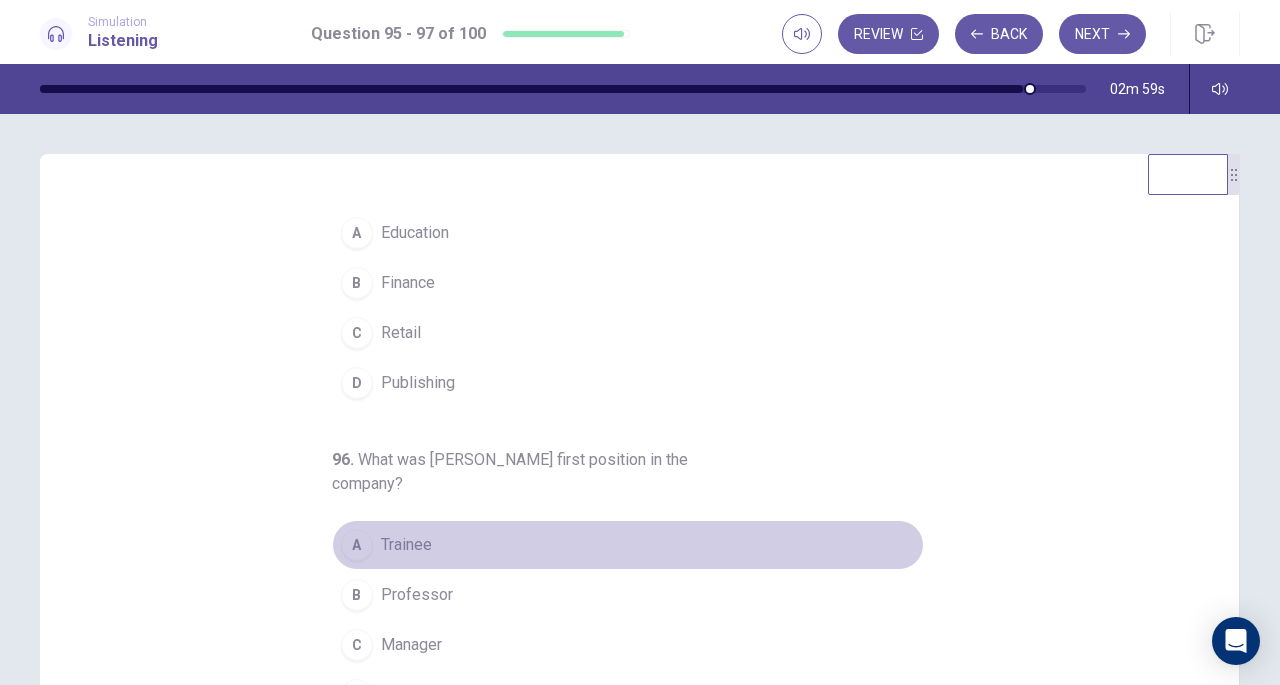 click on "Trainee" at bounding box center (406, 545) 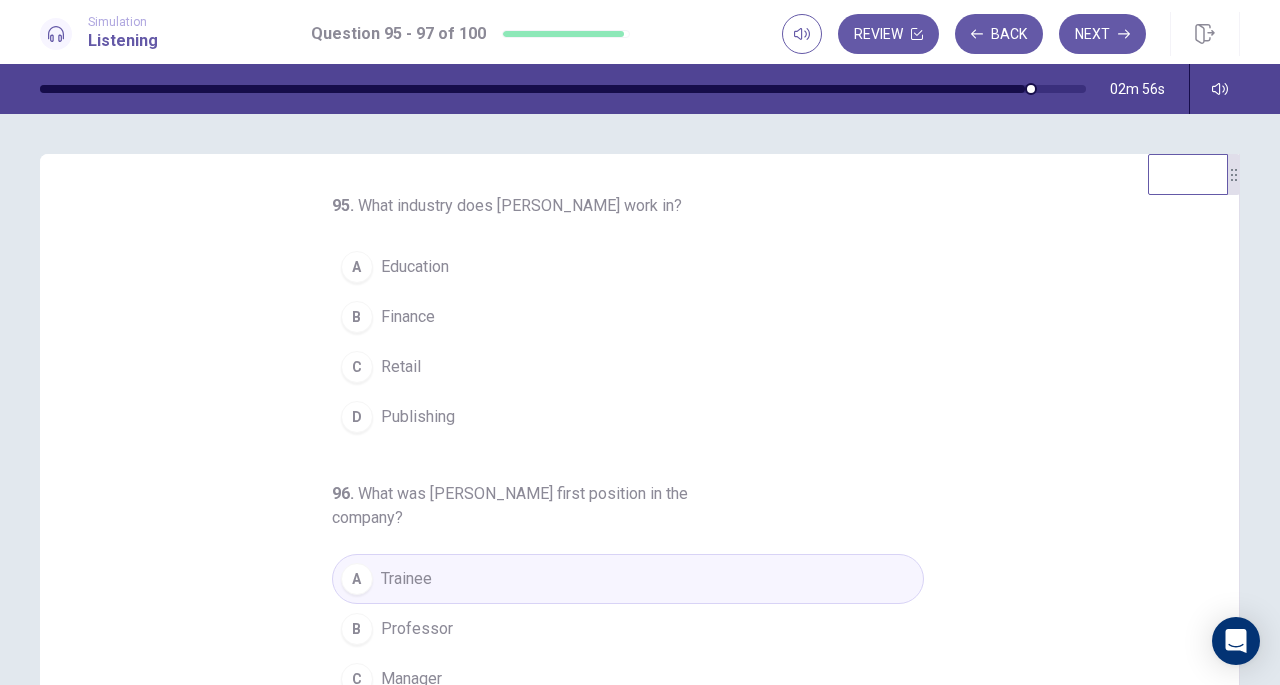 scroll, scrollTop: 224, scrollLeft: 0, axis: vertical 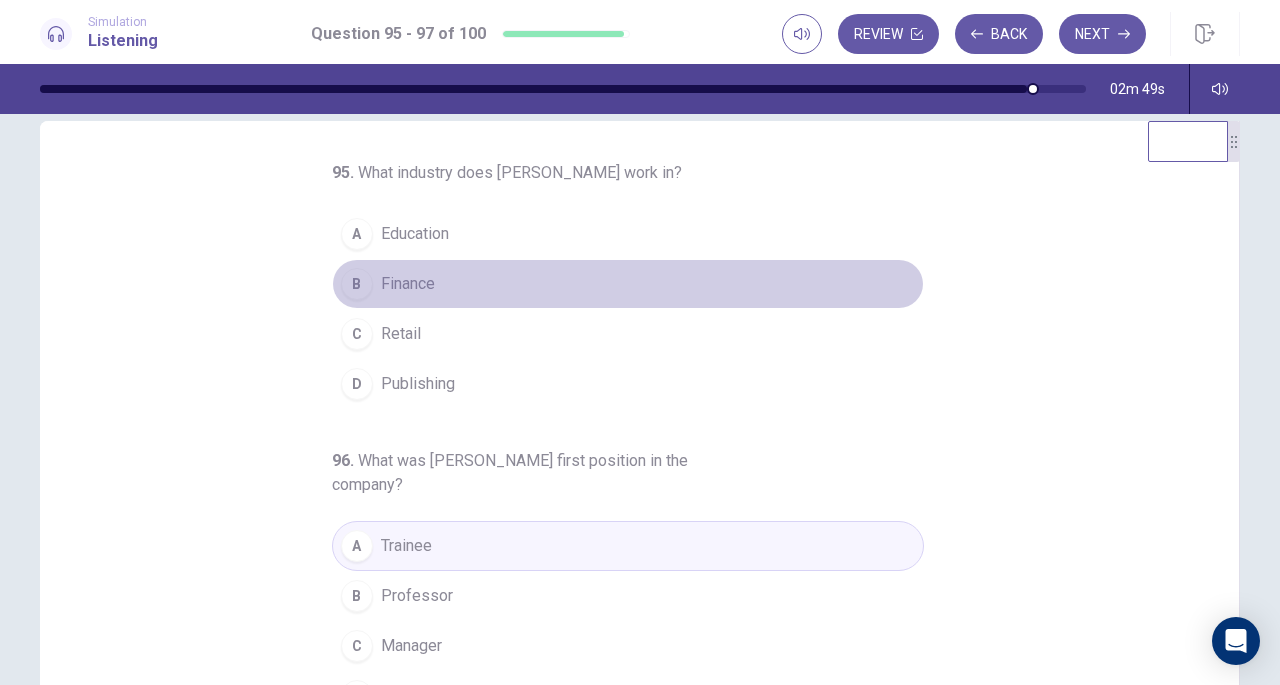 click on "Finance" at bounding box center [408, 284] 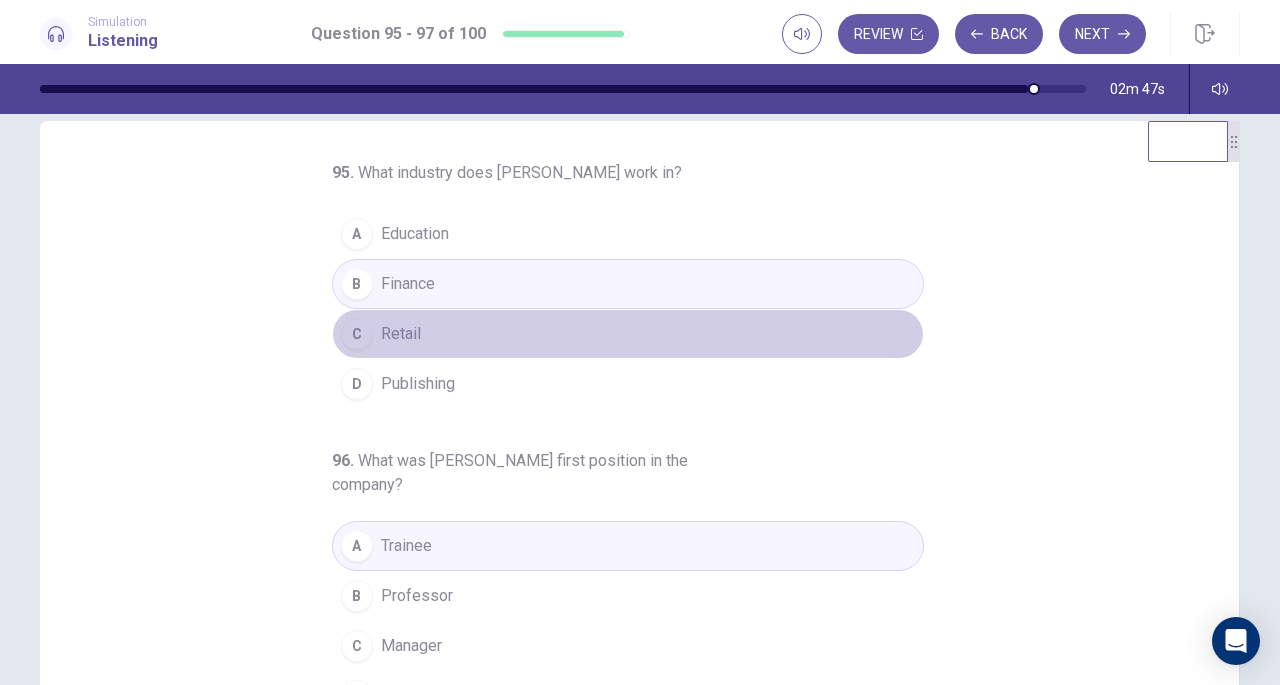 drag, startPoint x: 409, startPoint y: 324, endPoint x: 542, endPoint y: 339, distance: 133.84319 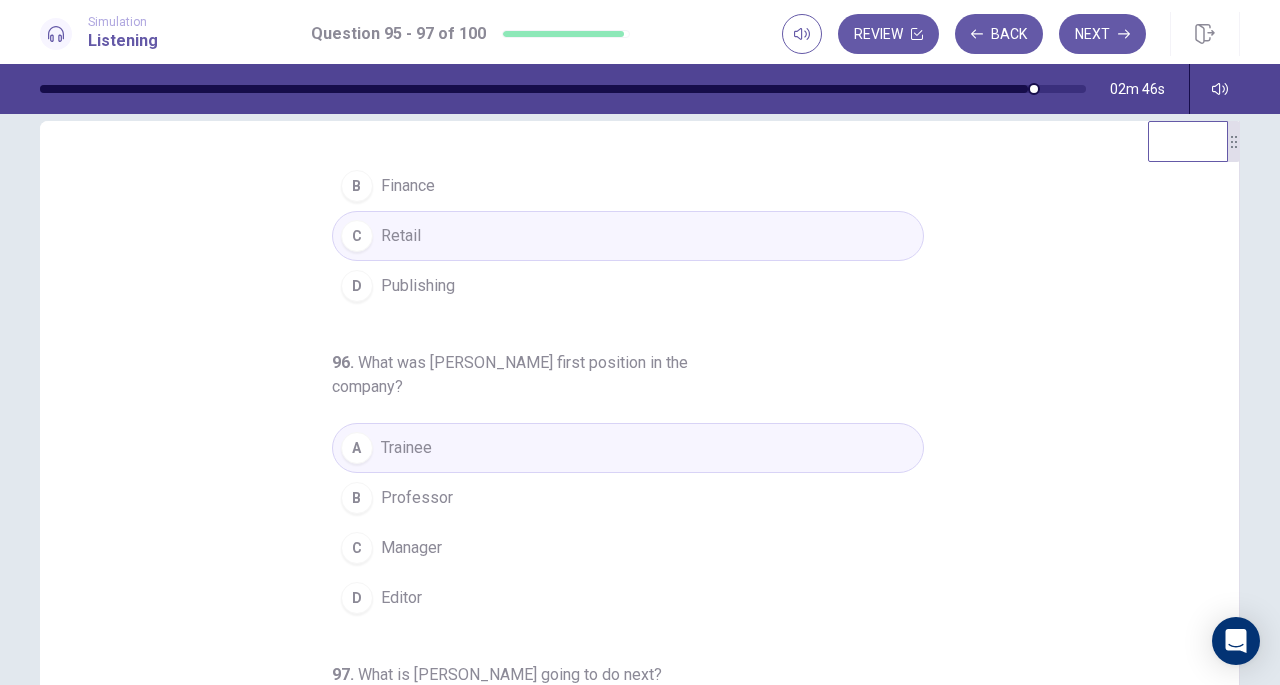 scroll, scrollTop: 224, scrollLeft: 0, axis: vertical 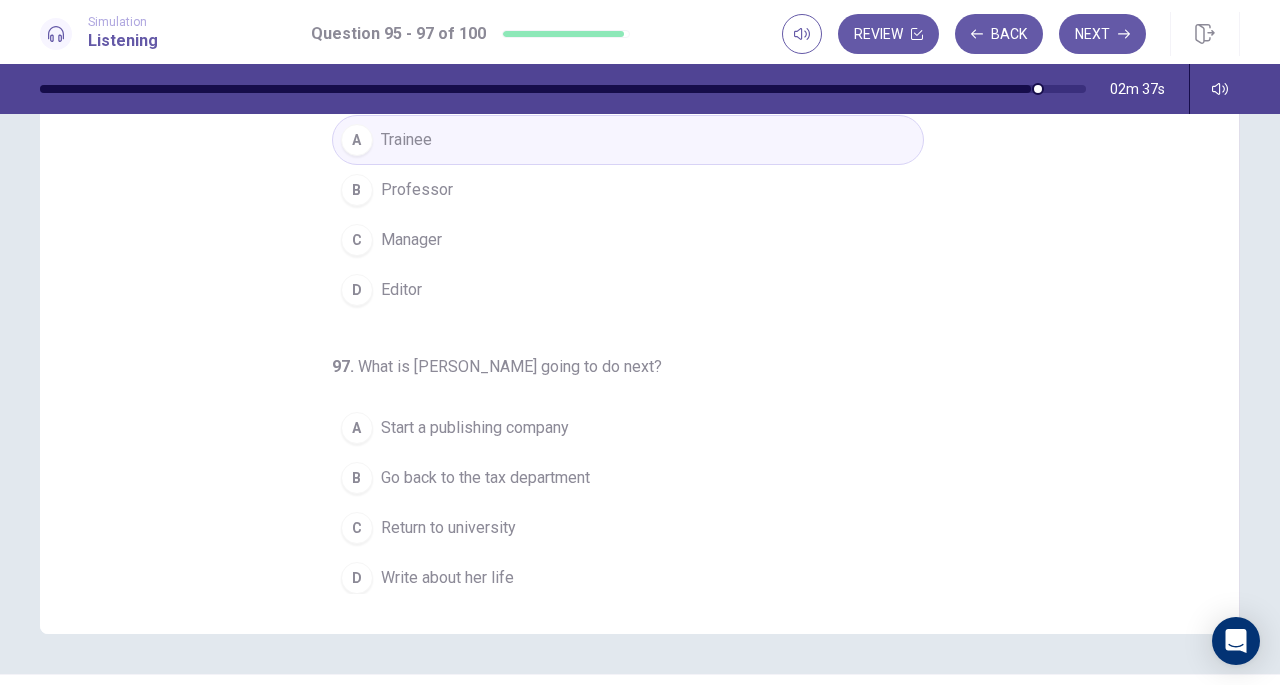 click on "Write about her life" at bounding box center [447, 578] 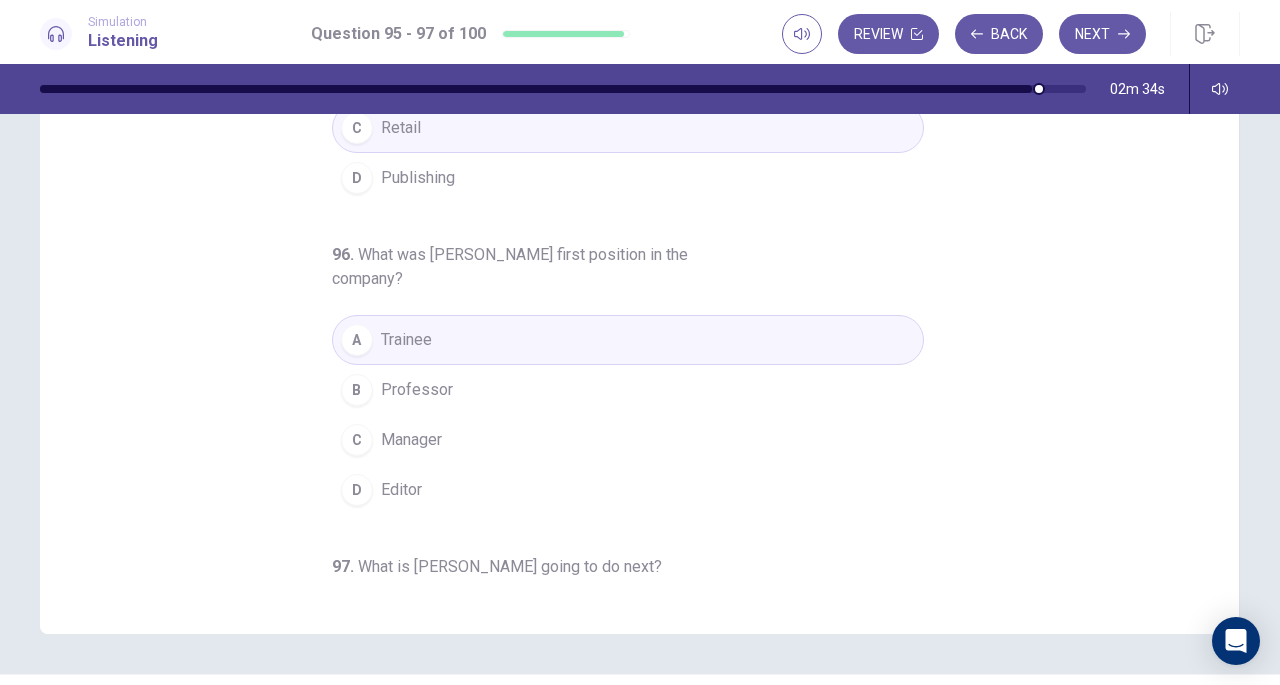 scroll, scrollTop: 0, scrollLeft: 0, axis: both 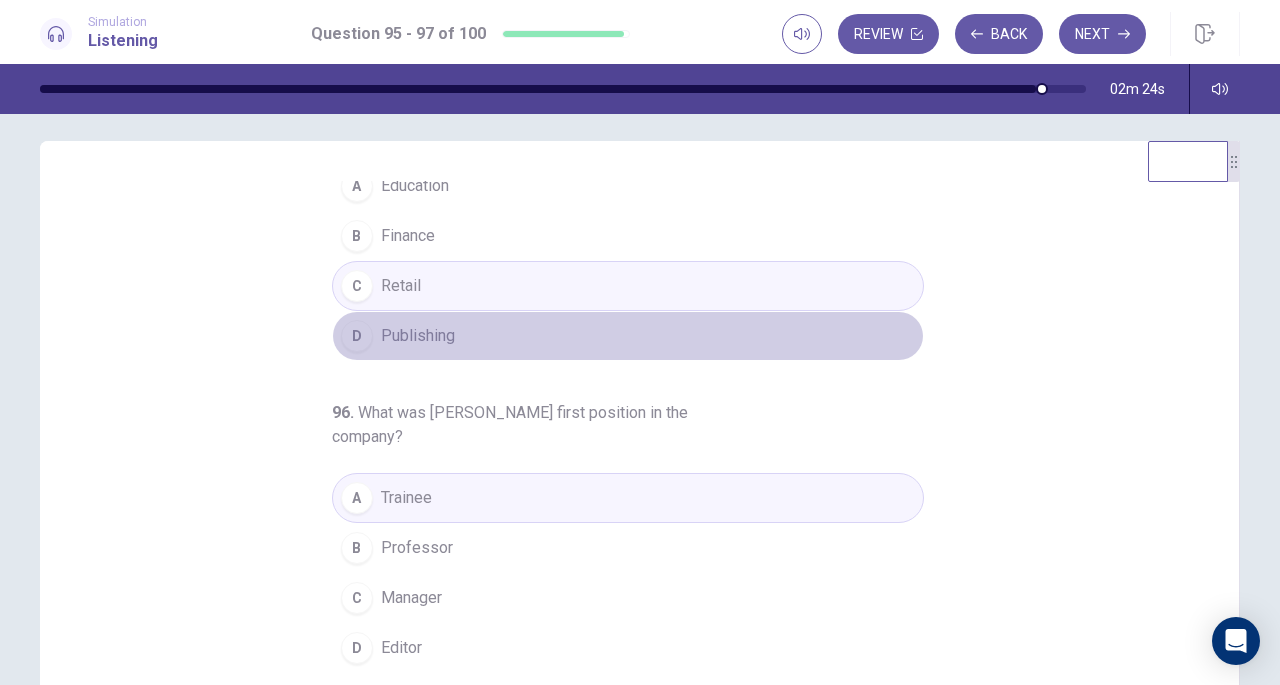 click on "Publishing" at bounding box center (418, 336) 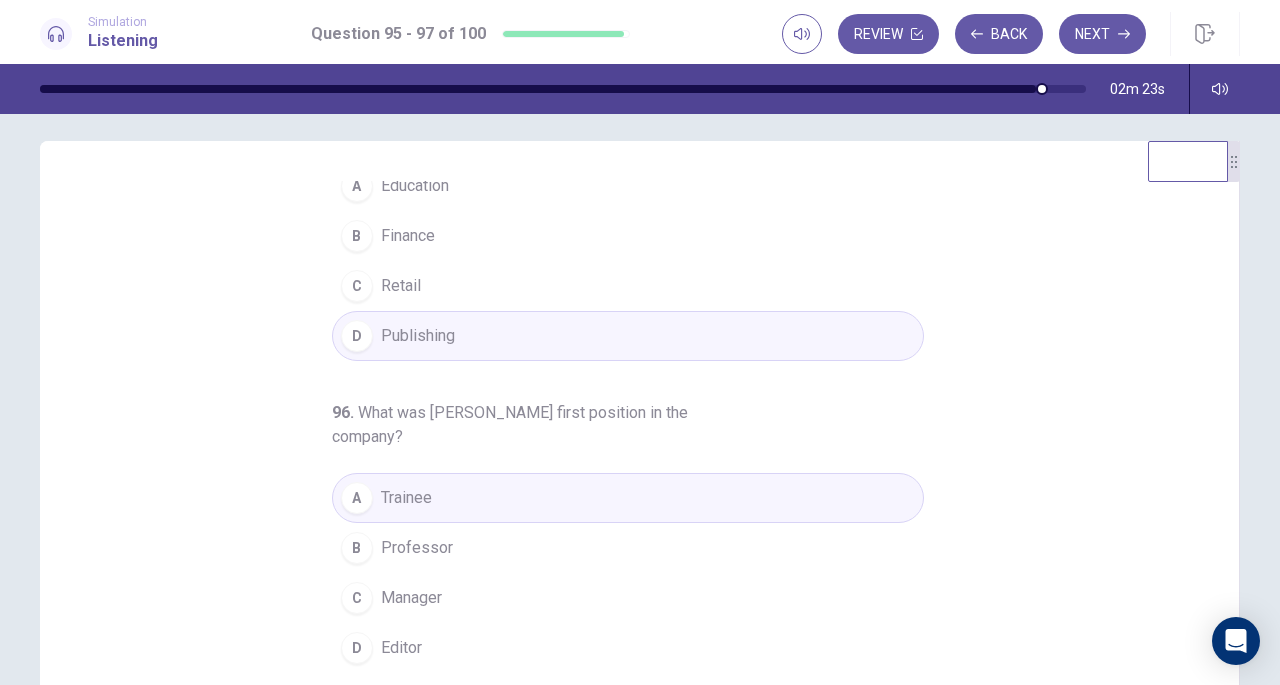 scroll, scrollTop: 0, scrollLeft: 0, axis: both 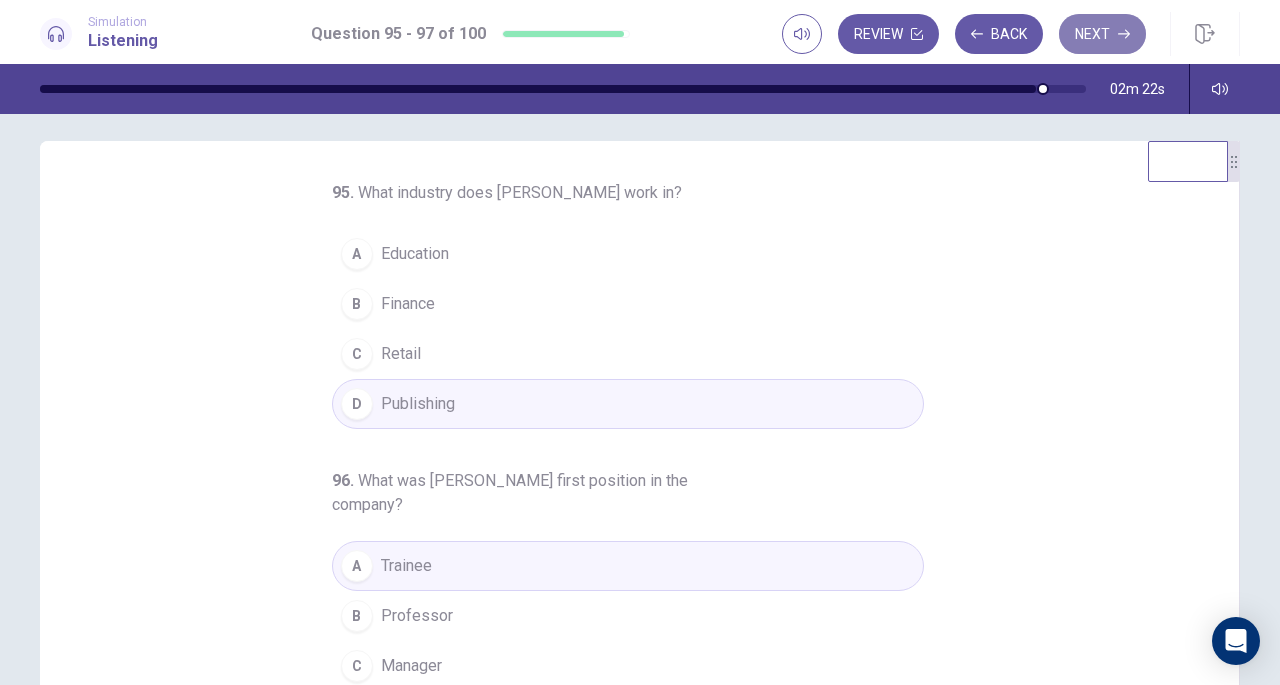 click on "Next" at bounding box center [1102, 34] 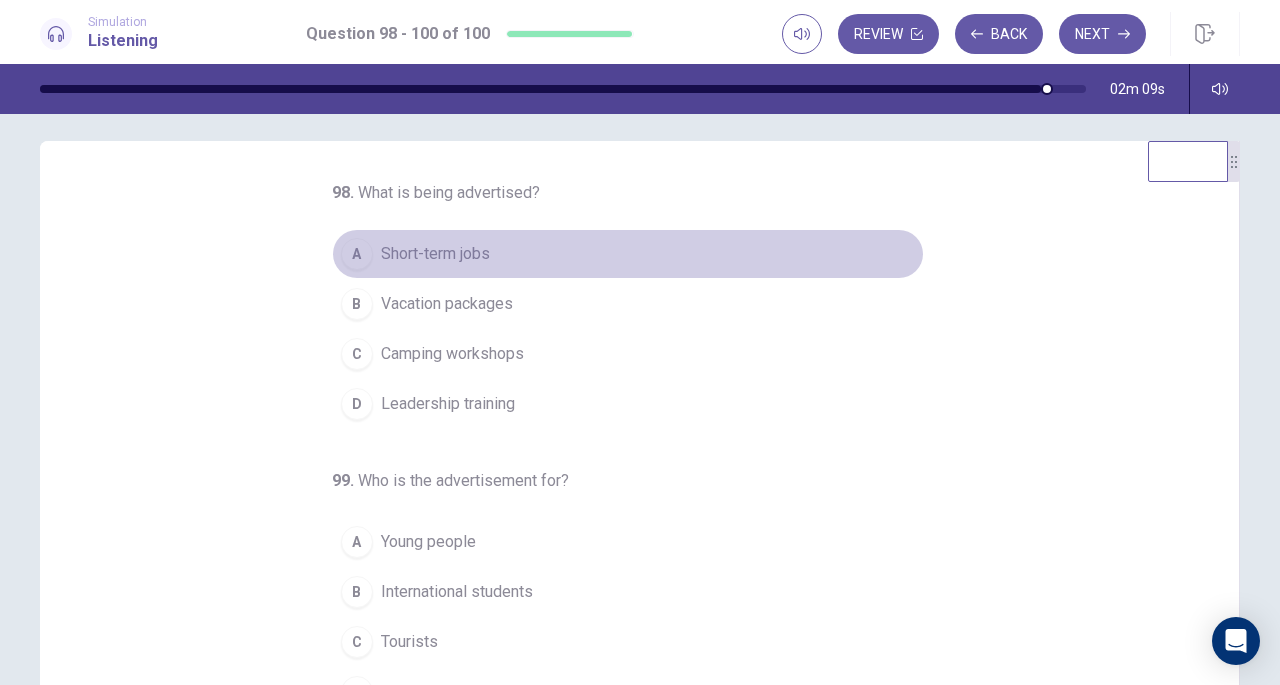 click on "Short-term jobs" at bounding box center (435, 254) 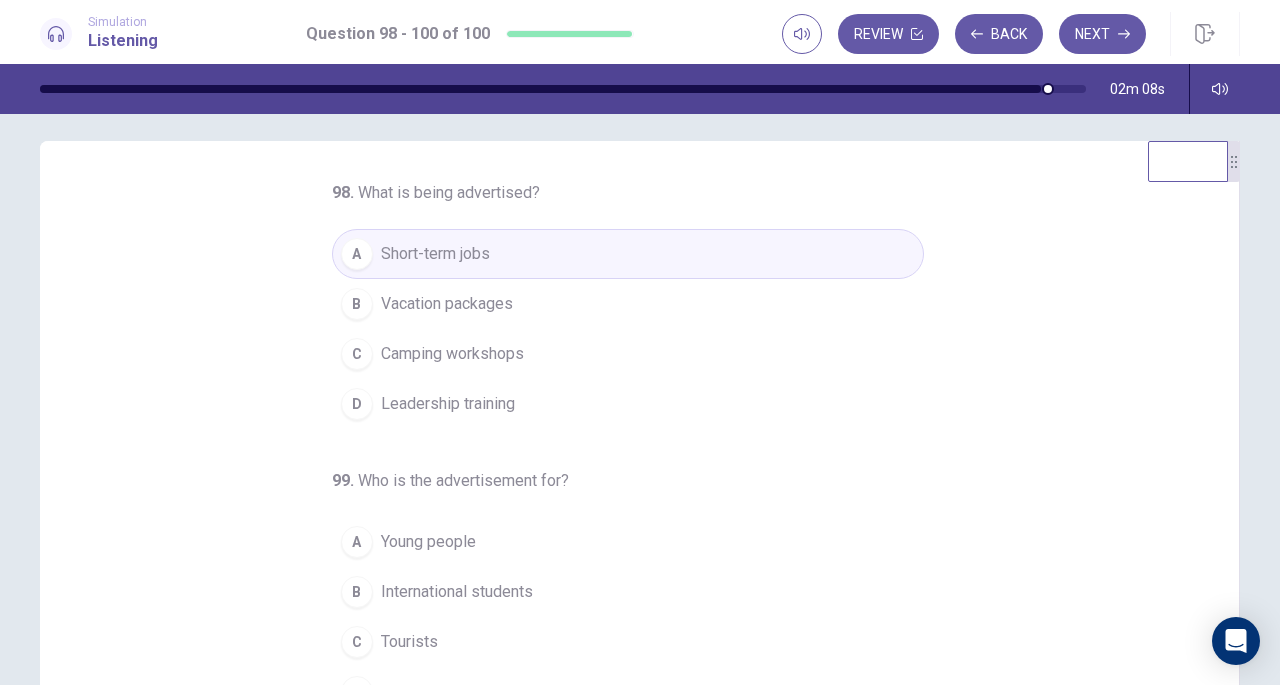 click on "Short-term jobs" at bounding box center (435, 254) 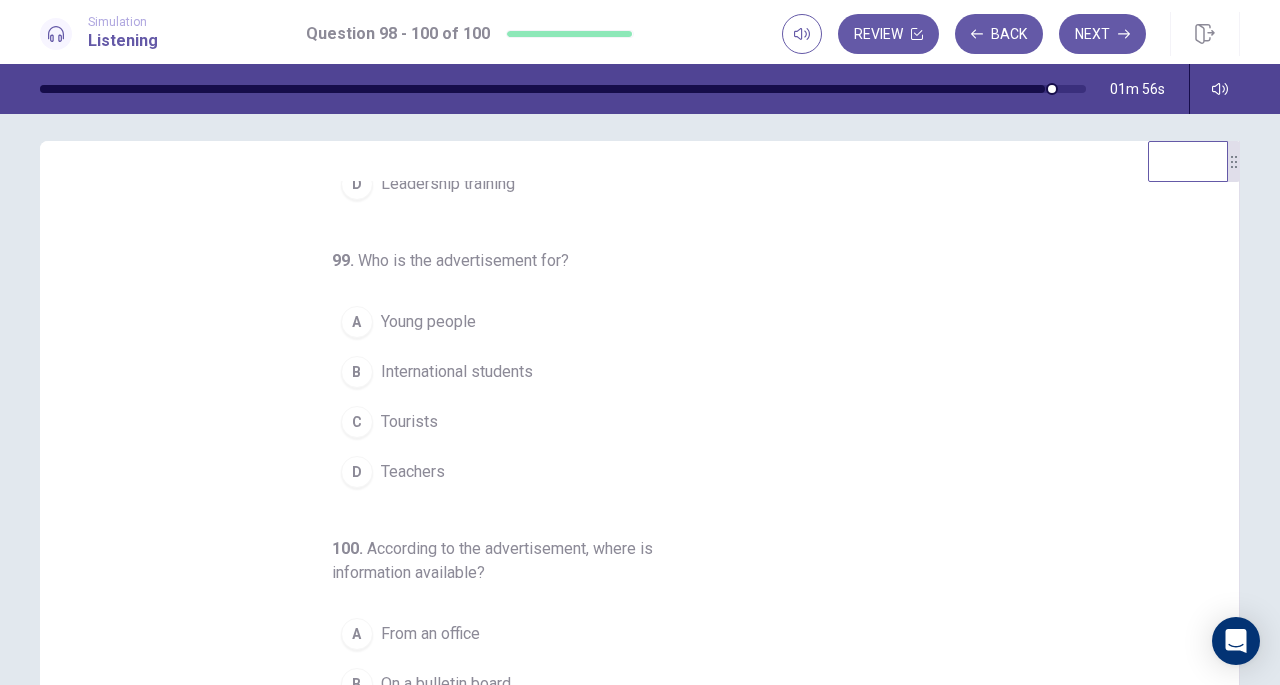 scroll, scrollTop: 224, scrollLeft: 0, axis: vertical 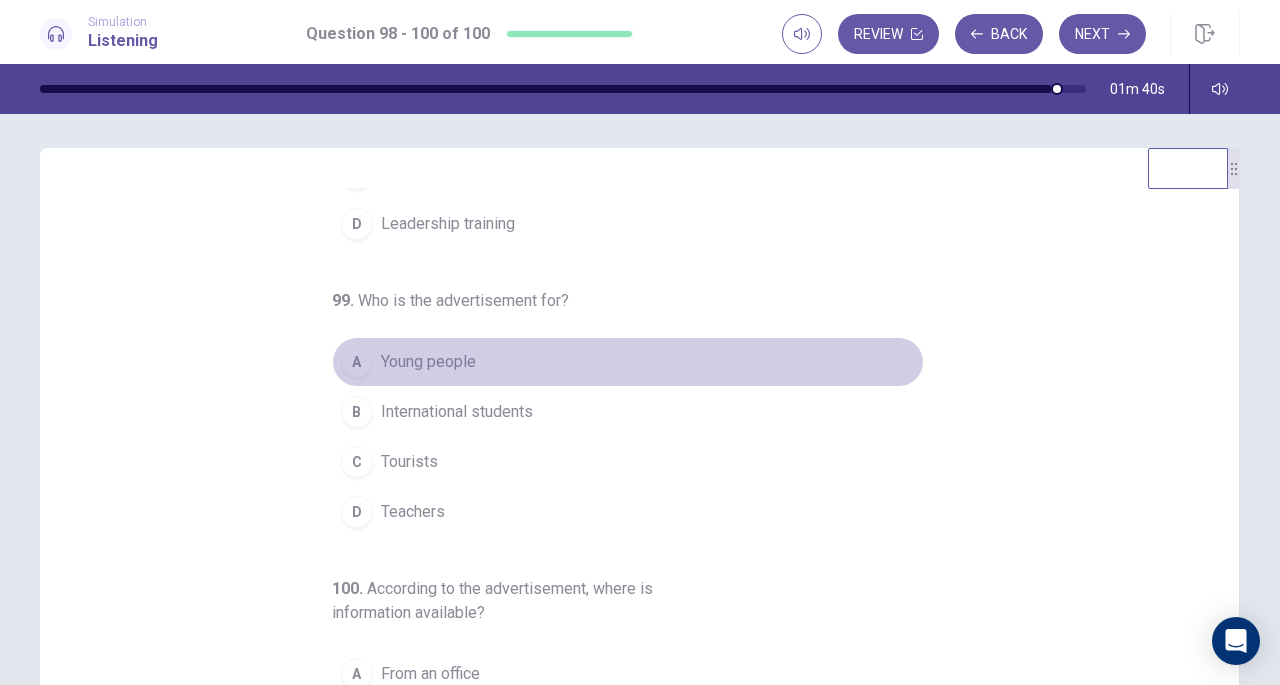 click on "Young people" at bounding box center (428, 362) 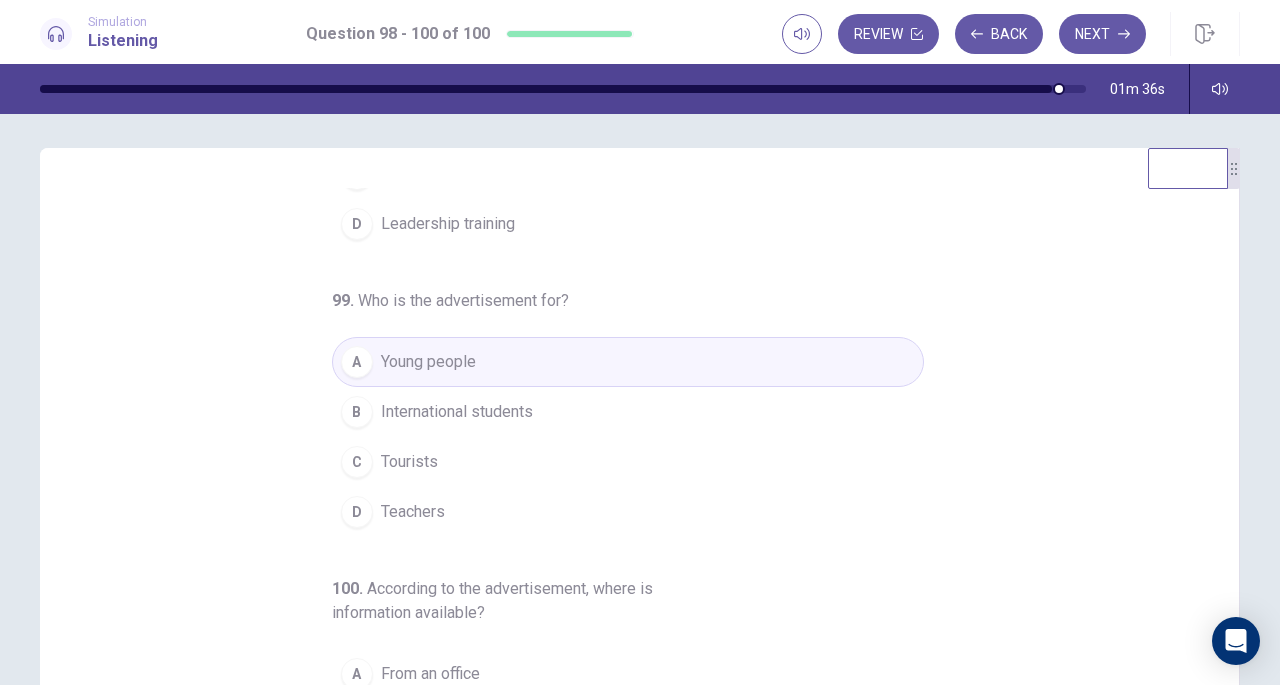scroll, scrollTop: 224, scrollLeft: 0, axis: vertical 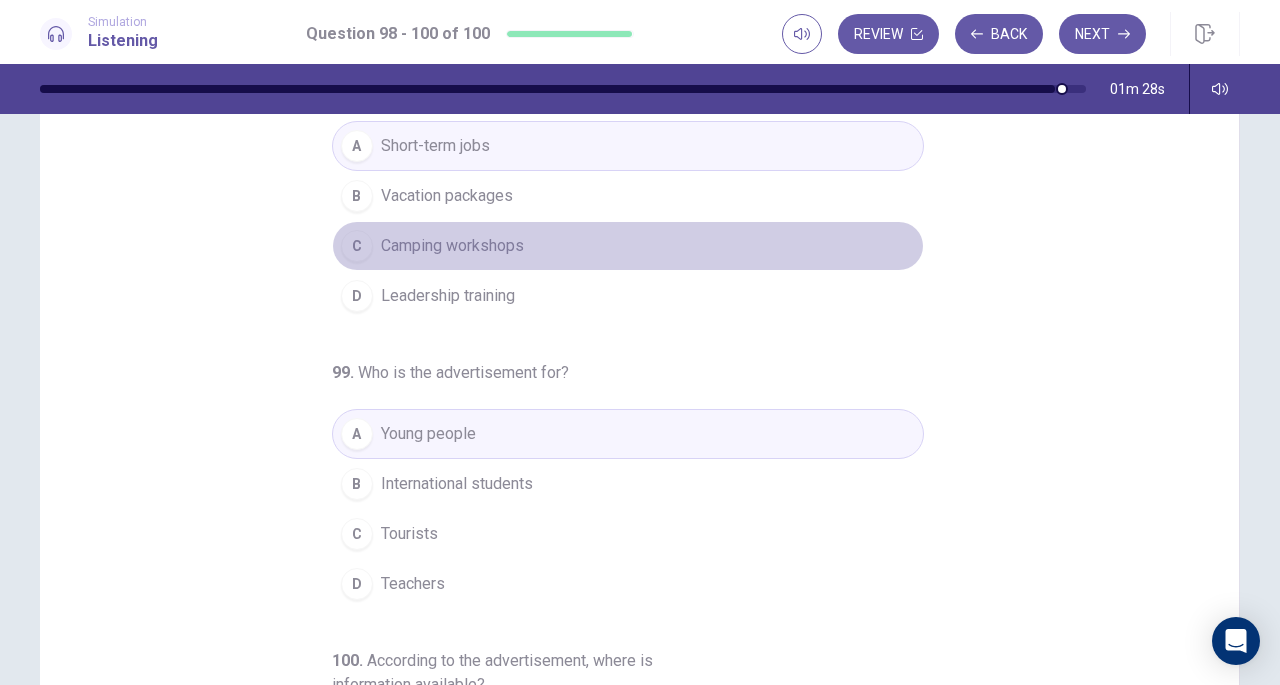 click on "Camping workshops" at bounding box center (452, 246) 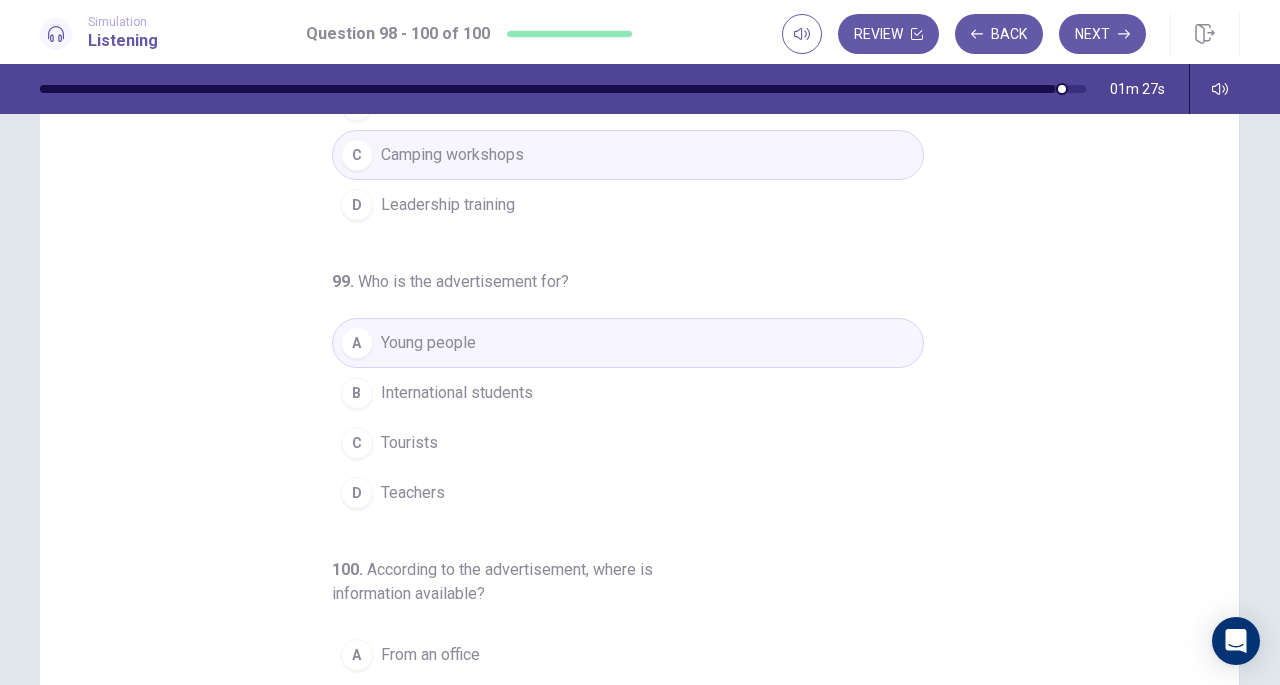 scroll, scrollTop: 224, scrollLeft: 0, axis: vertical 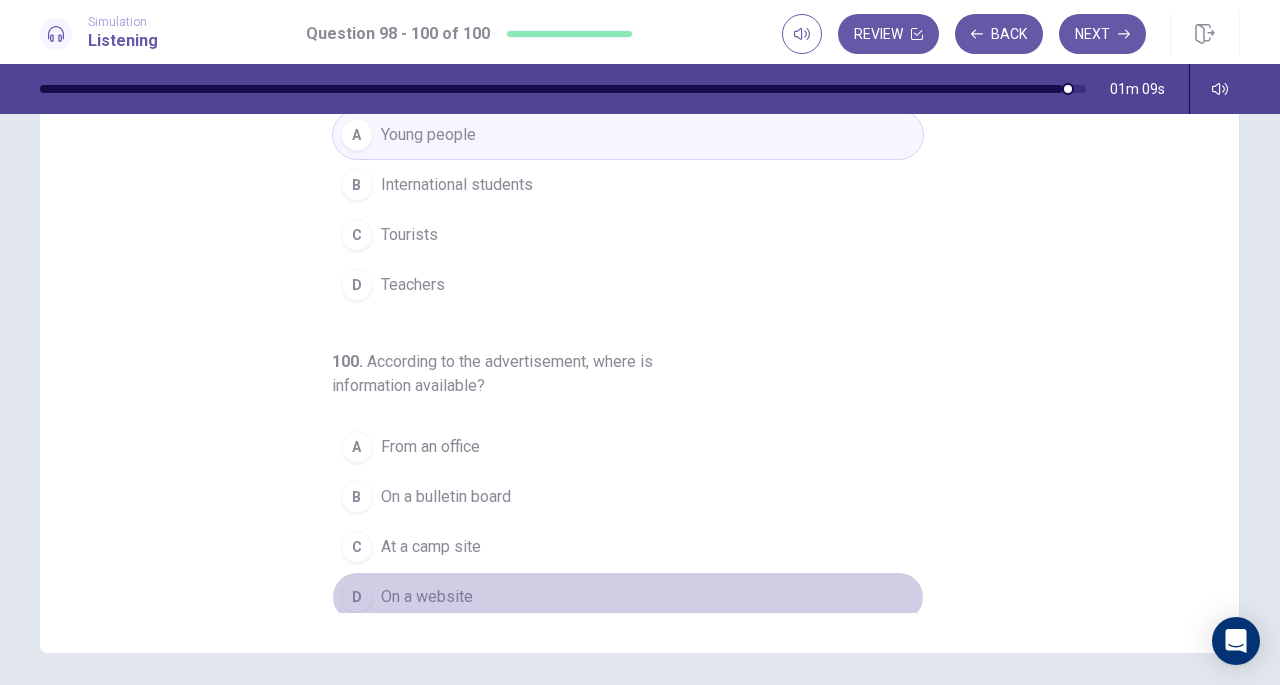click on "On a website" at bounding box center (427, 597) 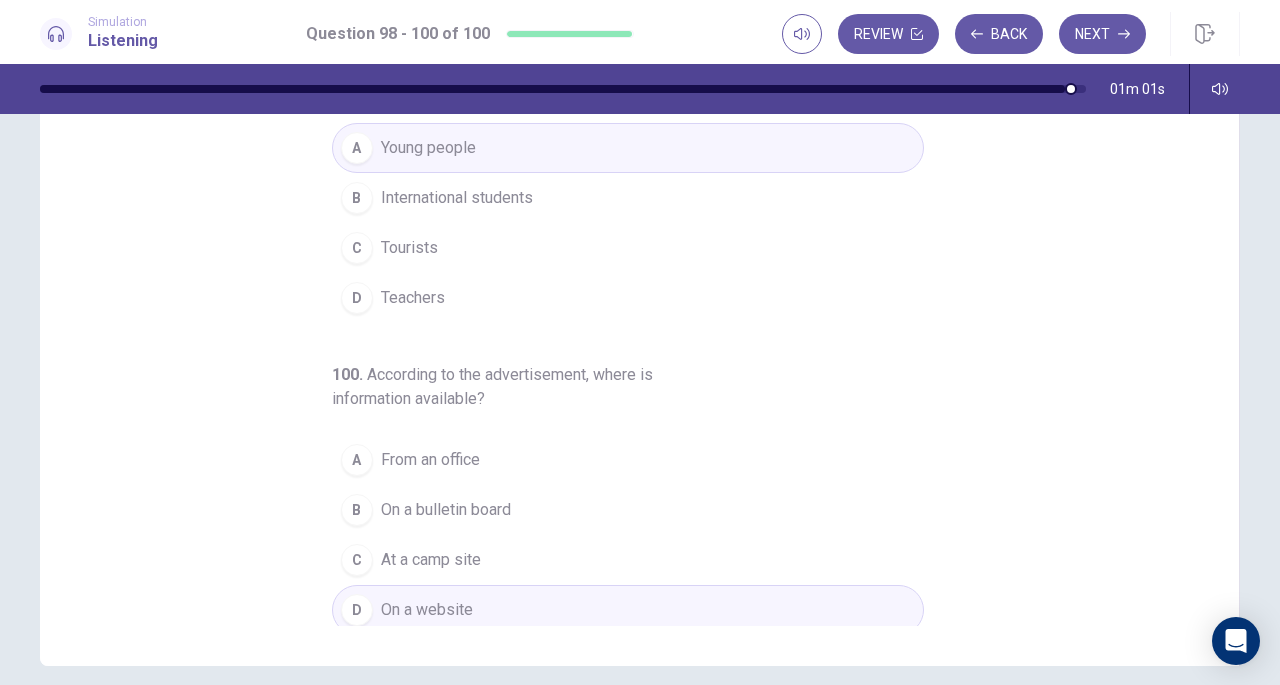 scroll, scrollTop: 179, scrollLeft: 0, axis: vertical 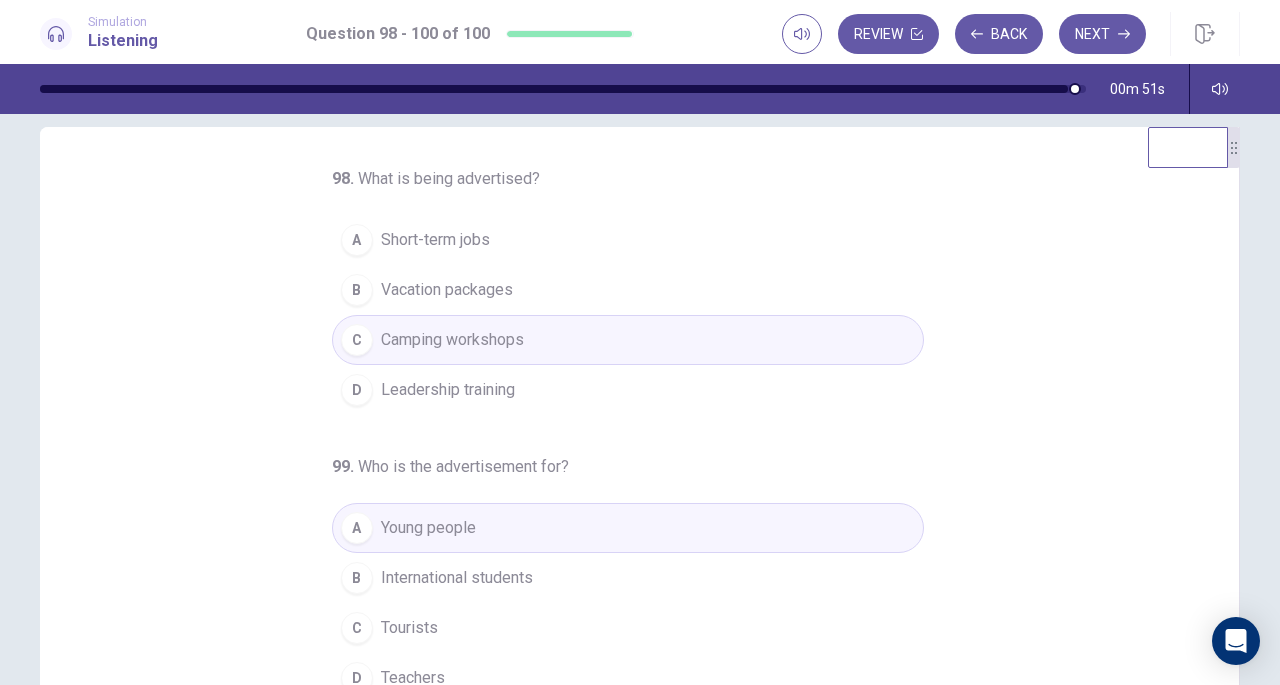 click on "Short-term jobs" at bounding box center [435, 240] 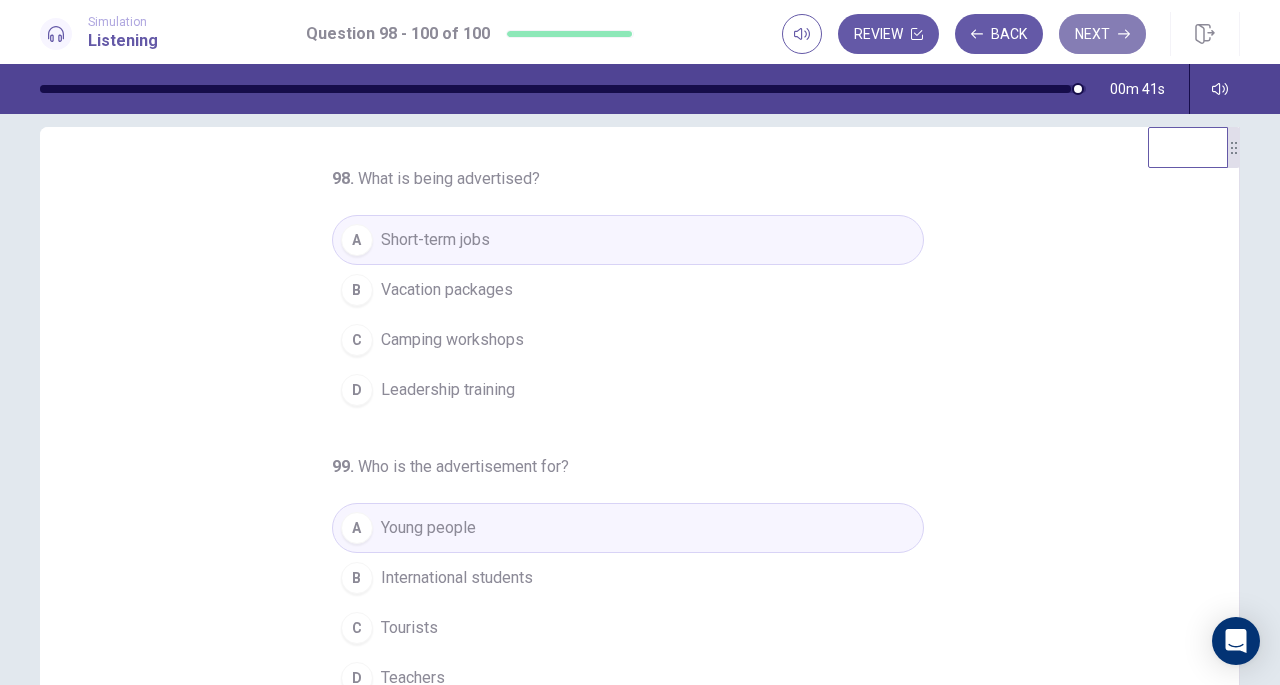 click on "Next" at bounding box center (1102, 34) 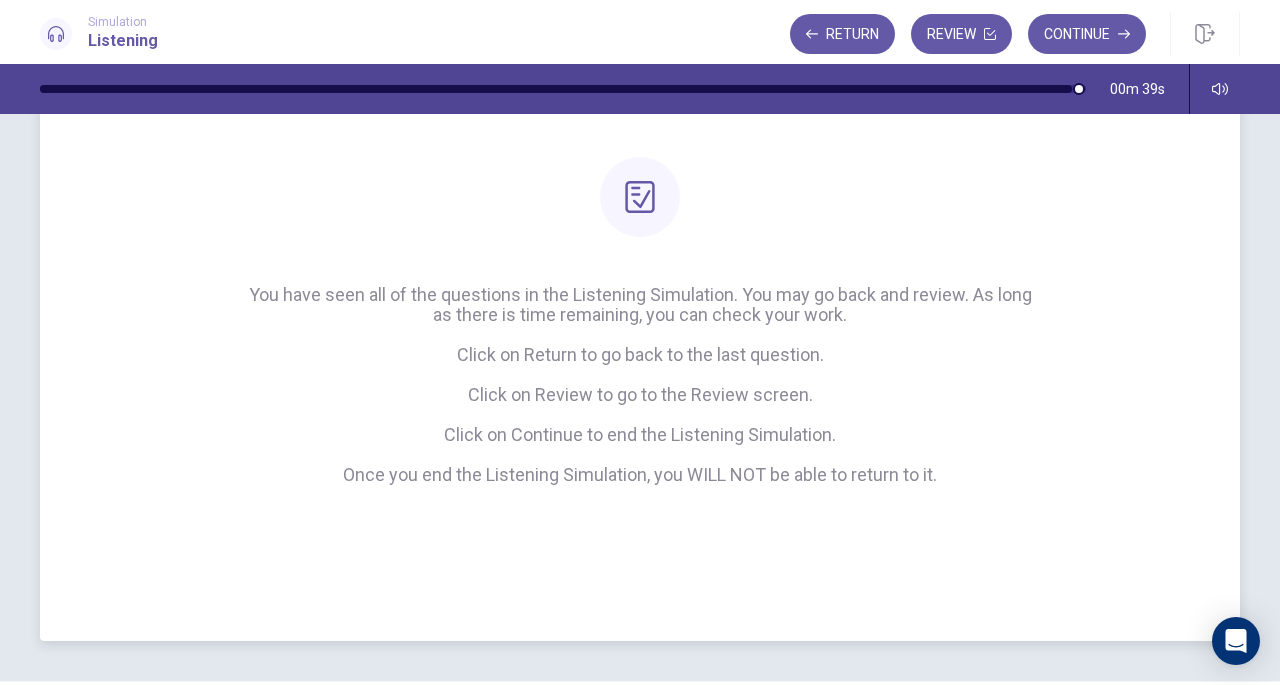 scroll, scrollTop: 182, scrollLeft: 0, axis: vertical 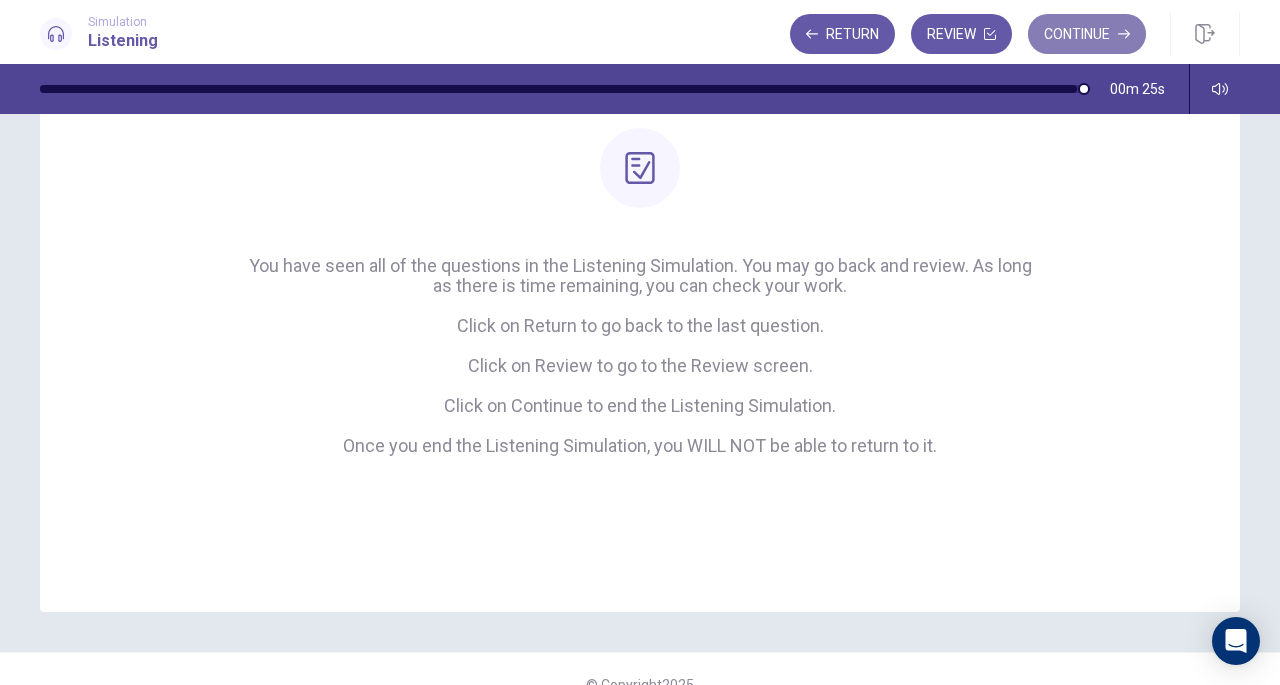 click on "Continue" at bounding box center [1087, 34] 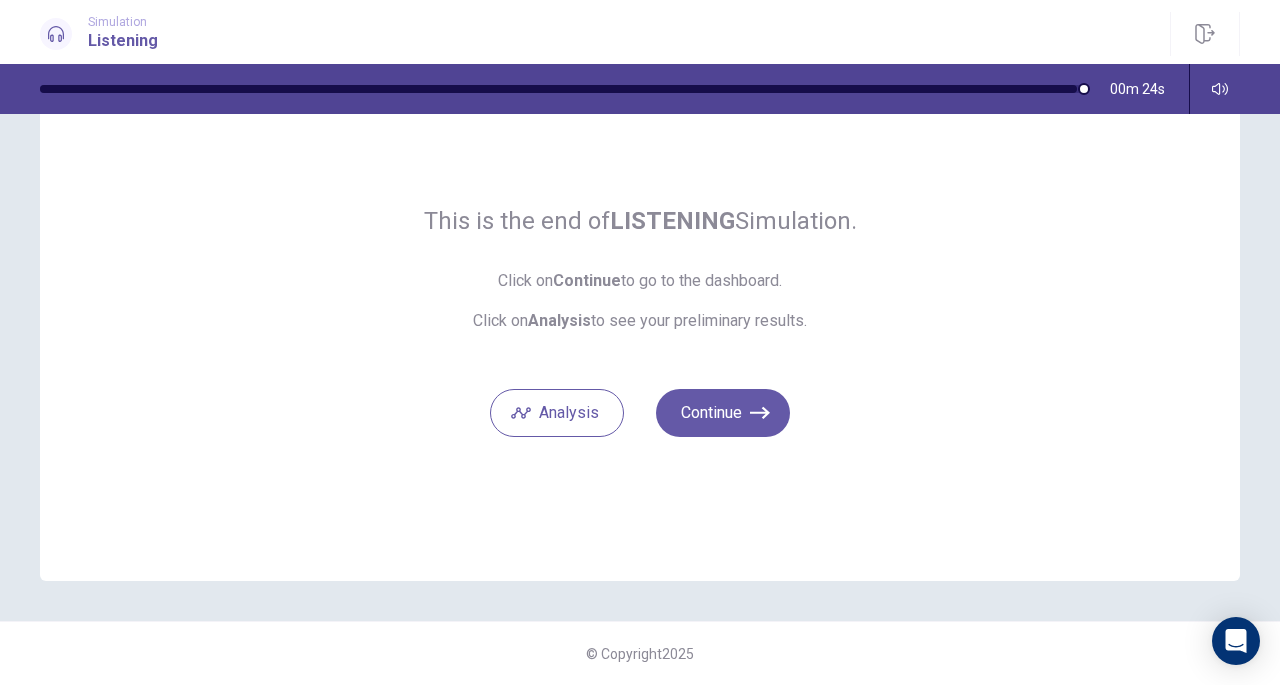 scroll, scrollTop: 92, scrollLeft: 0, axis: vertical 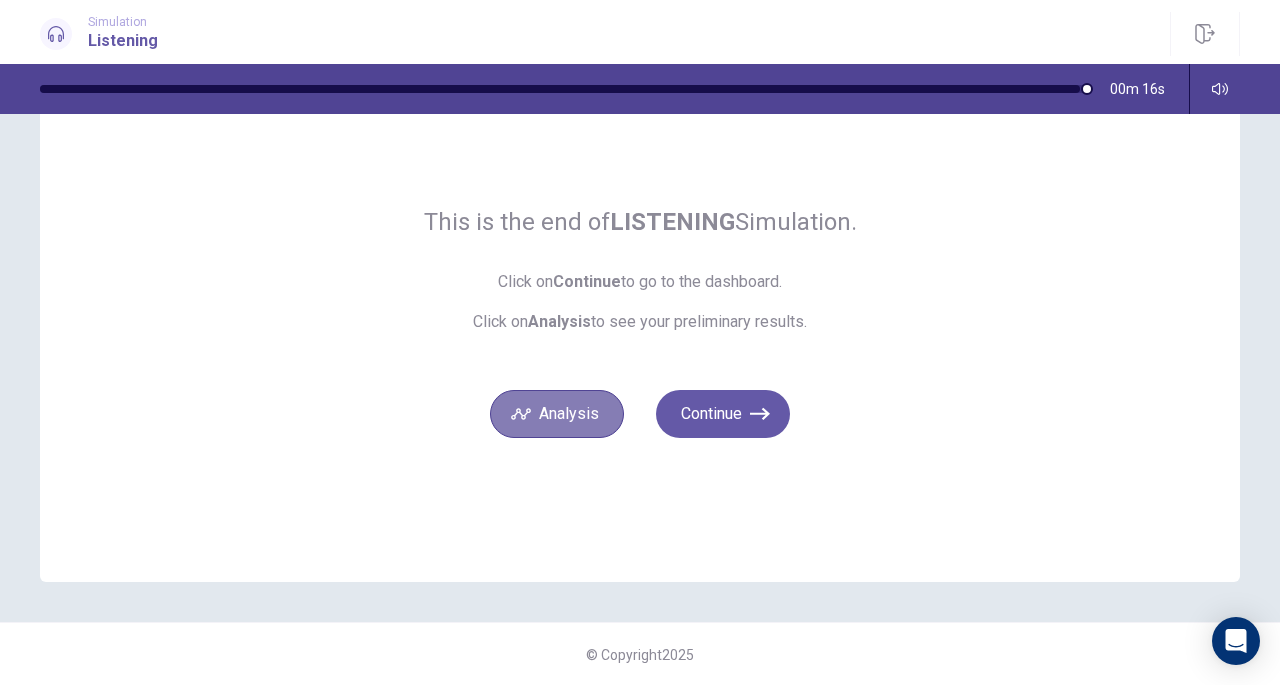 click on "Analysis" at bounding box center (557, 414) 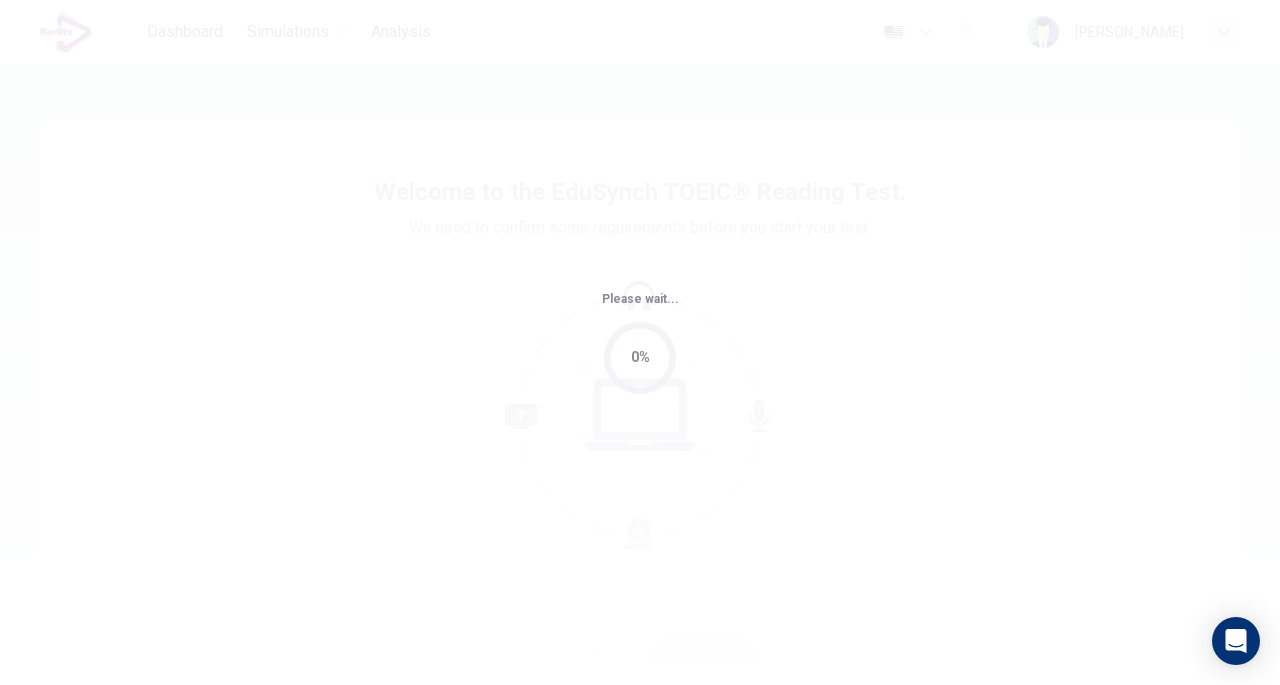 scroll, scrollTop: 0, scrollLeft: 0, axis: both 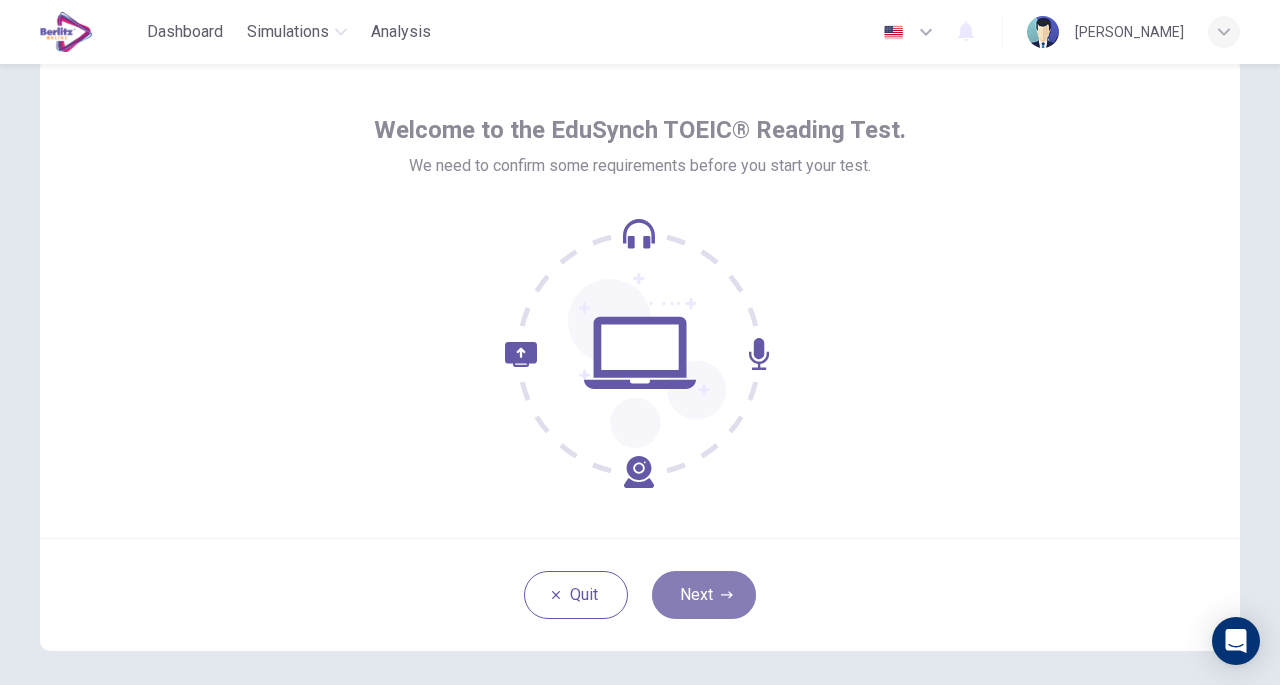 click on "Next" at bounding box center [704, 595] 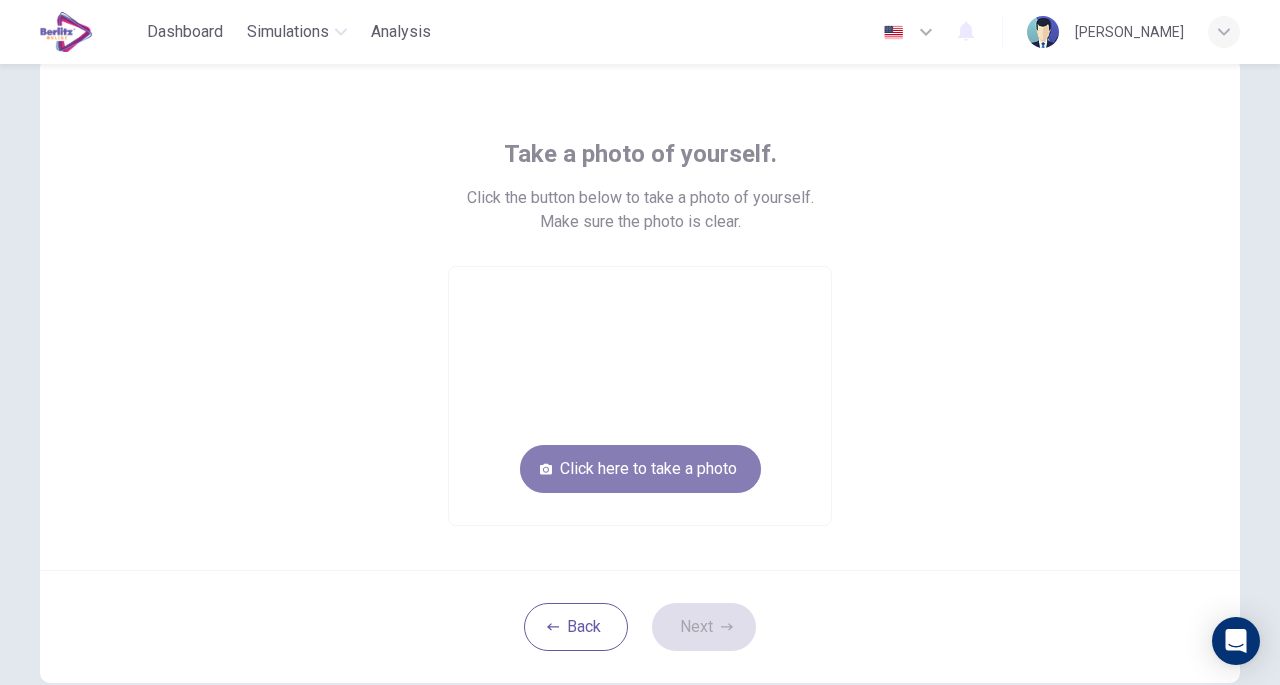 click on "Click here to take a photo" at bounding box center (640, 469) 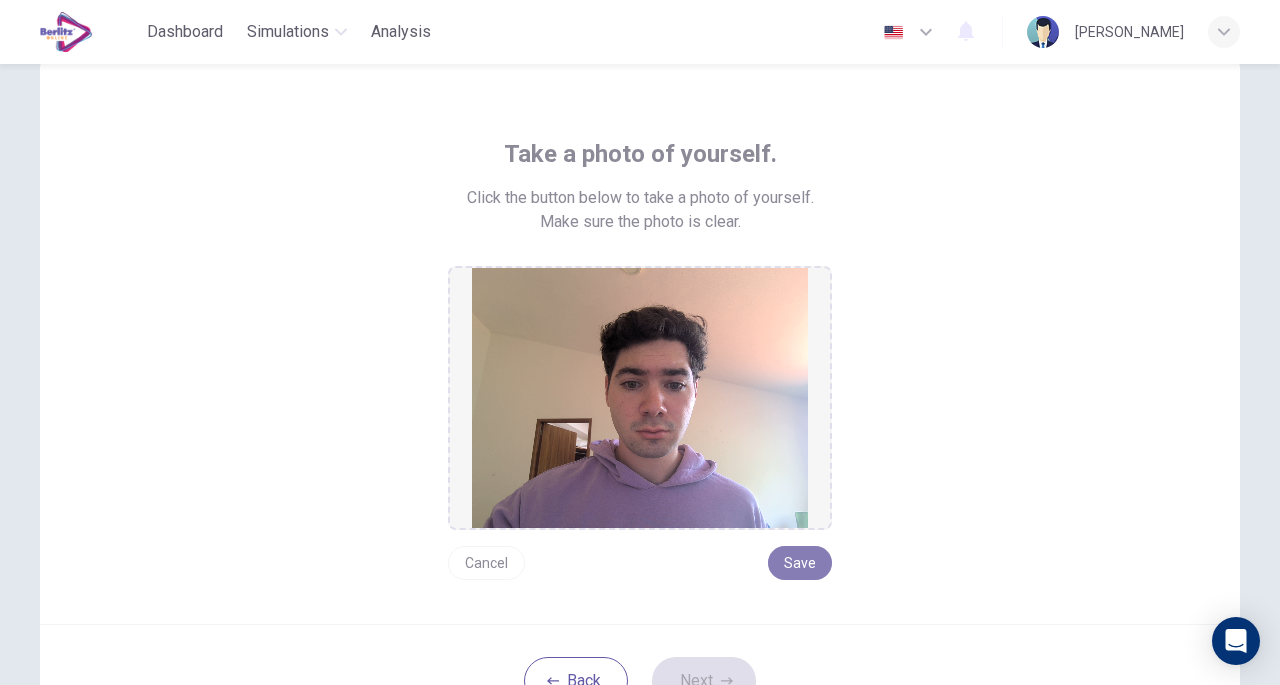 click on "Save" at bounding box center (800, 563) 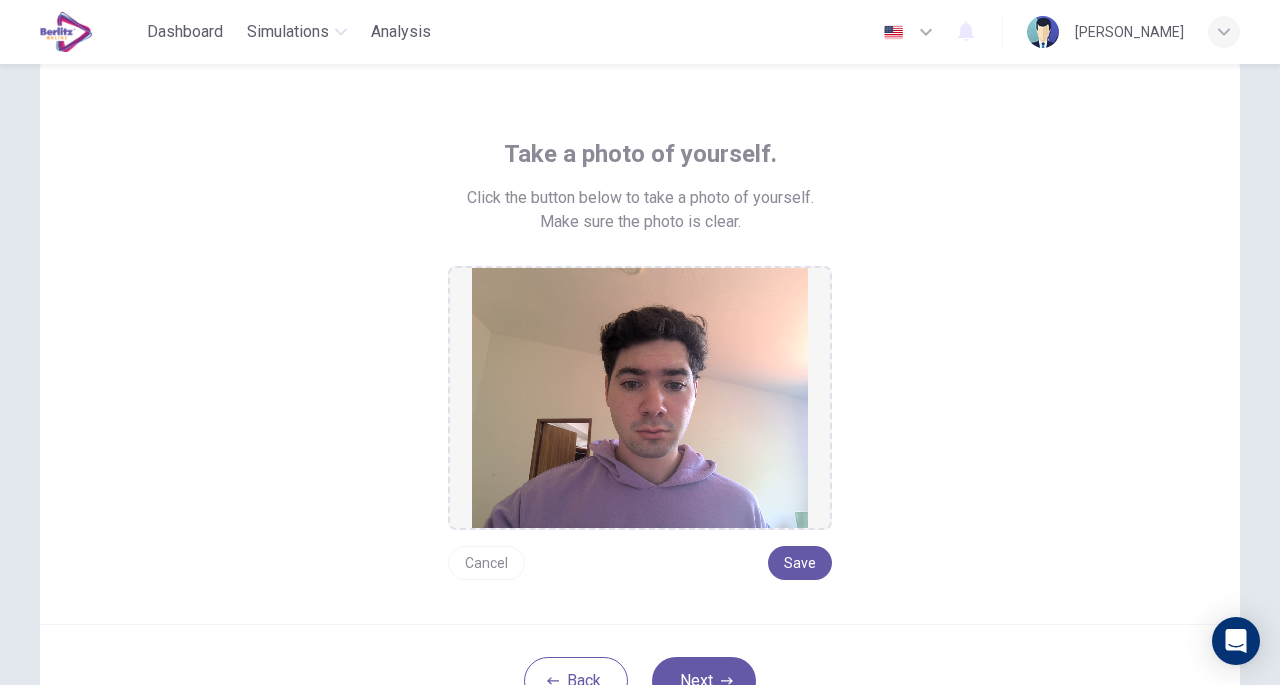 scroll, scrollTop: 232, scrollLeft: 0, axis: vertical 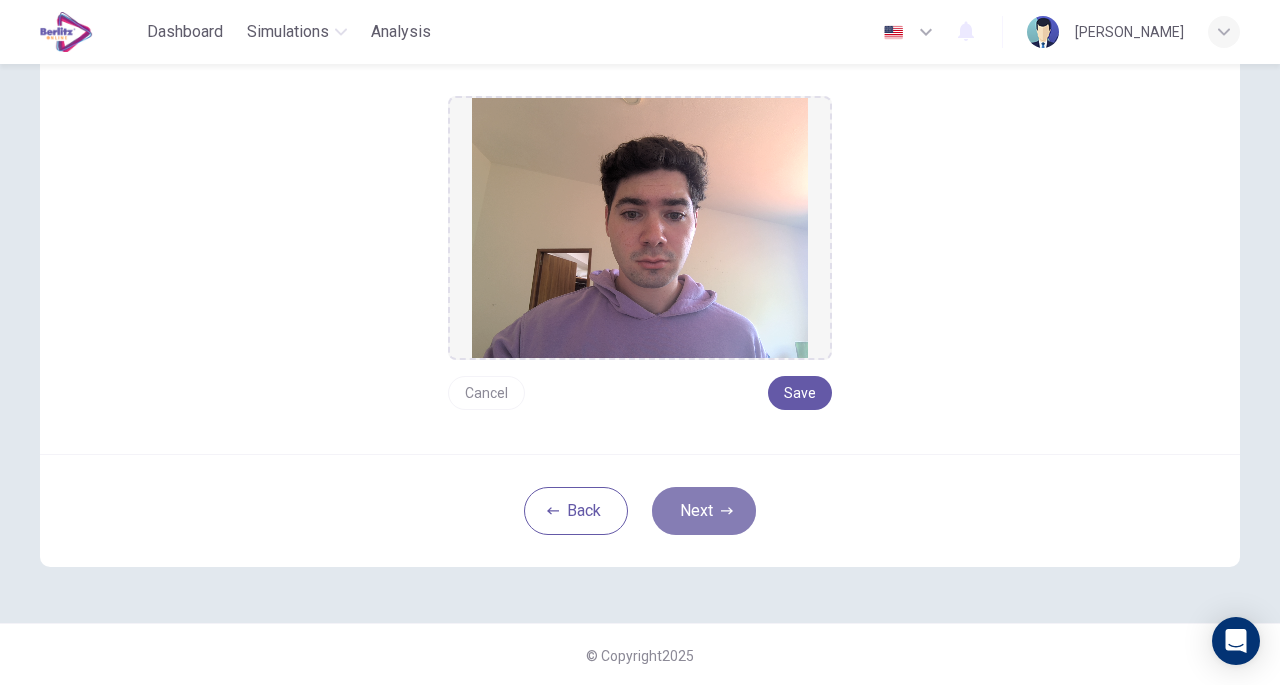 click on "Next" at bounding box center [704, 511] 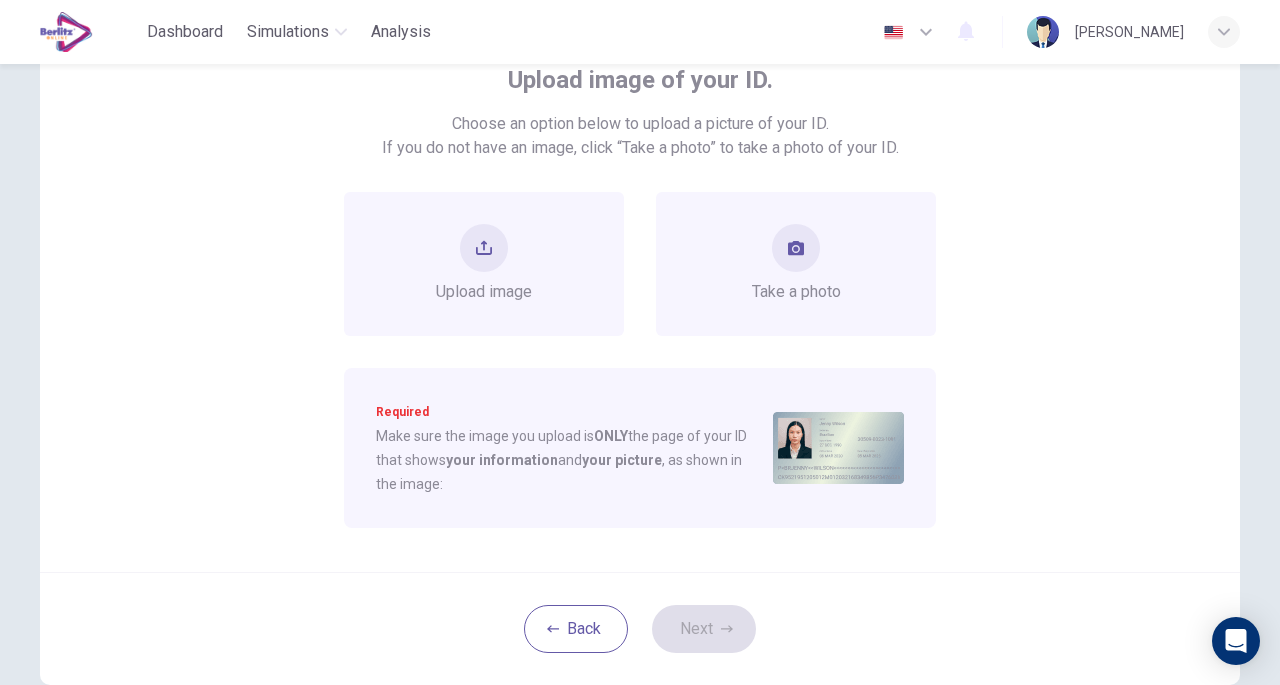 scroll, scrollTop: 132, scrollLeft: 0, axis: vertical 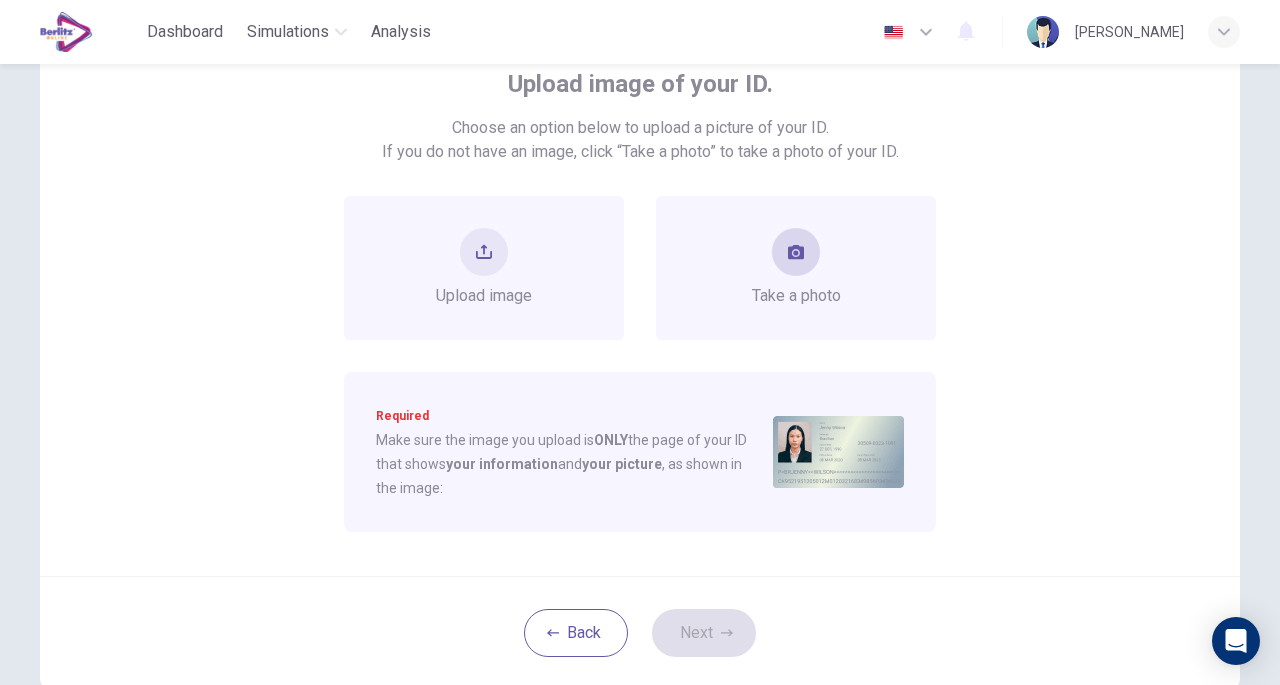 click at bounding box center (796, 252) 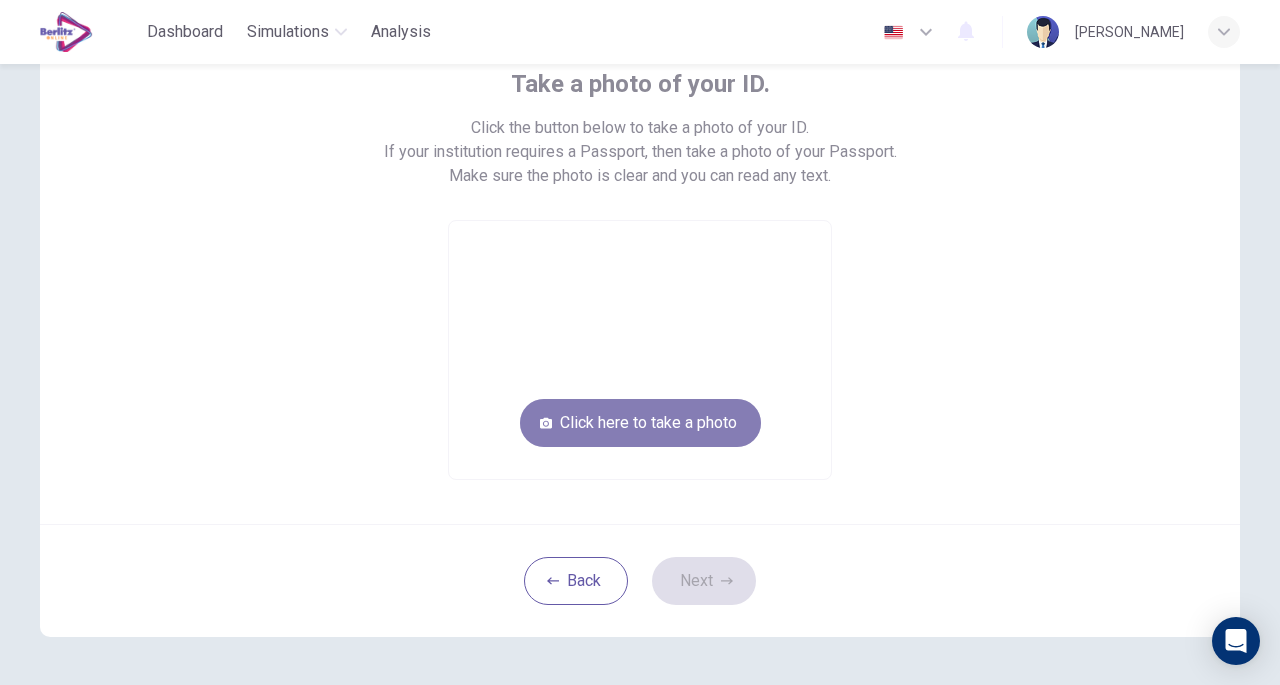 click on "Click here to take a photo" at bounding box center [640, 423] 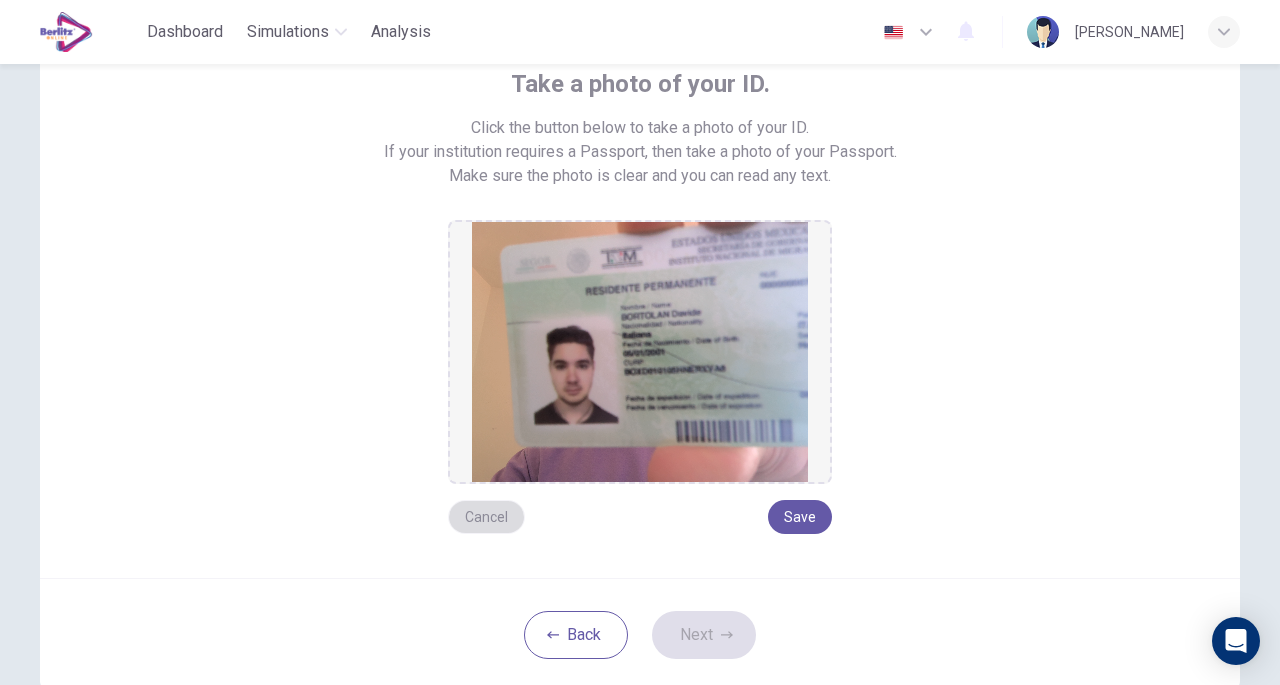 click on "Cancel" at bounding box center (486, 517) 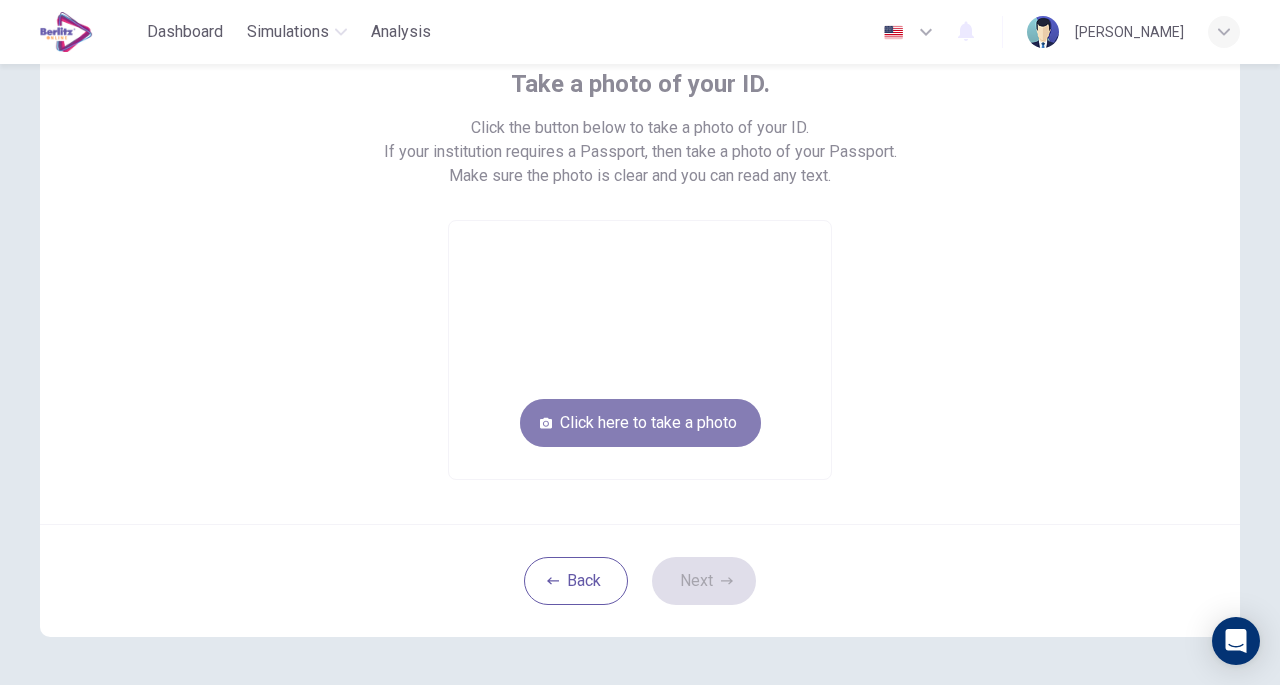 click on "Click here to take a photo" at bounding box center (640, 423) 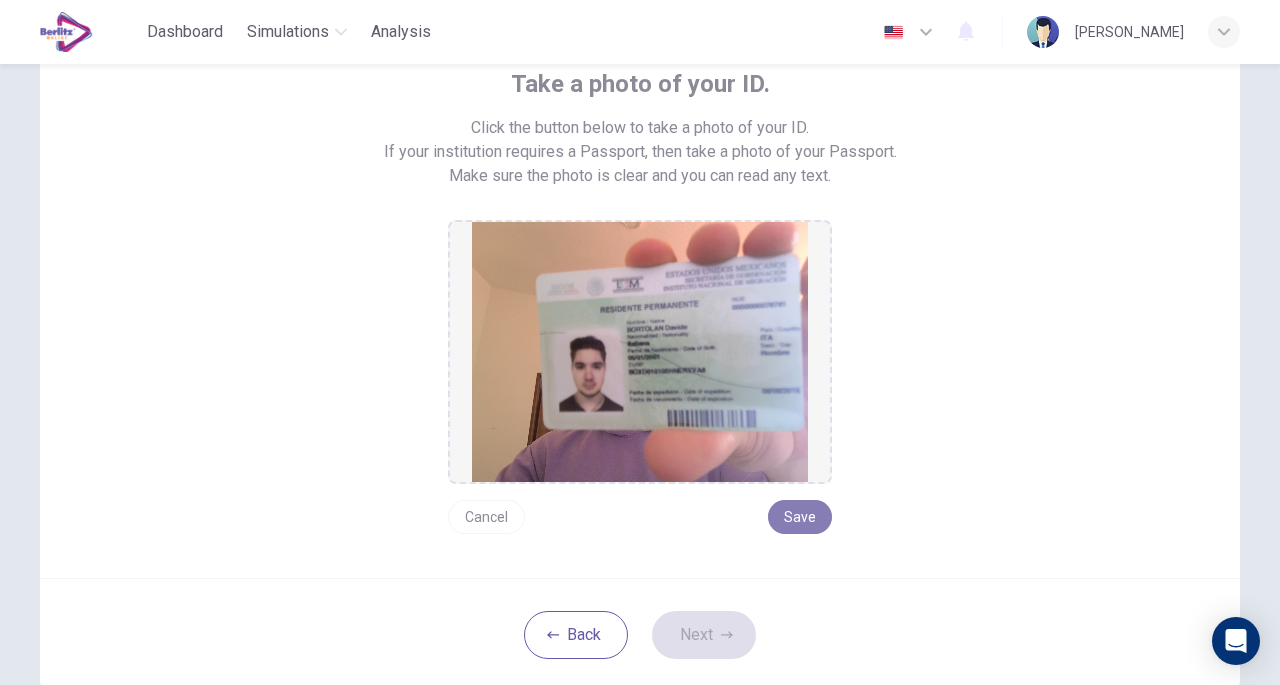 click on "Save" at bounding box center (800, 517) 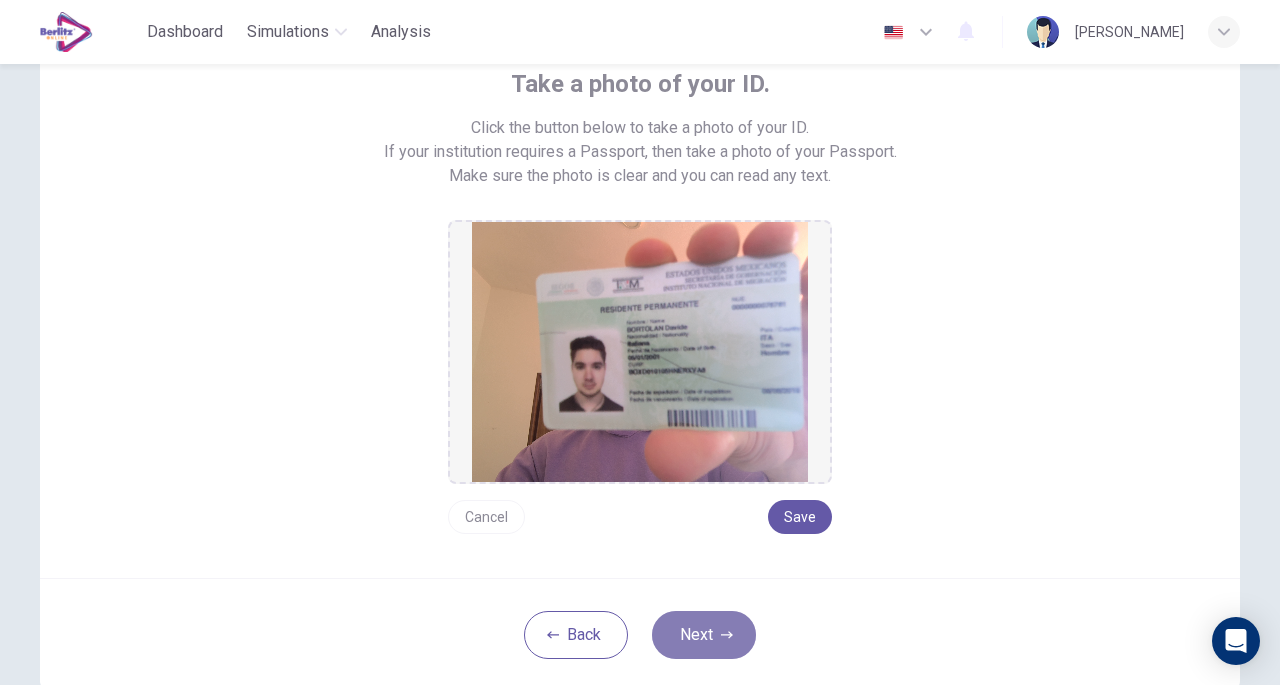 click on "Next" at bounding box center [704, 635] 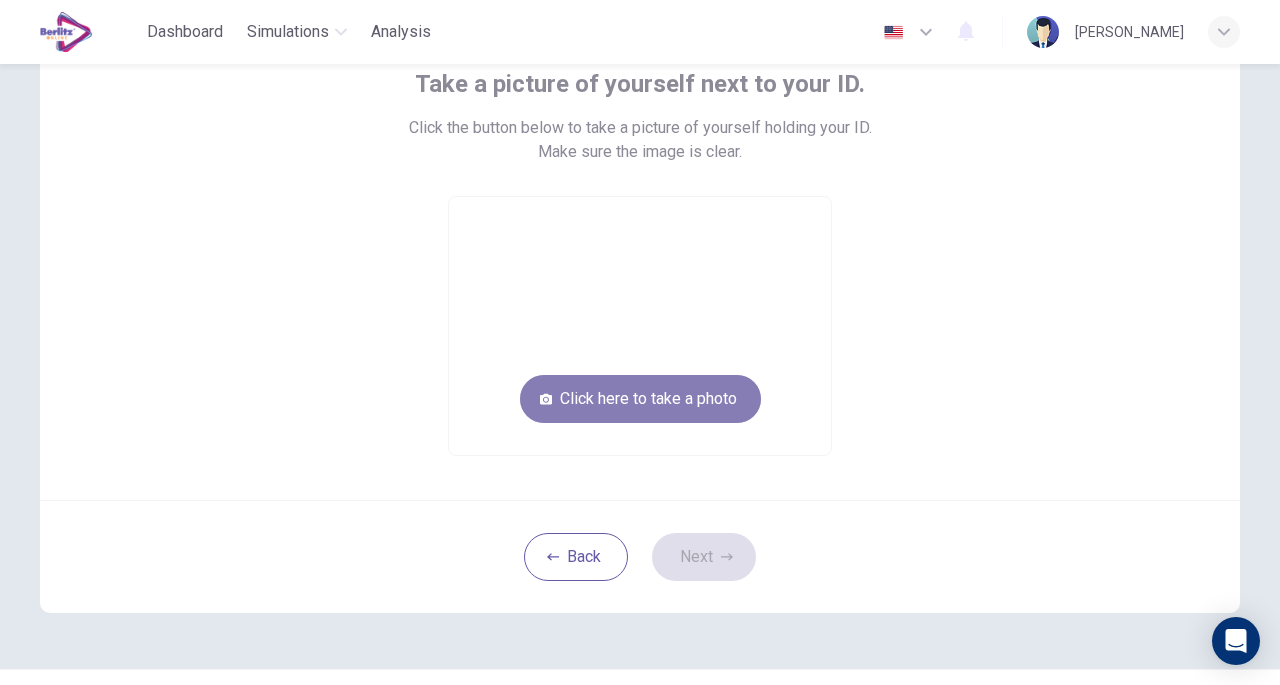 click on "Click here to take a photo" at bounding box center [640, 399] 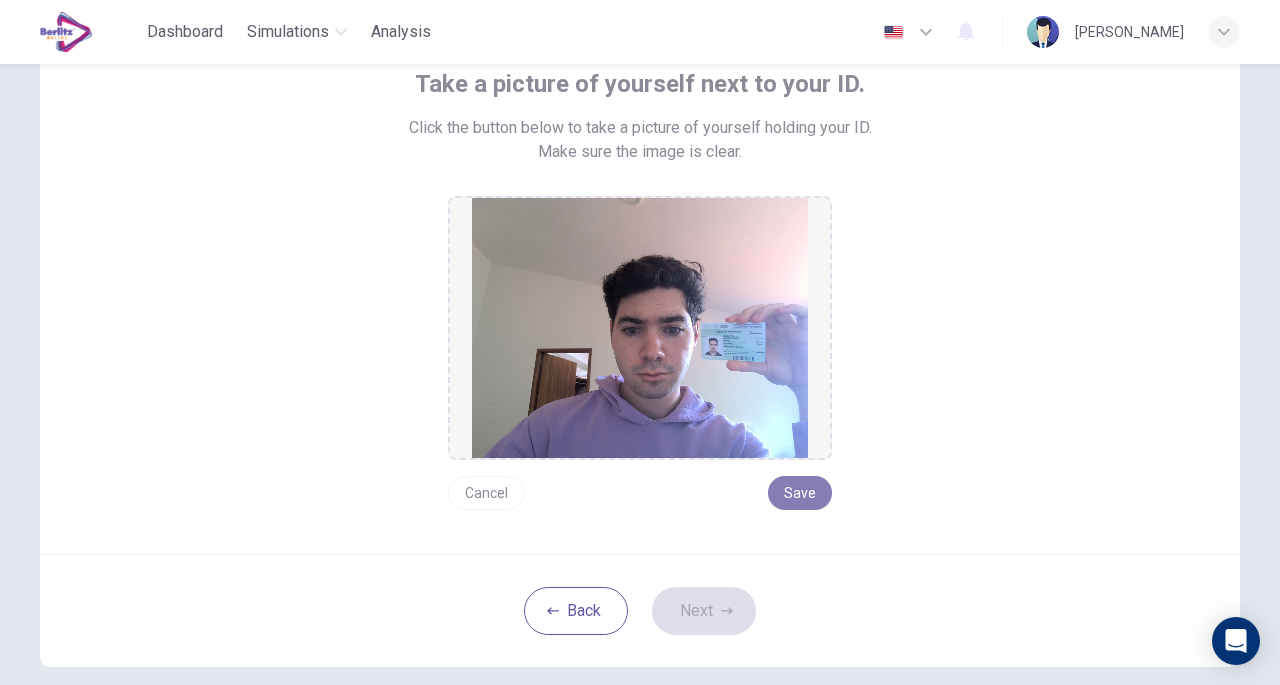 click on "Save" at bounding box center [800, 493] 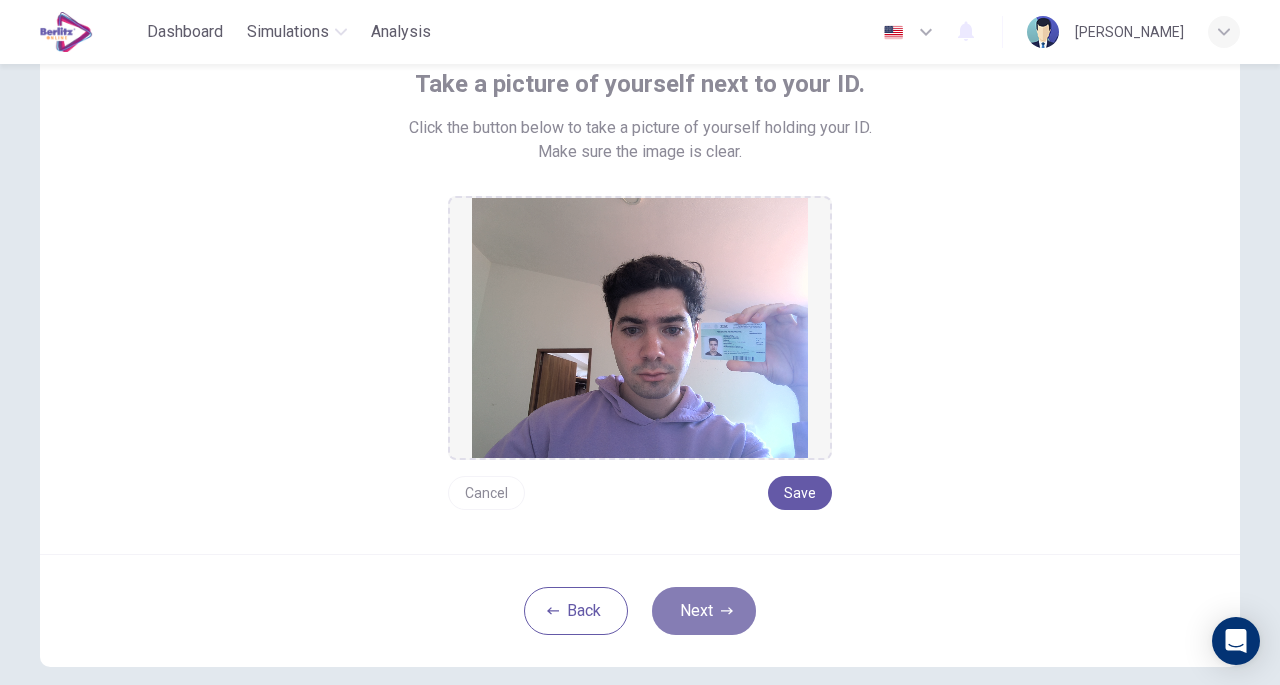 click on "Next" at bounding box center (704, 611) 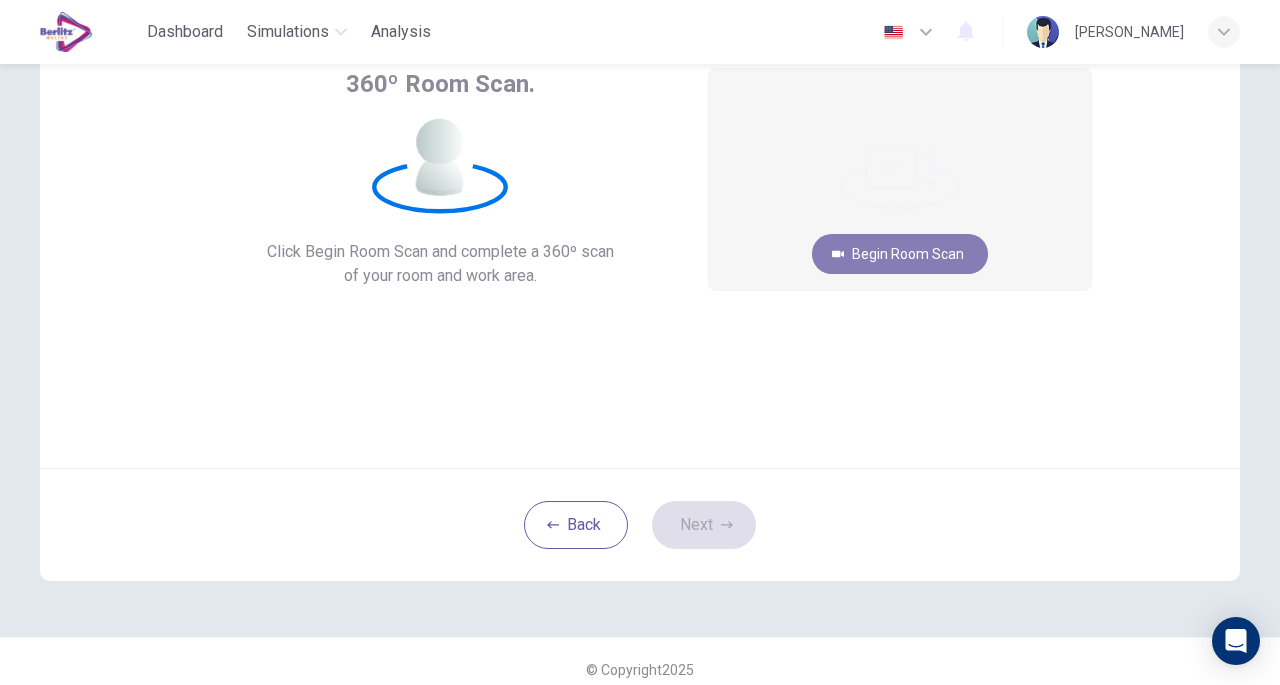 click on "Begin Room Scan" at bounding box center (900, 254) 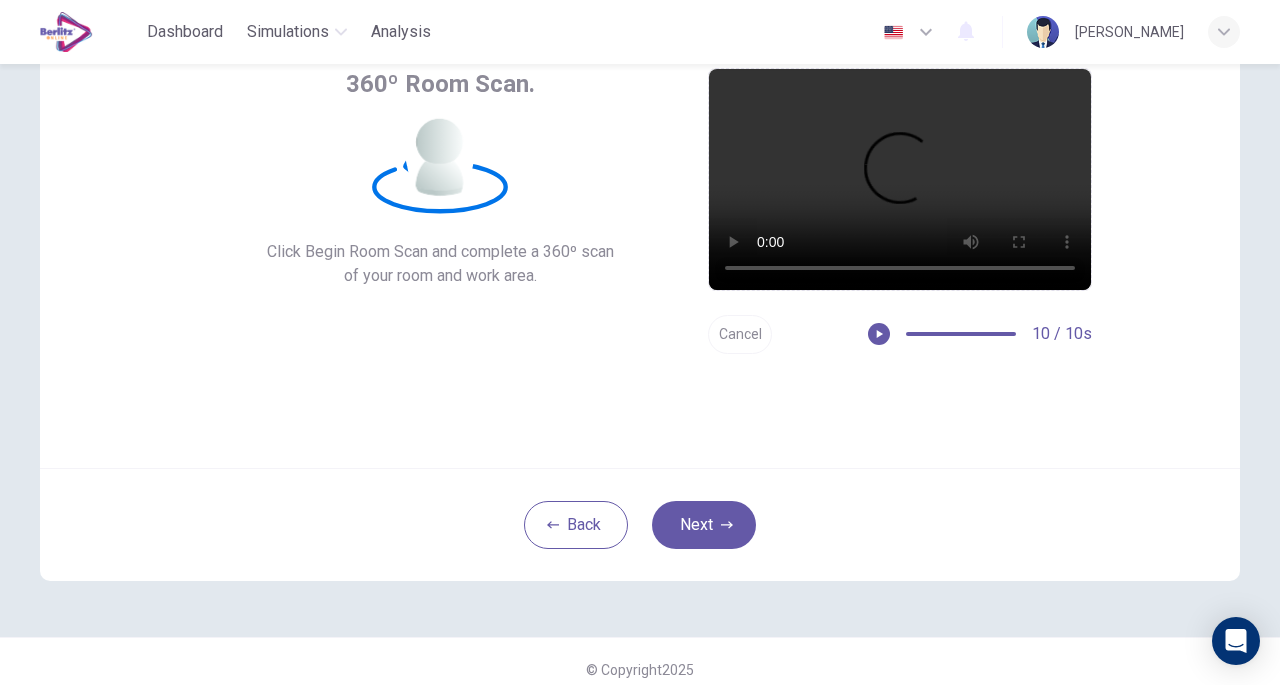 scroll, scrollTop: 40, scrollLeft: 0, axis: vertical 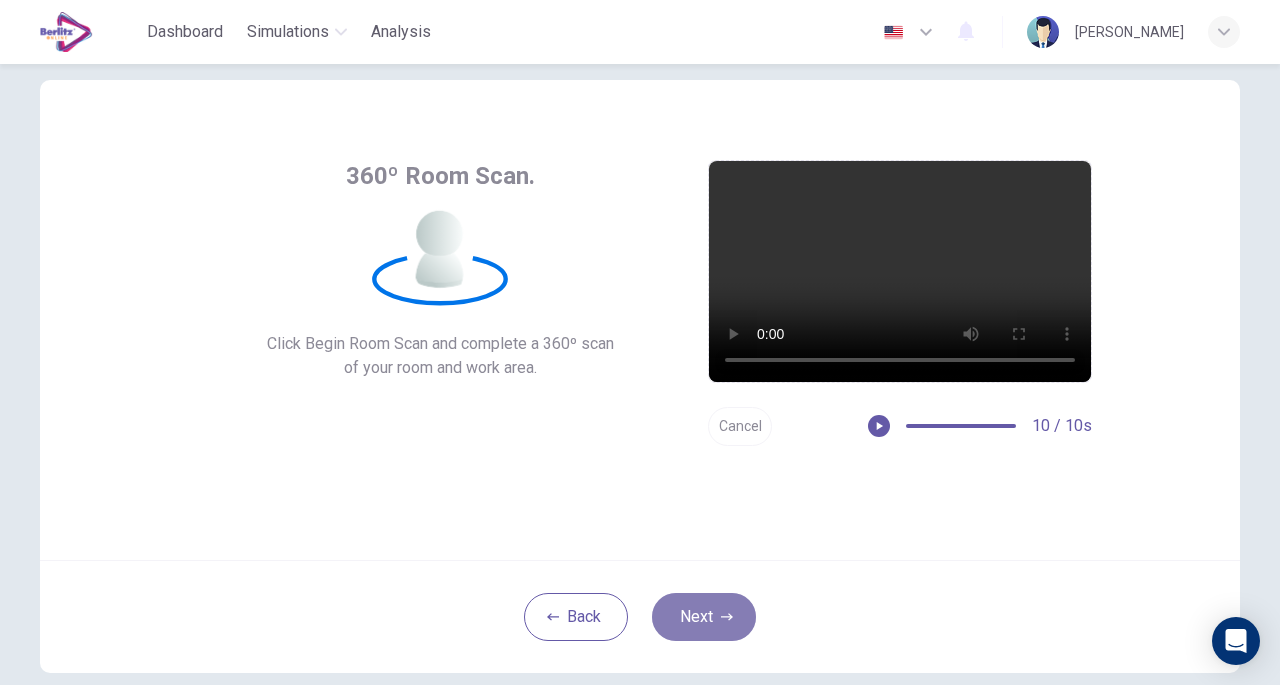 click on "Next" at bounding box center [704, 617] 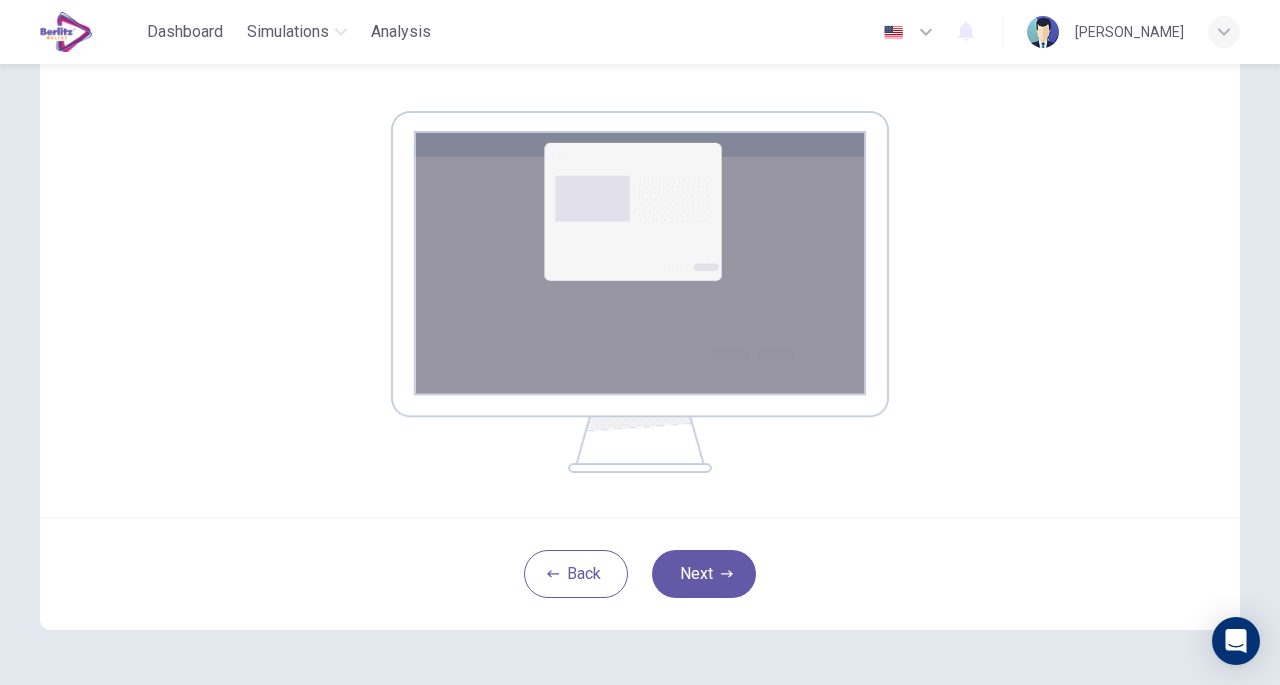 scroll, scrollTop: 290, scrollLeft: 0, axis: vertical 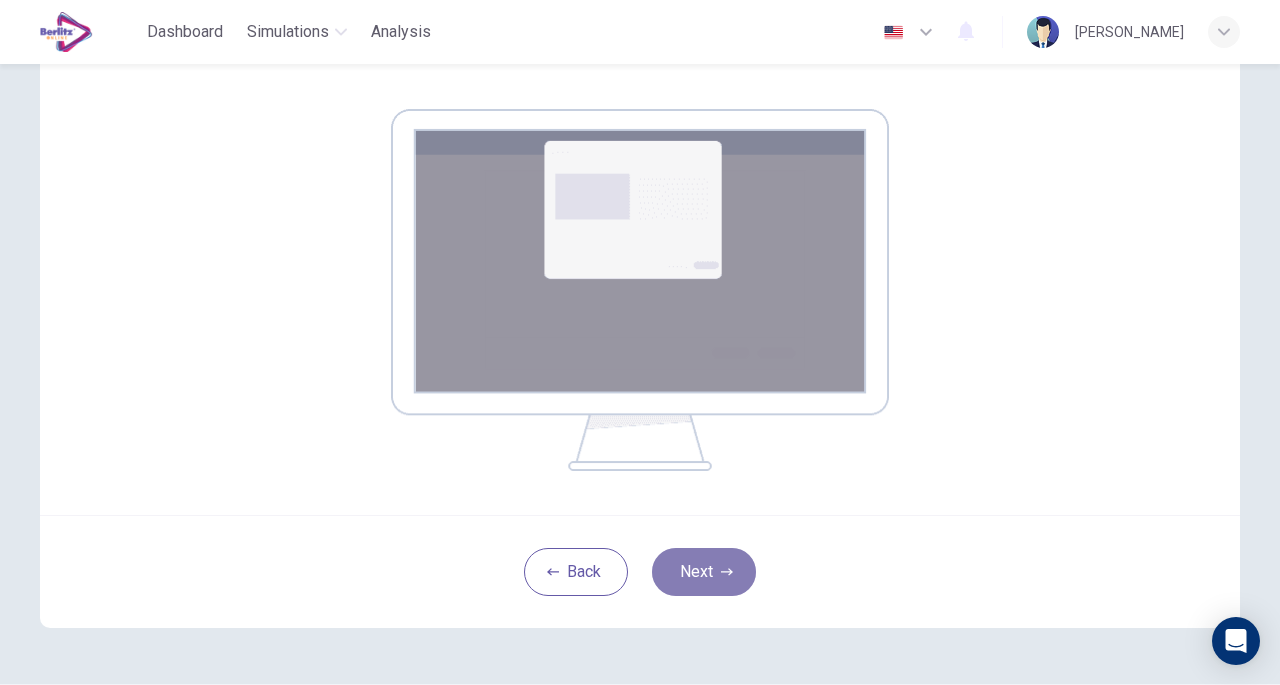 click on "Next" at bounding box center [704, 572] 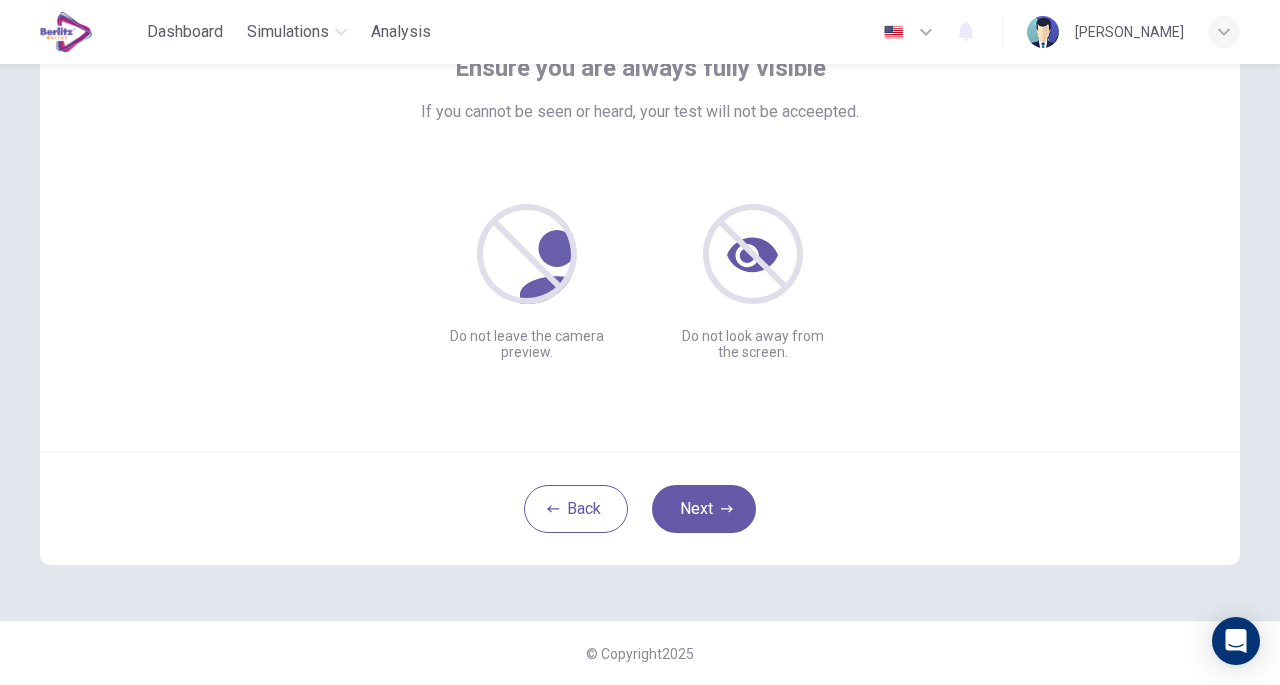 scroll, scrollTop: 147, scrollLeft: 0, axis: vertical 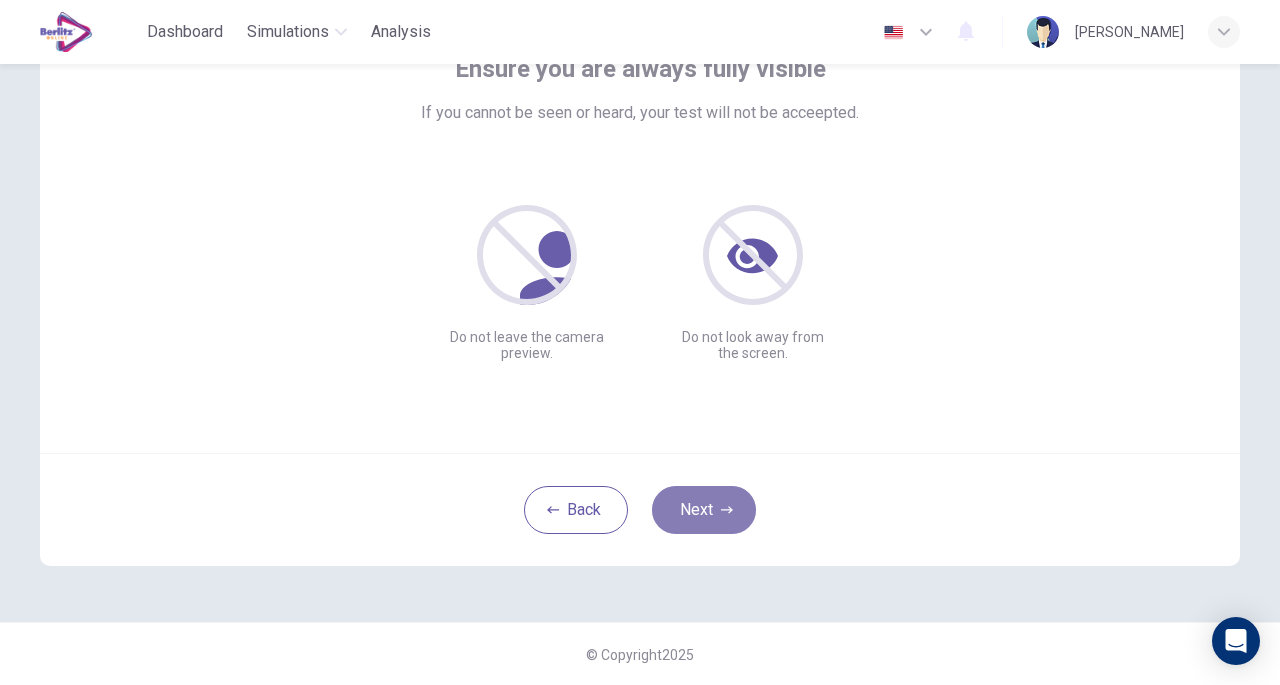 click on "Next" at bounding box center [704, 510] 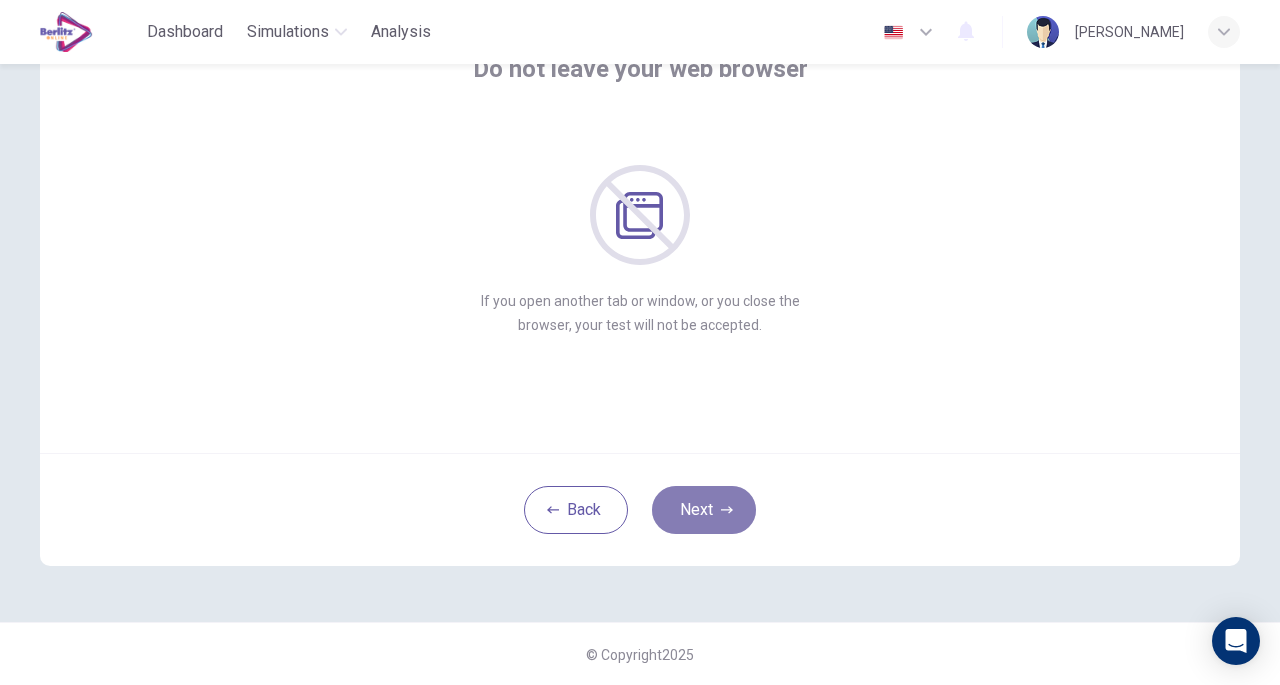 click on "Next" at bounding box center (704, 510) 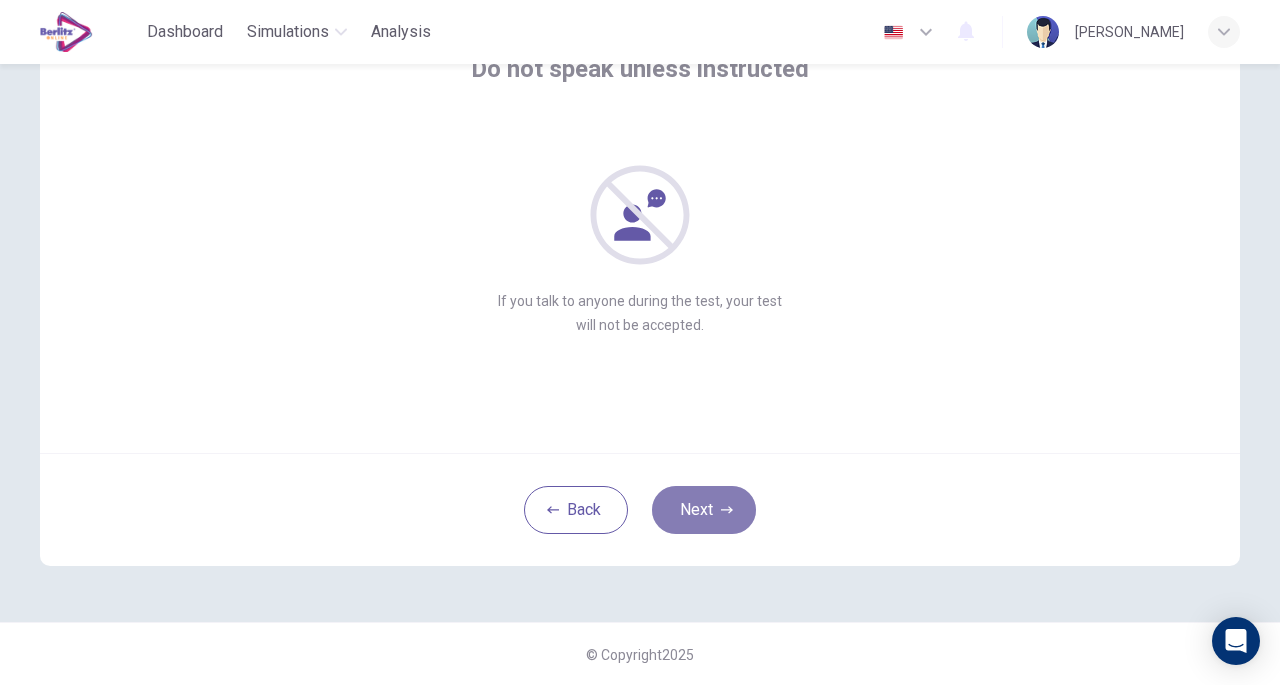 click on "Next" at bounding box center (704, 510) 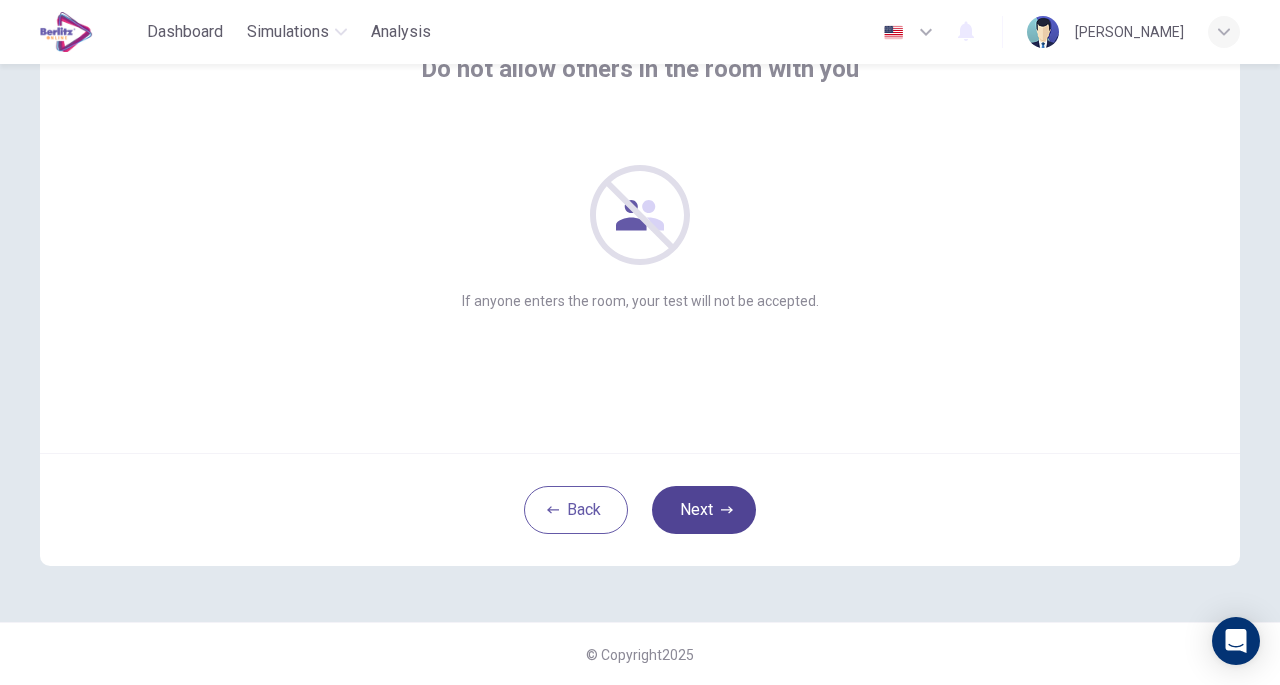 click on "Next" at bounding box center [704, 510] 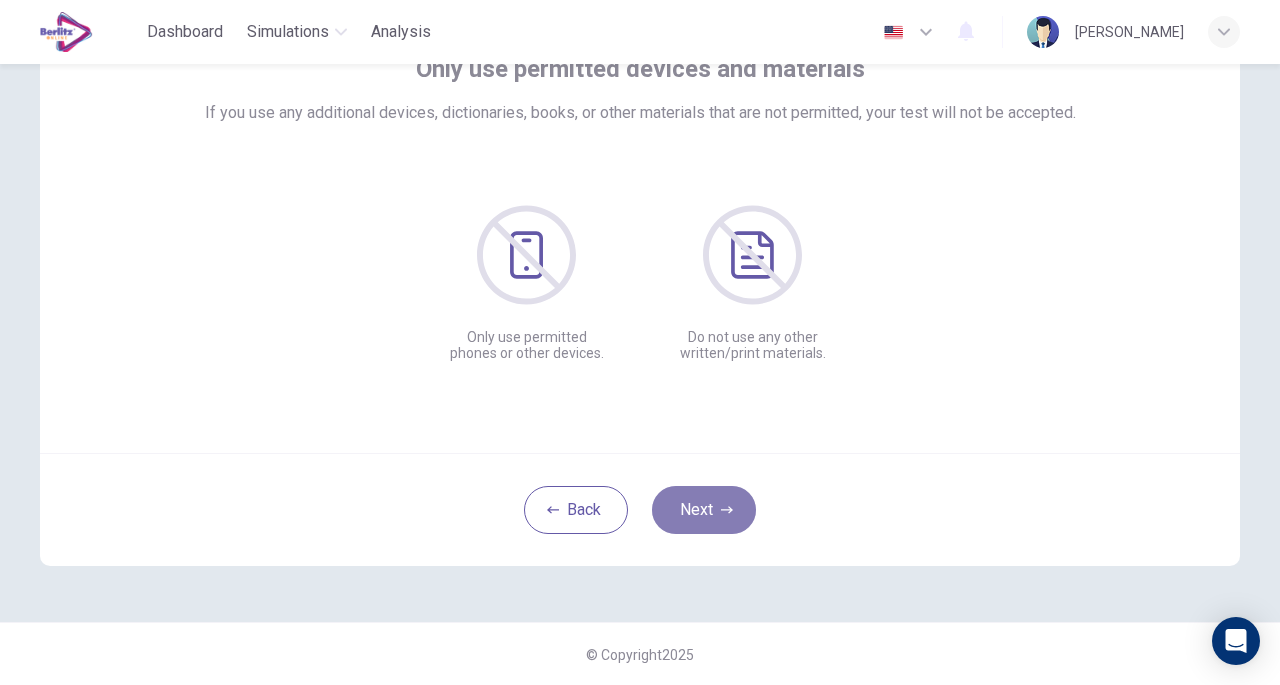 click on "Next" at bounding box center (704, 510) 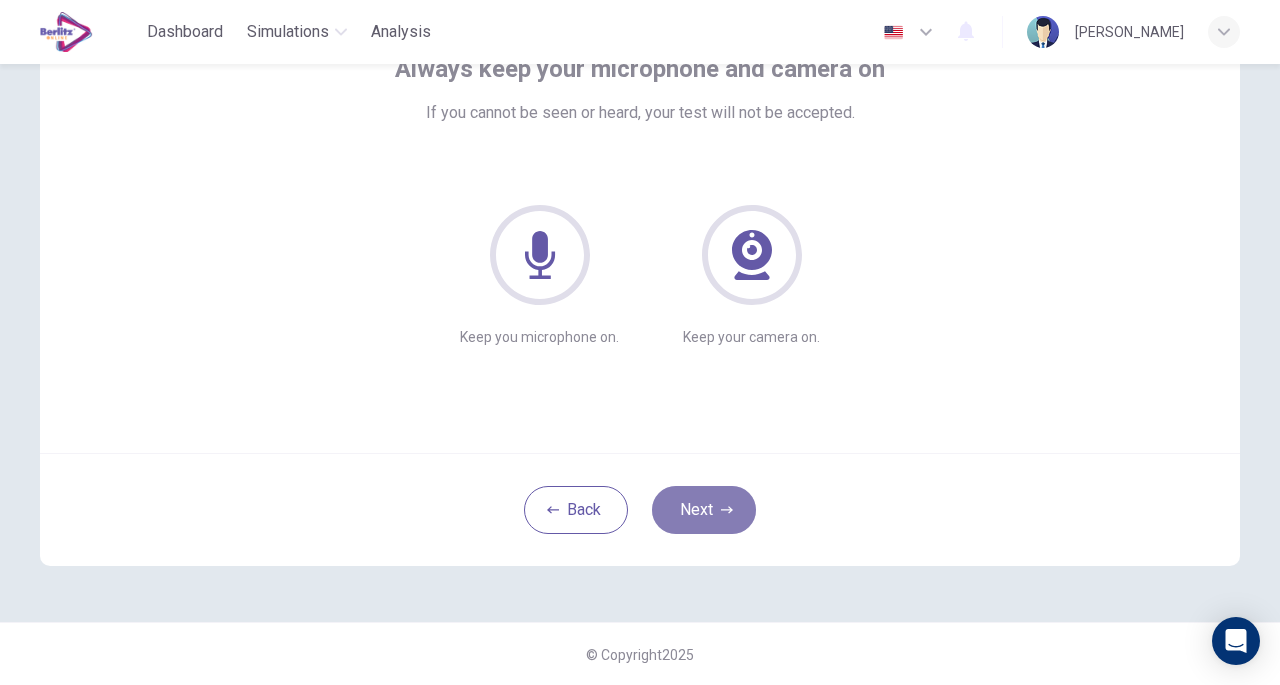 click on "Next" at bounding box center (704, 510) 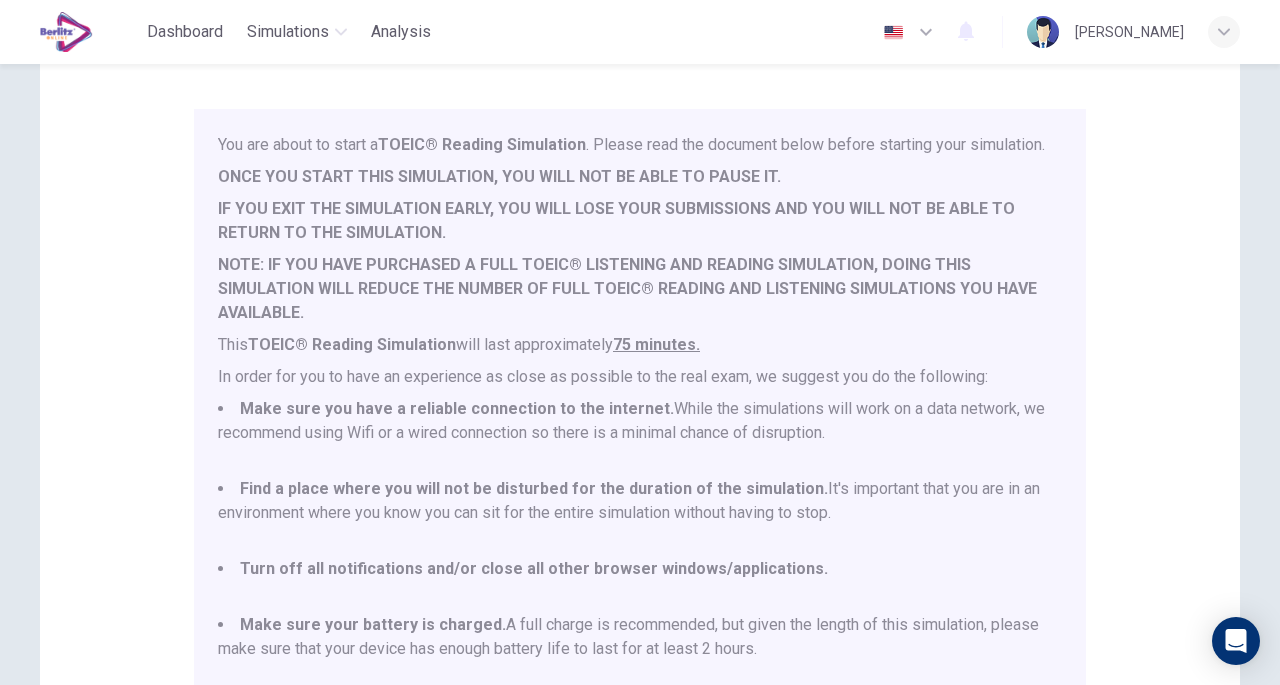 scroll, scrollTop: 52, scrollLeft: 0, axis: vertical 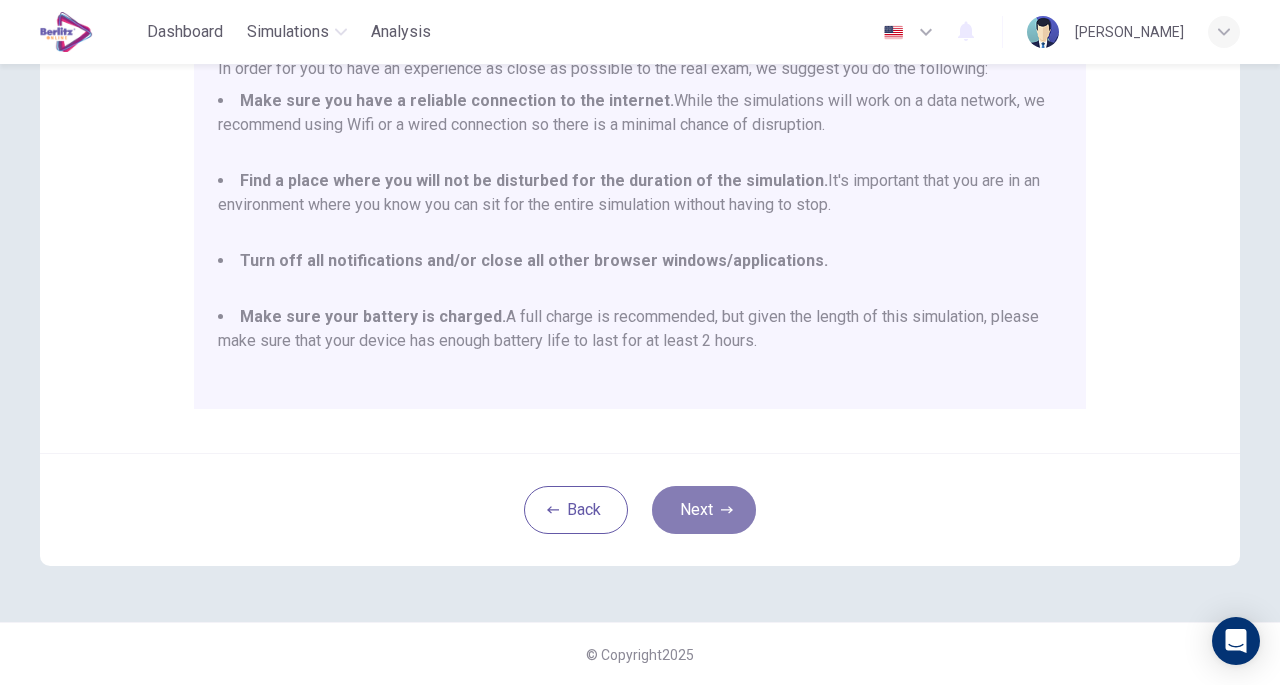 click on "Next" at bounding box center [704, 510] 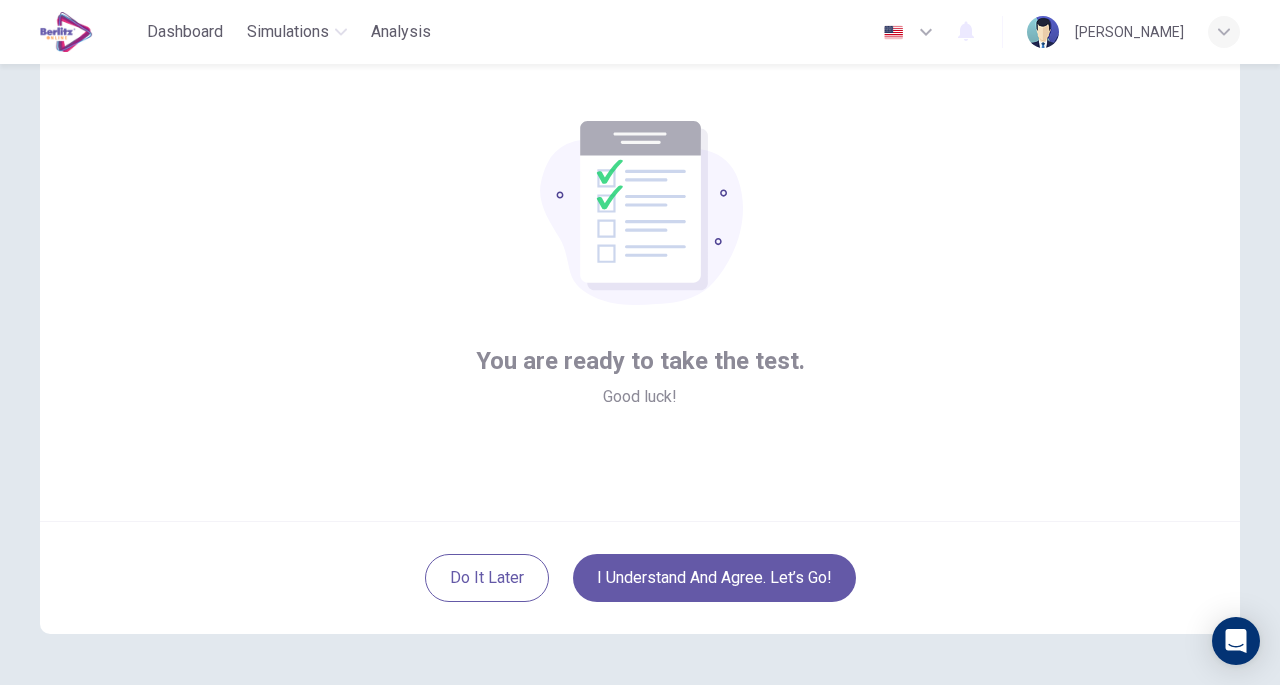 scroll, scrollTop: 66, scrollLeft: 0, axis: vertical 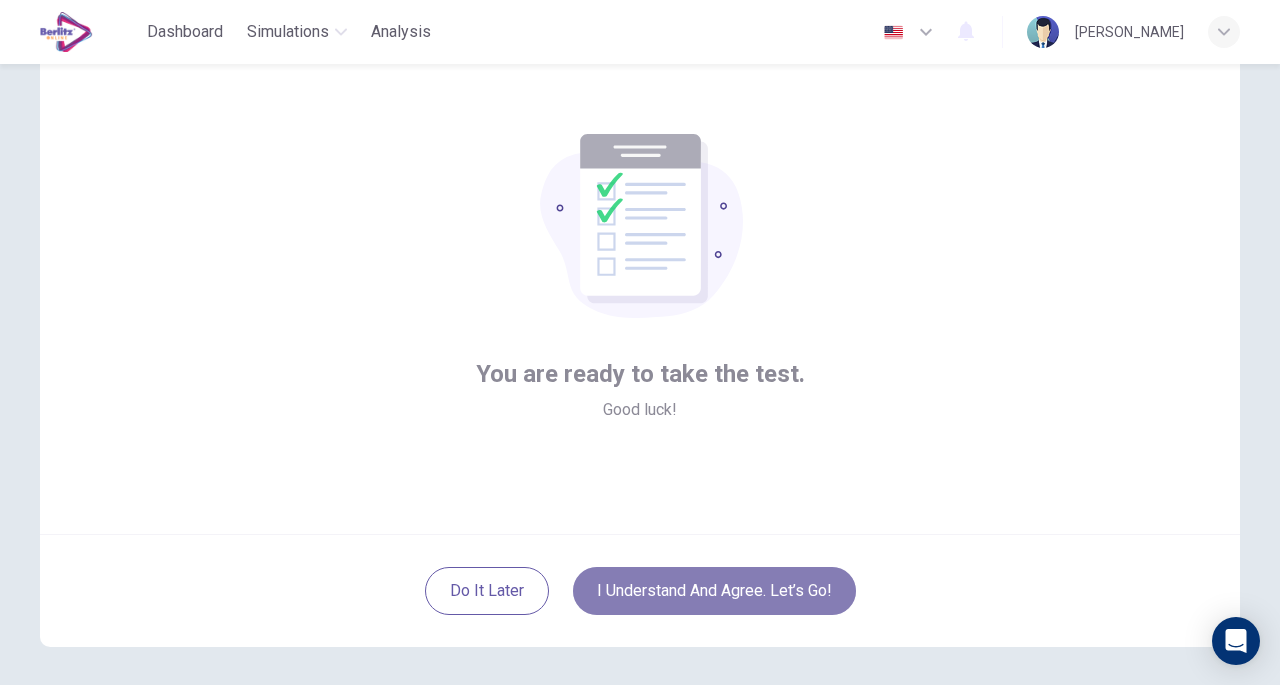 click on "I understand and agree. Let’s go!" at bounding box center (714, 591) 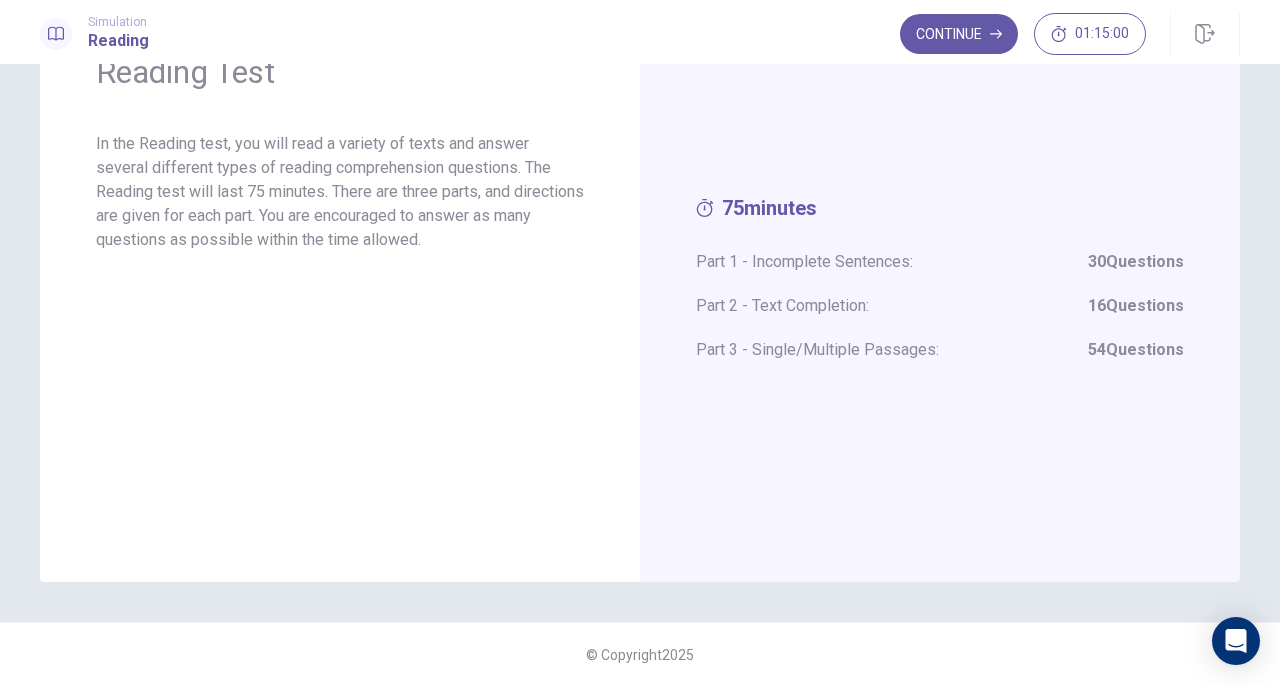 scroll, scrollTop: 0, scrollLeft: 0, axis: both 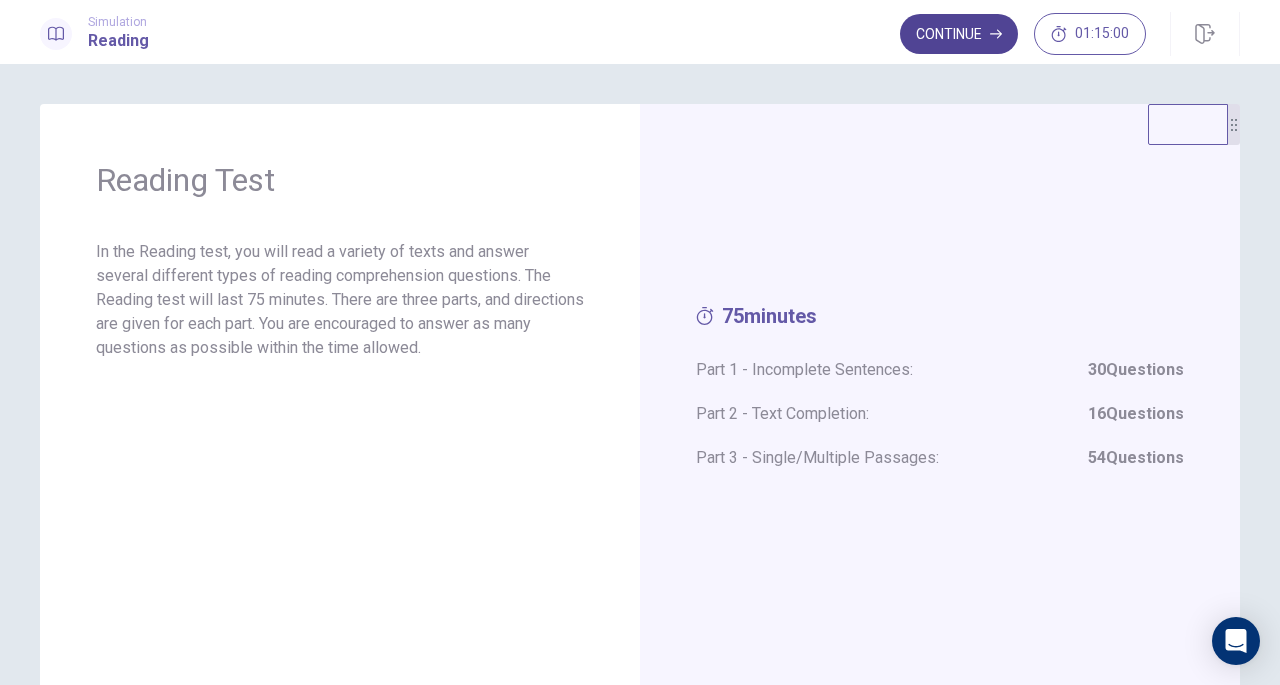 click on "Continue" at bounding box center [959, 34] 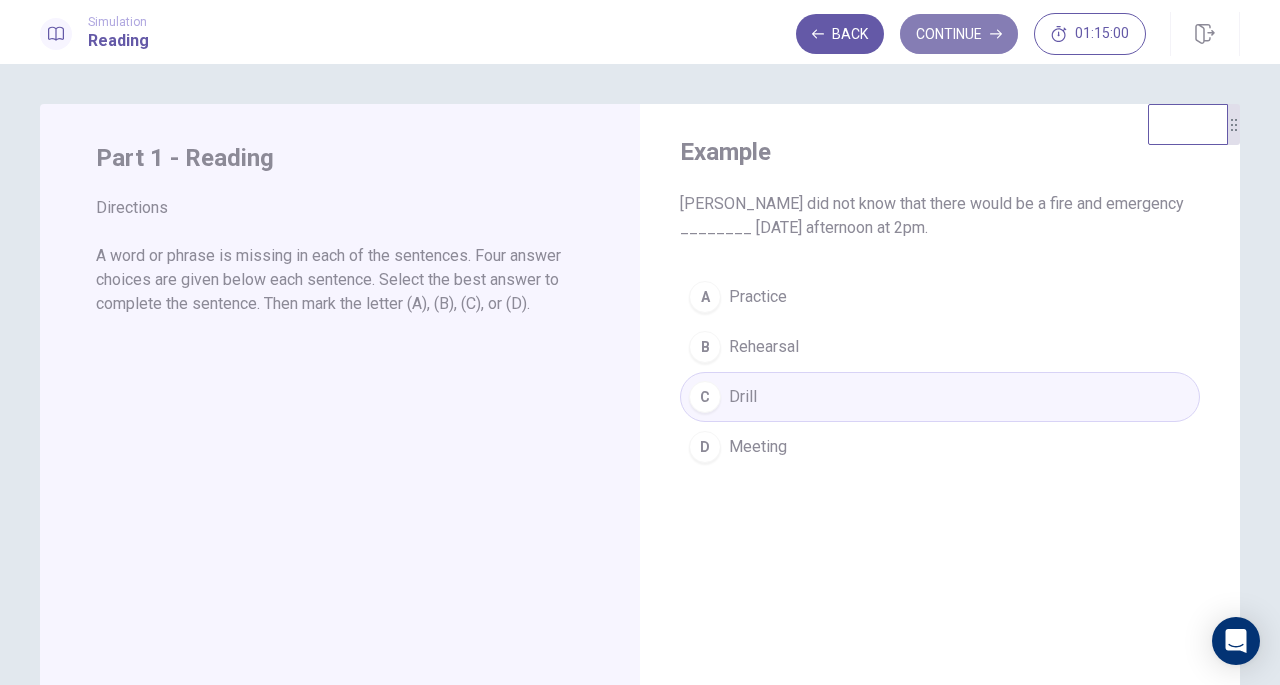 click on "Continue" at bounding box center [959, 34] 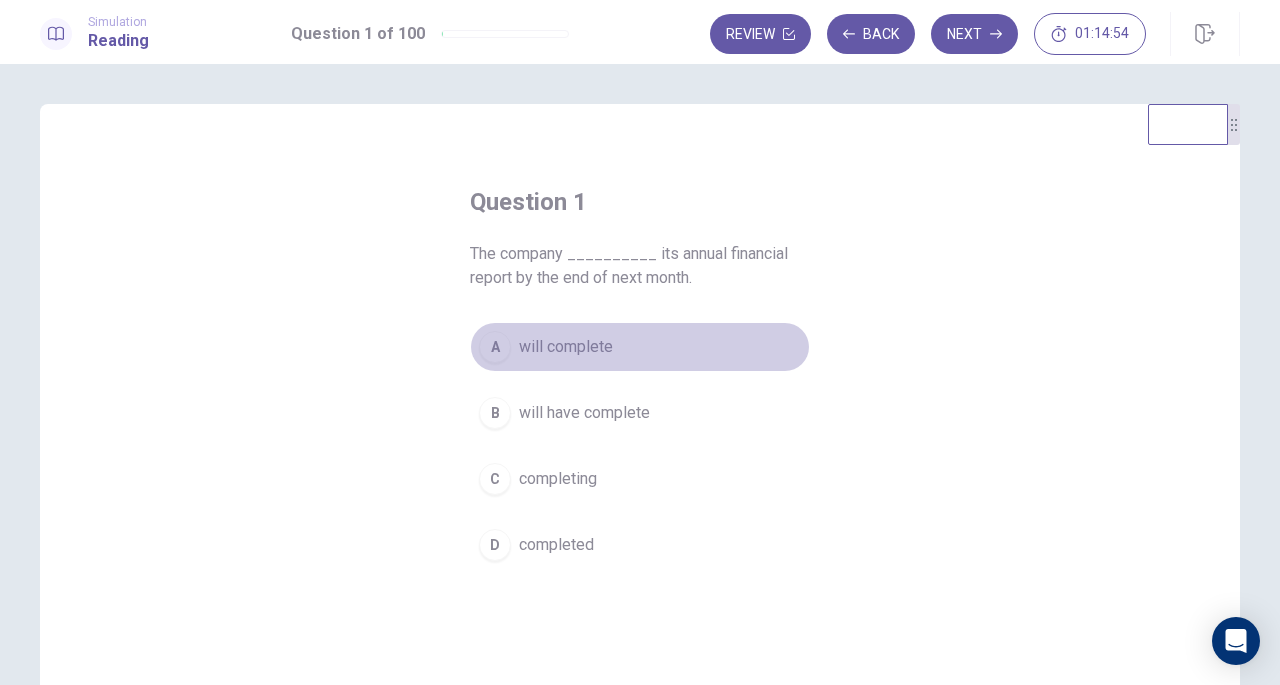 click on "will complete" at bounding box center (566, 347) 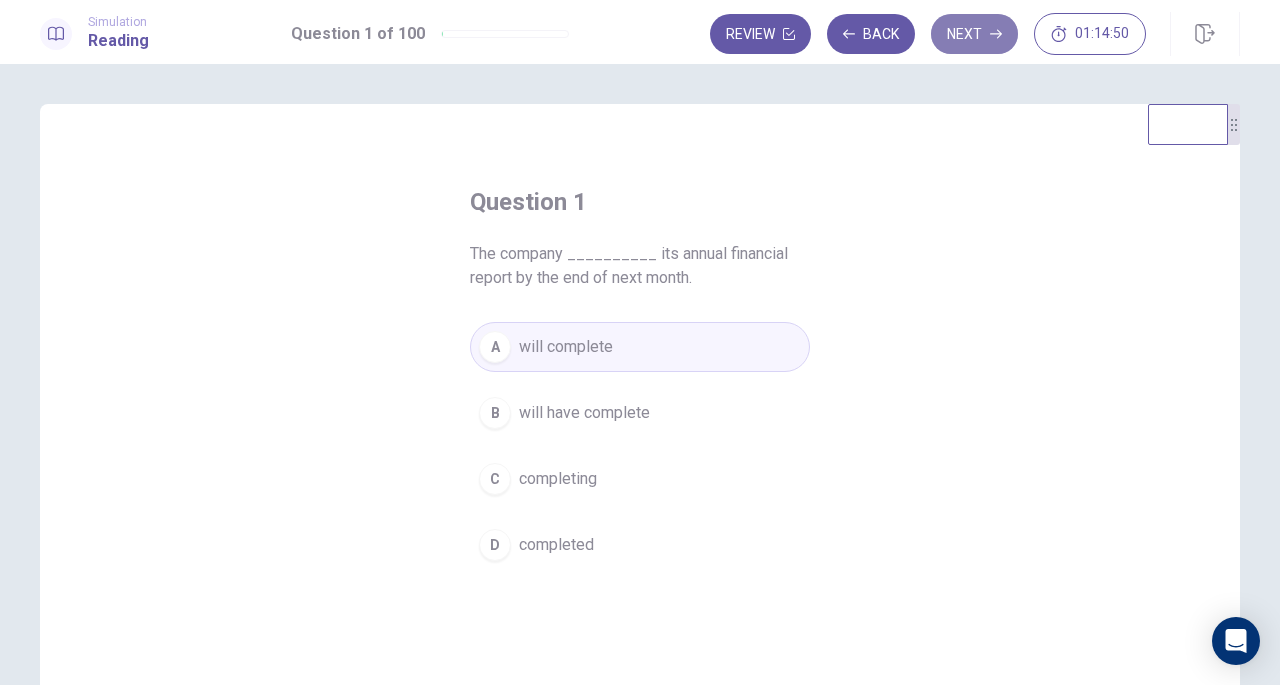 click on "Next" at bounding box center (974, 34) 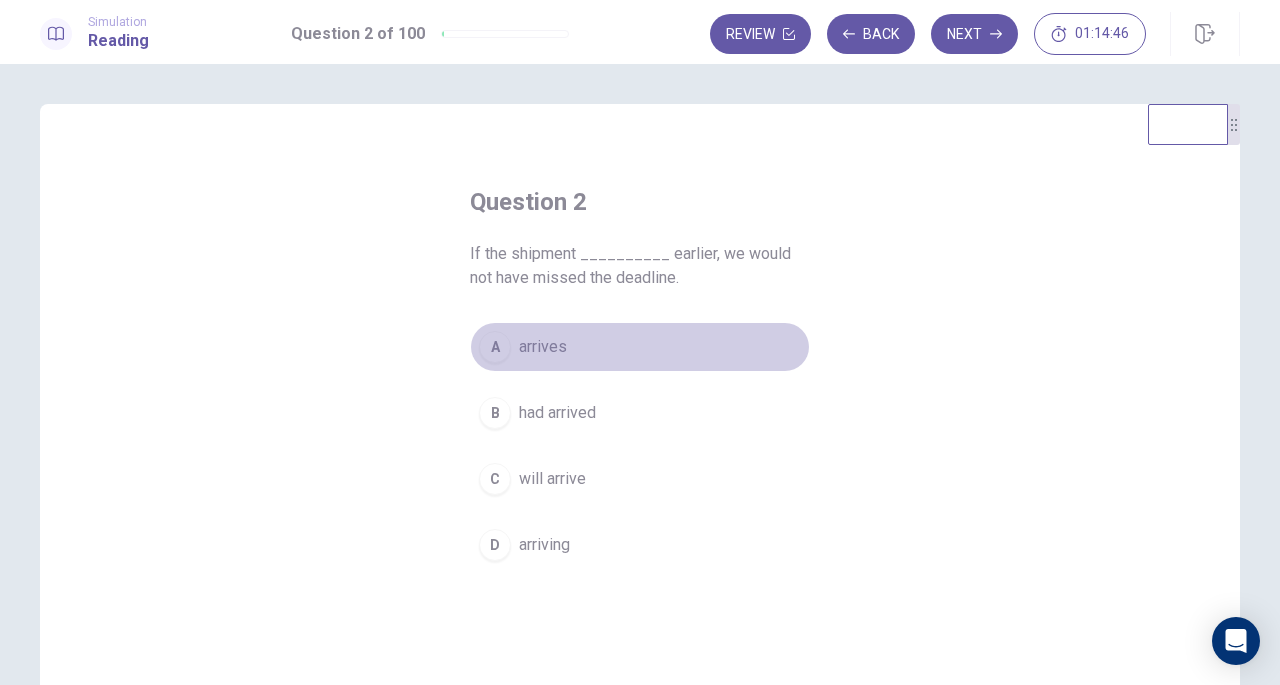 click on "arrives" at bounding box center [543, 347] 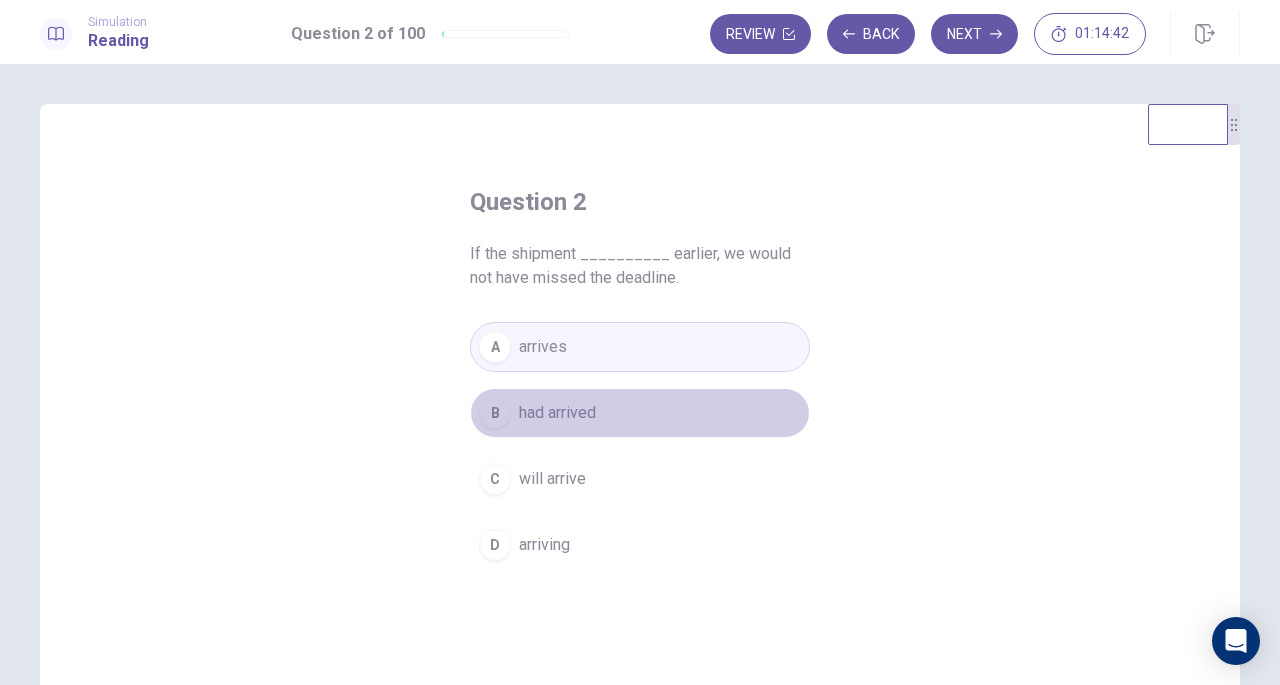 click on "B had arrived" at bounding box center [640, 413] 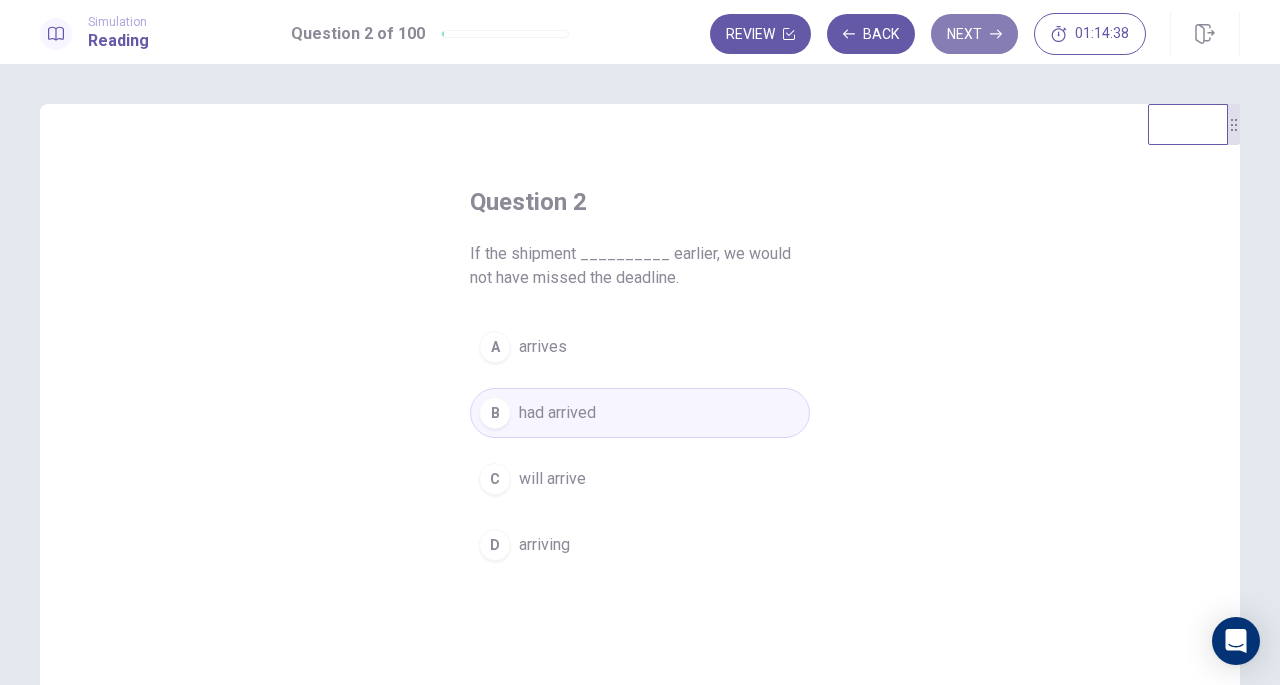 click on "Next" at bounding box center [974, 34] 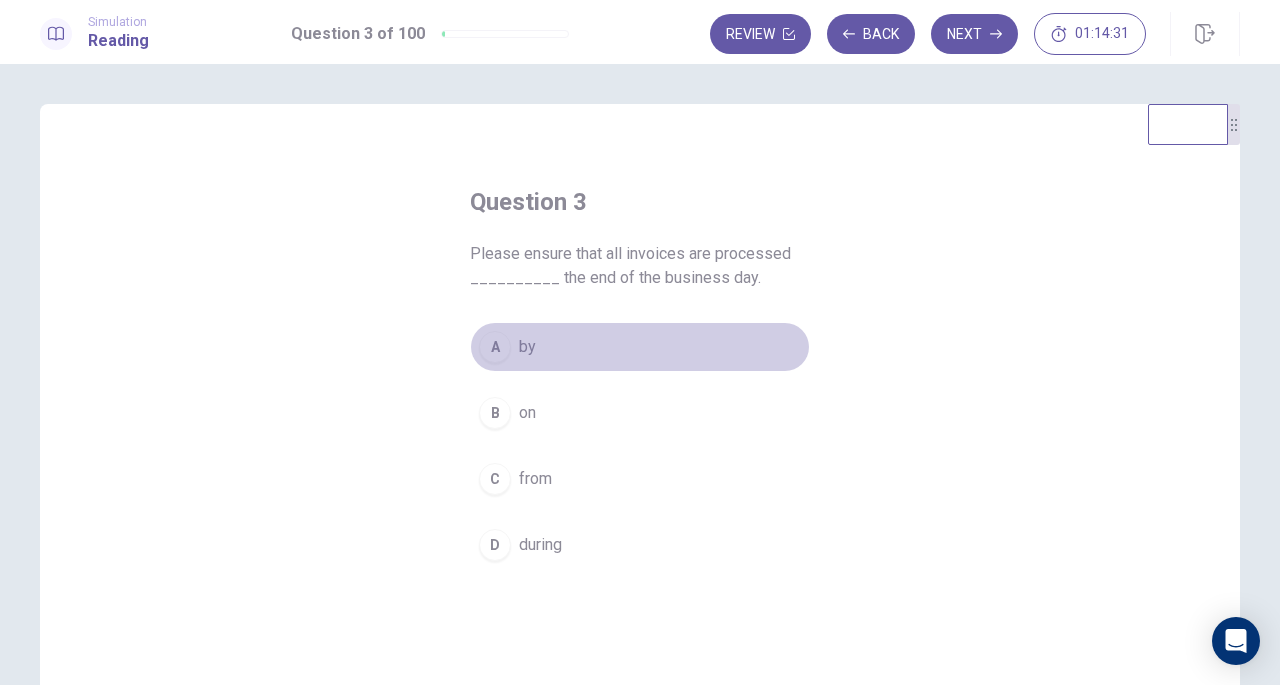 click on "A by" at bounding box center (640, 347) 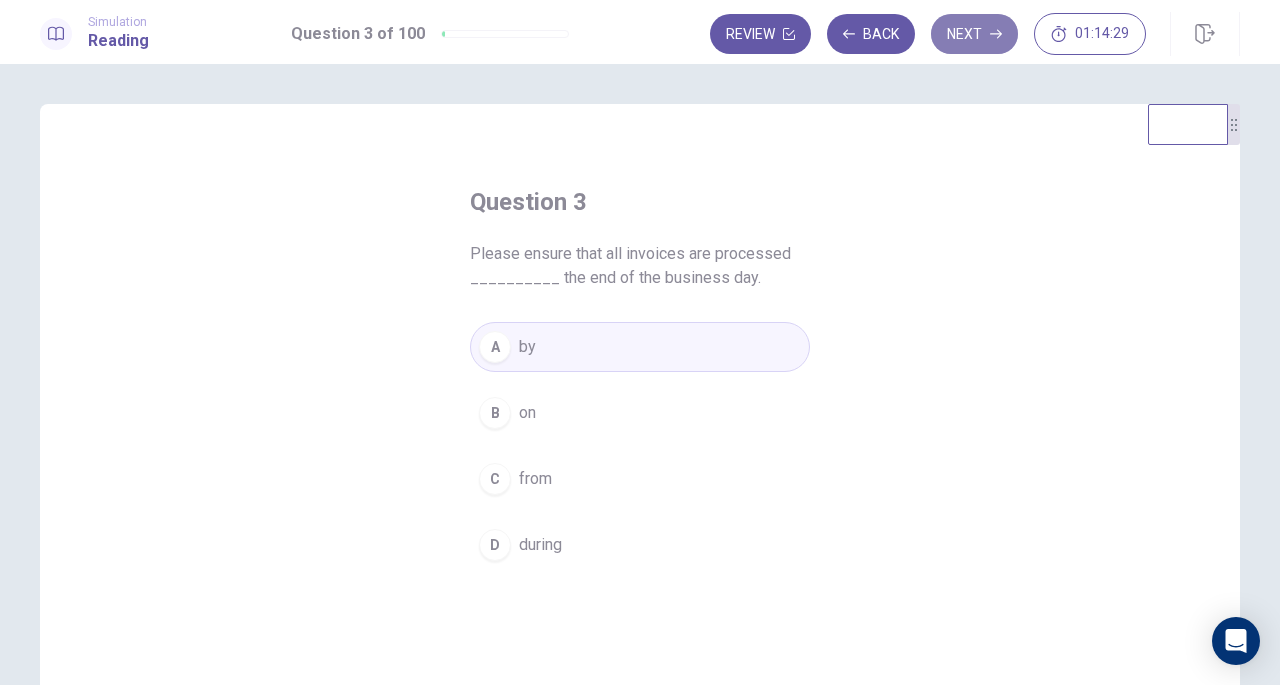 click on "Next" at bounding box center (974, 34) 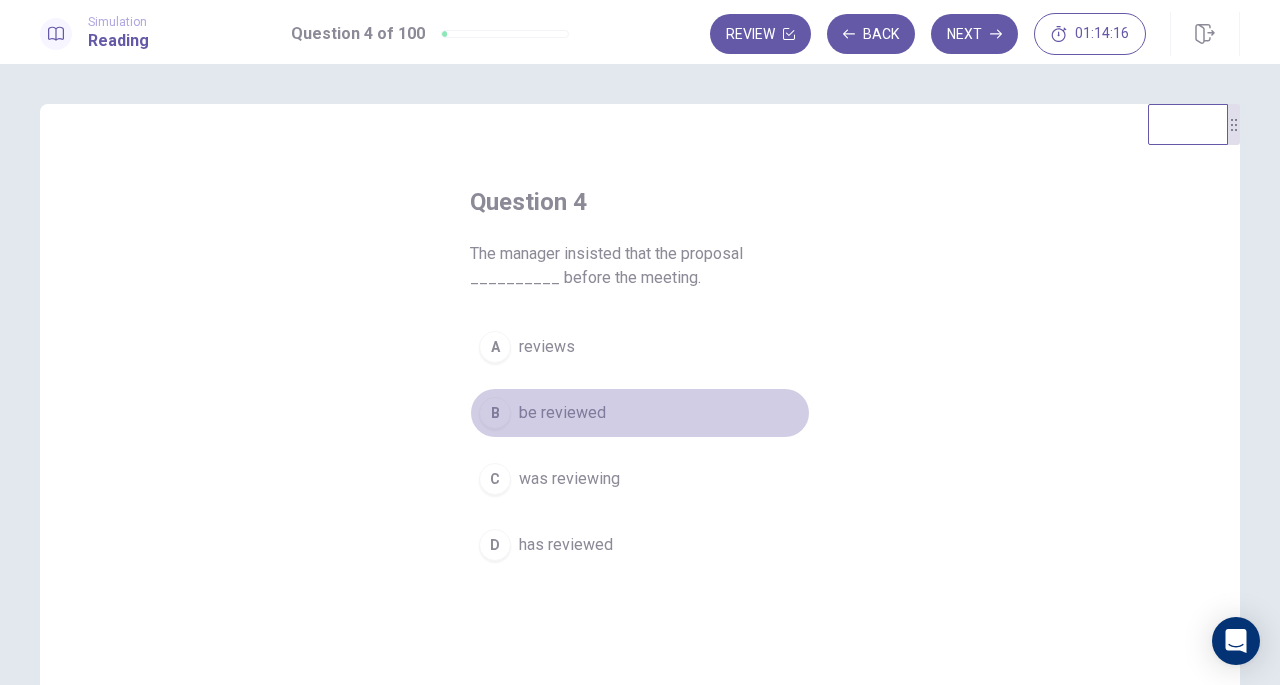 click on "be reviewed" at bounding box center [562, 413] 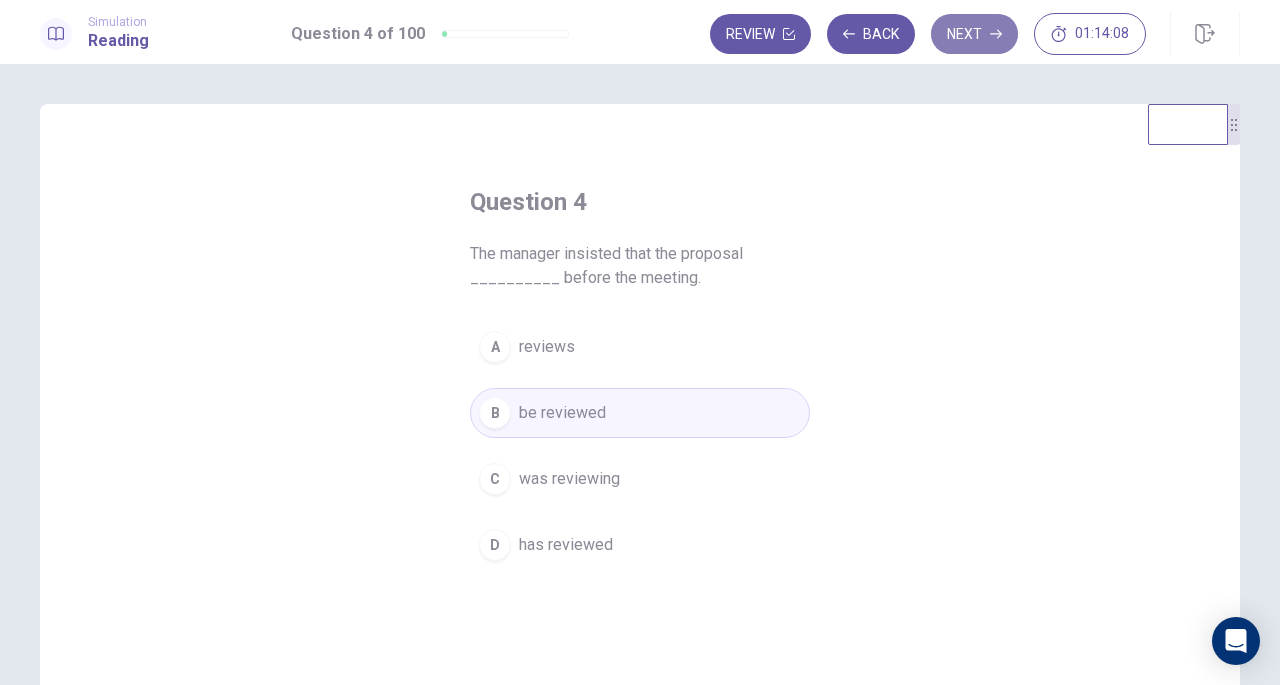 click on "Next" at bounding box center [974, 34] 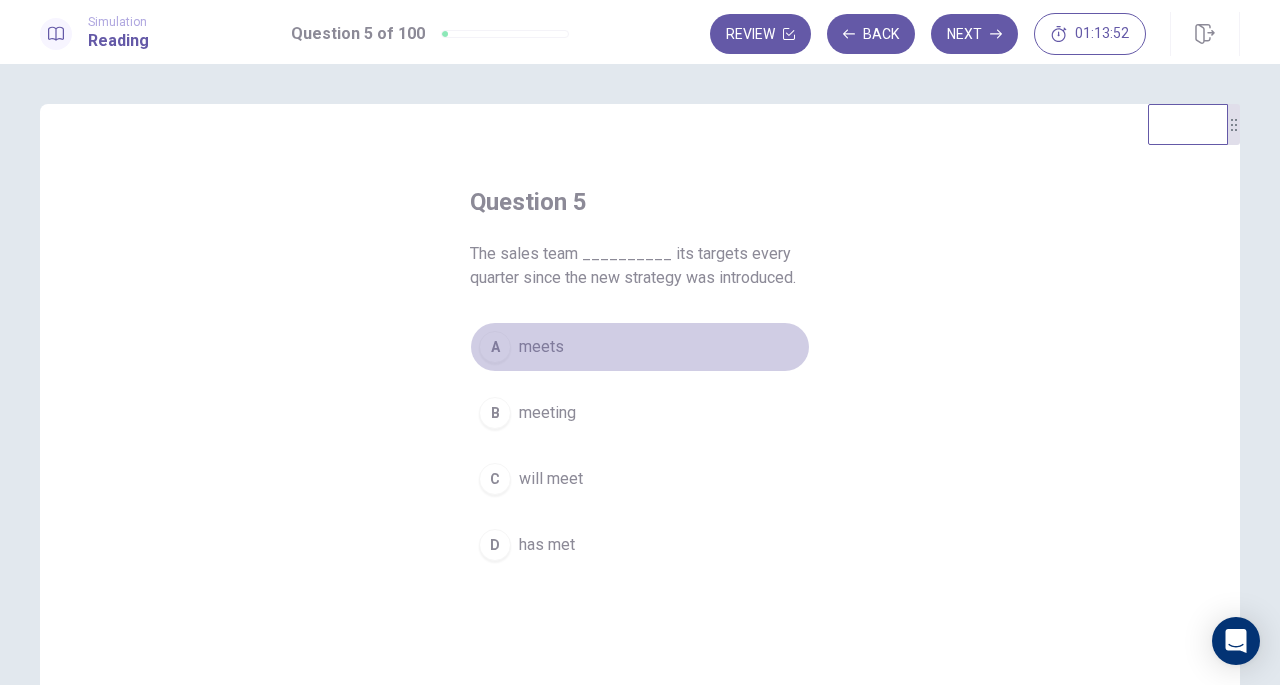 click on "meets" at bounding box center (541, 347) 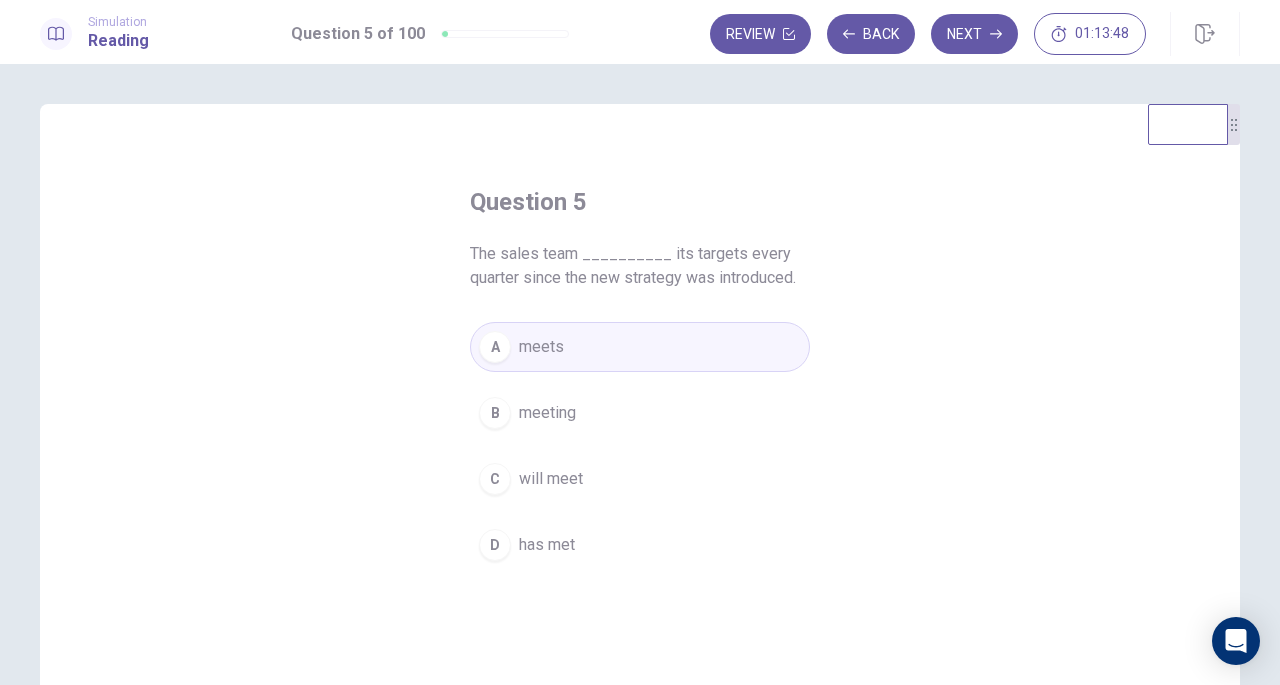 click on "D has met" at bounding box center [640, 545] 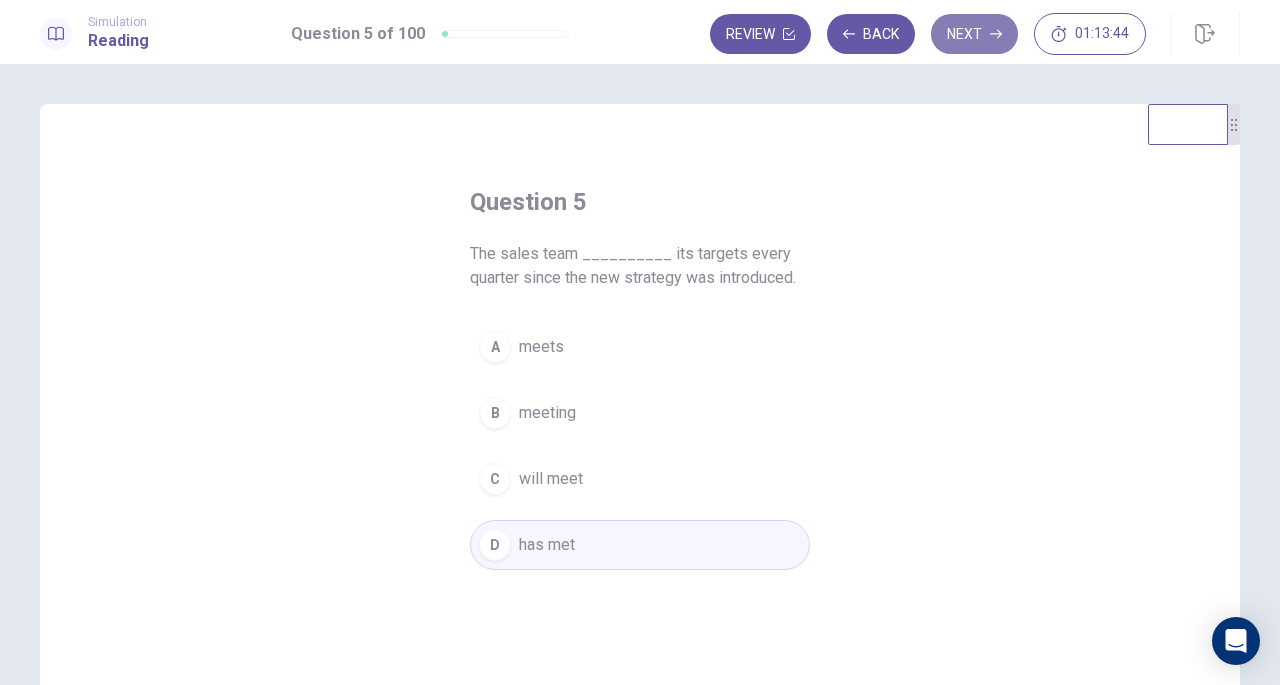 click on "Next" at bounding box center [974, 34] 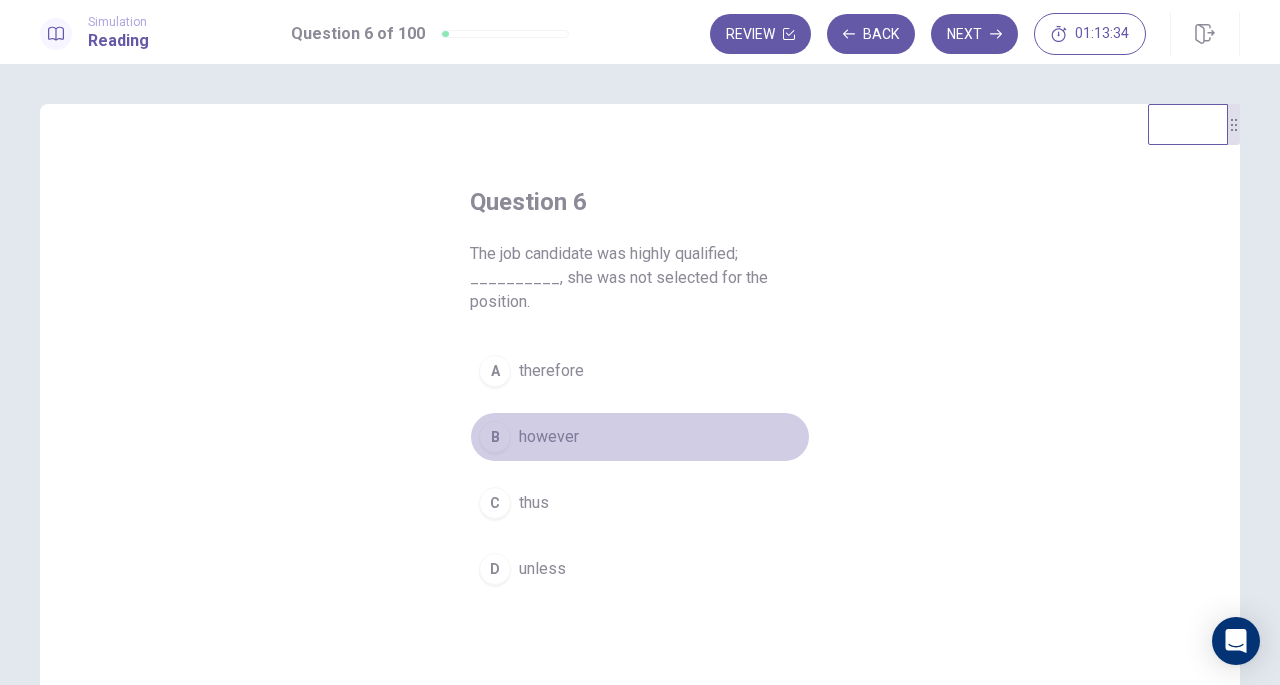 click on "however" at bounding box center (549, 437) 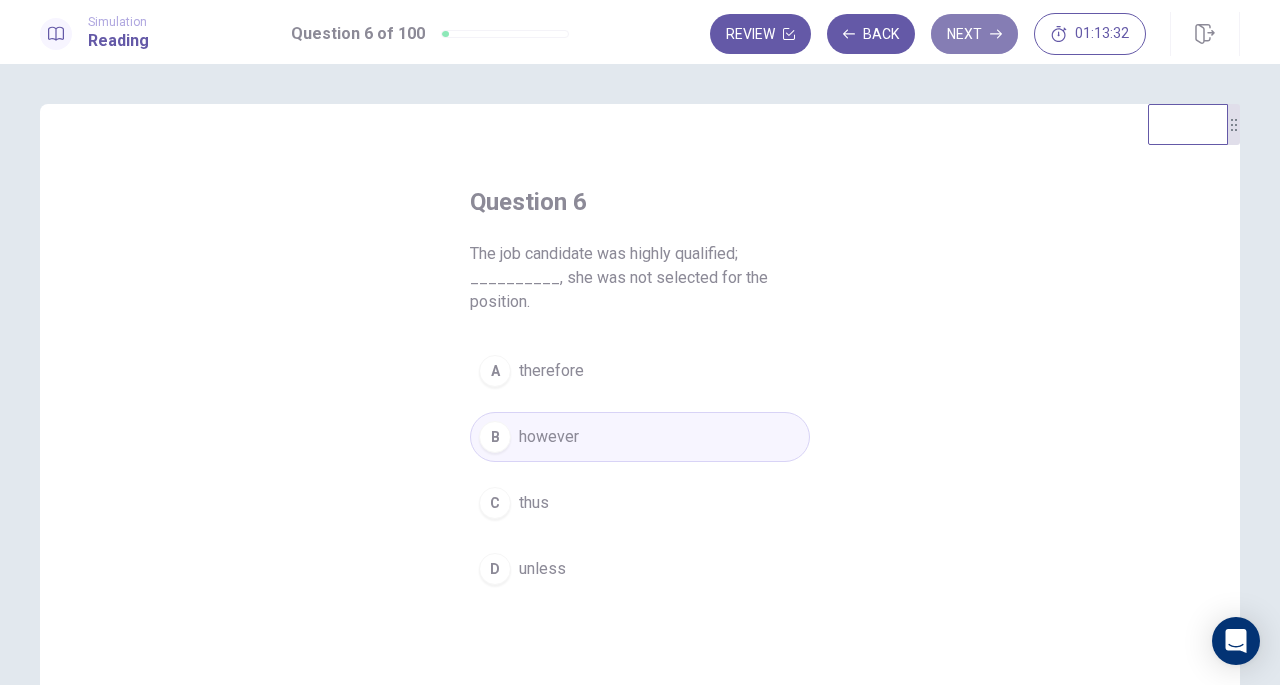 click on "Next" at bounding box center [974, 34] 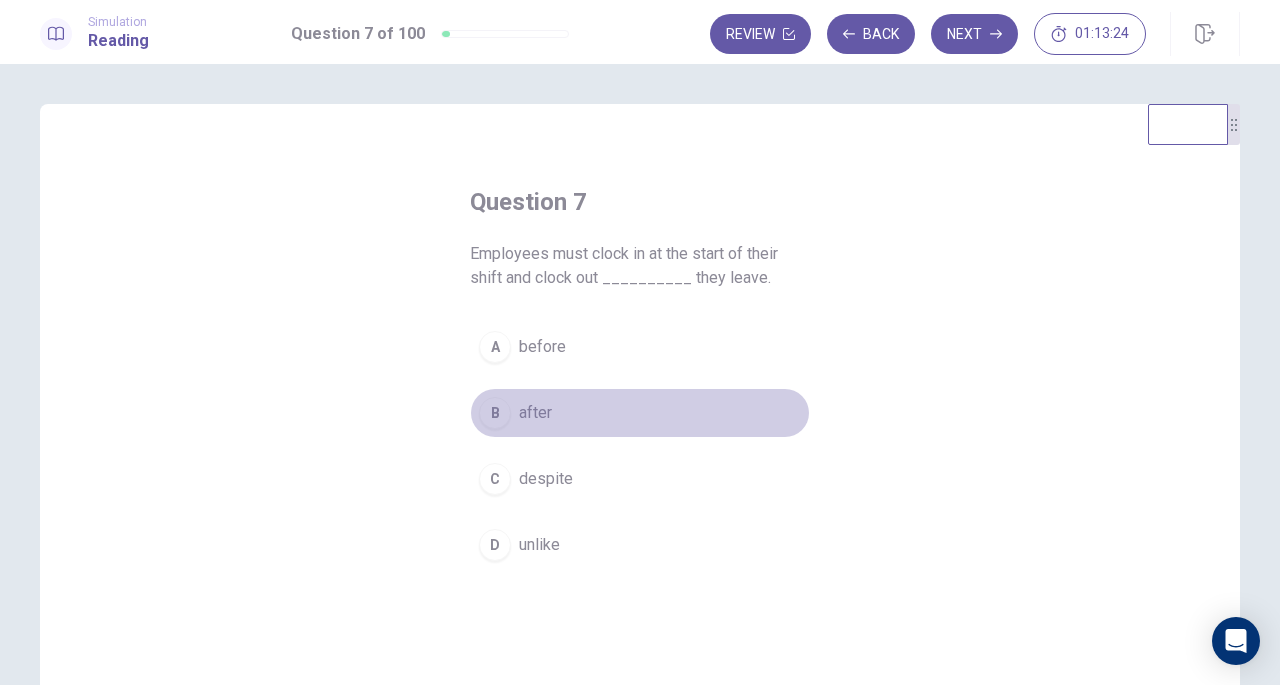 click on "after" at bounding box center (535, 413) 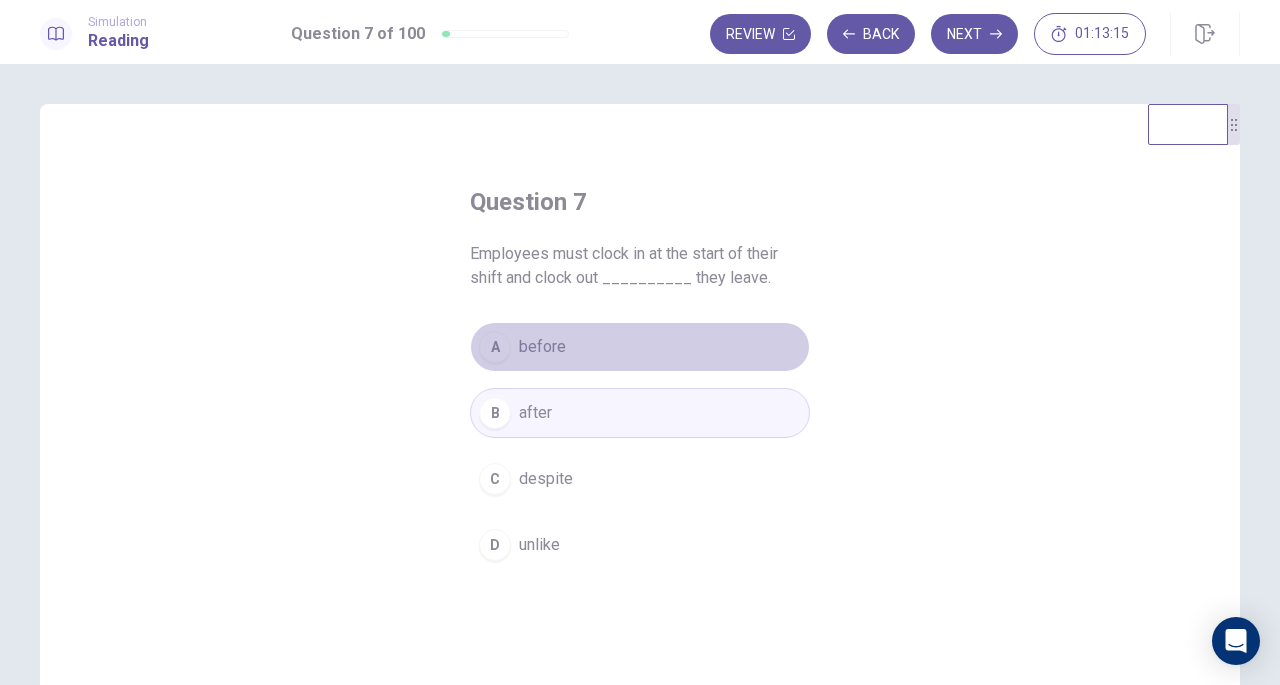 click on "A before" at bounding box center (640, 347) 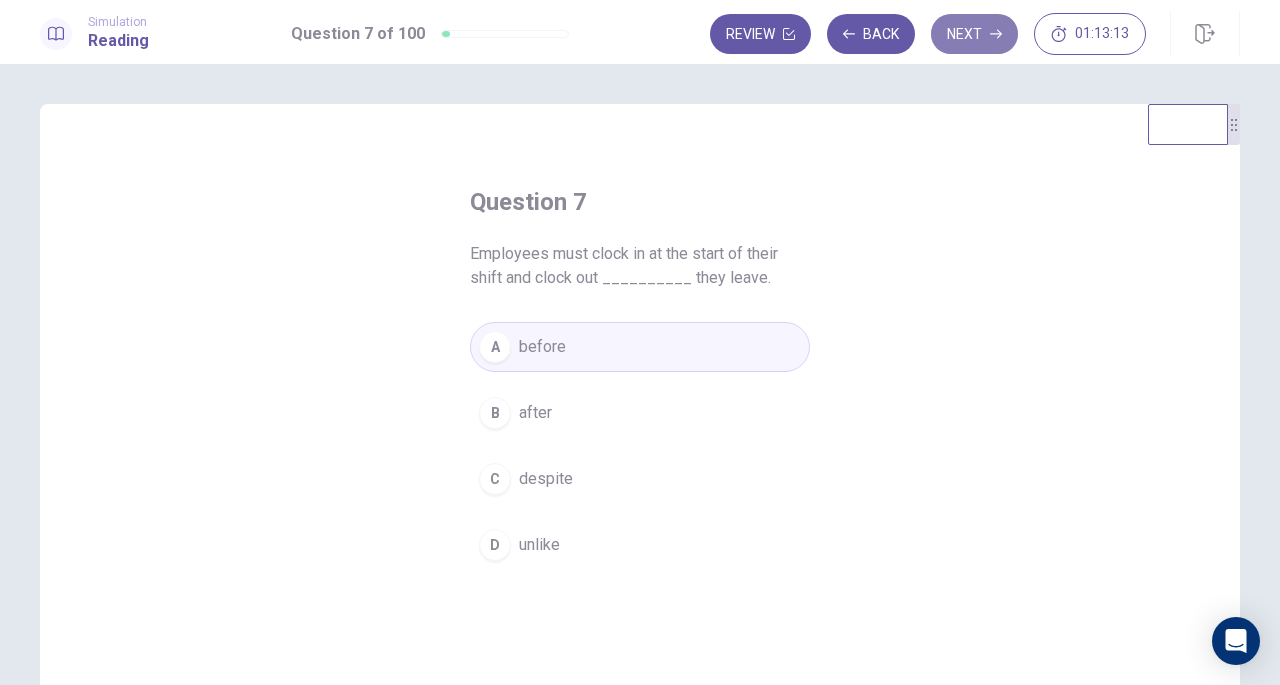 click on "Next" at bounding box center (974, 34) 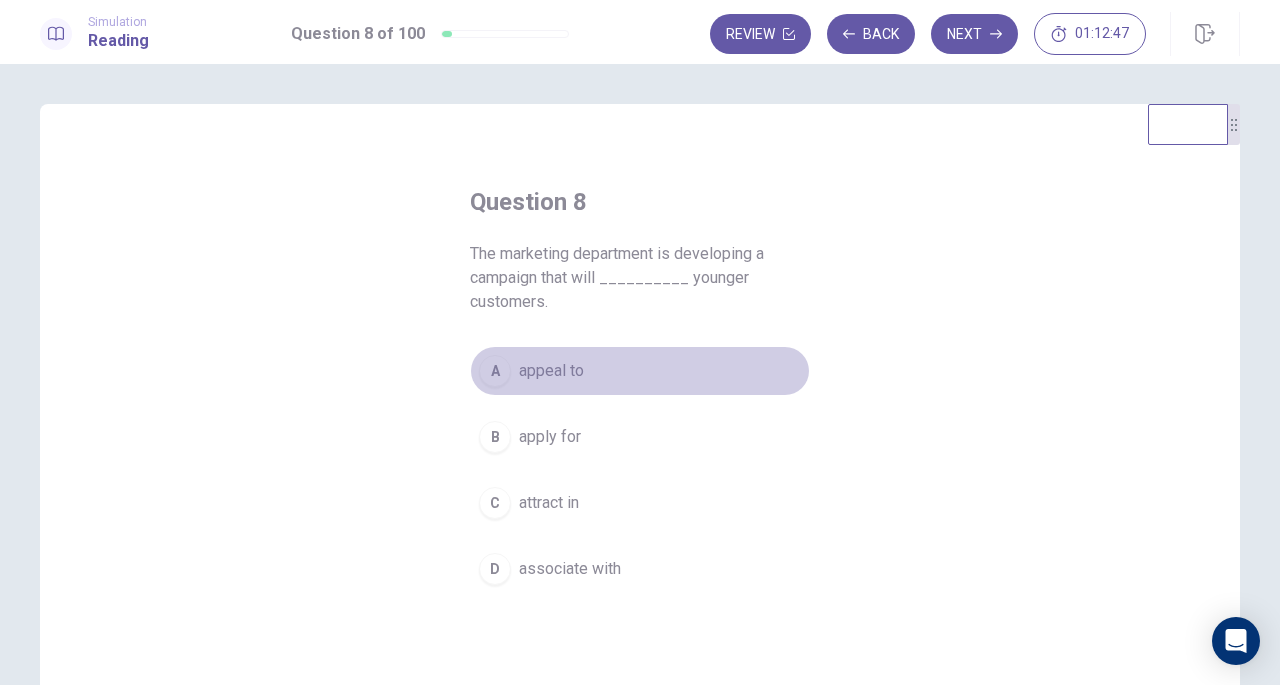 click on "appeal to" at bounding box center [551, 371] 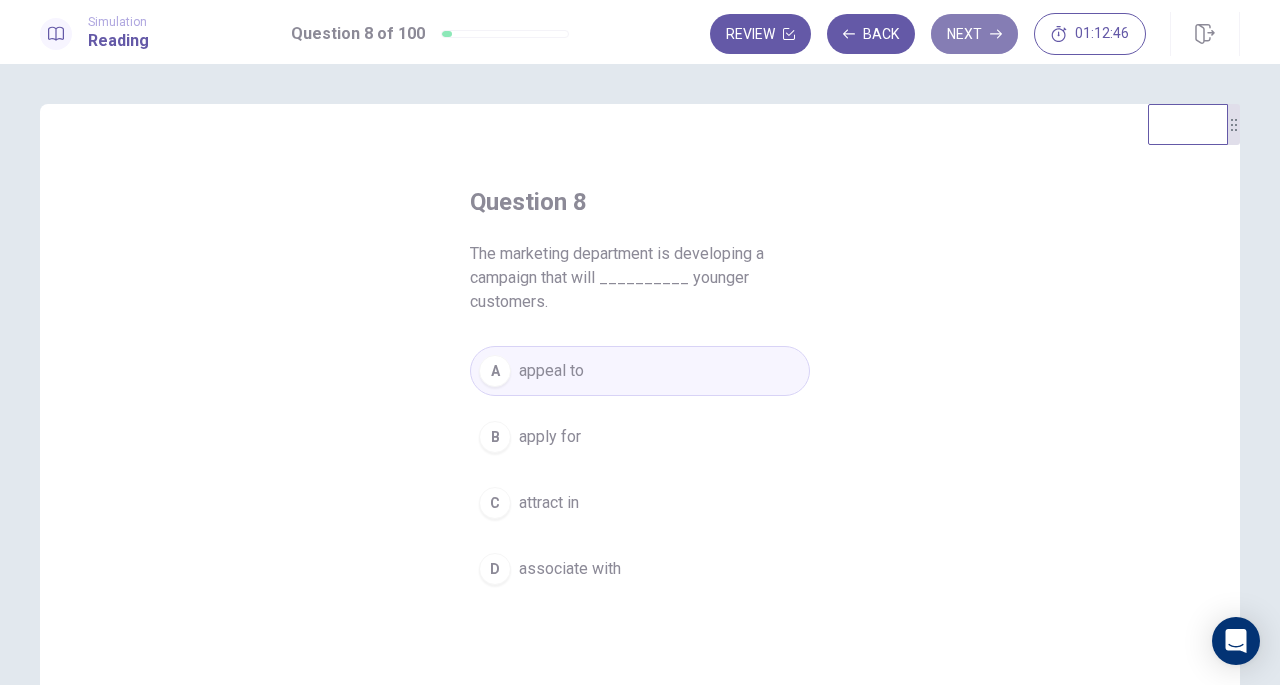 click on "Next" at bounding box center (974, 34) 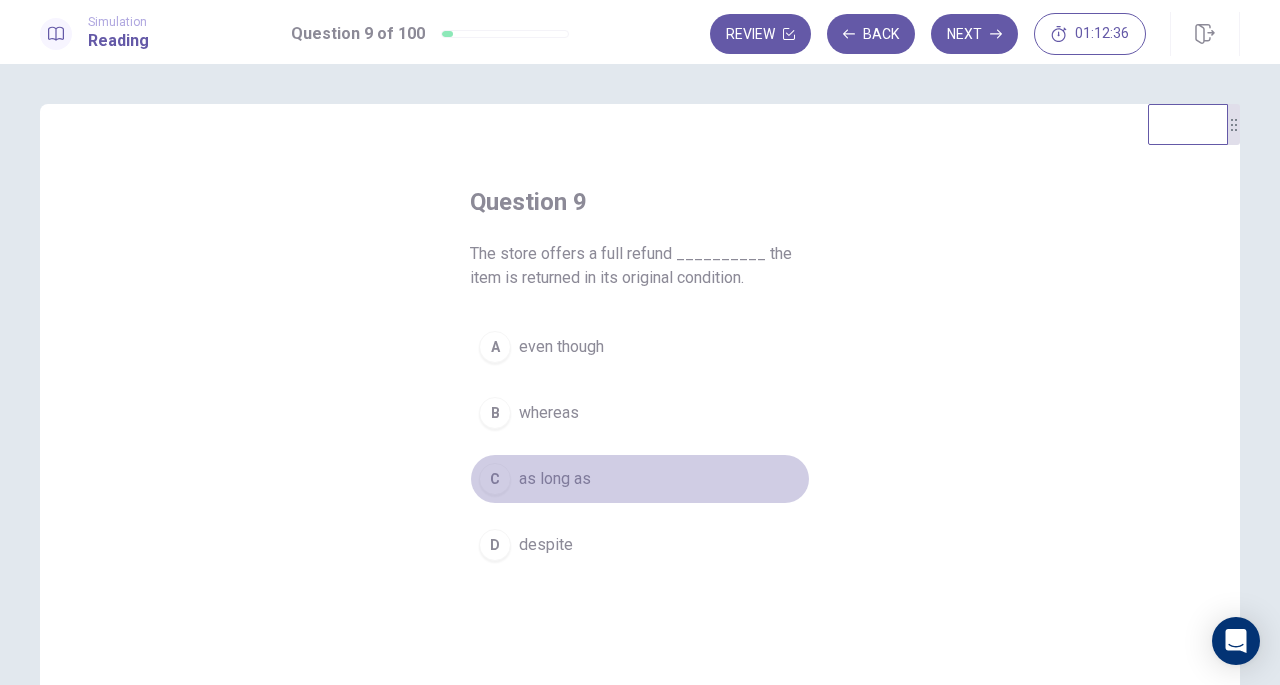 click on "as long as" at bounding box center [555, 479] 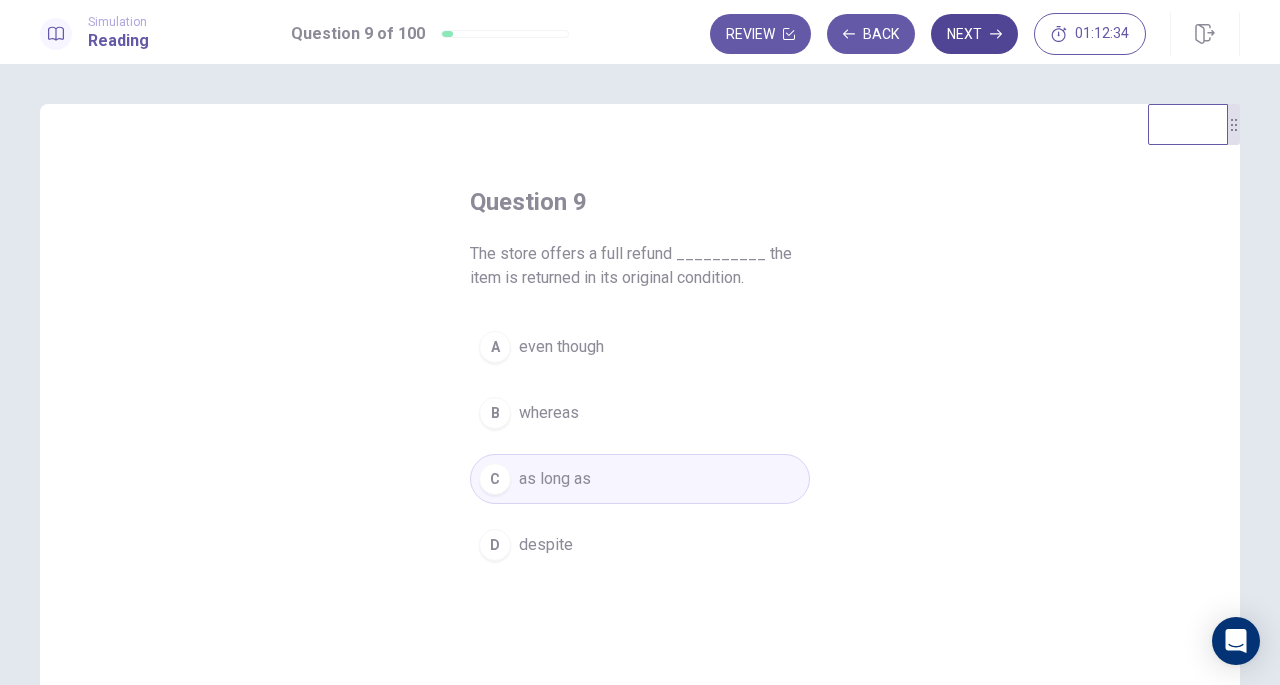 click on "Next" at bounding box center (974, 34) 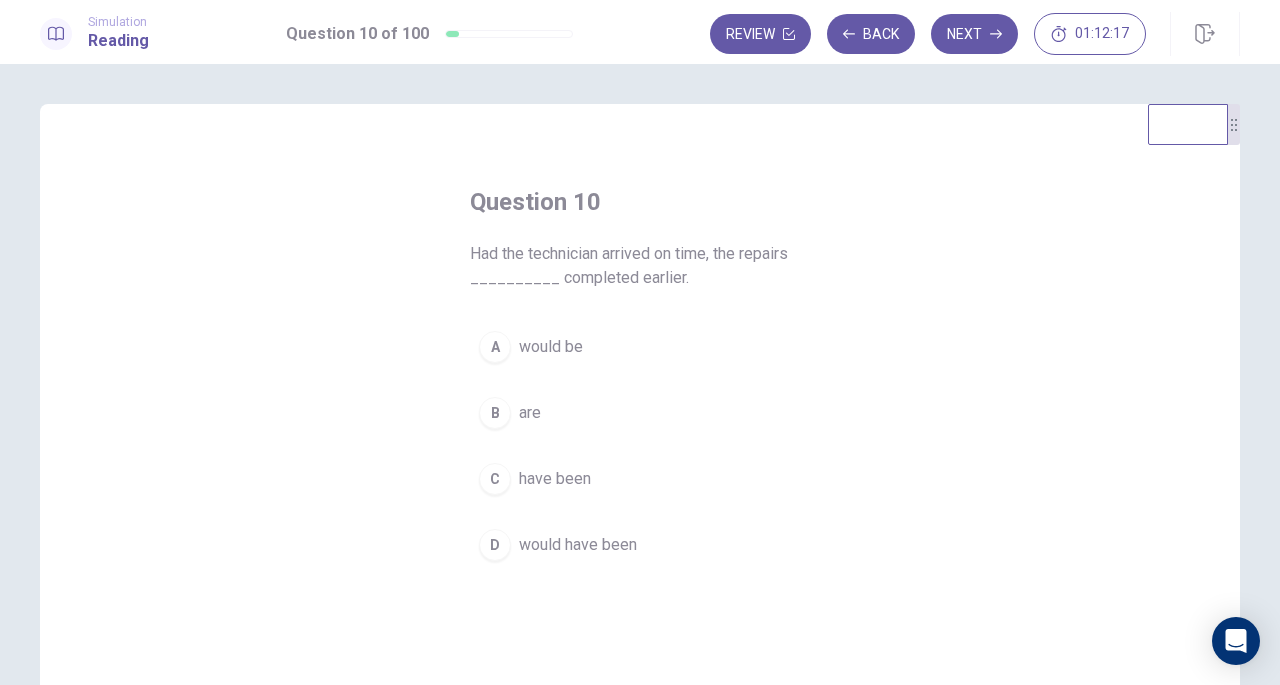 click on "would be" at bounding box center (551, 347) 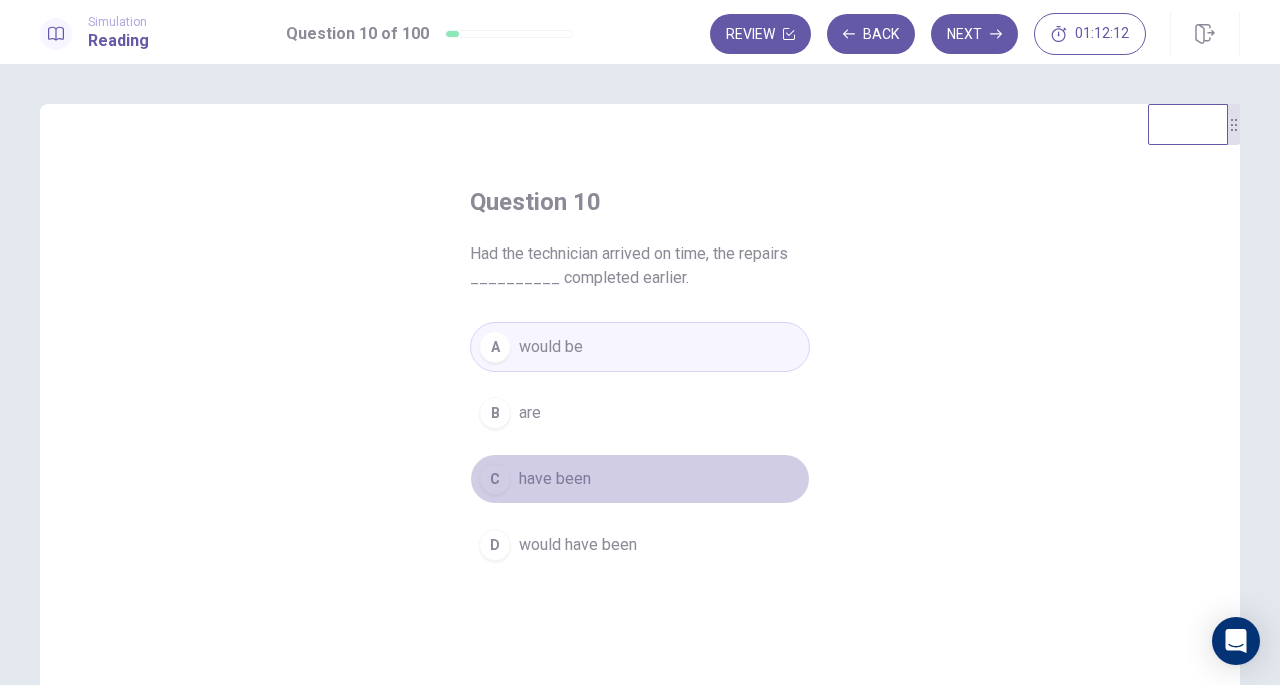 click on "have been" at bounding box center [555, 479] 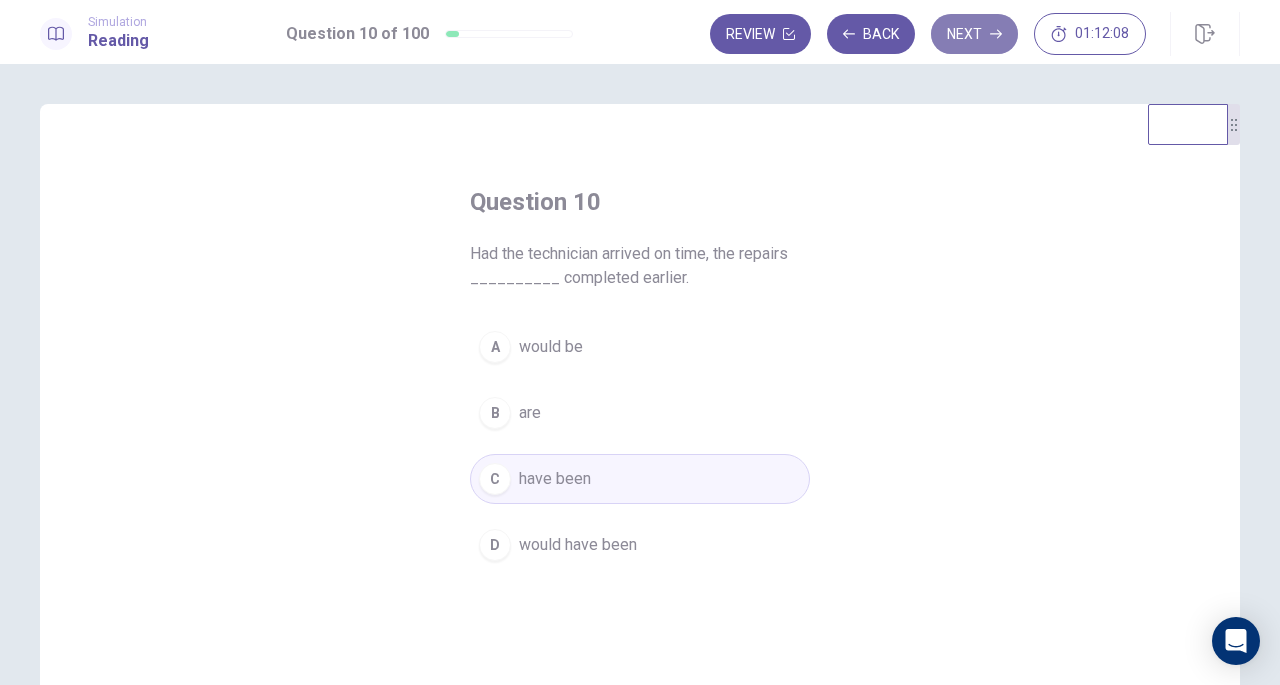 click on "Next" at bounding box center (974, 34) 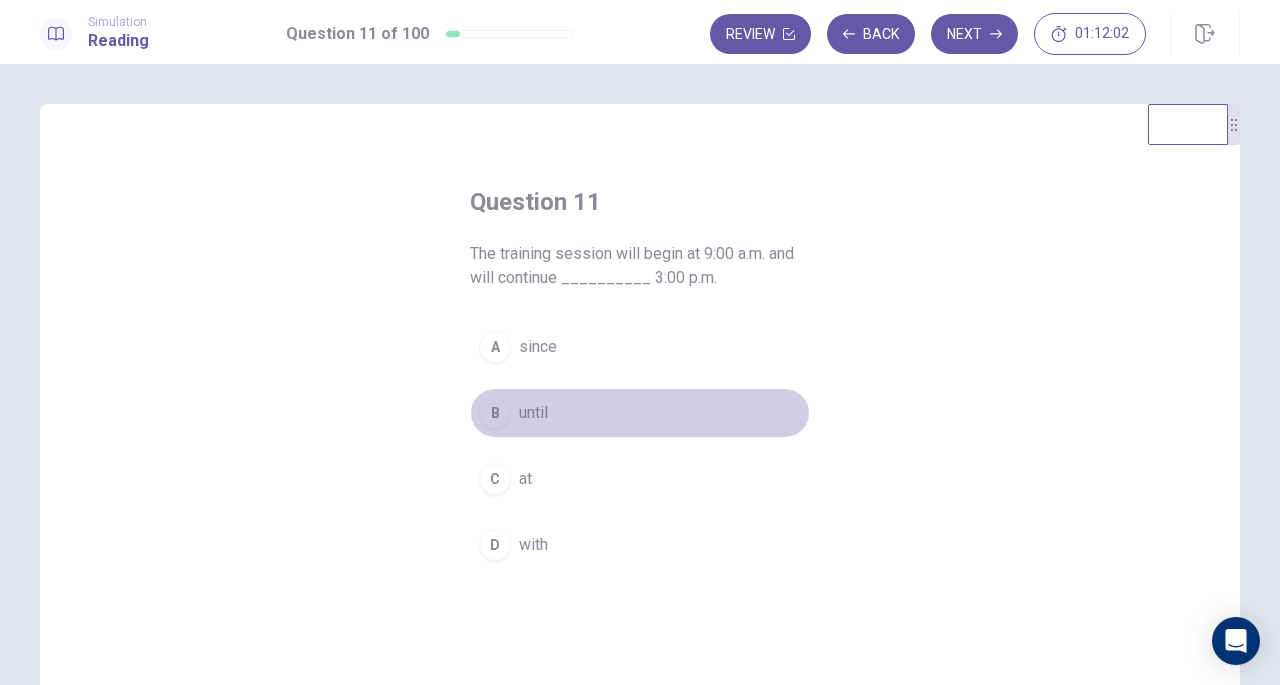 click on "B until" at bounding box center (640, 413) 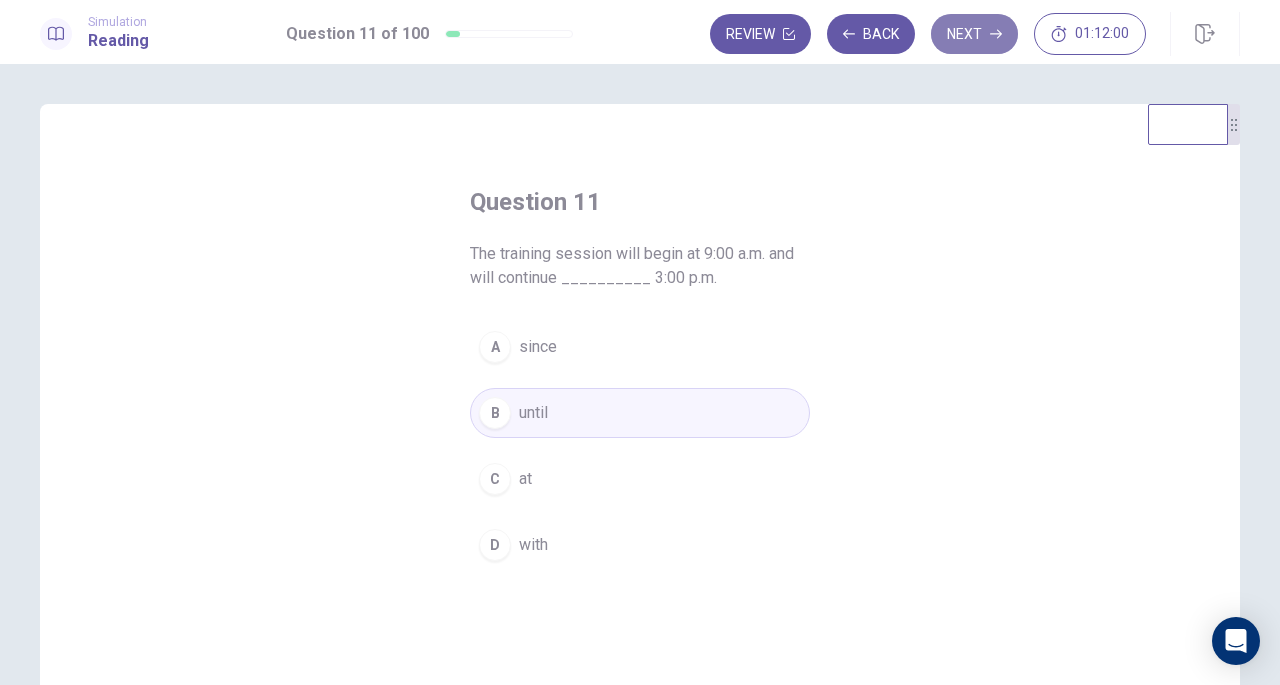 click on "Next" at bounding box center (974, 34) 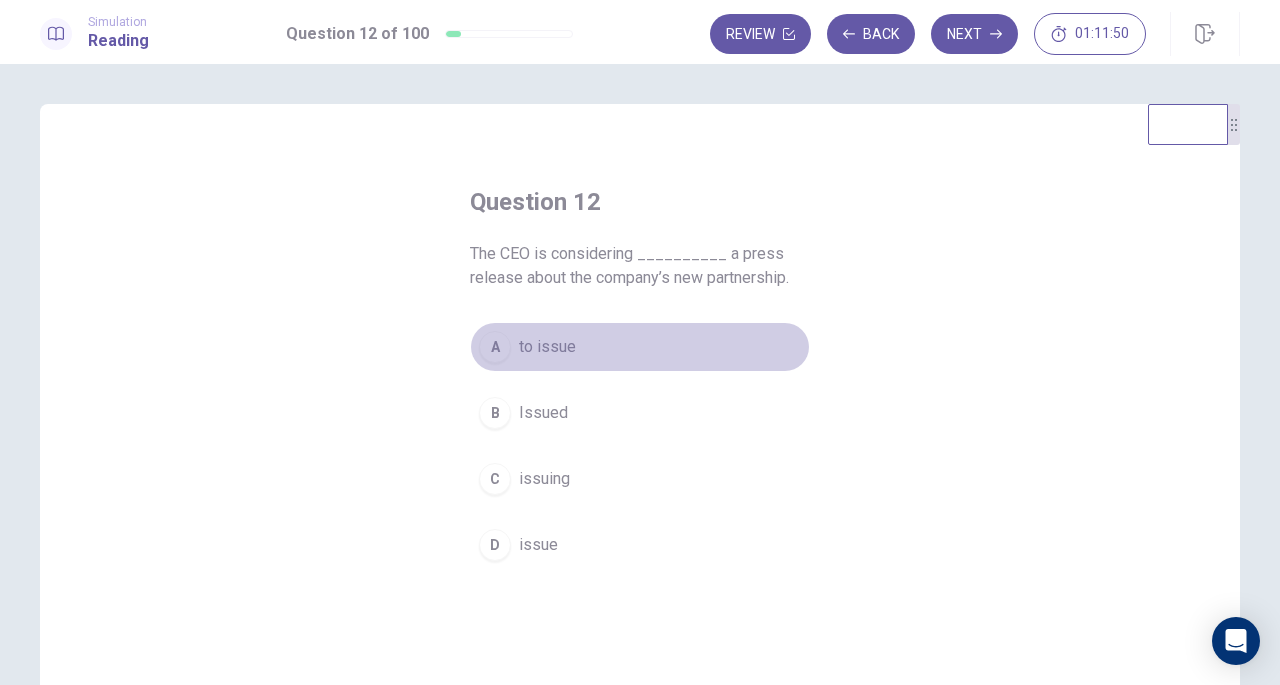 click on "to issue" at bounding box center [547, 347] 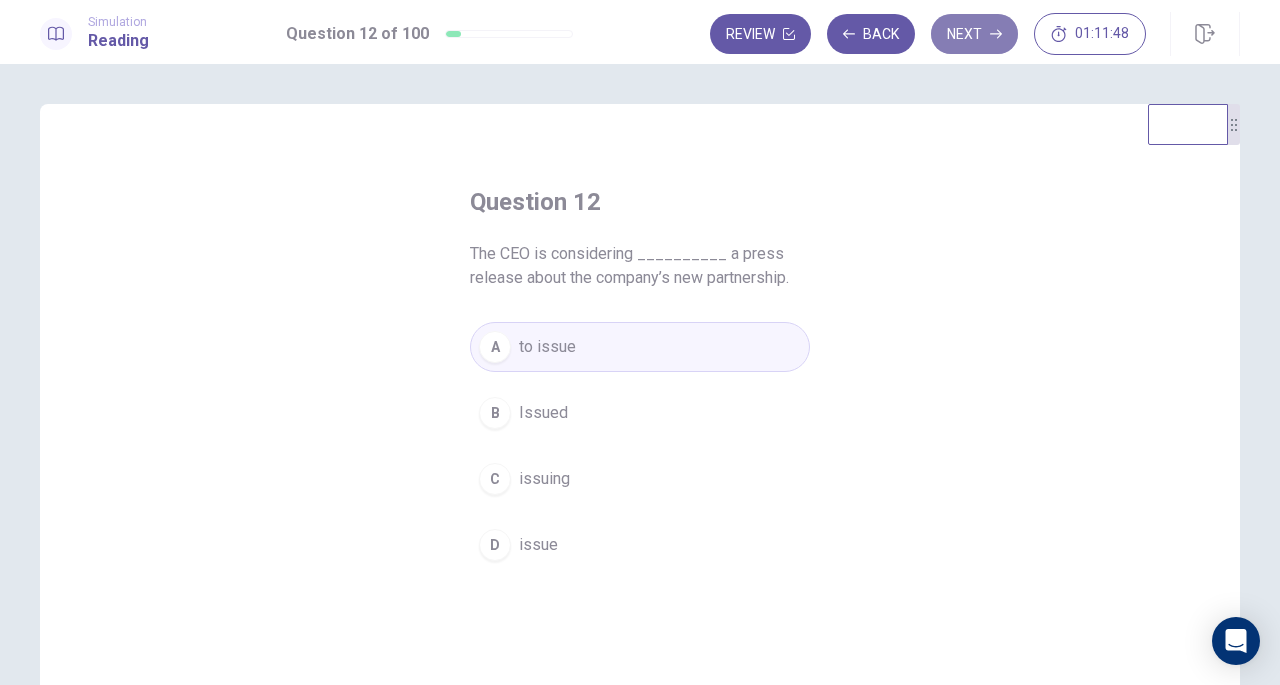 click on "Next" at bounding box center (974, 34) 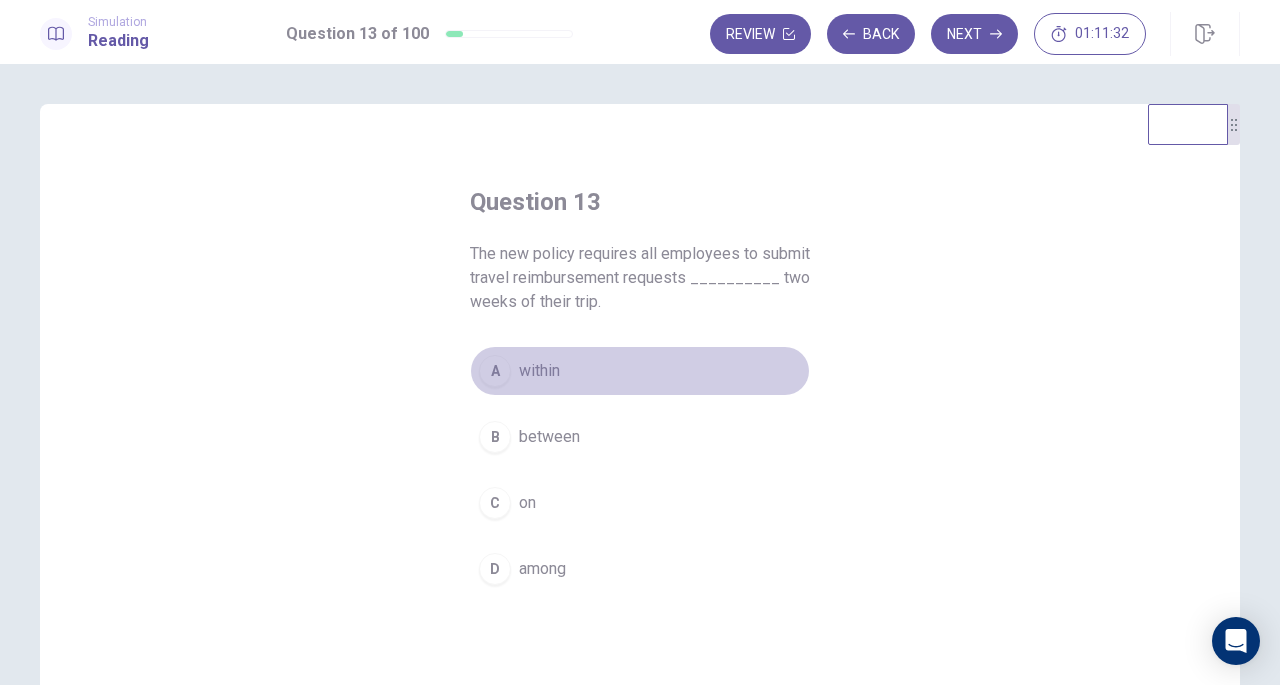 click on "within" at bounding box center [539, 371] 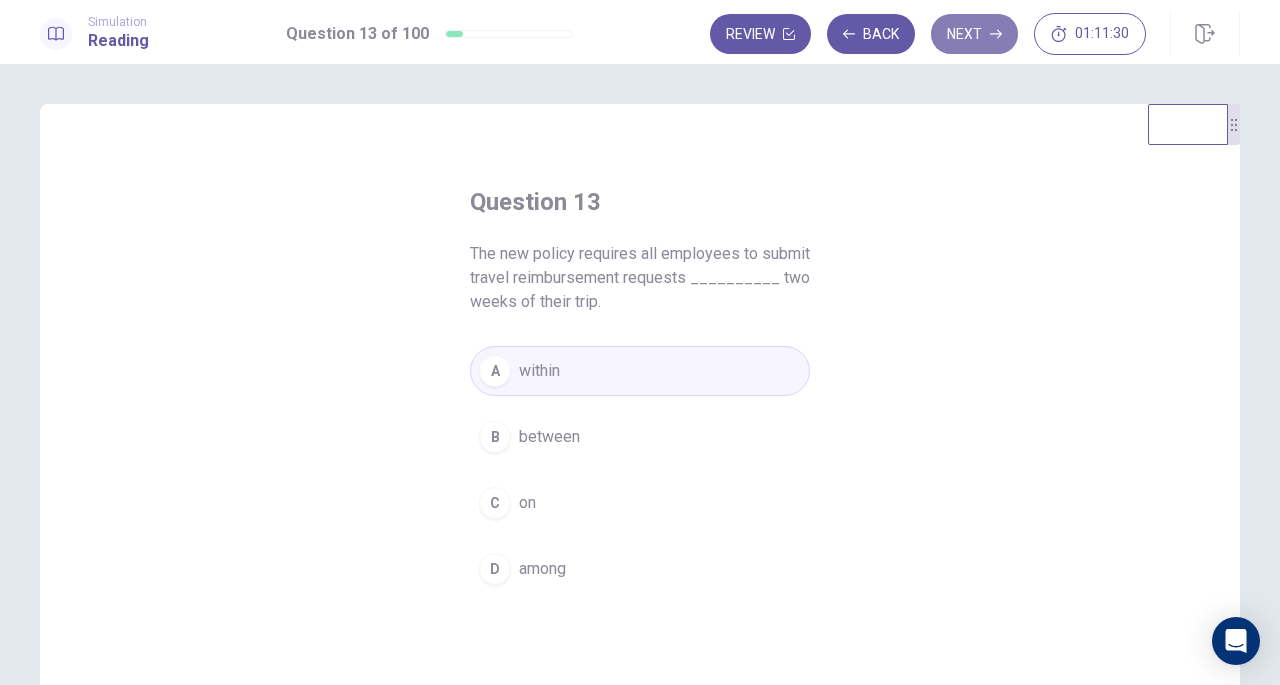 click on "Next" at bounding box center [974, 34] 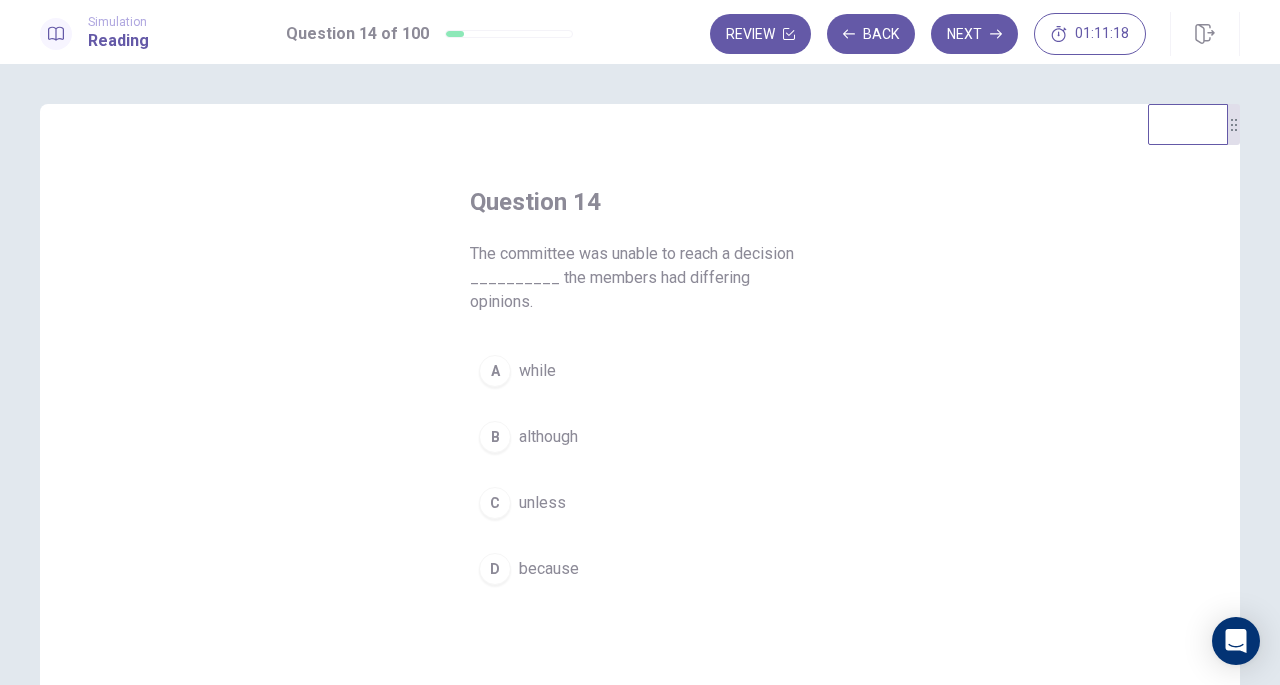 click on "because" at bounding box center (549, 569) 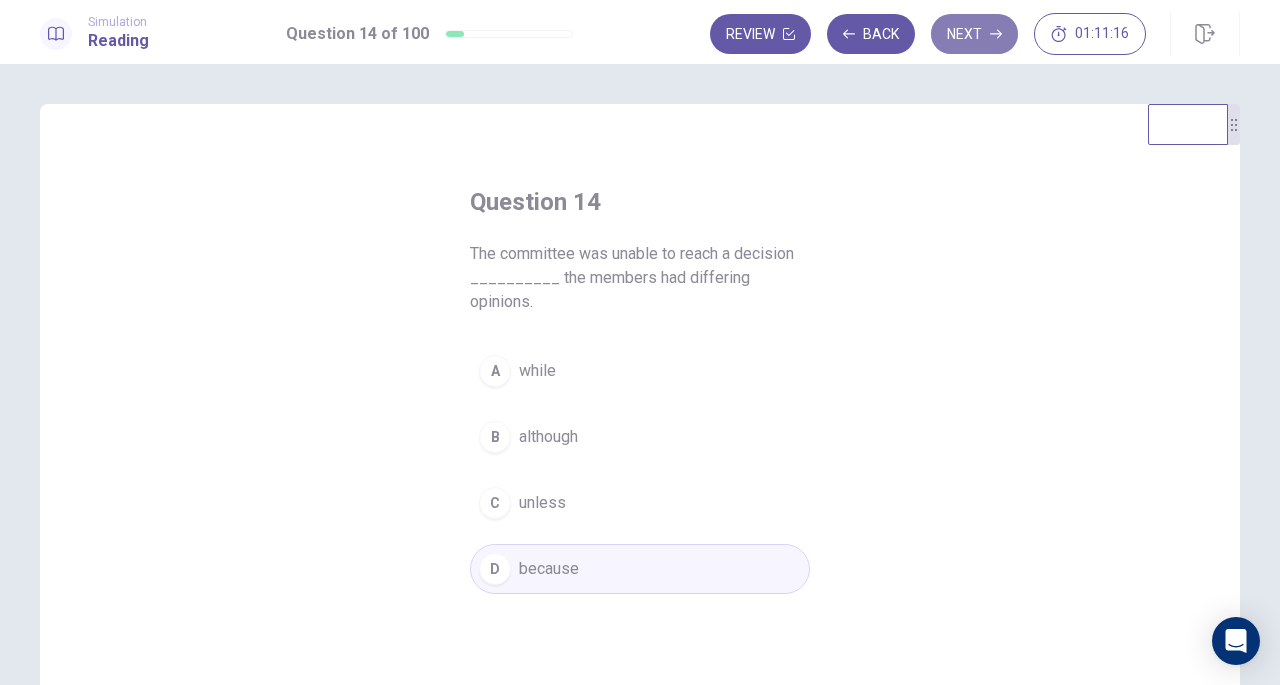 click on "Next" at bounding box center [974, 34] 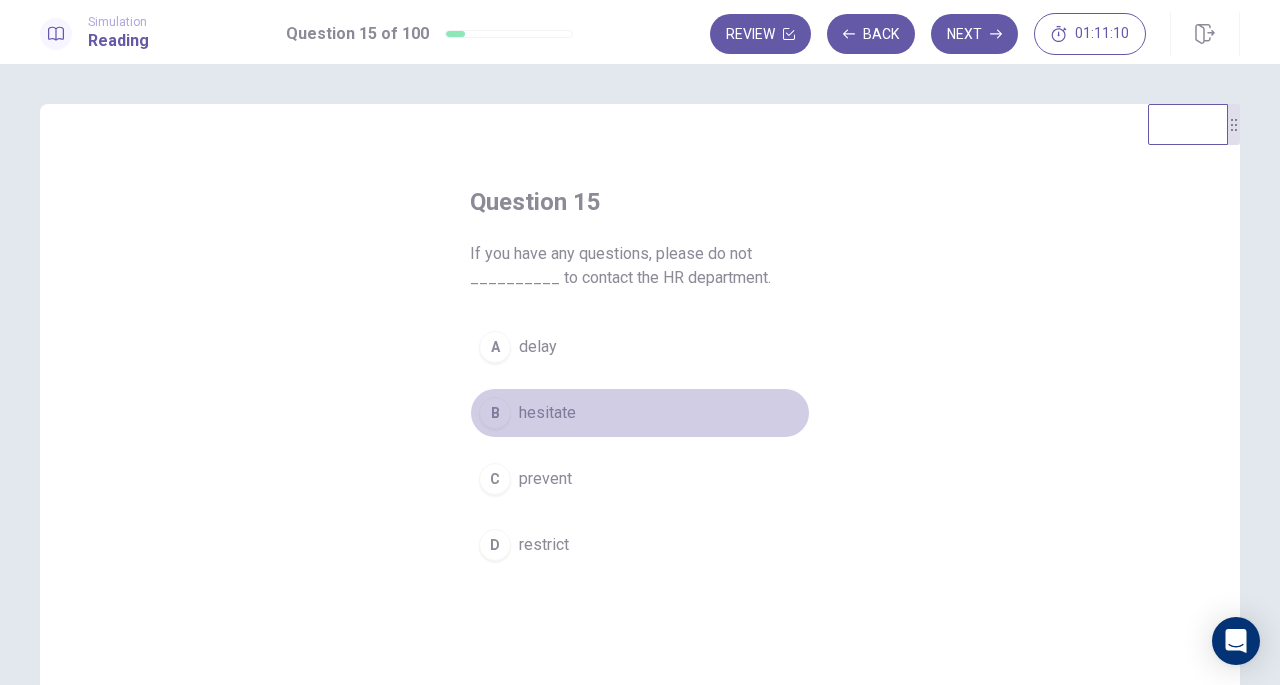 click on "hesitate" at bounding box center (547, 413) 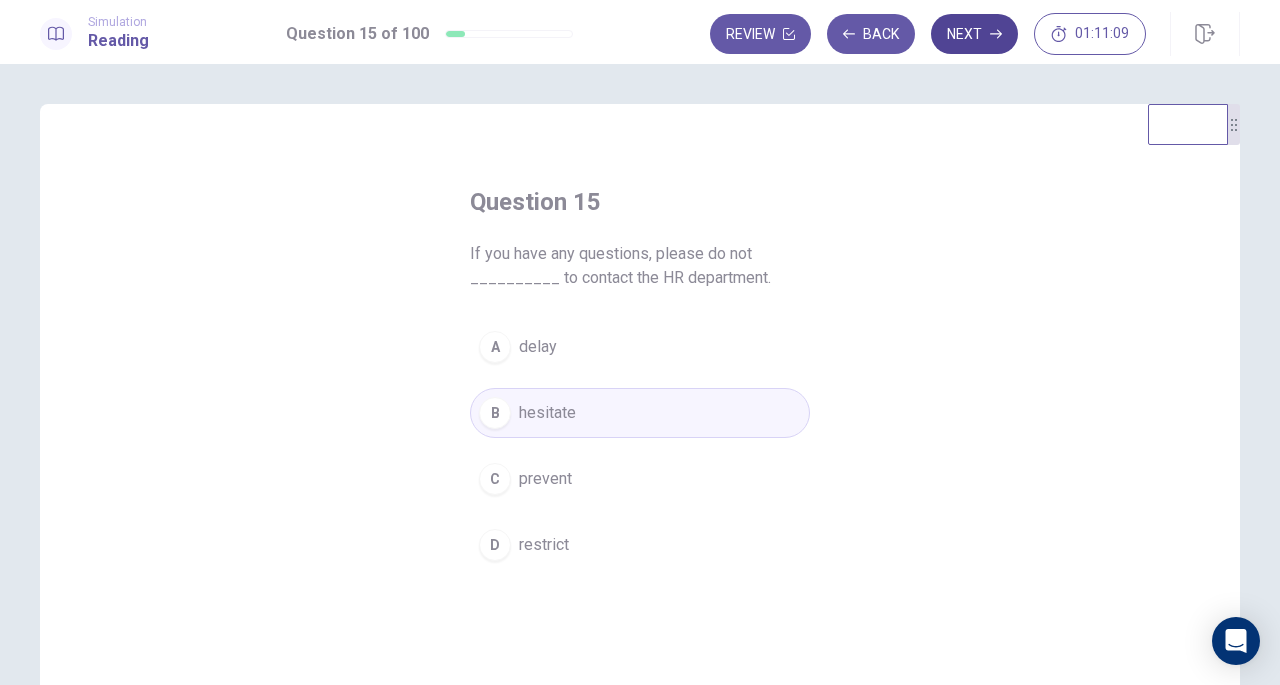 click on "Next" at bounding box center [974, 34] 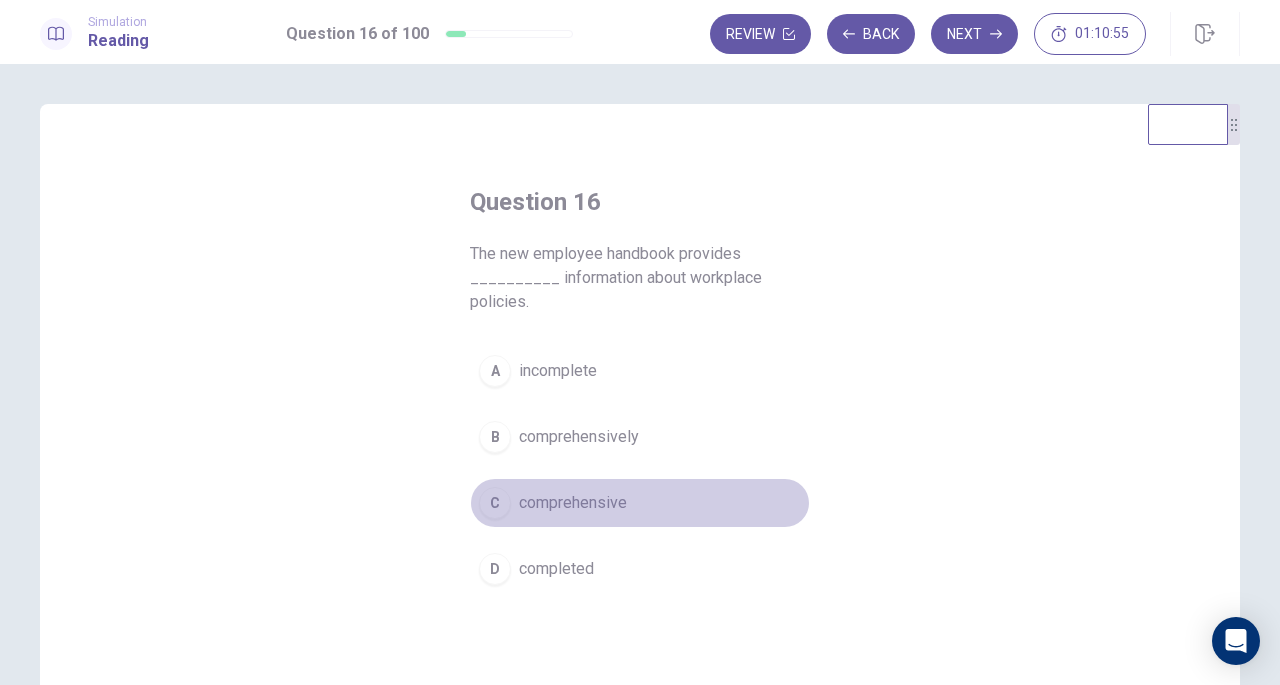 click on "comprehensive" at bounding box center [573, 503] 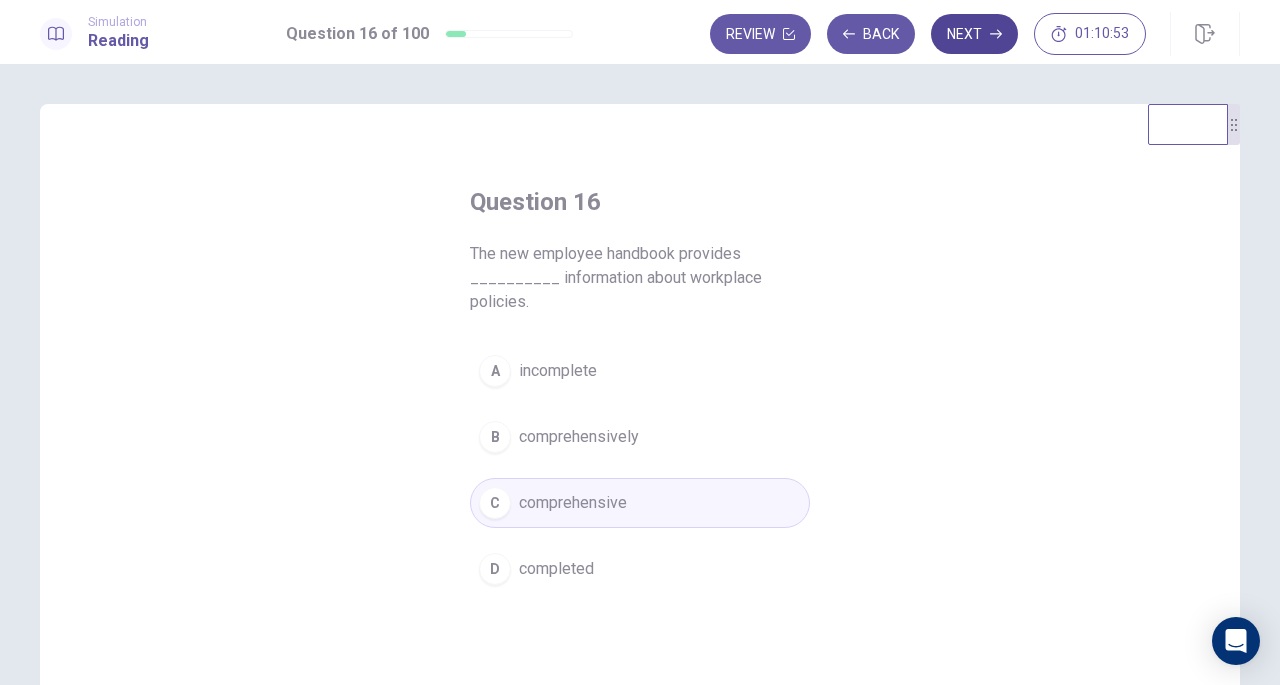click on "Next" at bounding box center [974, 34] 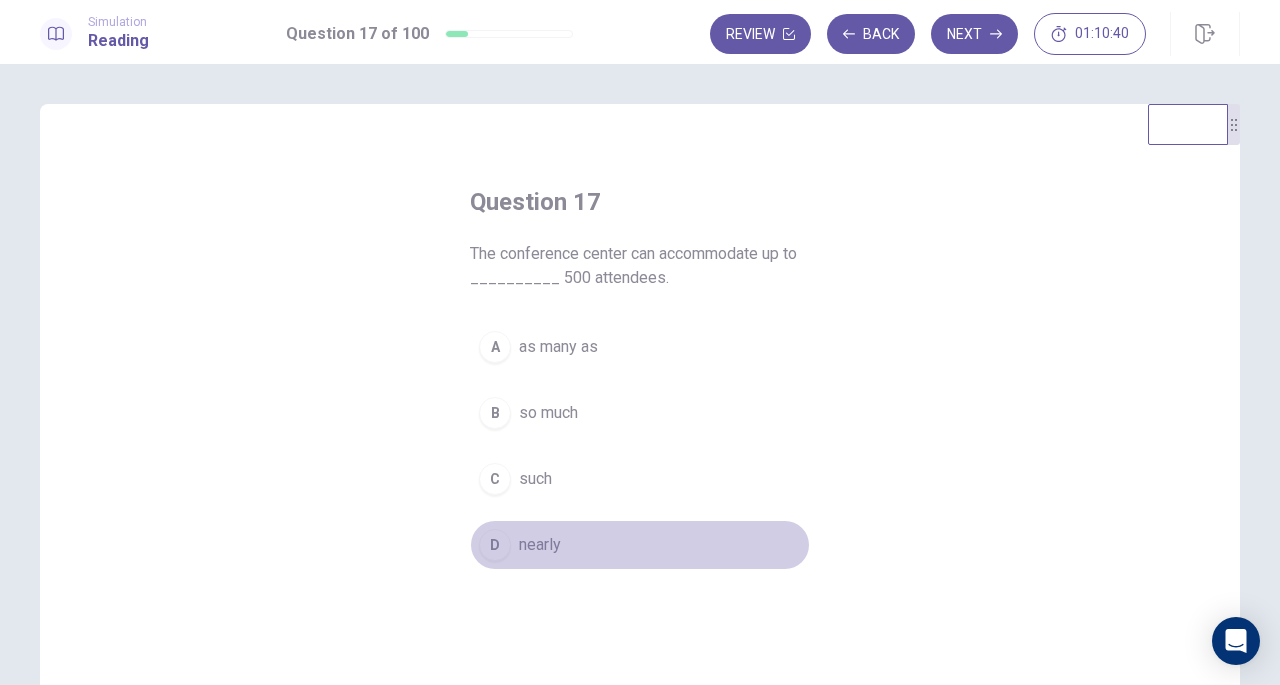 click on "nearly" at bounding box center [540, 545] 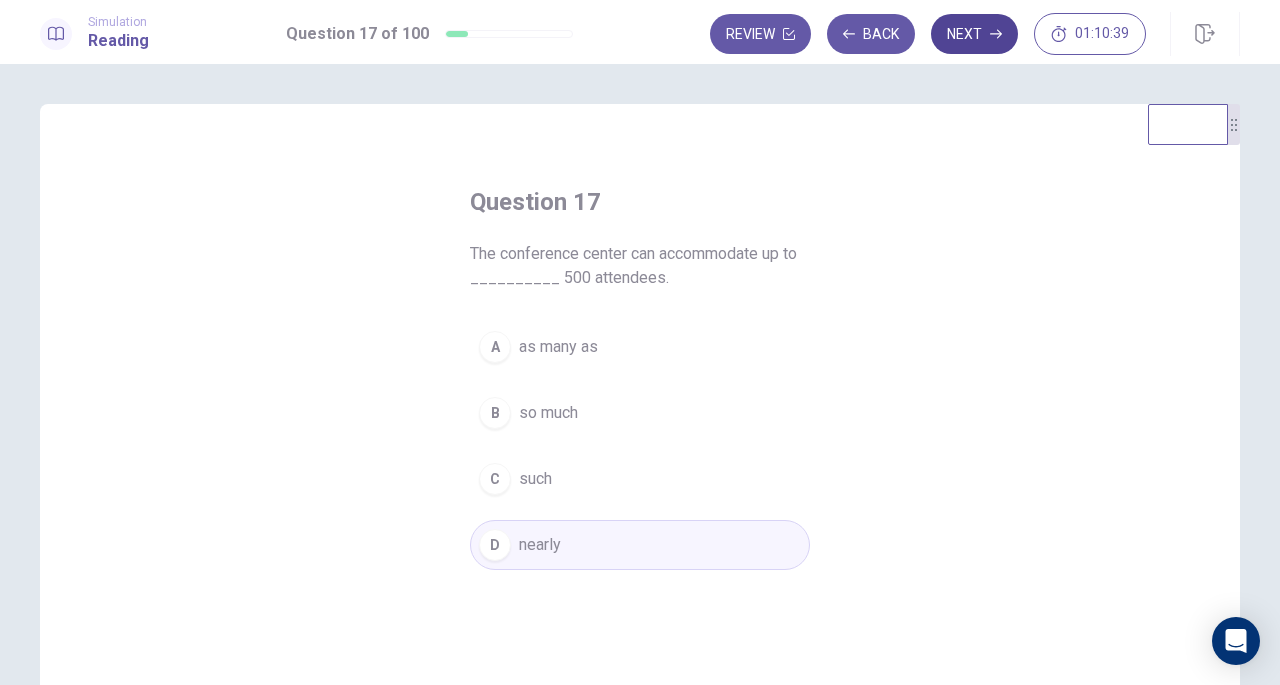 click on "Next" at bounding box center (974, 34) 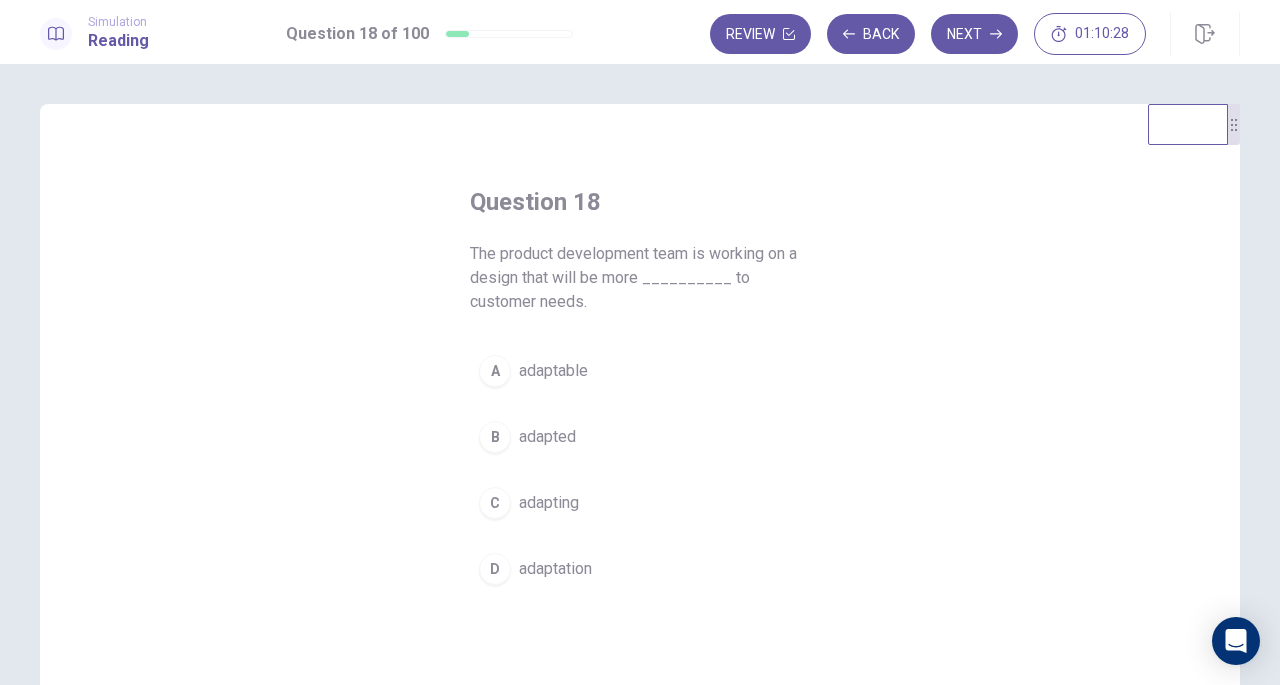 click on "adaptable" at bounding box center [553, 371] 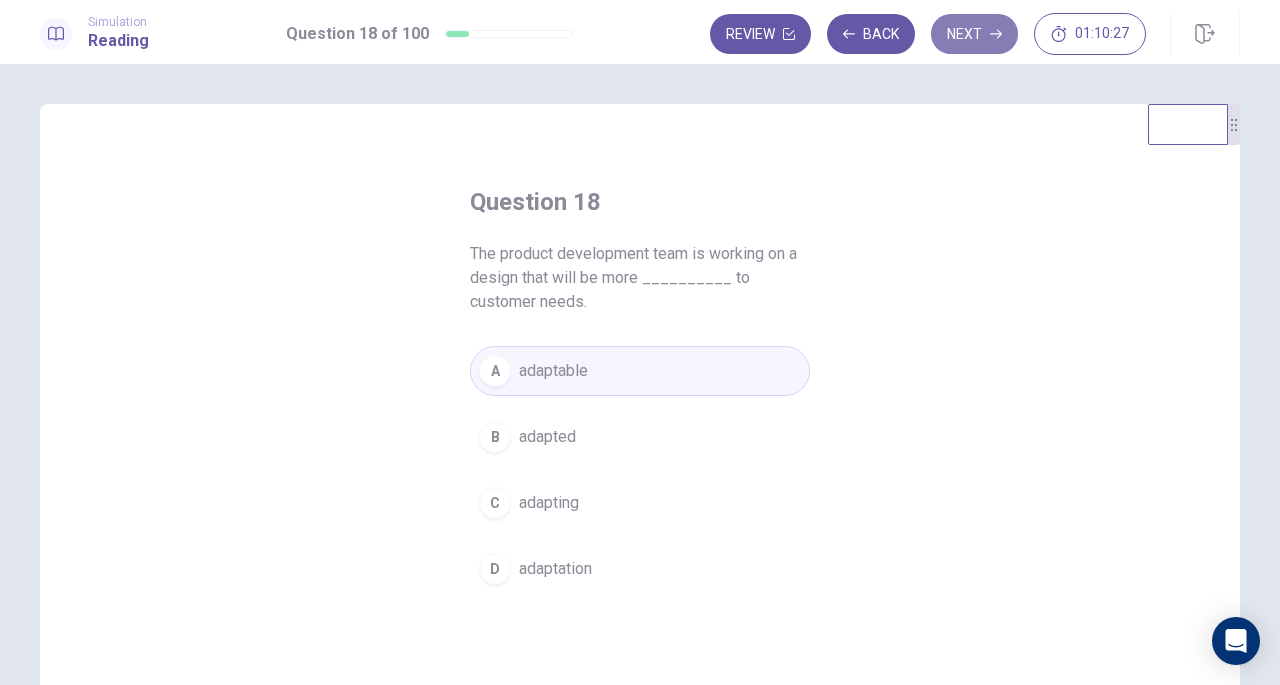 click on "Next" at bounding box center (974, 34) 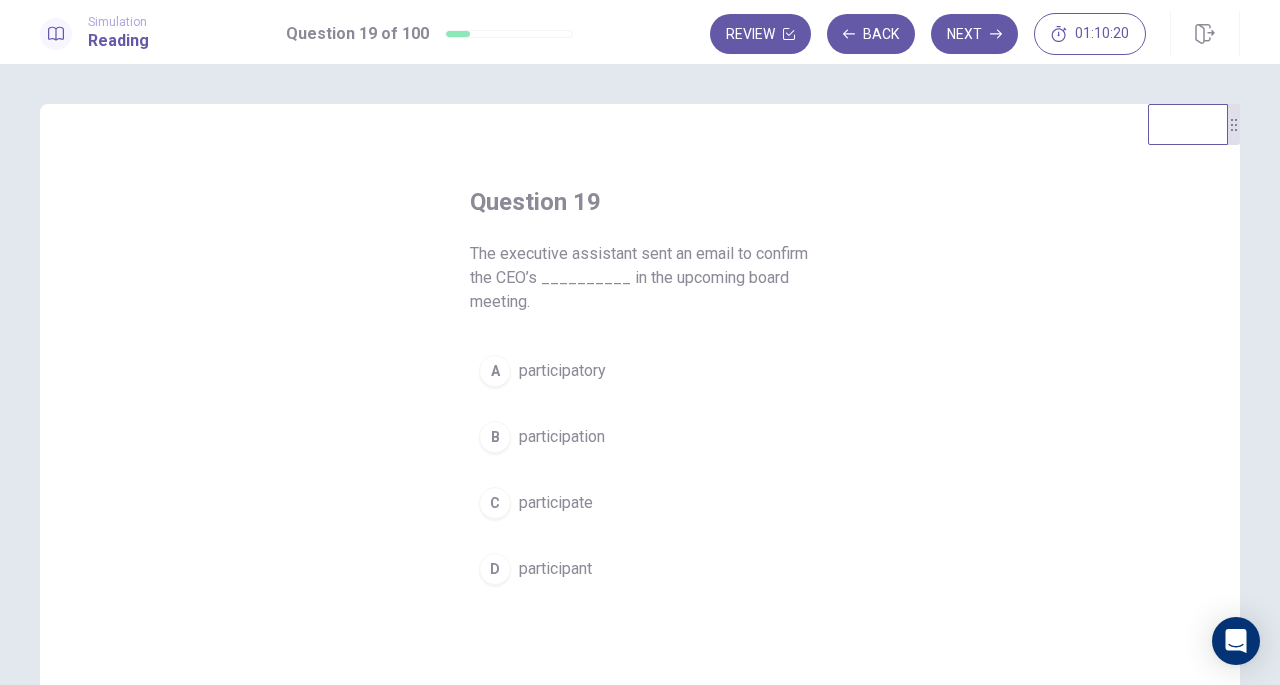 click on "participation" at bounding box center [562, 437] 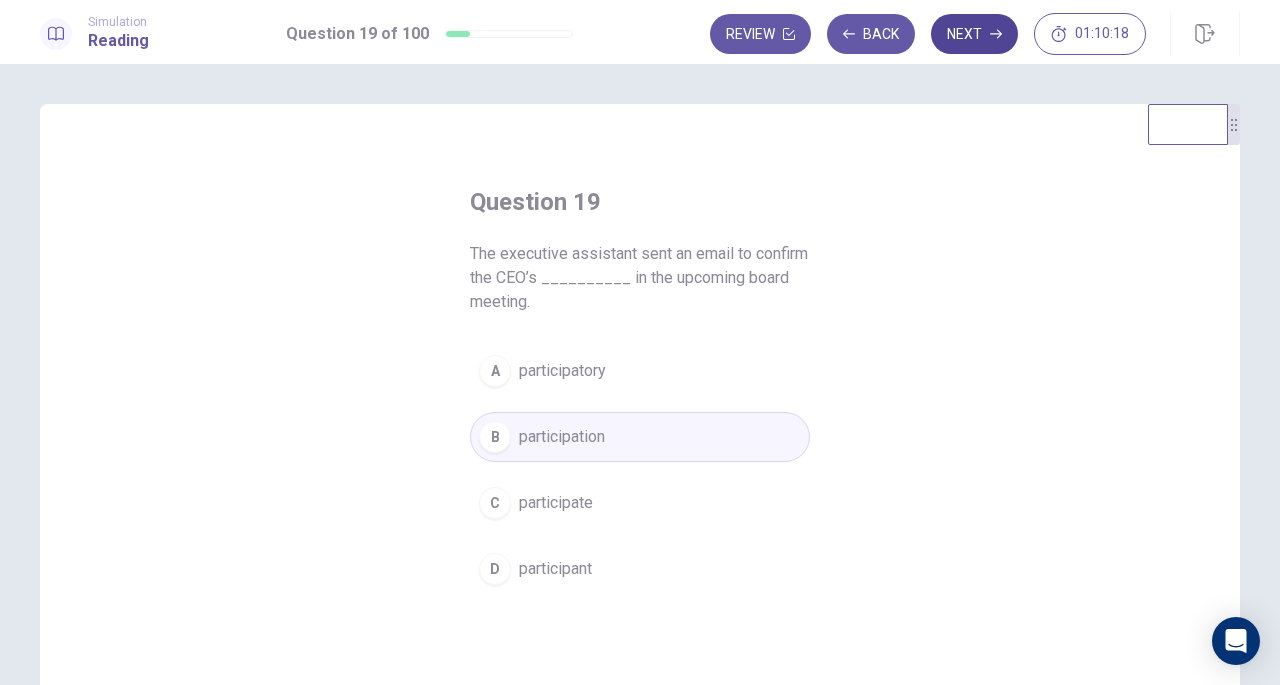 click on "Next" at bounding box center (974, 34) 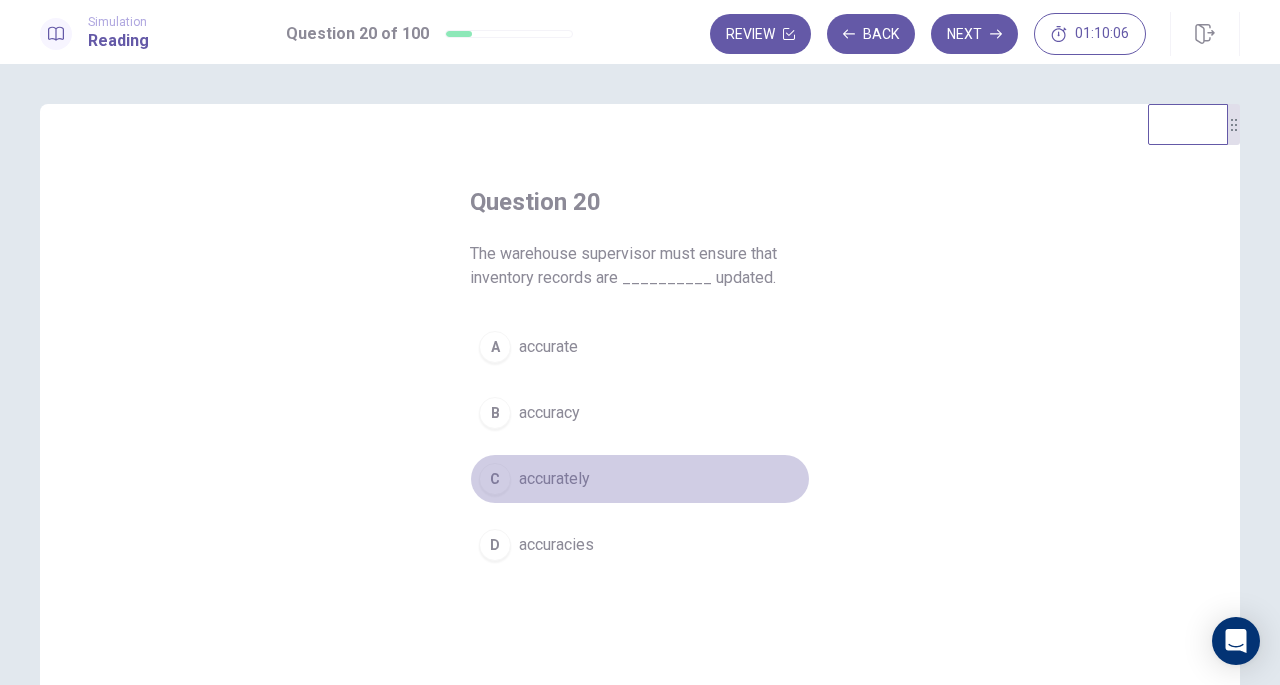 click on "accurately" at bounding box center [554, 479] 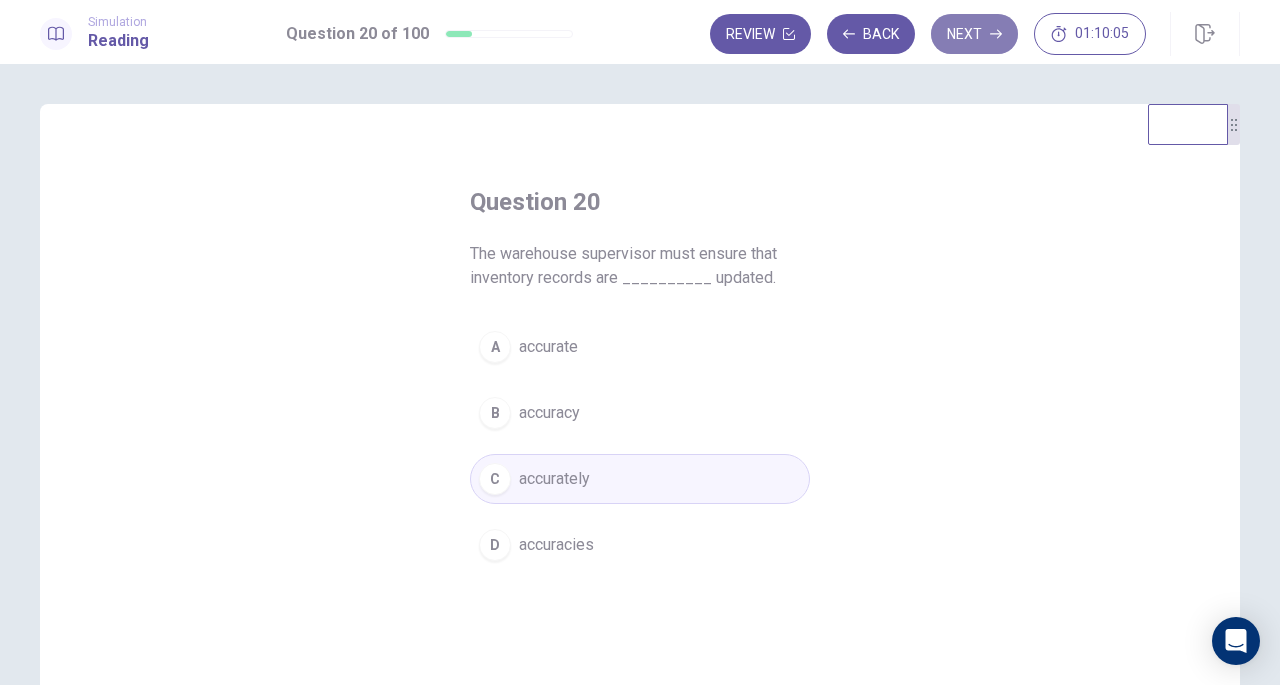 click on "Next" at bounding box center (974, 34) 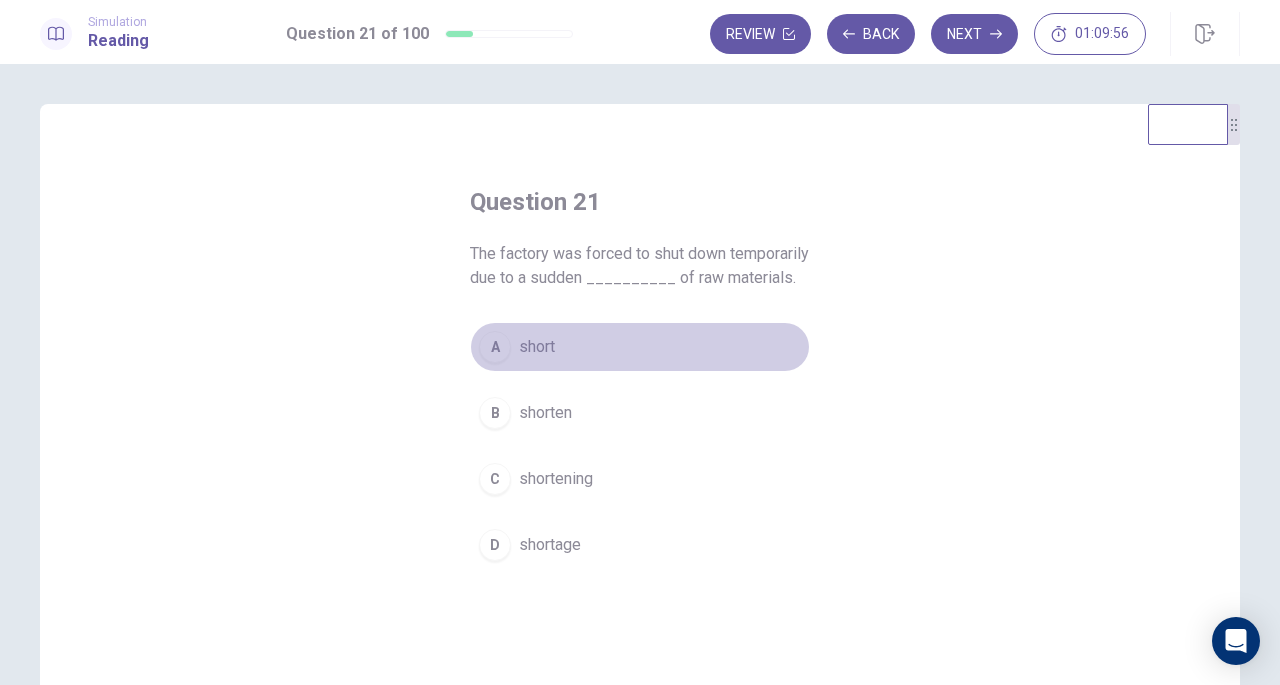 click on "short" at bounding box center [537, 347] 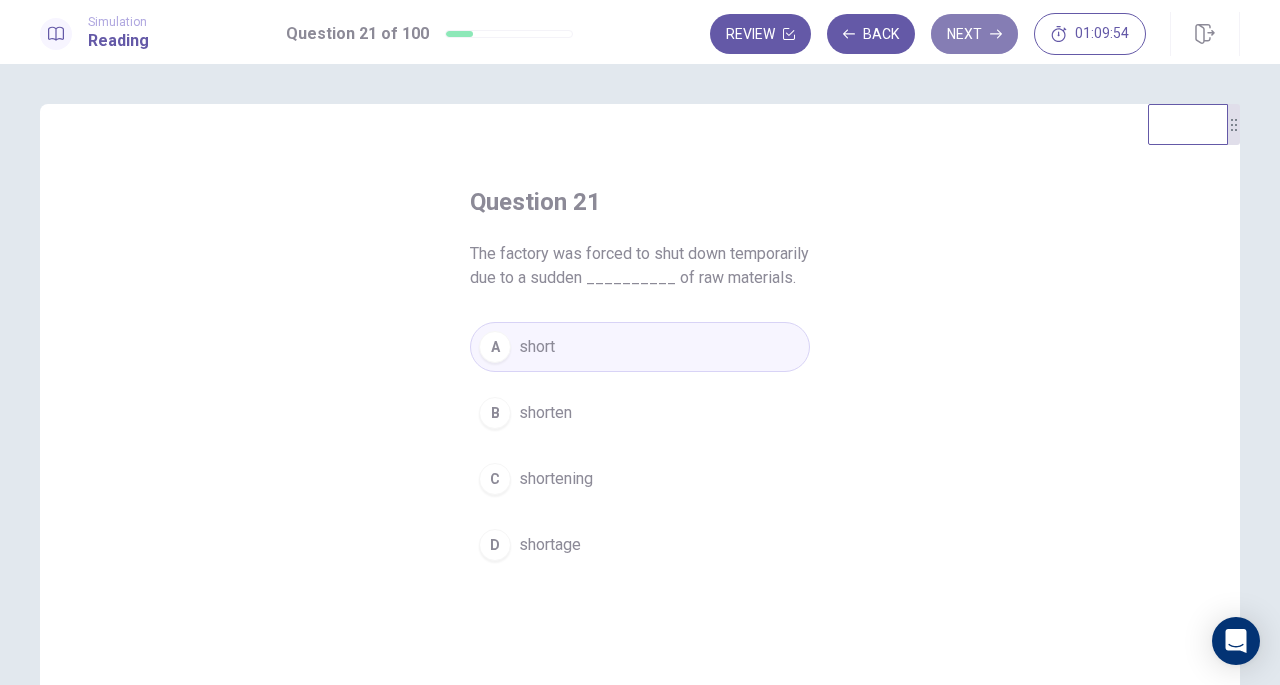 click on "Next" at bounding box center (974, 34) 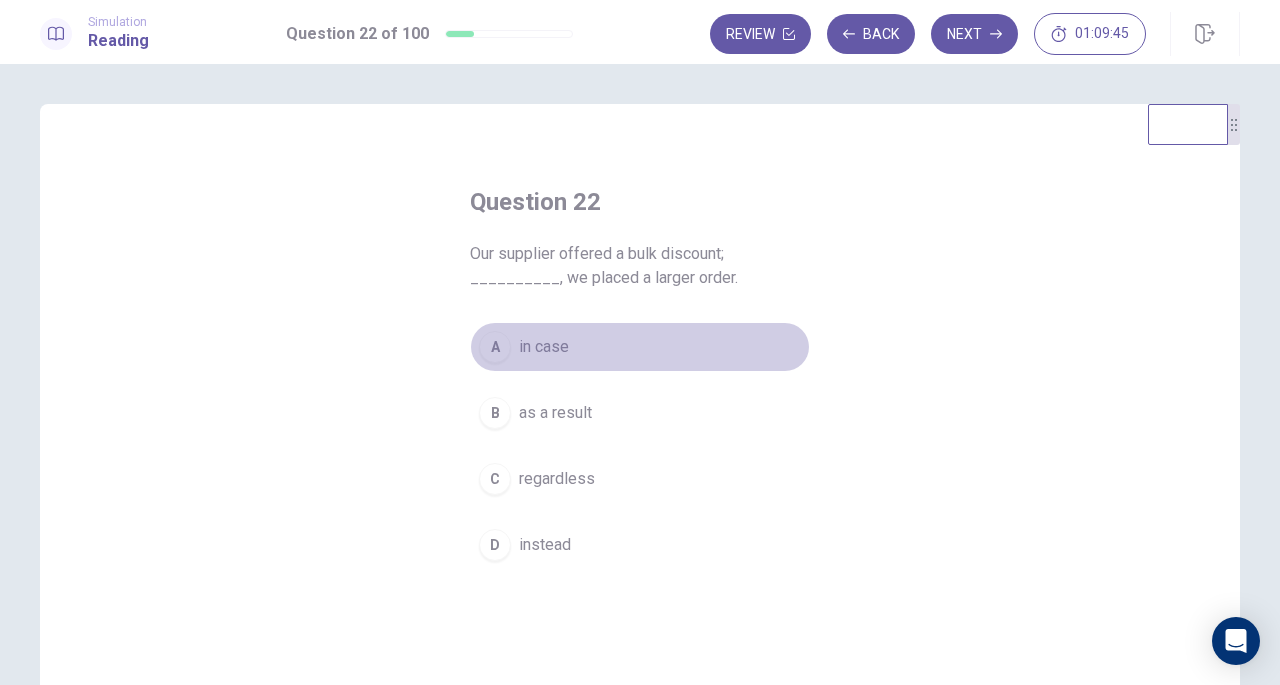 click on "in case" at bounding box center [544, 347] 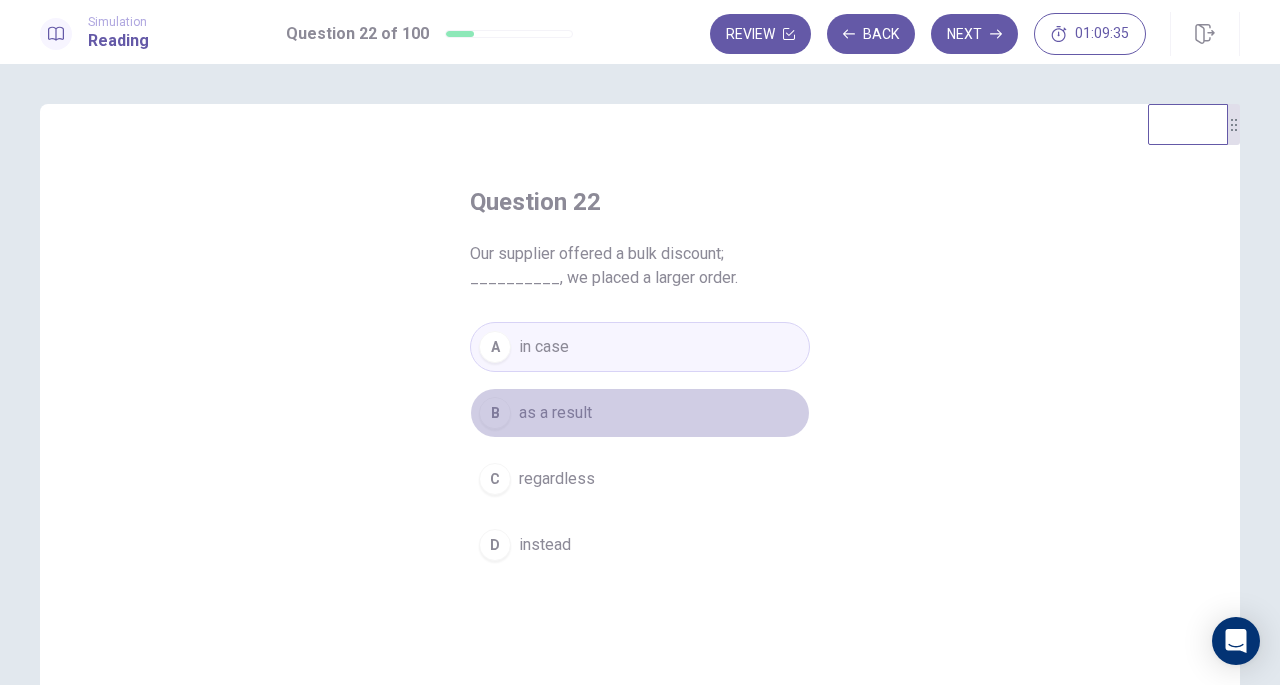 click on "as a result" at bounding box center (555, 413) 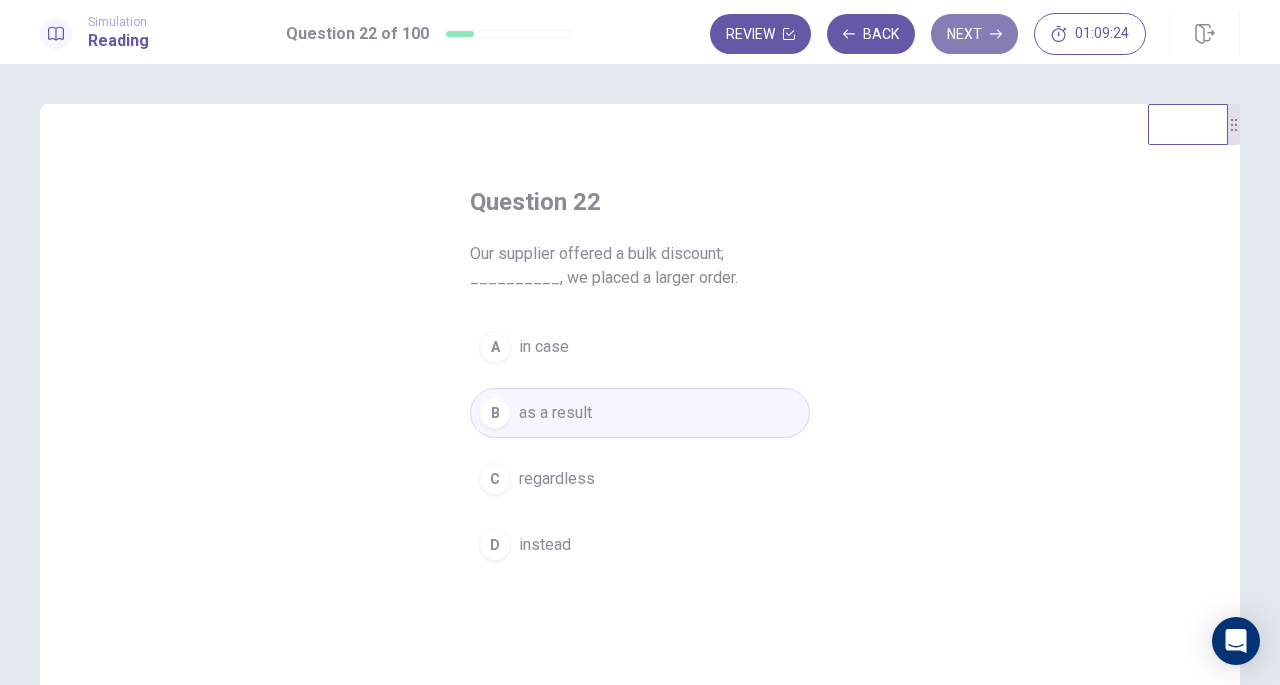 click on "Next" at bounding box center (974, 34) 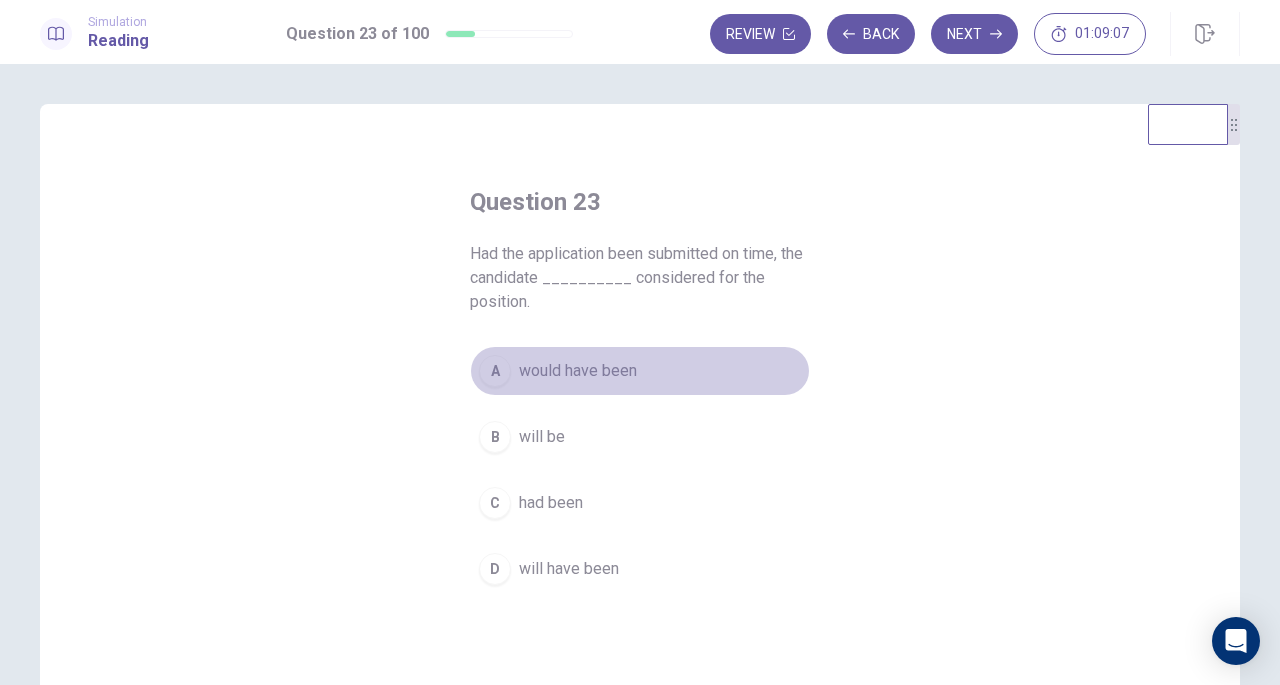 click on "would have been" at bounding box center [578, 371] 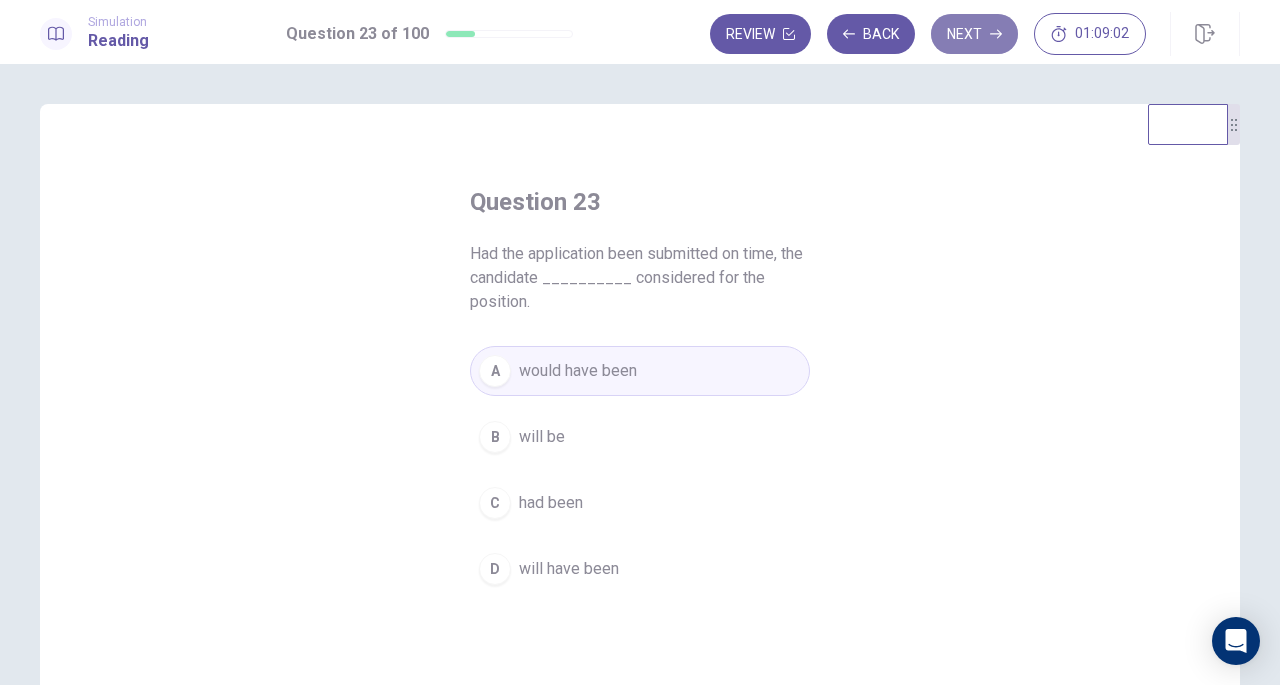 click on "Next" at bounding box center [974, 34] 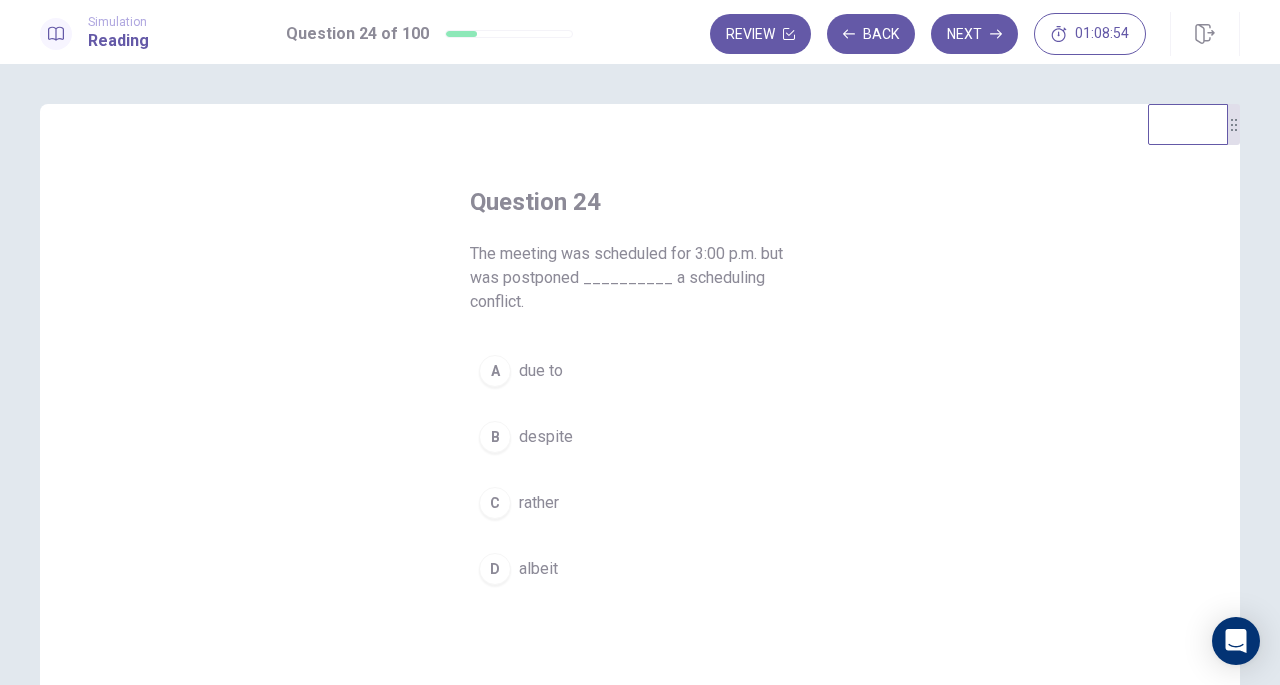 click on "due to" at bounding box center [541, 371] 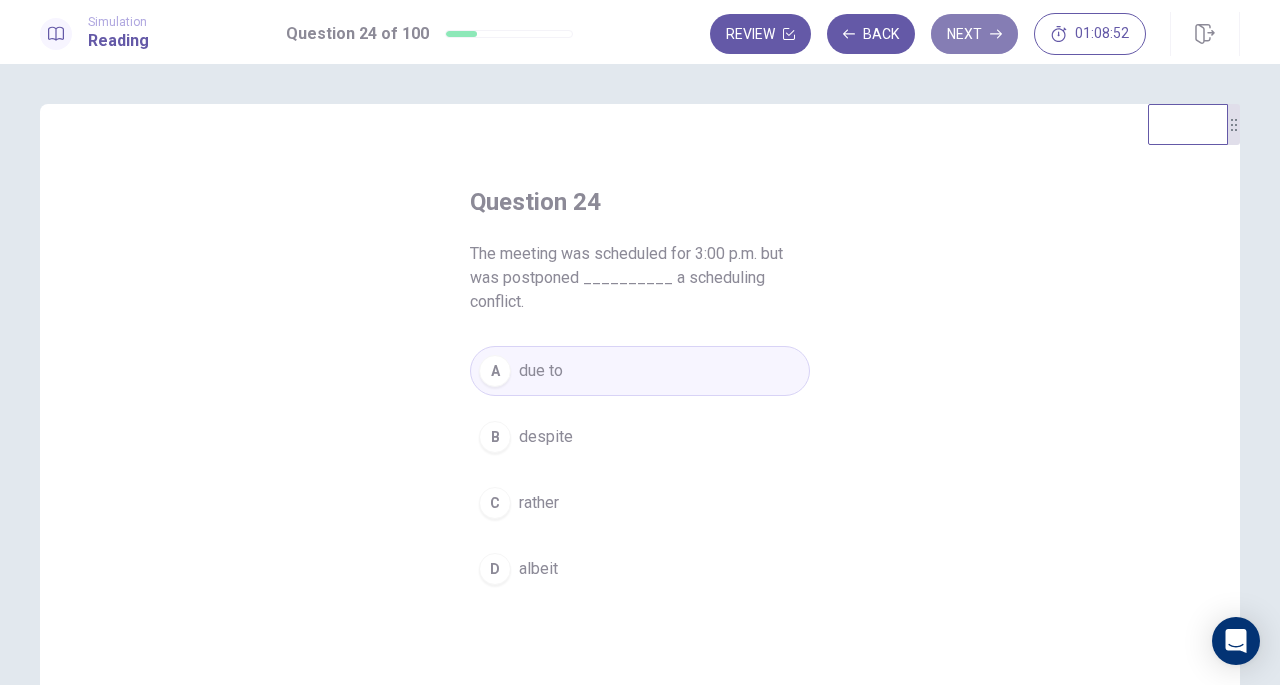 click on "Next" at bounding box center (974, 34) 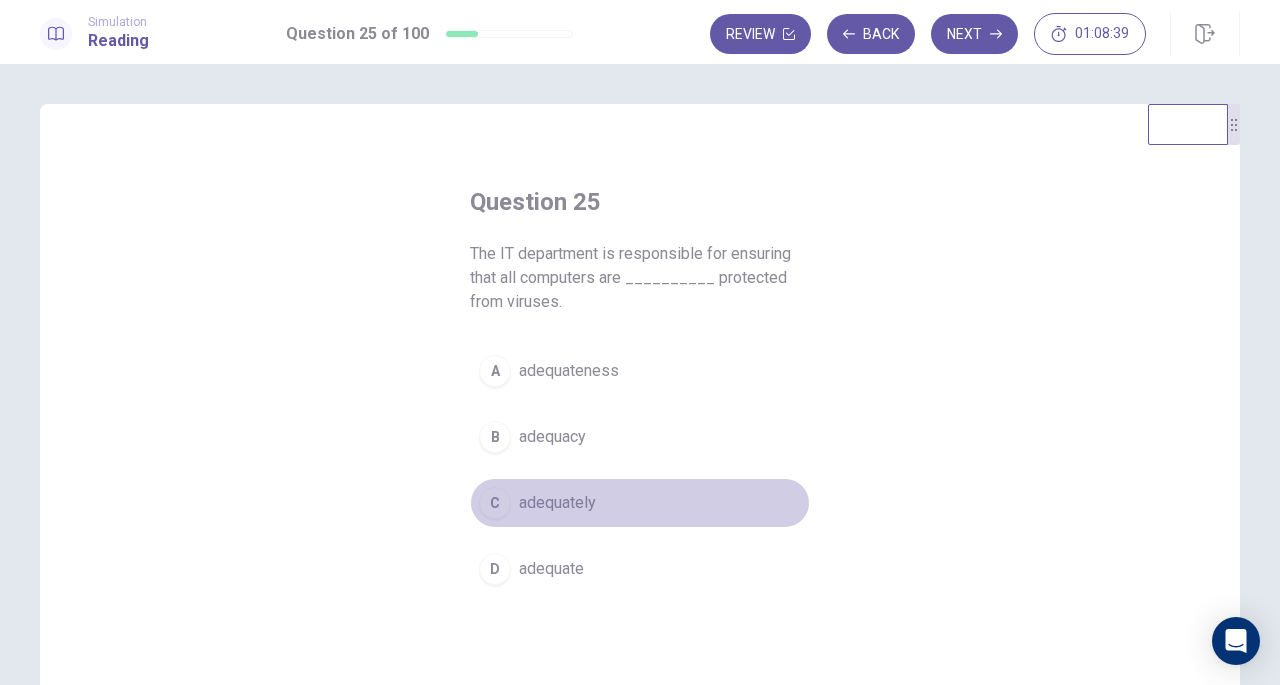 click on "adequately" at bounding box center (557, 503) 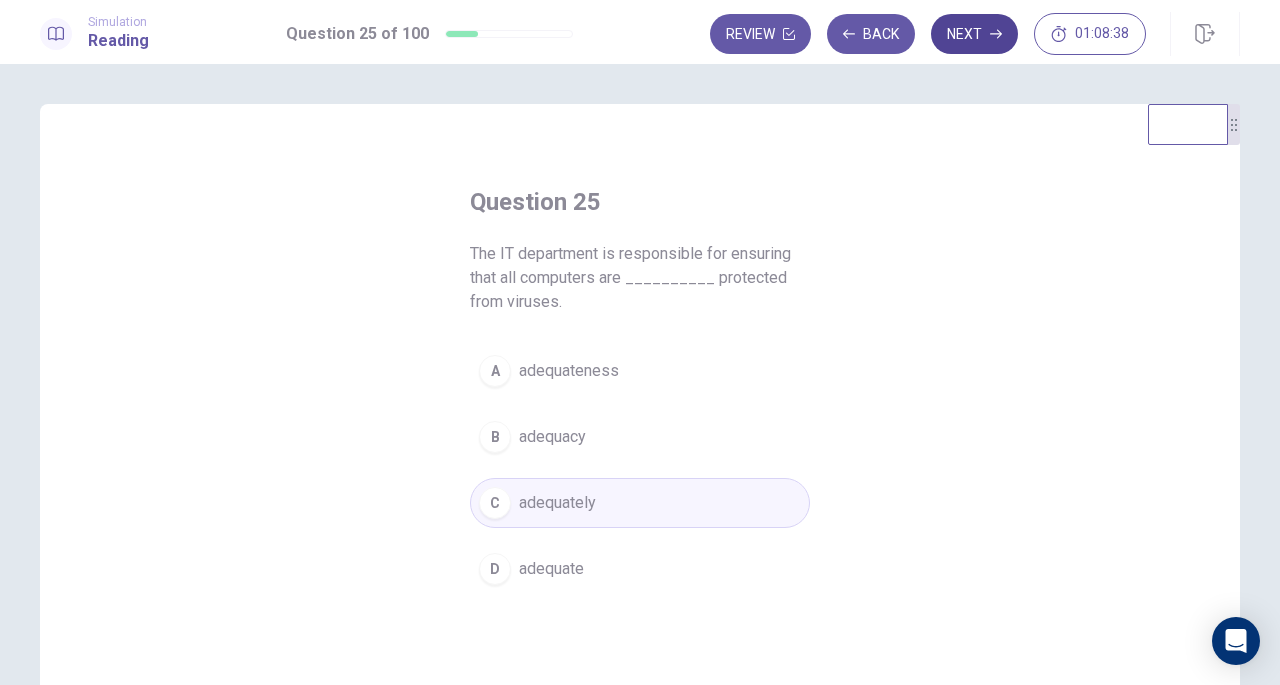 click on "Next" at bounding box center (974, 34) 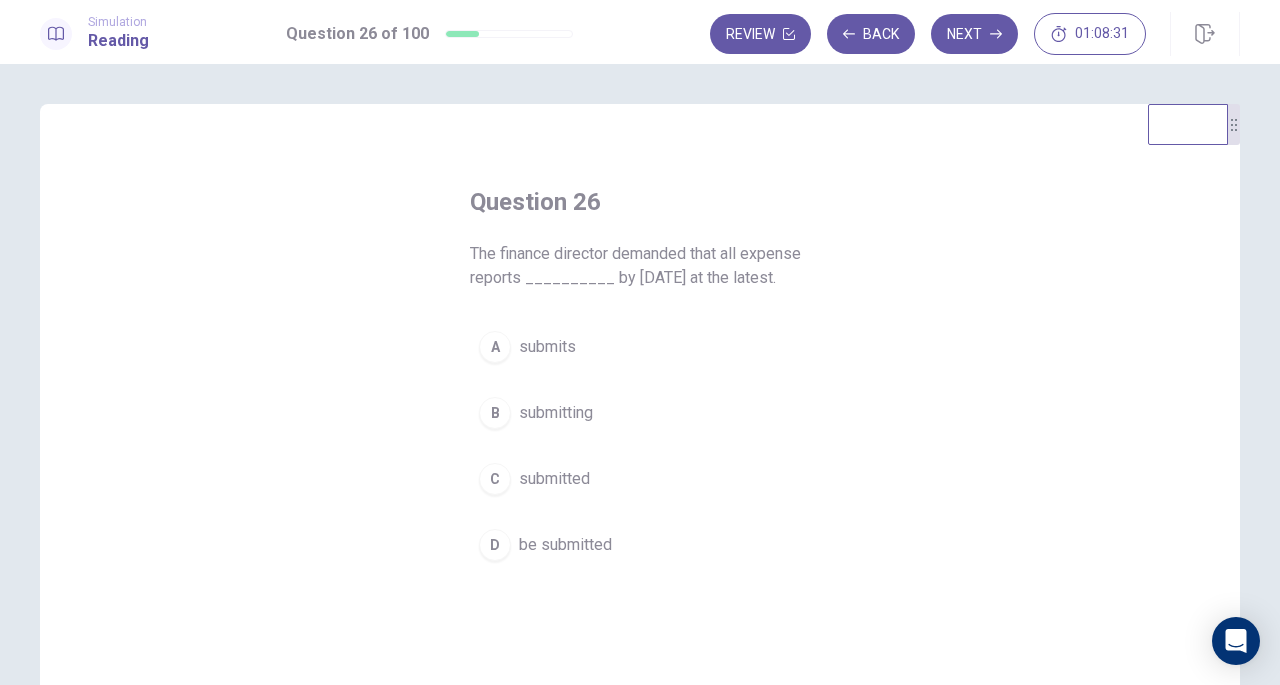 click on "be submitted" at bounding box center [565, 545] 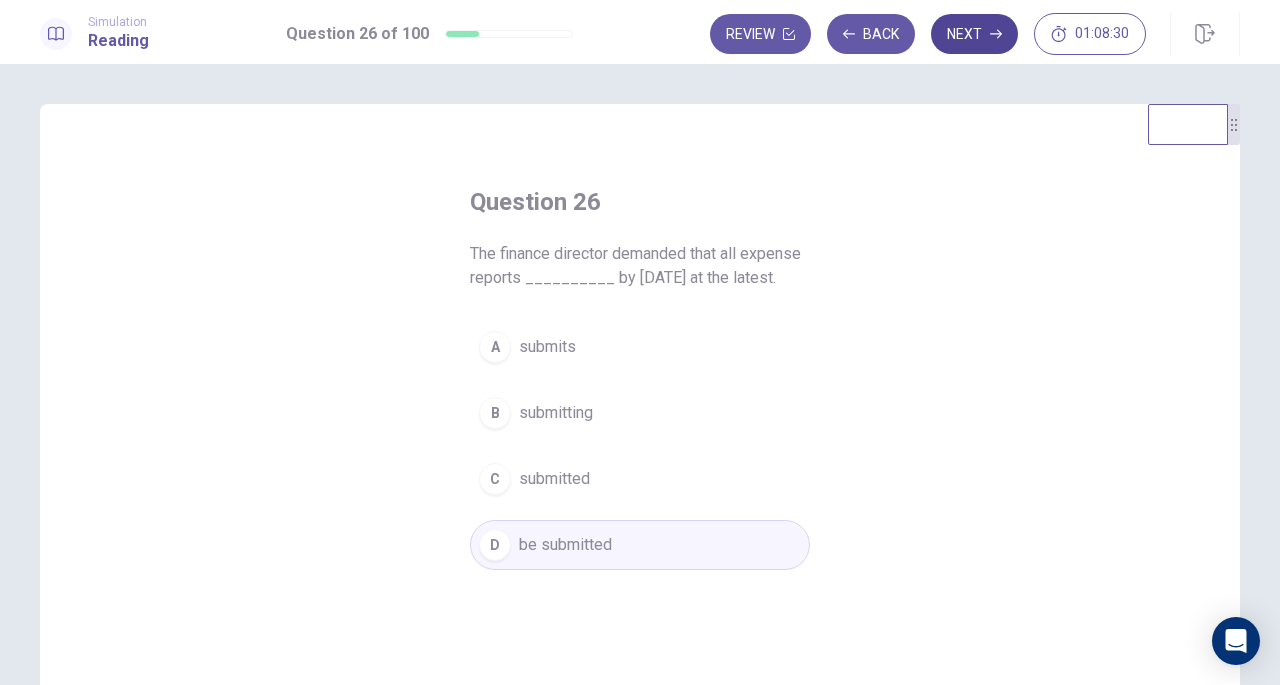 click on "Next" at bounding box center [974, 34] 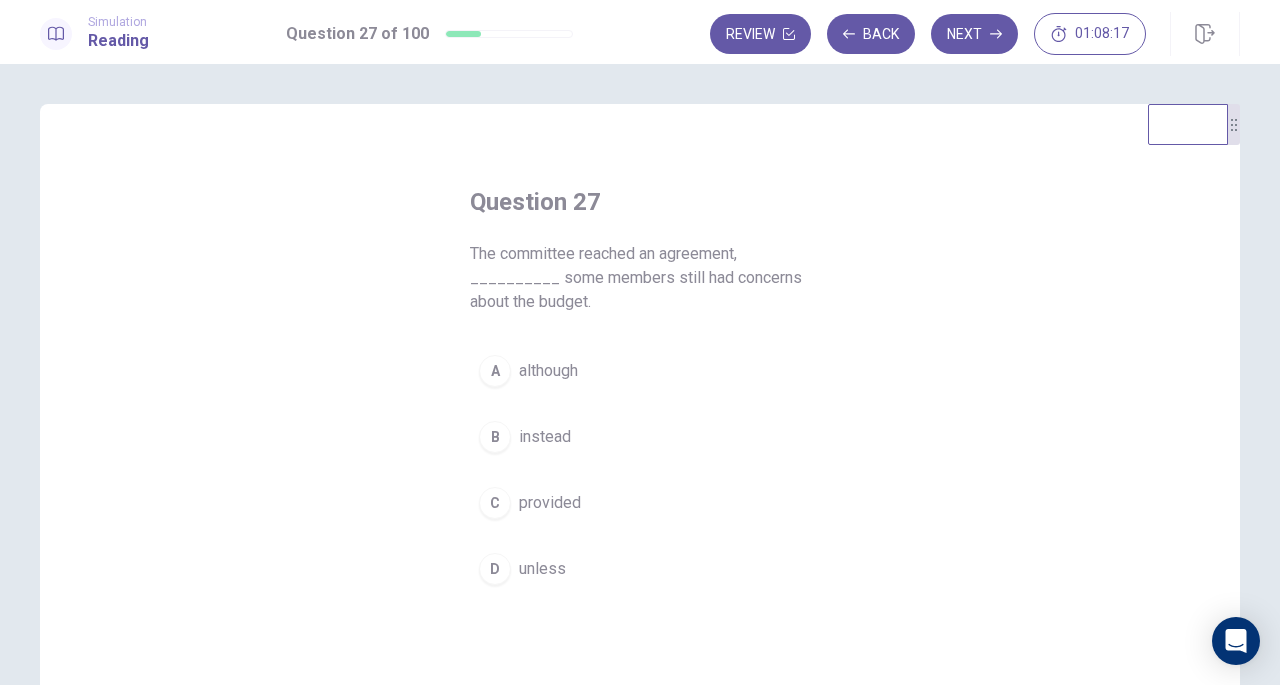 click on "although" at bounding box center (548, 371) 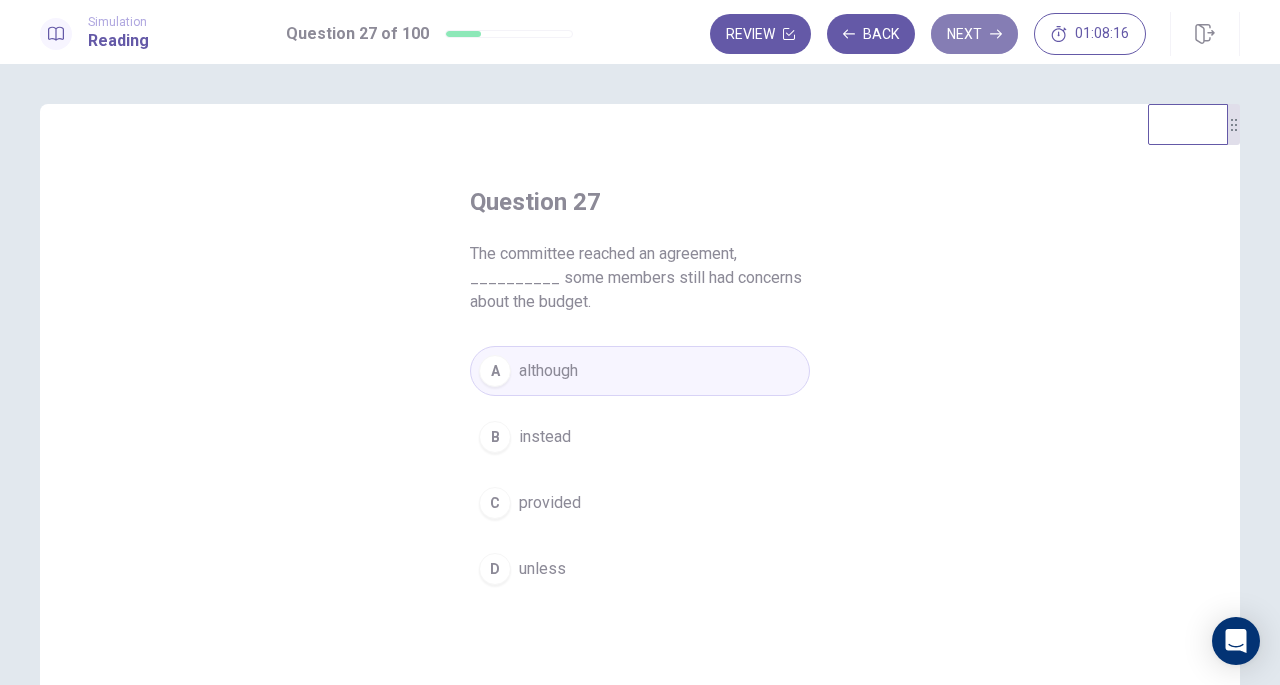 click on "Next" at bounding box center [974, 34] 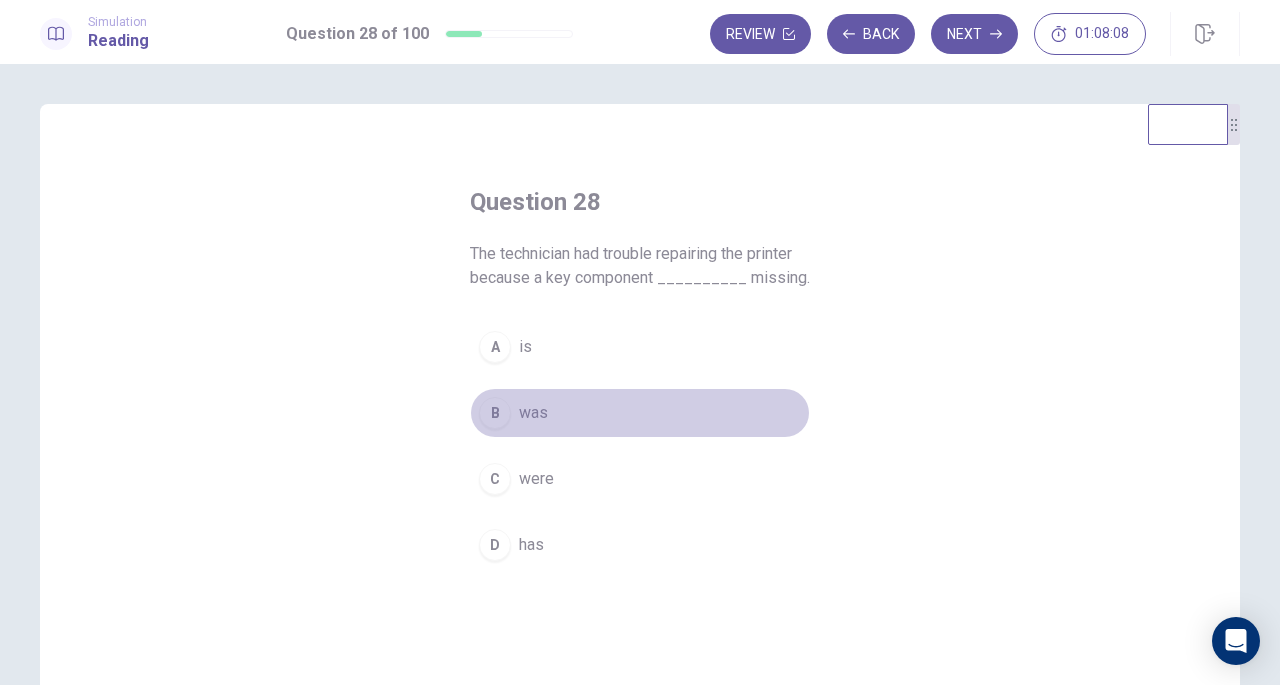 click on "B was" at bounding box center [640, 413] 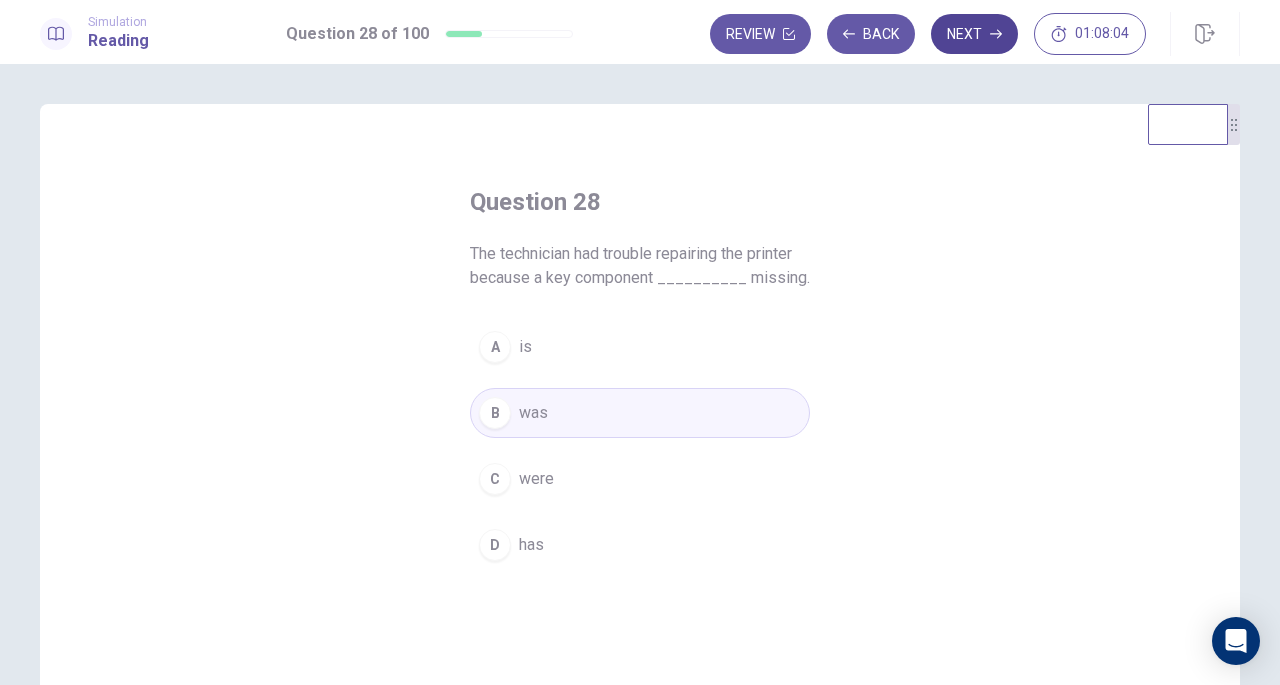 click on "Next" at bounding box center (974, 34) 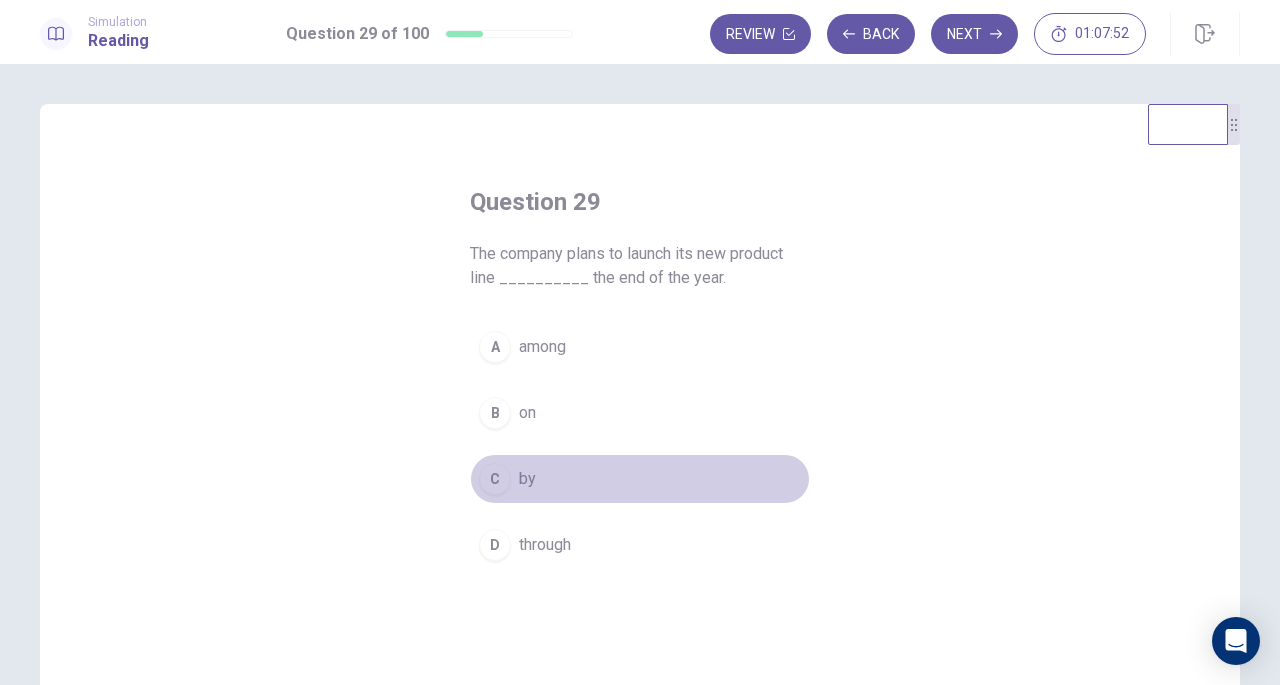 click on "C" at bounding box center (495, 479) 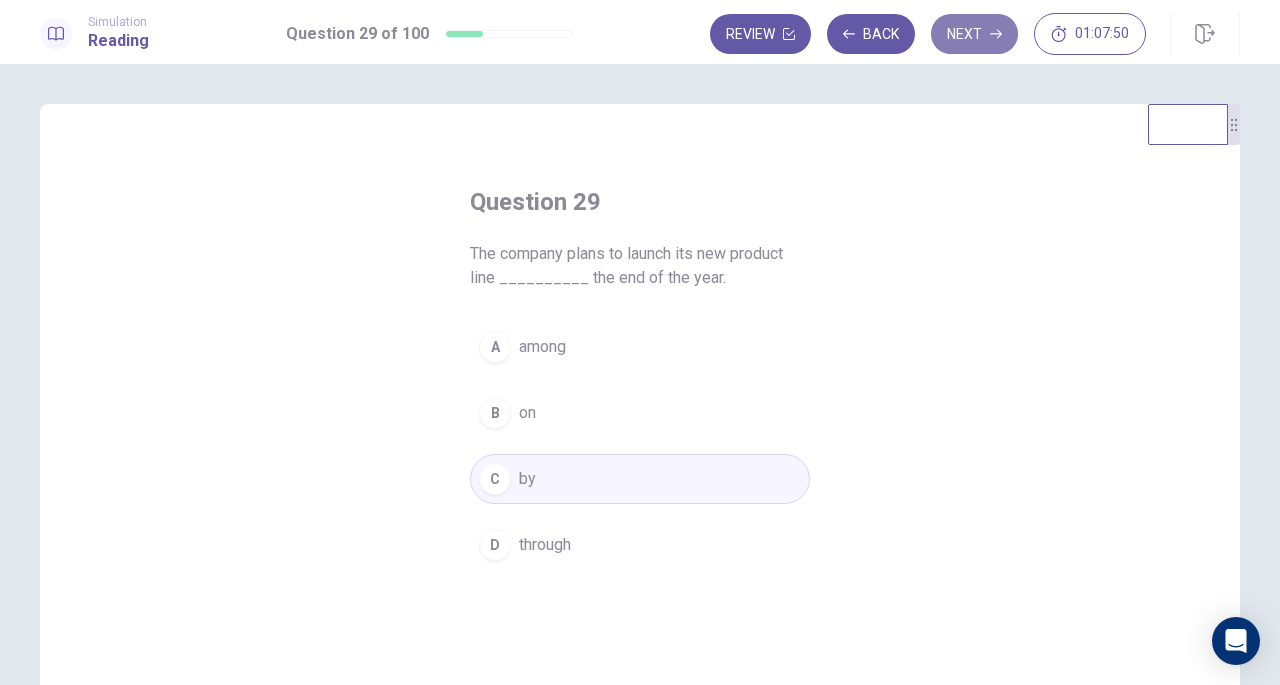 click on "Next" at bounding box center (974, 34) 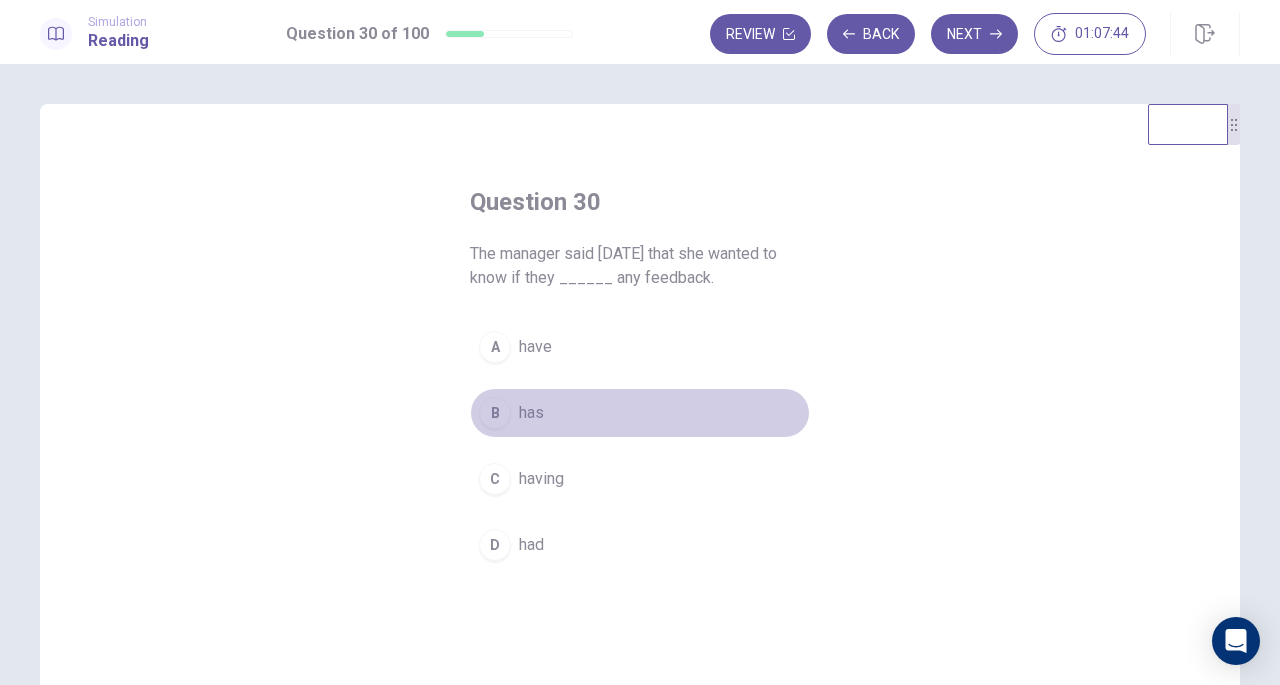 click on "B has" at bounding box center (640, 413) 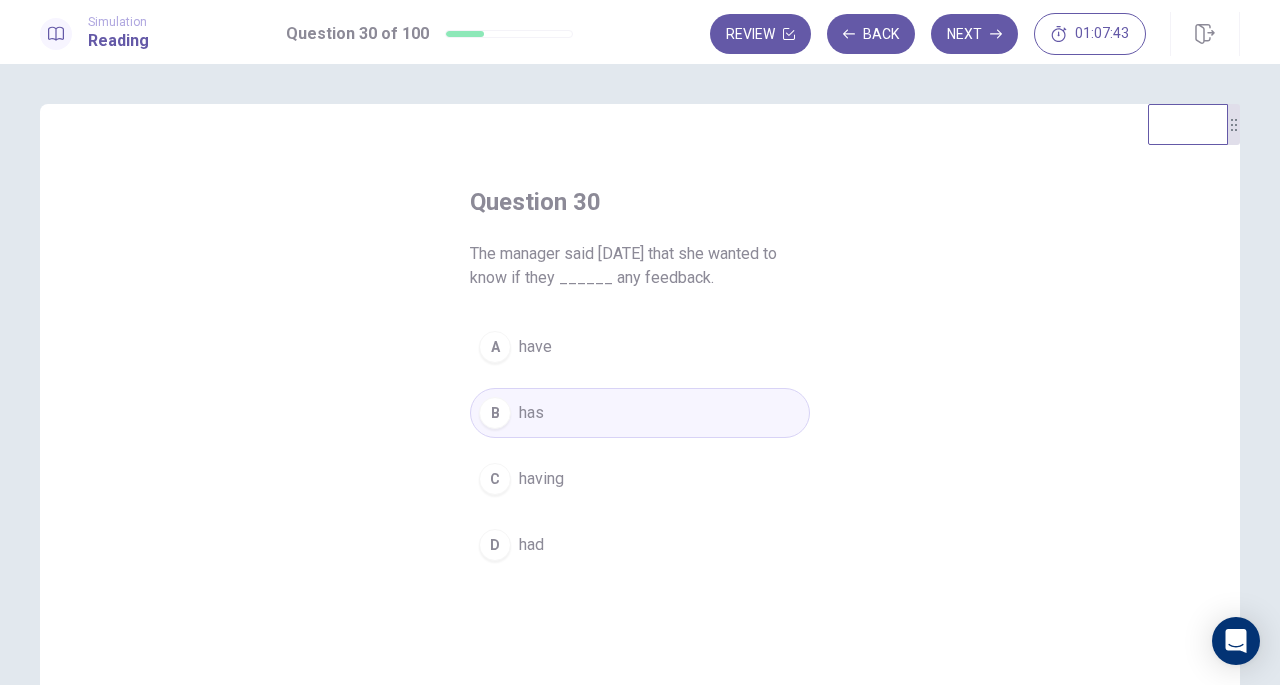 click on "A have" at bounding box center [640, 347] 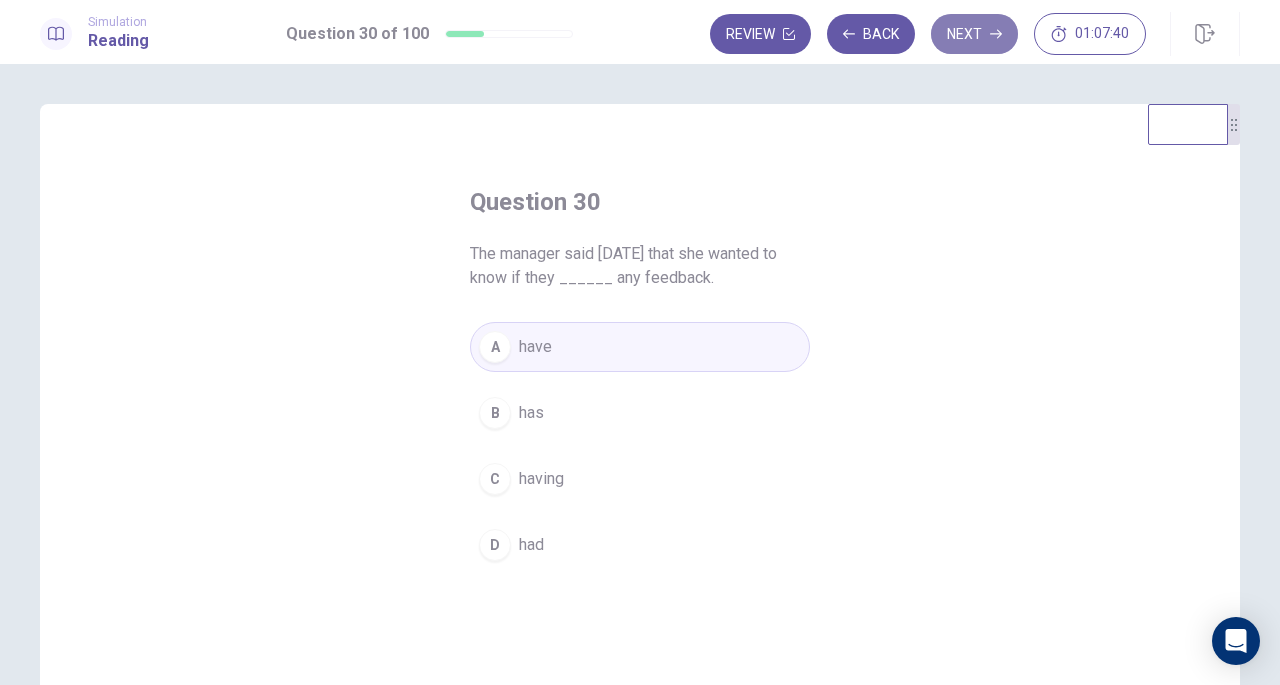 click on "Next" at bounding box center [974, 34] 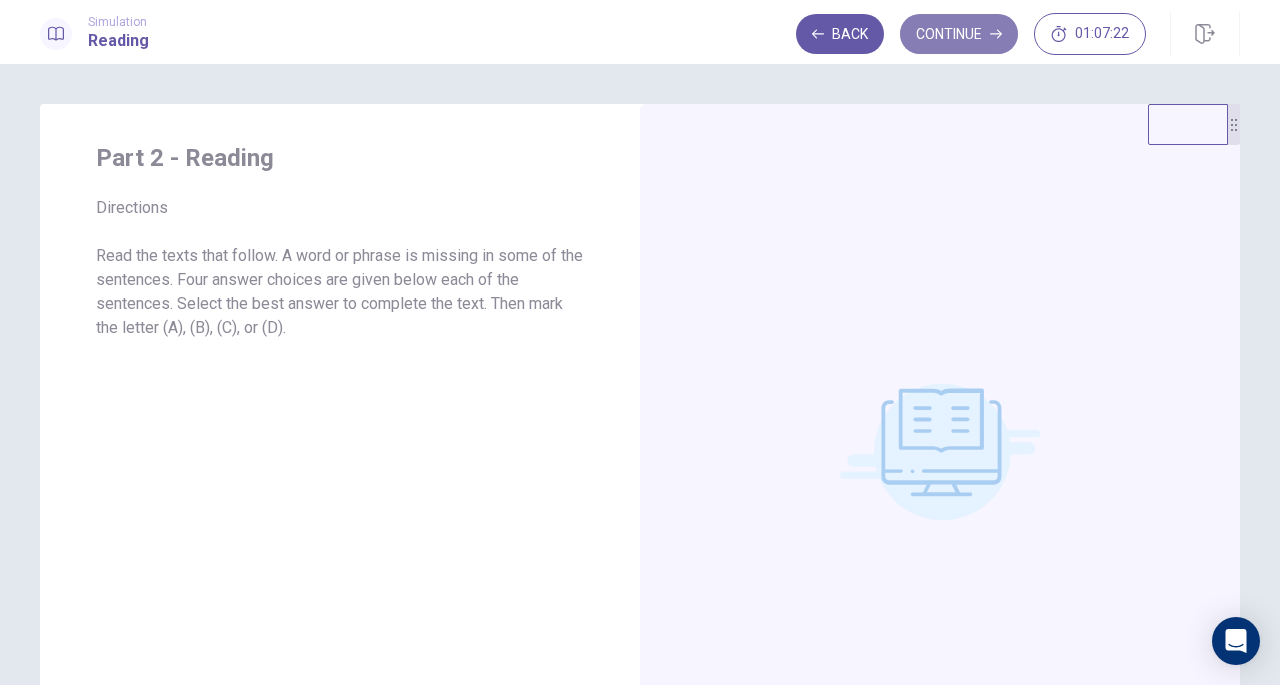 click on "Continue" at bounding box center [959, 34] 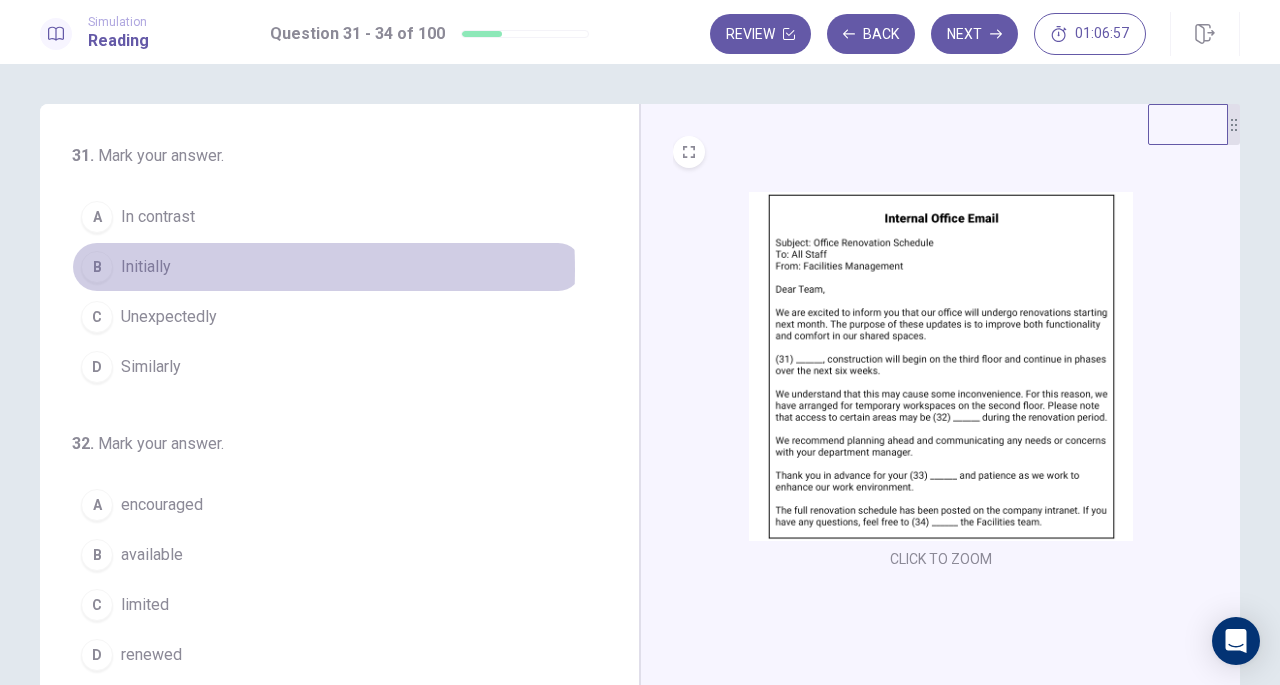 click on "Initially" at bounding box center [146, 267] 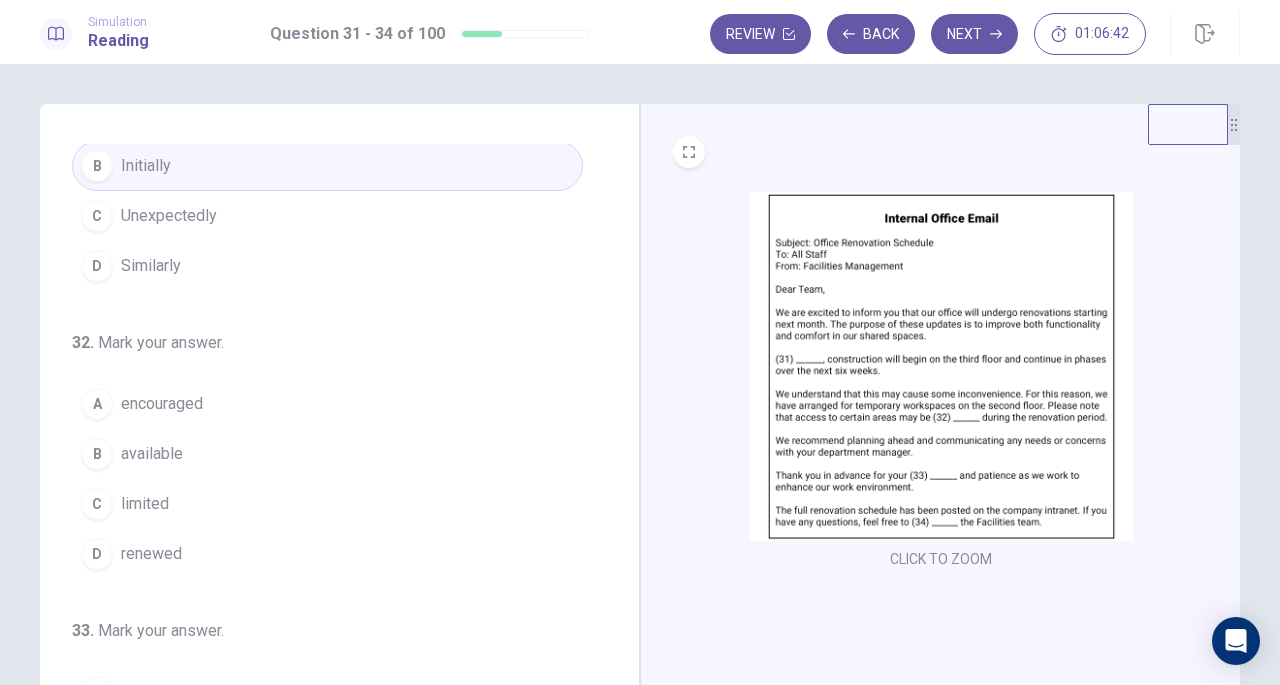 scroll, scrollTop: 102, scrollLeft: 0, axis: vertical 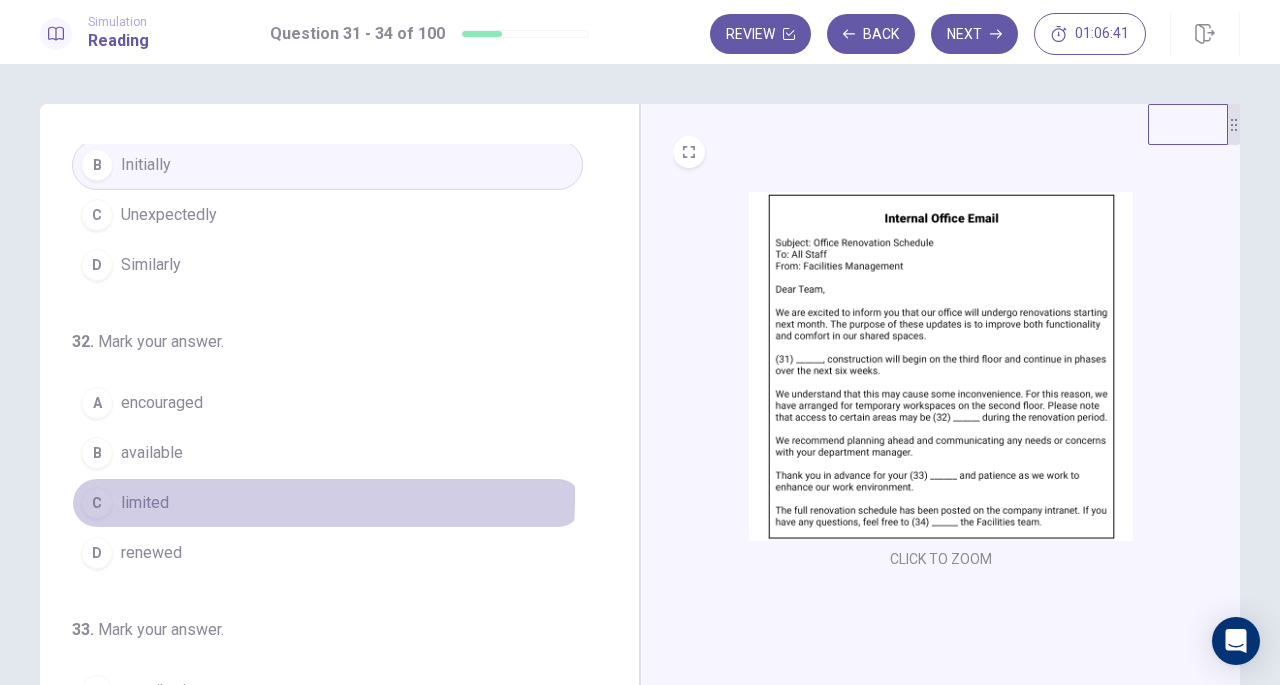 click on "limited" at bounding box center (145, 503) 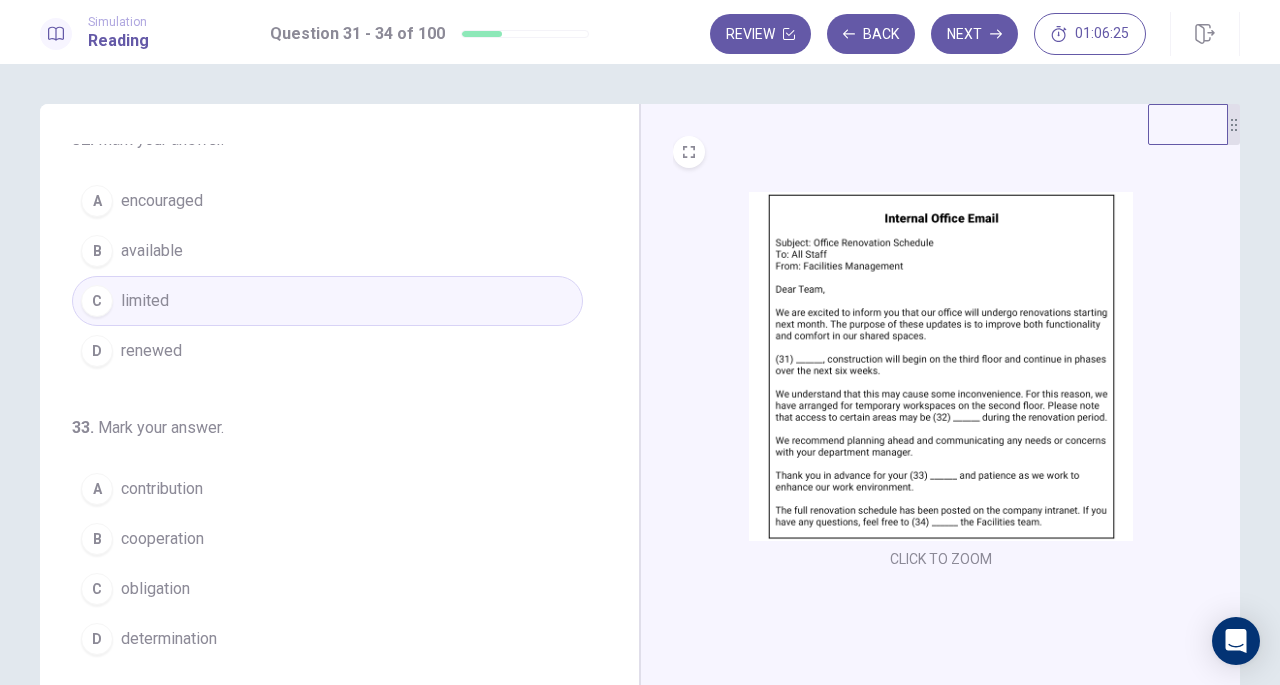 scroll, scrollTop: 317, scrollLeft: 0, axis: vertical 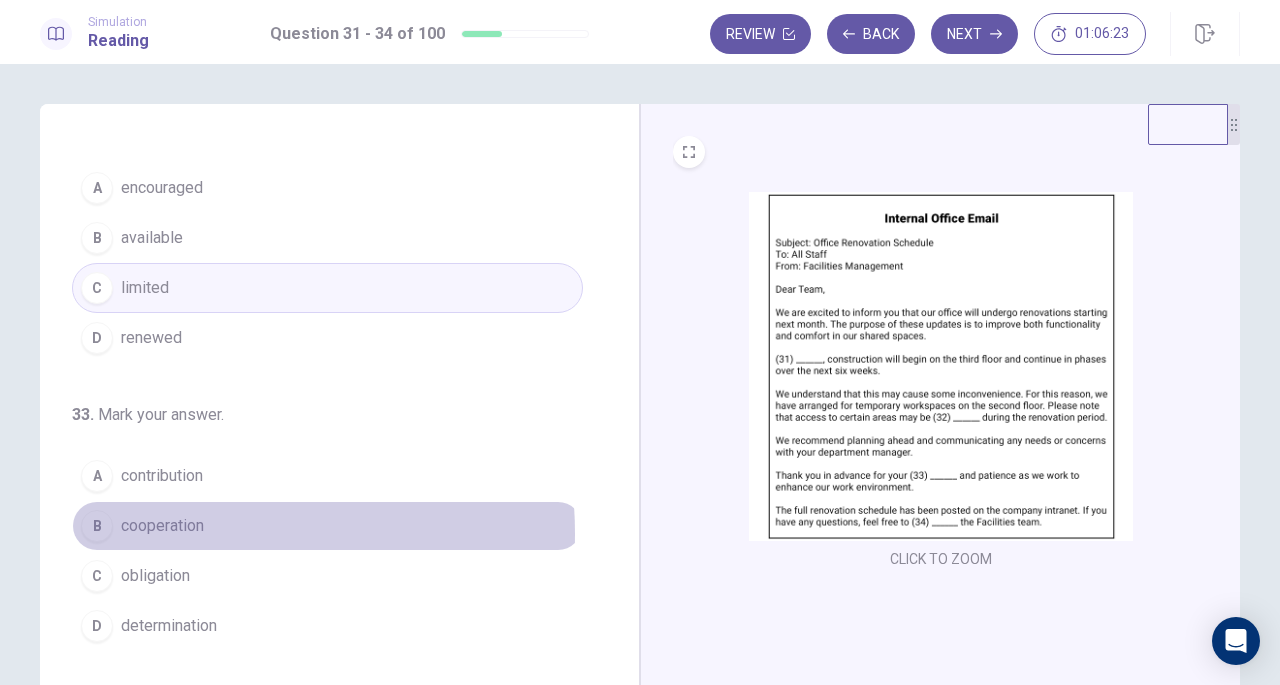 click on "cooperation" at bounding box center (162, 526) 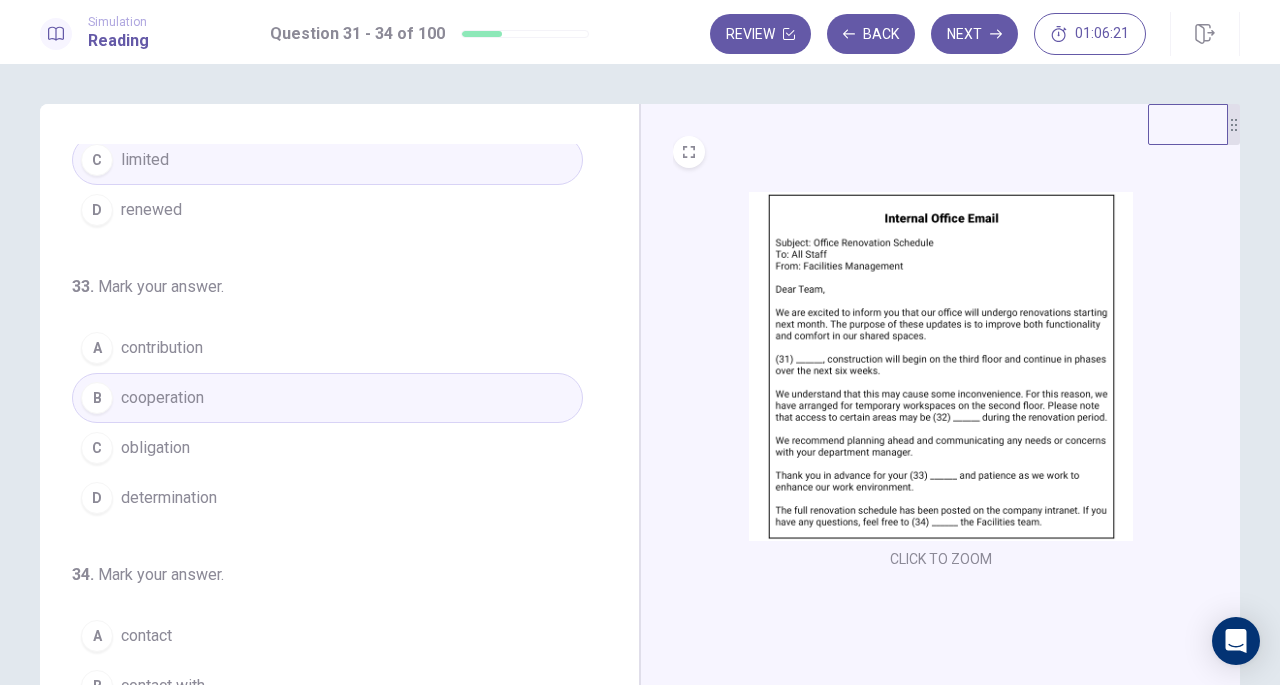 scroll, scrollTop: 486, scrollLeft: 0, axis: vertical 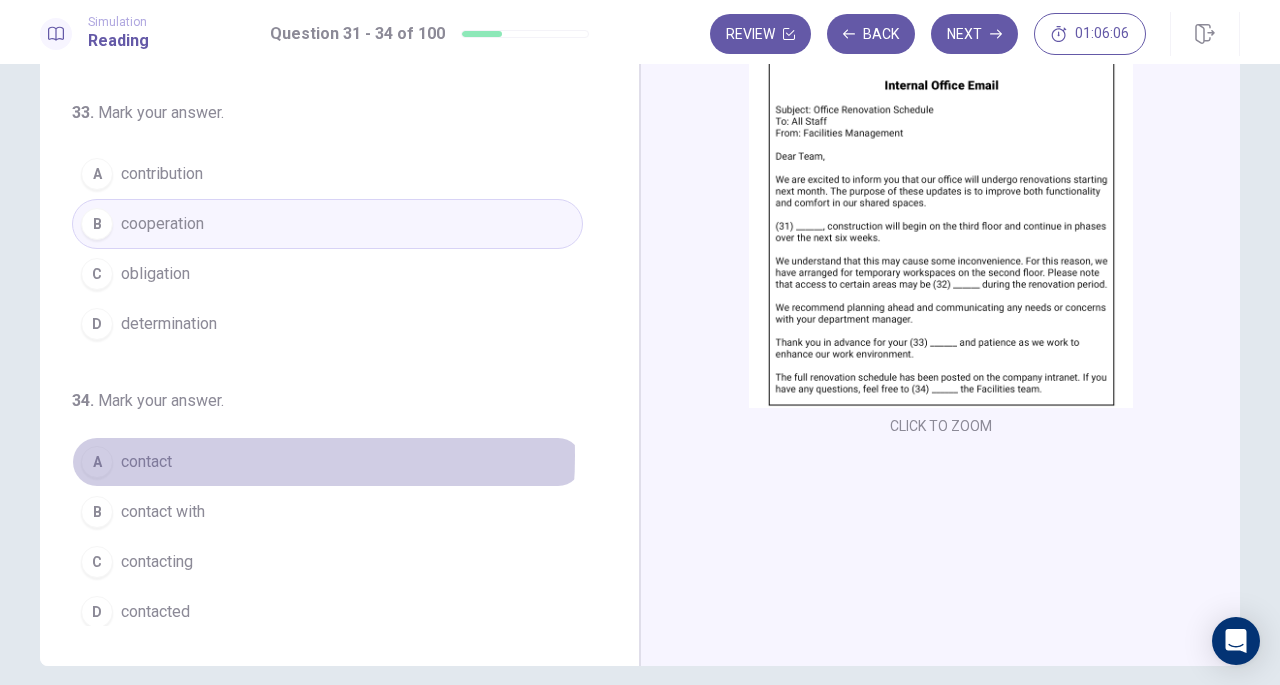 click on "contact" at bounding box center (146, 462) 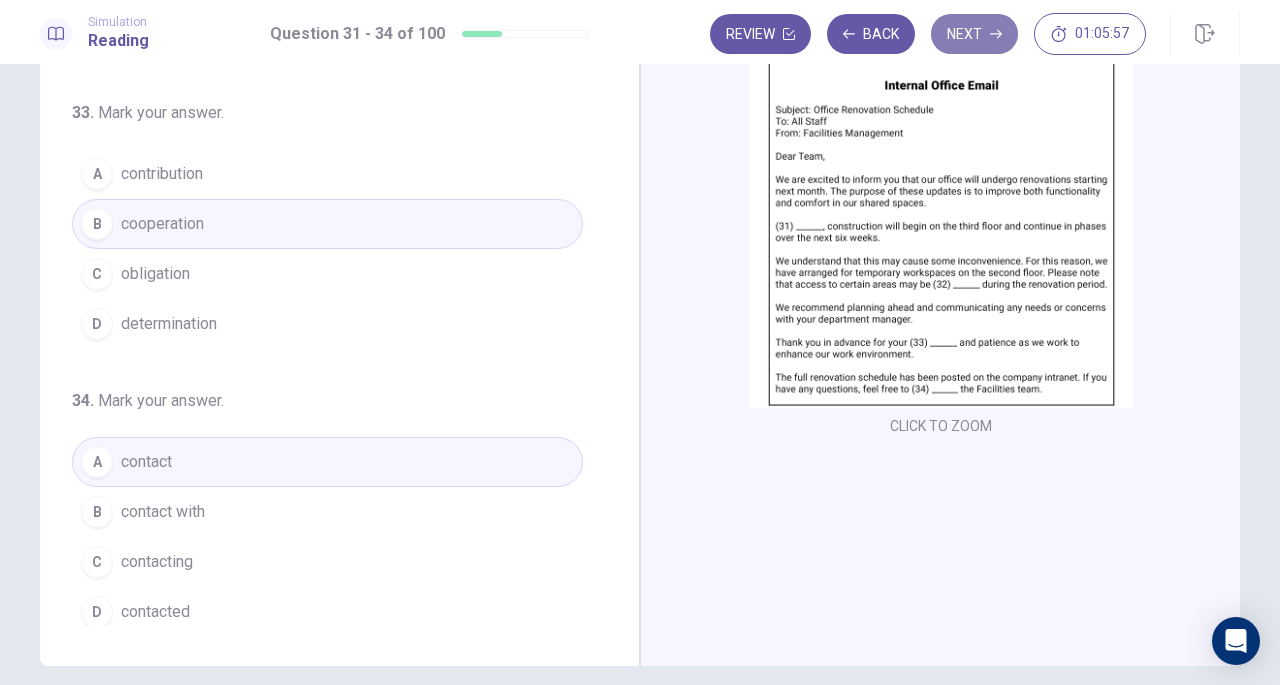 click on "Next" at bounding box center (974, 34) 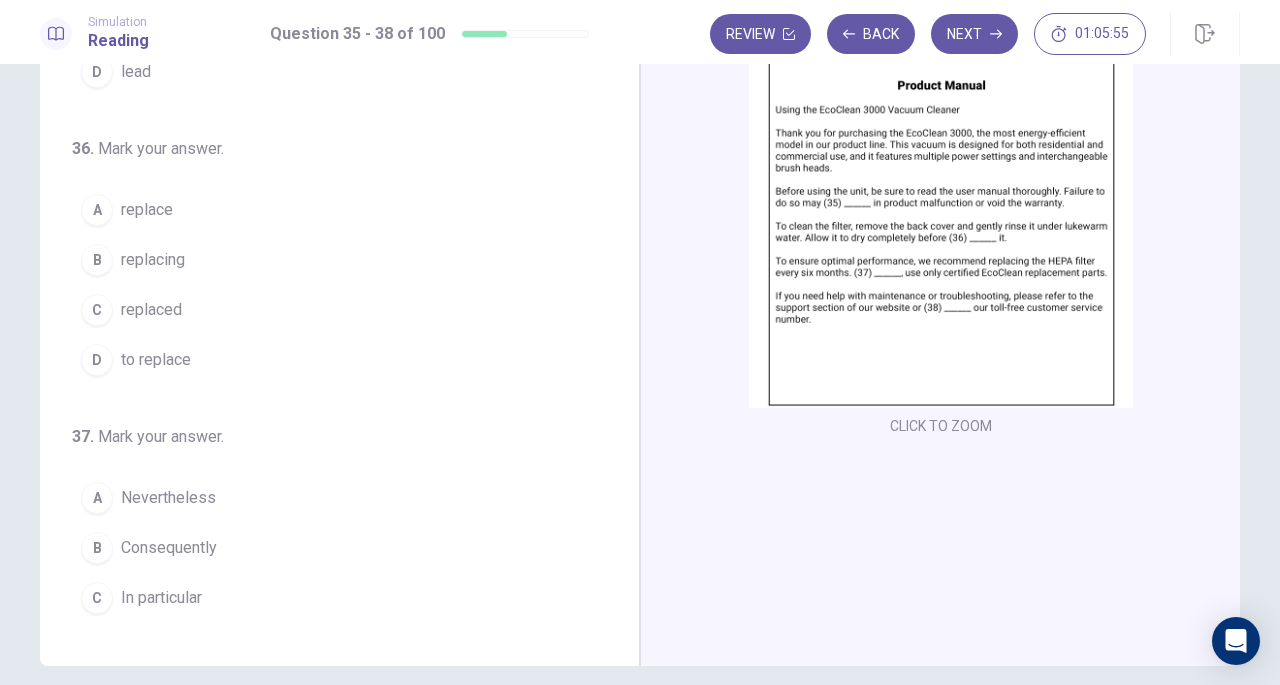 scroll, scrollTop: 0, scrollLeft: 0, axis: both 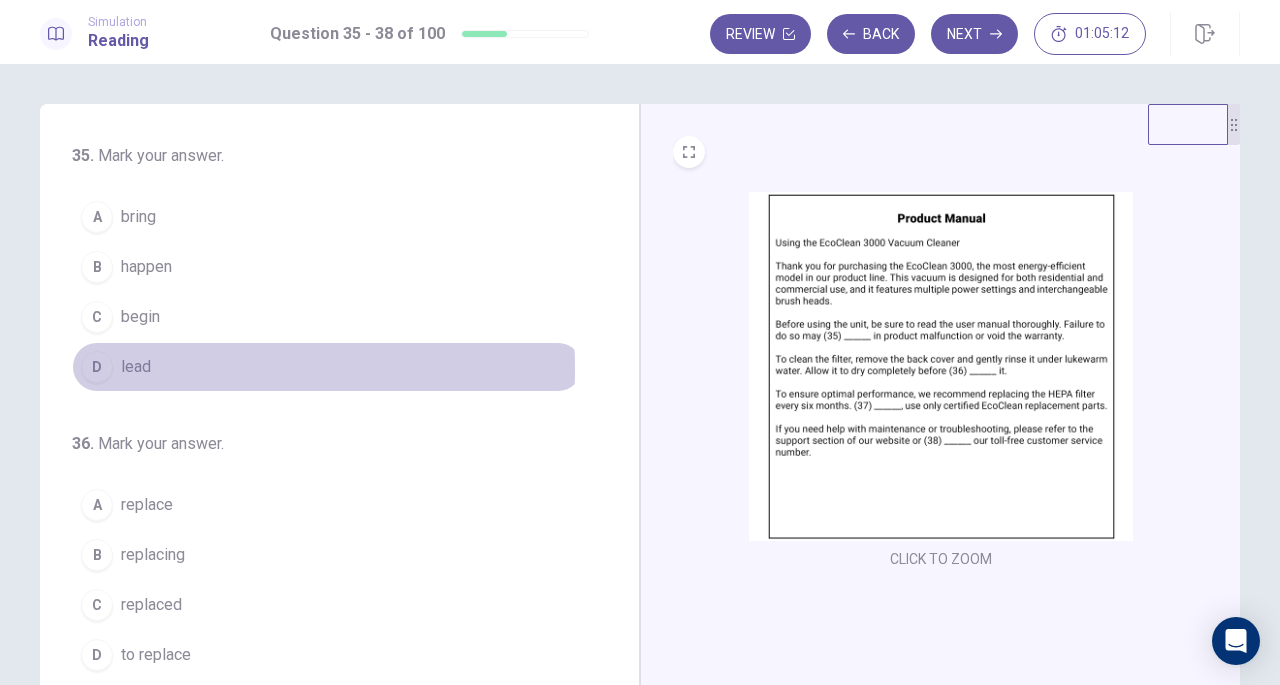 click on "lead" at bounding box center [136, 367] 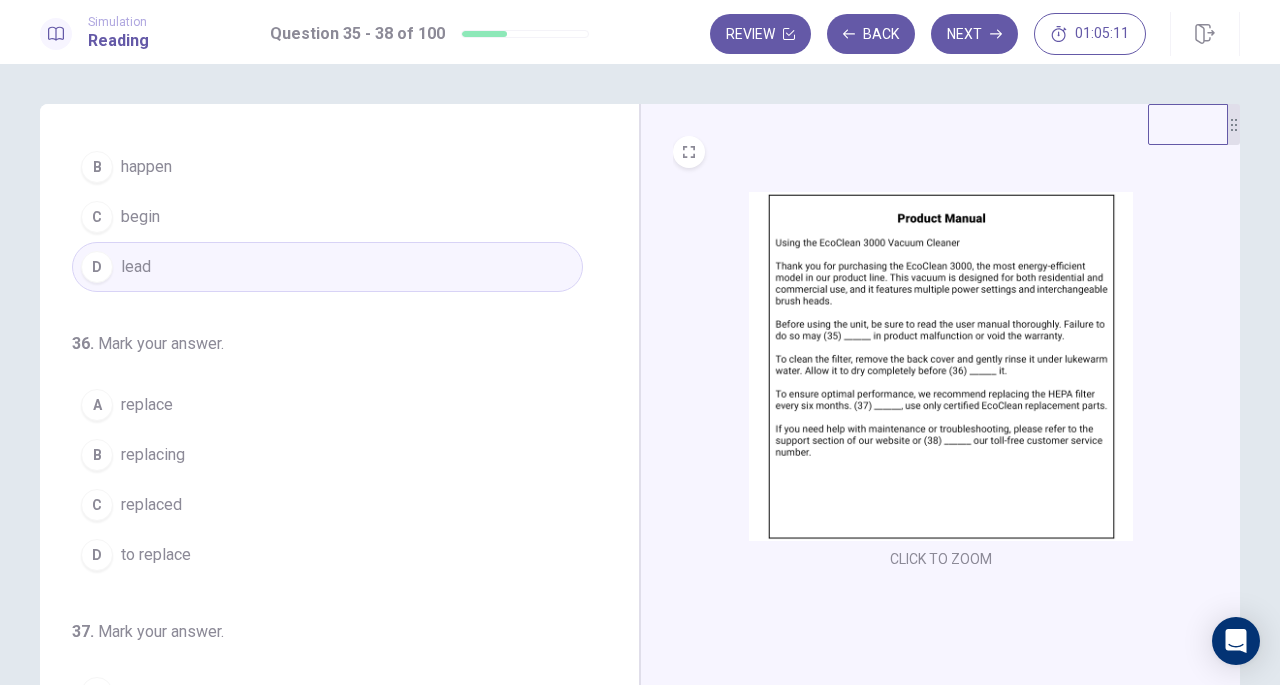 scroll, scrollTop: 101, scrollLeft: 0, axis: vertical 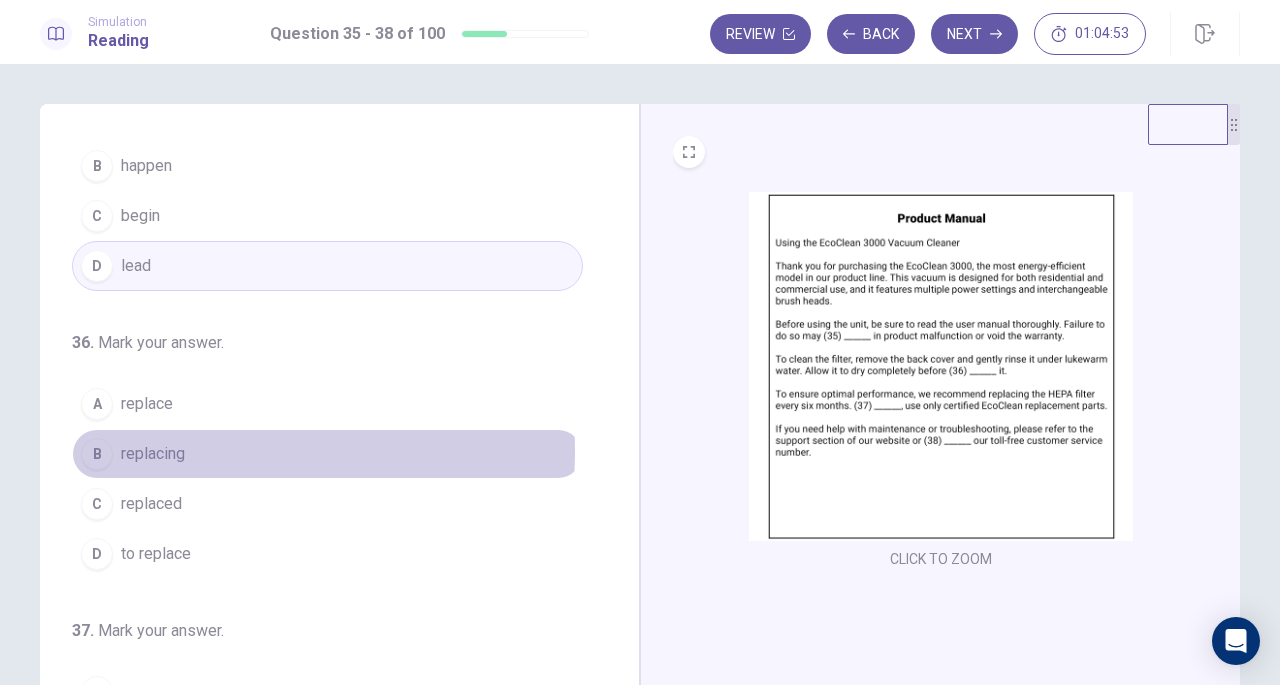 click on "replacing" at bounding box center [153, 454] 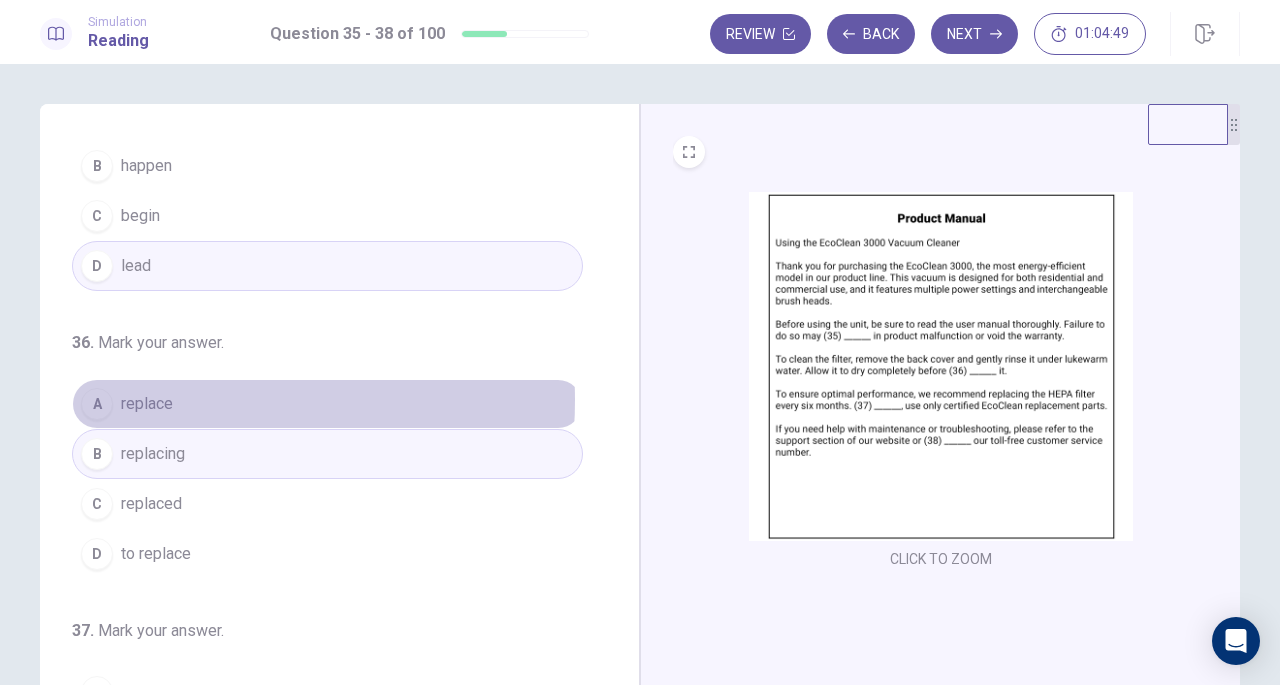 click on "replace" at bounding box center (147, 404) 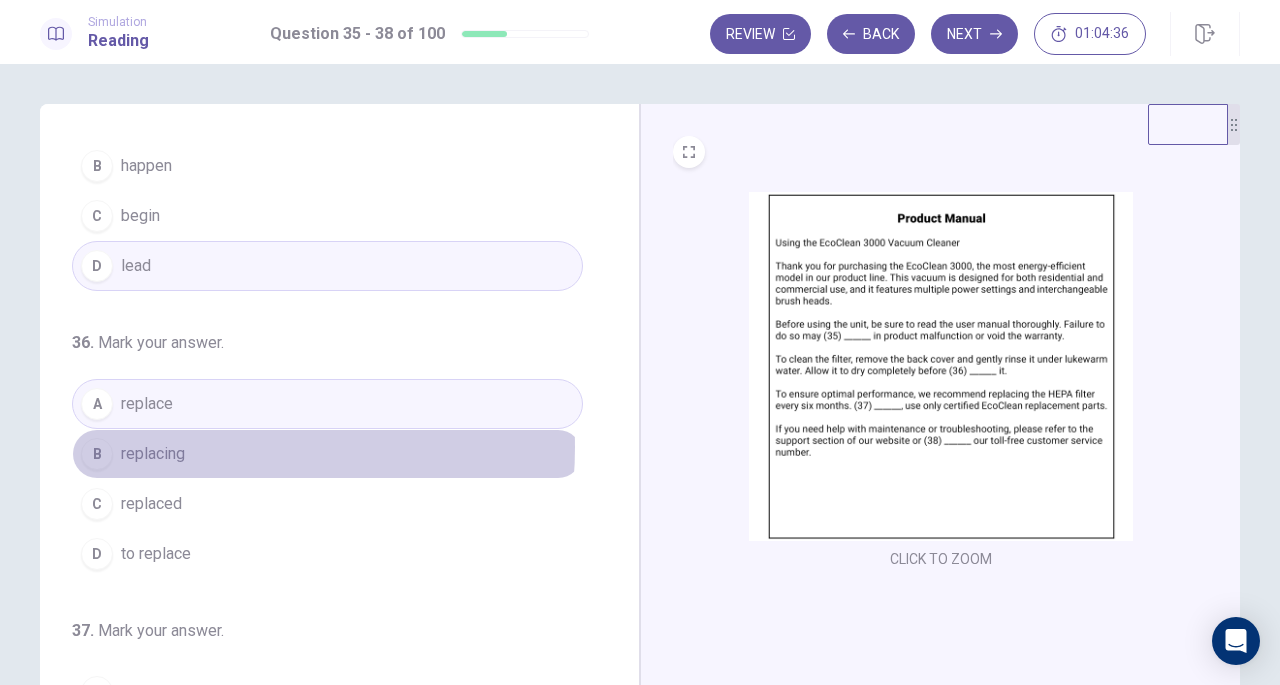 click on "replacing" at bounding box center (153, 454) 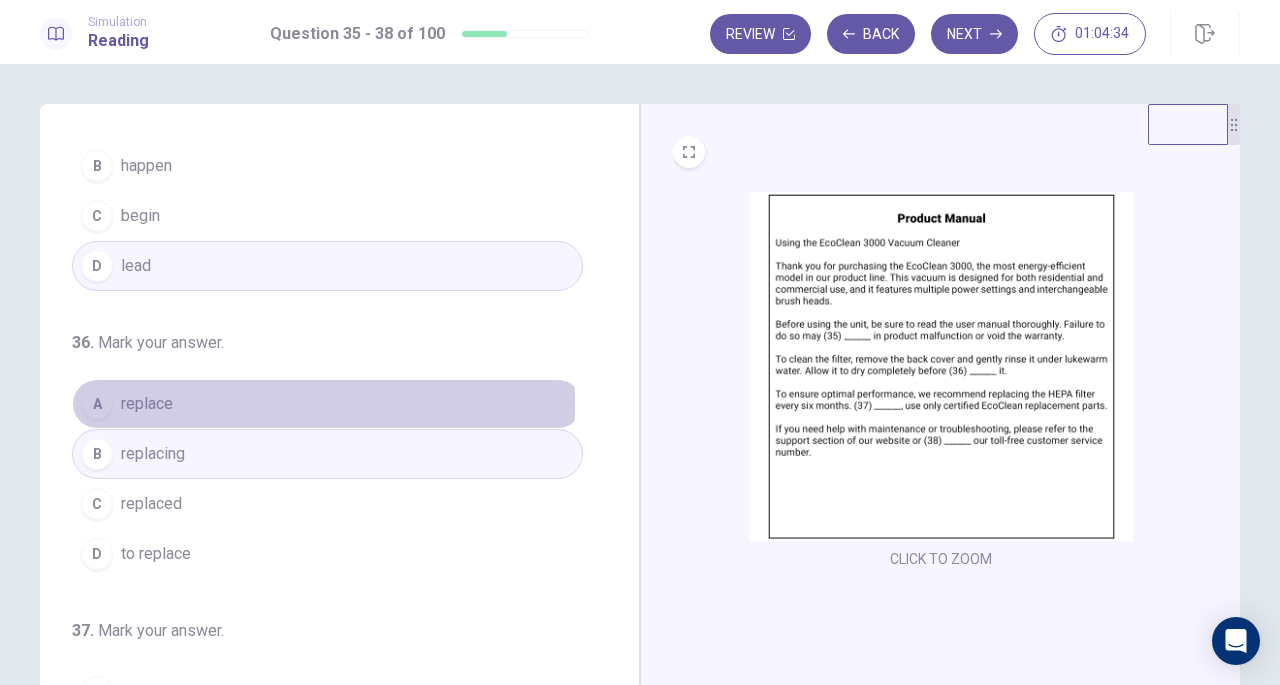 click on "A replace" at bounding box center [327, 404] 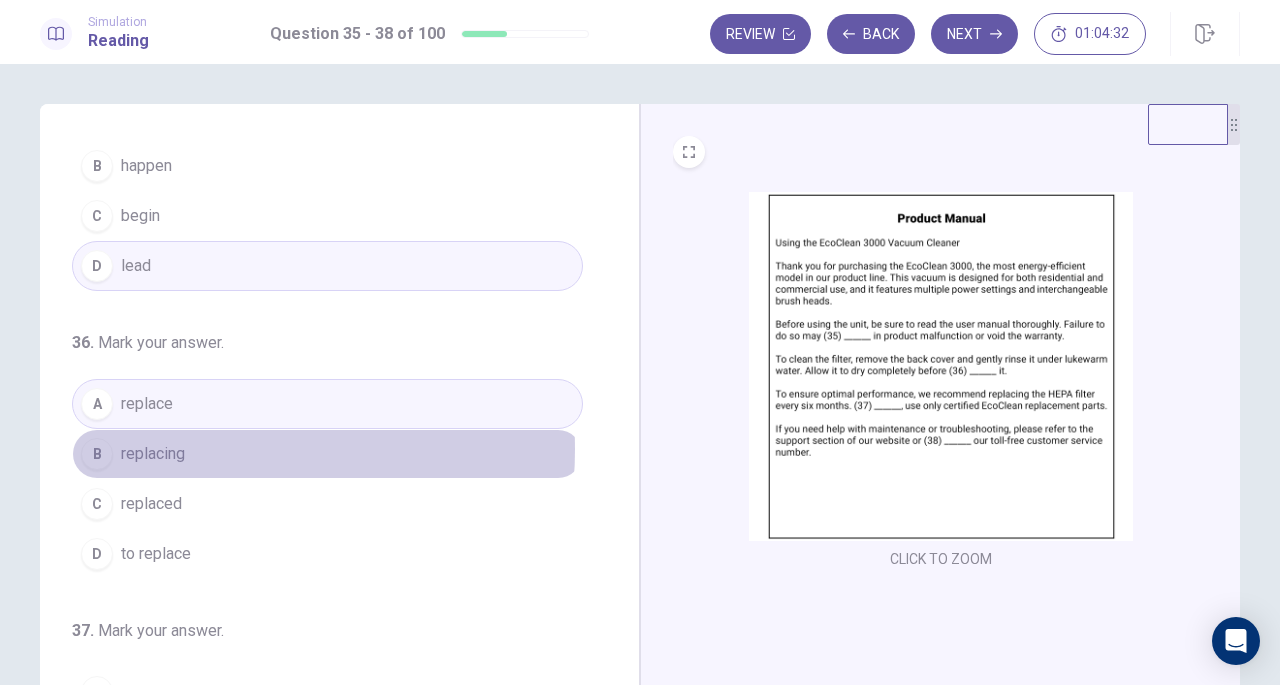 click on "B replacing" at bounding box center (327, 454) 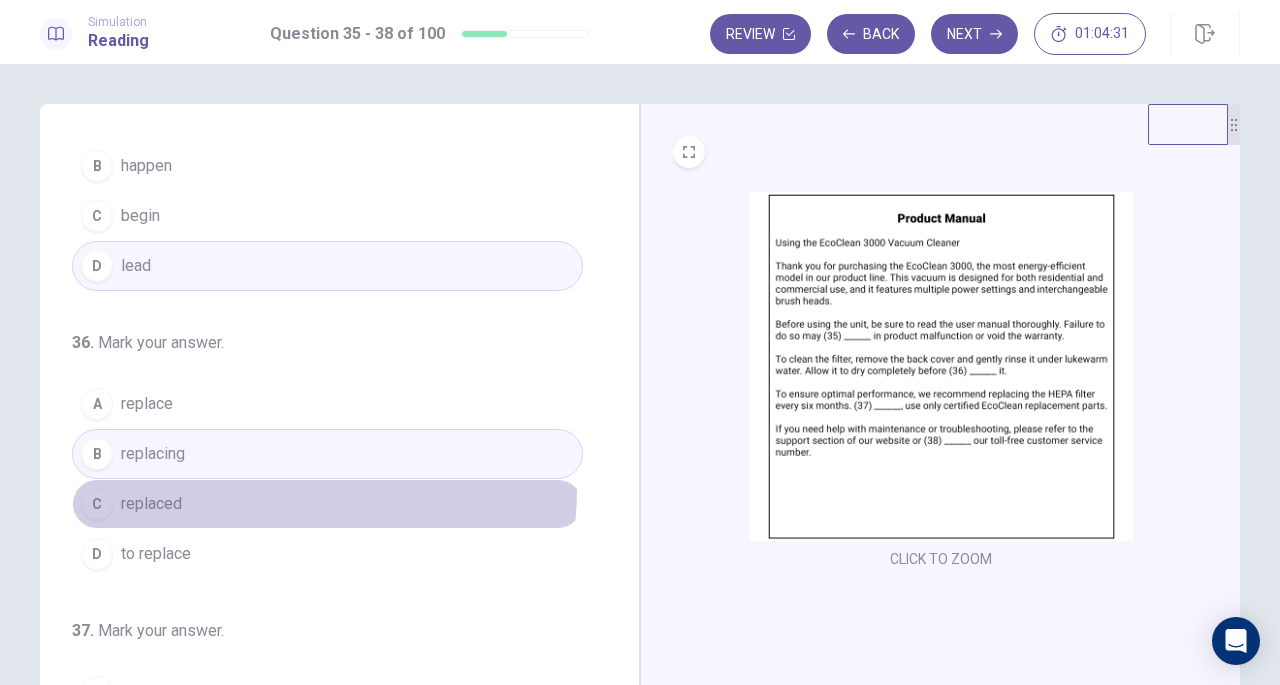 click on "C replaced" at bounding box center (327, 504) 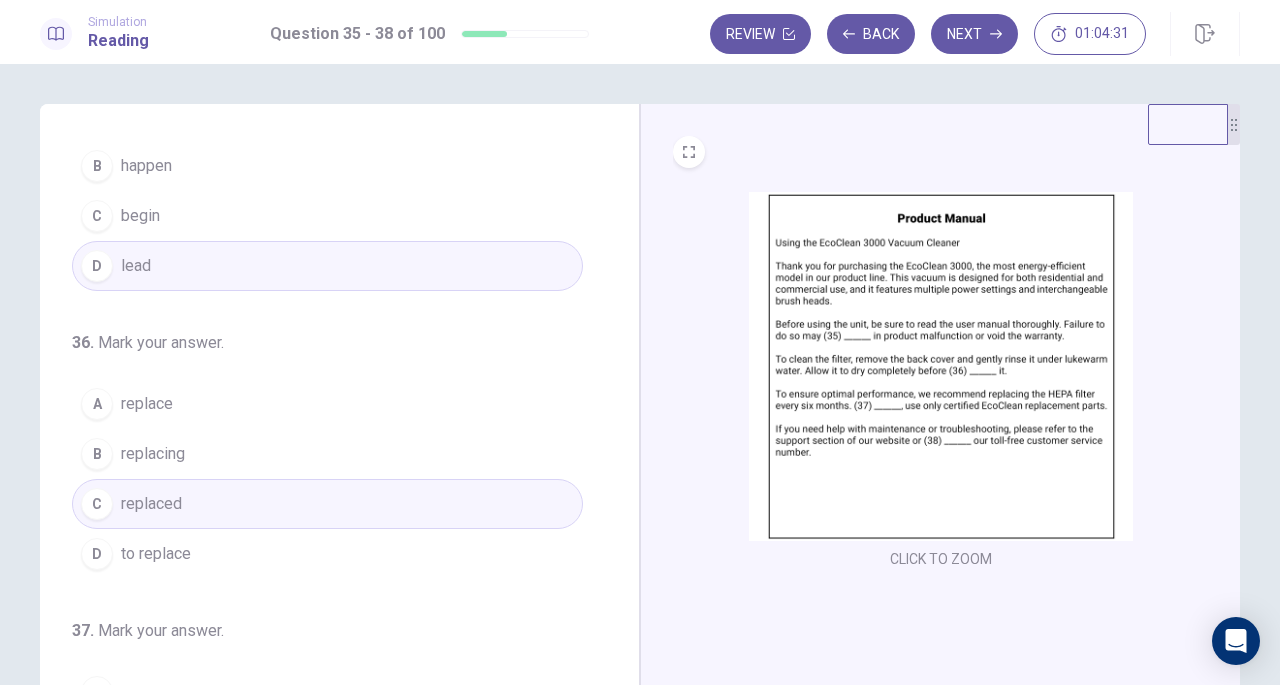 scroll, scrollTop: 168, scrollLeft: 0, axis: vertical 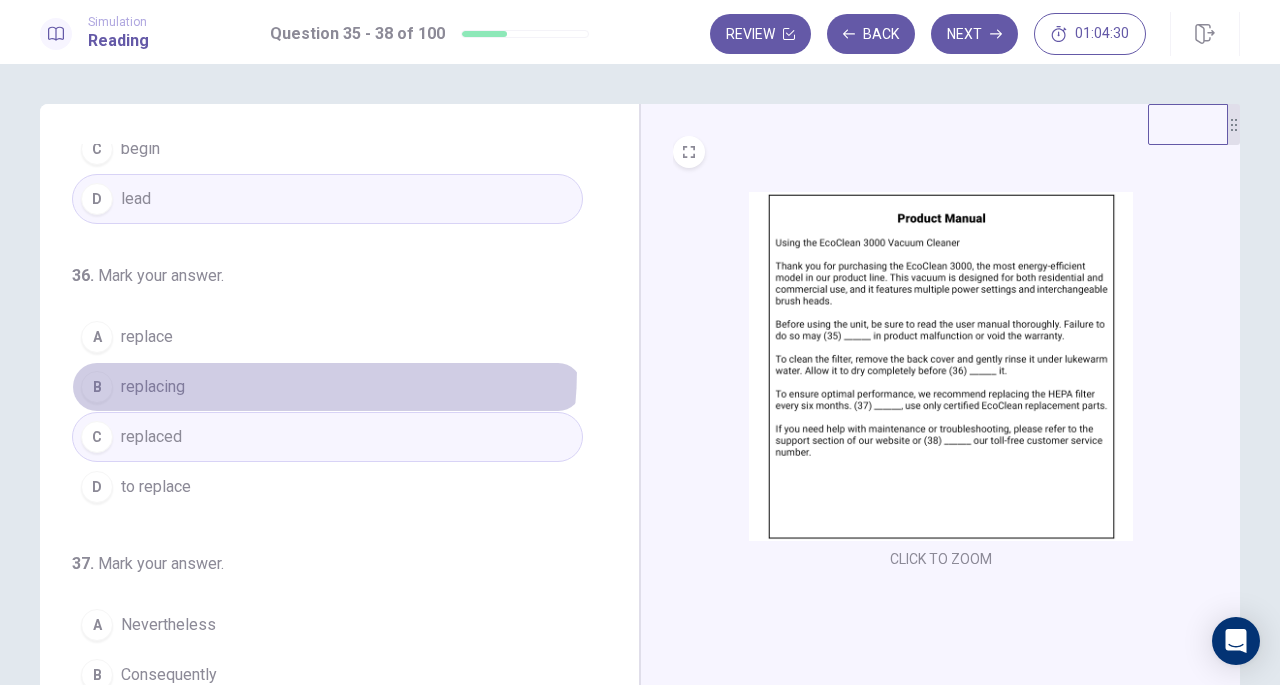 click on "B replacing" at bounding box center [327, 387] 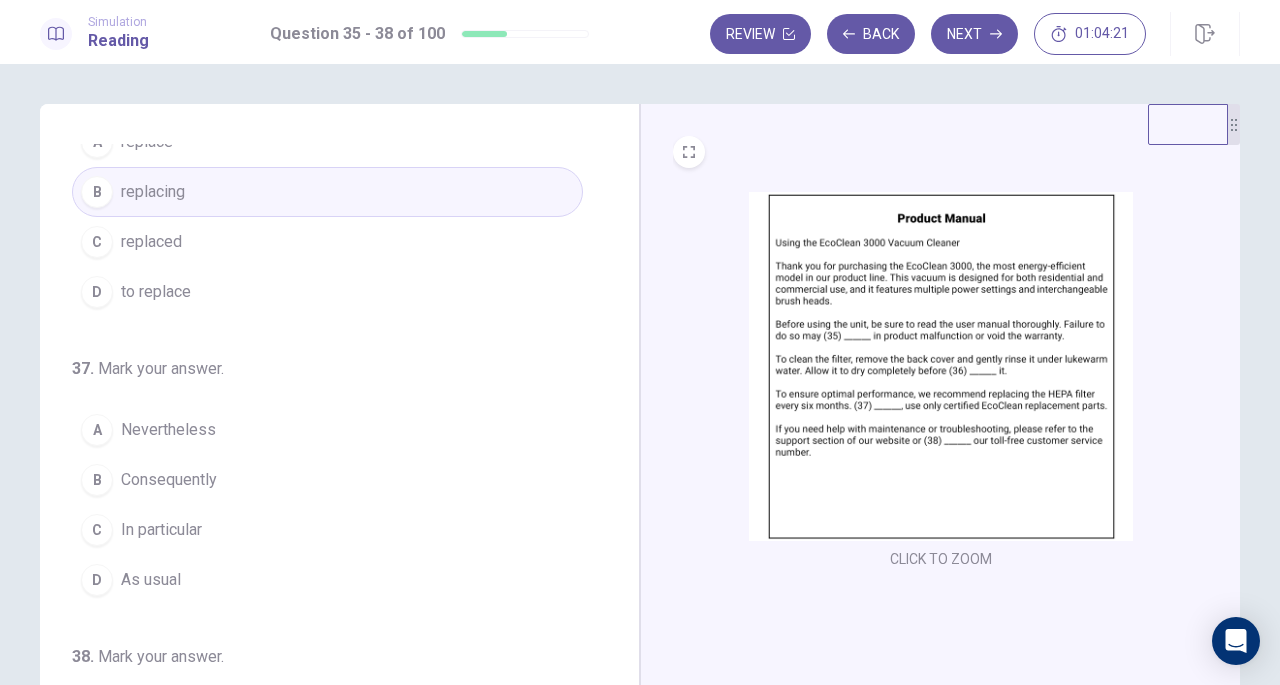 scroll, scrollTop: 373, scrollLeft: 0, axis: vertical 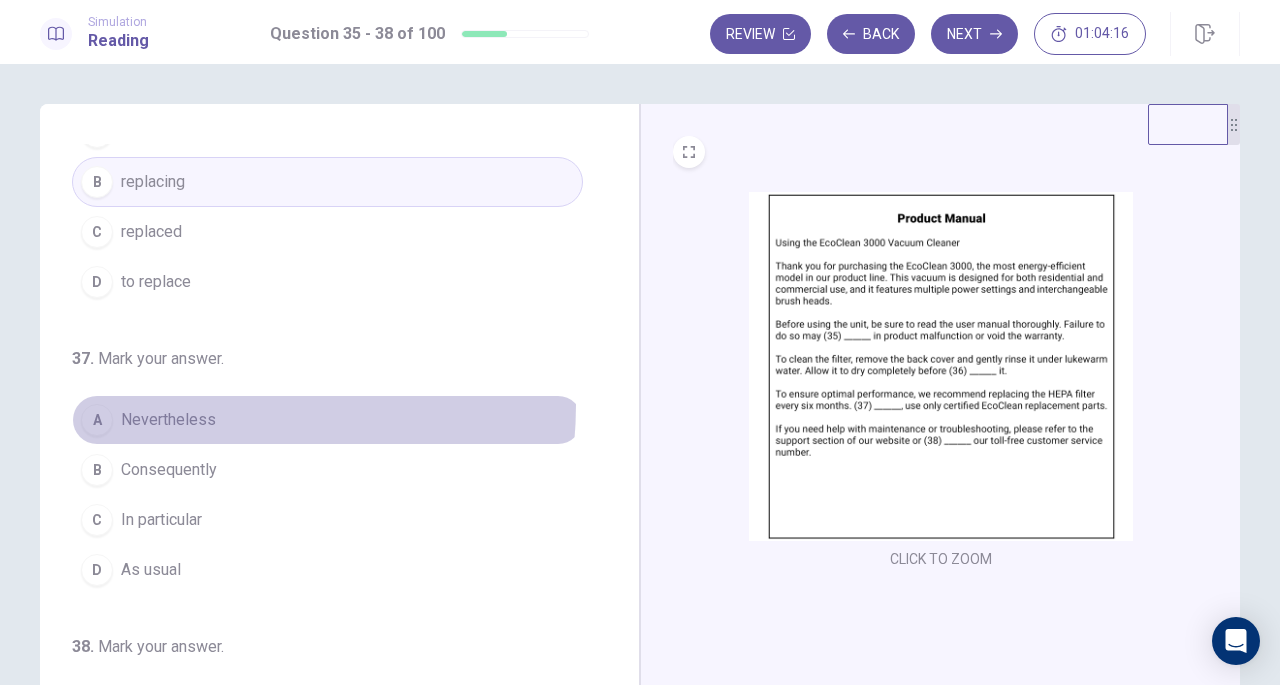 click on "A Nevertheless" at bounding box center [327, 420] 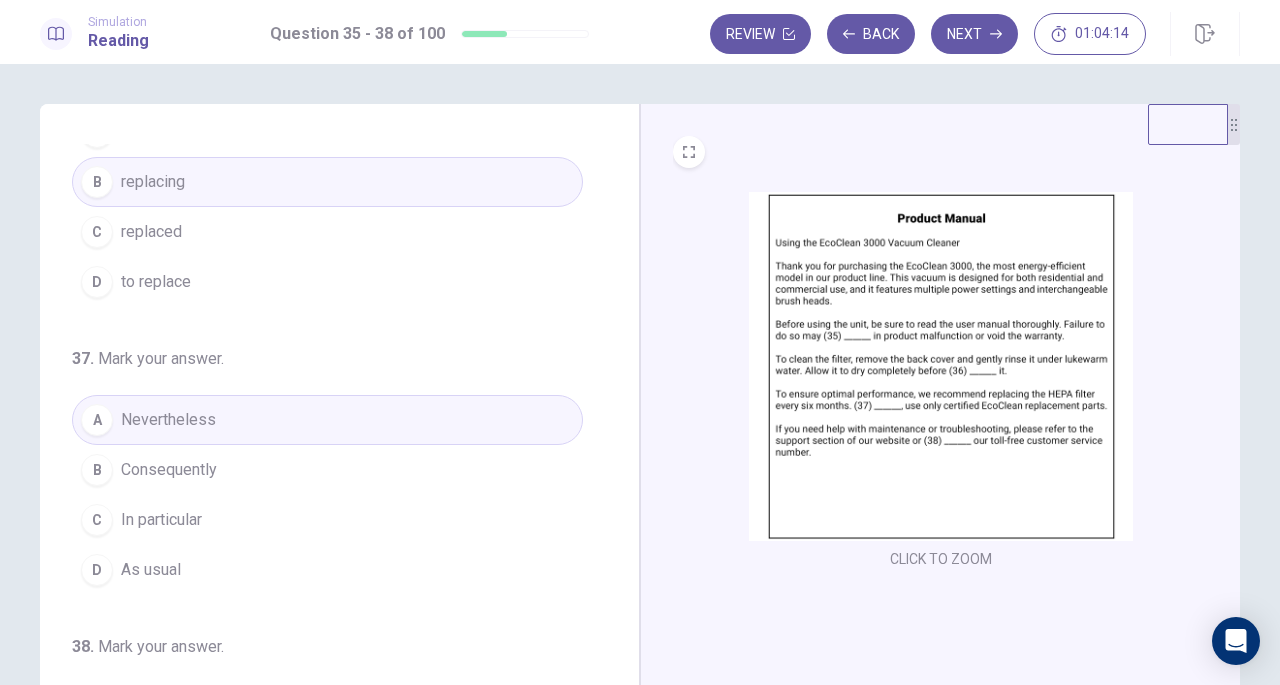 scroll, scrollTop: 486, scrollLeft: 0, axis: vertical 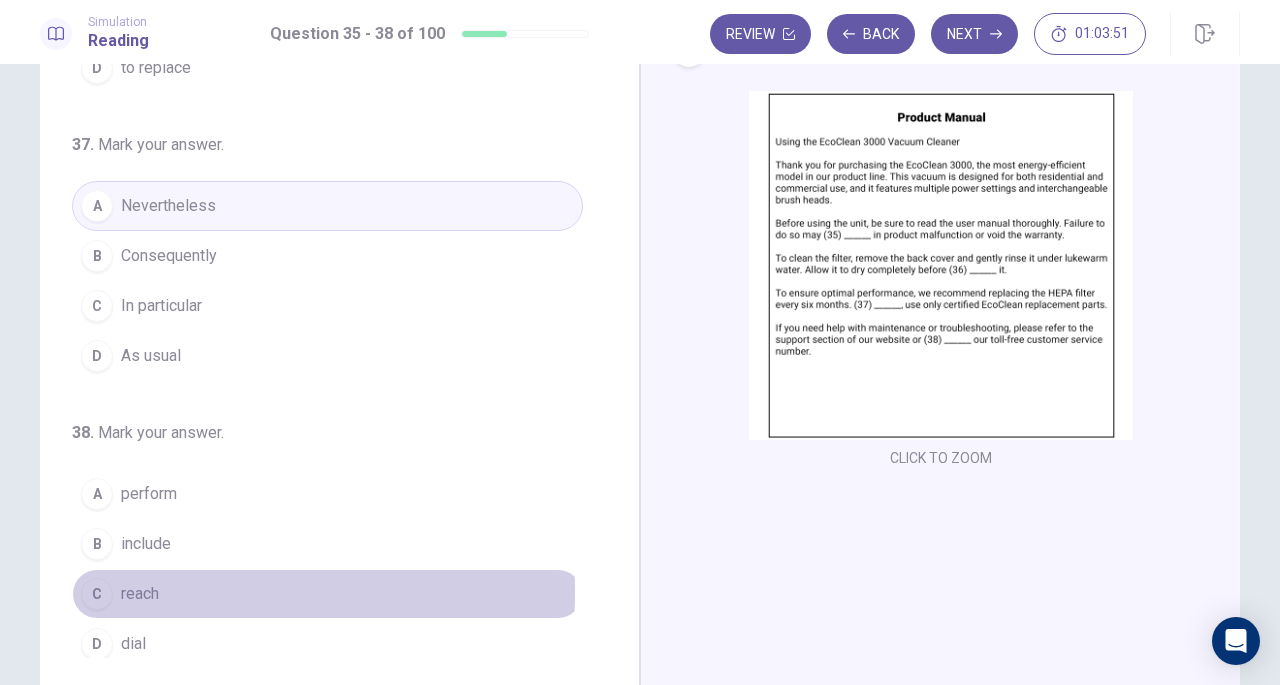 click on "reach" at bounding box center (140, 594) 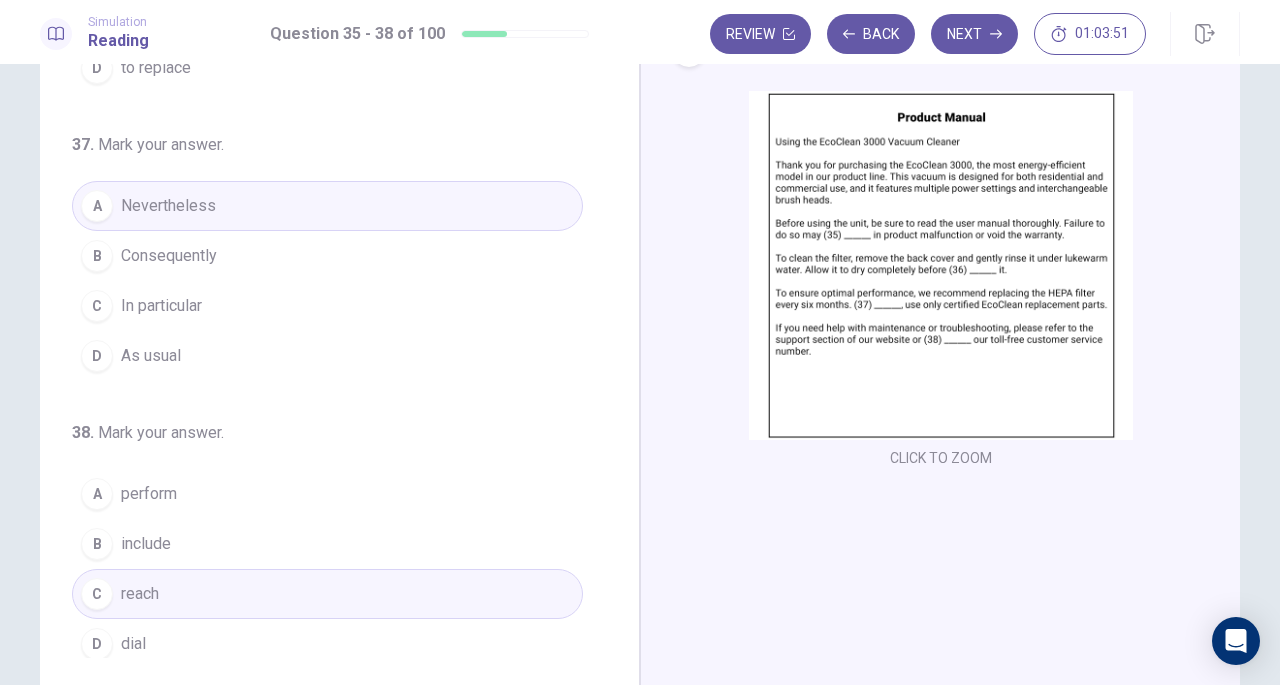 scroll, scrollTop: 218, scrollLeft: 0, axis: vertical 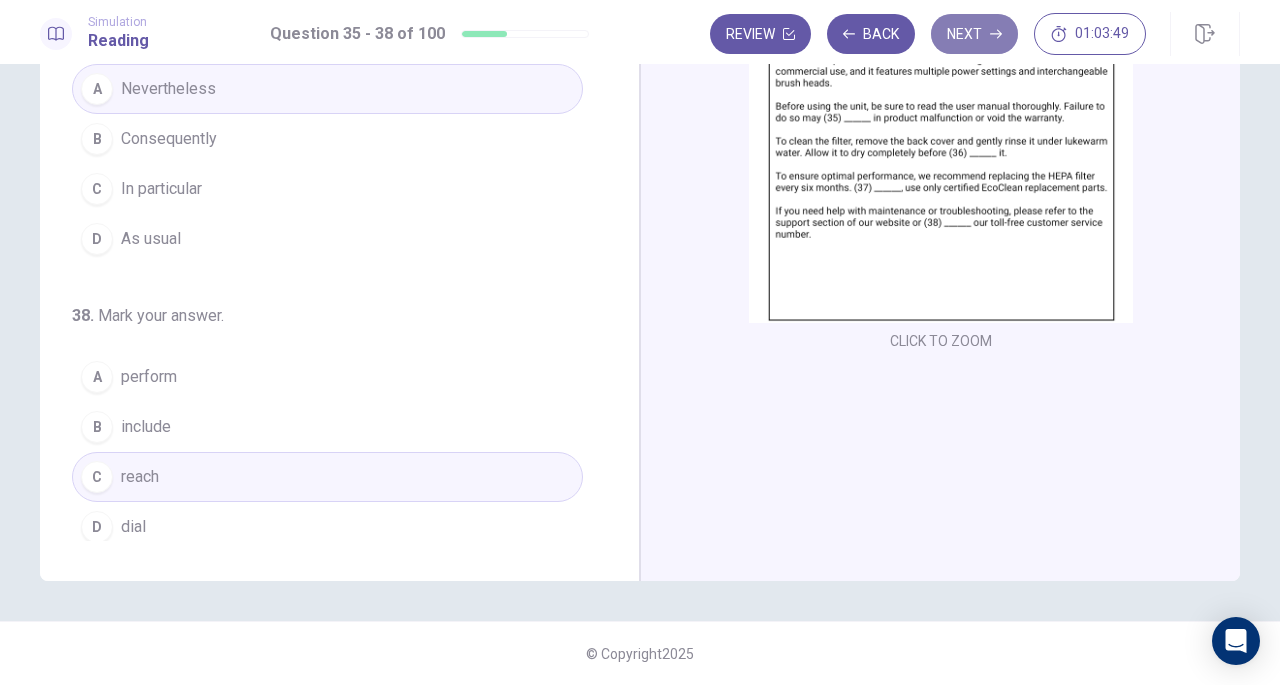 click on "Next" at bounding box center [974, 34] 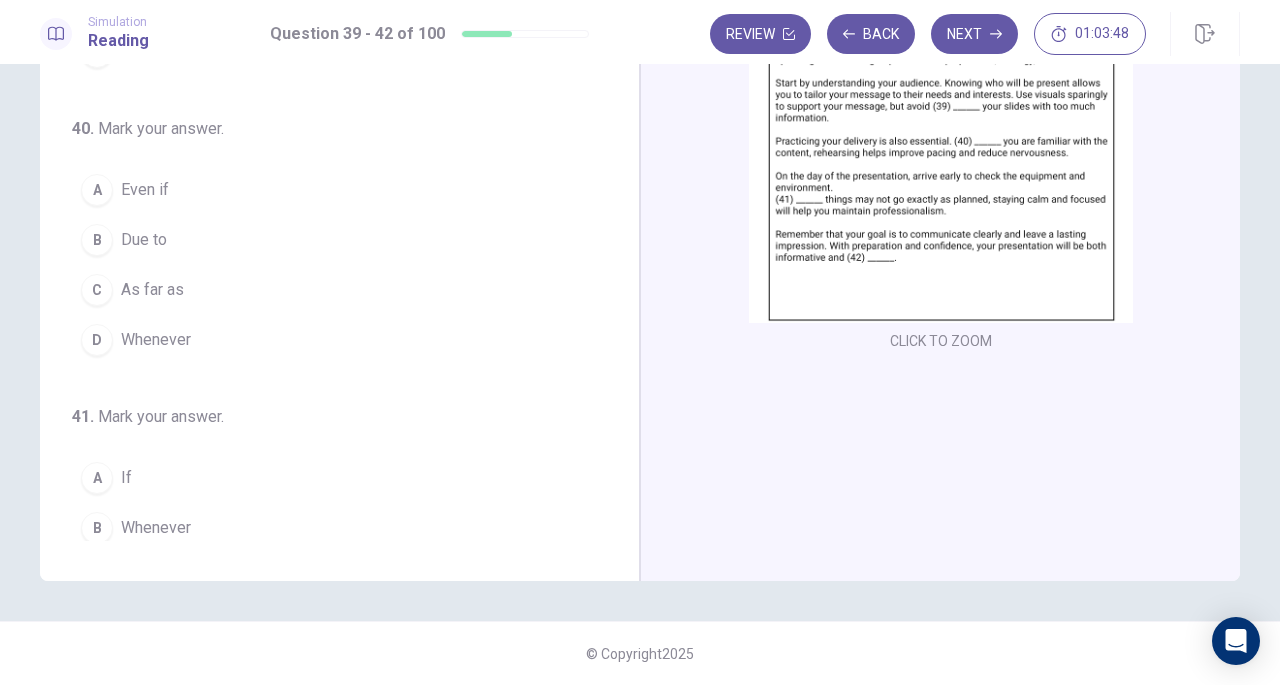 scroll, scrollTop: 0, scrollLeft: 0, axis: both 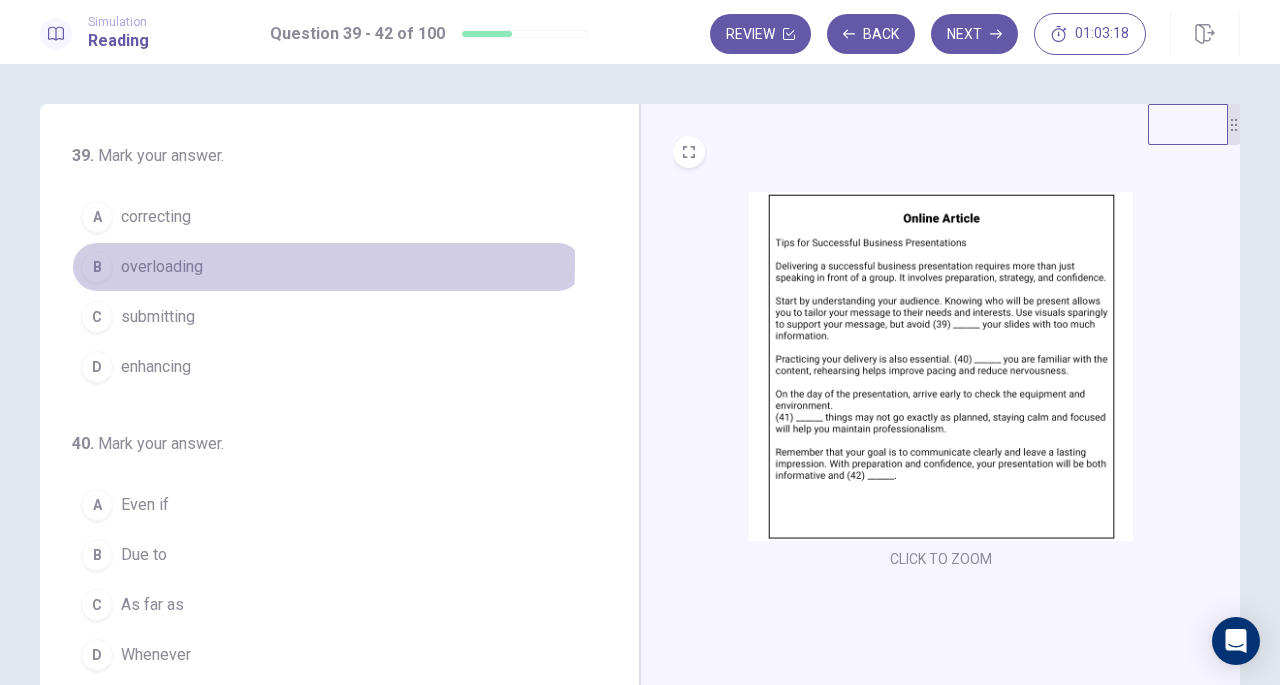 click on "overloading" at bounding box center [162, 267] 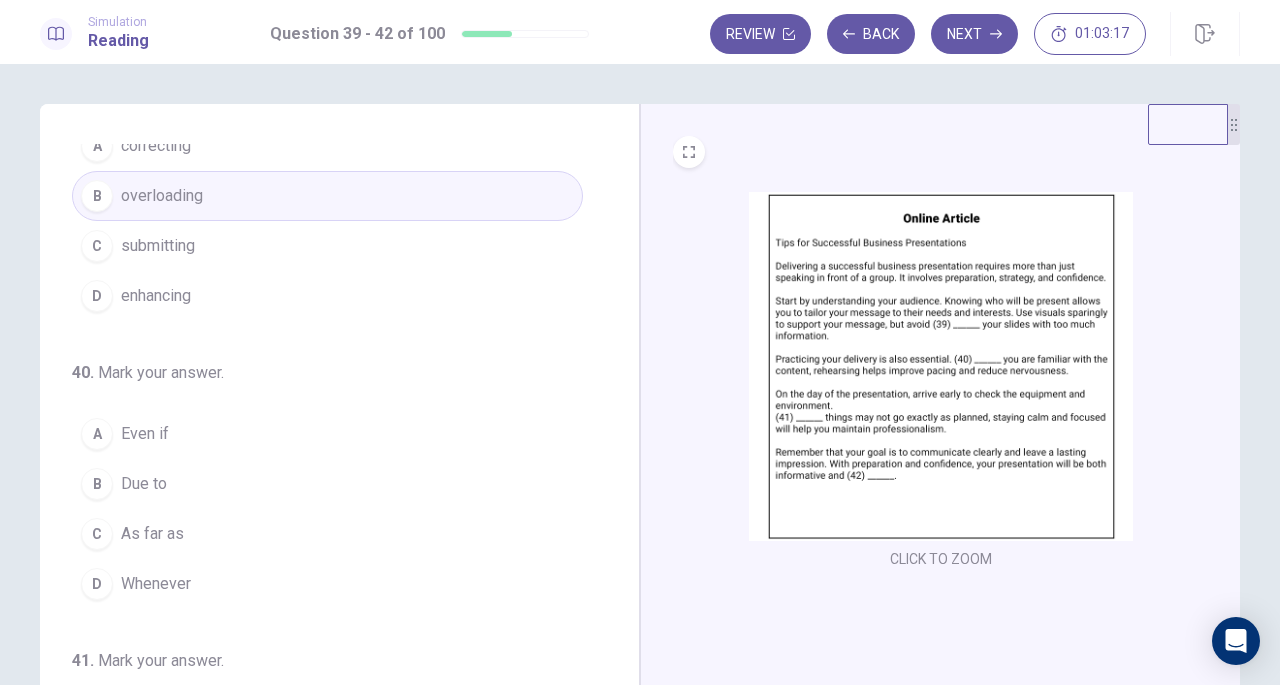 scroll, scrollTop: 88, scrollLeft: 0, axis: vertical 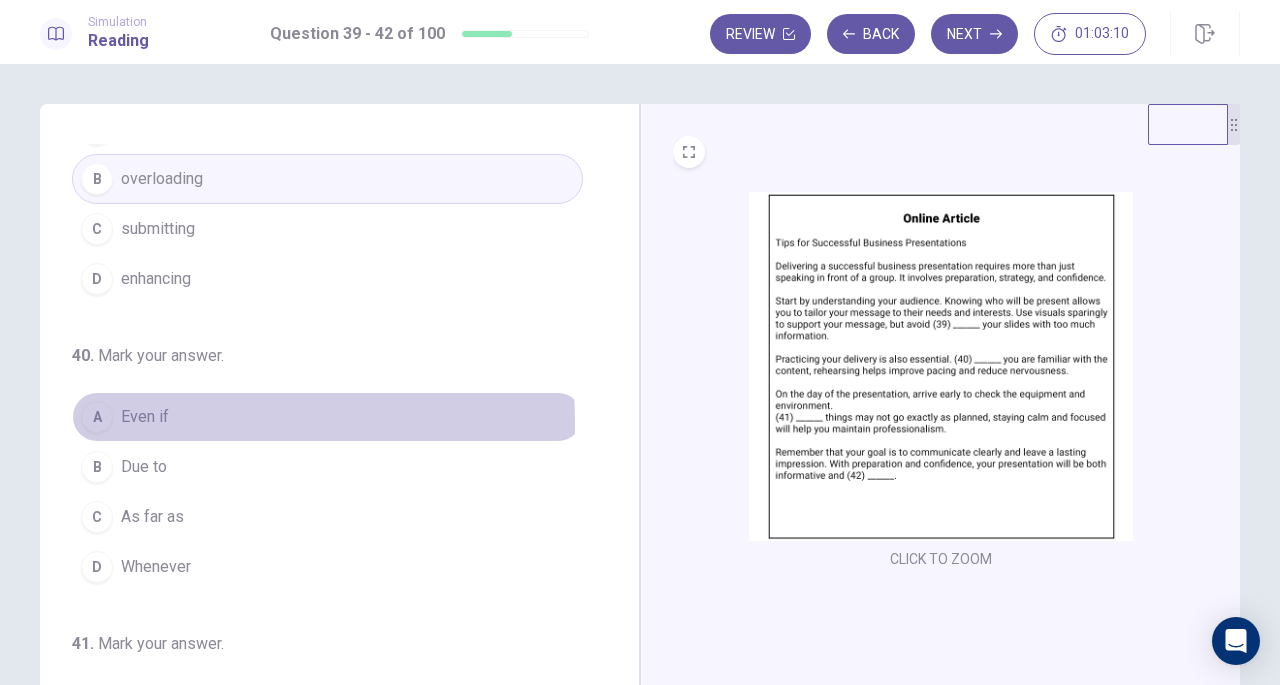 click on "Even if" at bounding box center [145, 417] 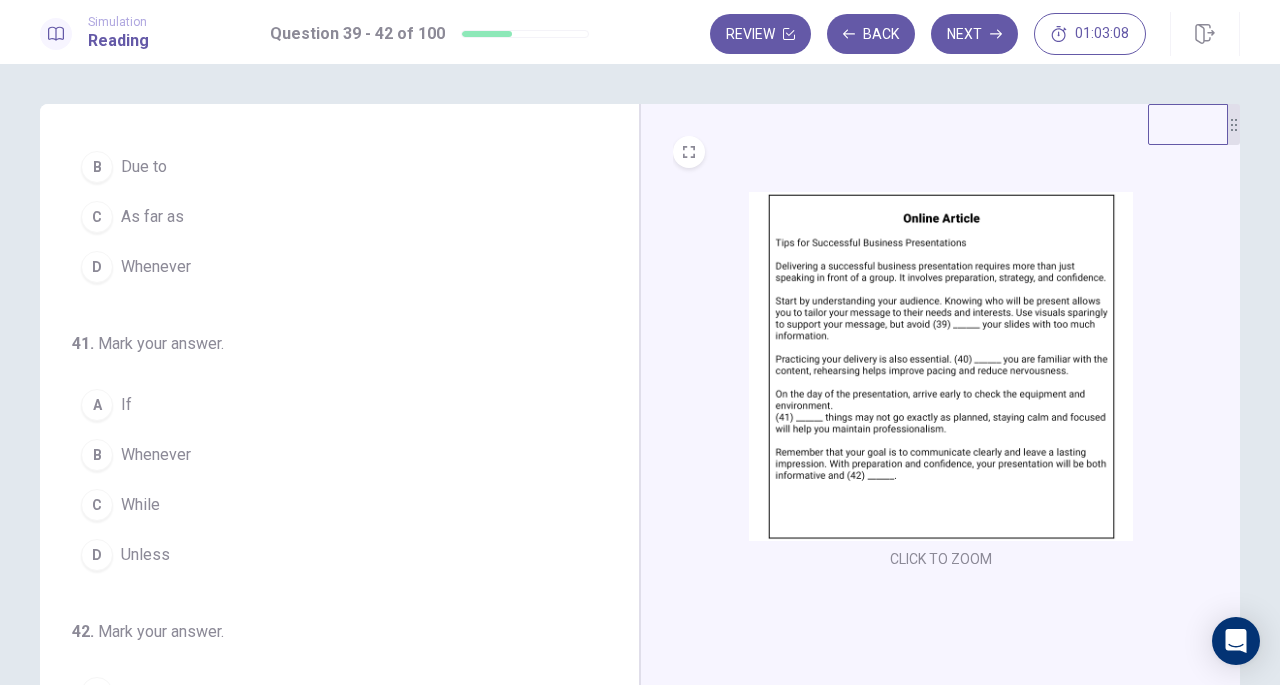 scroll, scrollTop: 389, scrollLeft: 0, axis: vertical 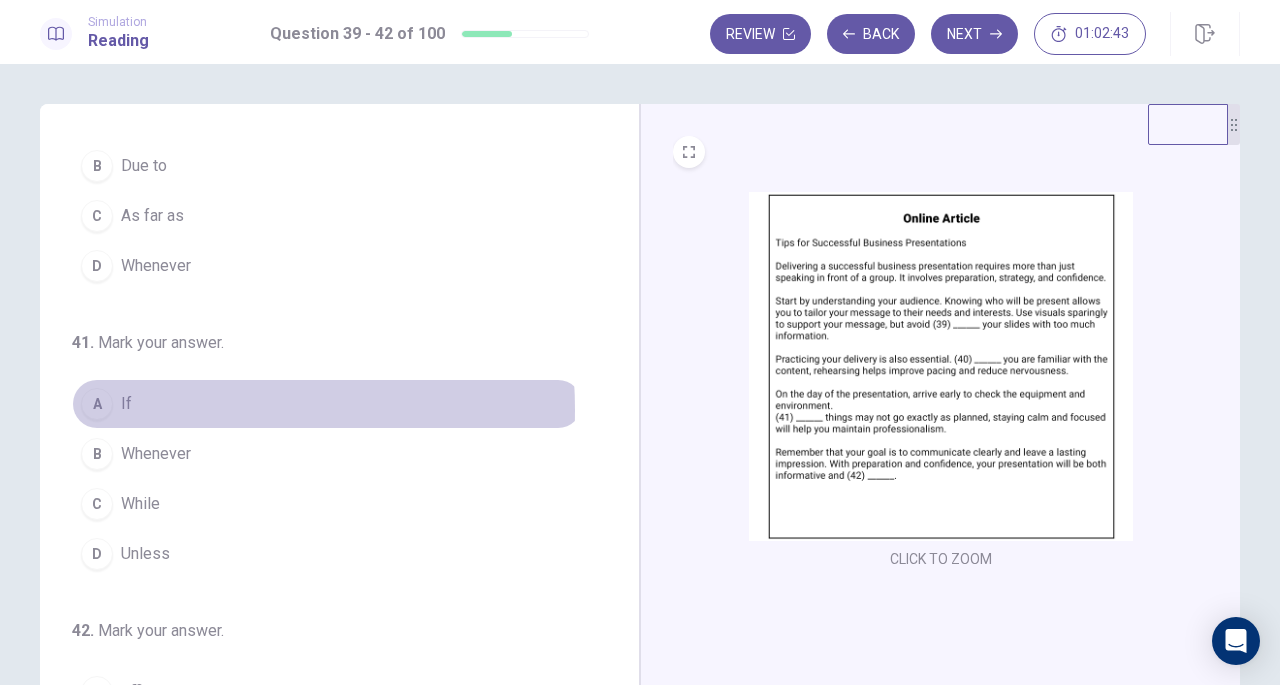 click on "If" at bounding box center (126, 404) 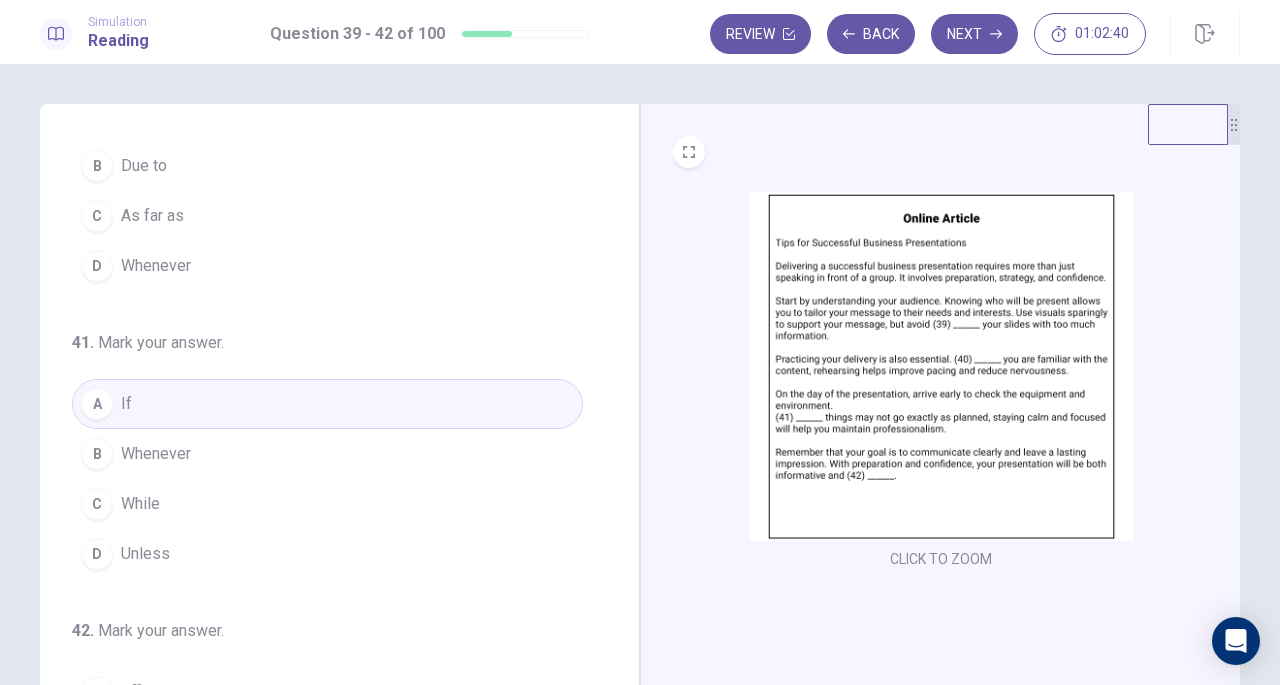 click on "Whenever" at bounding box center [156, 454] 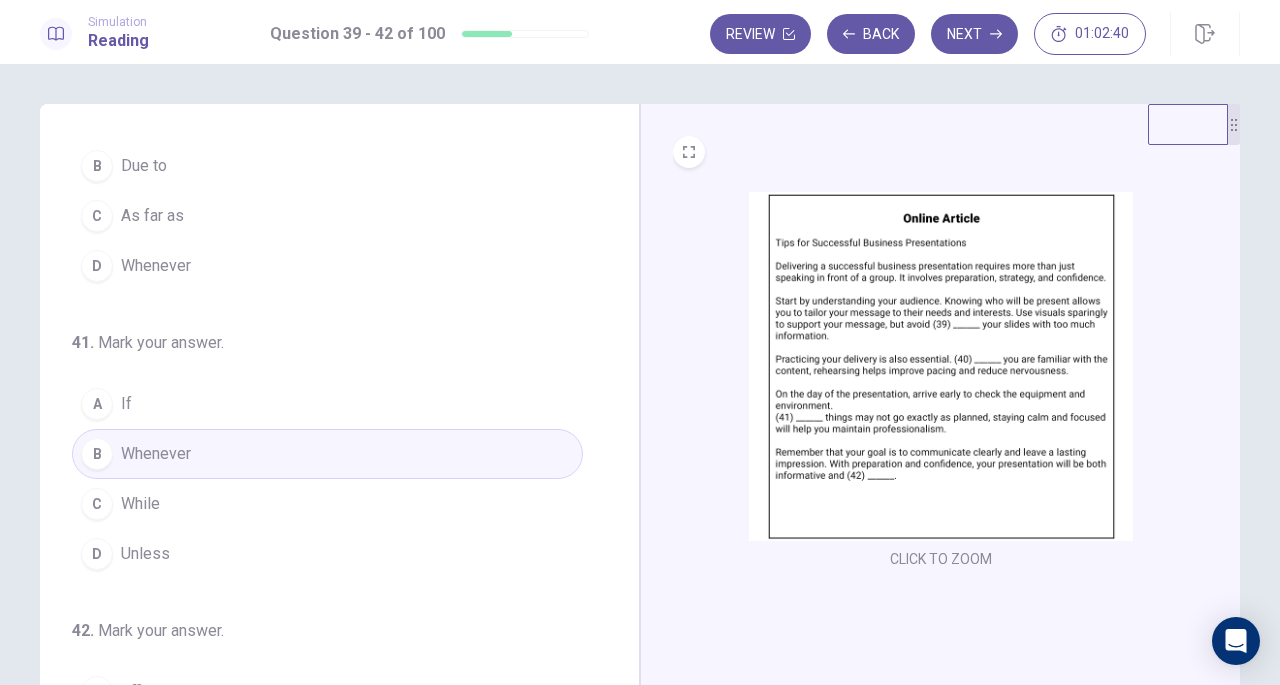 scroll, scrollTop: 486, scrollLeft: 0, axis: vertical 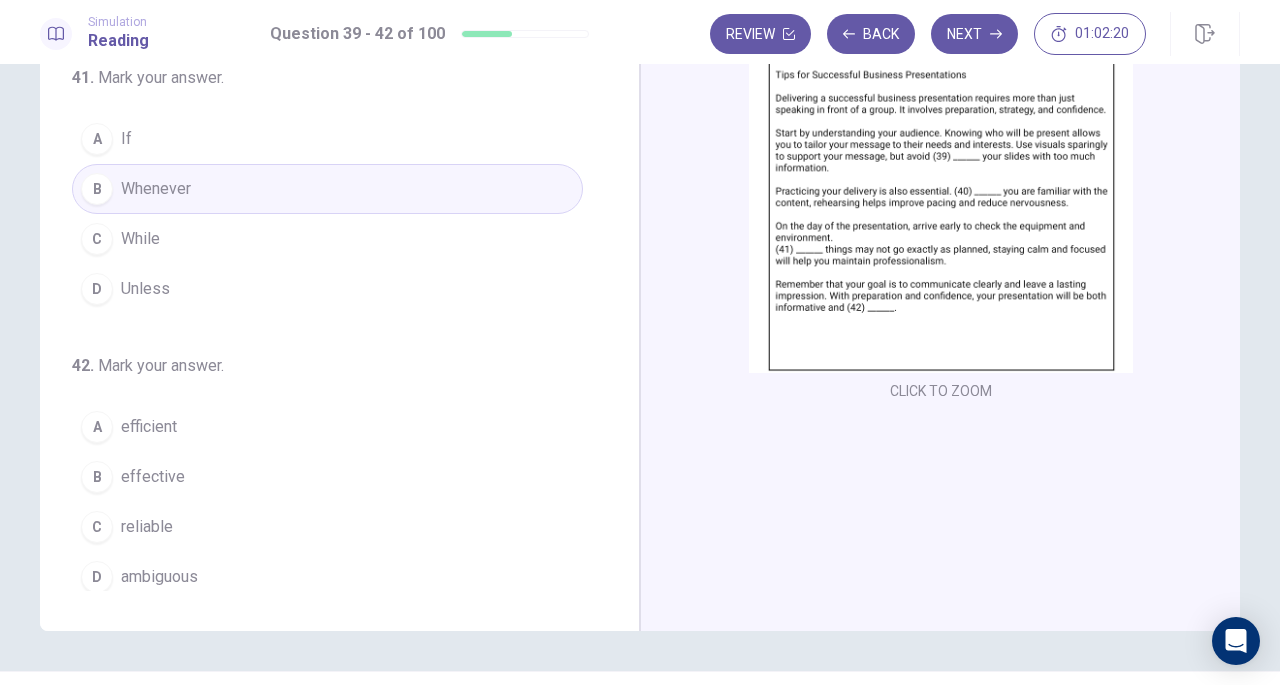 click on "effective" at bounding box center [153, 477] 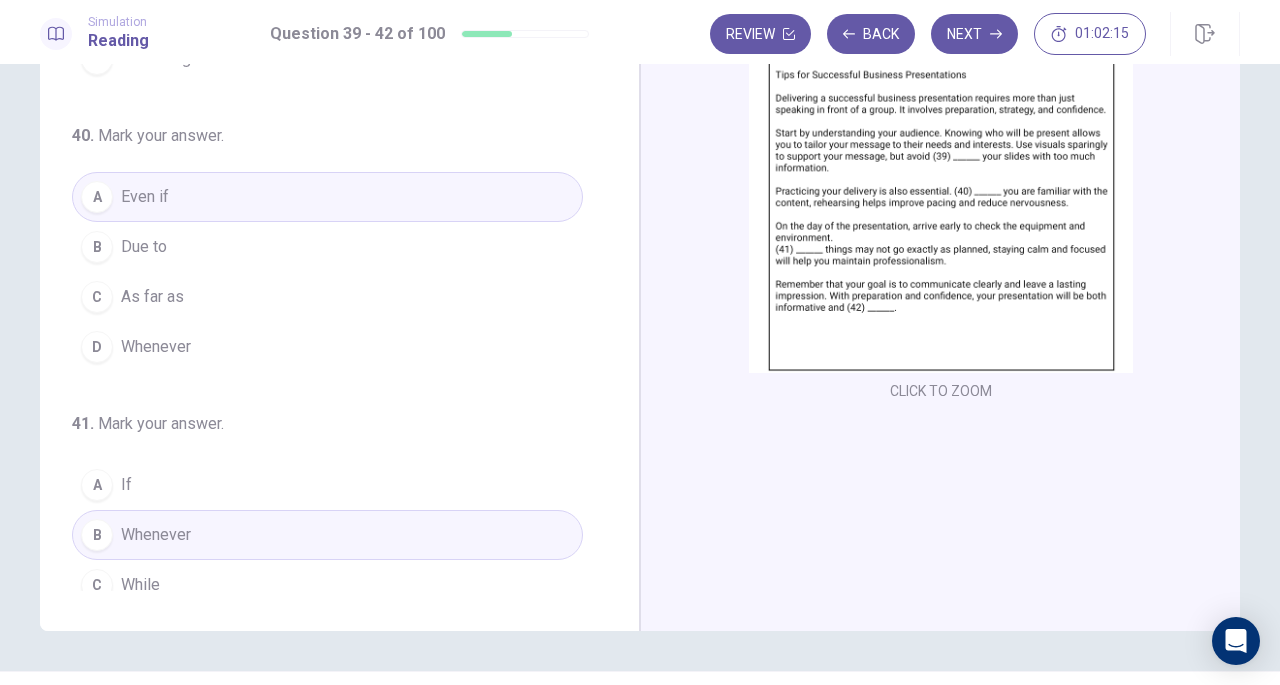scroll, scrollTop: 0, scrollLeft: 0, axis: both 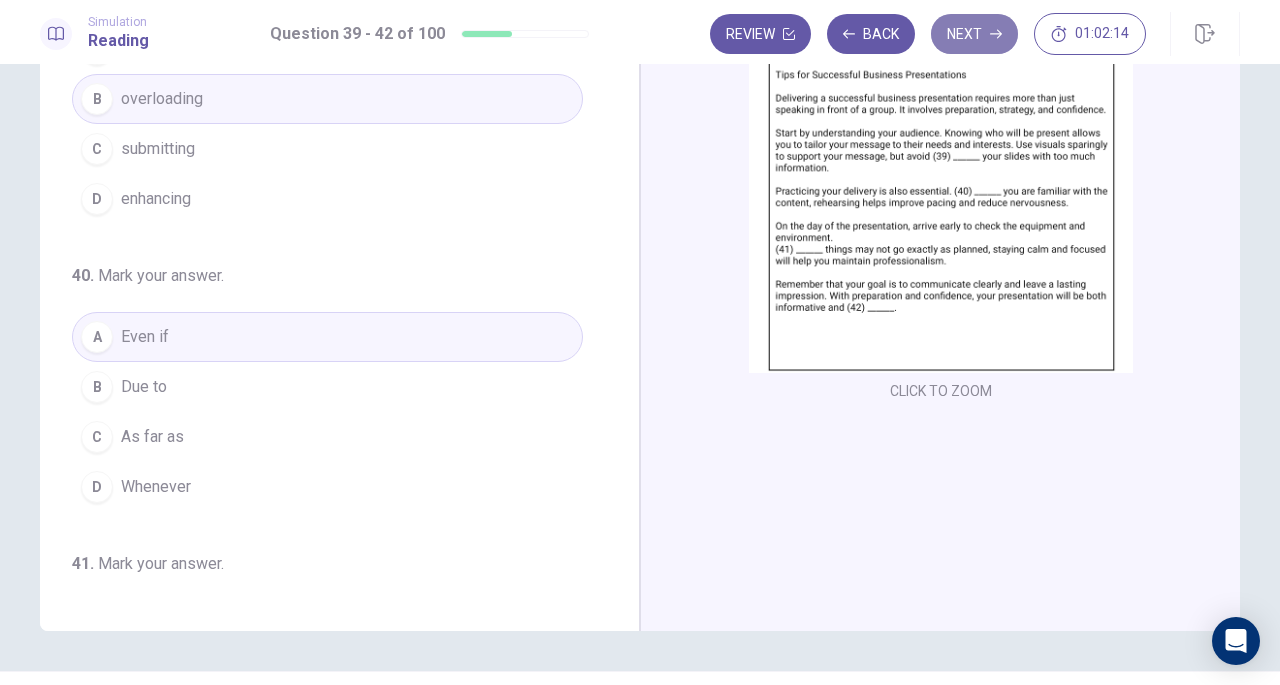 click on "Next" at bounding box center [974, 34] 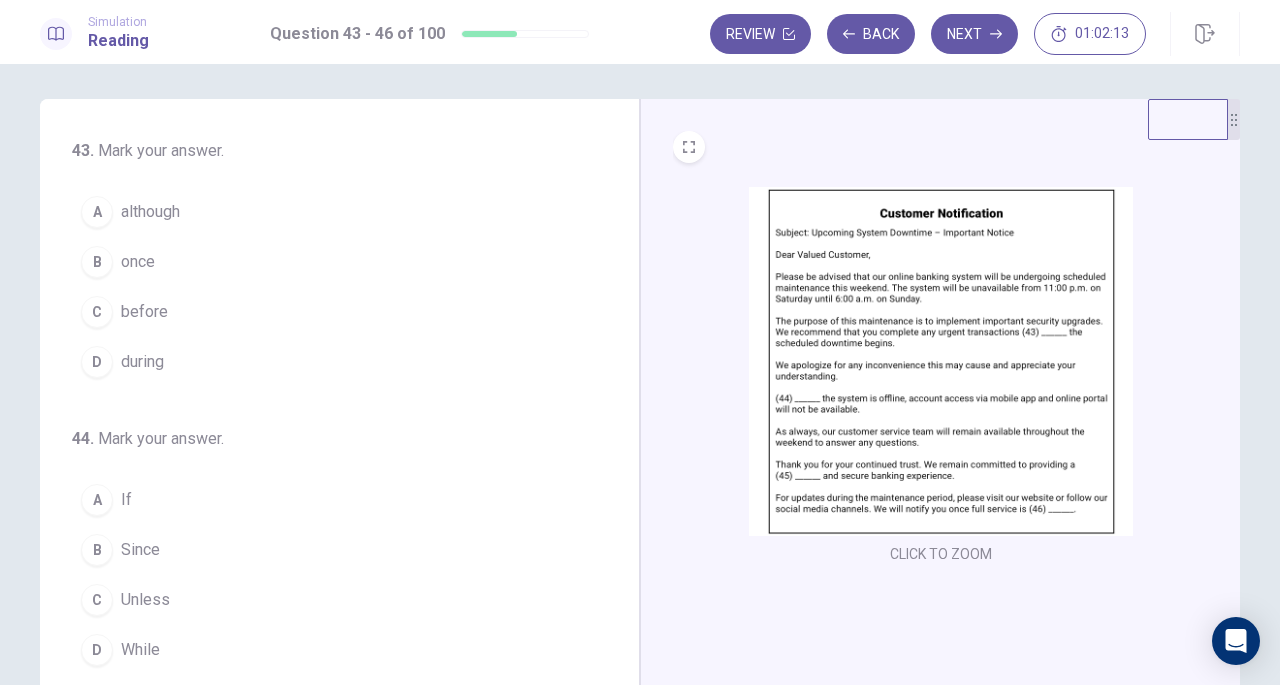 scroll, scrollTop: 0, scrollLeft: 0, axis: both 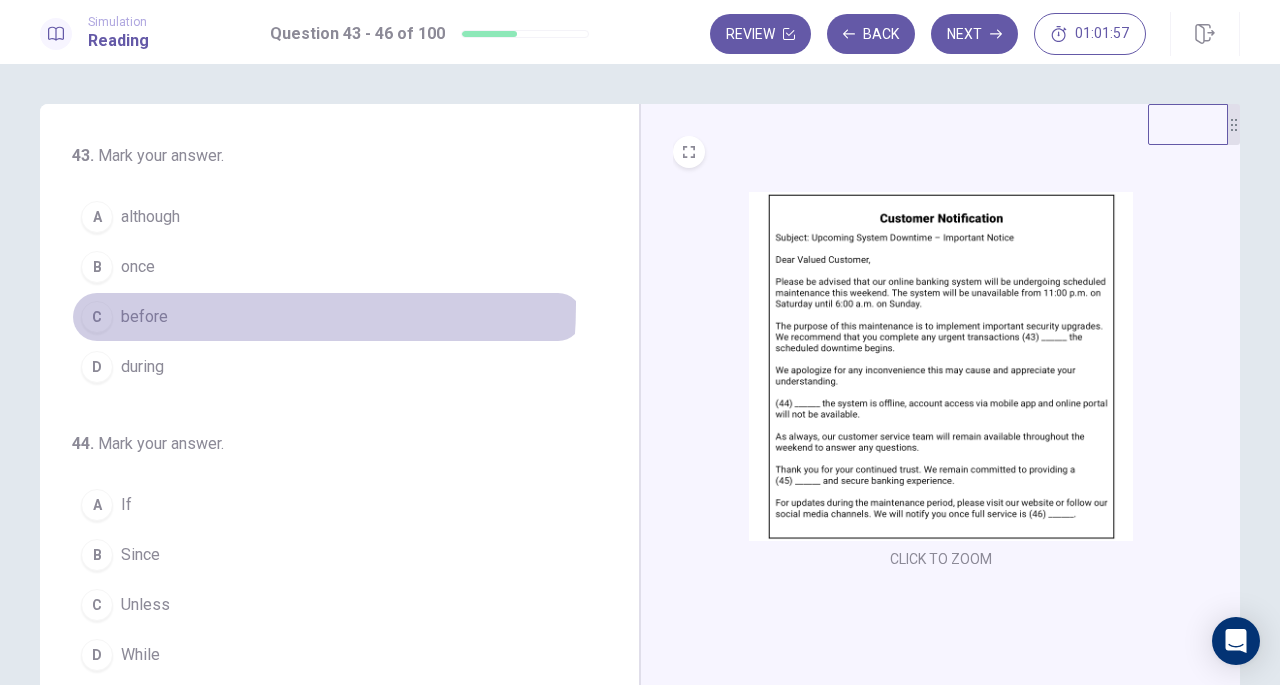 click on "before" at bounding box center (144, 317) 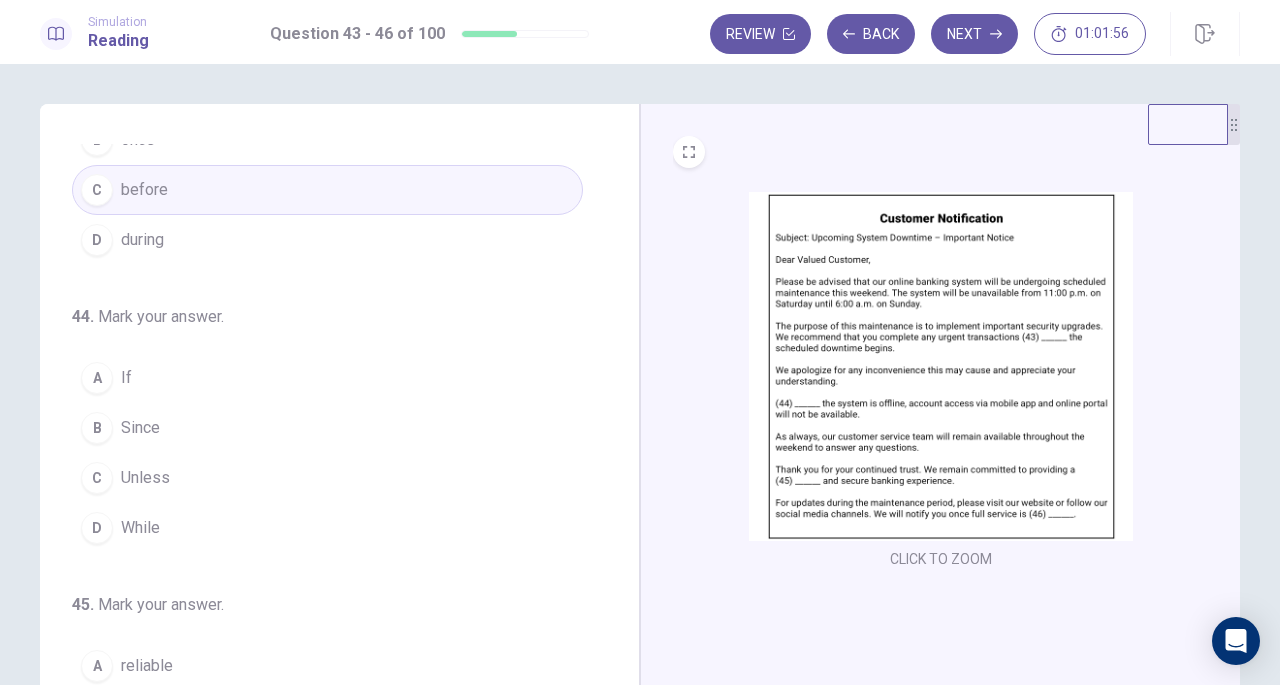 scroll, scrollTop: 134, scrollLeft: 0, axis: vertical 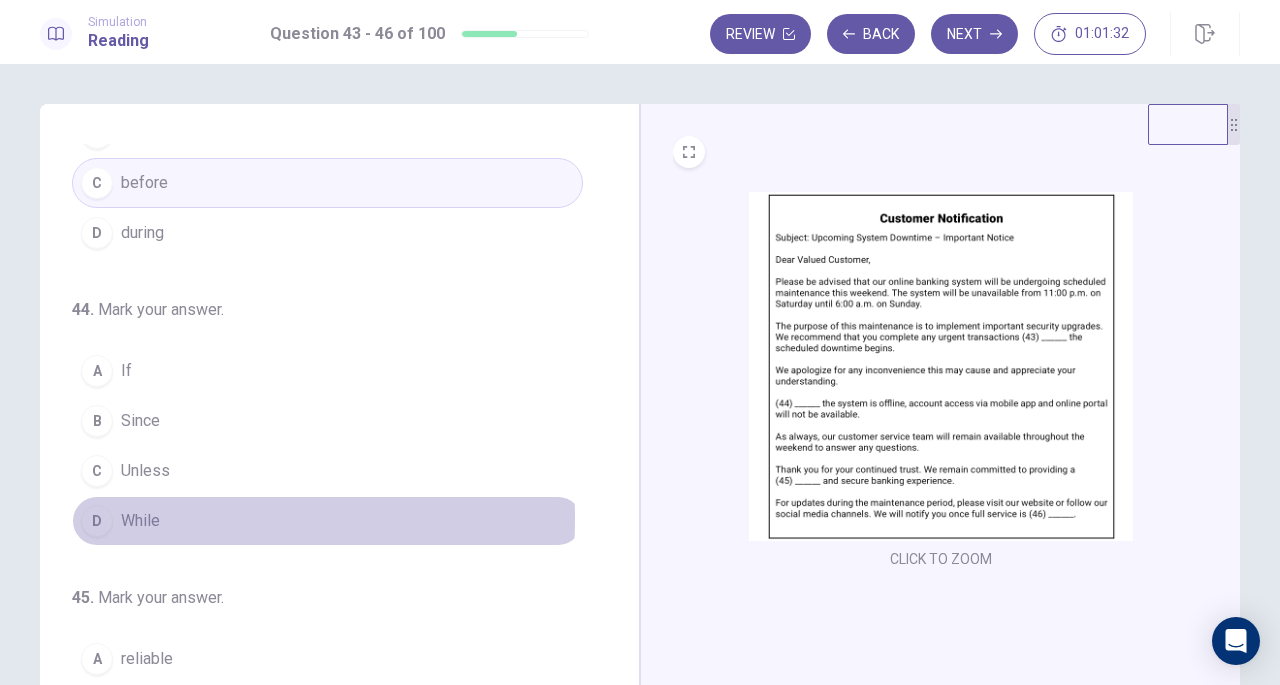 click on "While" at bounding box center (140, 521) 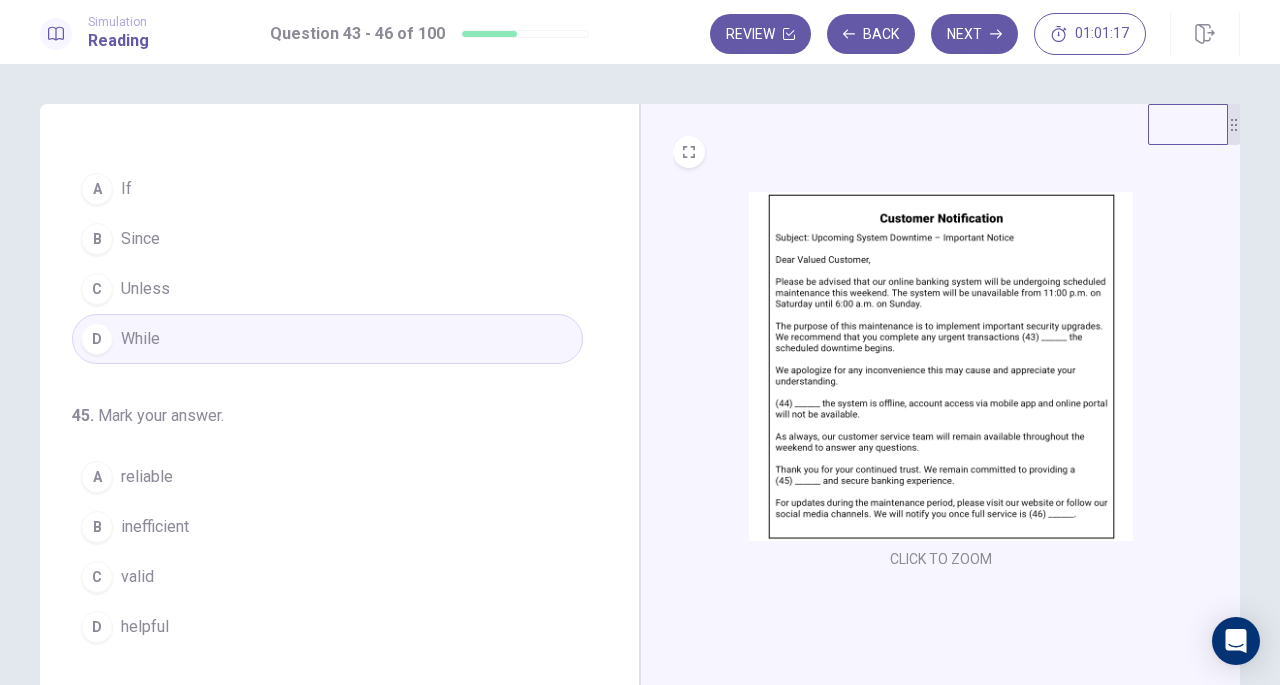 scroll, scrollTop: 354, scrollLeft: 0, axis: vertical 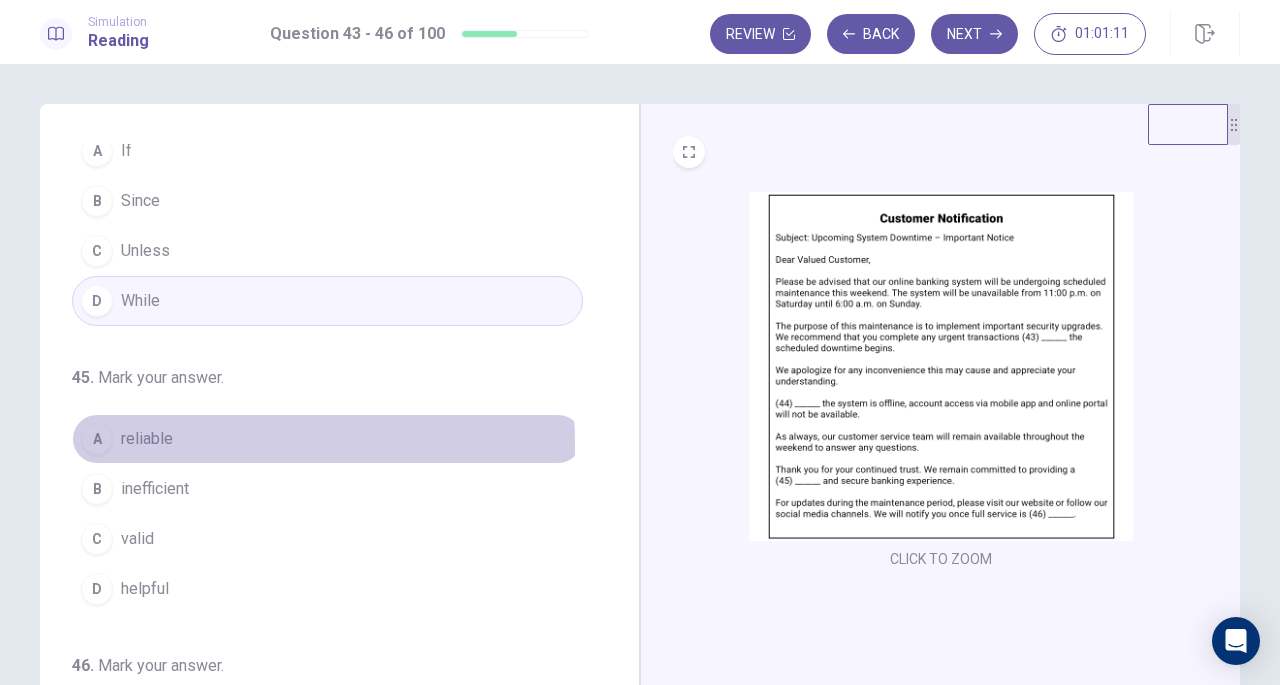 click on "reliable" at bounding box center [147, 439] 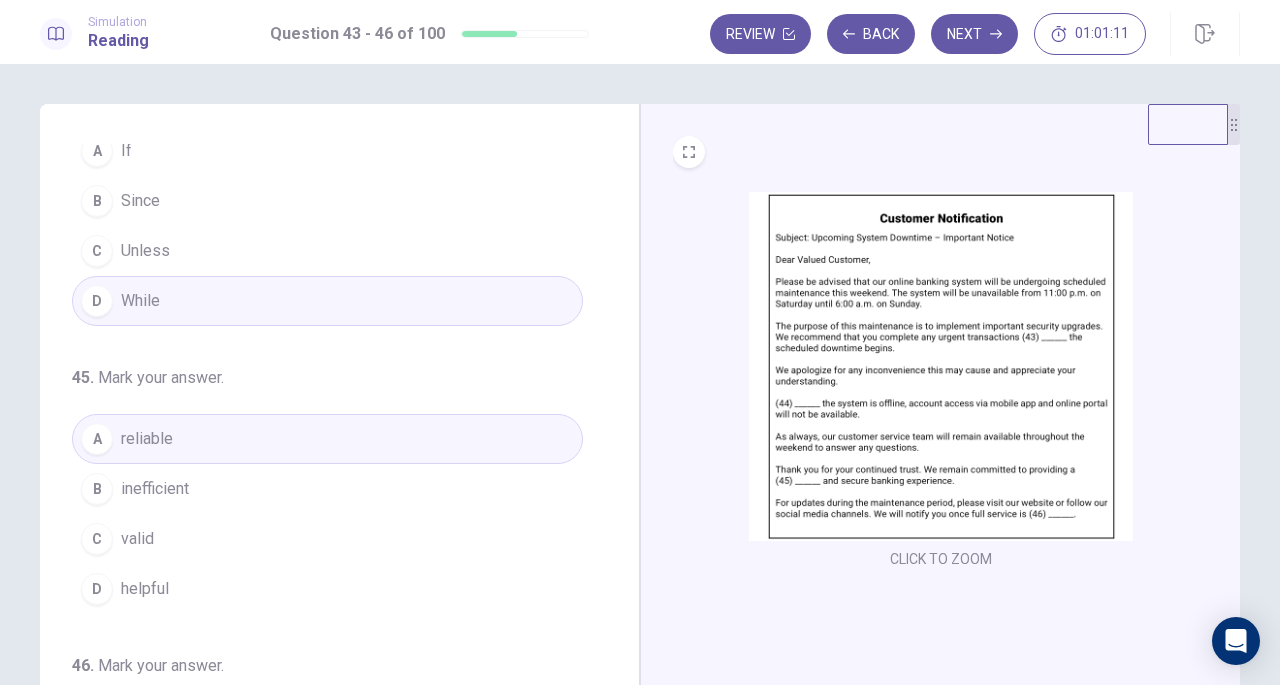scroll, scrollTop: 486, scrollLeft: 0, axis: vertical 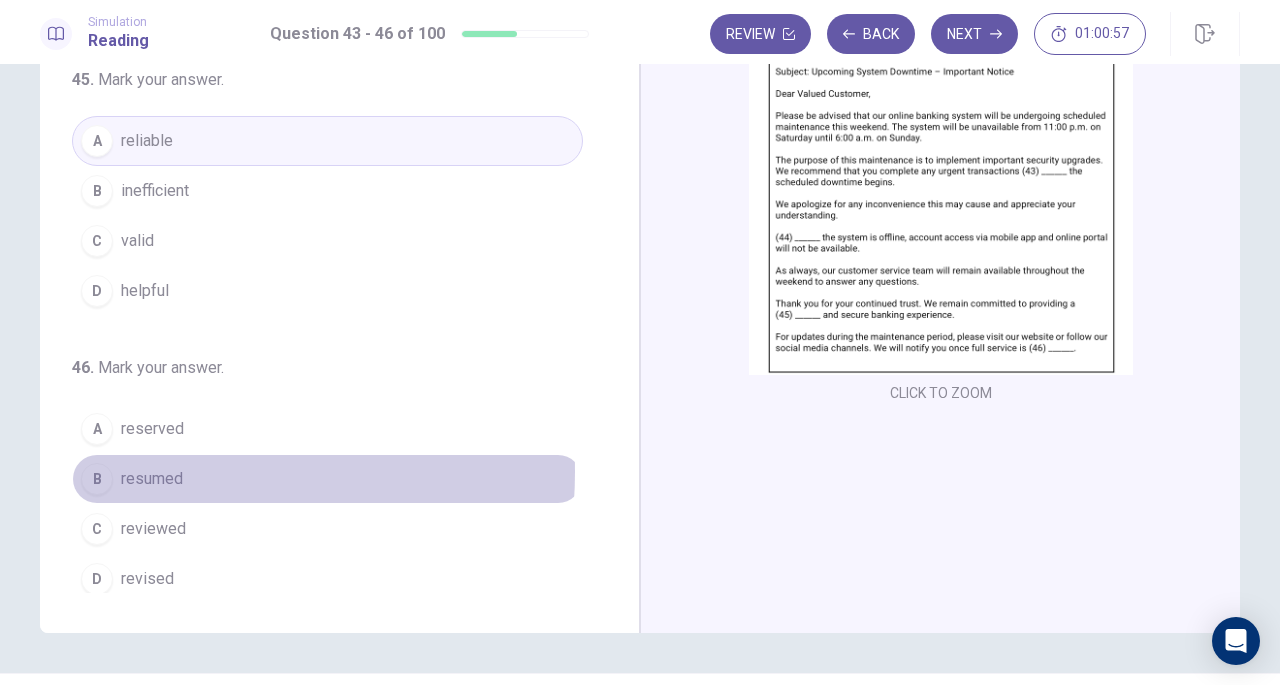 click on "resumed" at bounding box center [152, 479] 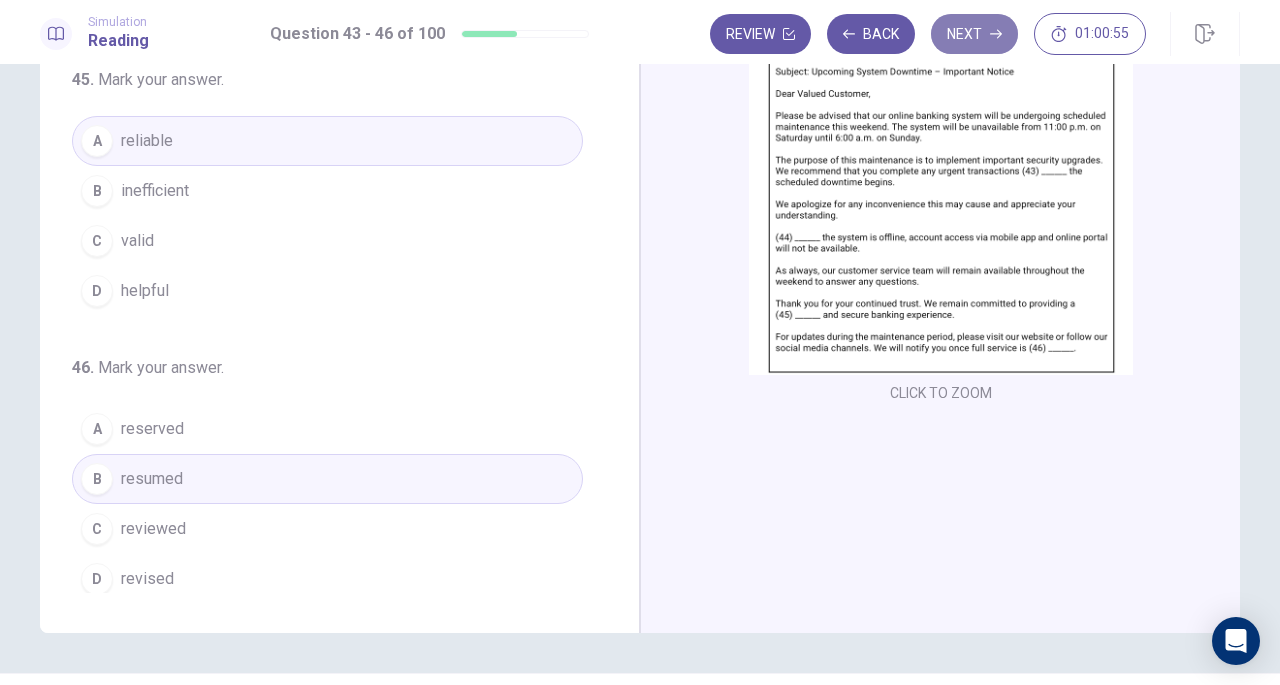 click 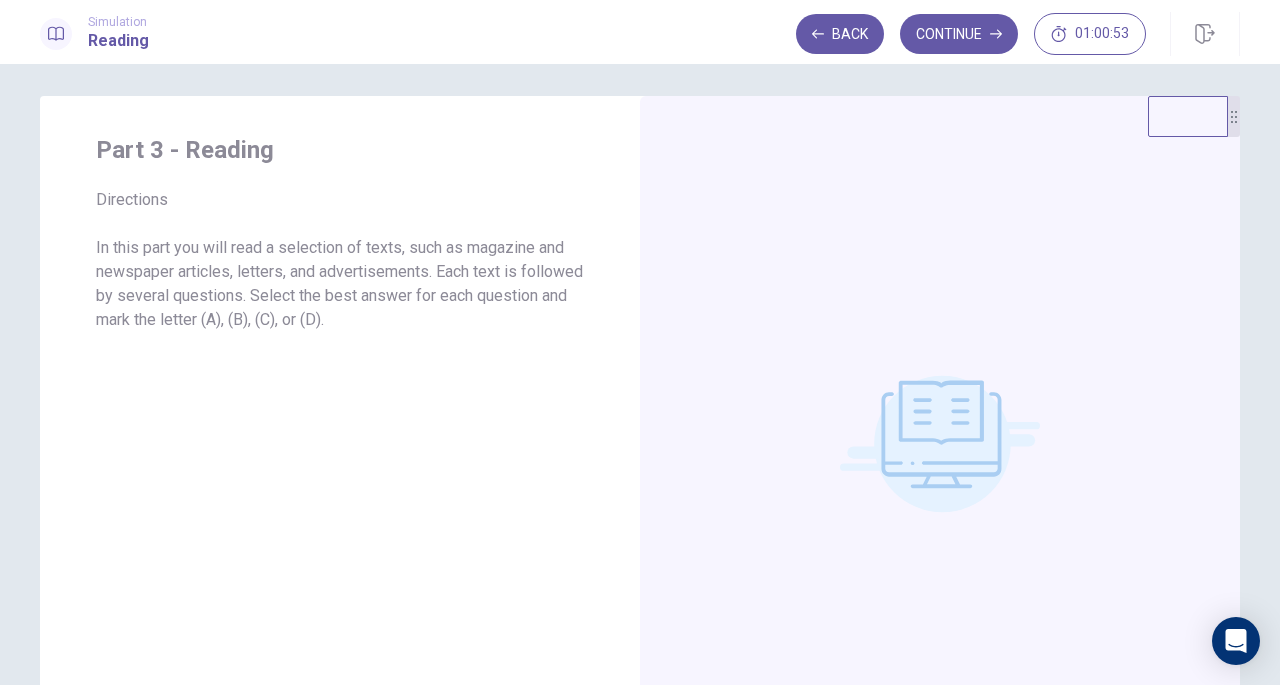 scroll, scrollTop: 0, scrollLeft: 0, axis: both 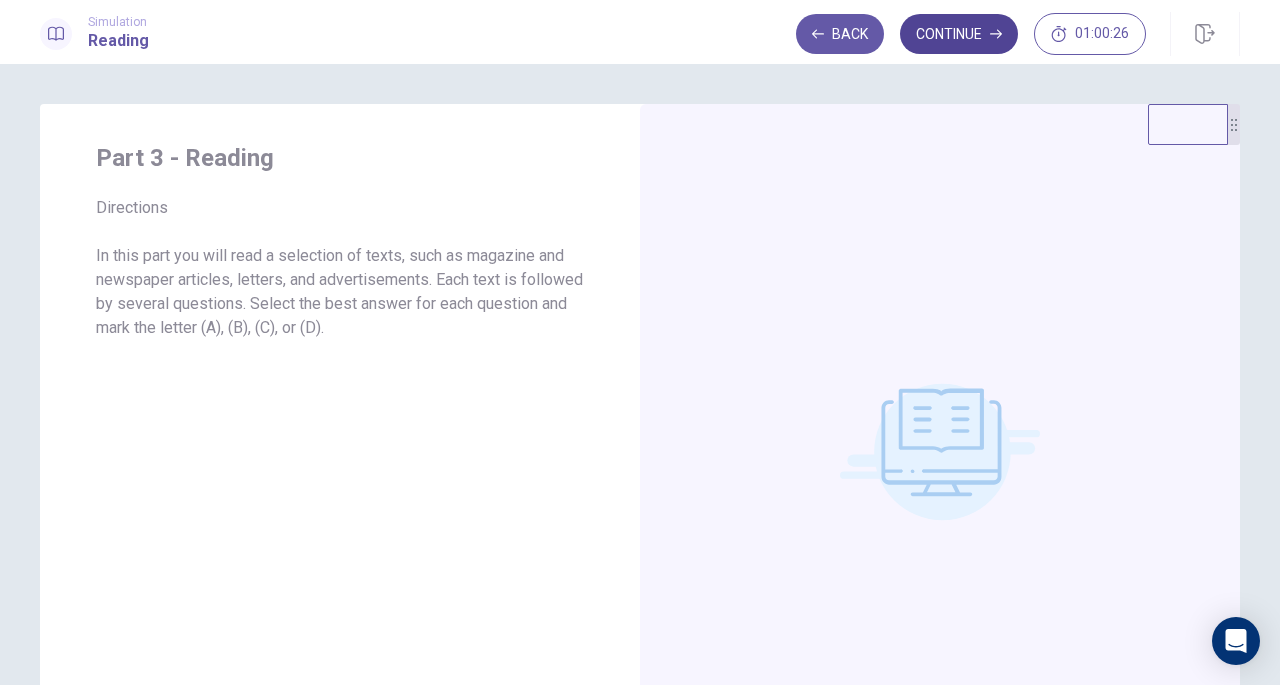 click on "Continue" at bounding box center (959, 34) 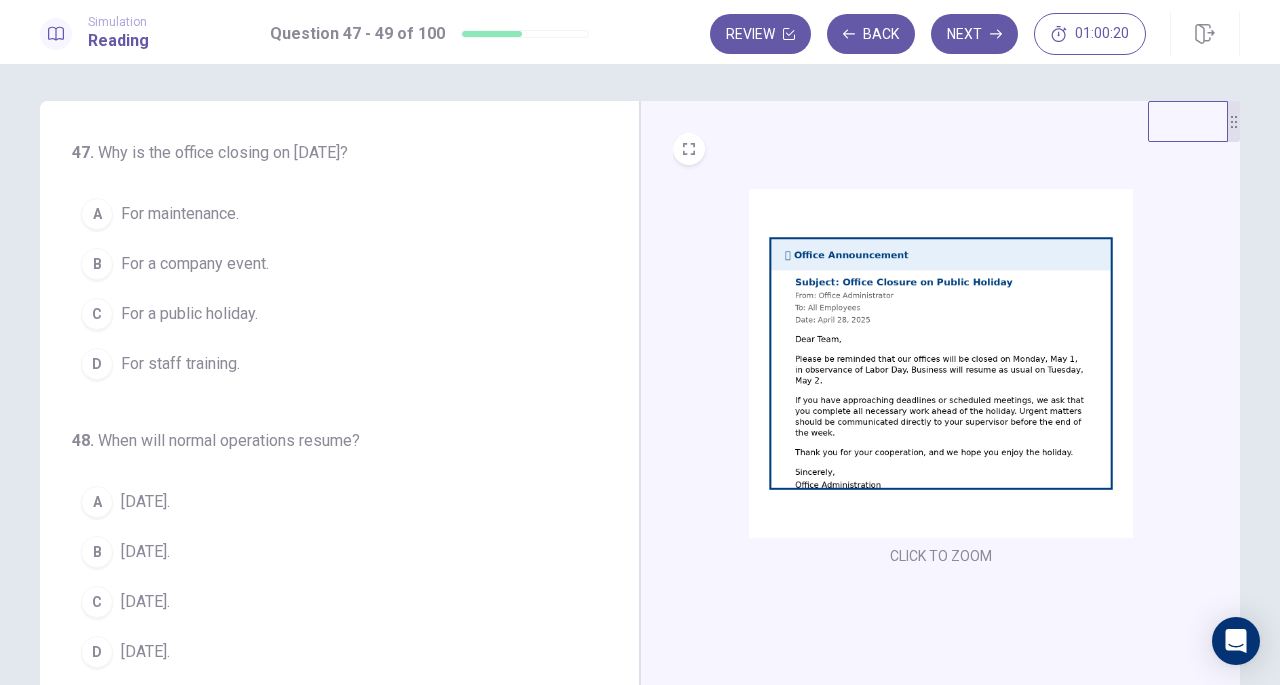 scroll, scrollTop: 0, scrollLeft: 0, axis: both 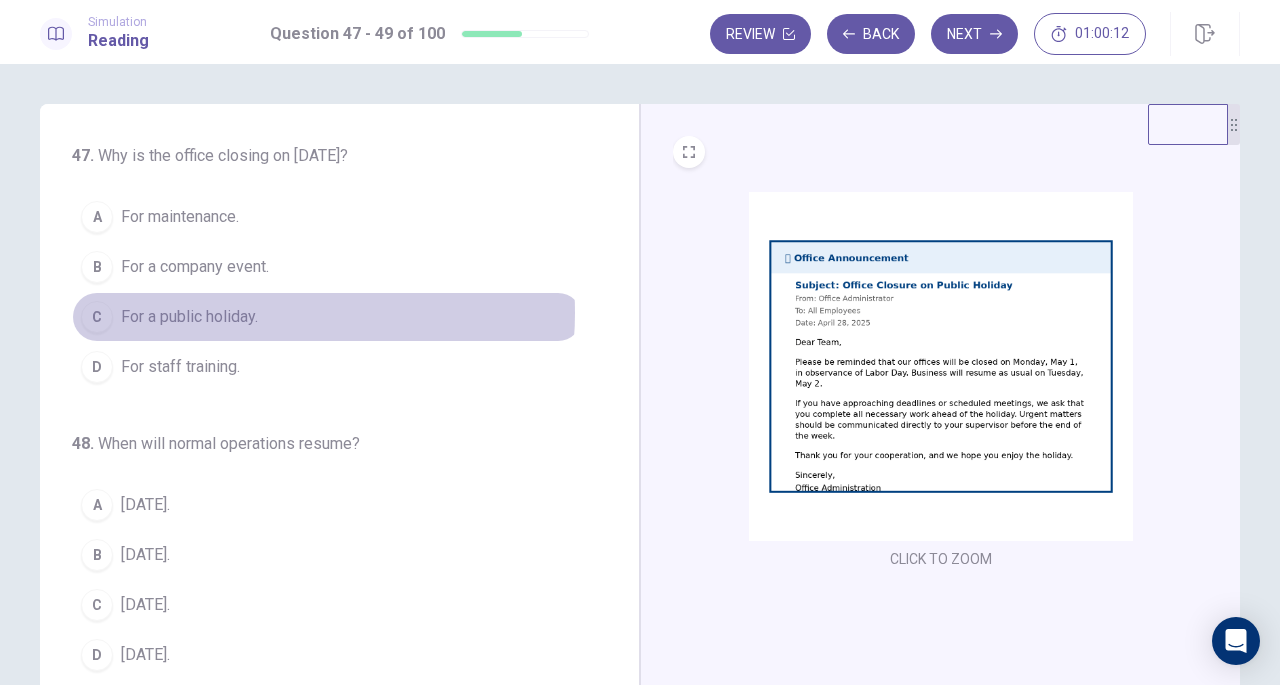 click on "For a public holiday." at bounding box center [189, 317] 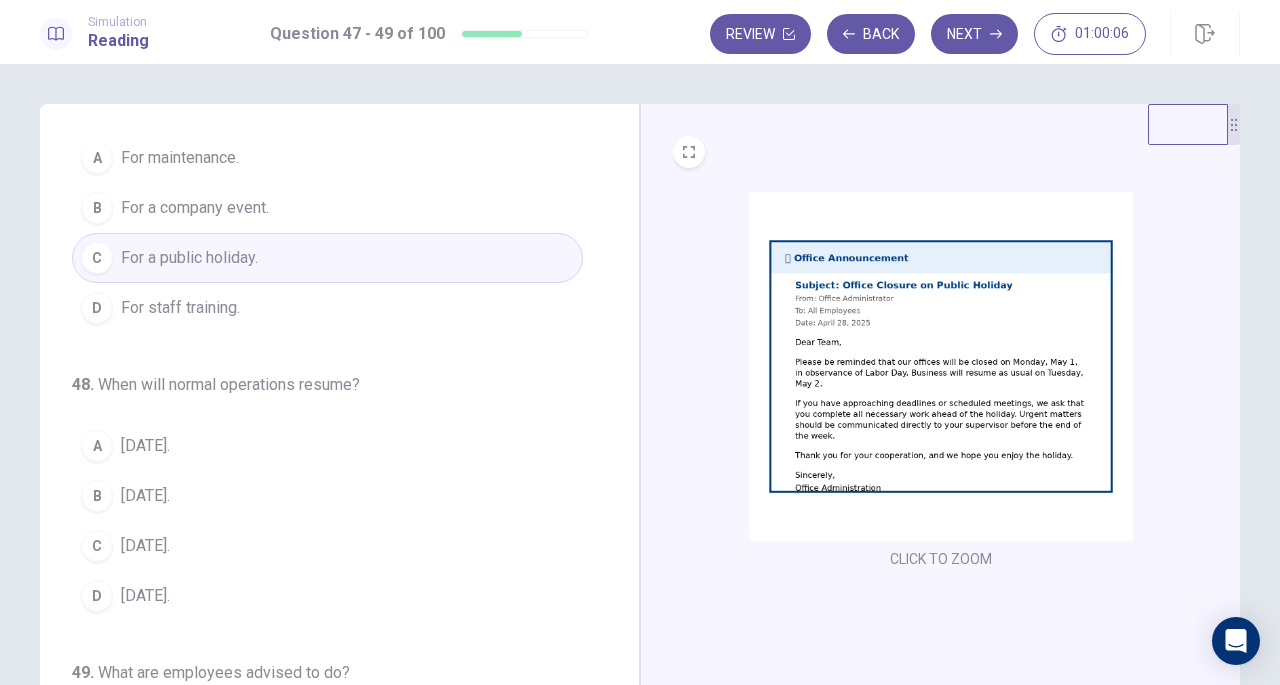scroll, scrollTop: 75, scrollLeft: 0, axis: vertical 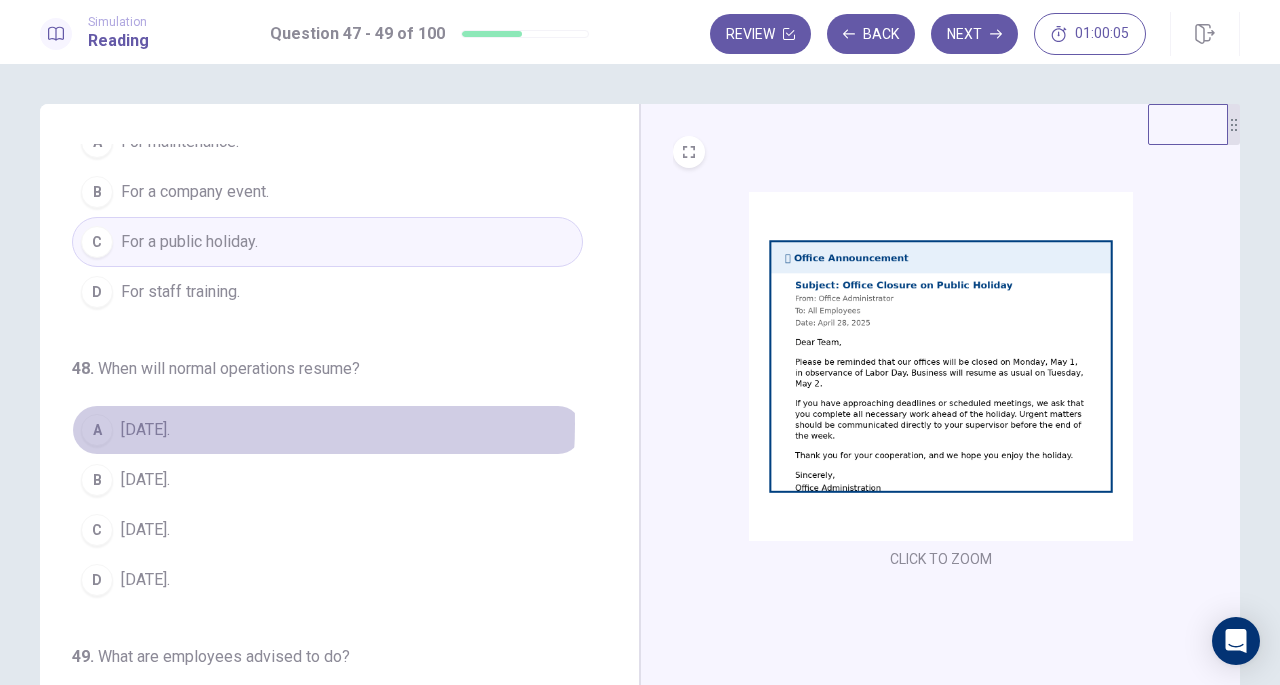 click on "May 2." at bounding box center [145, 430] 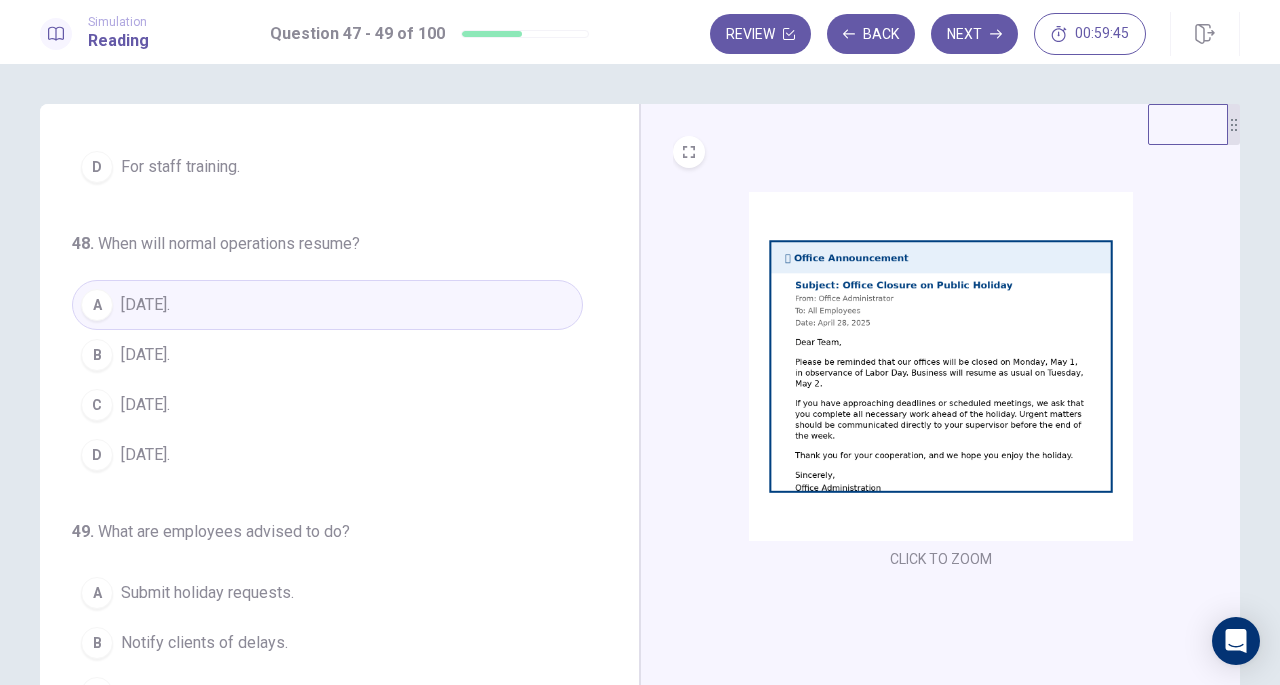 scroll, scrollTop: 200, scrollLeft: 0, axis: vertical 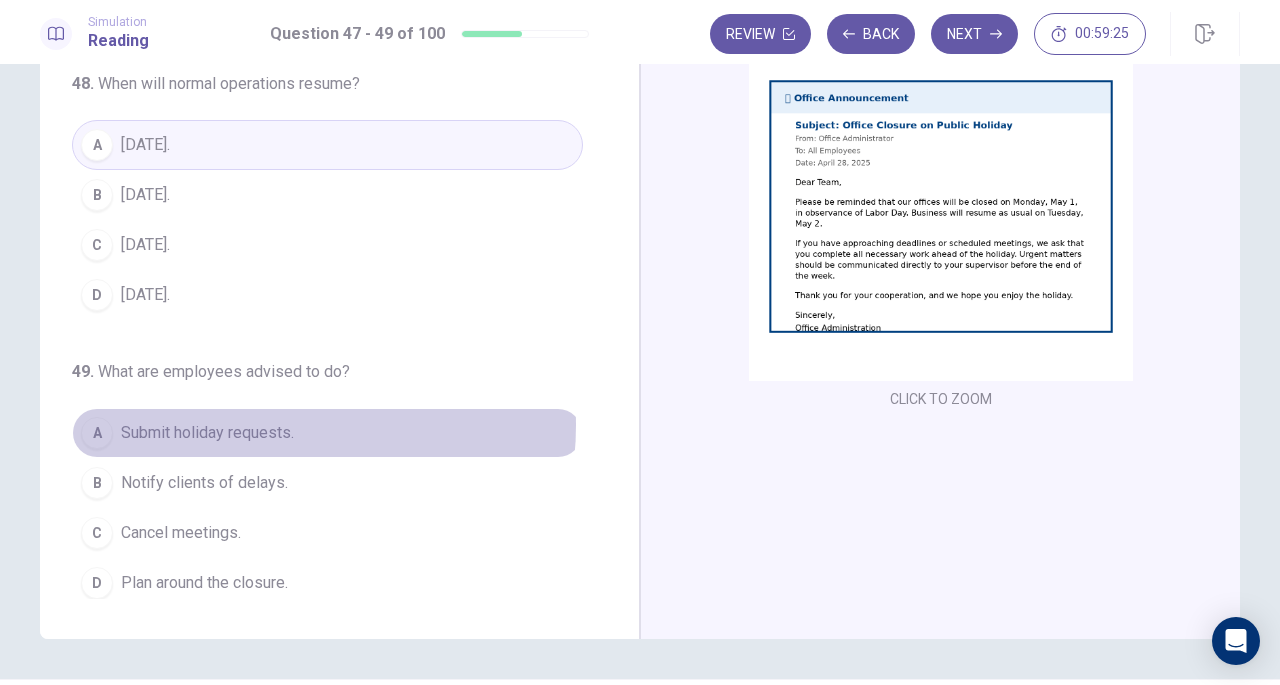 click on "Submit holiday requests." at bounding box center (207, 433) 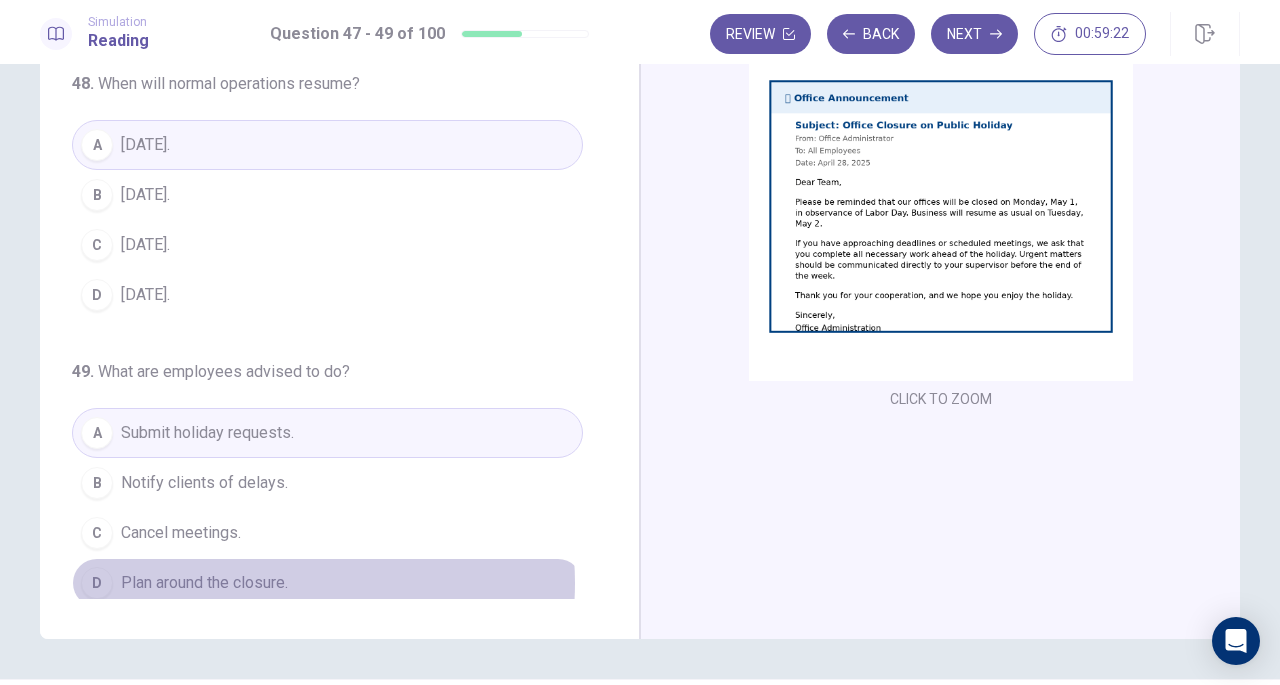 click on "Plan around the closure." at bounding box center (204, 583) 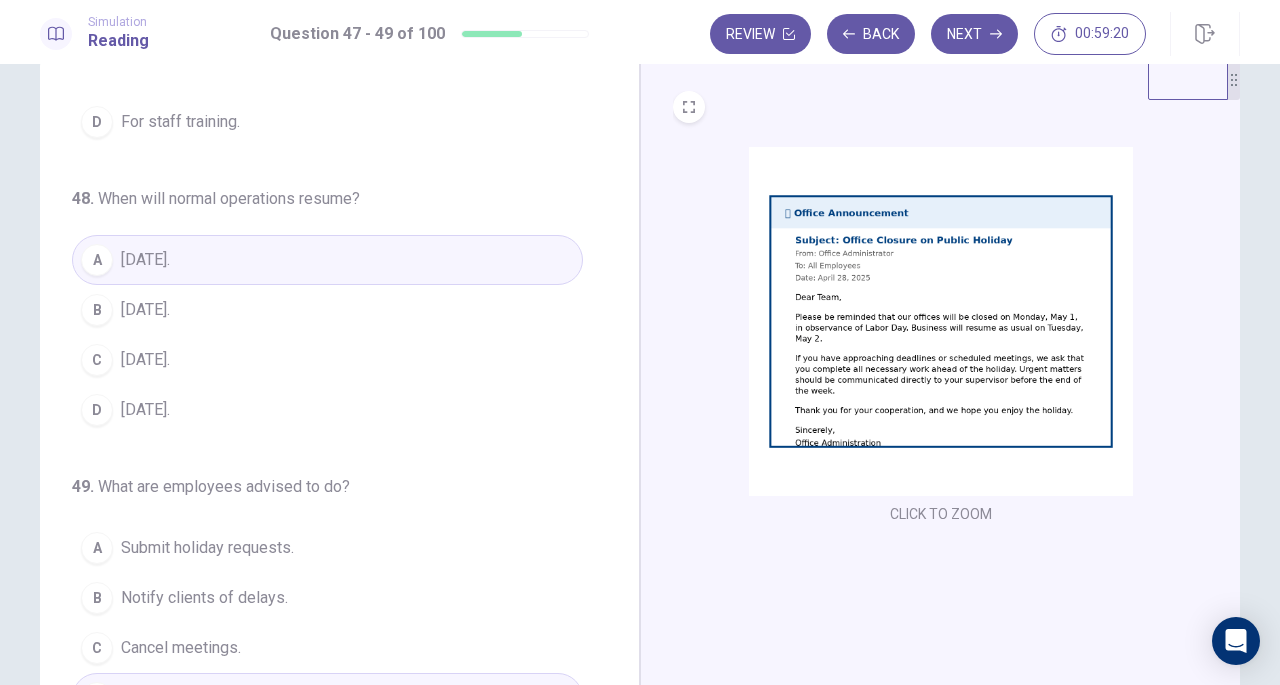 scroll, scrollTop: 39, scrollLeft: 0, axis: vertical 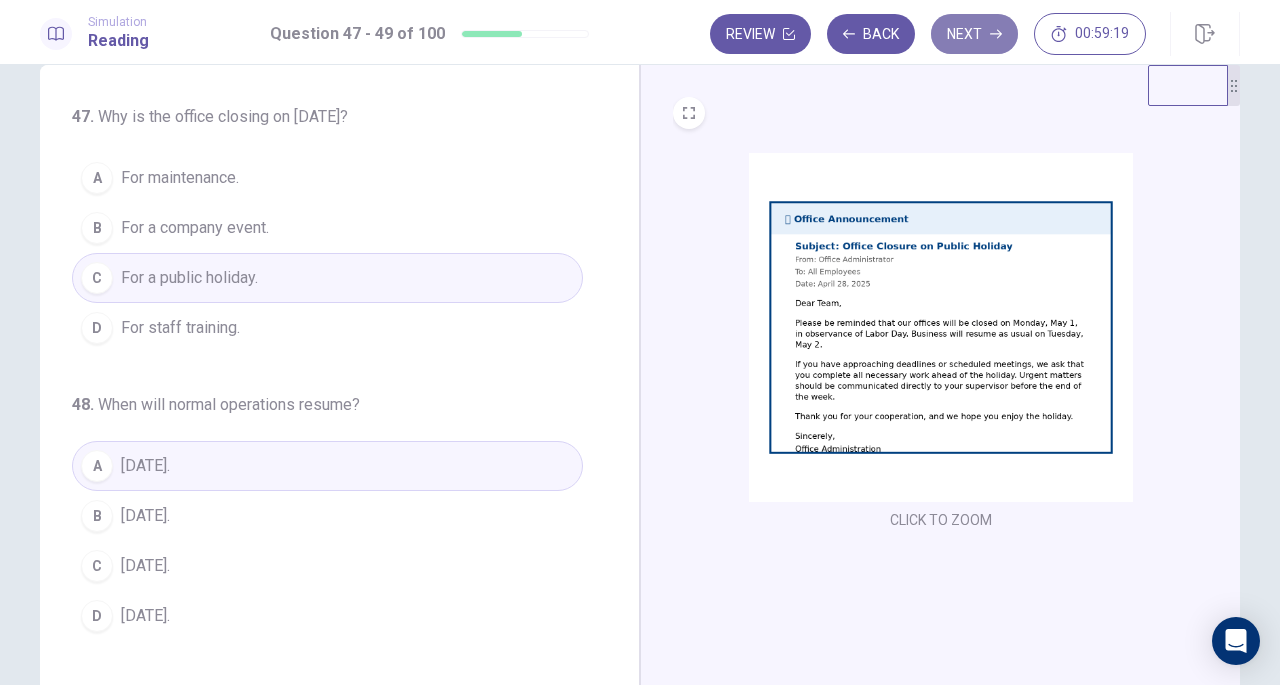 click on "Next" at bounding box center [974, 34] 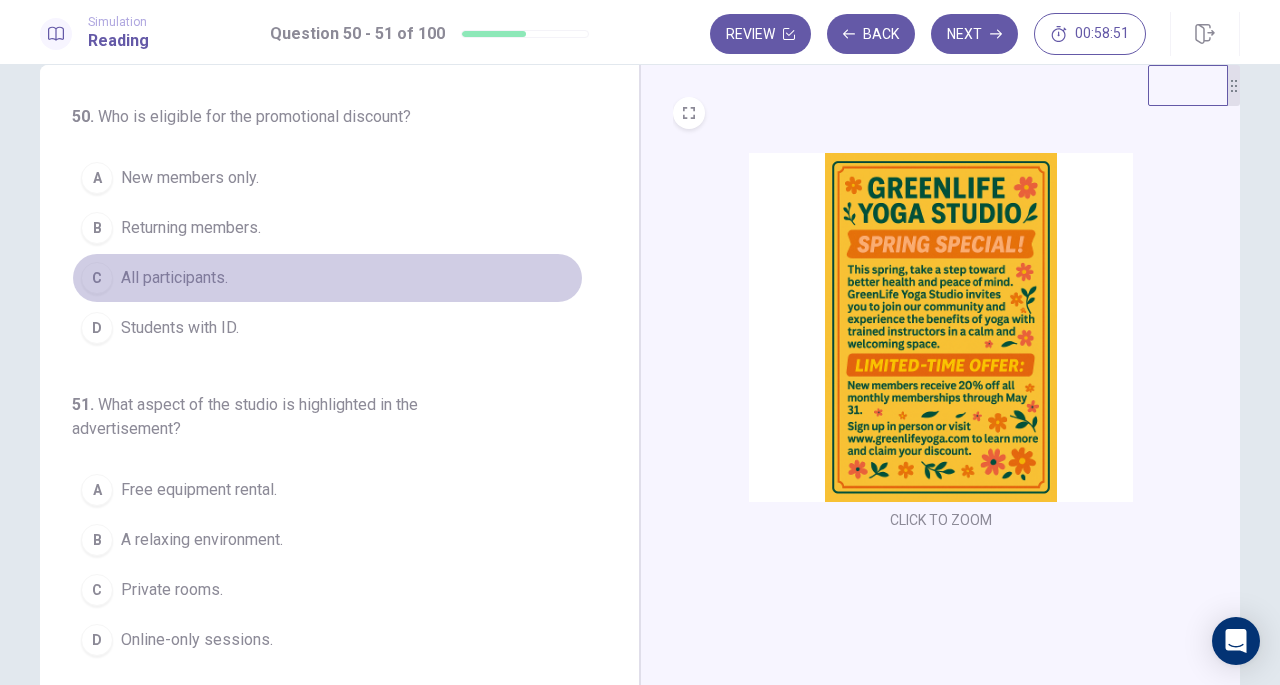 click on "All participants." at bounding box center [174, 278] 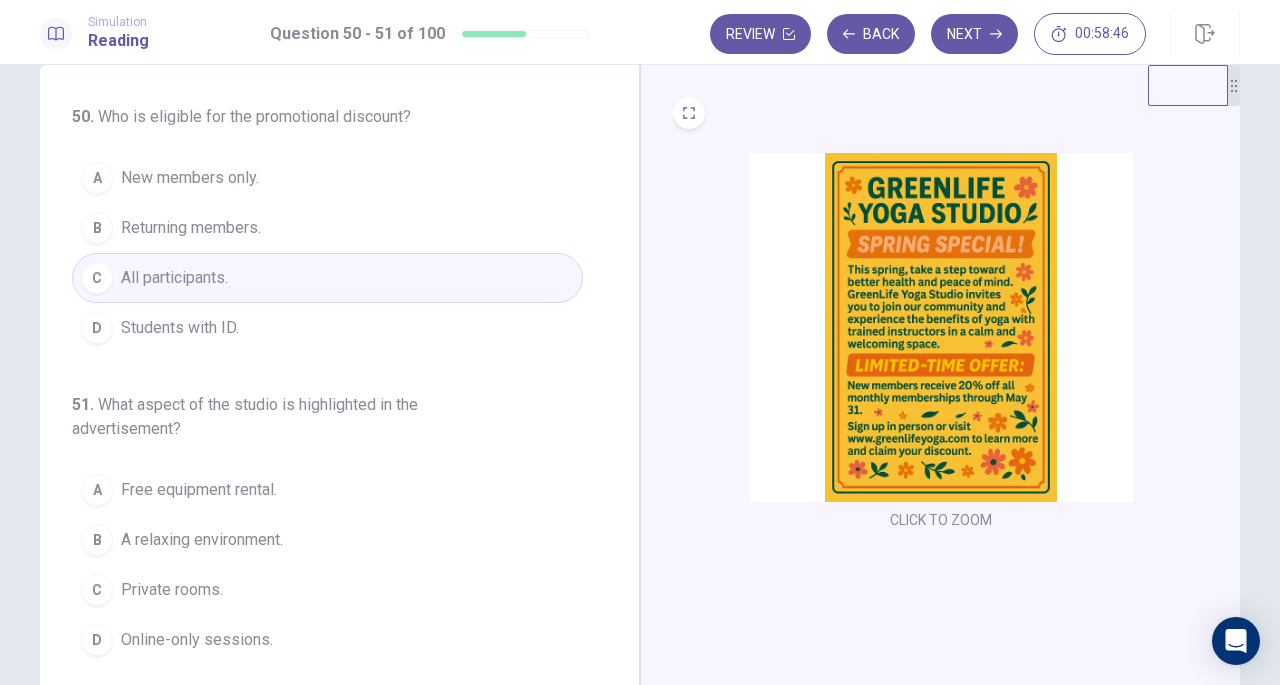 scroll, scrollTop: 84, scrollLeft: 0, axis: vertical 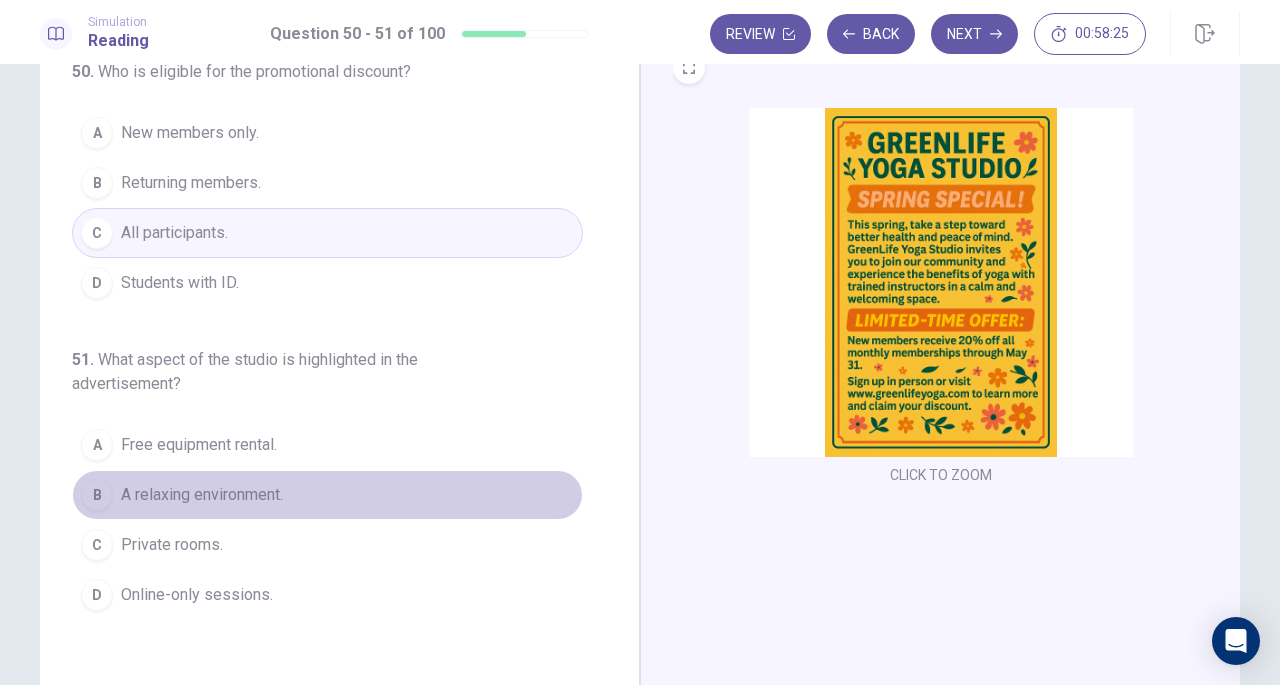 click on "B A relaxing environment." at bounding box center (327, 495) 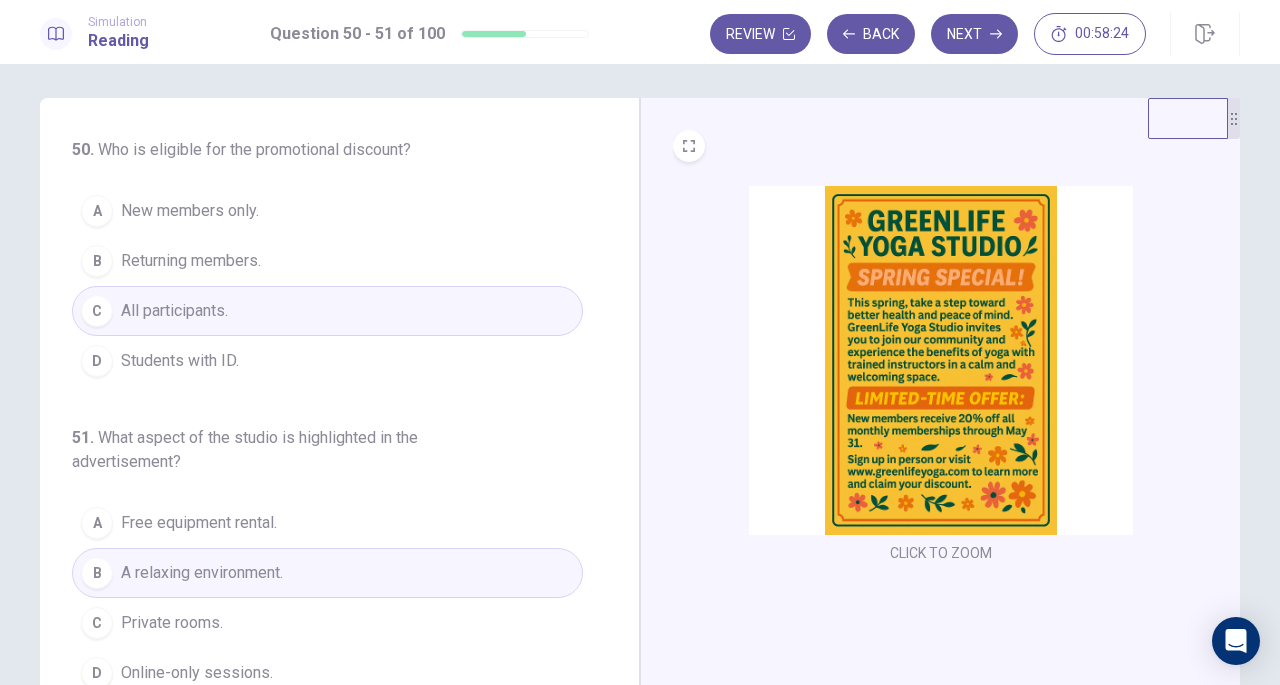 scroll, scrollTop: 0, scrollLeft: 0, axis: both 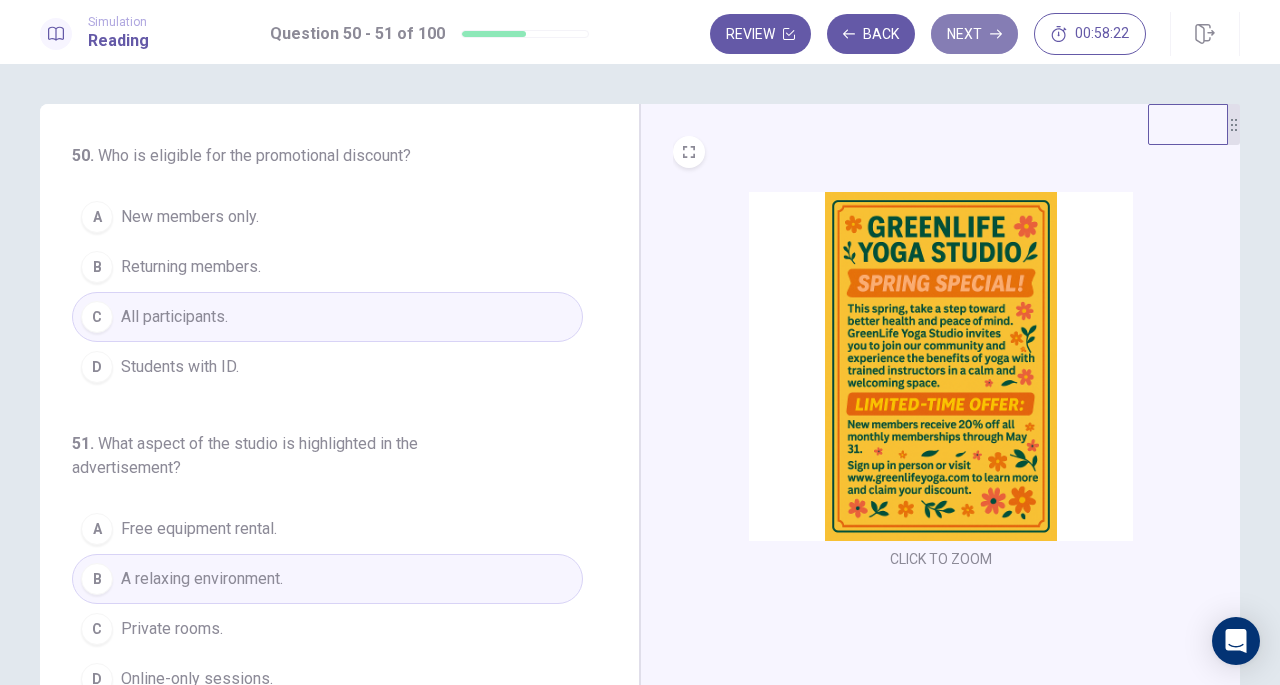 click on "Next" at bounding box center (974, 34) 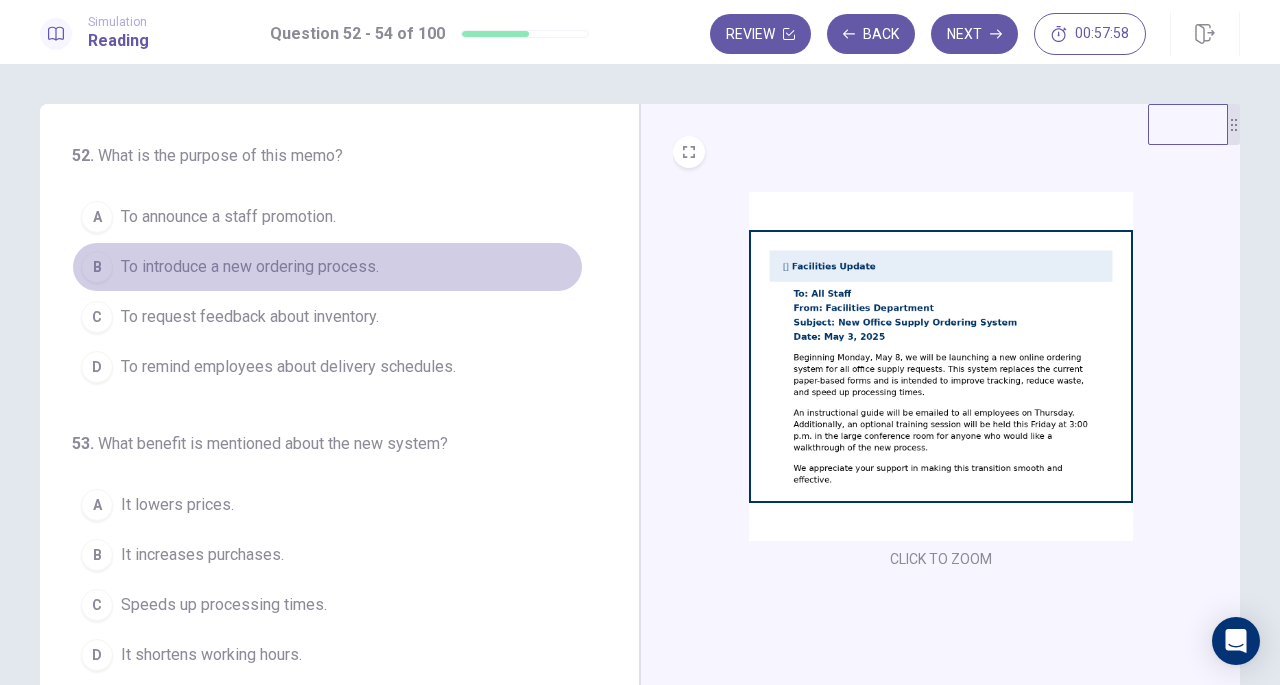 click on "B To introduce a new ordering process." at bounding box center [327, 267] 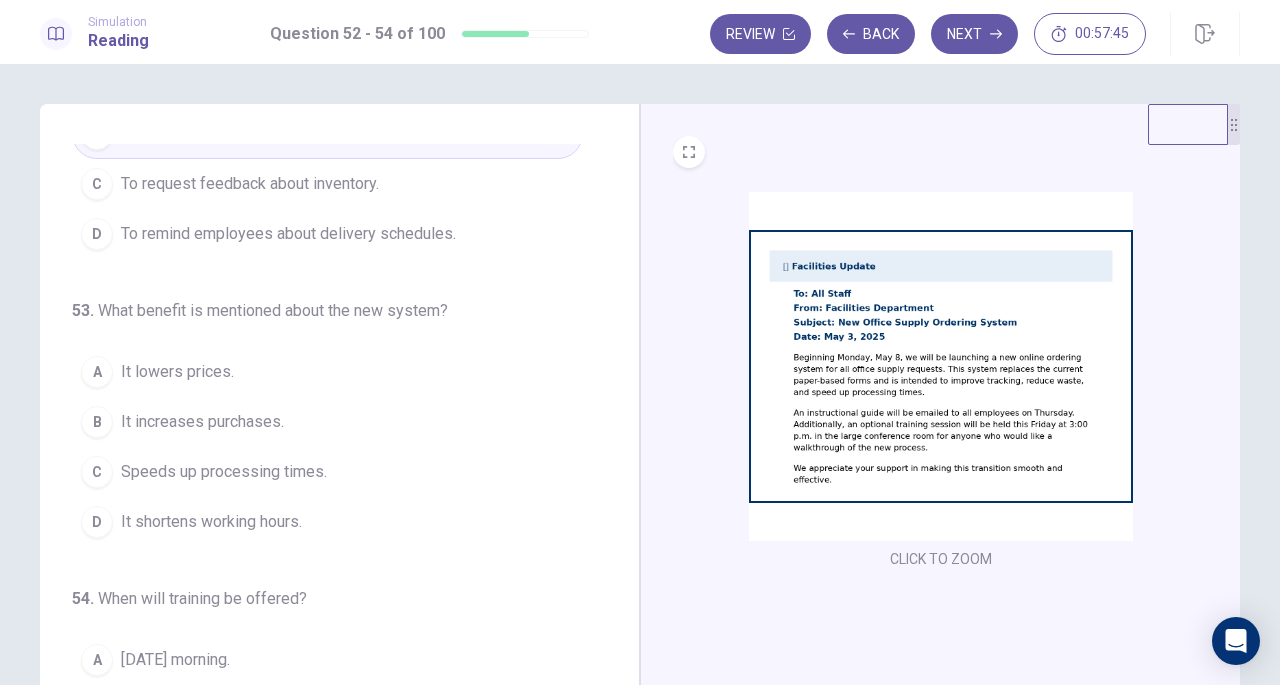 scroll, scrollTop: 135, scrollLeft: 0, axis: vertical 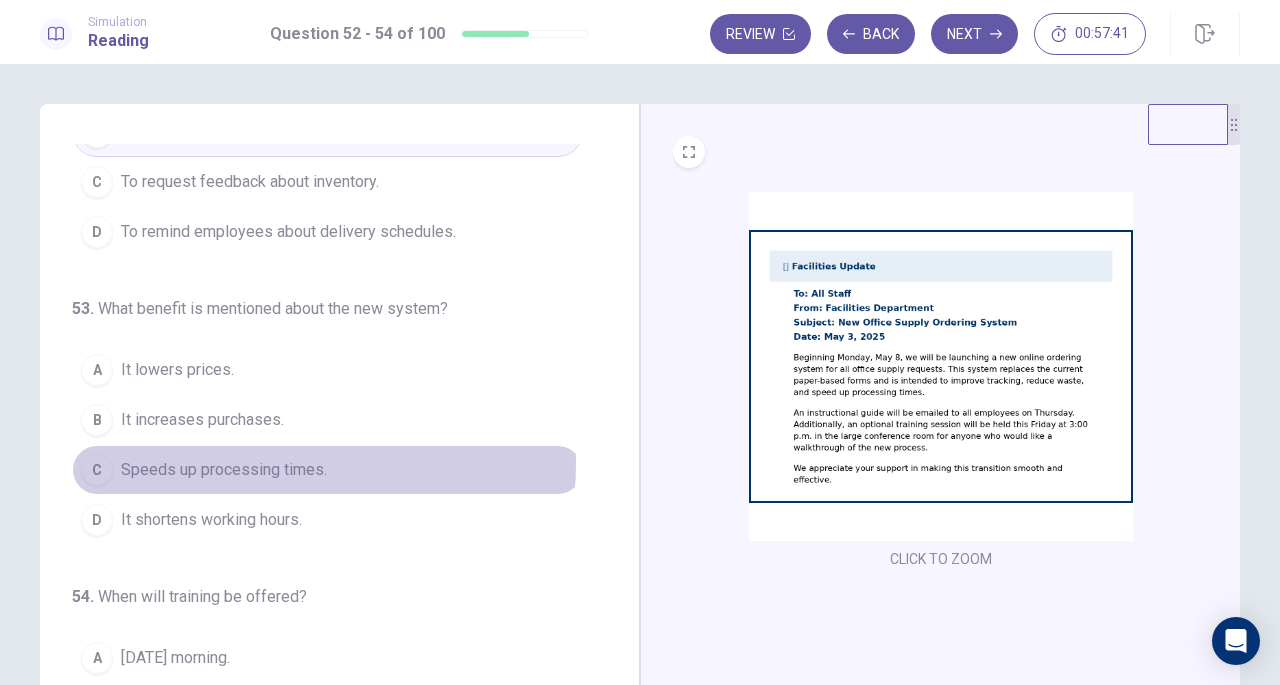 click on "Speeds up processing times." at bounding box center [224, 470] 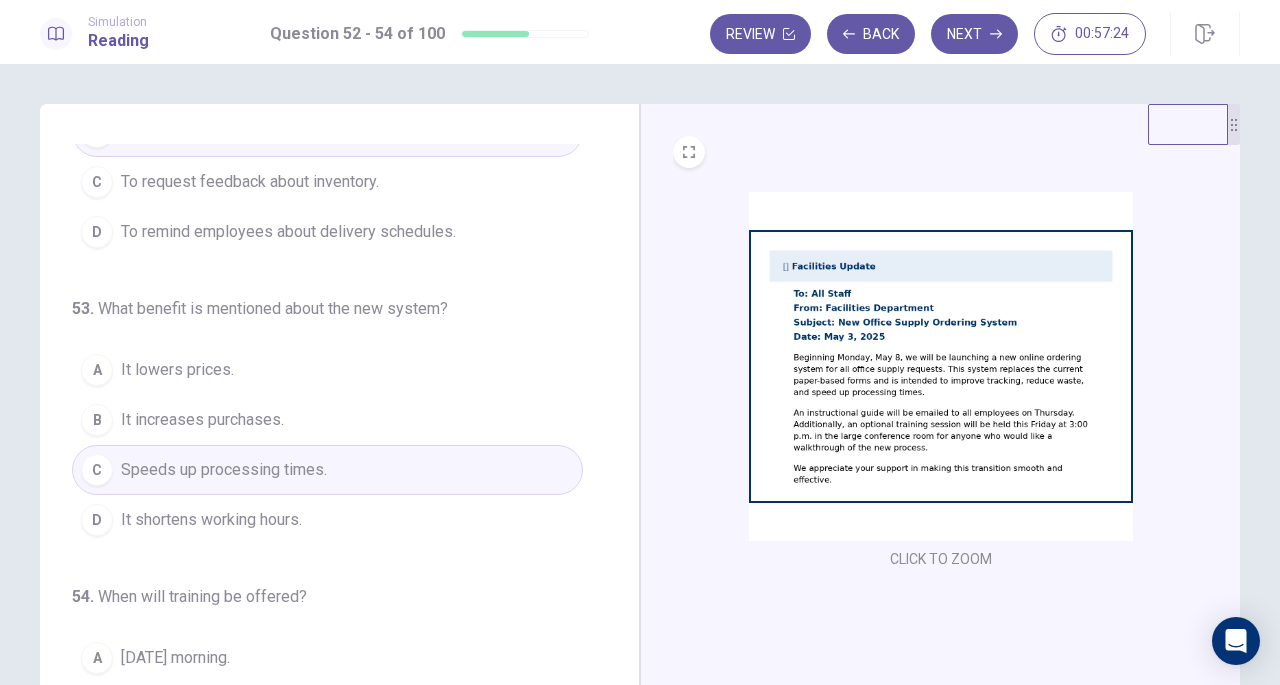 scroll, scrollTop: 200, scrollLeft: 0, axis: vertical 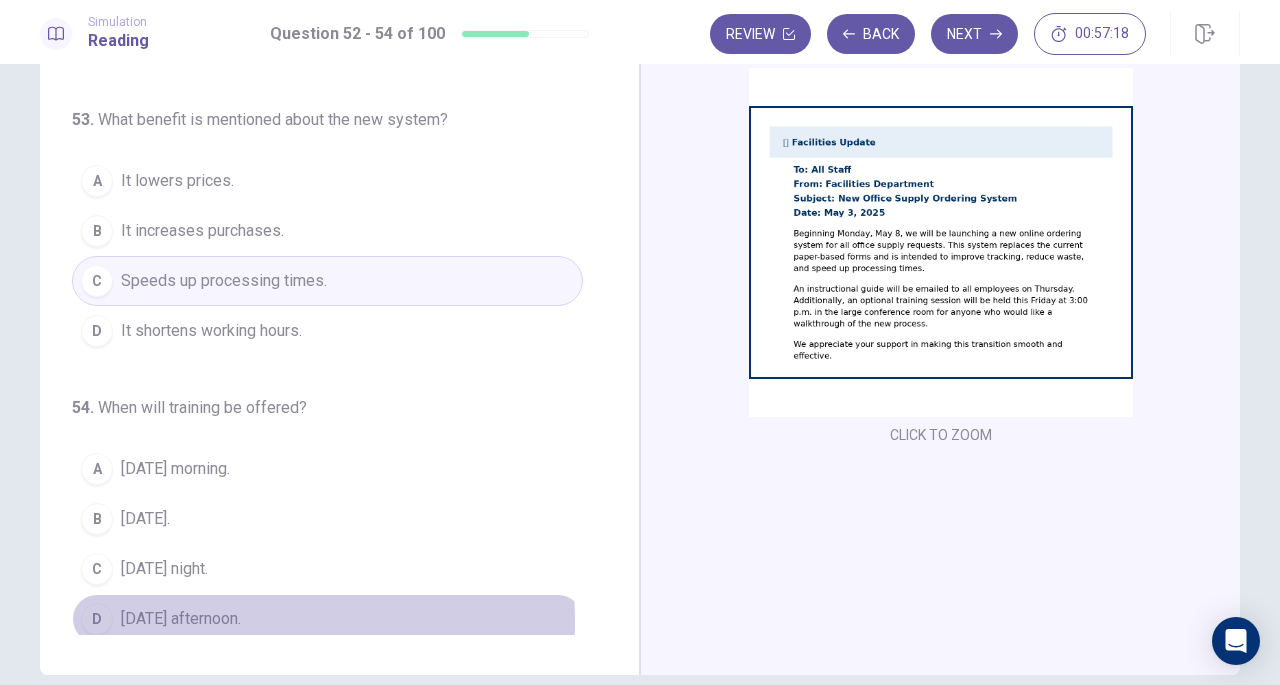 click on "Friday afternoon." at bounding box center (181, 619) 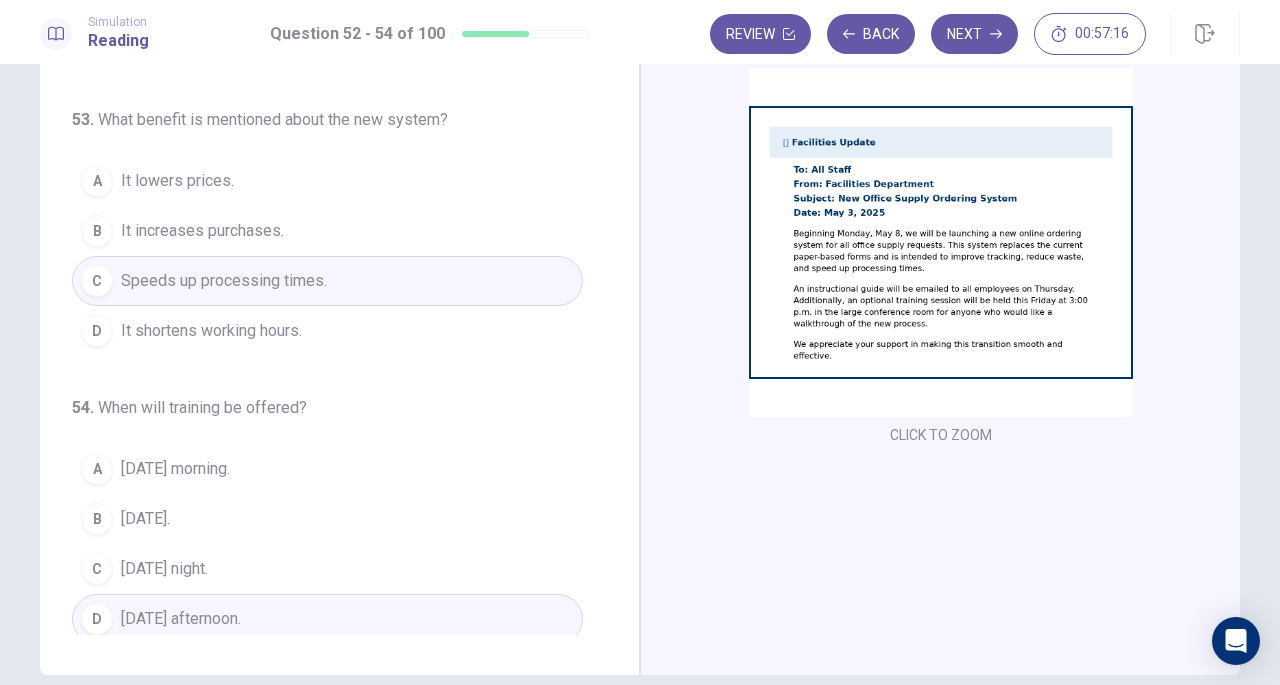 scroll, scrollTop: 0, scrollLeft: 0, axis: both 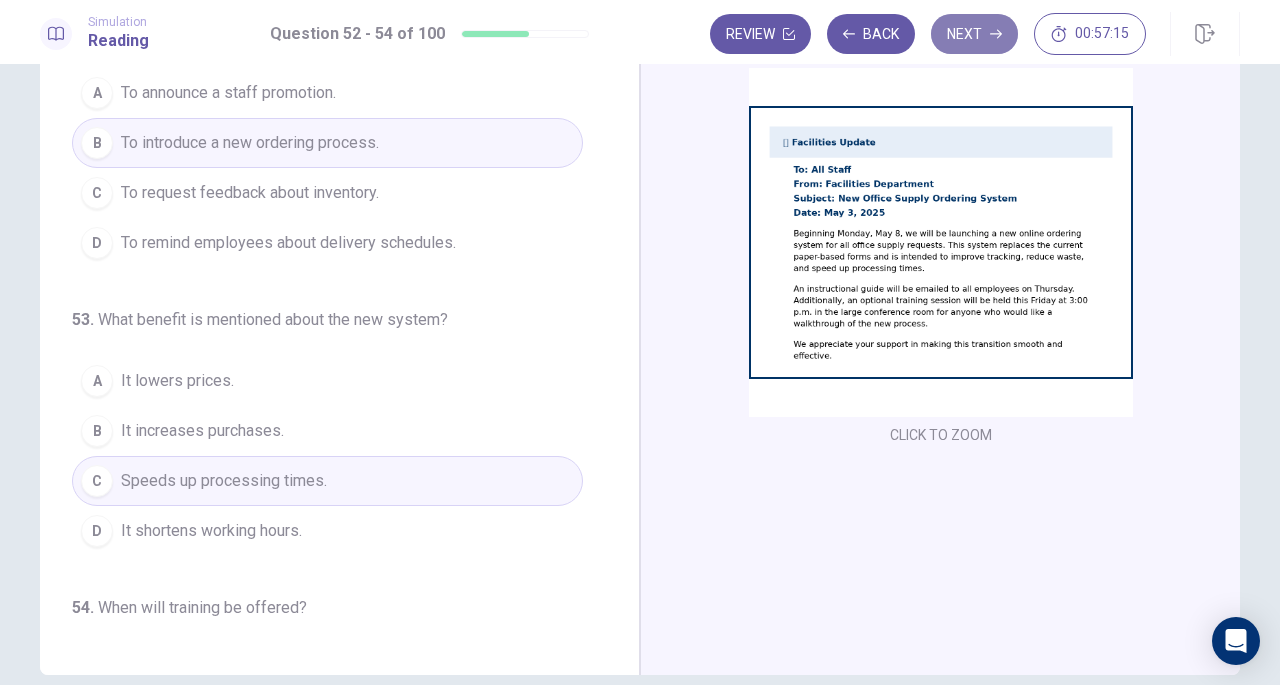 click on "Next" at bounding box center (974, 34) 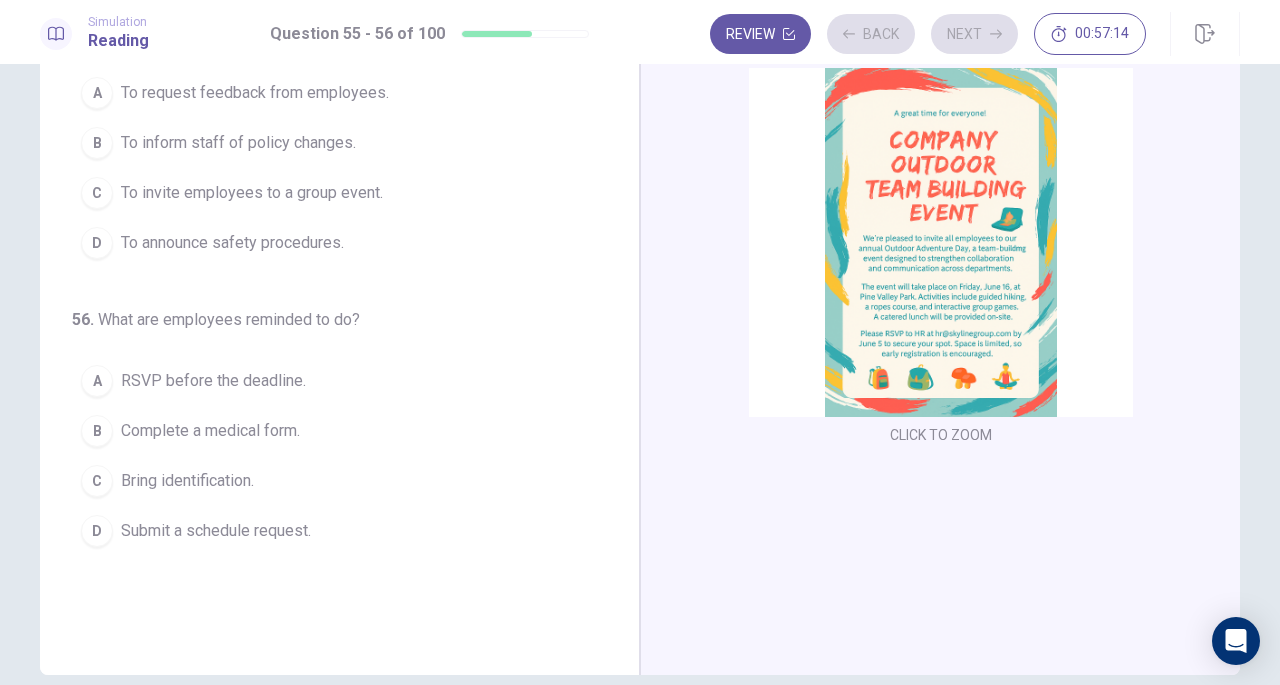 scroll, scrollTop: 0, scrollLeft: 0, axis: both 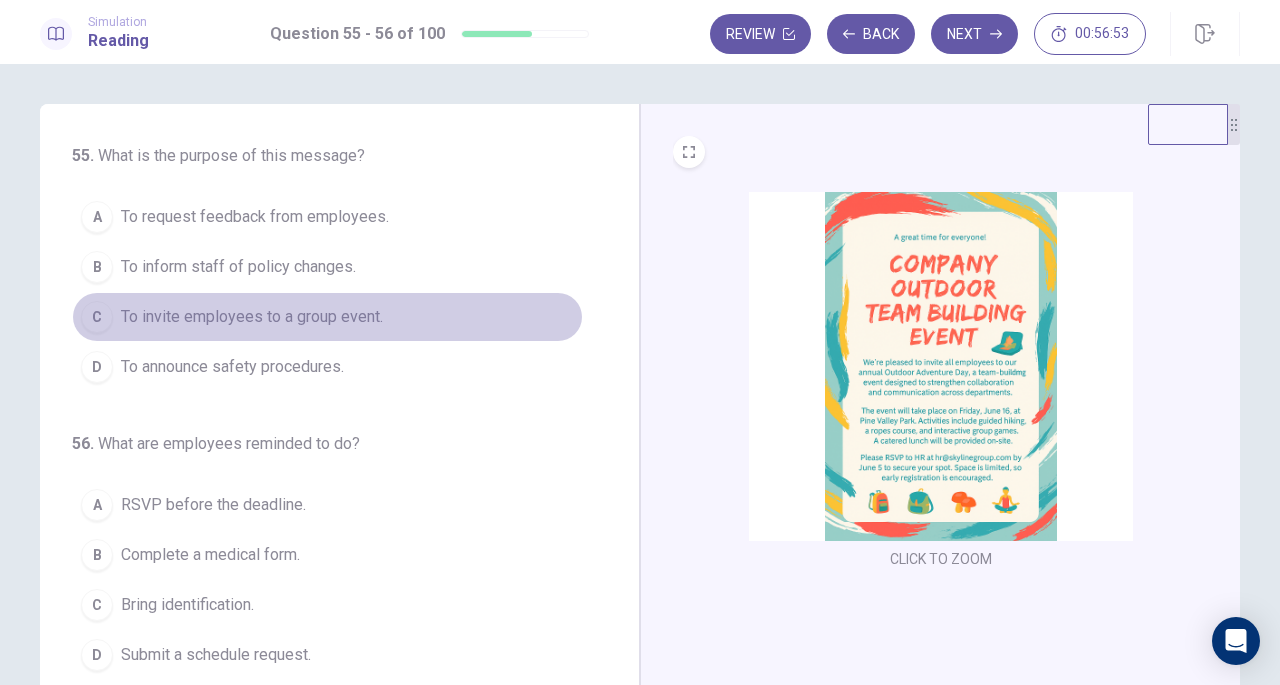 click on "To invite employees to a group event." at bounding box center [252, 317] 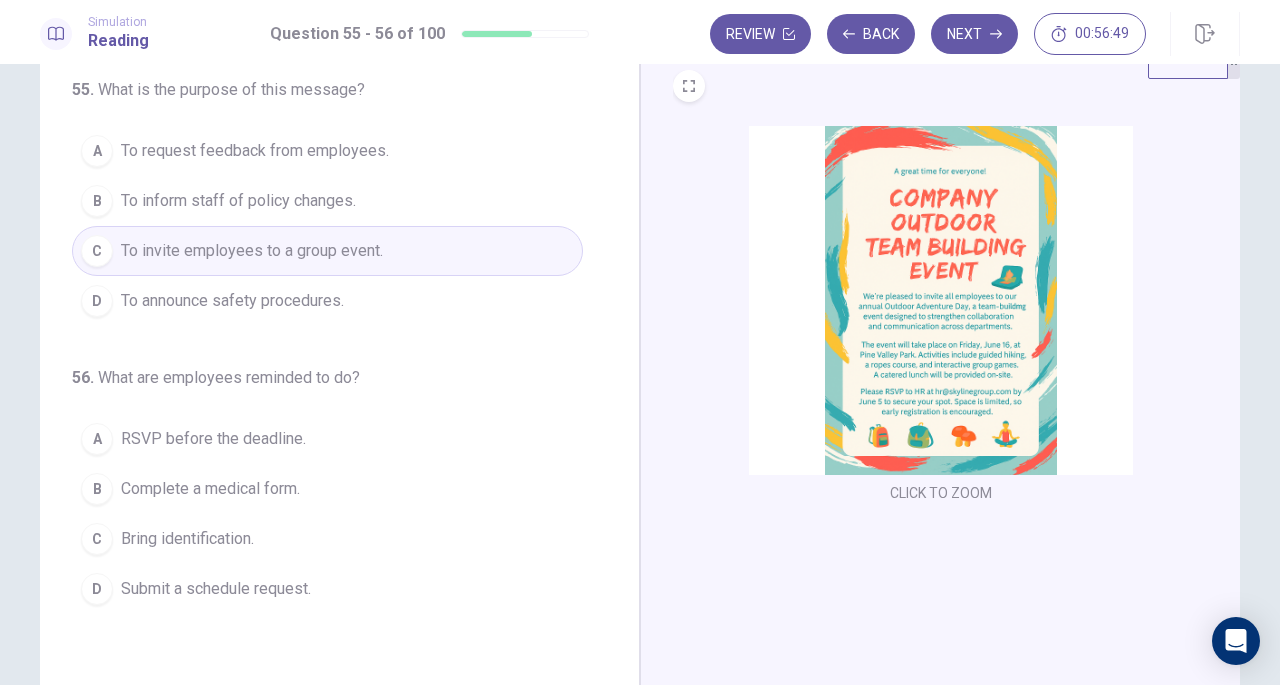 scroll, scrollTop: 64, scrollLeft: 0, axis: vertical 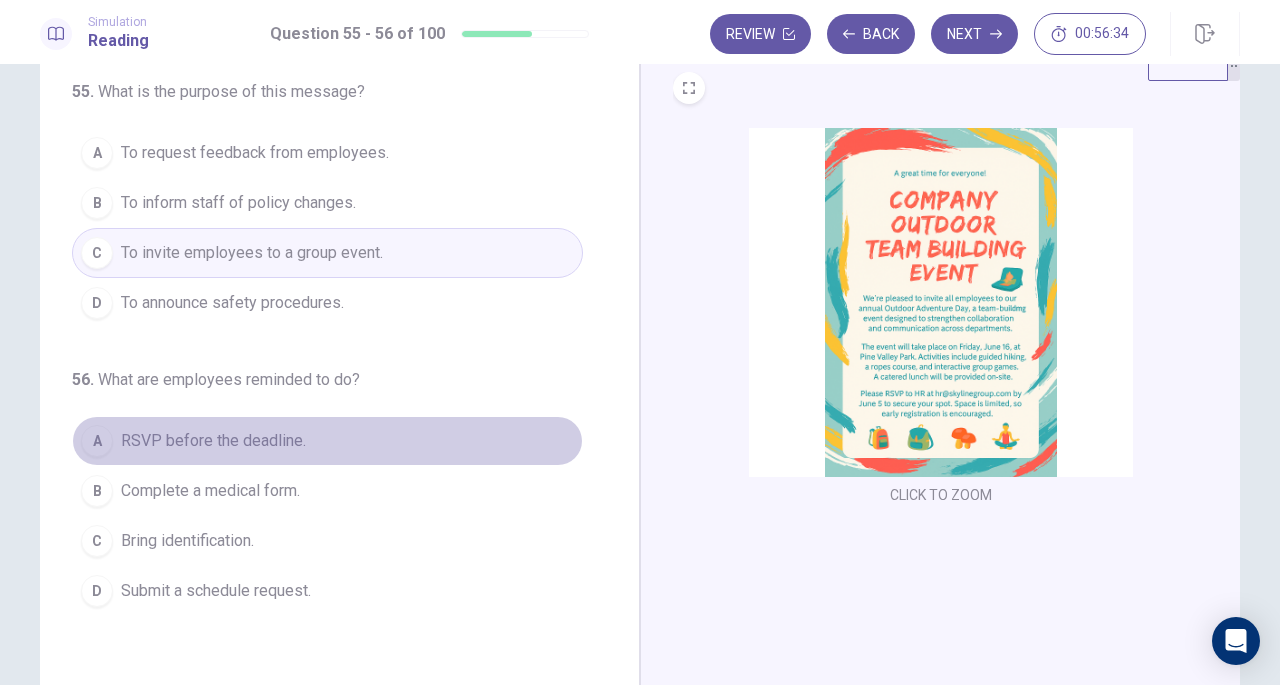 click on "RSVP before the deadline." at bounding box center (213, 441) 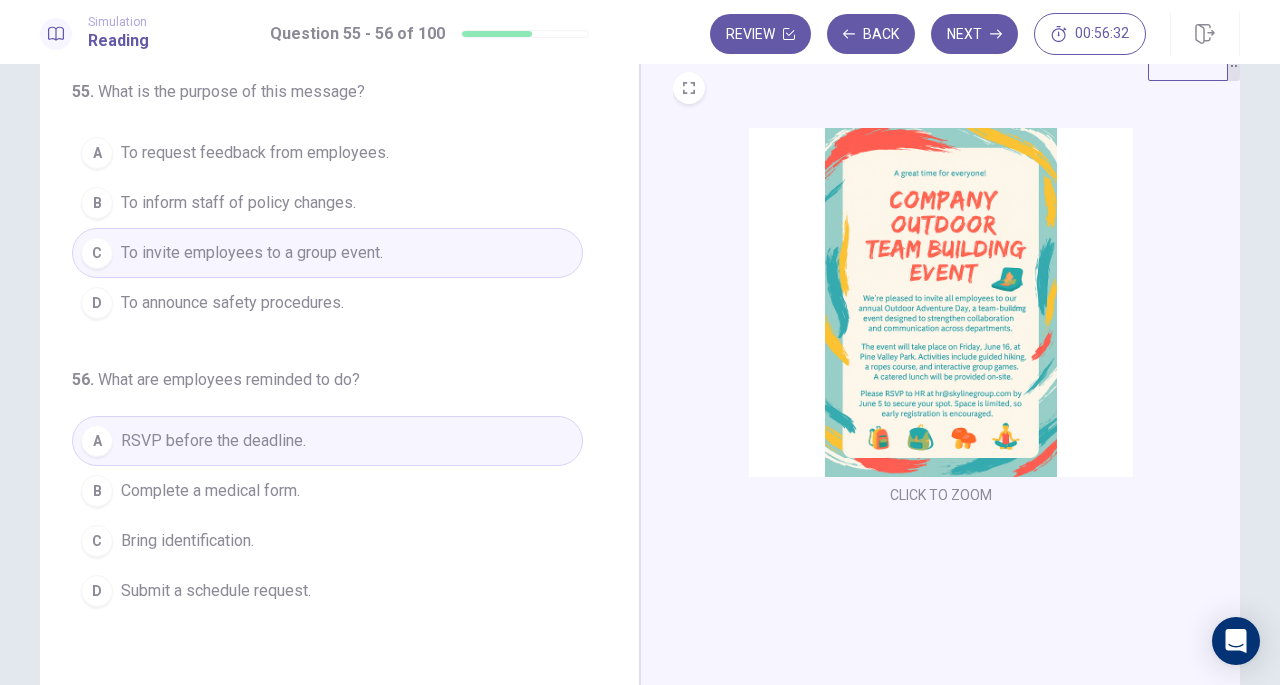 scroll, scrollTop: 0, scrollLeft: 0, axis: both 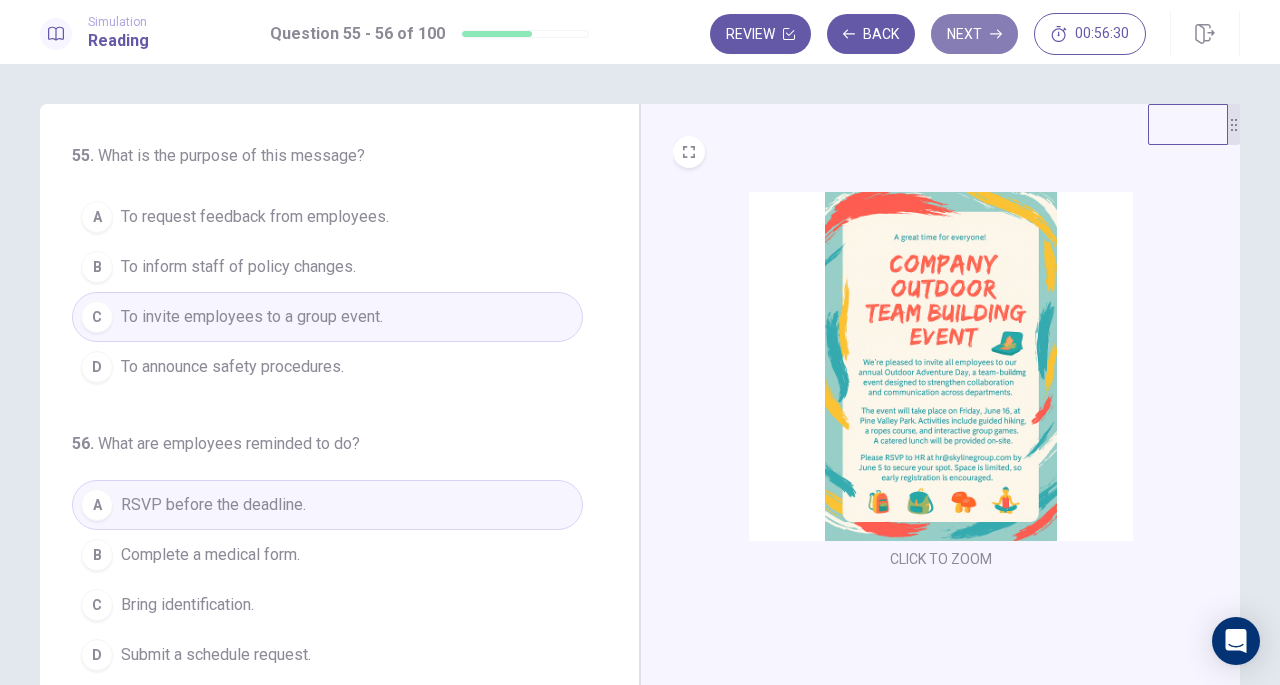click on "Next" at bounding box center (974, 34) 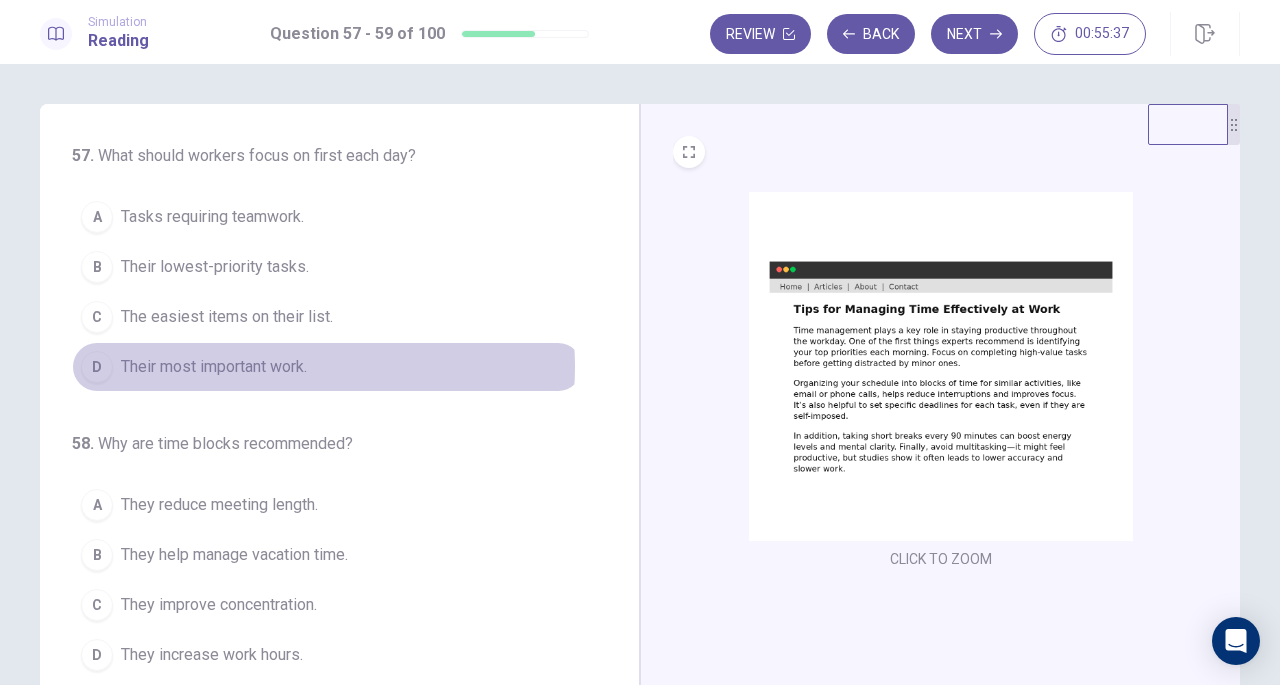 click on "Their most important work." at bounding box center (214, 367) 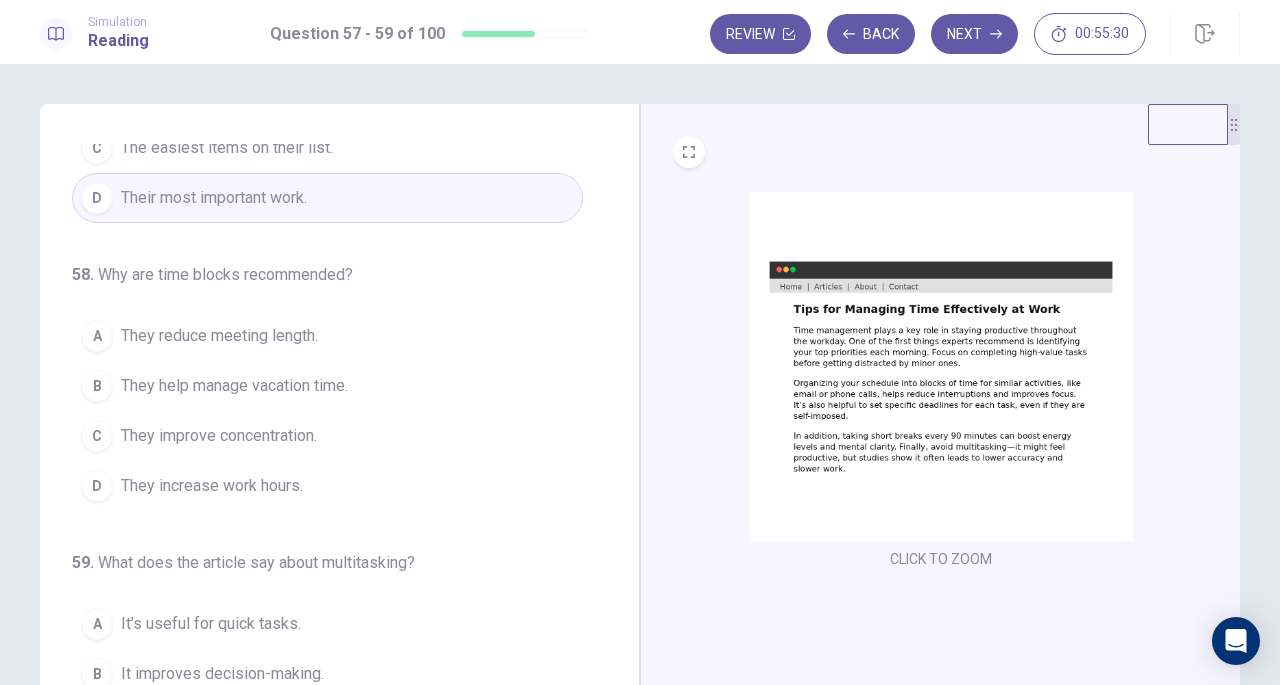 scroll, scrollTop: 200, scrollLeft: 0, axis: vertical 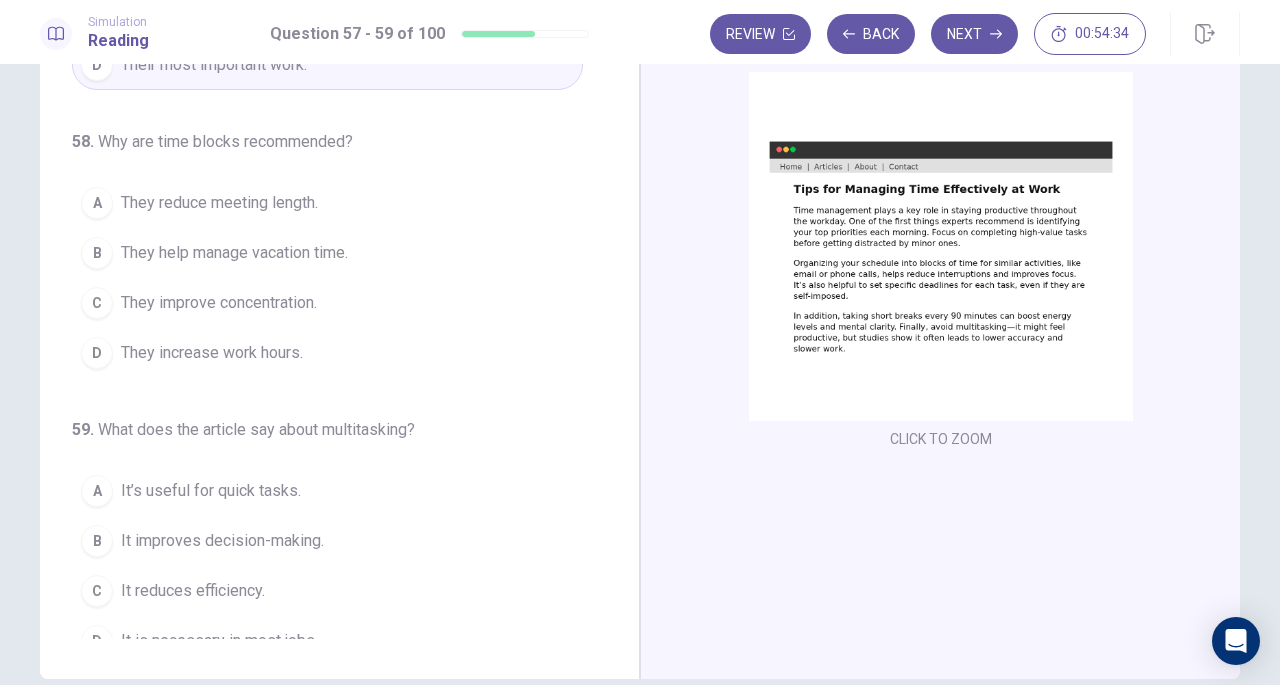 click on "It reduces efficiency." at bounding box center [193, 591] 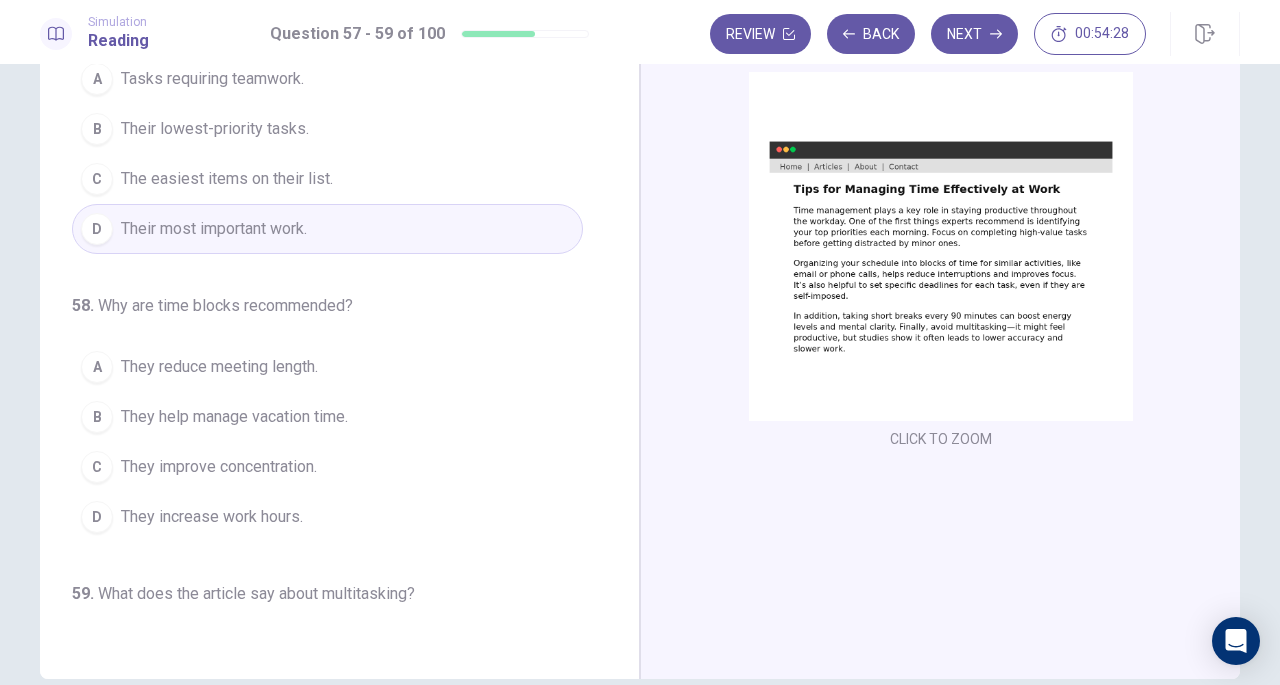 scroll, scrollTop: 0, scrollLeft: 0, axis: both 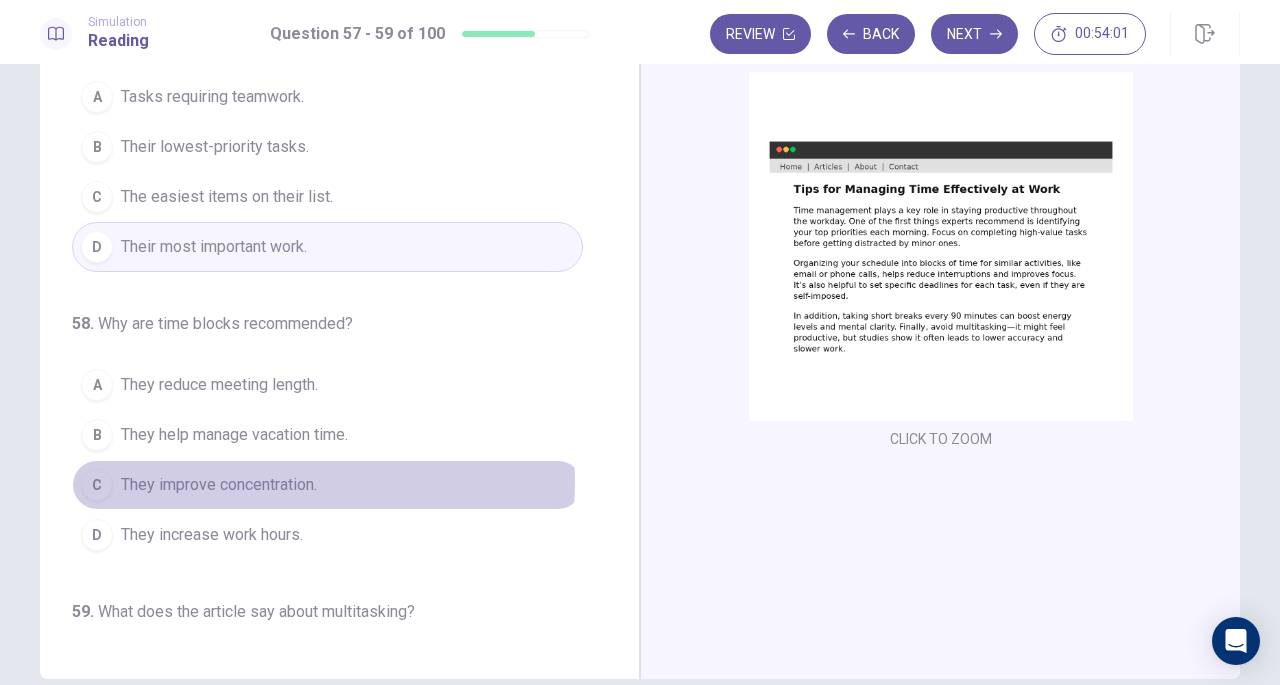 click on "They improve concentration." at bounding box center (219, 485) 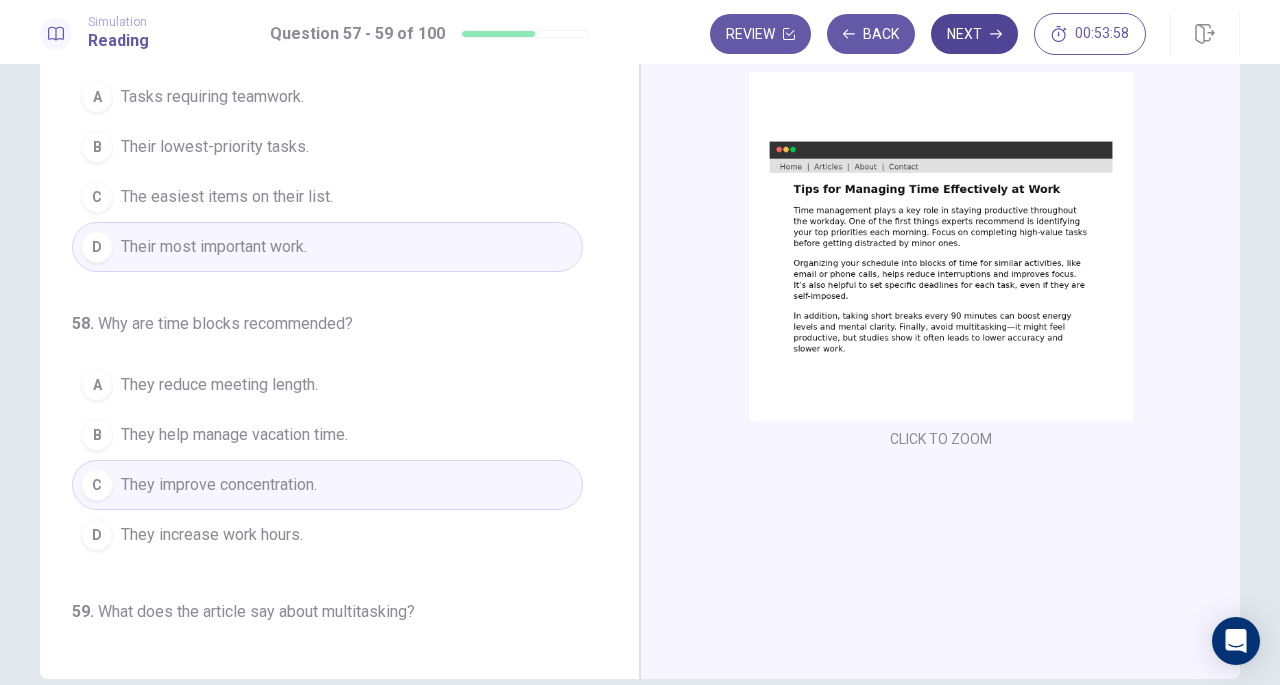 click on "Next" at bounding box center (974, 34) 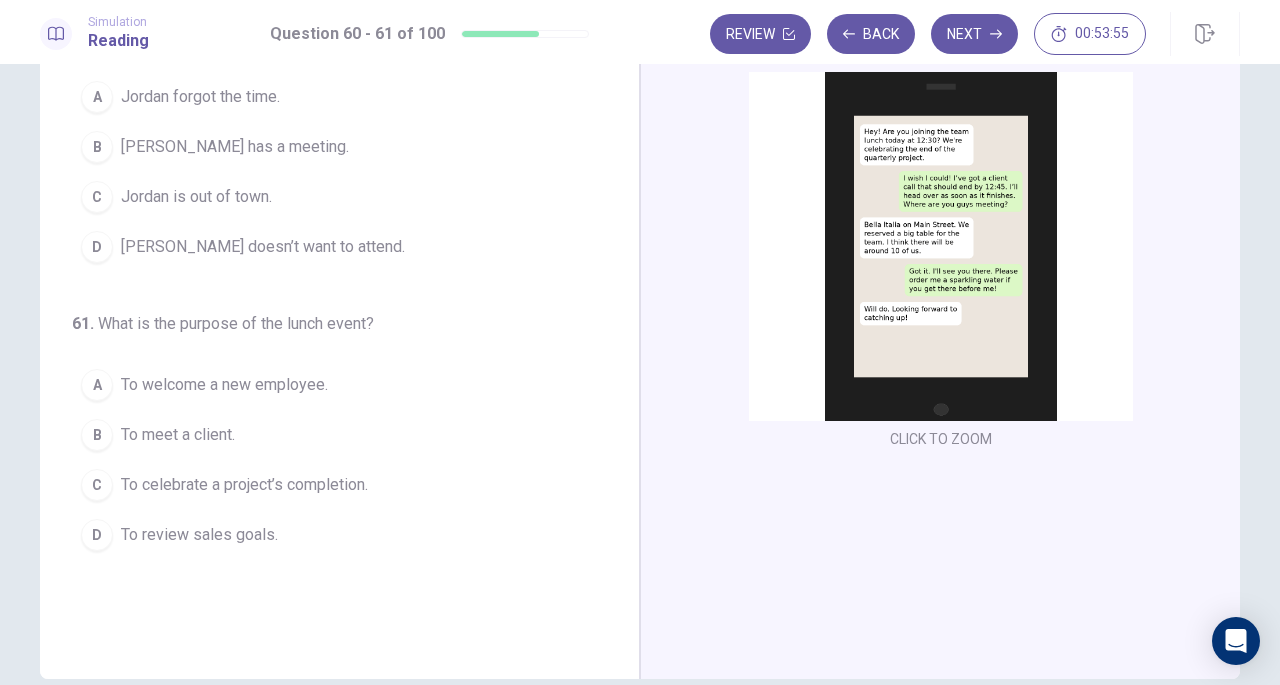 scroll, scrollTop: 0, scrollLeft: 0, axis: both 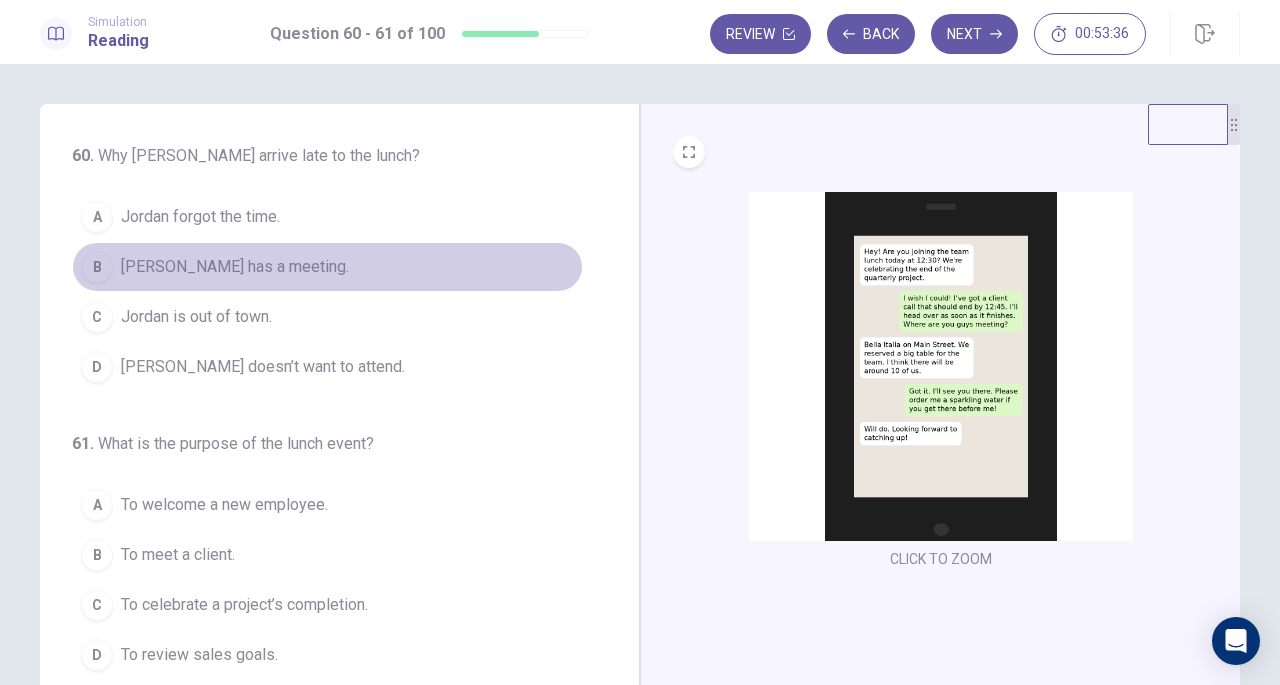 click on "Jordan has a meeting." at bounding box center (235, 267) 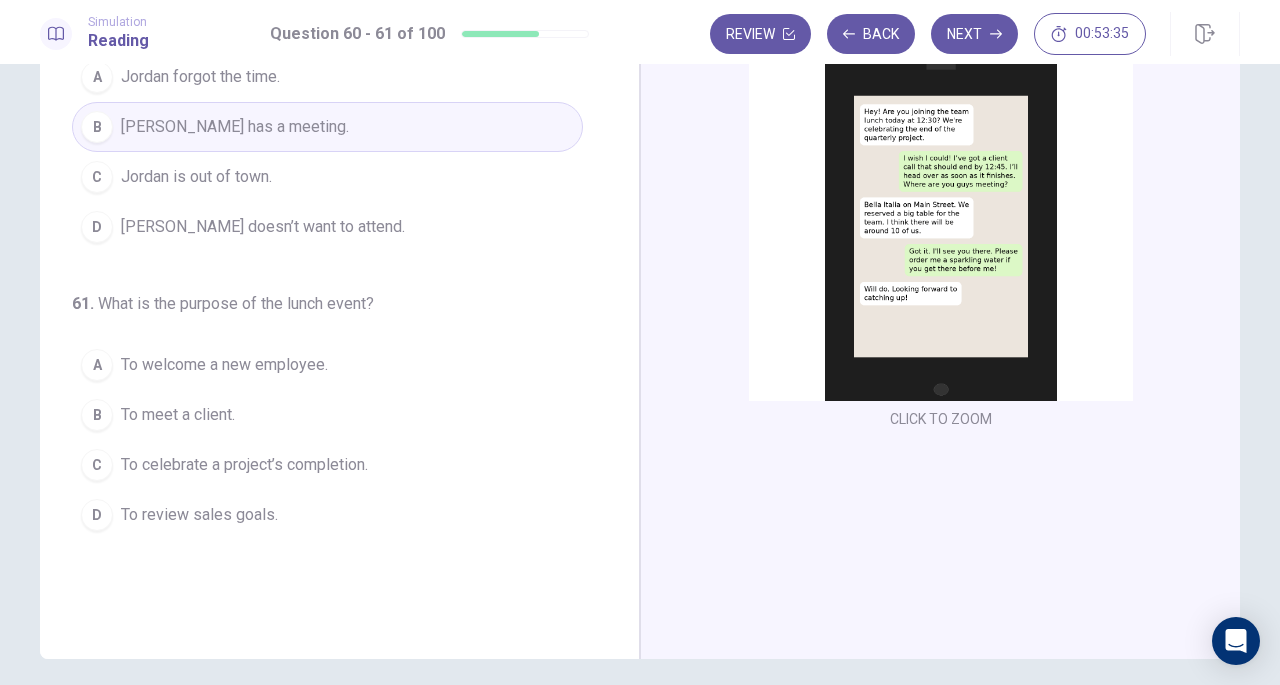 scroll, scrollTop: 153, scrollLeft: 0, axis: vertical 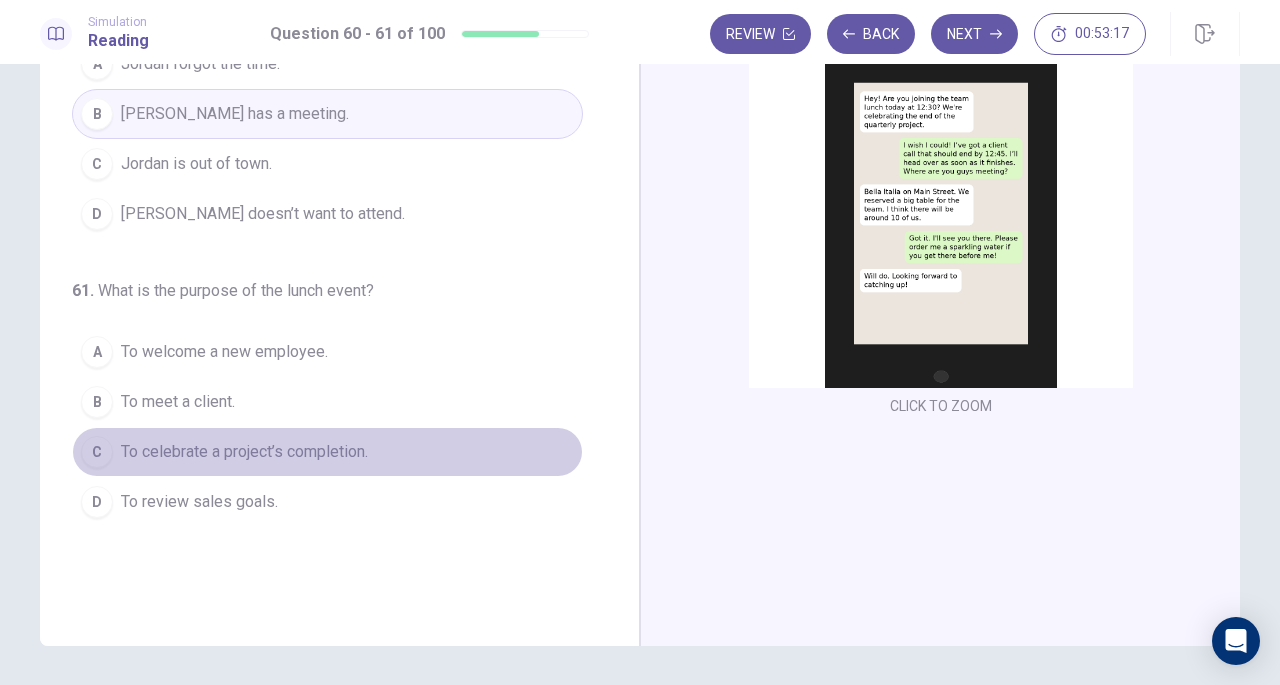 click on "To celebrate a project’s completion." at bounding box center (244, 452) 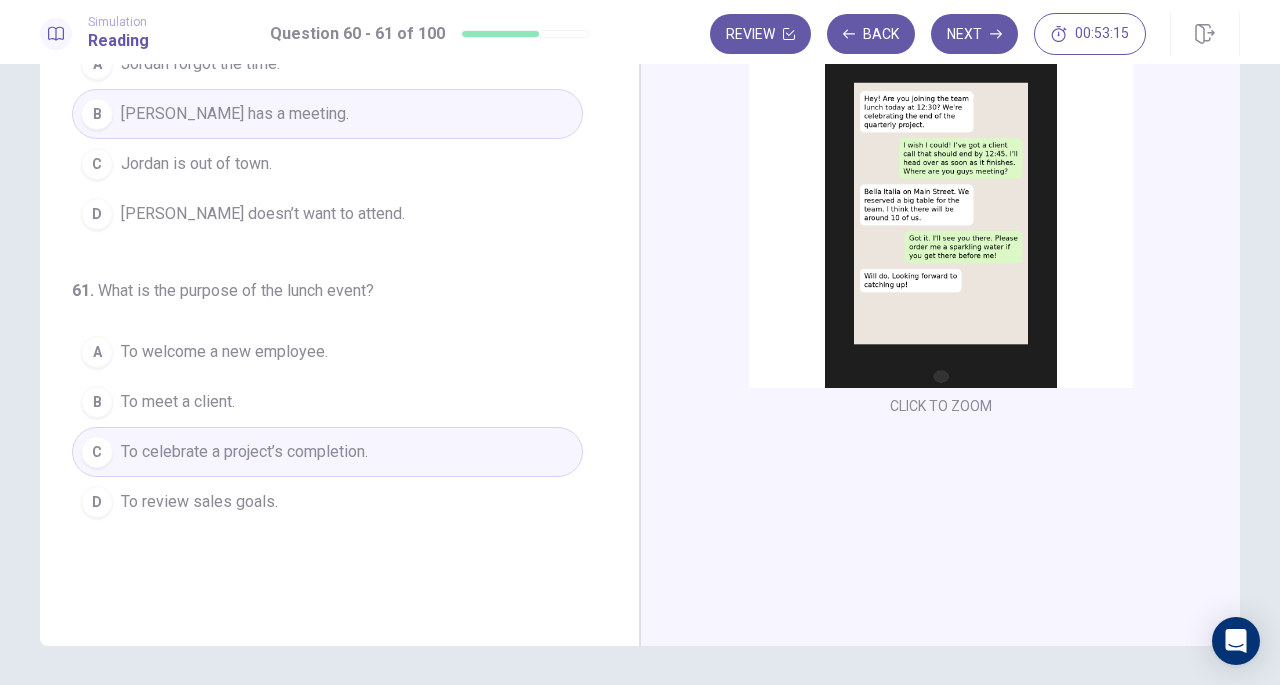 scroll, scrollTop: 0, scrollLeft: 0, axis: both 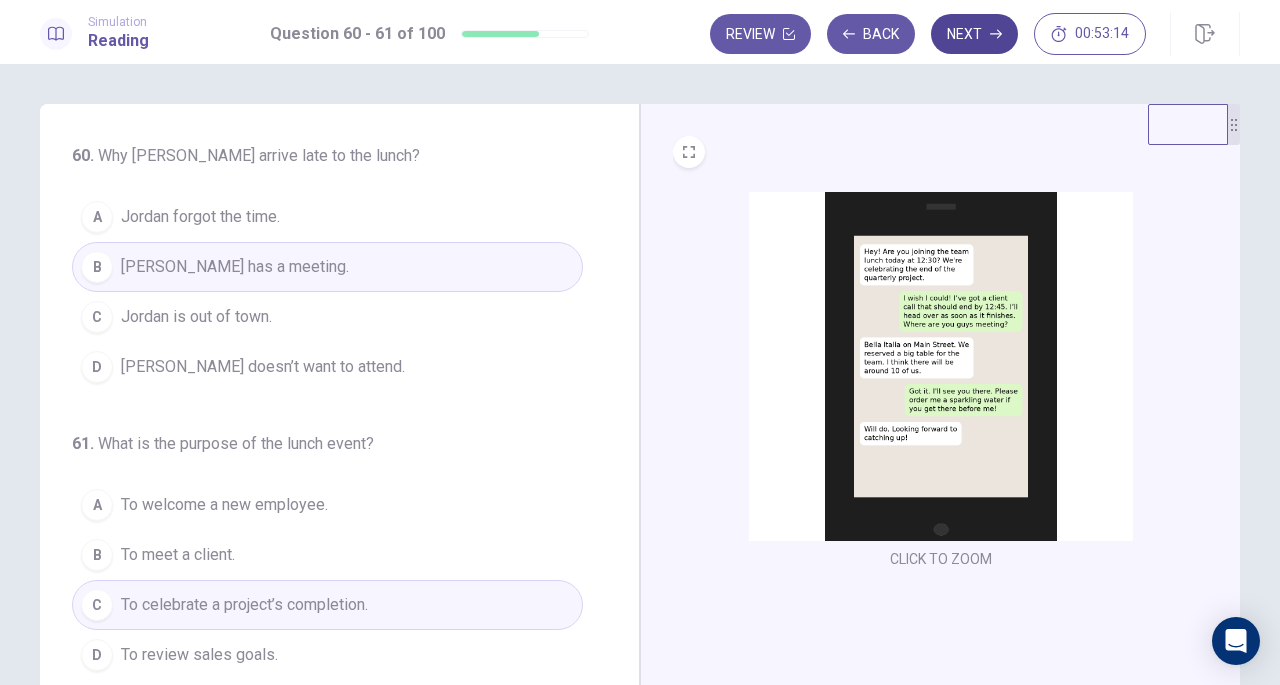 click on "Next" at bounding box center [974, 34] 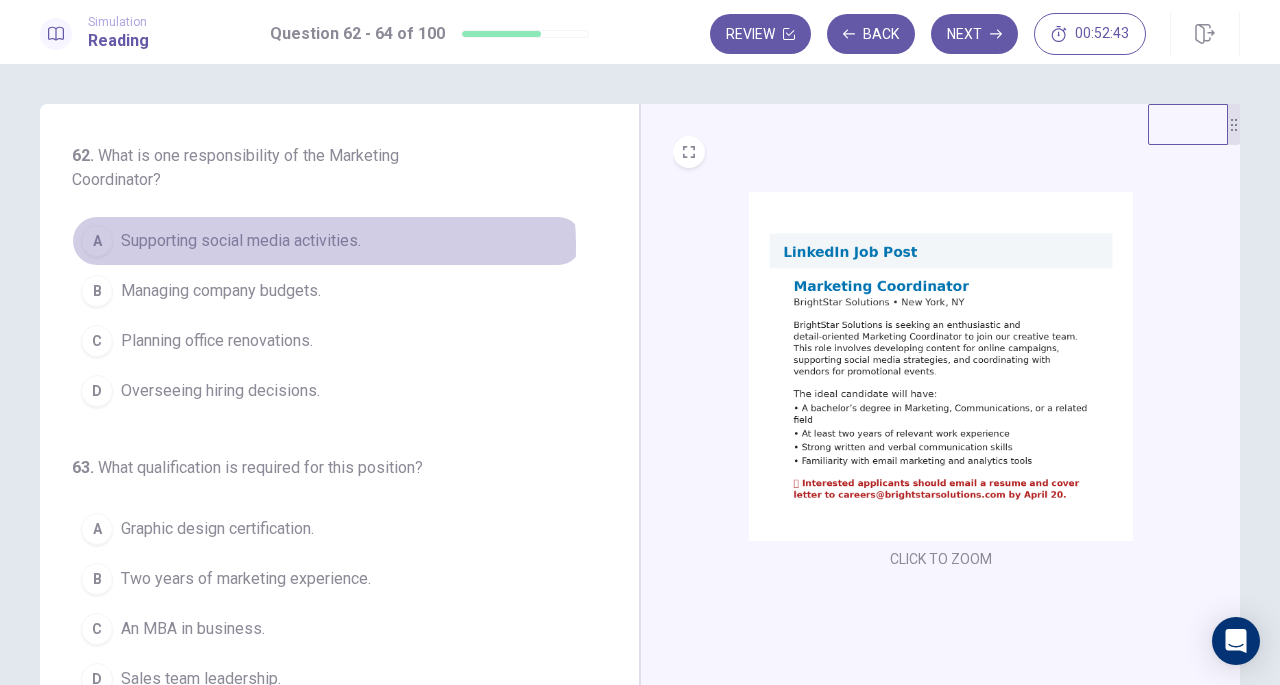 click on "Supporting social media activities." at bounding box center (241, 241) 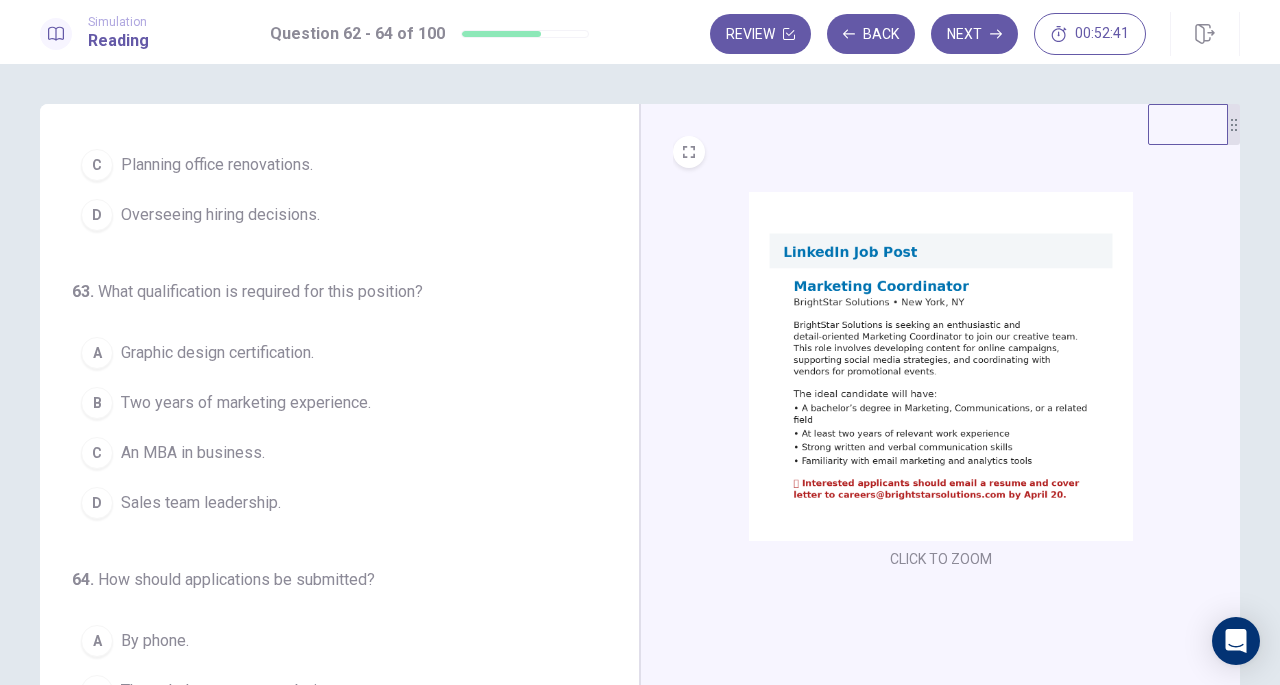 scroll, scrollTop: 165, scrollLeft: 0, axis: vertical 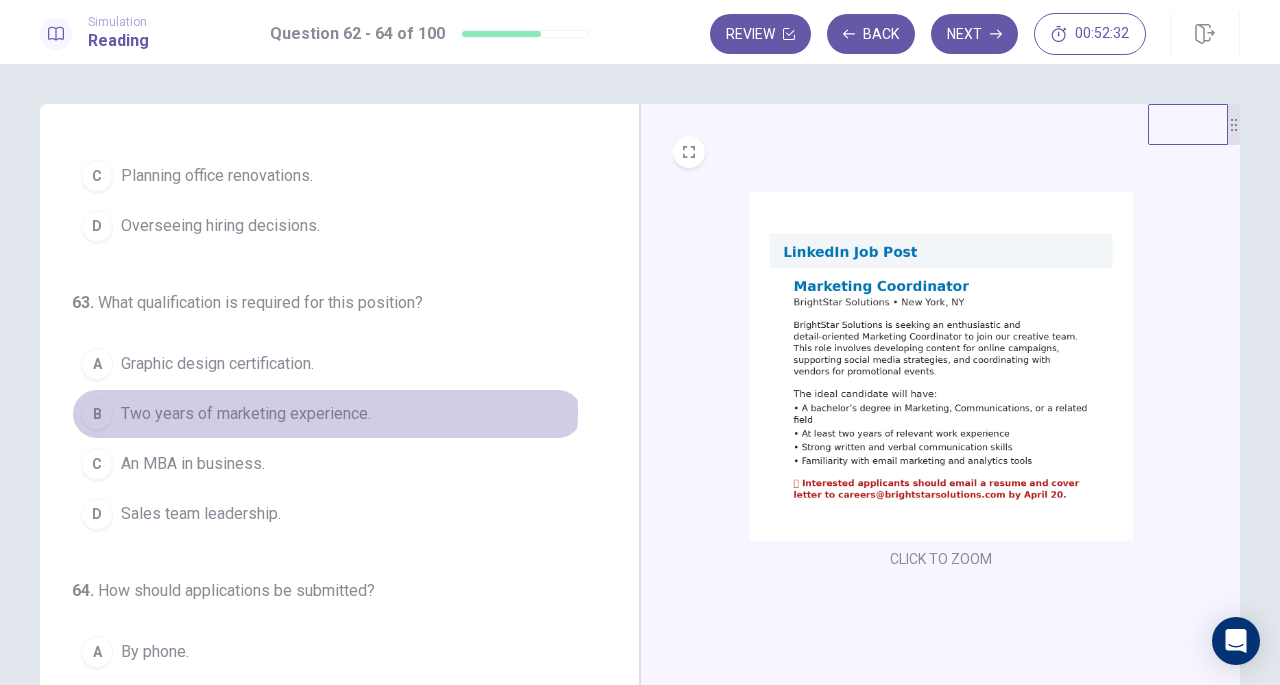 click on "Two years of marketing experience." at bounding box center (246, 414) 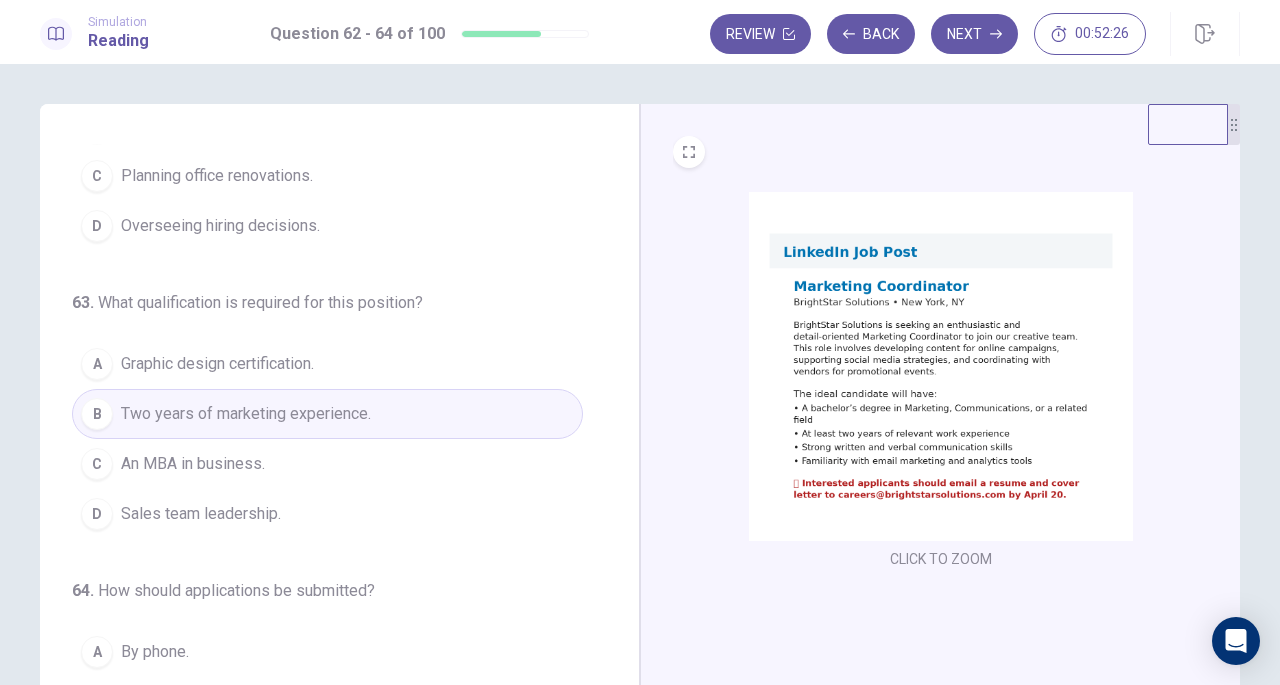 scroll, scrollTop: 224, scrollLeft: 0, axis: vertical 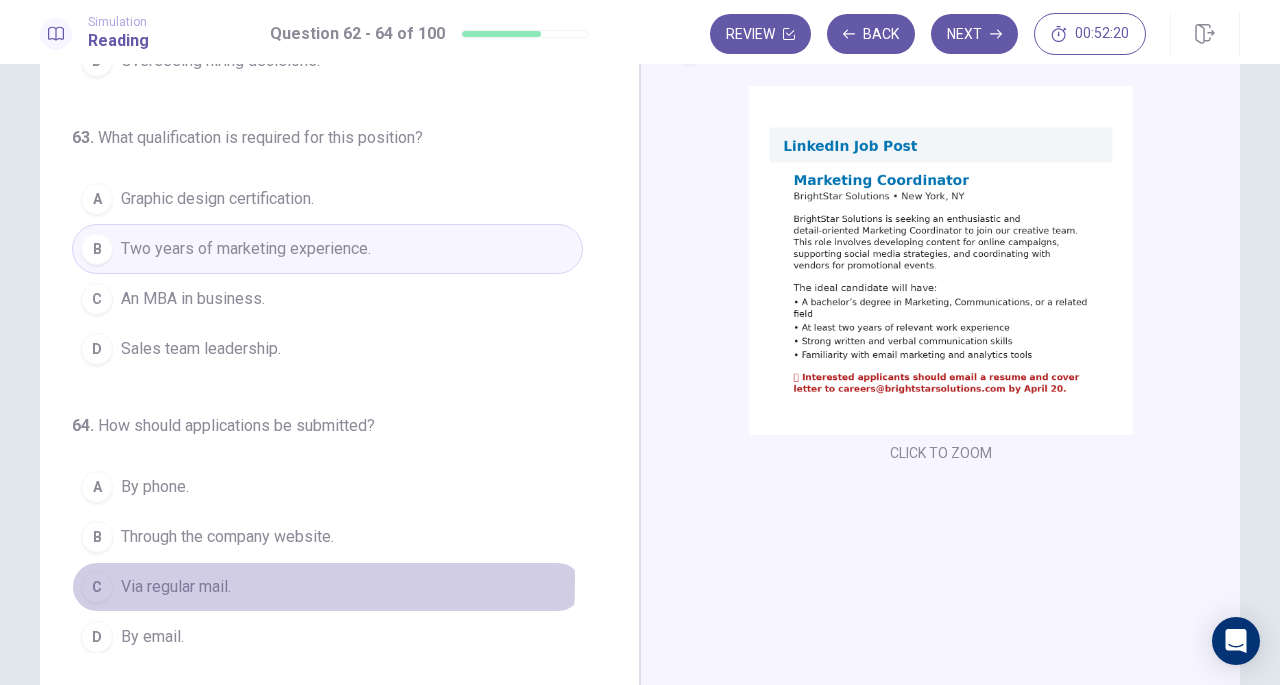 click on "Via regular mail." at bounding box center (176, 587) 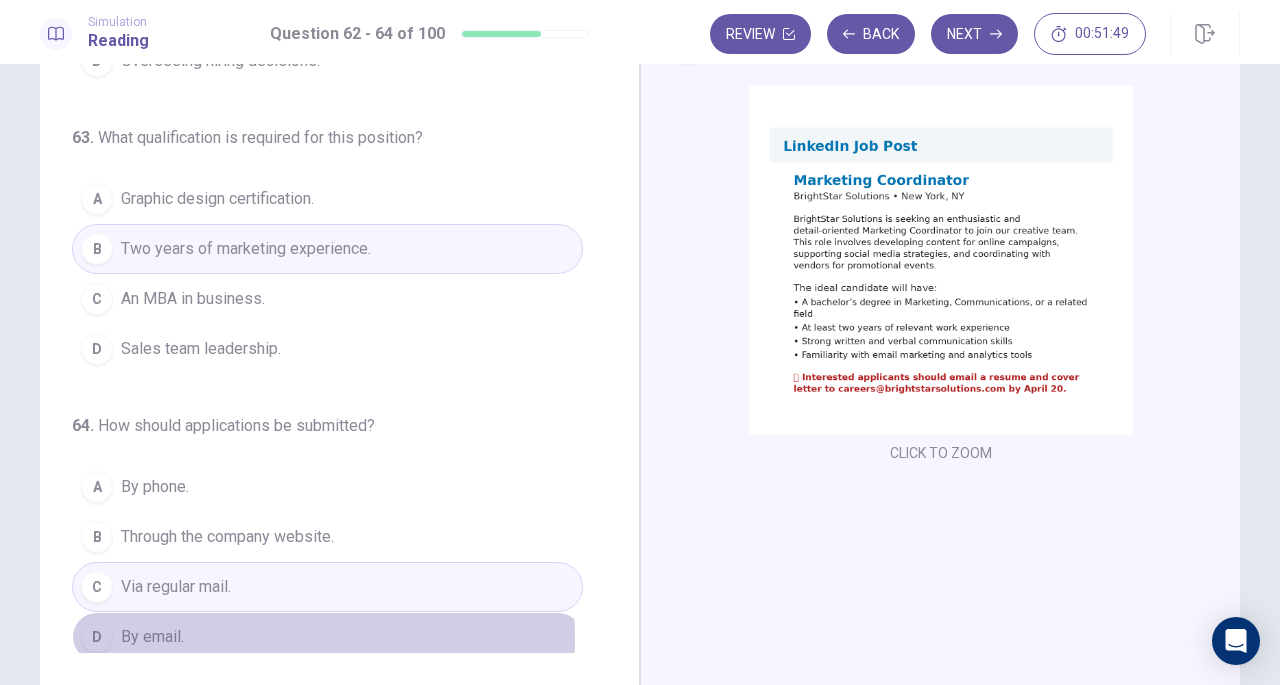 click on "By email." at bounding box center [152, 637] 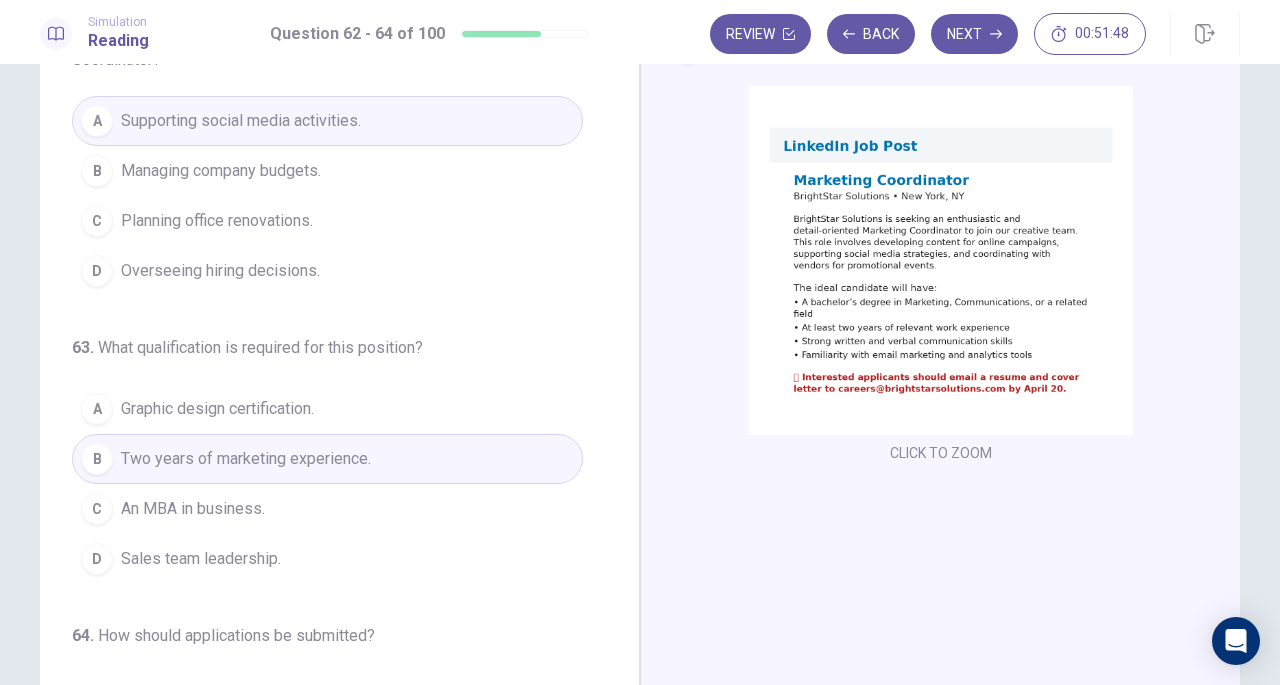 scroll, scrollTop: 0, scrollLeft: 0, axis: both 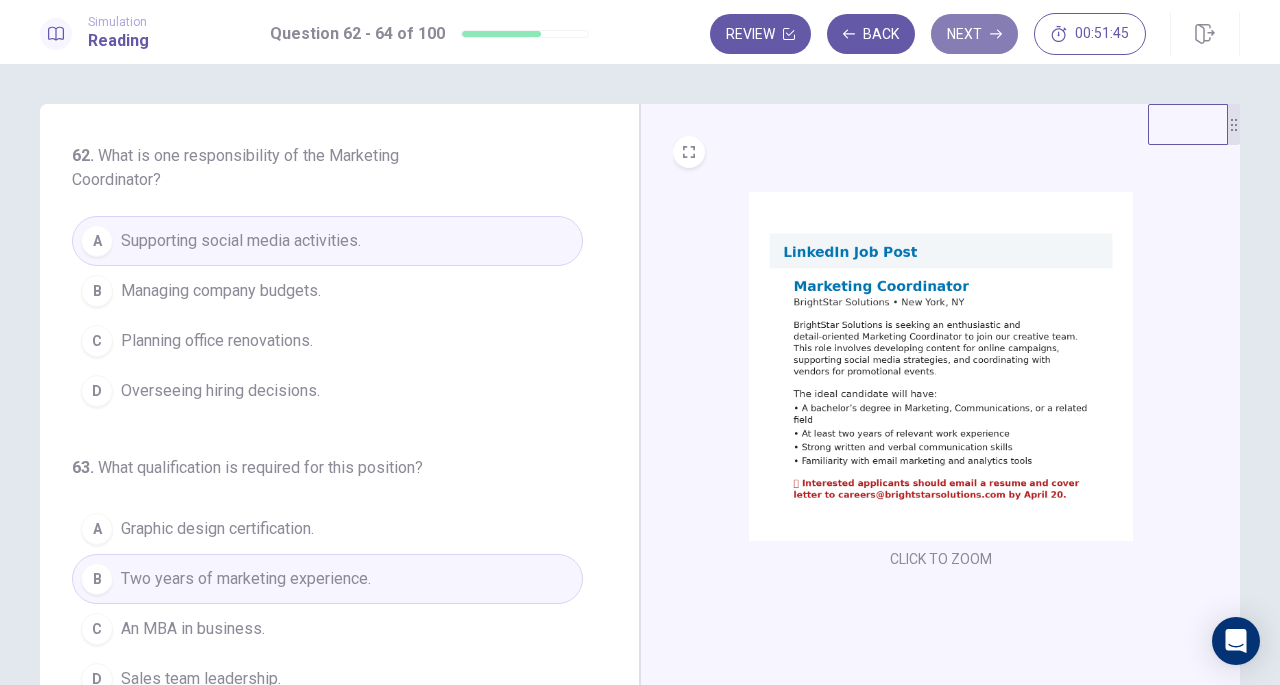 click on "Next" at bounding box center (974, 34) 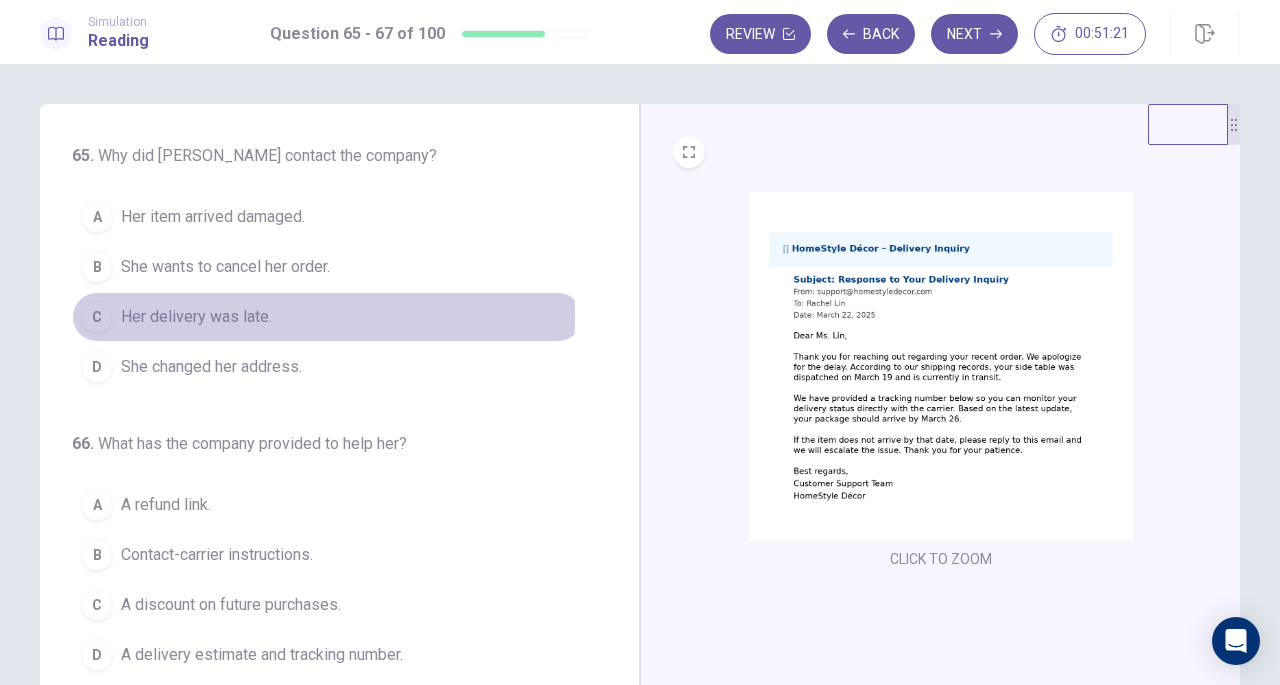 click on "Her delivery was late." at bounding box center (196, 317) 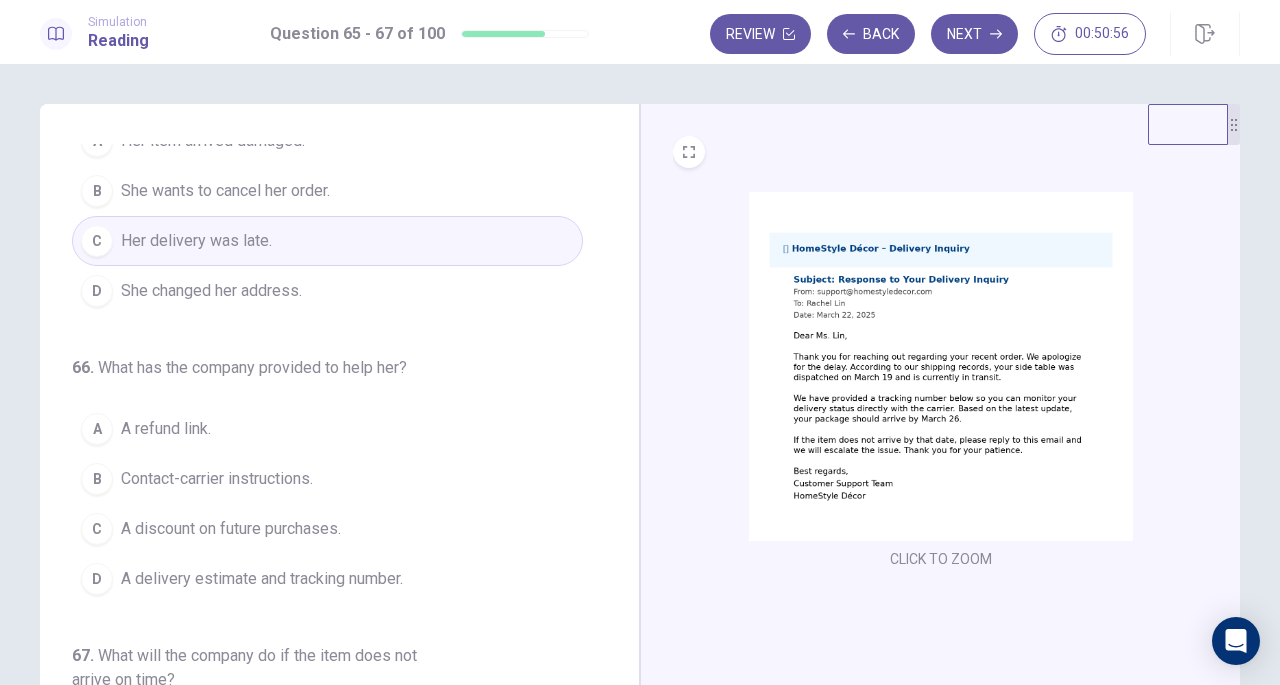 scroll, scrollTop: 120, scrollLeft: 0, axis: vertical 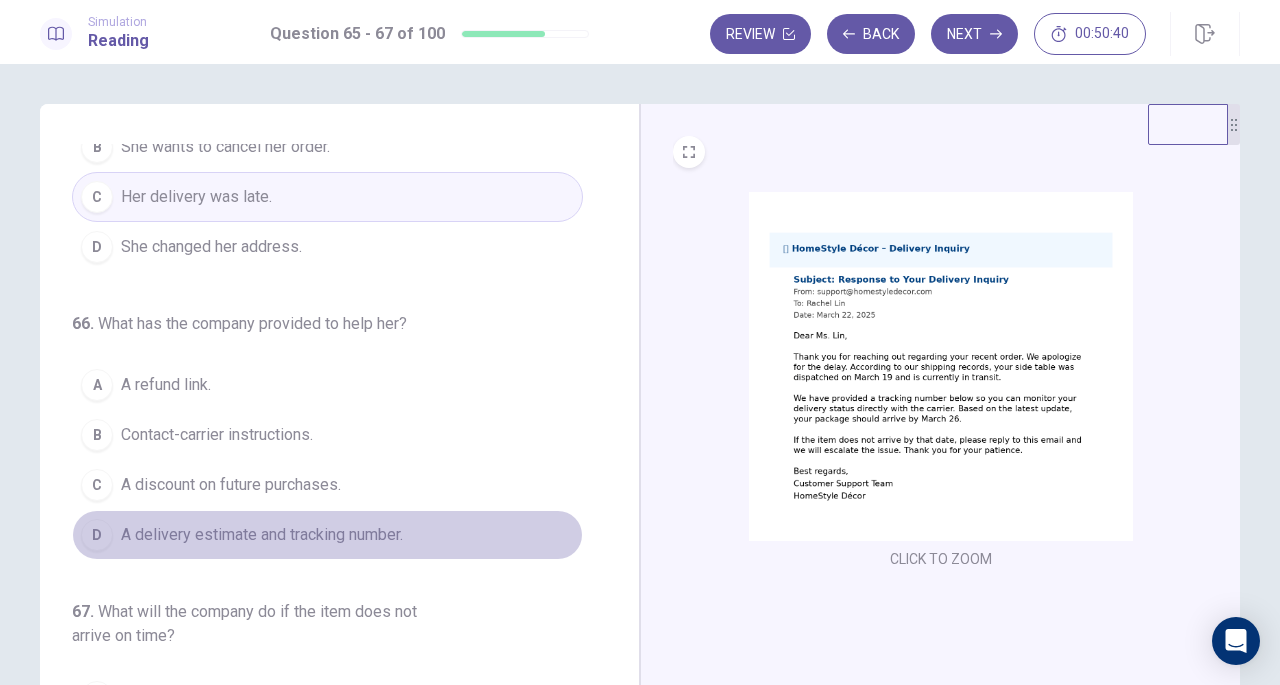 click on "A delivery estimate and tracking number." at bounding box center (262, 535) 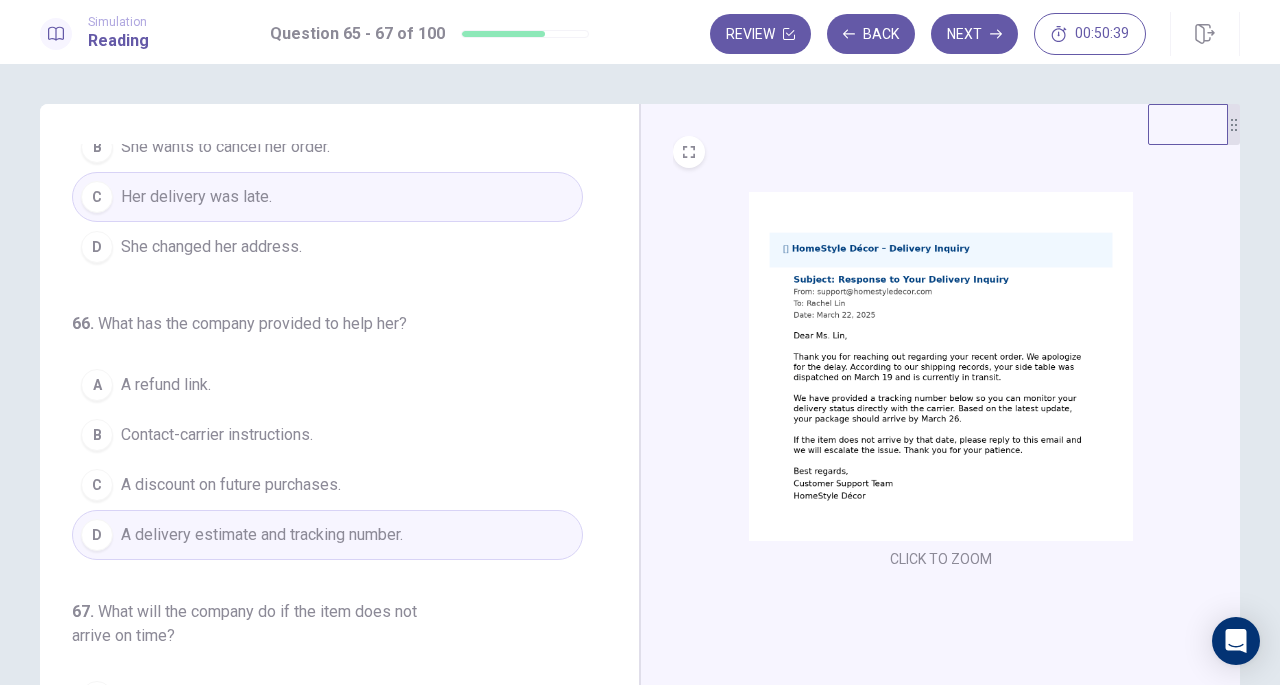 scroll, scrollTop: 224, scrollLeft: 0, axis: vertical 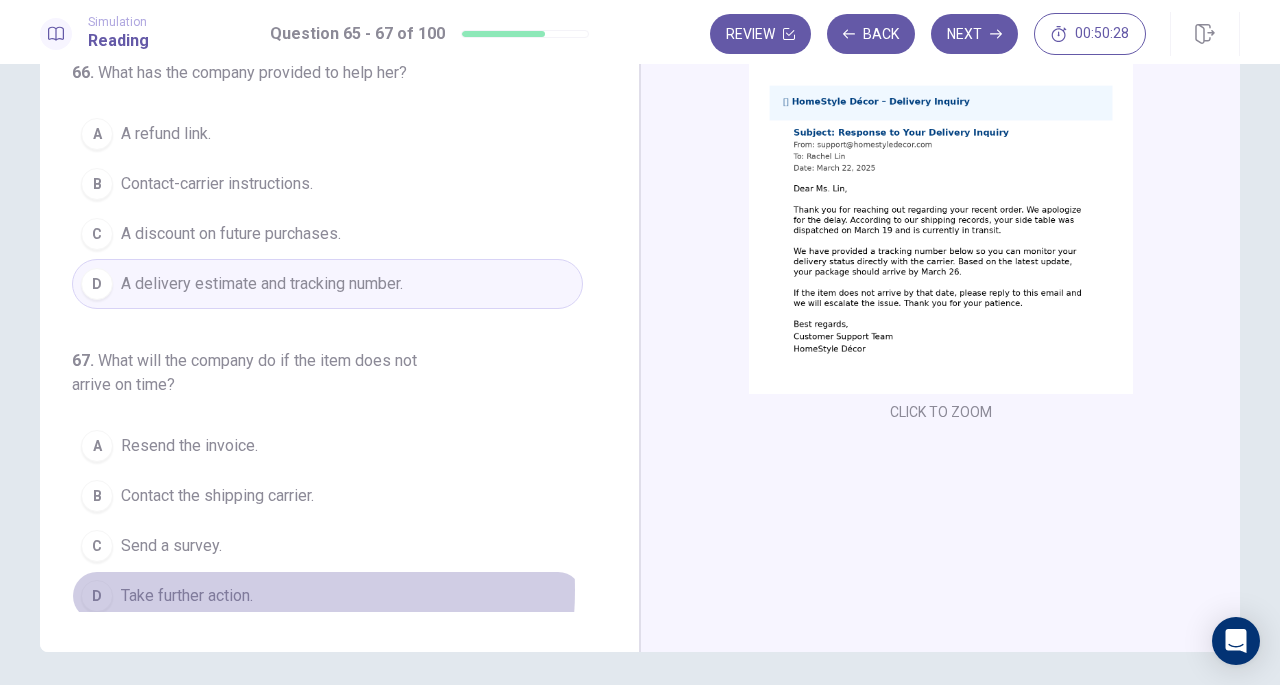 click on "Take further action." at bounding box center (187, 596) 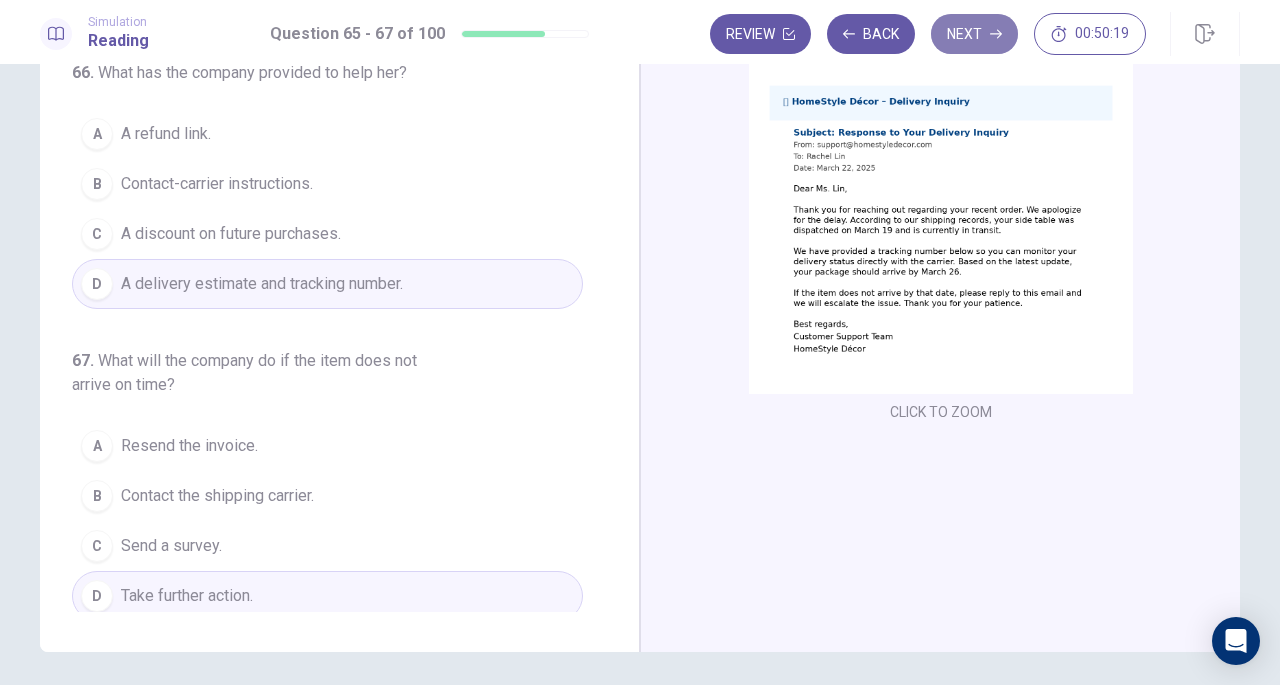 click on "Next" at bounding box center (974, 34) 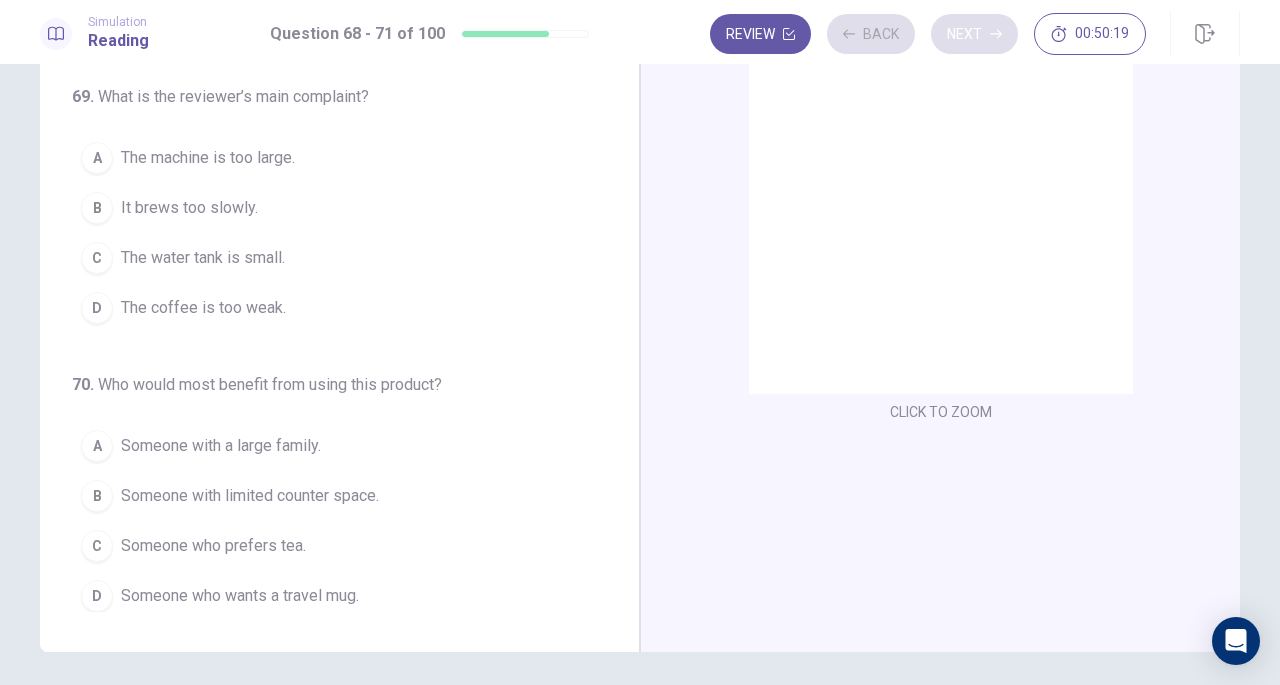 scroll, scrollTop: 147, scrollLeft: 0, axis: vertical 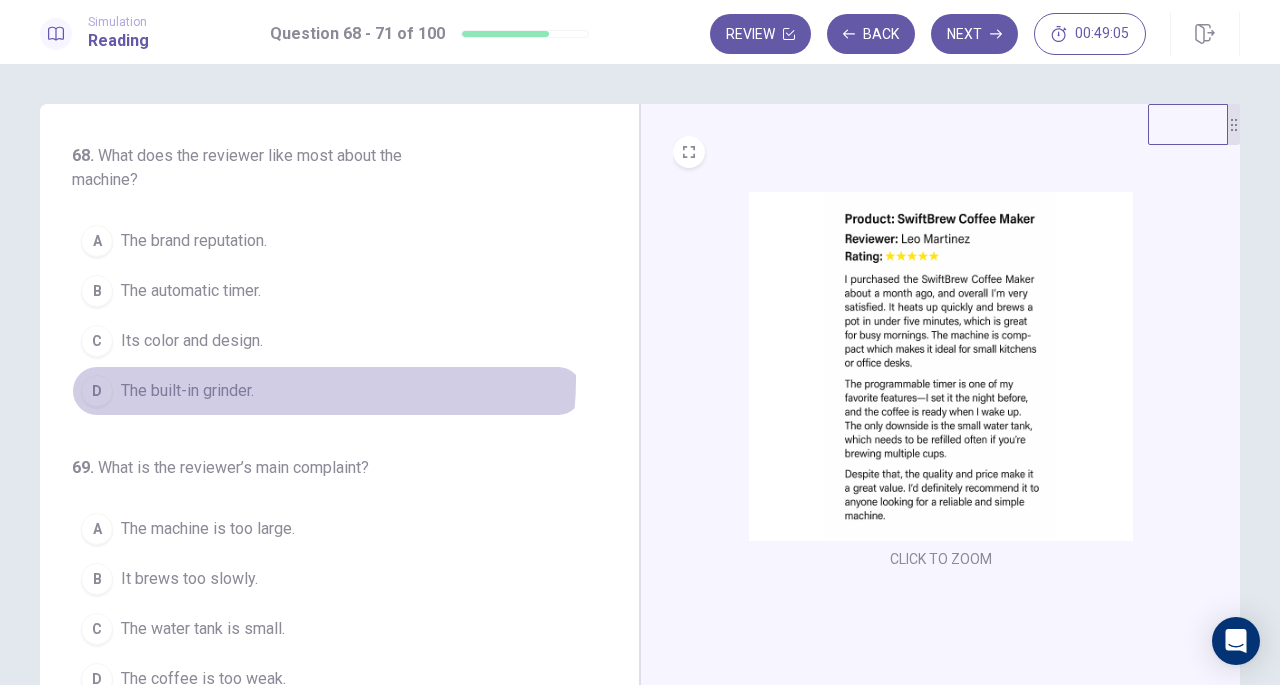 click on "The built-in grinder." at bounding box center [187, 391] 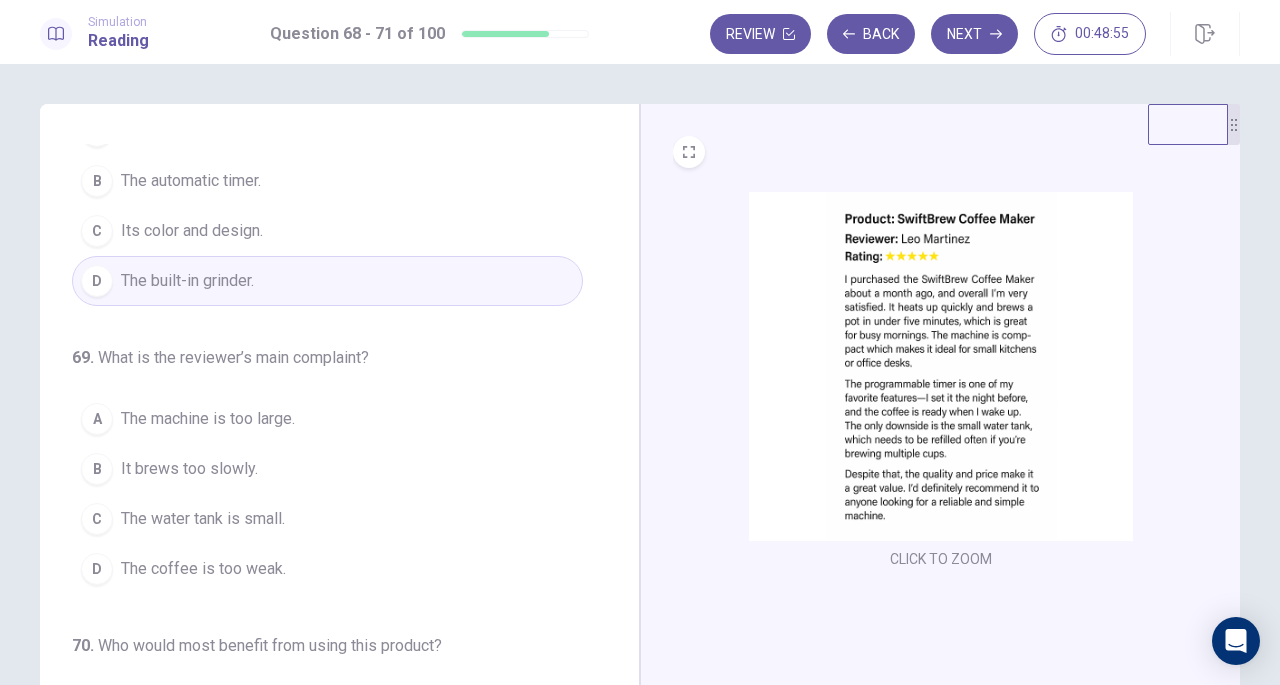 scroll, scrollTop: 9, scrollLeft: 0, axis: vertical 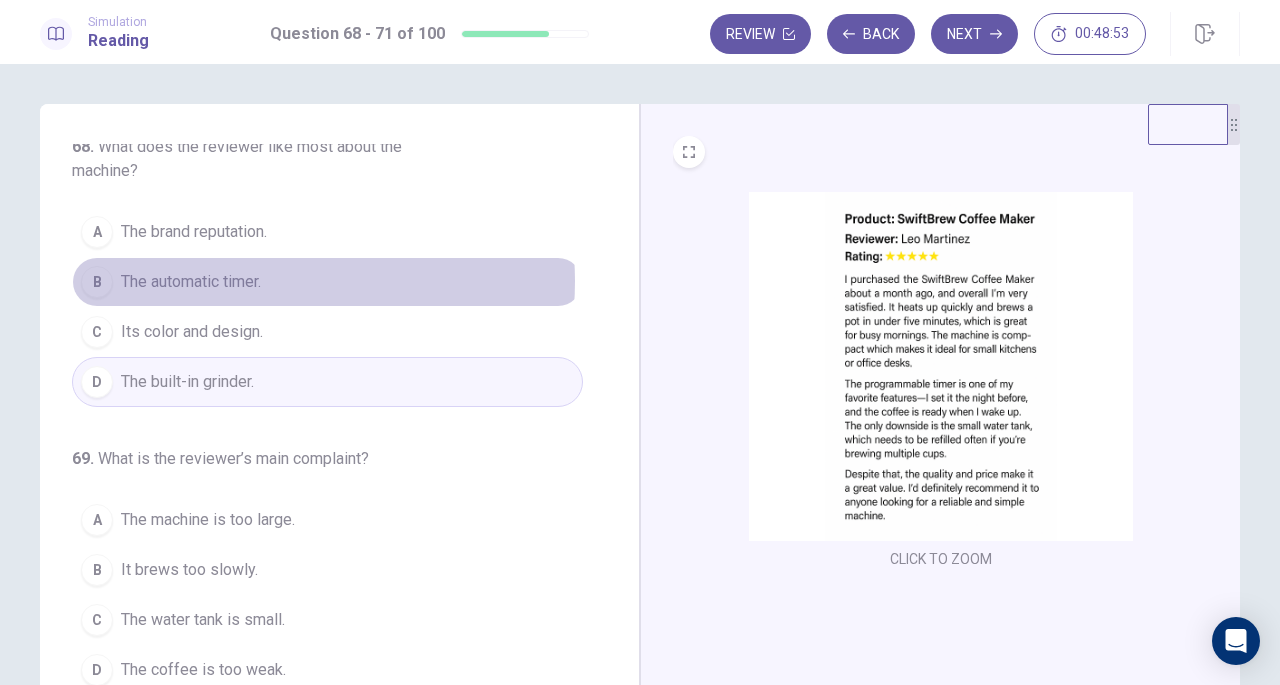 click on "The automatic timer." at bounding box center [191, 282] 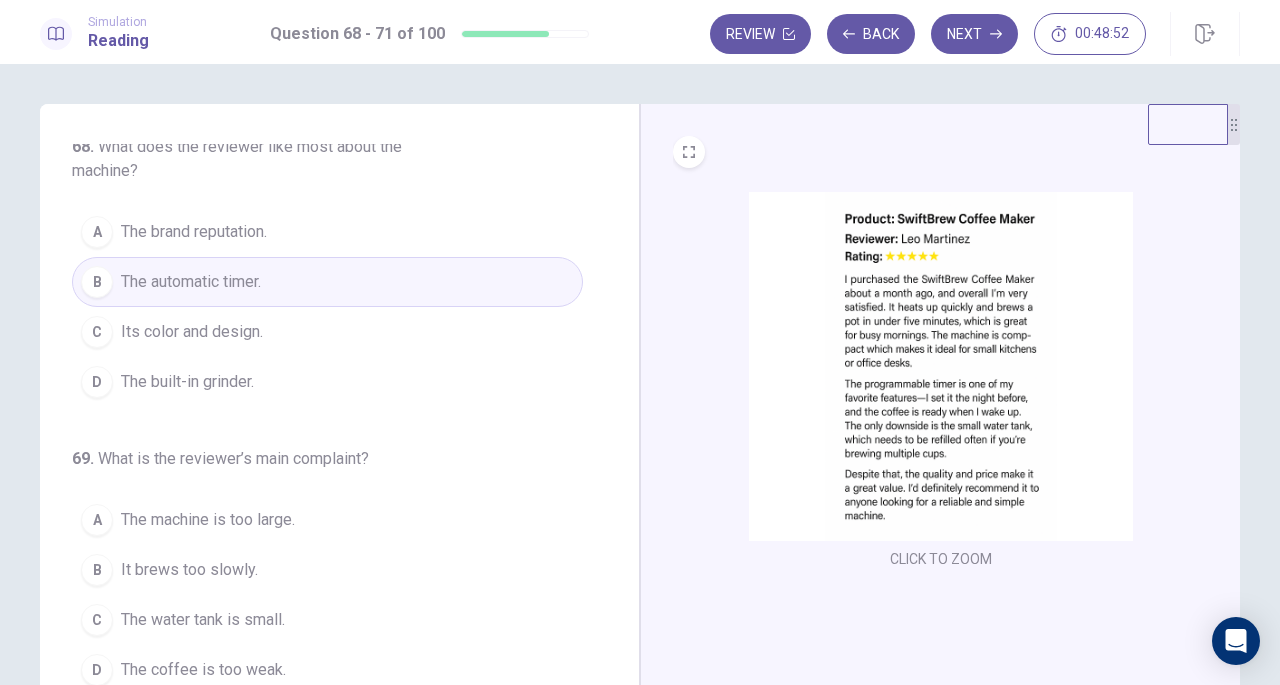 scroll, scrollTop: 124, scrollLeft: 0, axis: vertical 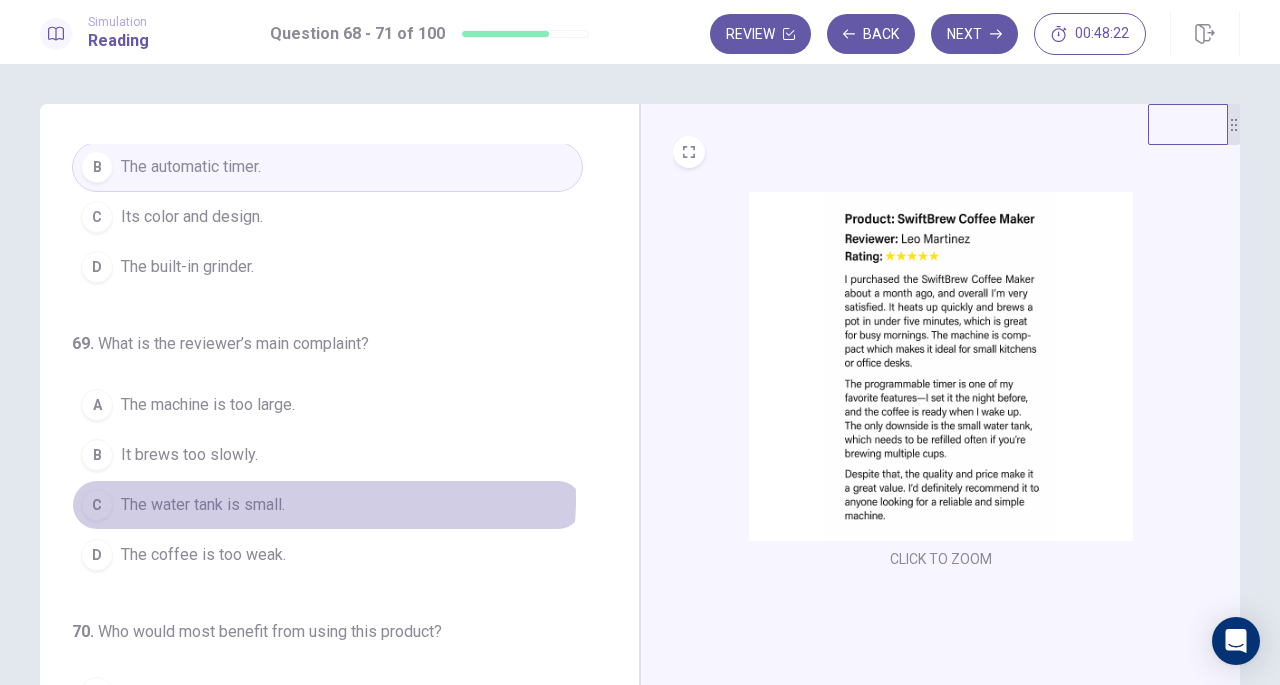 click on "The water tank is small." at bounding box center [203, 505] 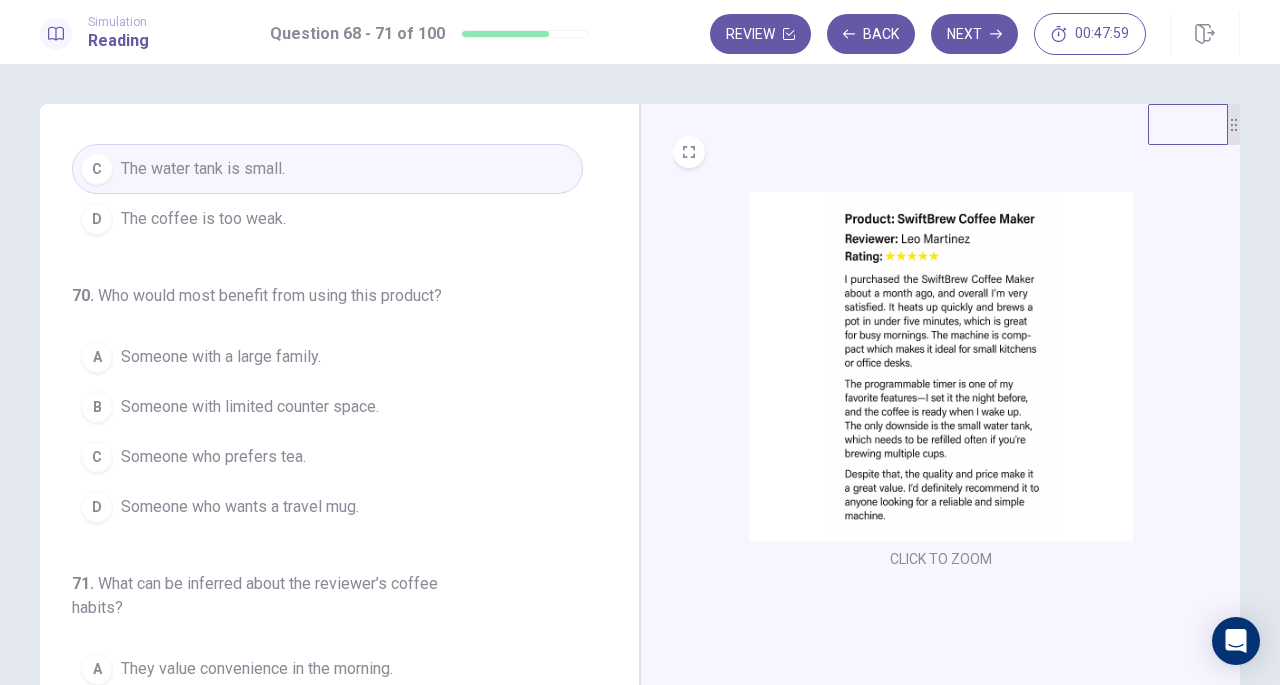scroll, scrollTop: 438, scrollLeft: 0, axis: vertical 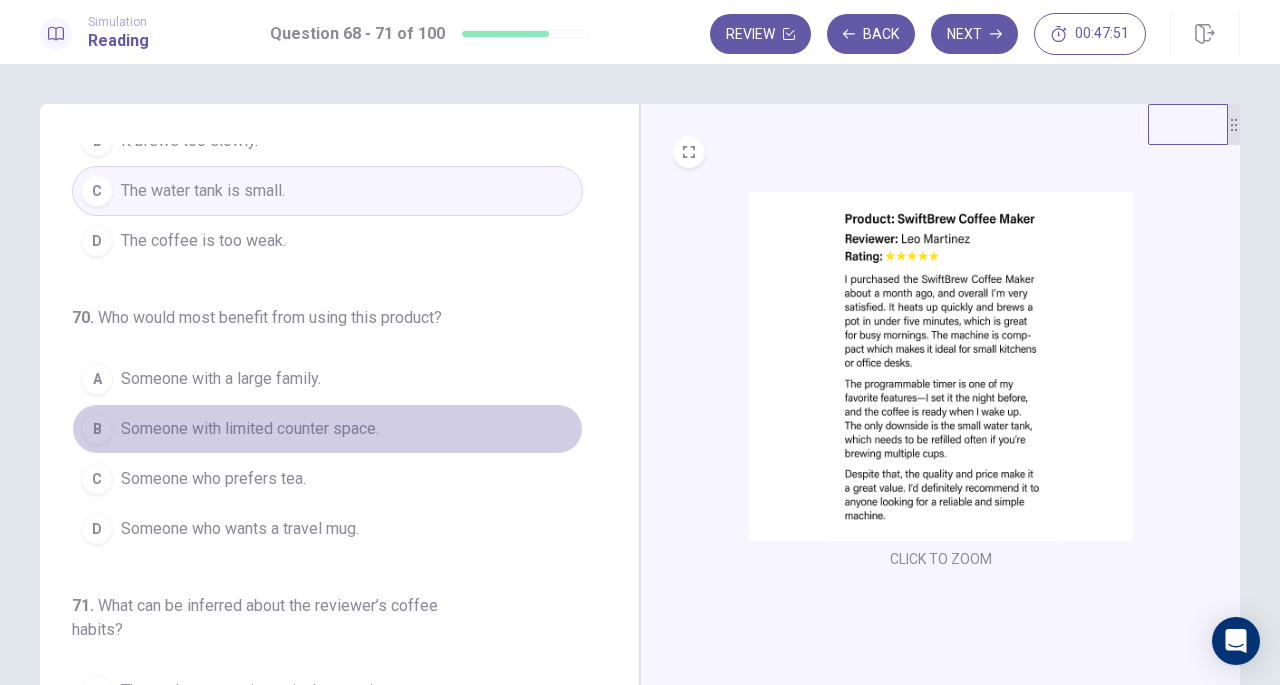 click on "Someone with limited counter space." at bounding box center [250, 429] 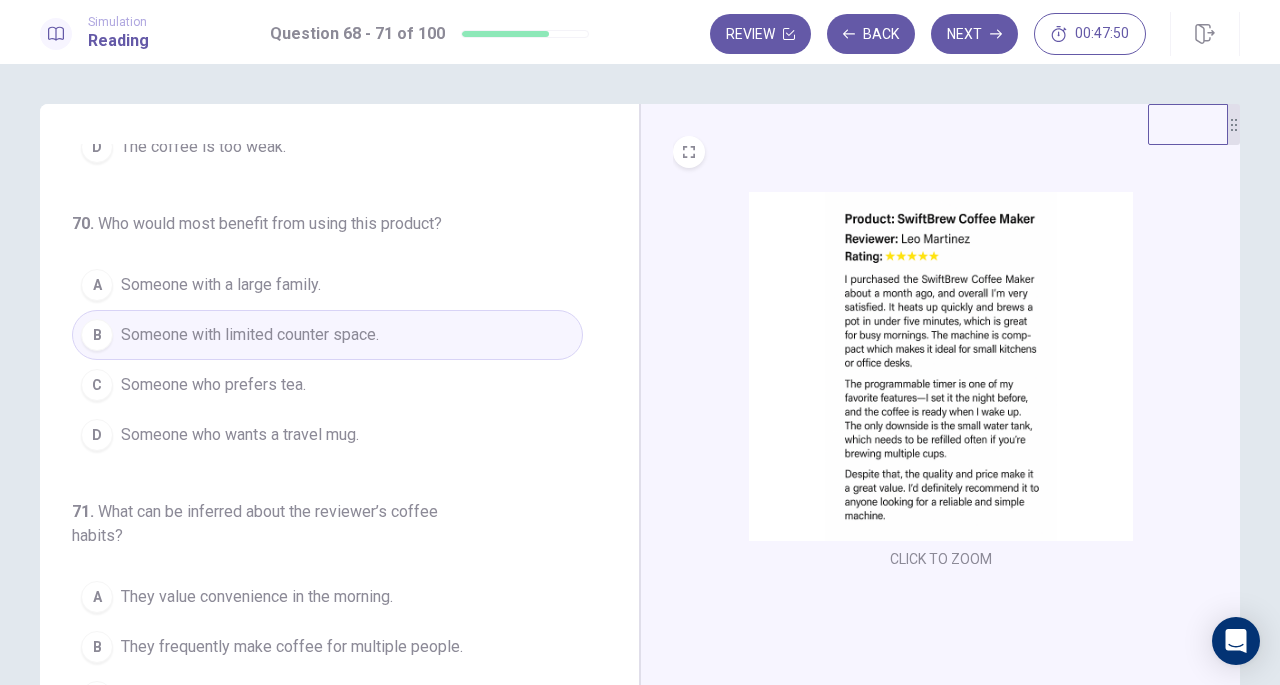scroll, scrollTop: 534, scrollLeft: 0, axis: vertical 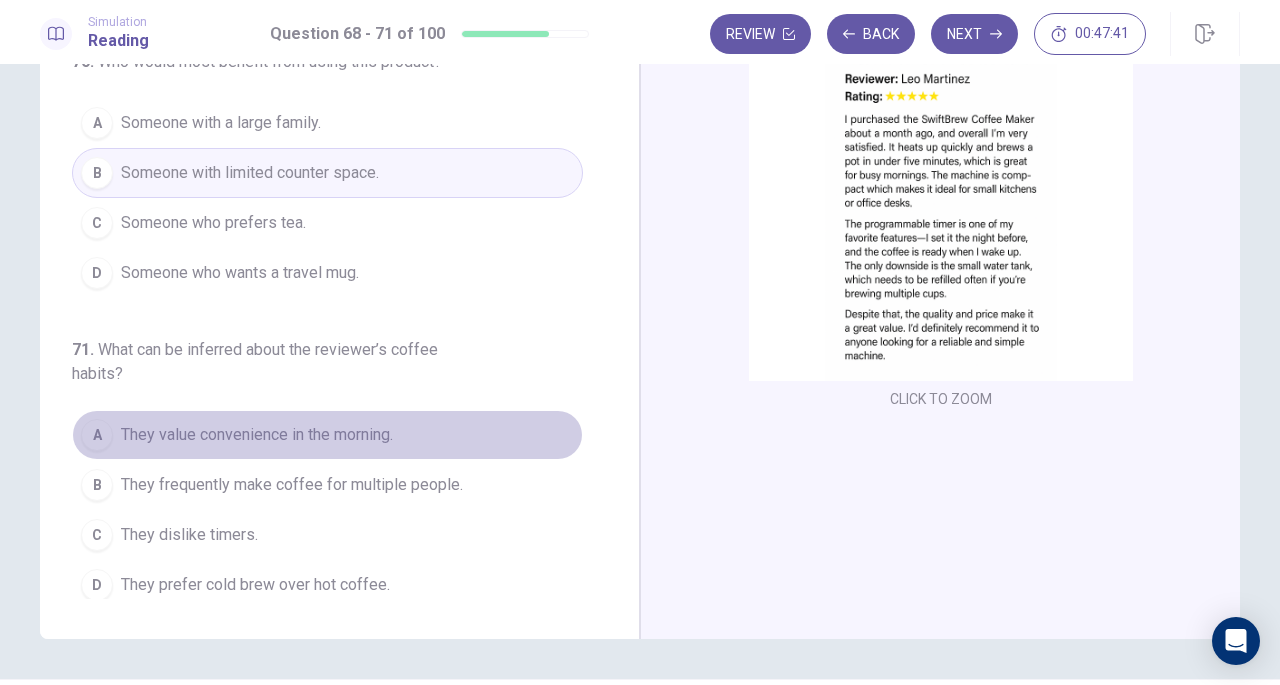 drag, startPoint x: 475, startPoint y: 405, endPoint x: 340, endPoint y: 480, distance: 154.43445 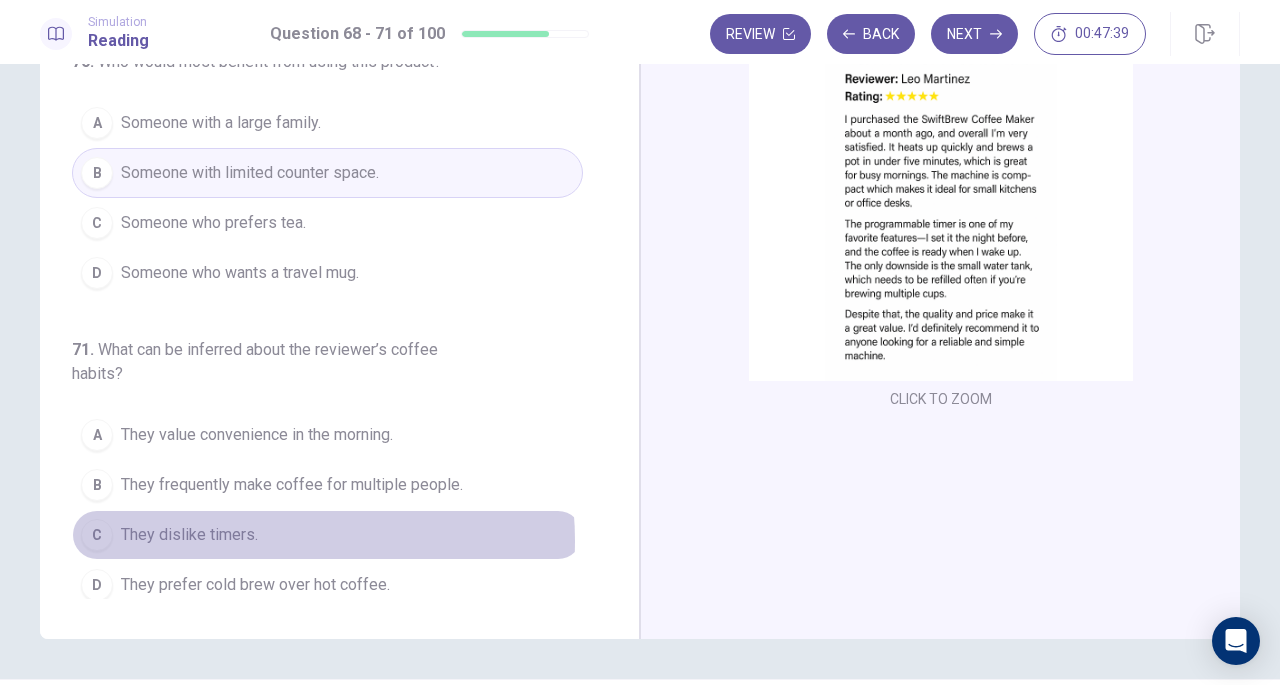 click on "They dislike timers." at bounding box center (189, 535) 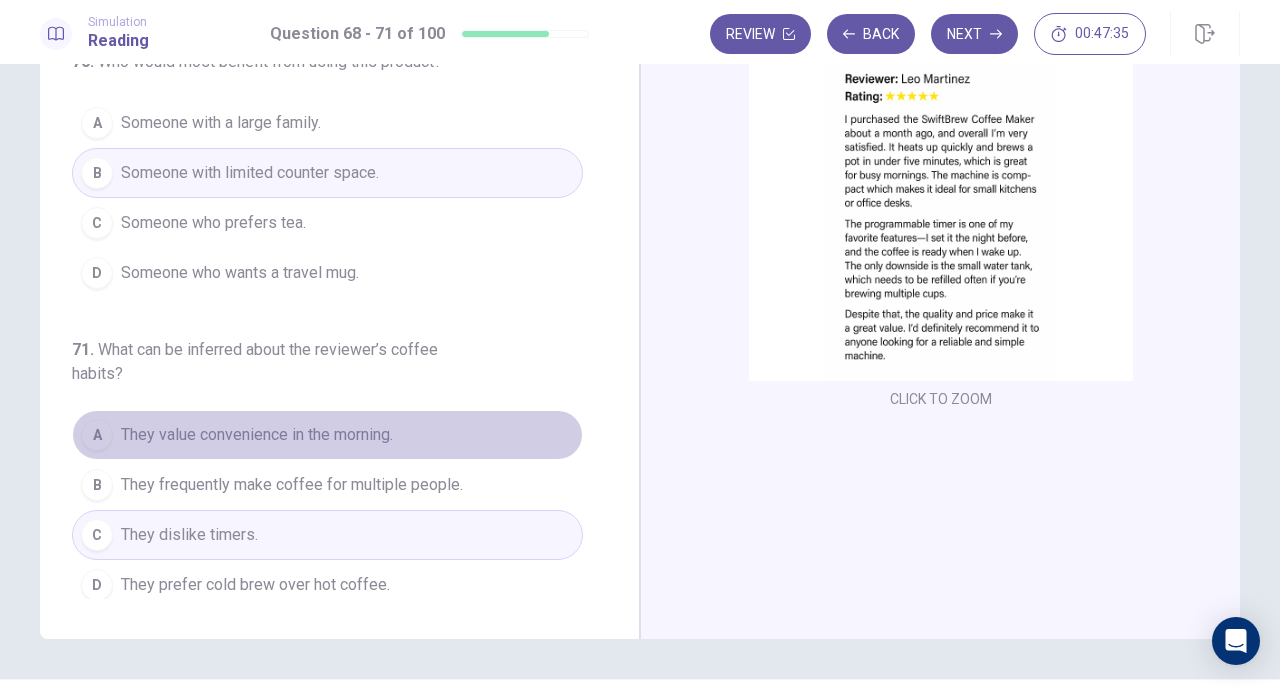 click on "They value convenience in the morning." at bounding box center (257, 435) 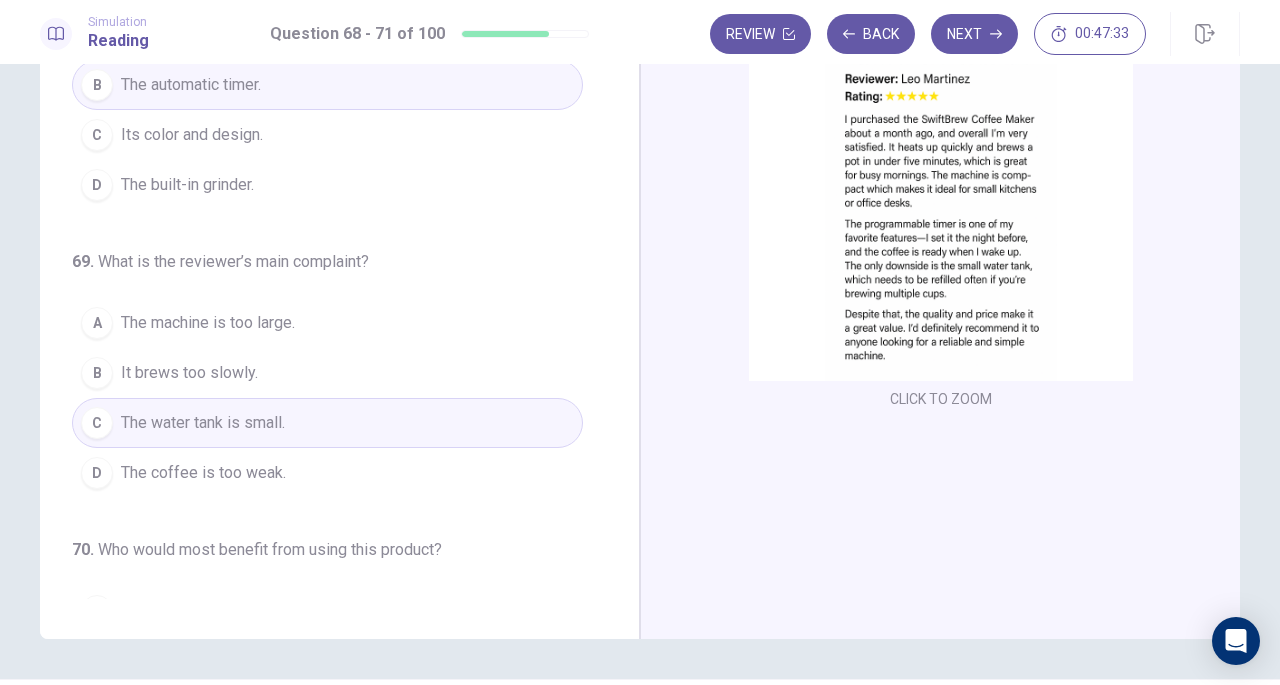 scroll, scrollTop: 0, scrollLeft: 0, axis: both 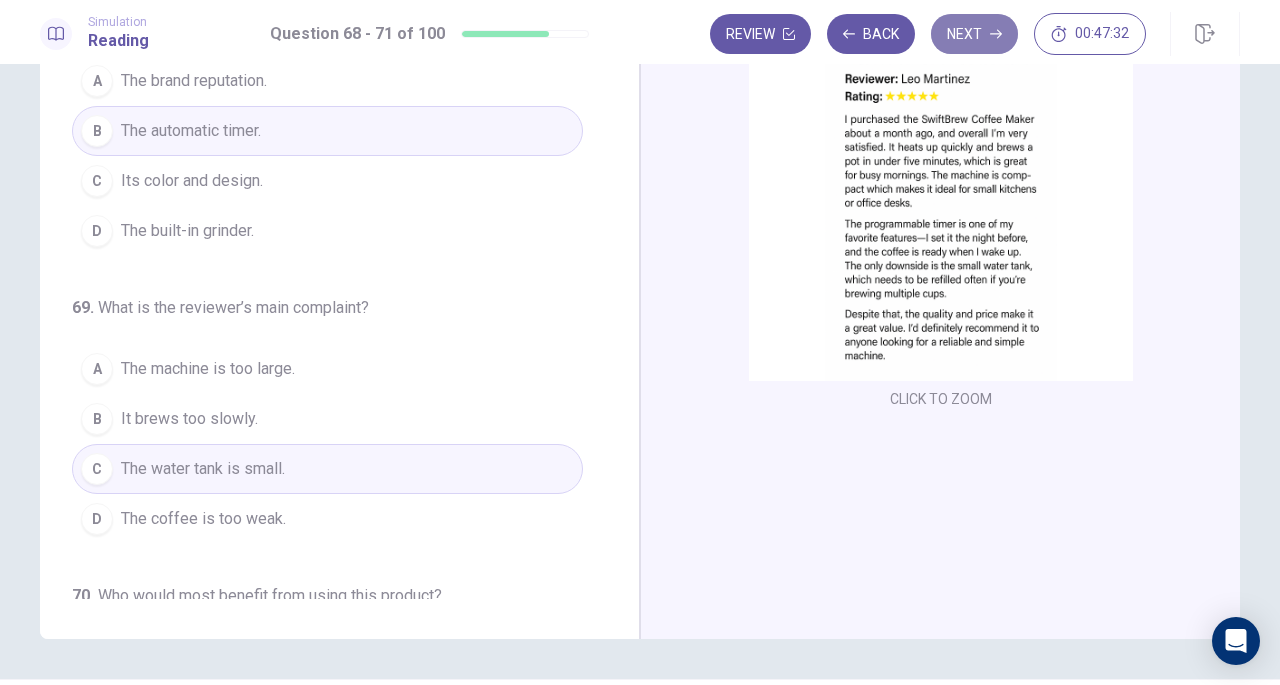 click on "Next" at bounding box center (974, 34) 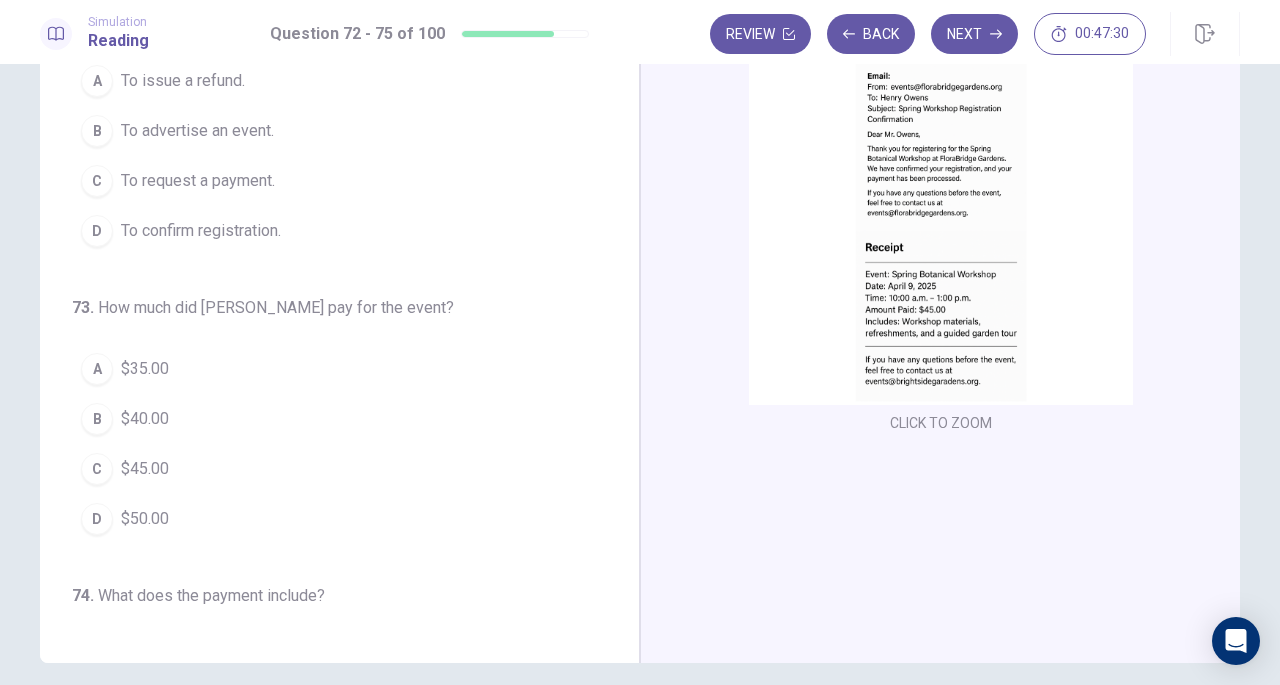 scroll, scrollTop: 0, scrollLeft: 0, axis: both 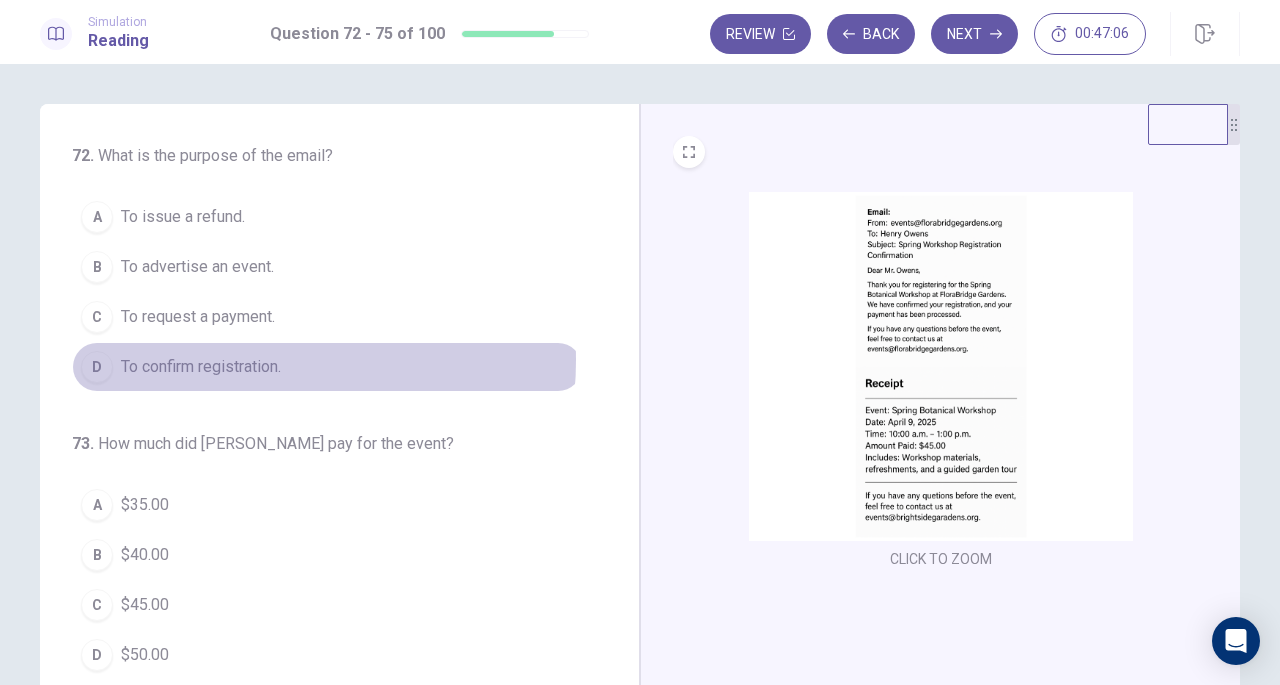 click on "To confirm registration." at bounding box center (201, 367) 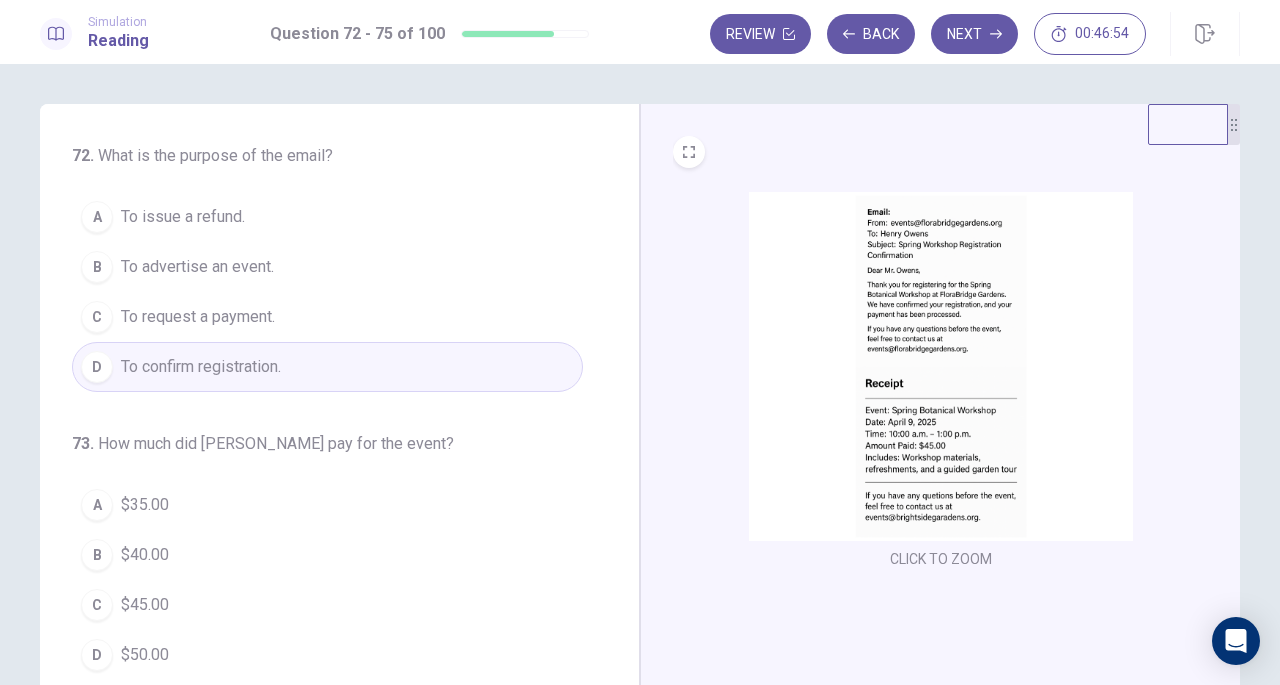 scroll, scrollTop: 39, scrollLeft: 0, axis: vertical 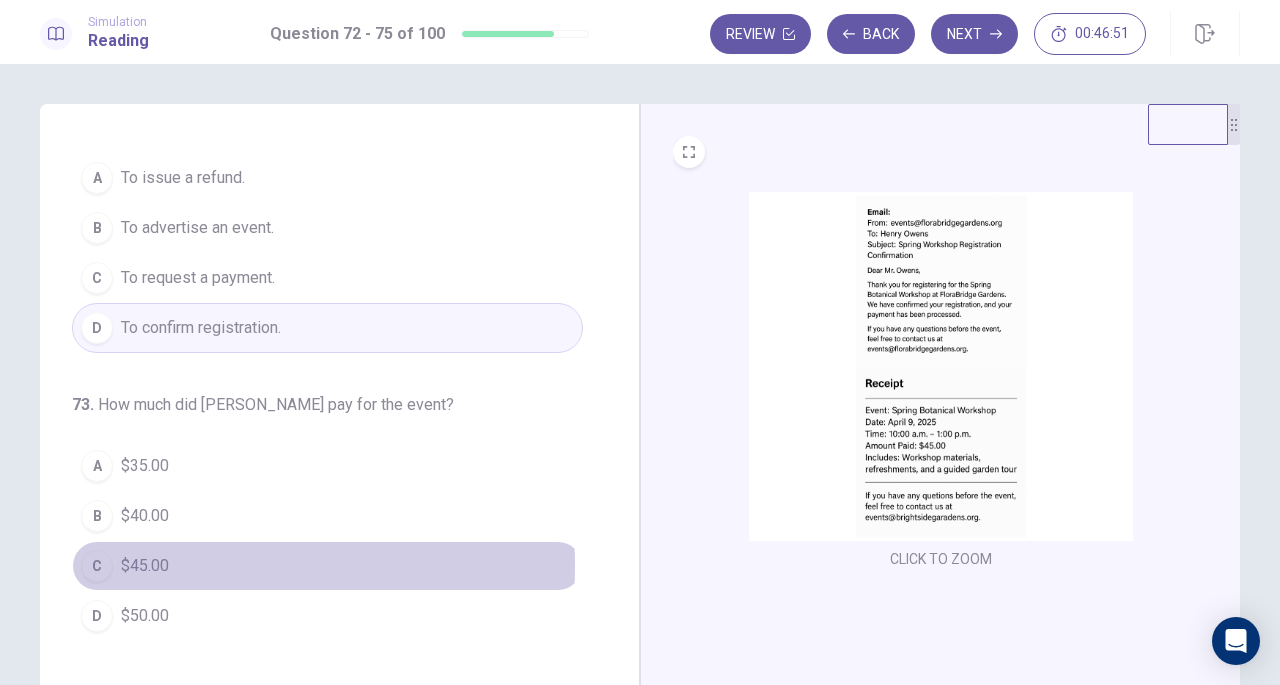 click on "$45.00" at bounding box center [145, 566] 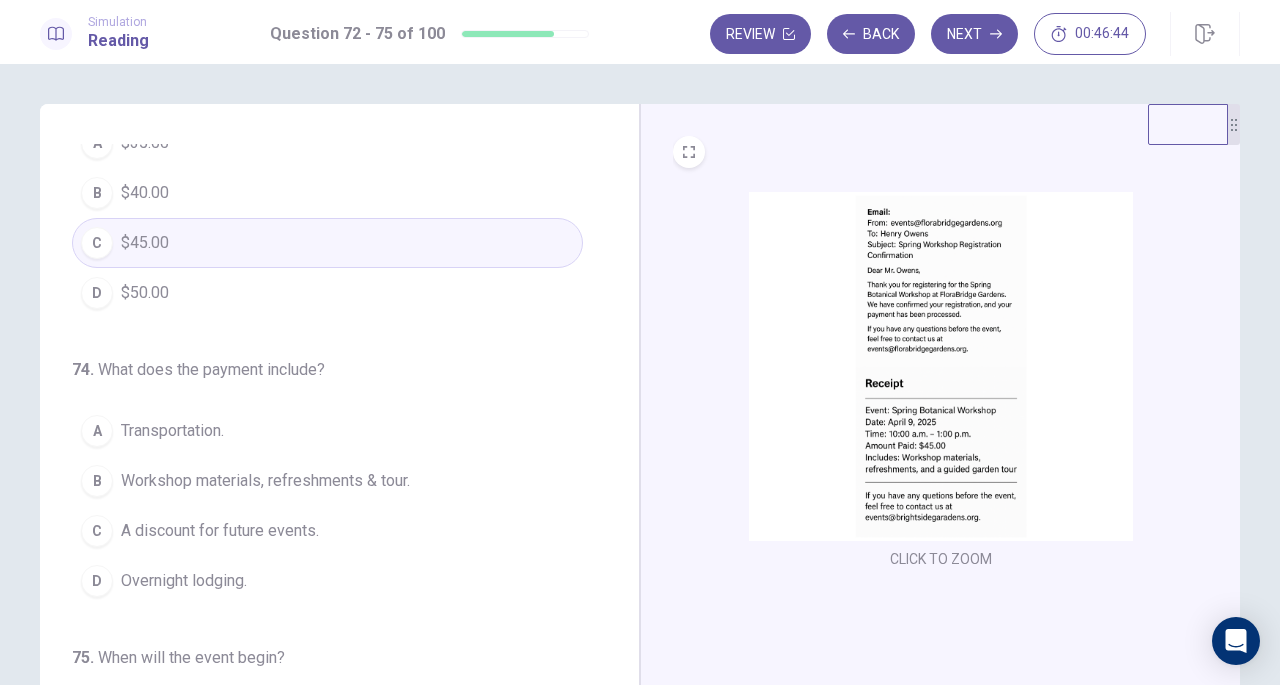 scroll, scrollTop: 363, scrollLeft: 0, axis: vertical 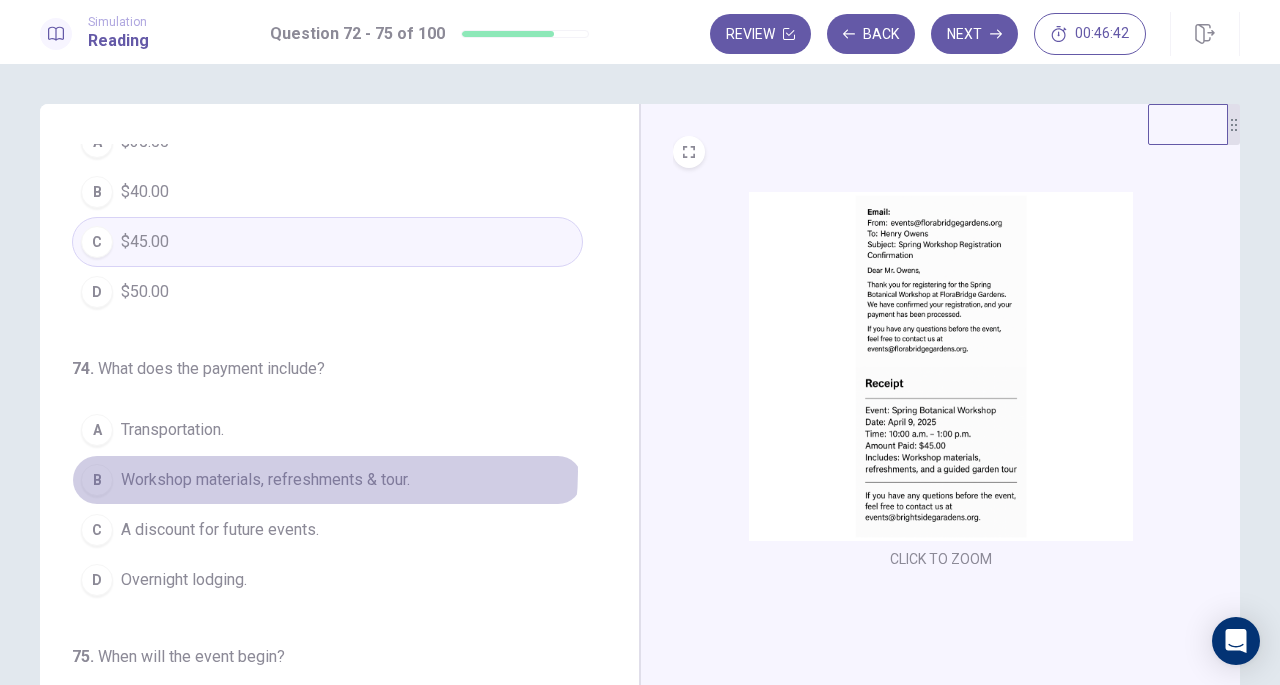 click on "Workshop materials, refreshments & tour." at bounding box center [265, 480] 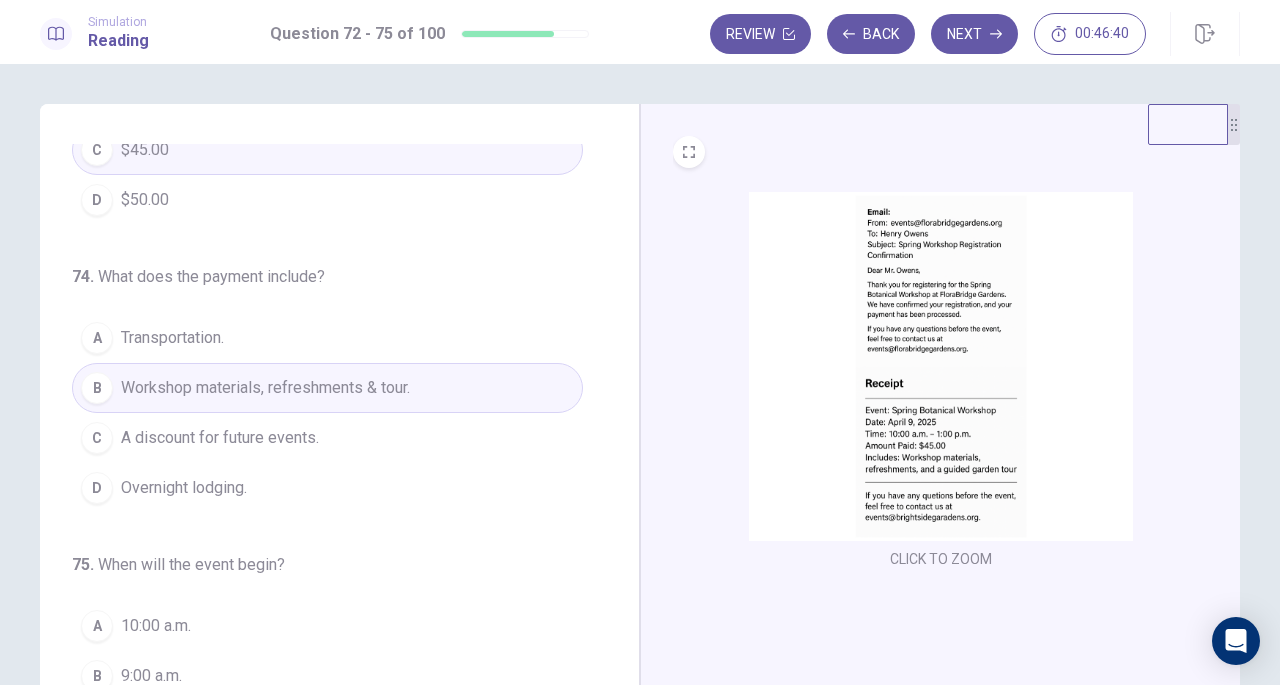 scroll, scrollTop: 486, scrollLeft: 0, axis: vertical 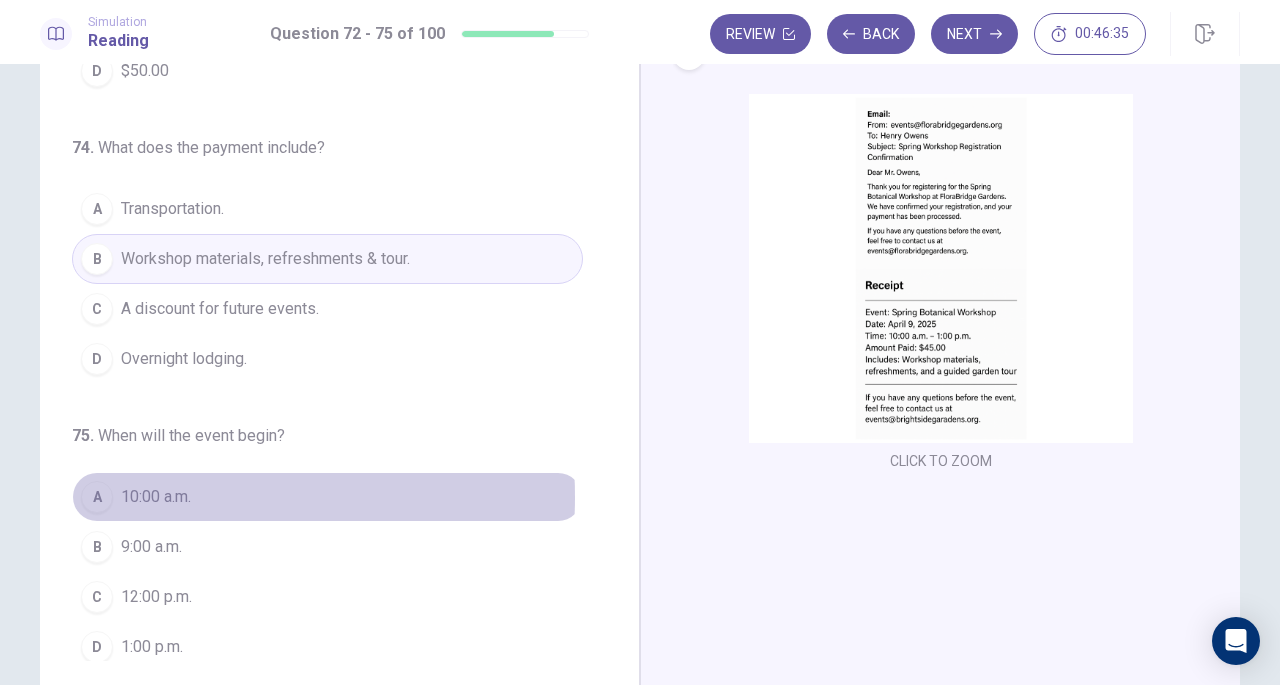 click on "10:00 a.m." at bounding box center (156, 497) 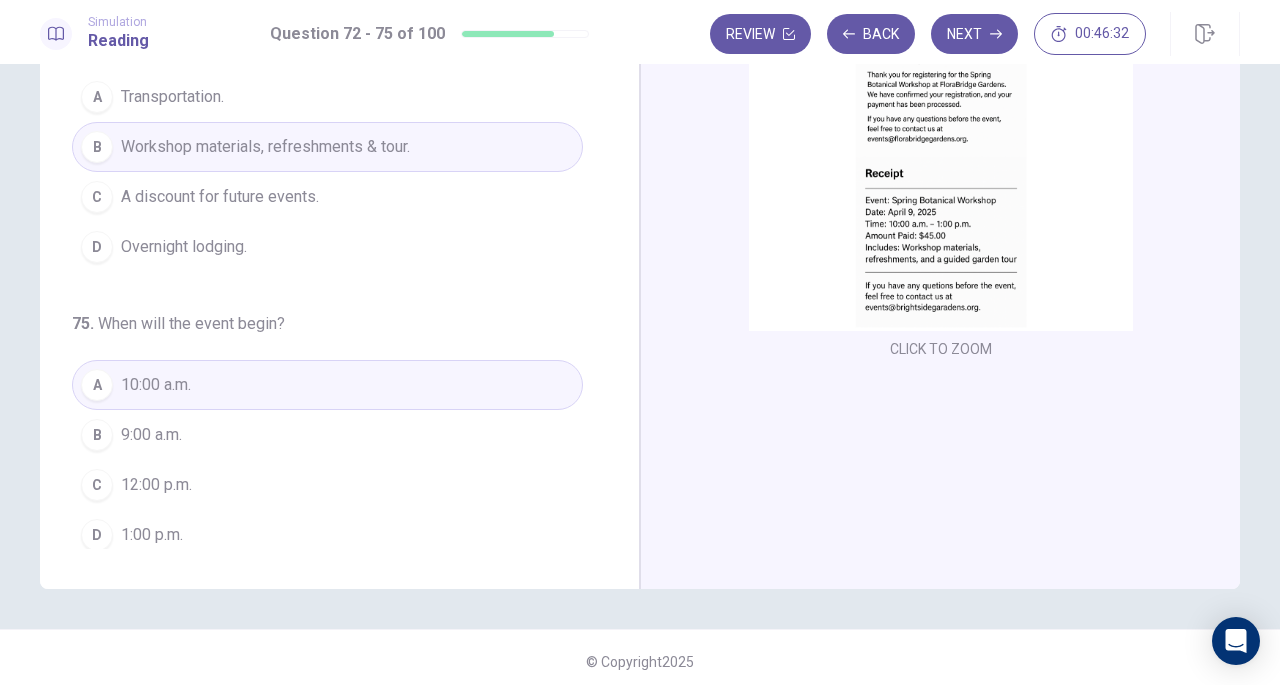 scroll, scrollTop: 214, scrollLeft: 0, axis: vertical 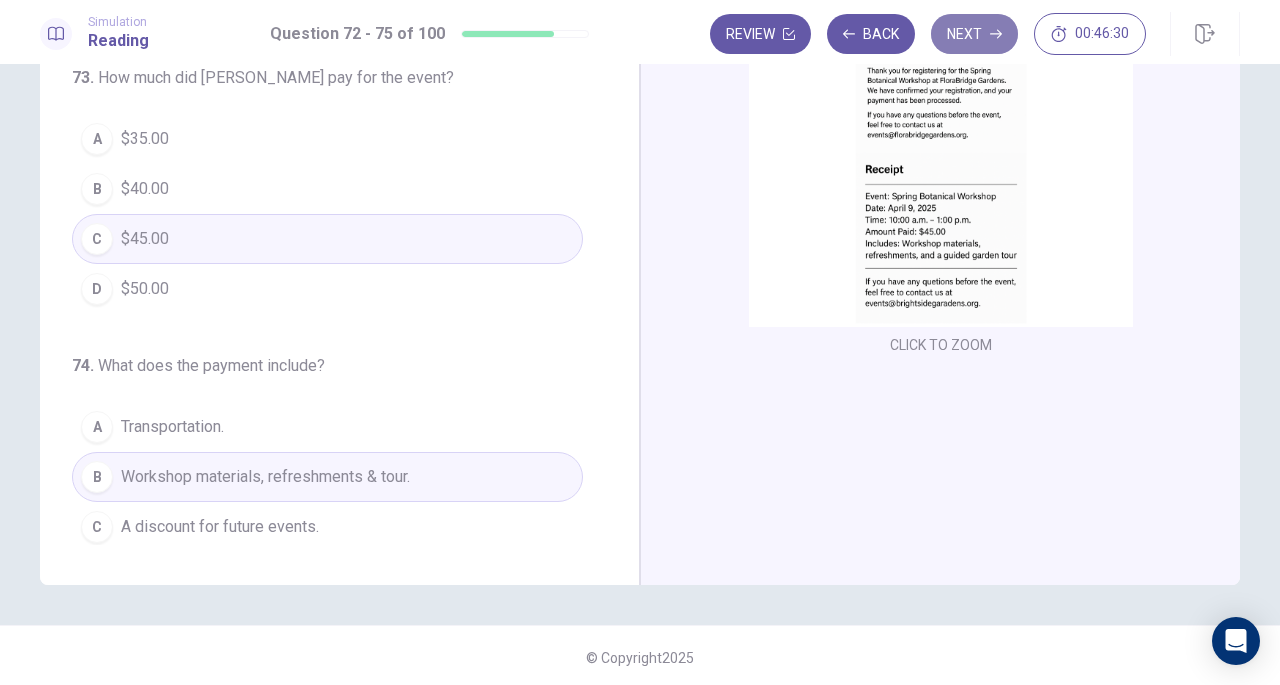click on "Next" at bounding box center (974, 34) 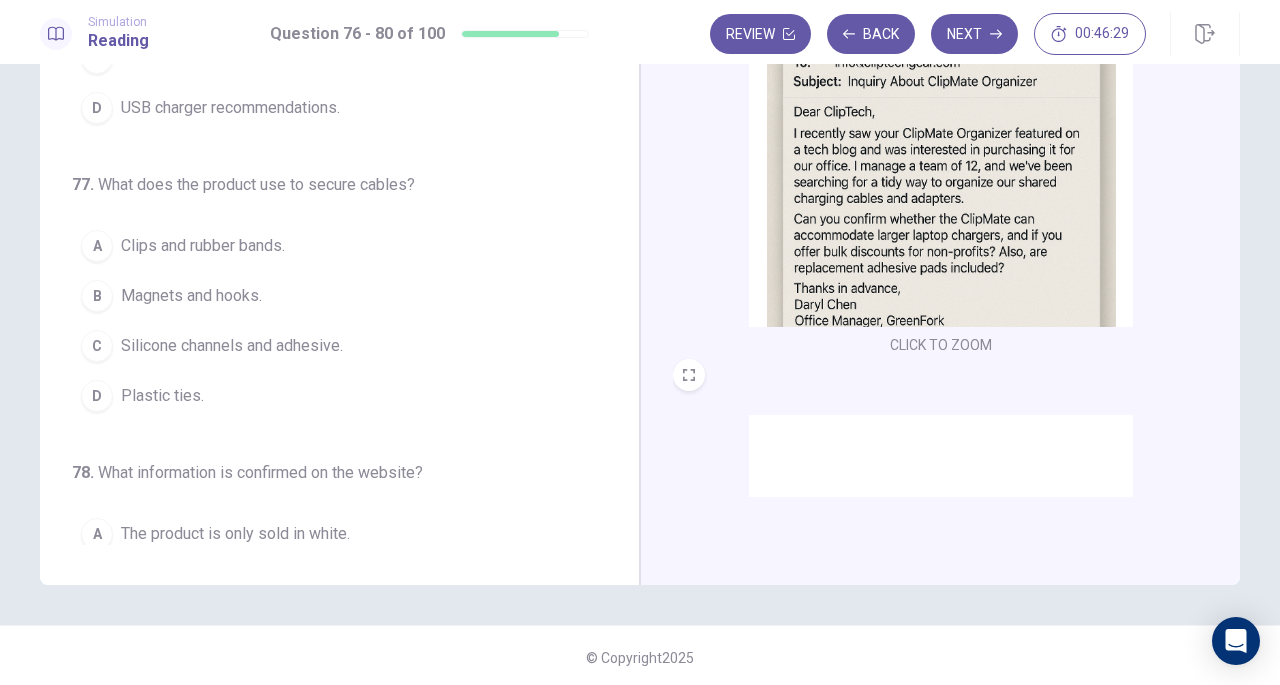 scroll, scrollTop: 0, scrollLeft: 0, axis: both 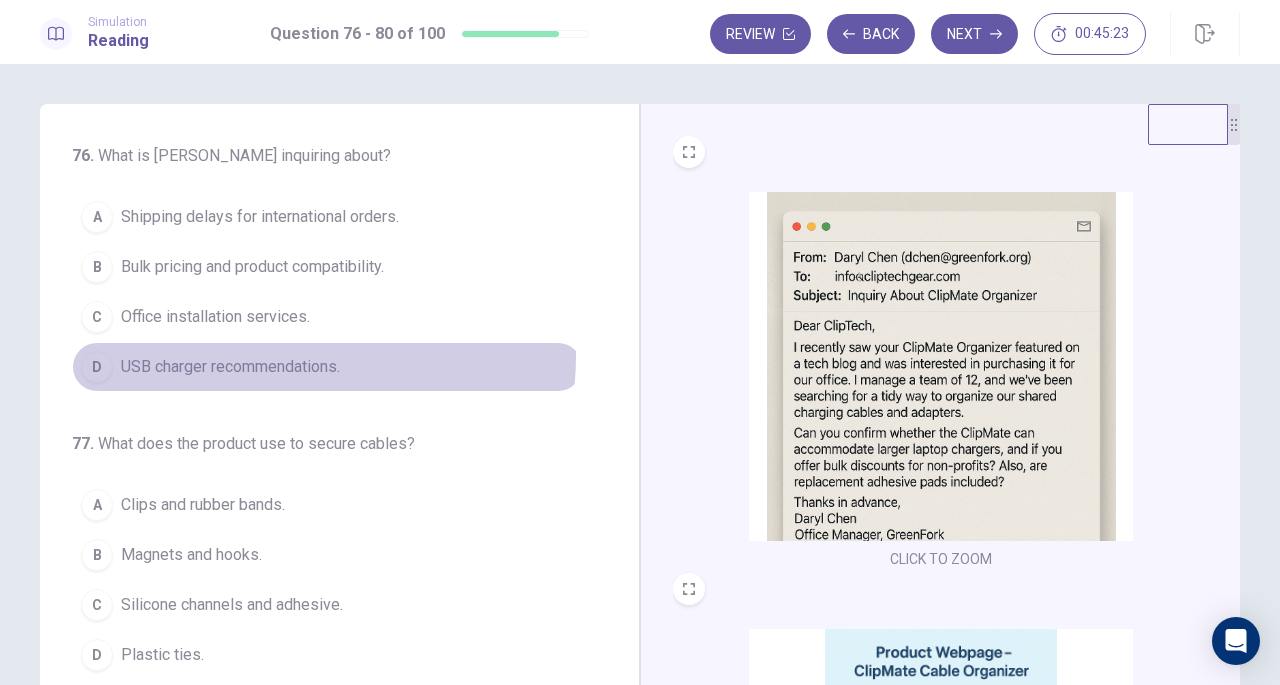 click on "USB charger recommendations." at bounding box center (230, 367) 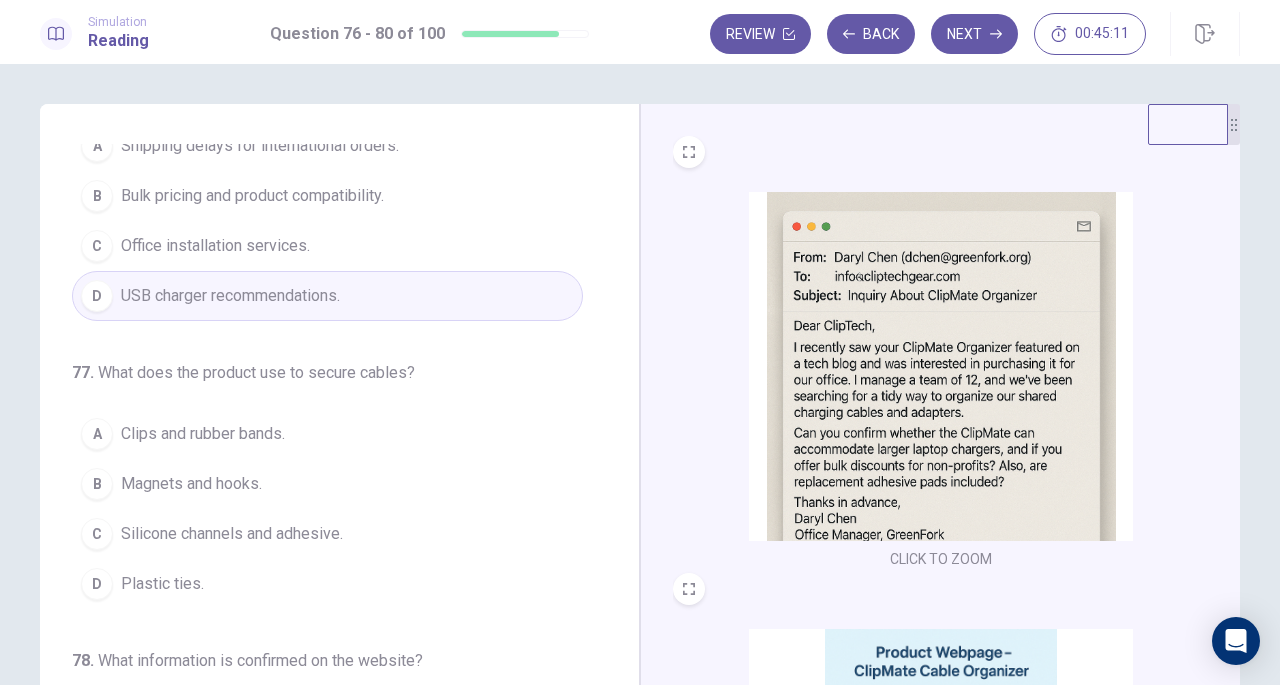 scroll, scrollTop: 101, scrollLeft: 0, axis: vertical 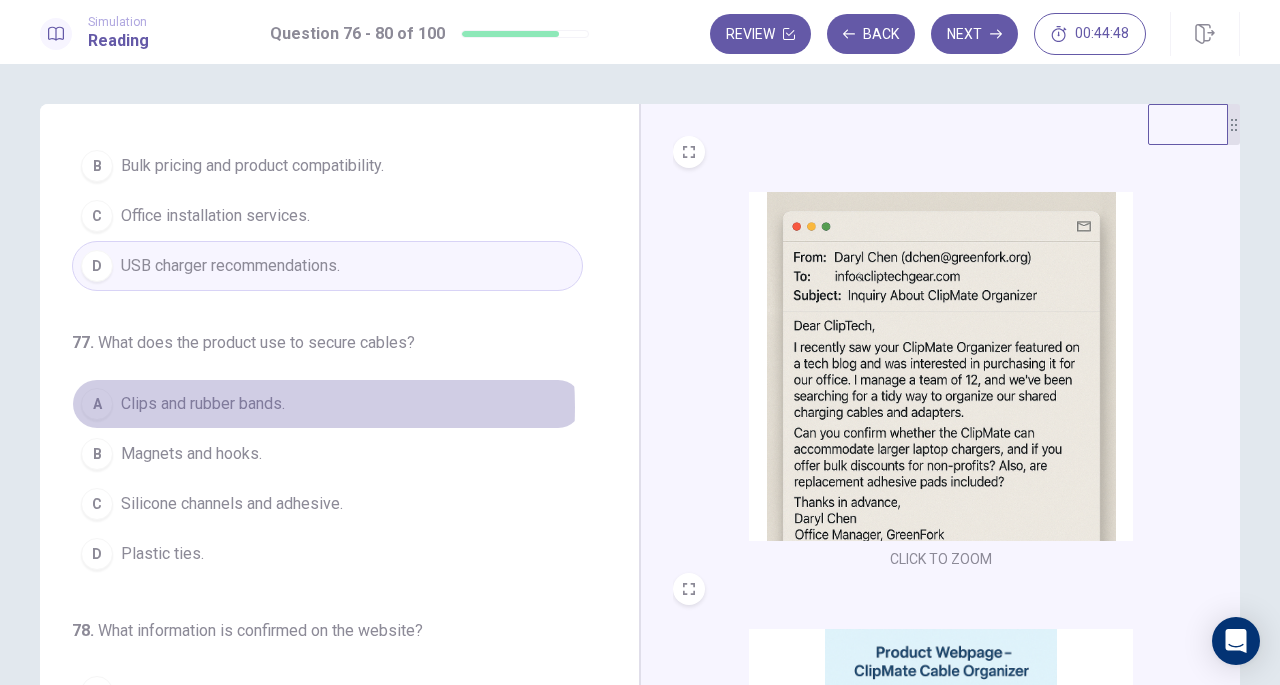 click on "Clips and rubber bands." at bounding box center [203, 404] 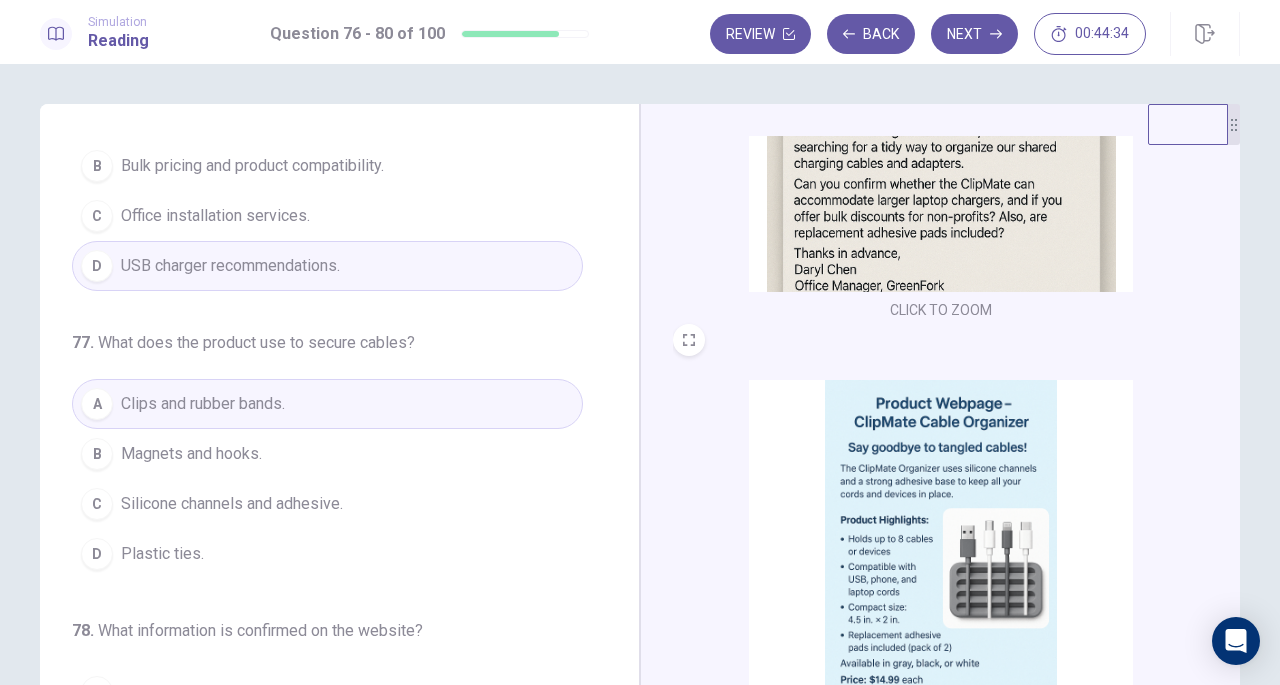scroll, scrollTop: 298, scrollLeft: 0, axis: vertical 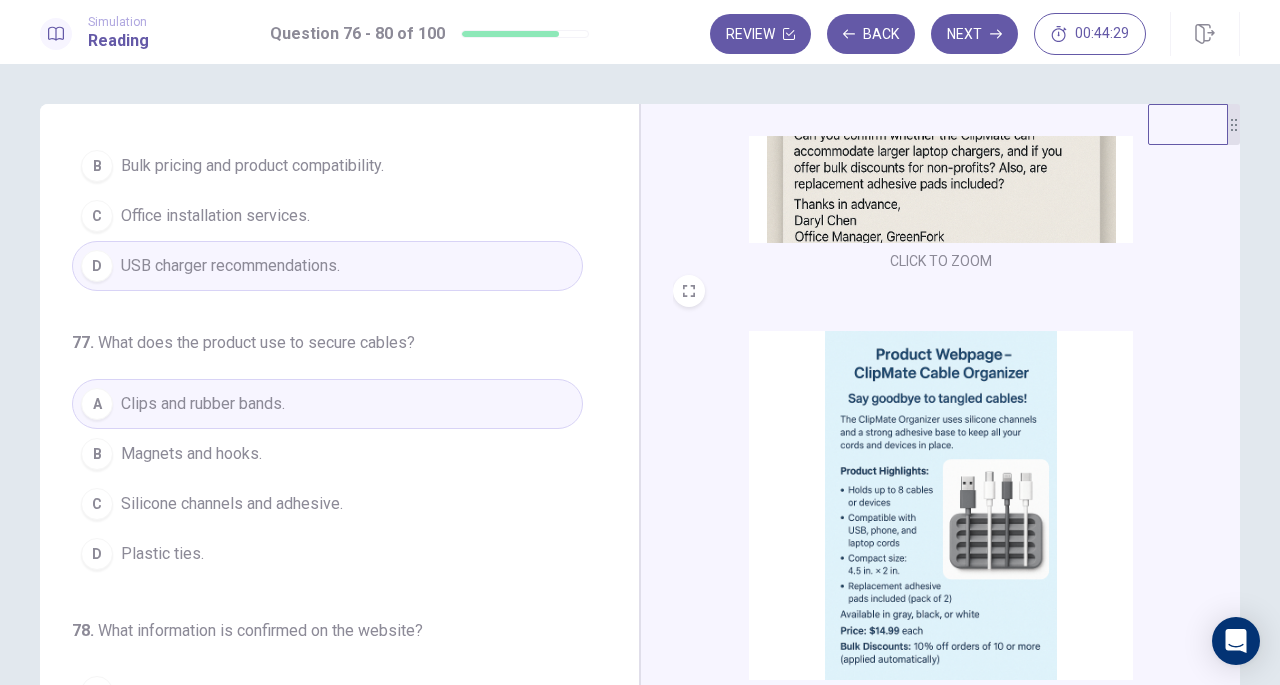 click on "C Silicone channels and adhesive." at bounding box center (327, 504) 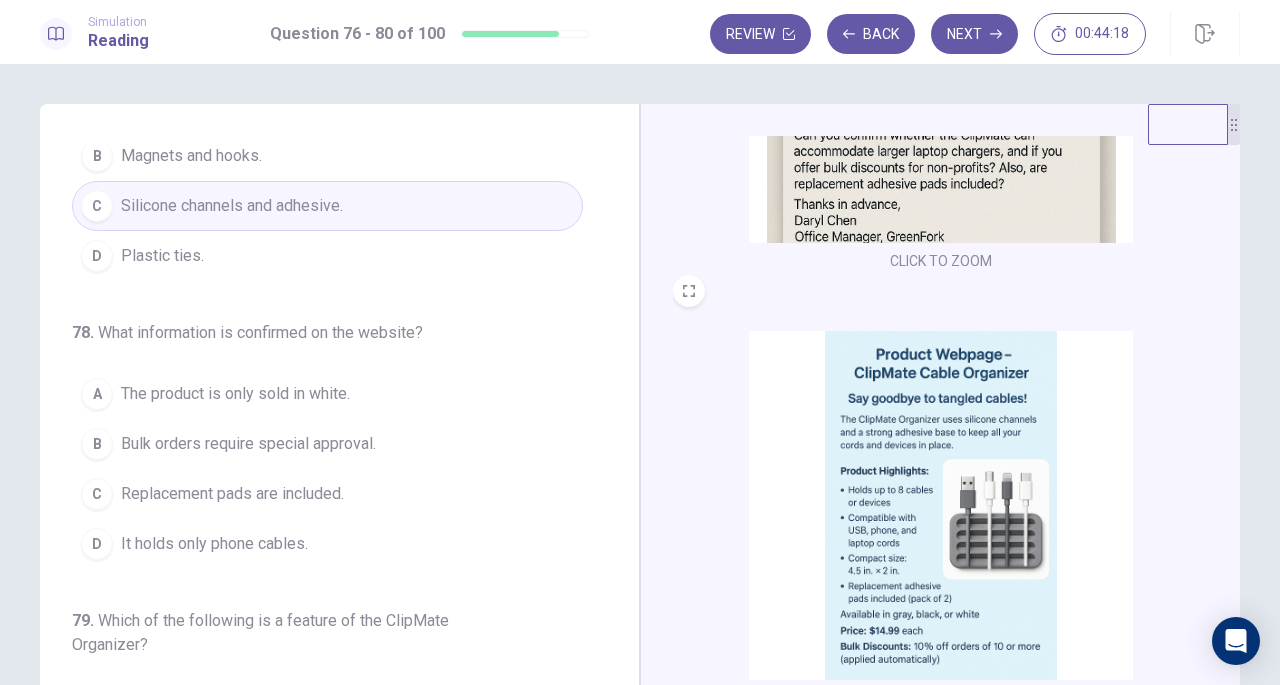 scroll, scrollTop: 400, scrollLeft: 0, axis: vertical 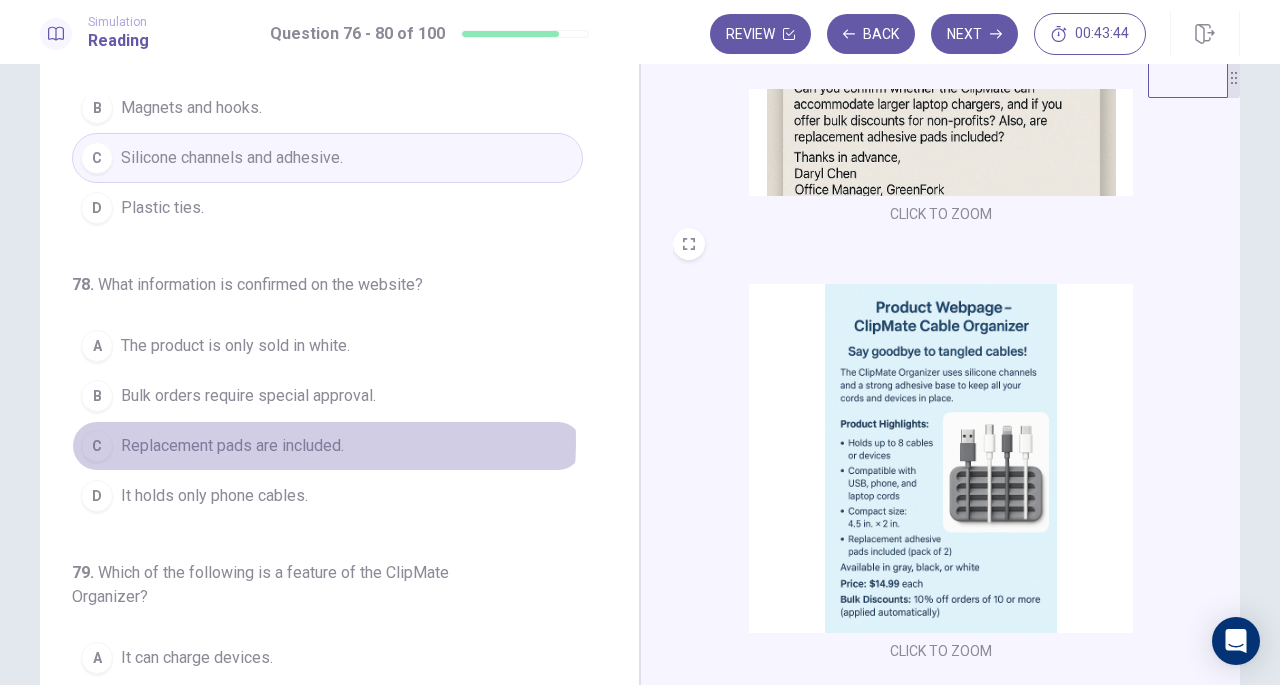 click on "Replacement pads are included." at bounding box center (232, 446) 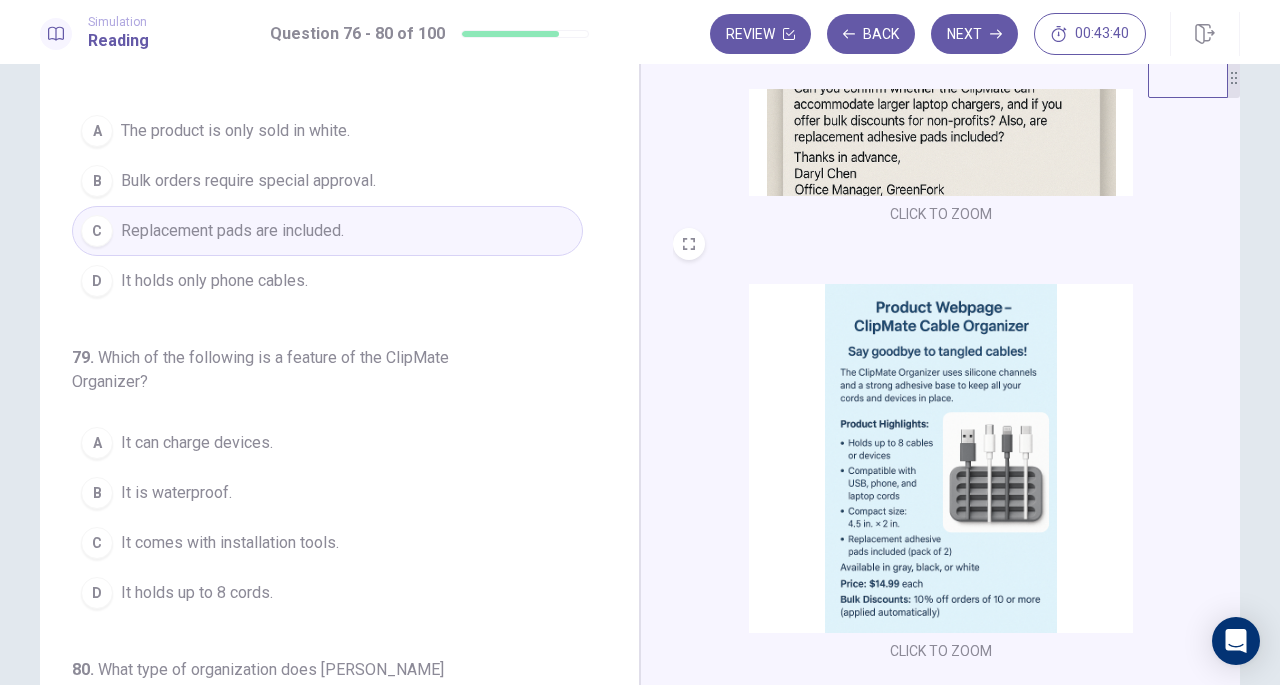 scroll, scrollTop: 658, scrollLeft: 0, axis: vertical 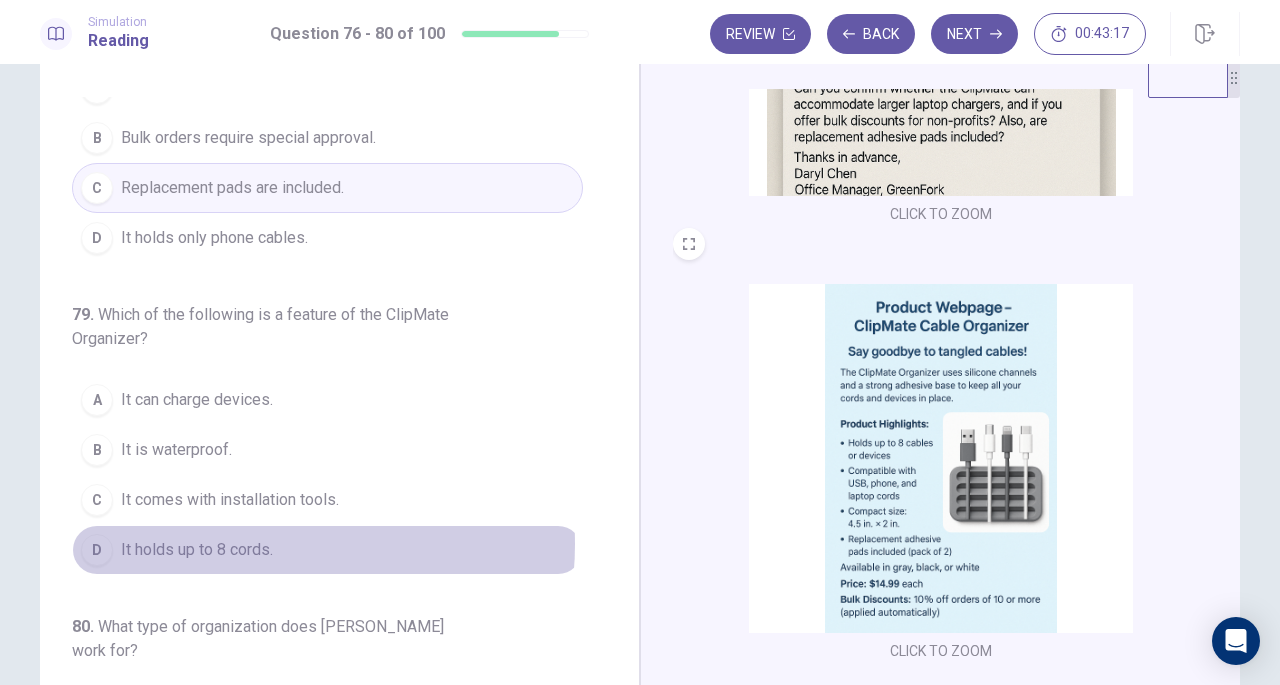 click on "It holds up to 8 cords." at bounding box center [197, 550] 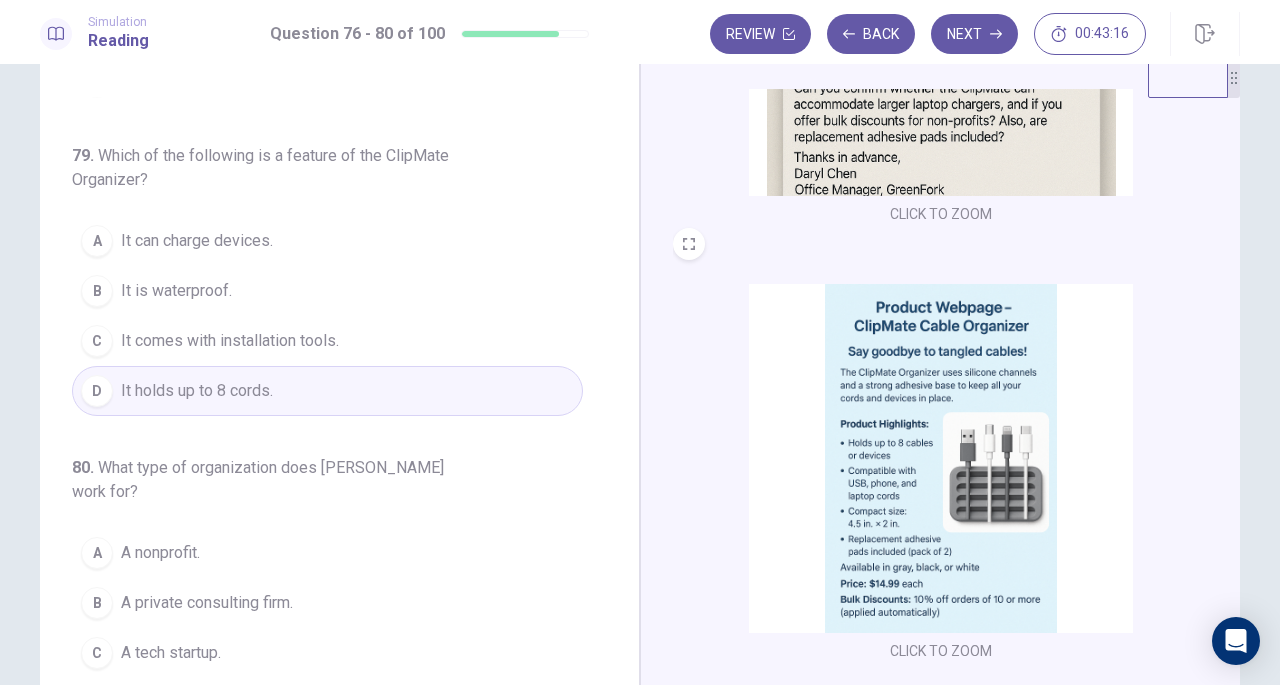 scroll, scrollTop: 819, scrollLeft: 0, axis: vertical 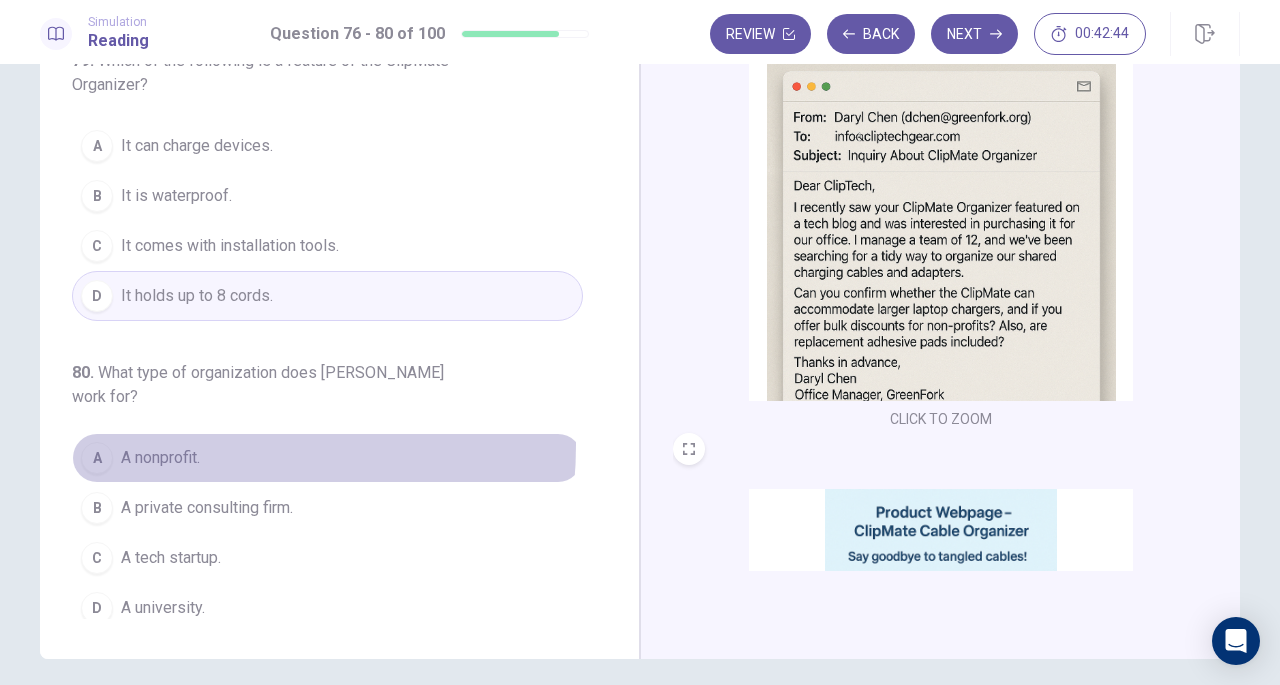 click on "A nonprofit." at bounding box center (160, 458) 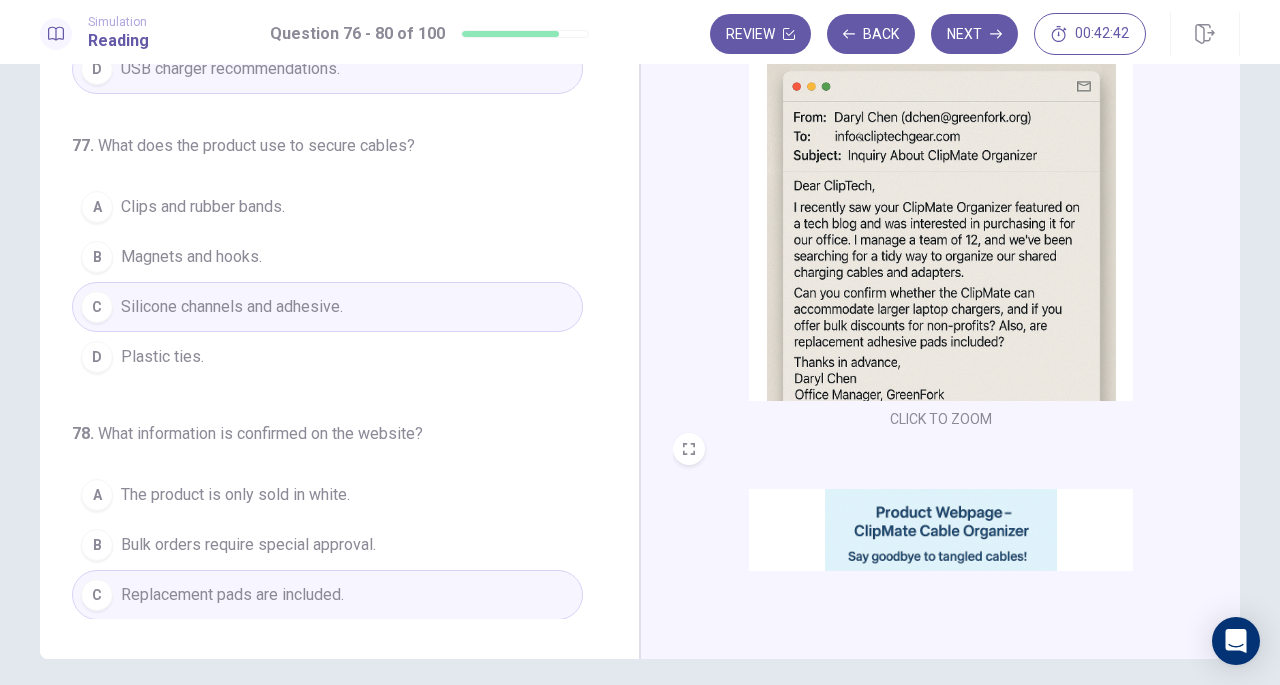 scroll, scrollTop: 0, scrollLeft: 0, axis: both 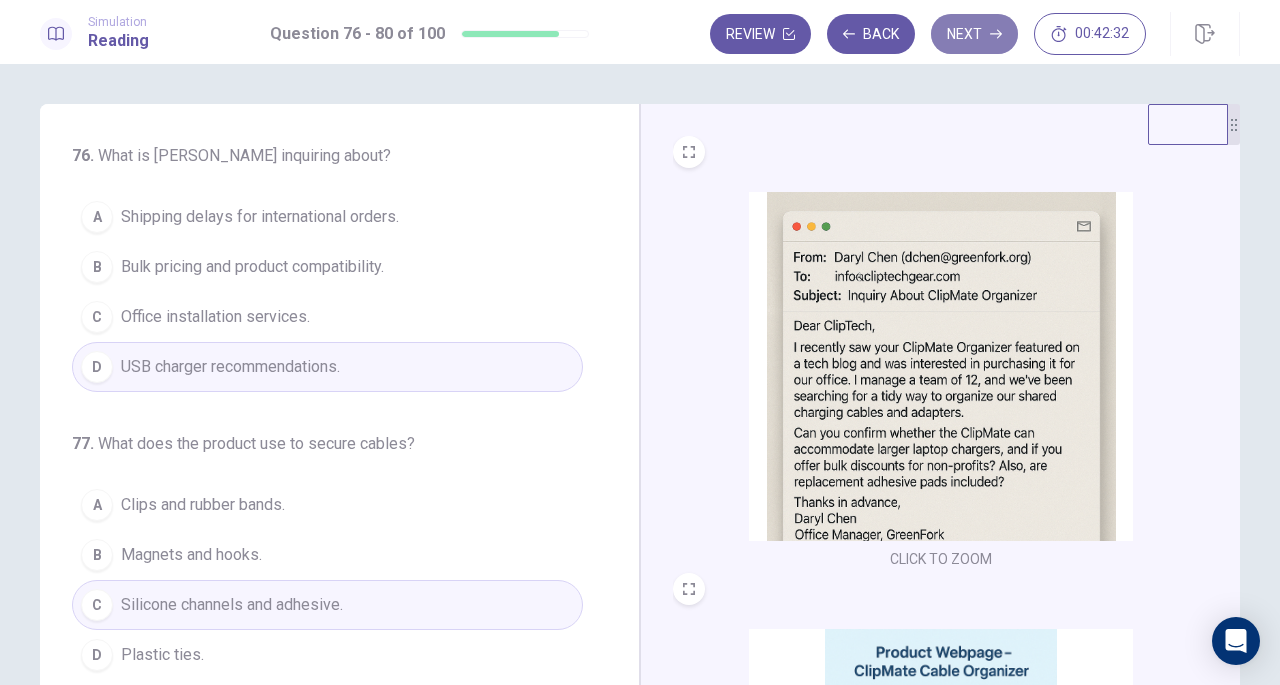 click on "Next" at bounding box center [974, 34] 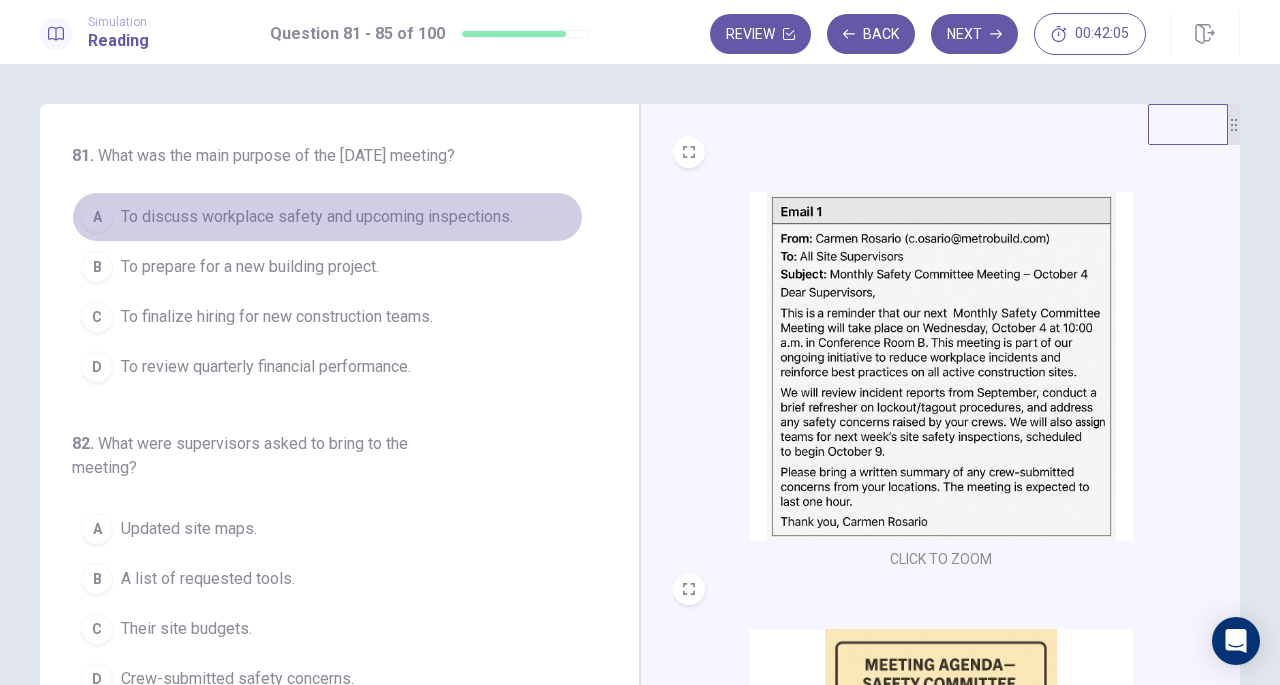 click on "A To discuss workplace safety and upcoming inspections." at bounding box center [327, 217] 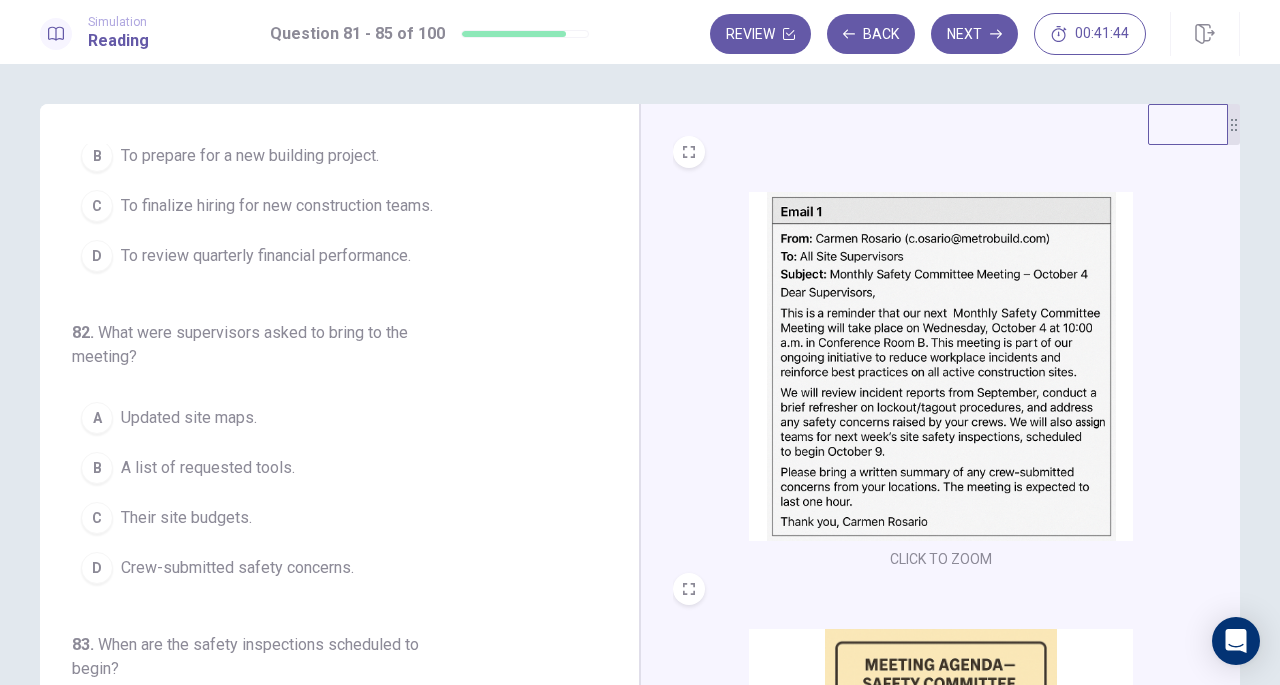 scroll, scrollTop: 112, scrollLeft: 0, axis: vertical 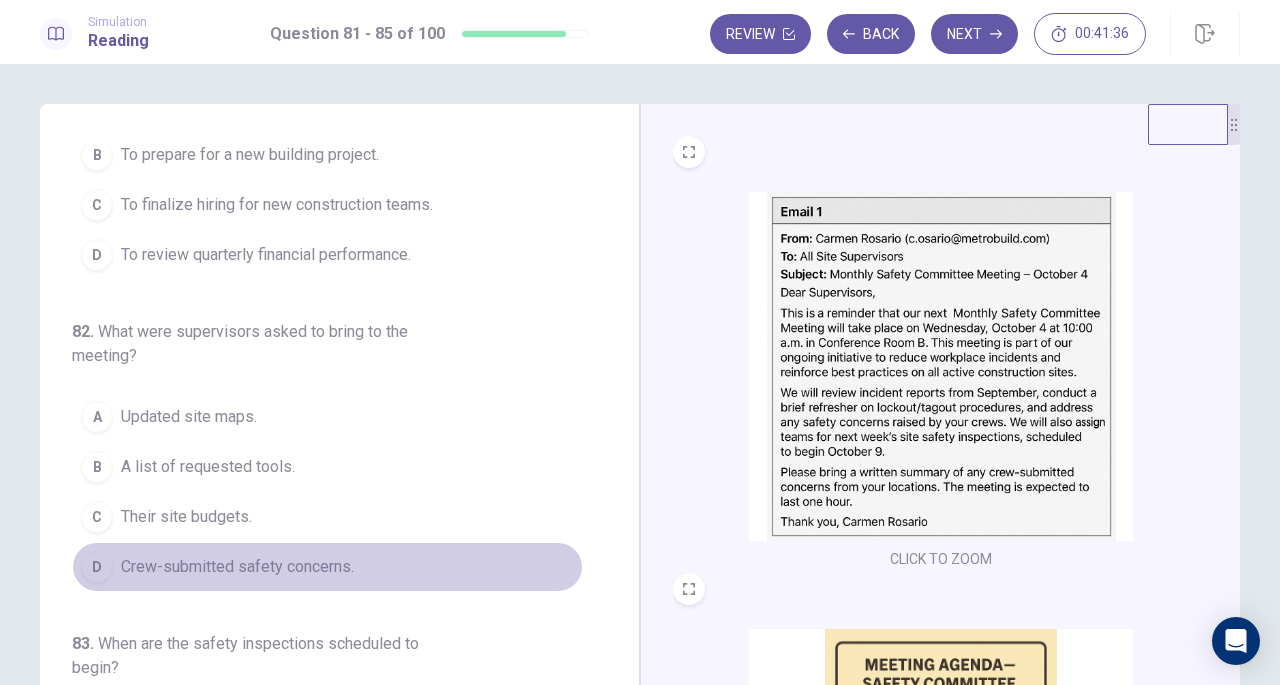 click on "D Crew-submitted safety concerns." at bounding box center (327, 567) 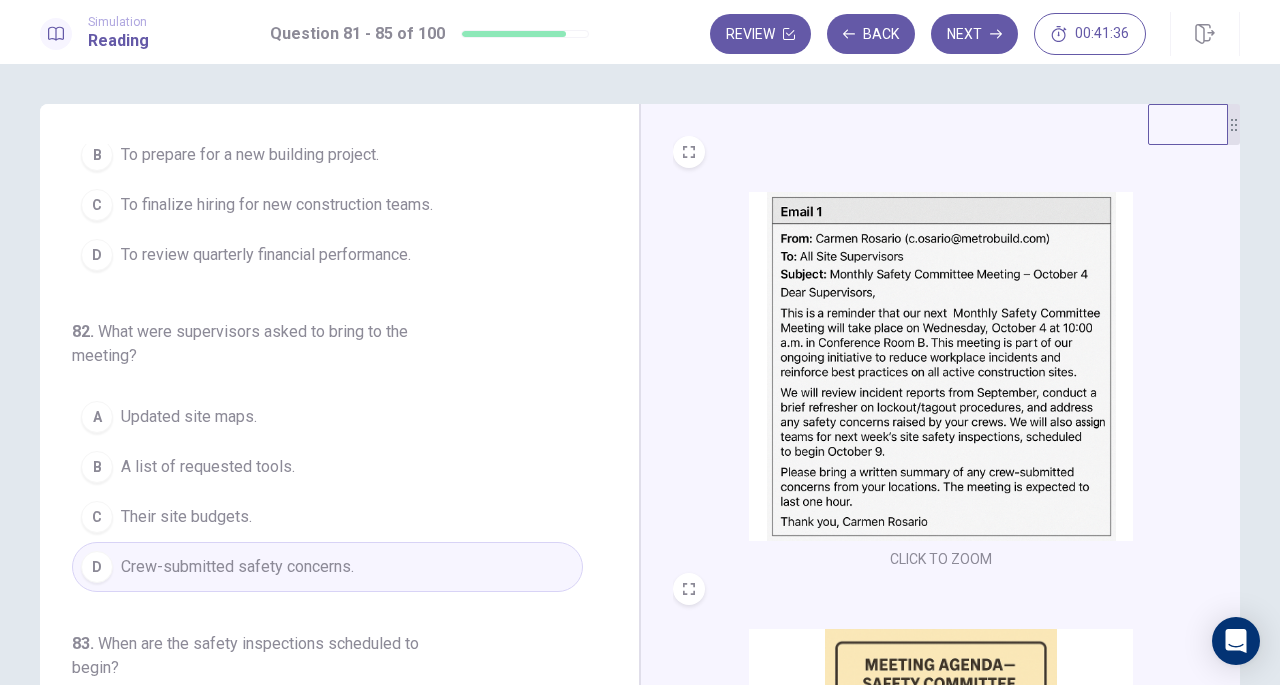 click on "C Their site budgets." at bounding box center (327, 517) 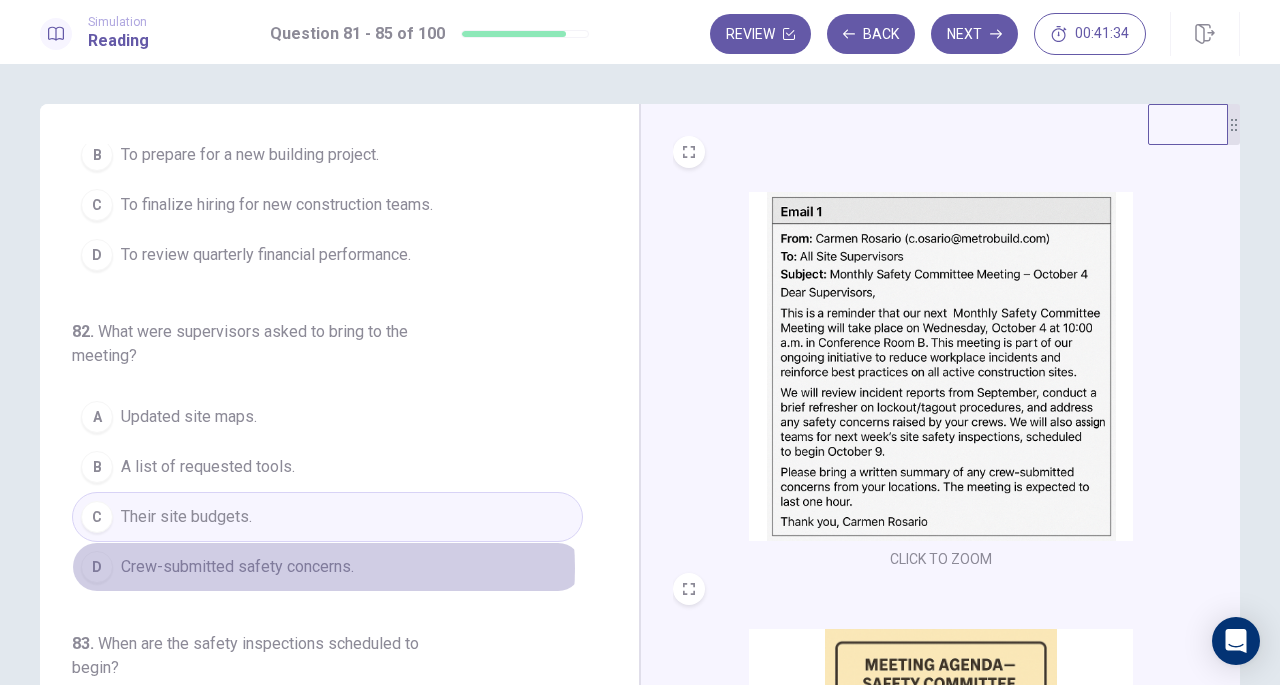 click on "Crew-submitted safety concerns." at bounding box center (237, 567) 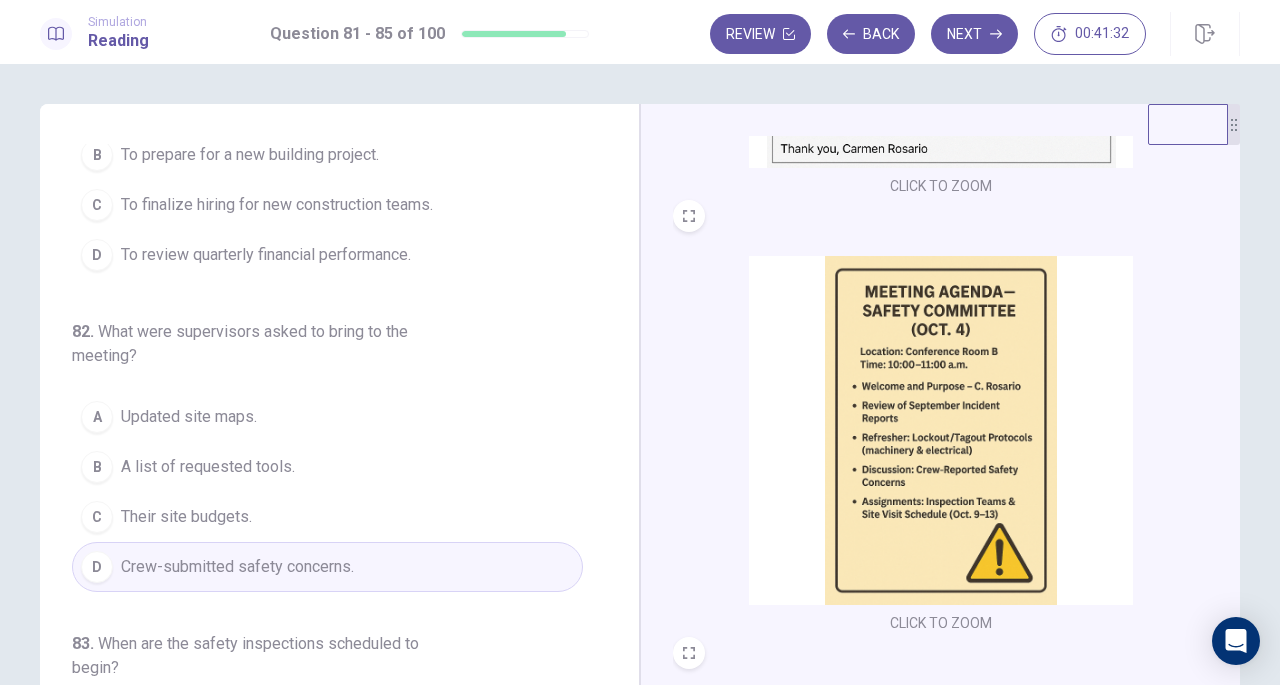 scroll, scrollTop: 374, scrollLeft: 0, axis: vertical 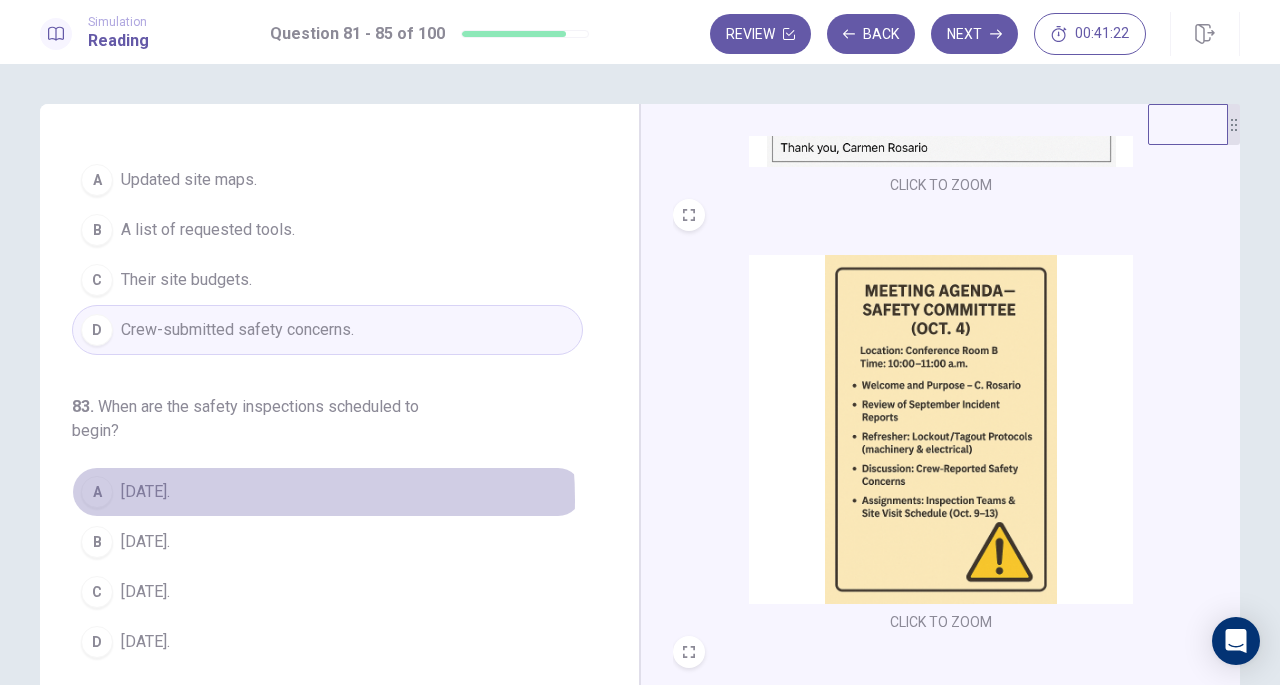 click on "October 4." at bounding box center [145, 492] 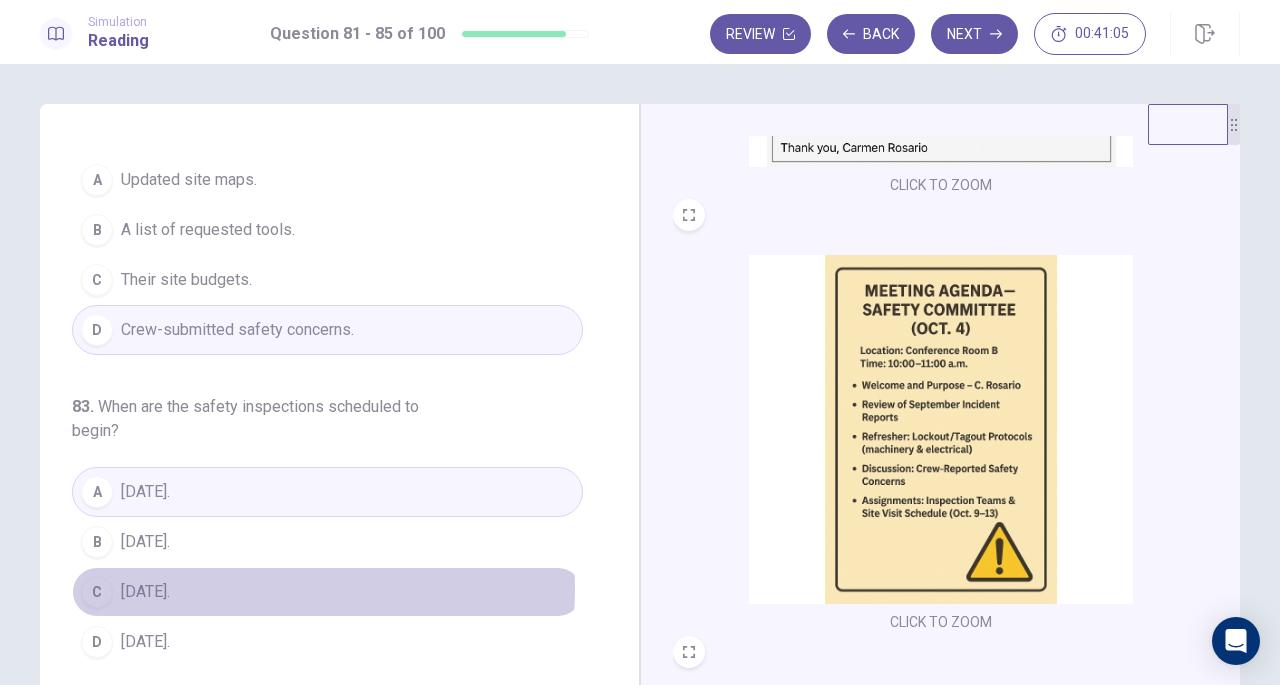 click on "C October 9." at bounding box center [327, 592] 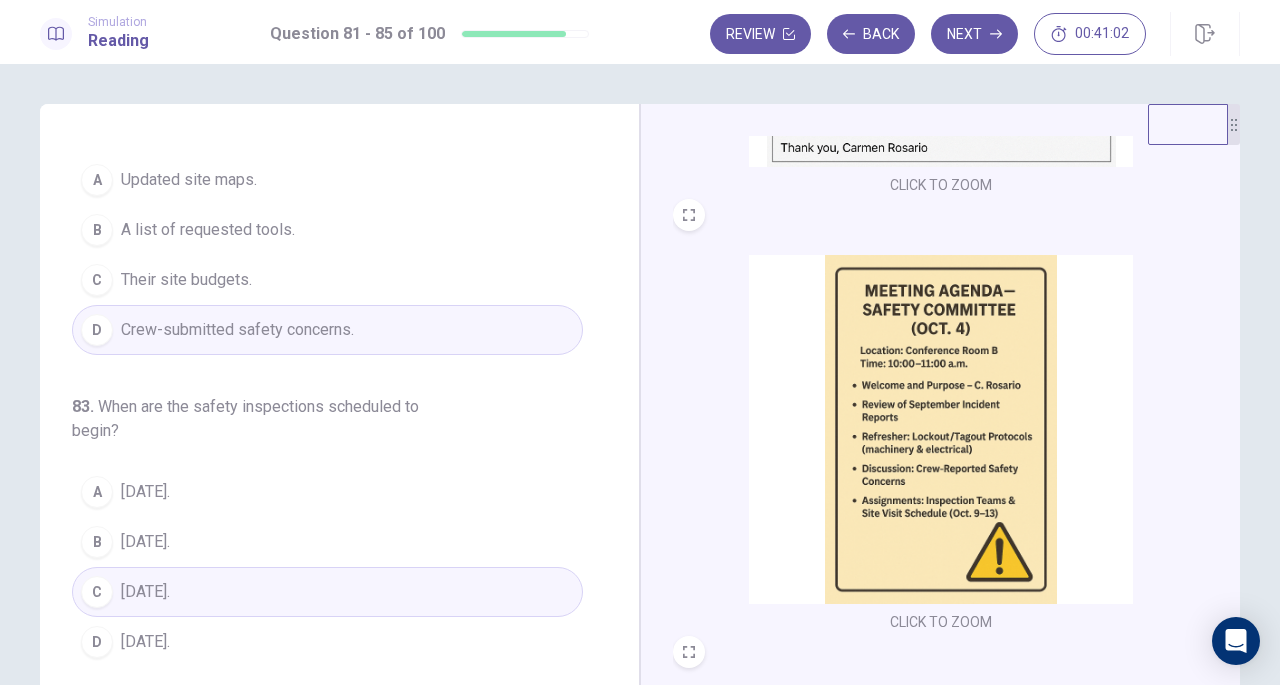 scroll, scrollTop: 0, scrollLeft: 0, axis: both 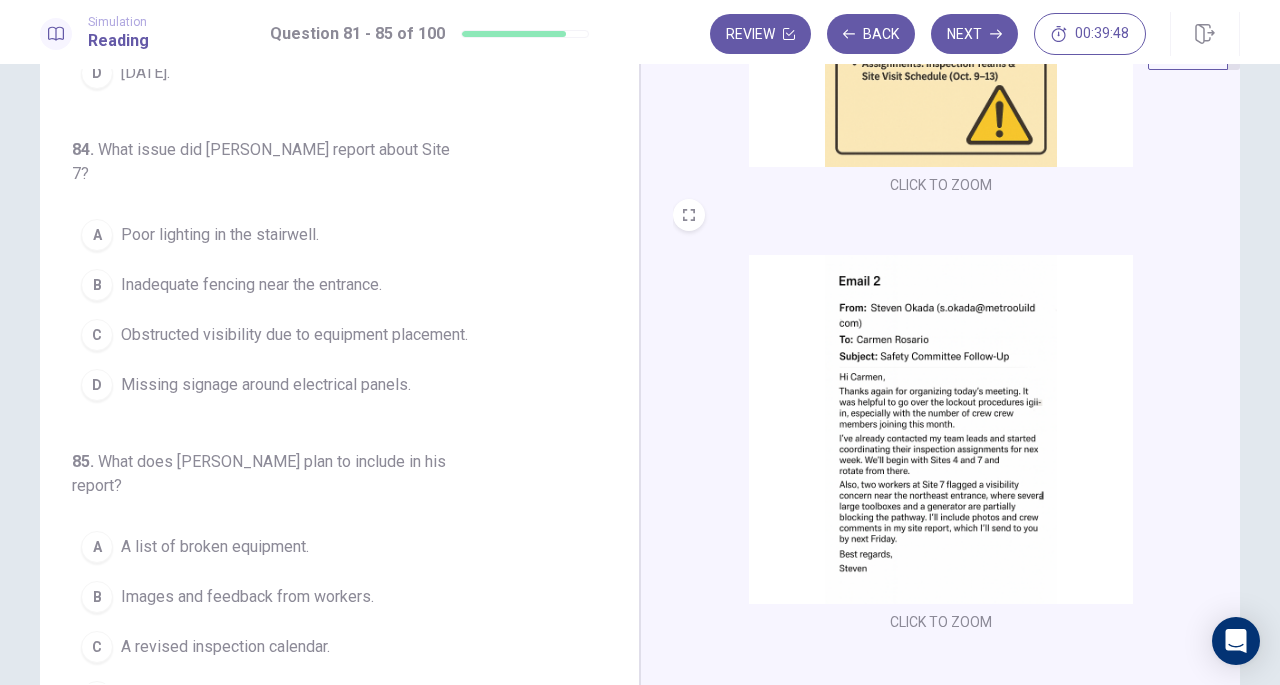 click on "Obstructed visibility due to equipment placement." at bounding box center [294, 335] 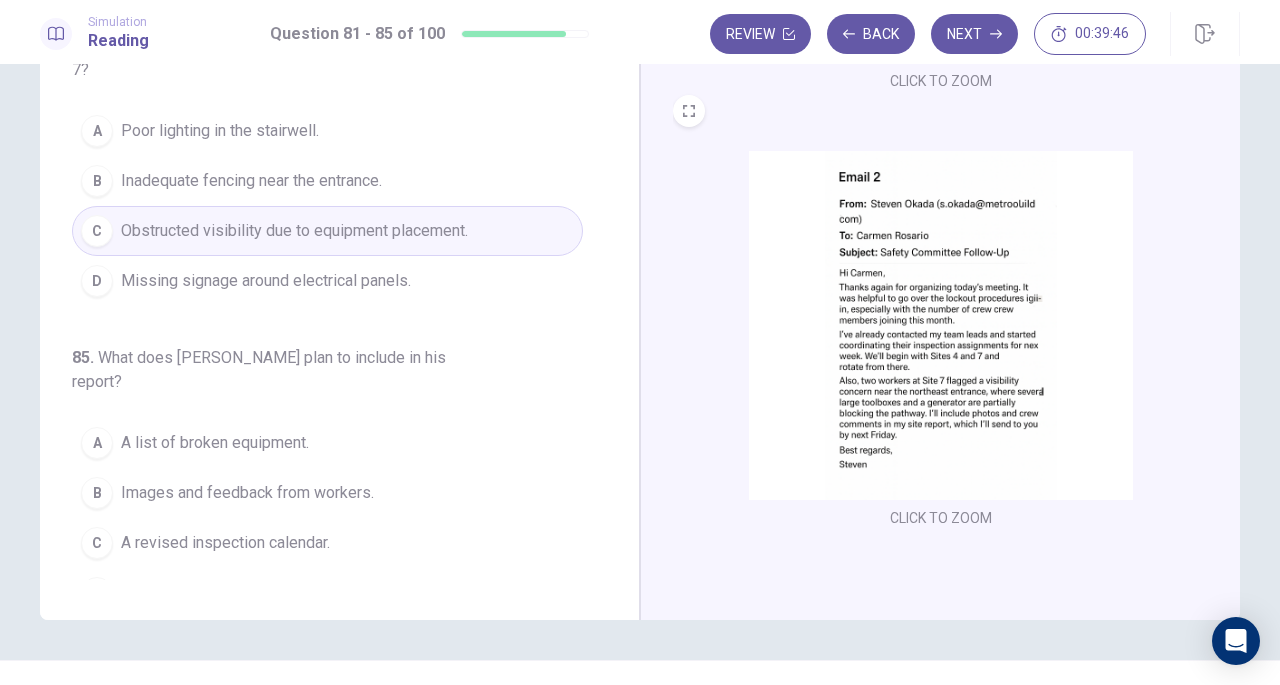 scroll, scrollTop: 181, scrollLeft: 0, axis: vertical 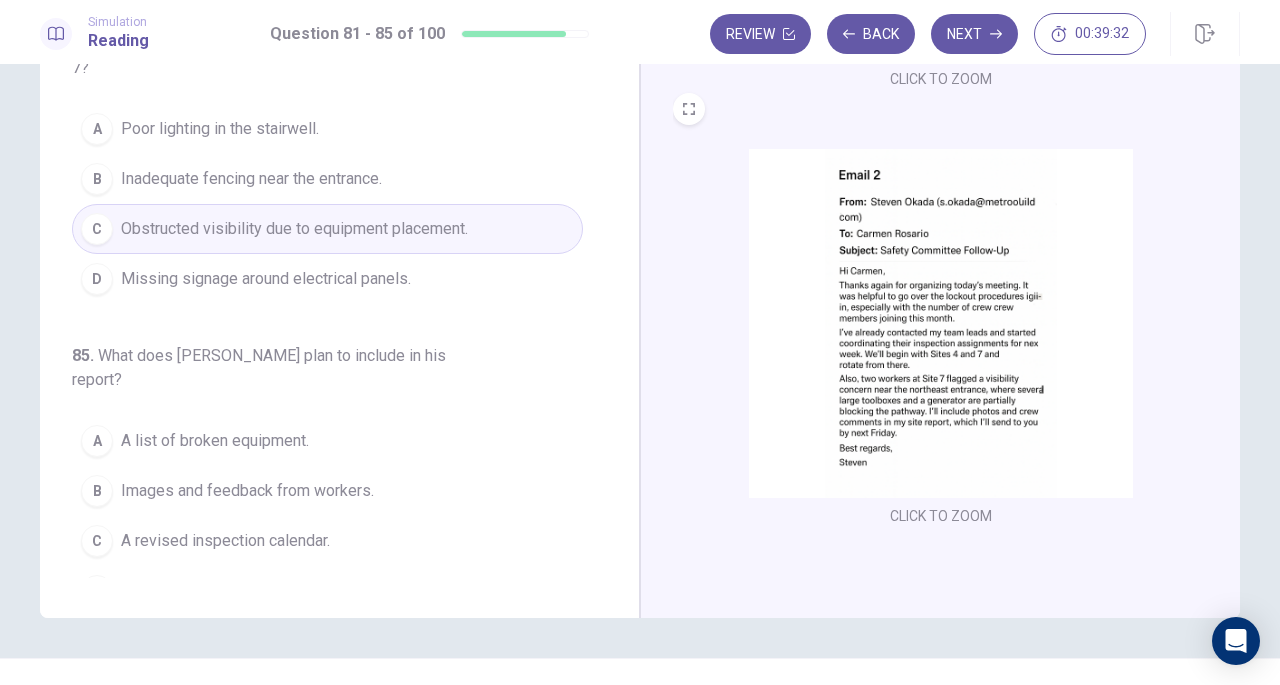 click on "Images and feedback from workers." at bounding box center [247, 491] 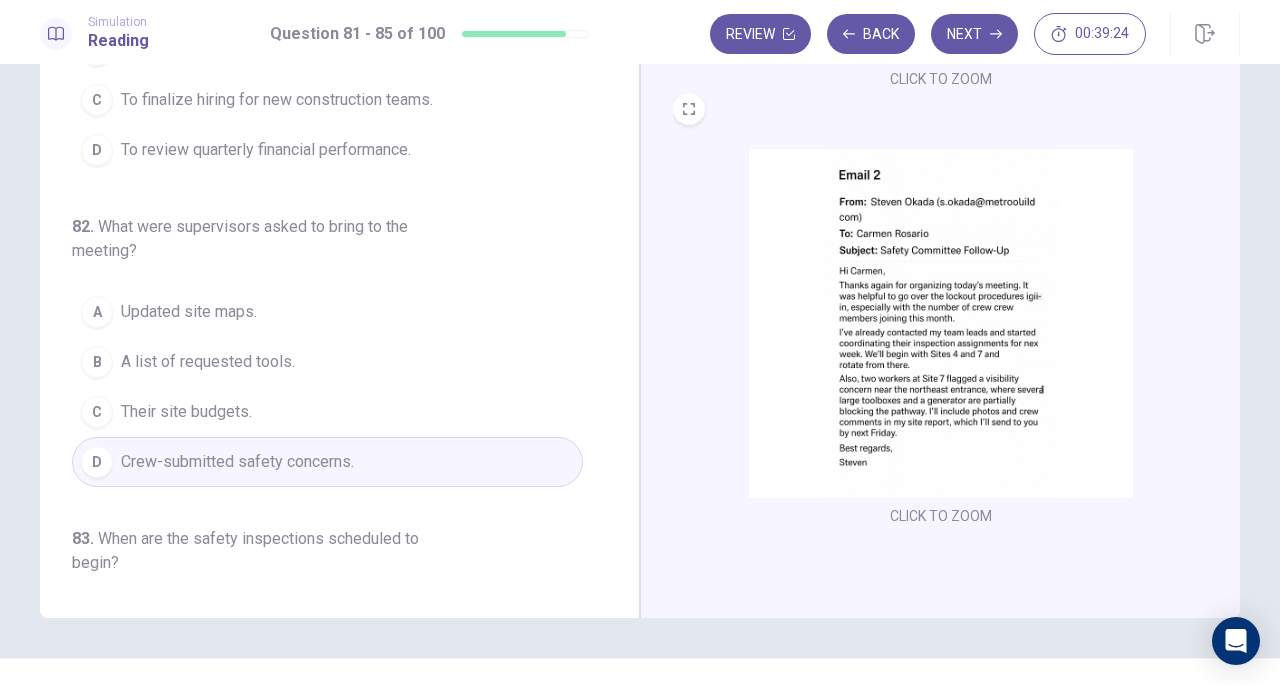 scroll, scrollTop: 0, scrollLeft: 0, axis: both 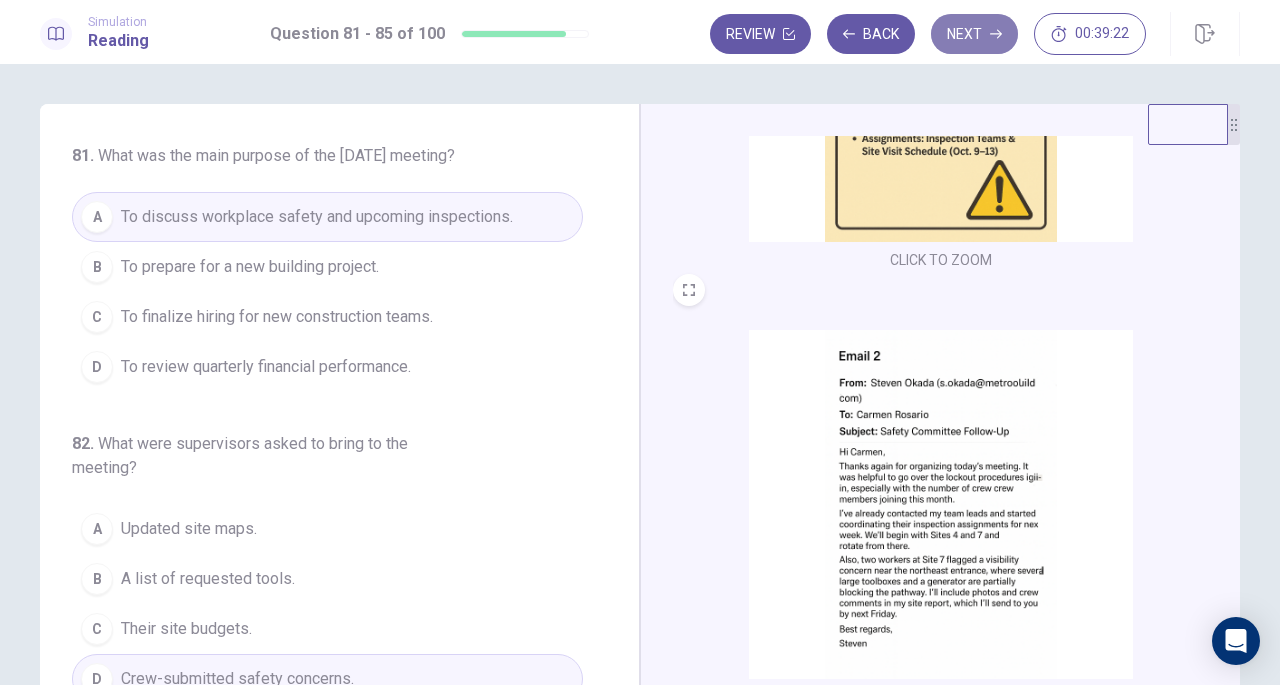 click 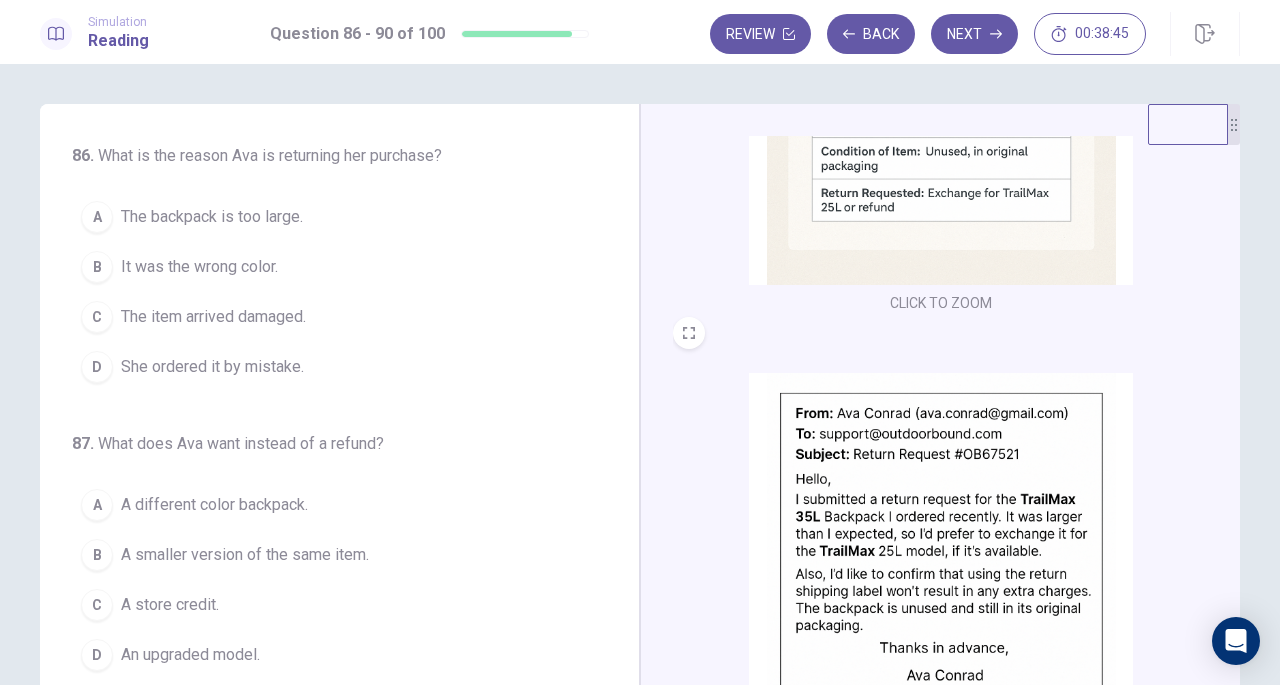 scroll, scrollTop: 736, scrollLeft: 0, axis: vertical 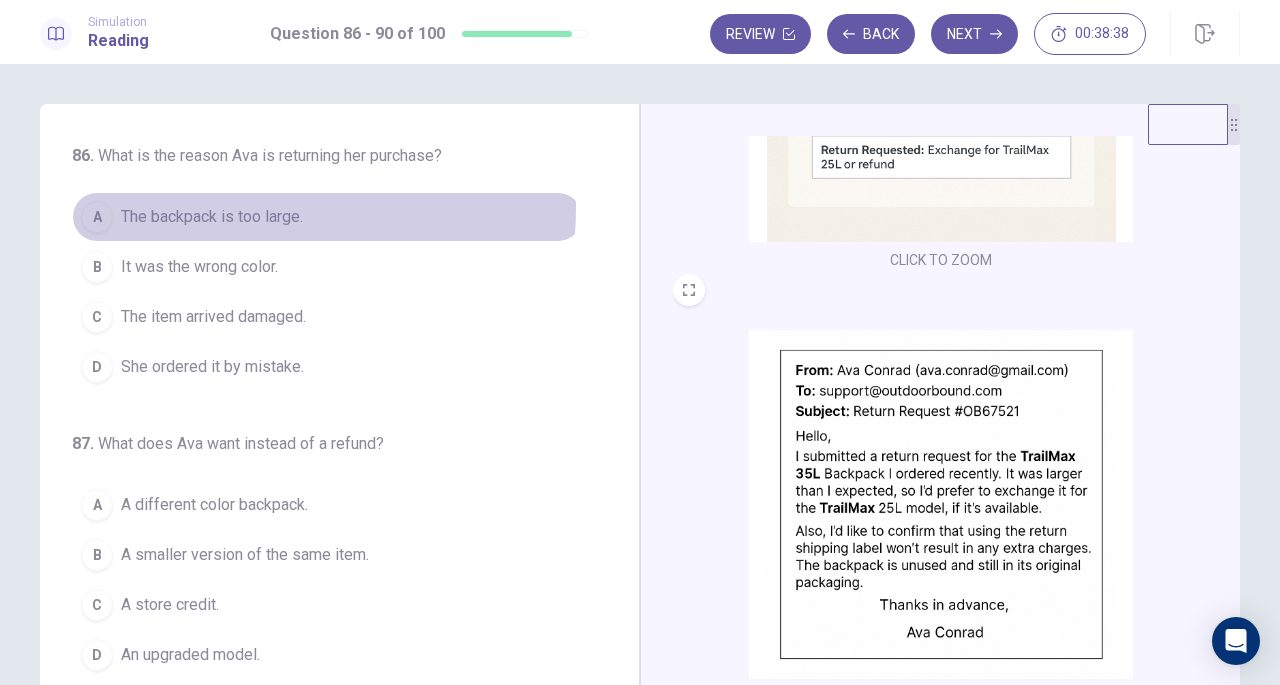 click on "The backpack is too large." at bounding box center (212, 217) 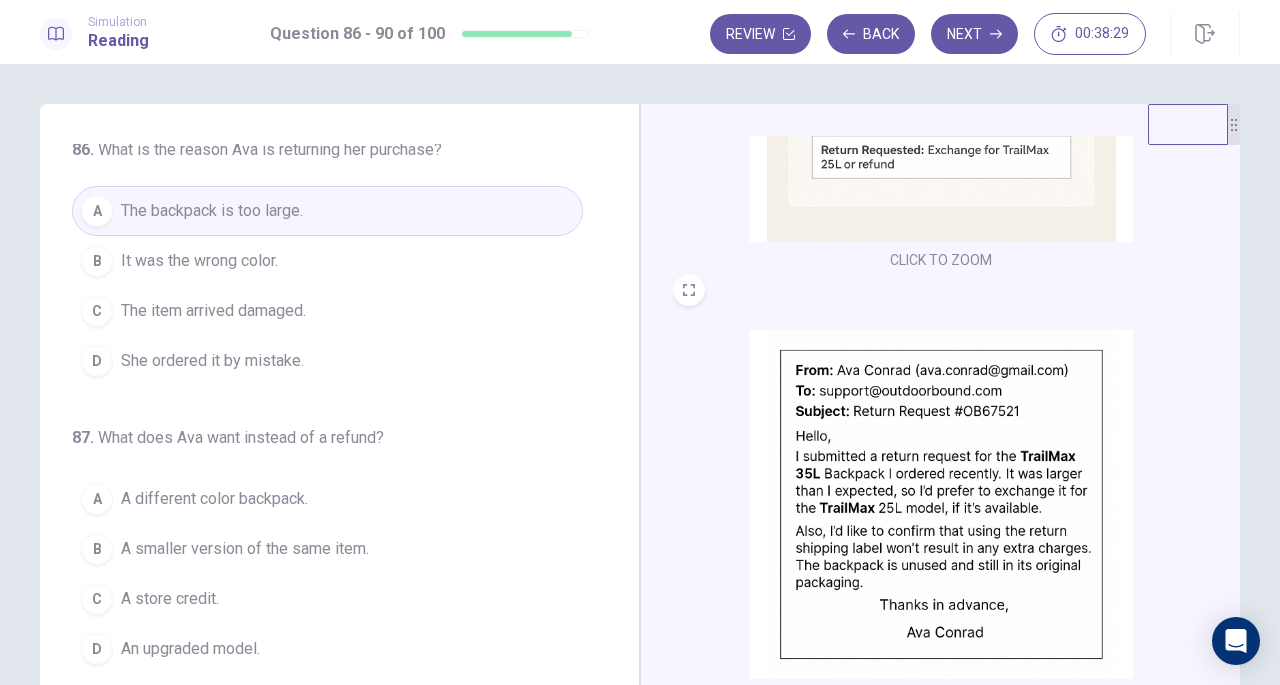 scroll, scrollTop: 60, scrollLeft: 0, axis: vertical 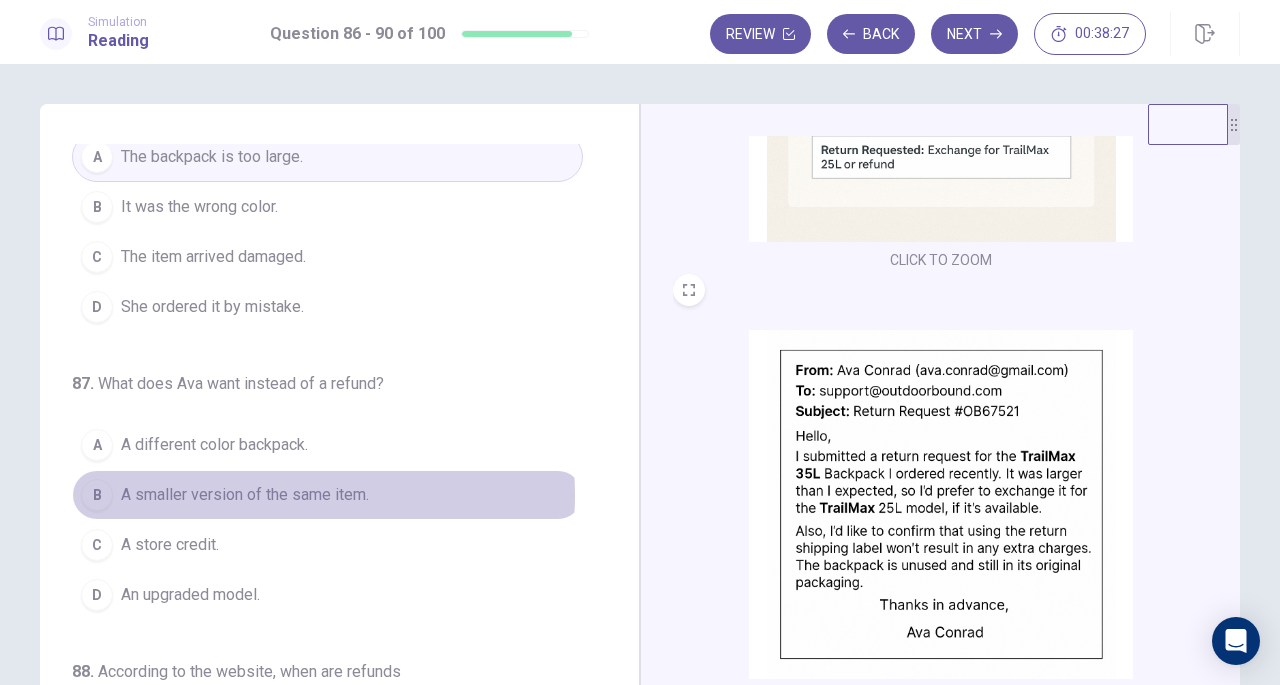 click on "A smaller version of the same item." at bounding box center (245, 495) 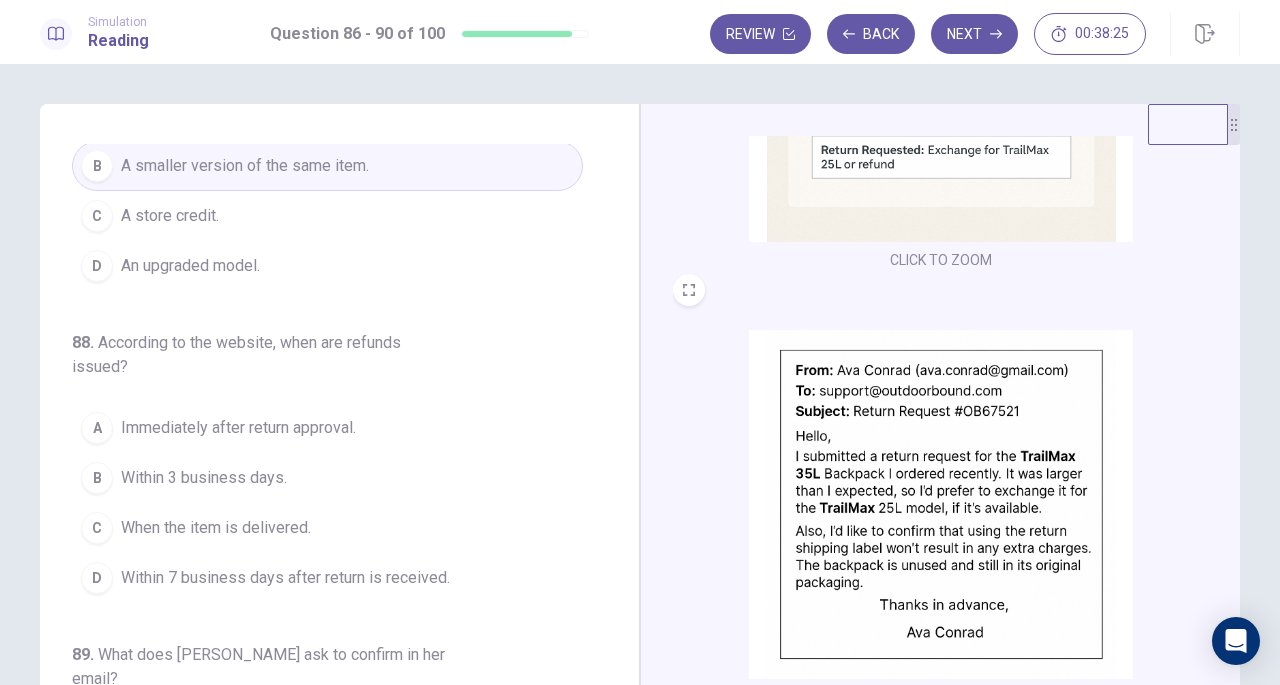 scroll, scrollTop: 390, scrollLeft: 0, axis: vertical 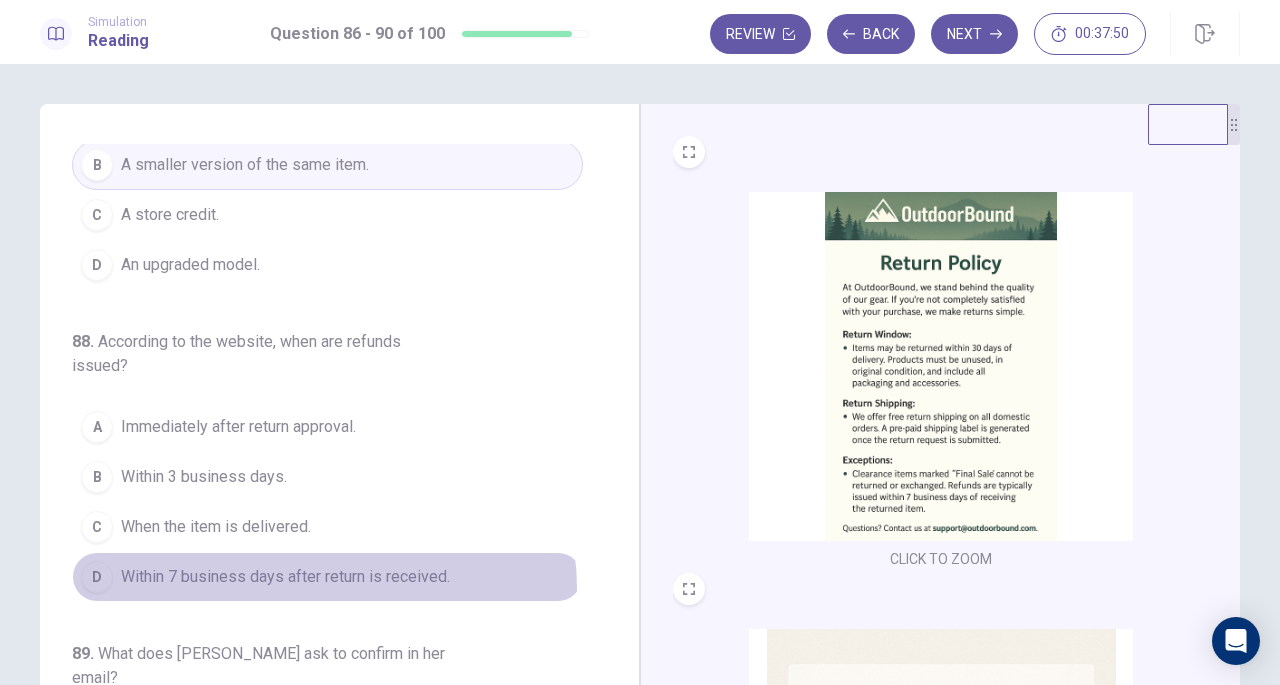 click on "Within 7 business days after return is received." at bounding box center [285, 577] 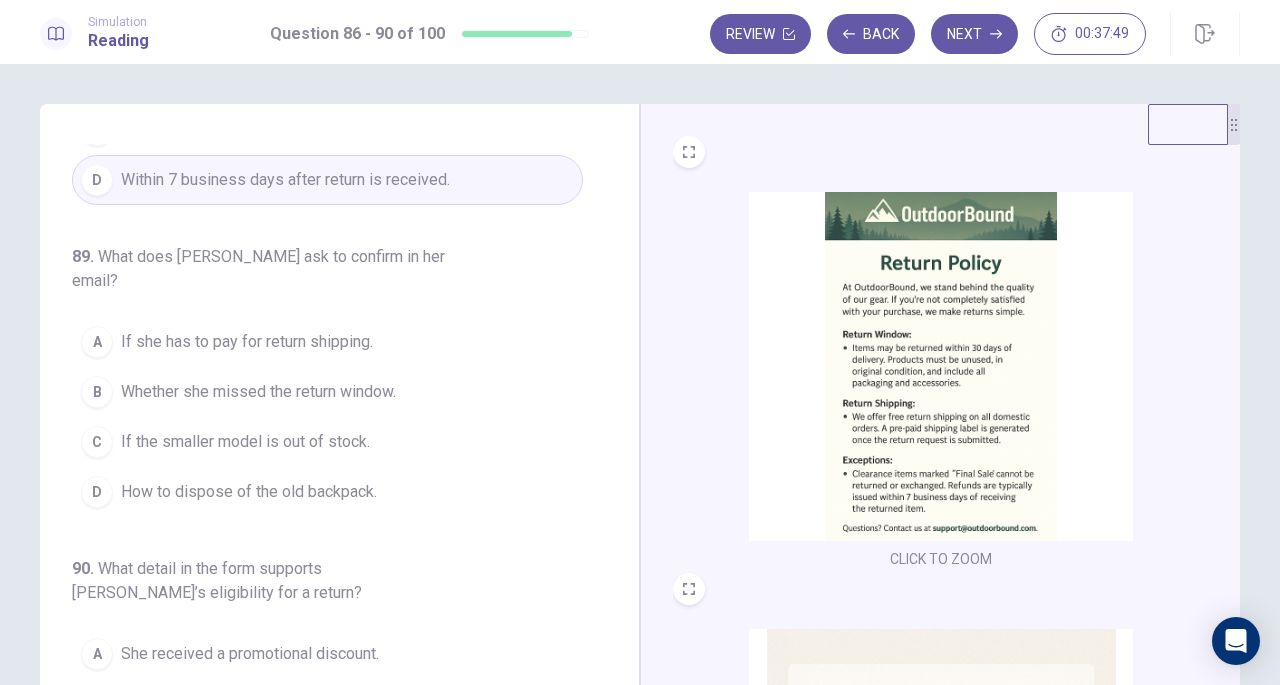 scroll, scrollTop: 819, scrollLeft: 0, axis: vertical 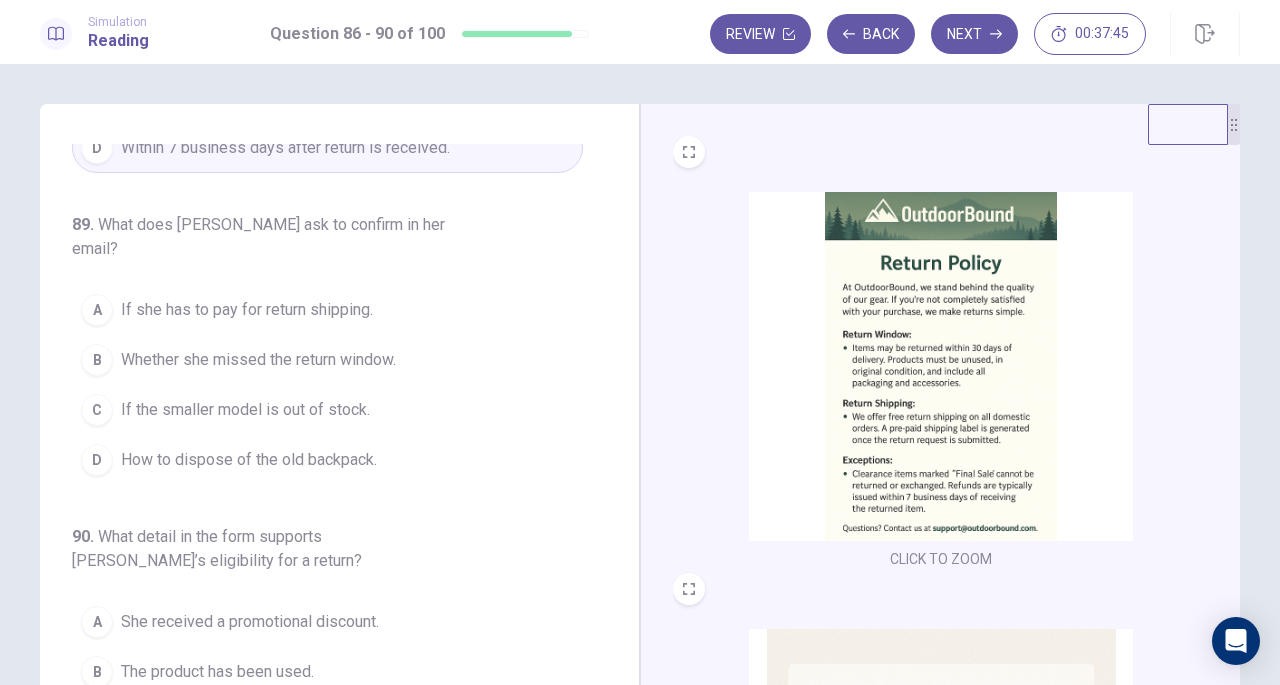 click on "CLICK TO ZOOM" at bounding box center [941, 382] 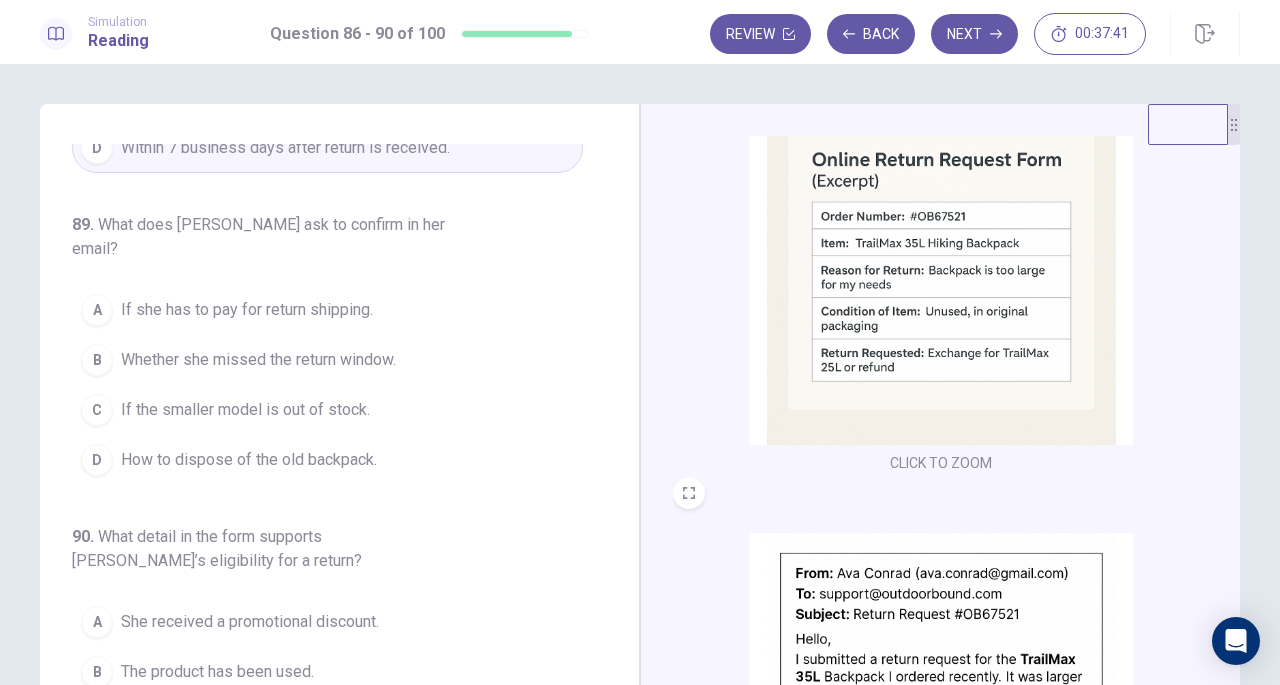 scroll, scrollTop: 736, scrollLeft: 0, axis: vertical 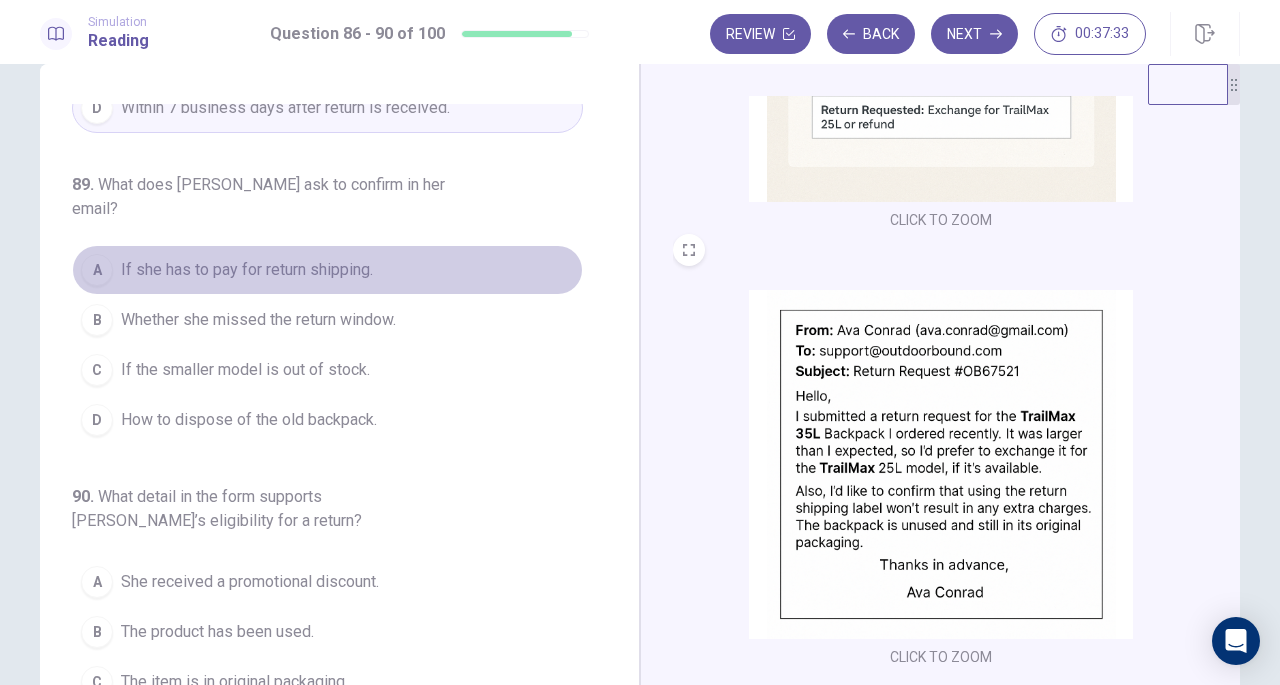 click on "If she has to pay for return shipping." at bounding box center (247, 270) 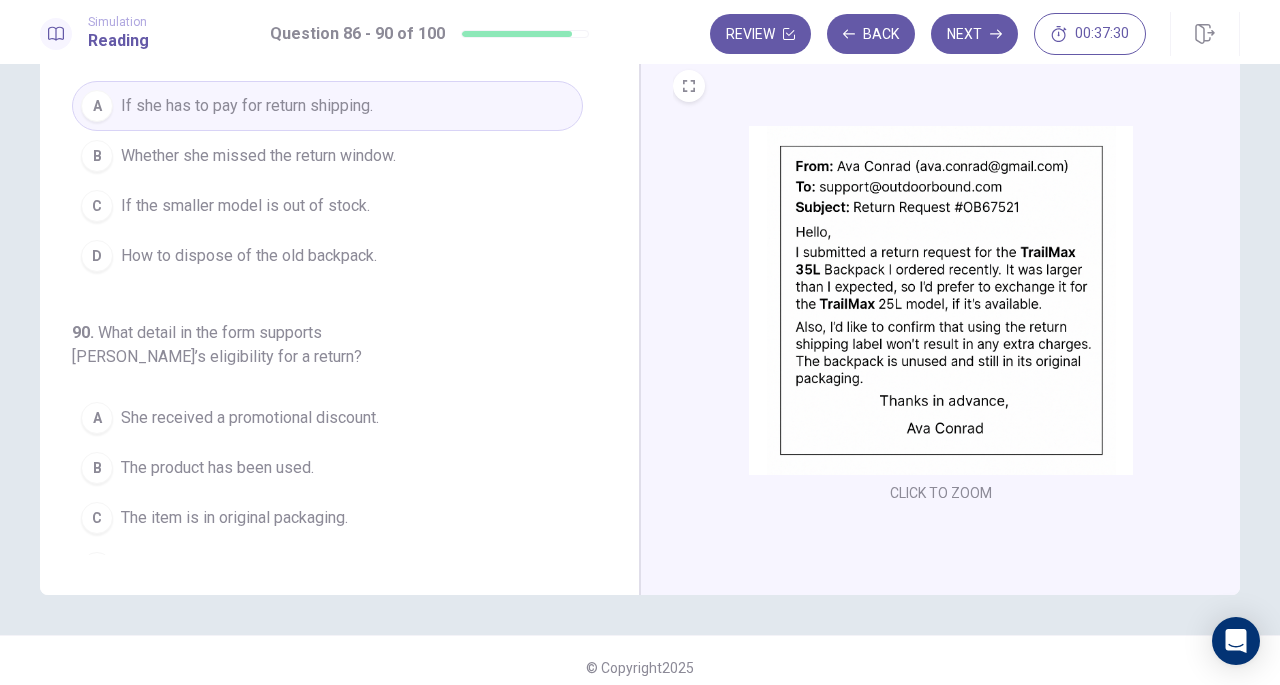 scroll, scrollTop: 218, scrollLeft: 0, axis: vertical 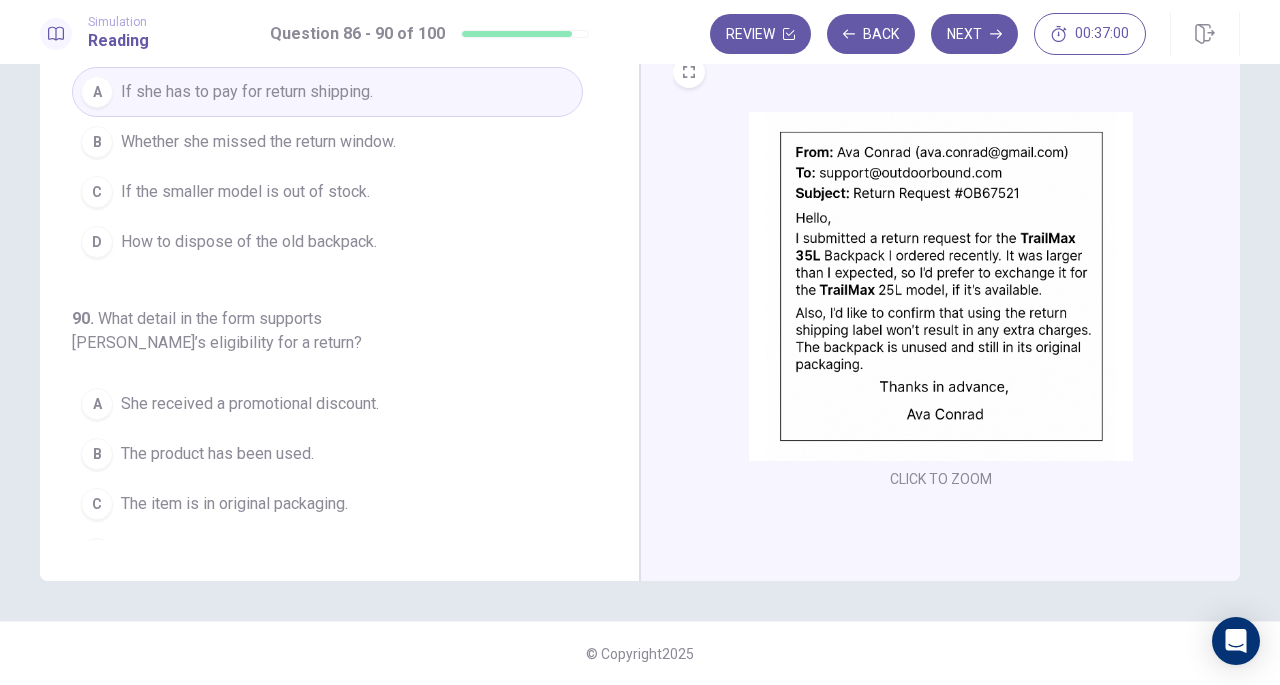 click on "The item is in original packaging." at bounding box center [234, 504] 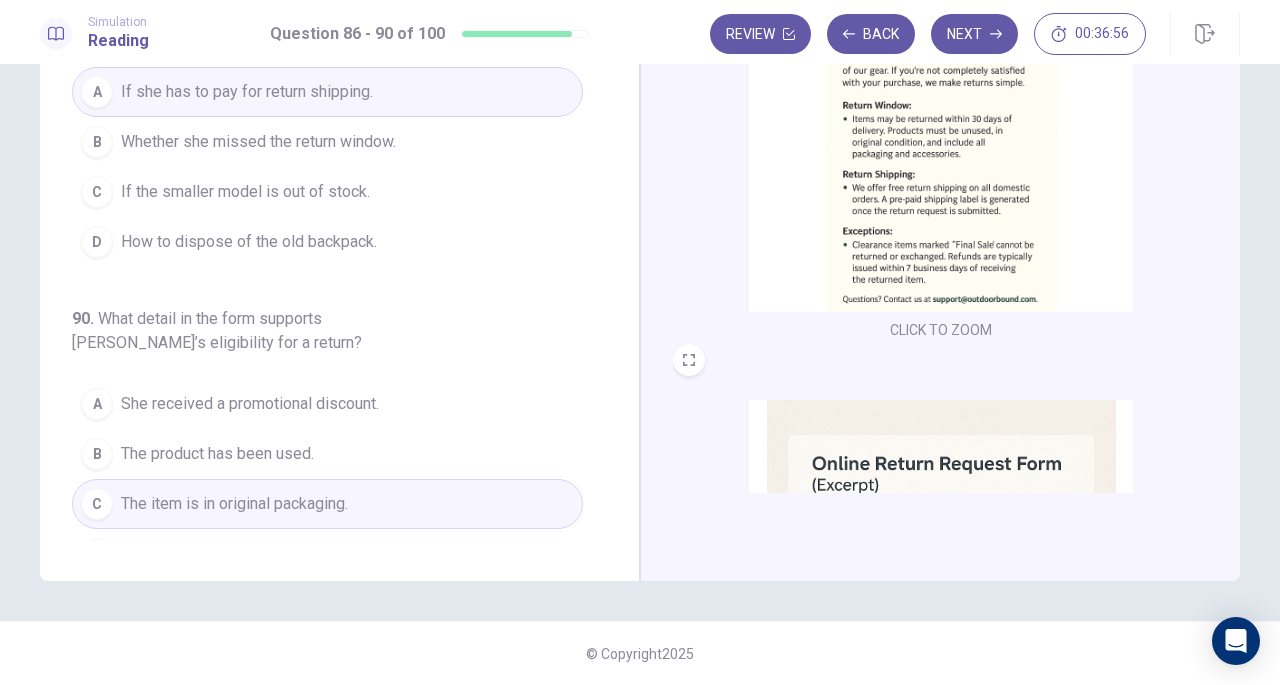 scroll, scrollTop: 0, scrollLeft: 0, axis: both 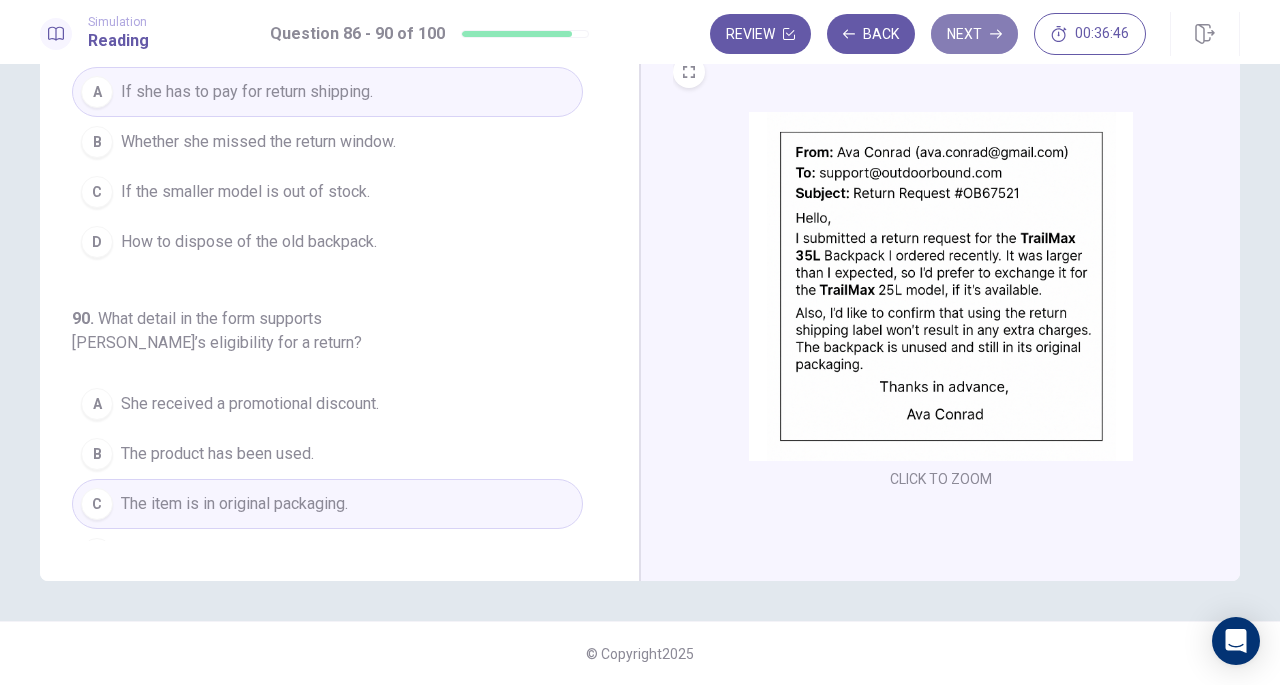 click on "Next" at bounding box center [974, 34] 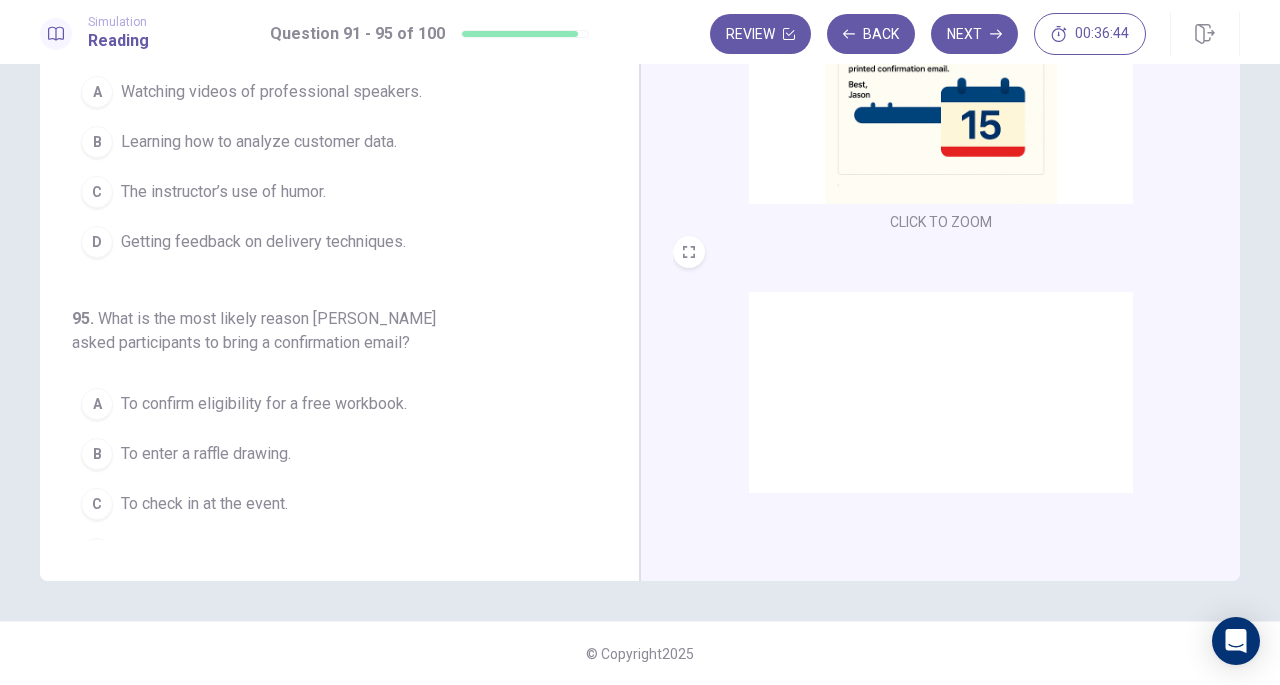 scroll, scrollTop: 0, scrollLeft: 0, axis: both 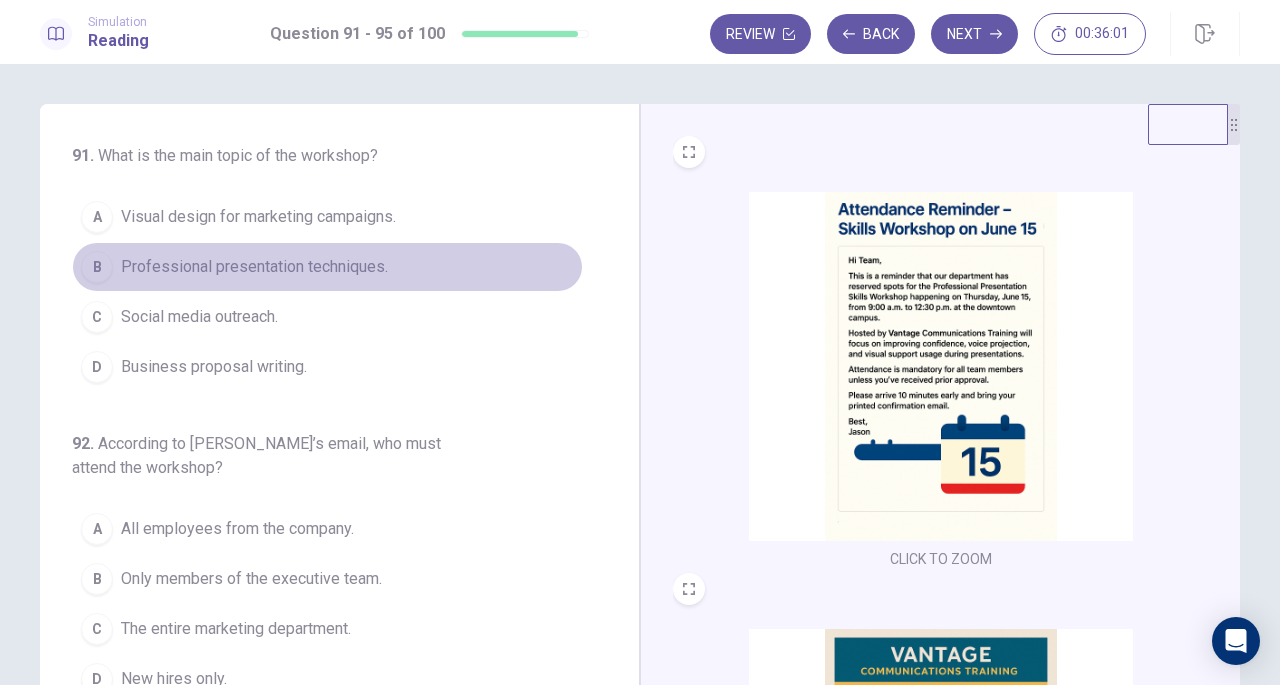click on "Professional presentation techniques." at bounding box center (254, 267) 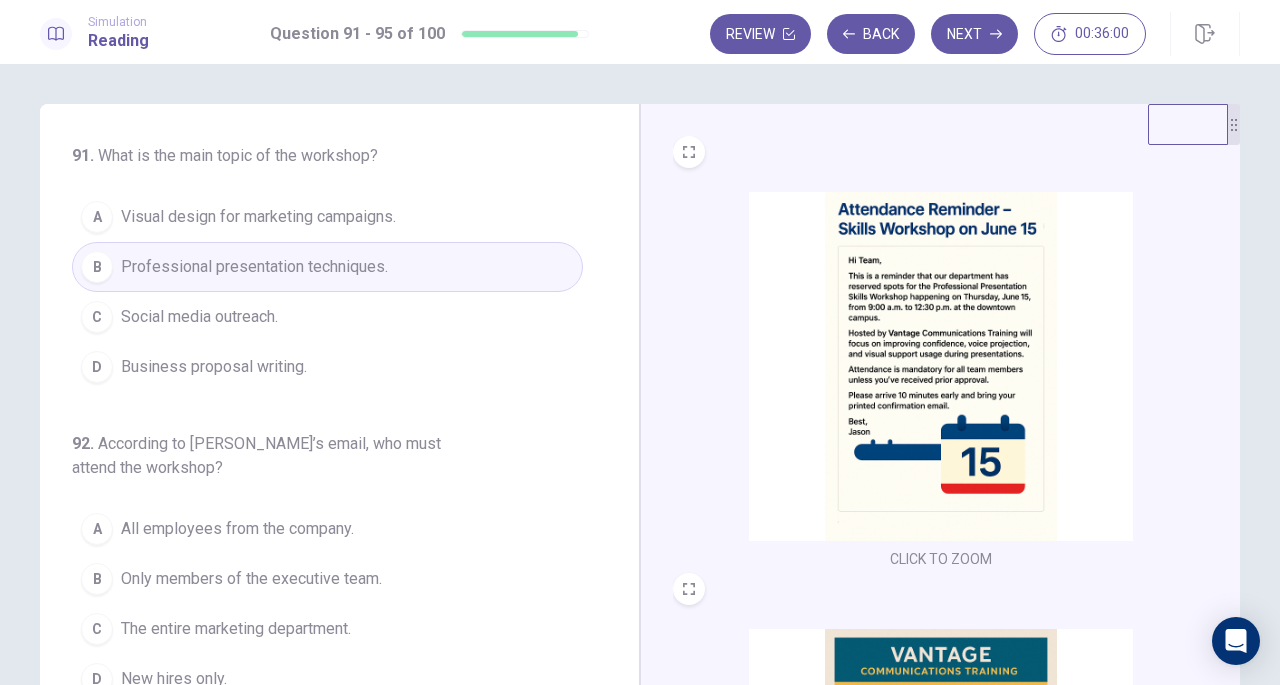 scroll, scrollTop: 173, scrollLeft: 0, axis: vertical 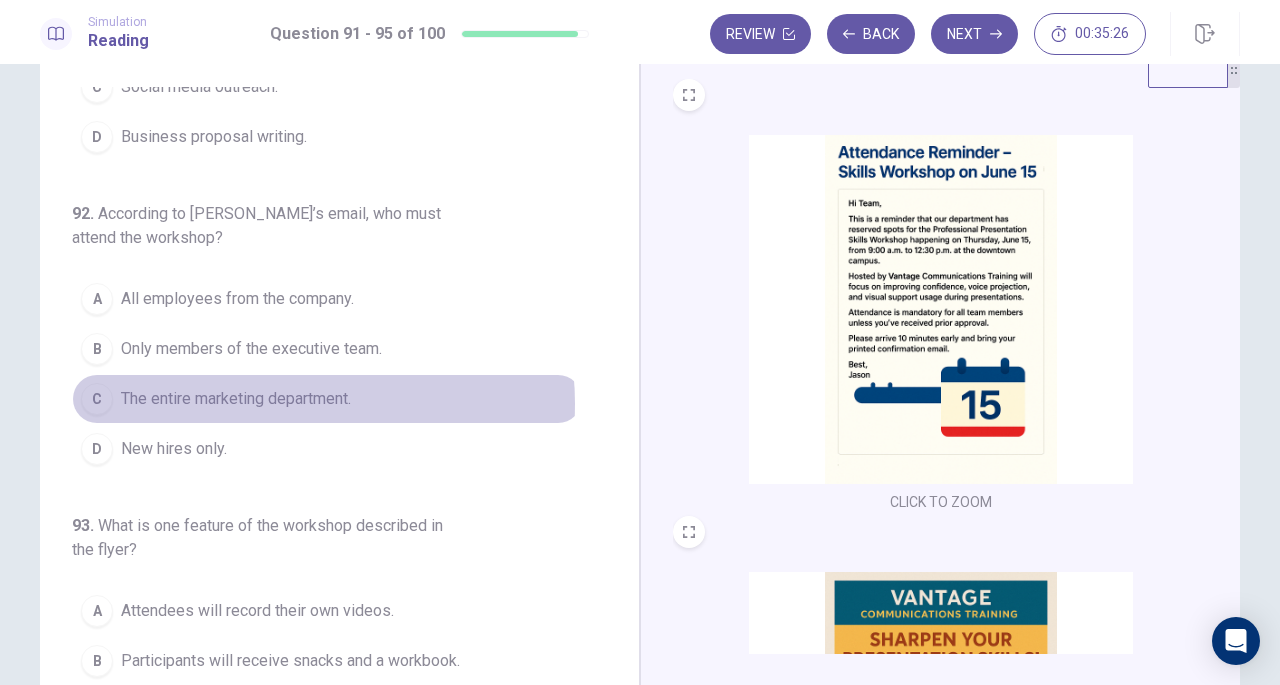 click on "The entire marketing department." at bounding box center (236, 399) 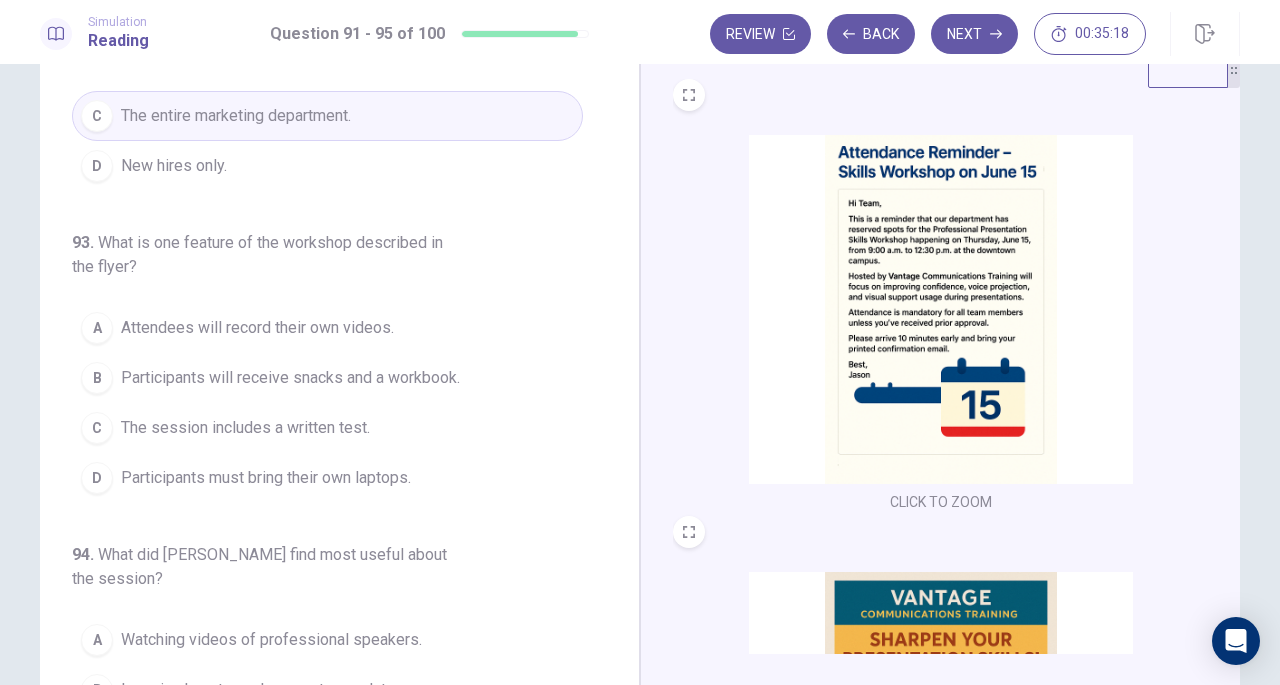 scroll, scrollTop: 458, scrollLeft: 0, axis: vertical 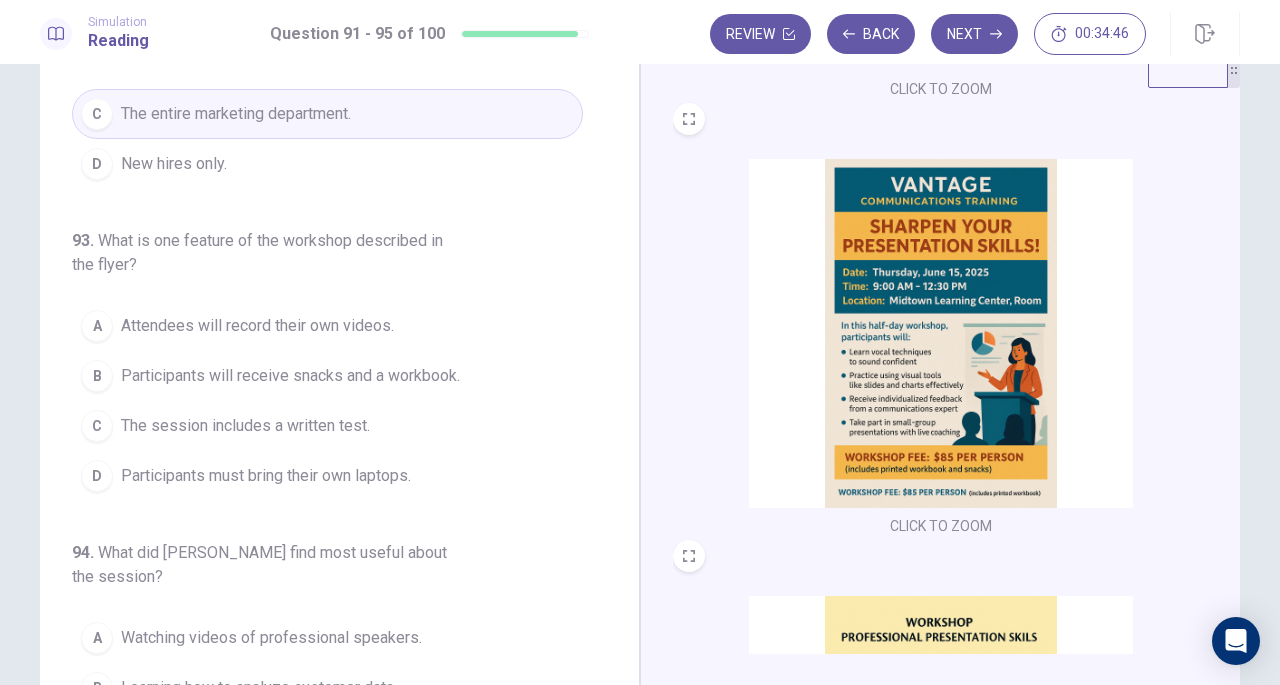 click on "Participants will receive snacks and a workbook." at bounding box center [290, 376] 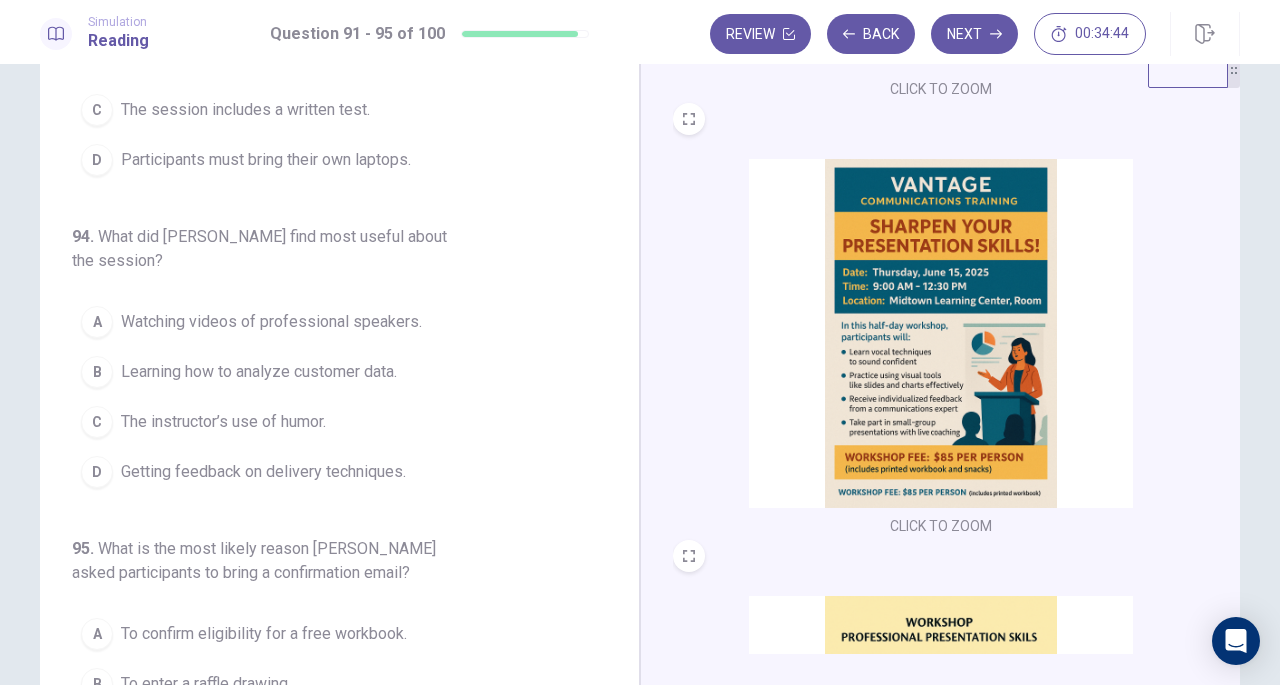 scroll, scrollTop: 768, scrollLeft: 0, axis: vertical 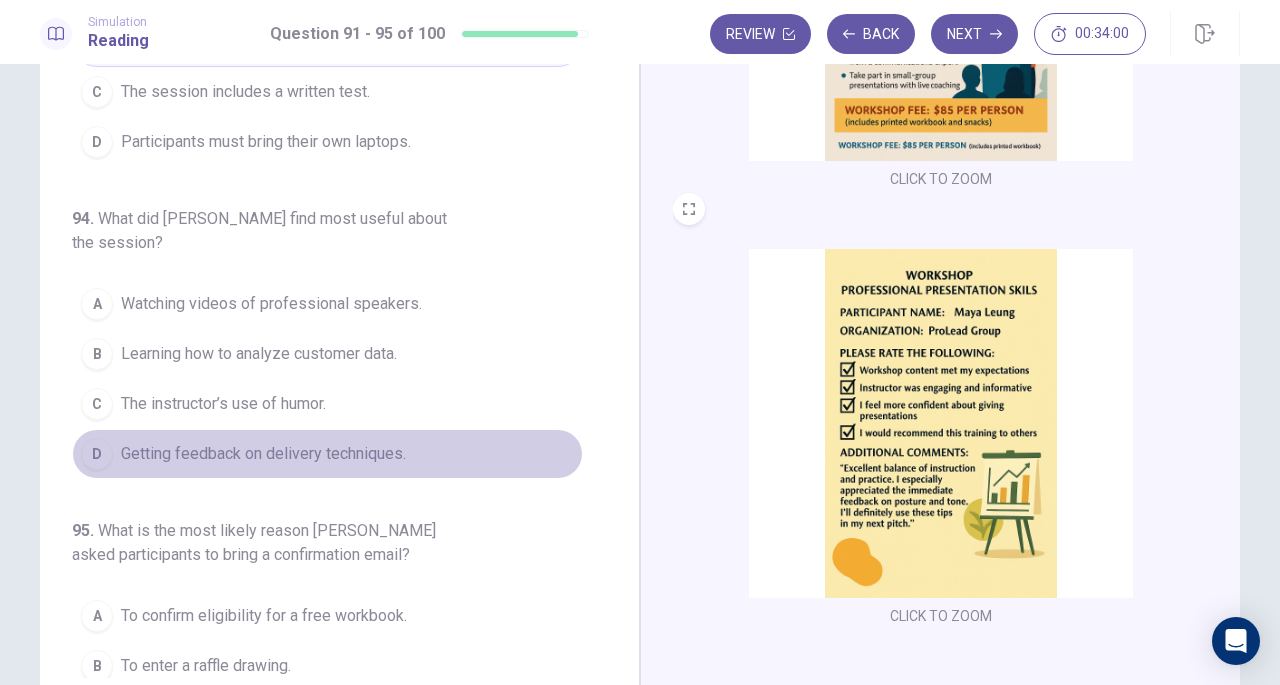 click on "Getting feedback on delivery techniques." at bounding box center (263, 454) 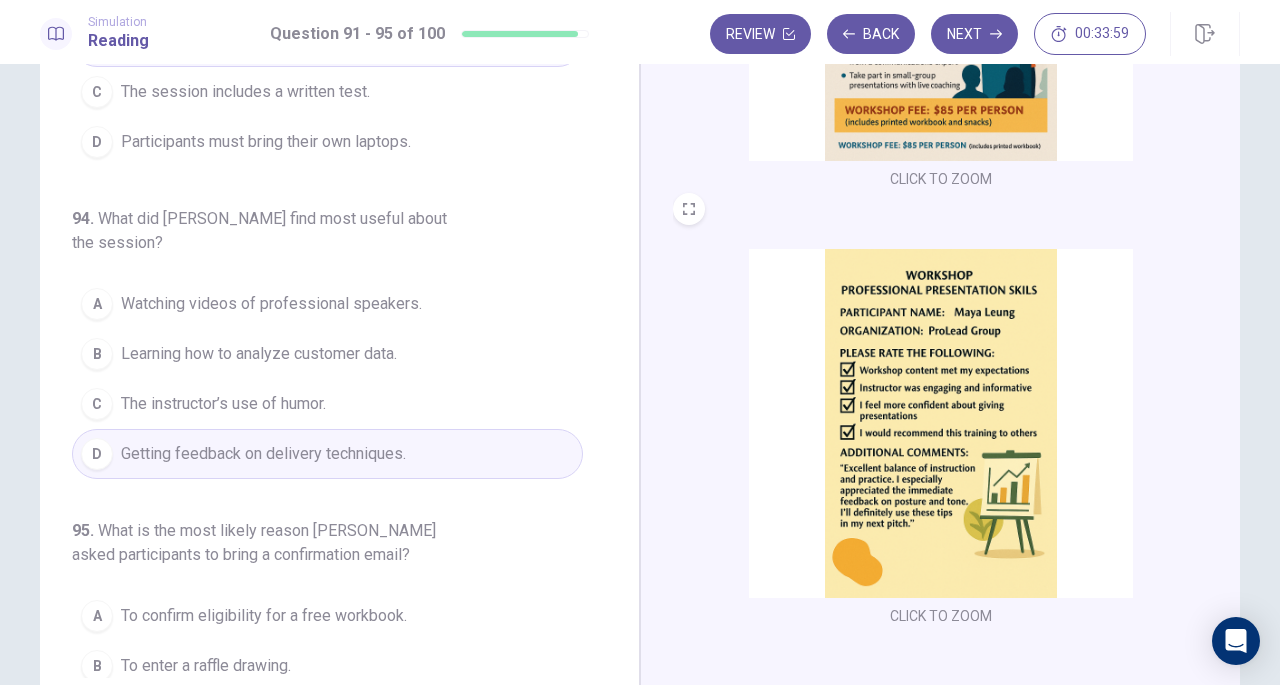 scroll, scrollTop: 867, scrollLeft: 0, axis: vertical 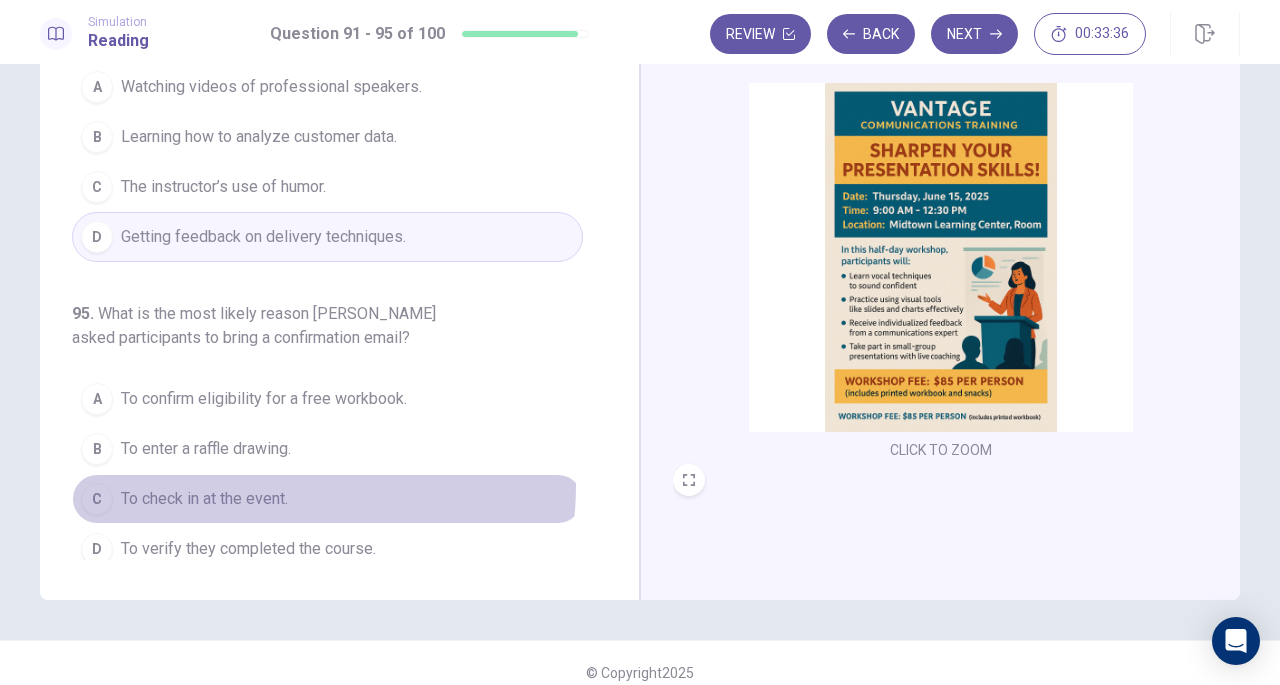 click on "C To check in at the event." at bounding box center [327, 499] 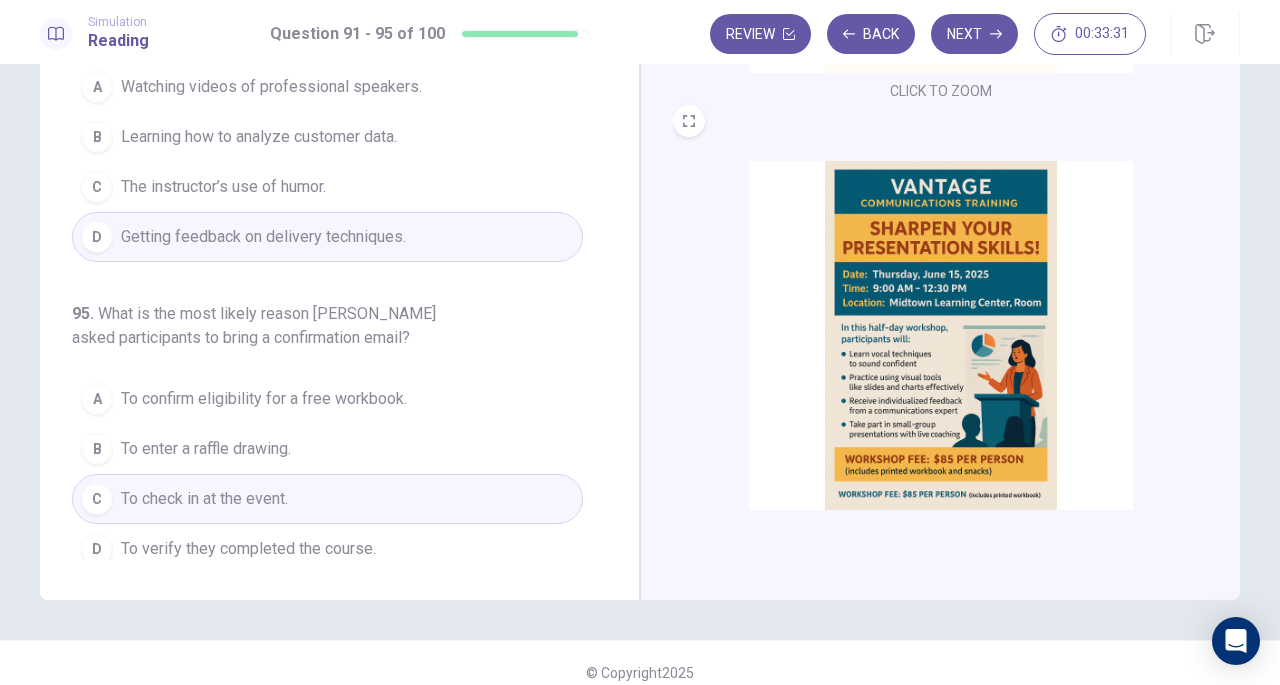 scroll, scrollTop: 736, scrollLeft: 0, axis: vertical 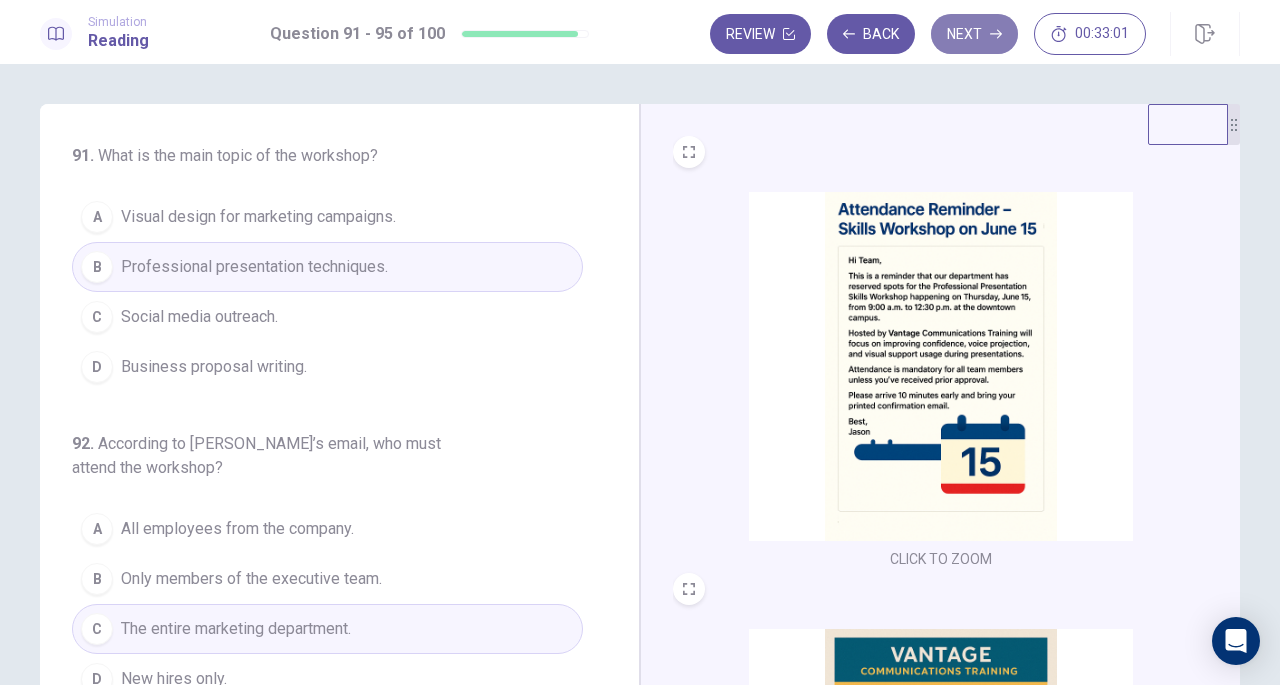 click on "Next" at bounding box center [974, 34] 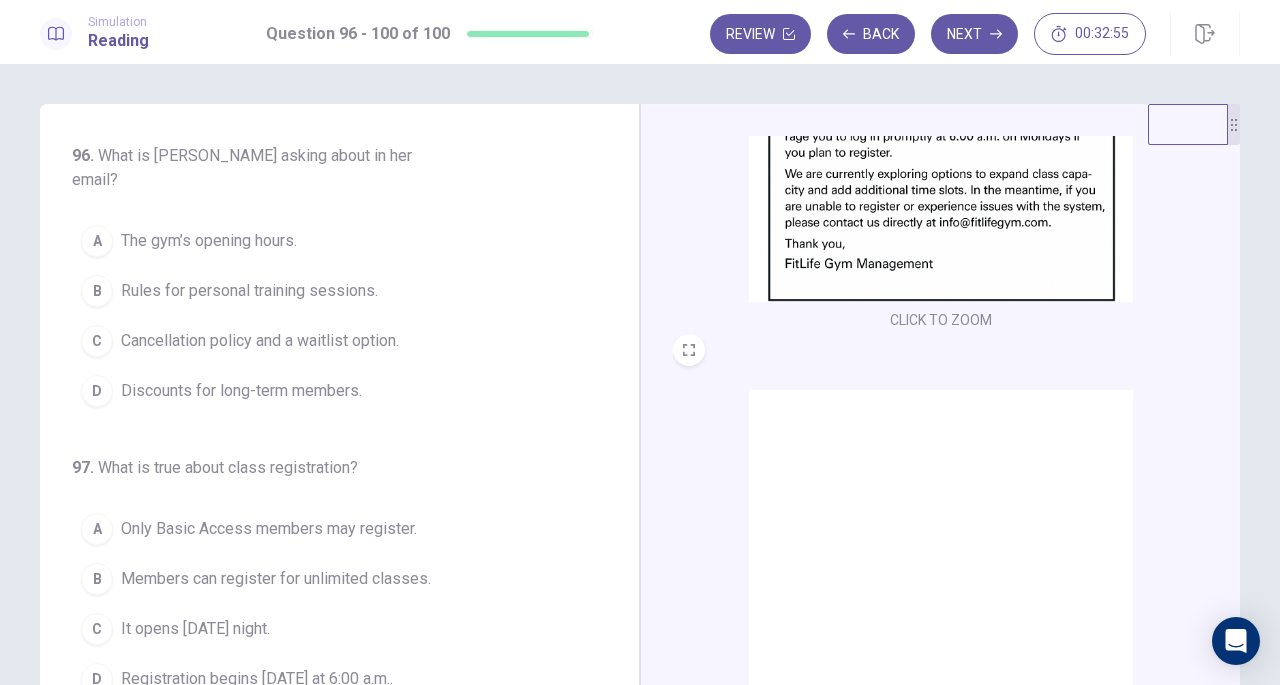 scroll, scrollTop: 736, scrollLeft: 0, axis: vertical 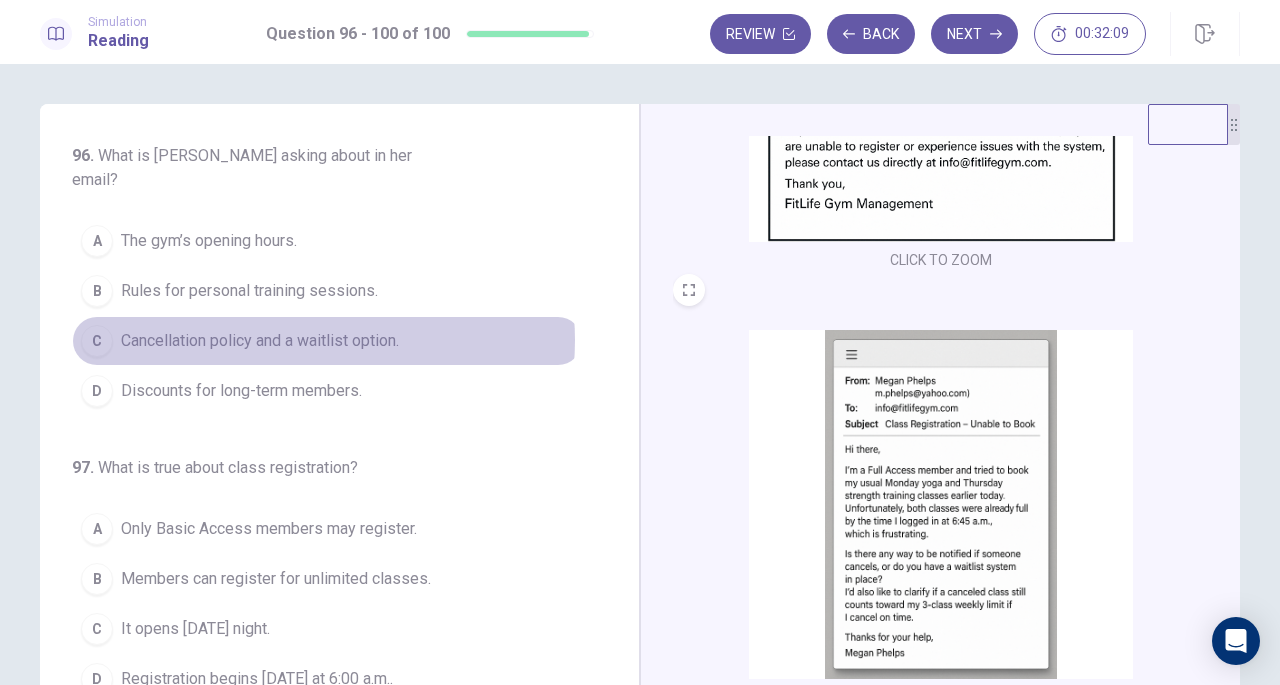 click on "Cancellation policy and a waitlist option." at bounding box center (260, 341) 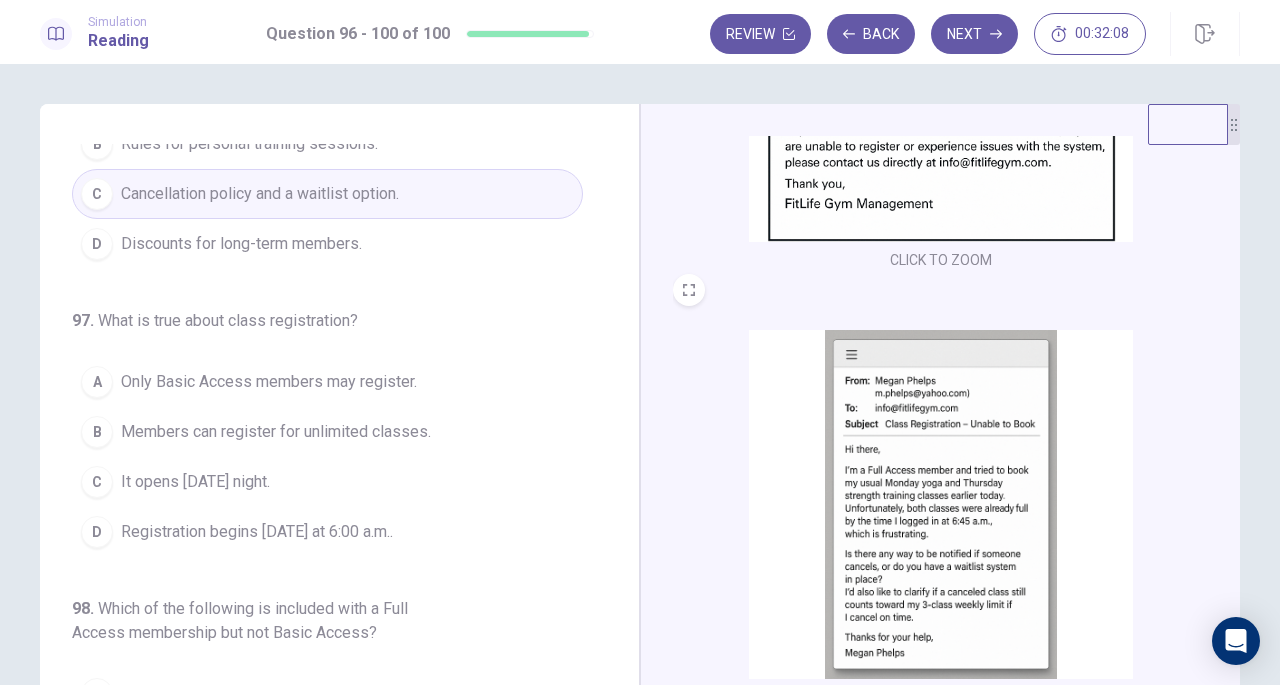 scroll, scrollTop: 149, scrollLeft: 0, axis: vertical 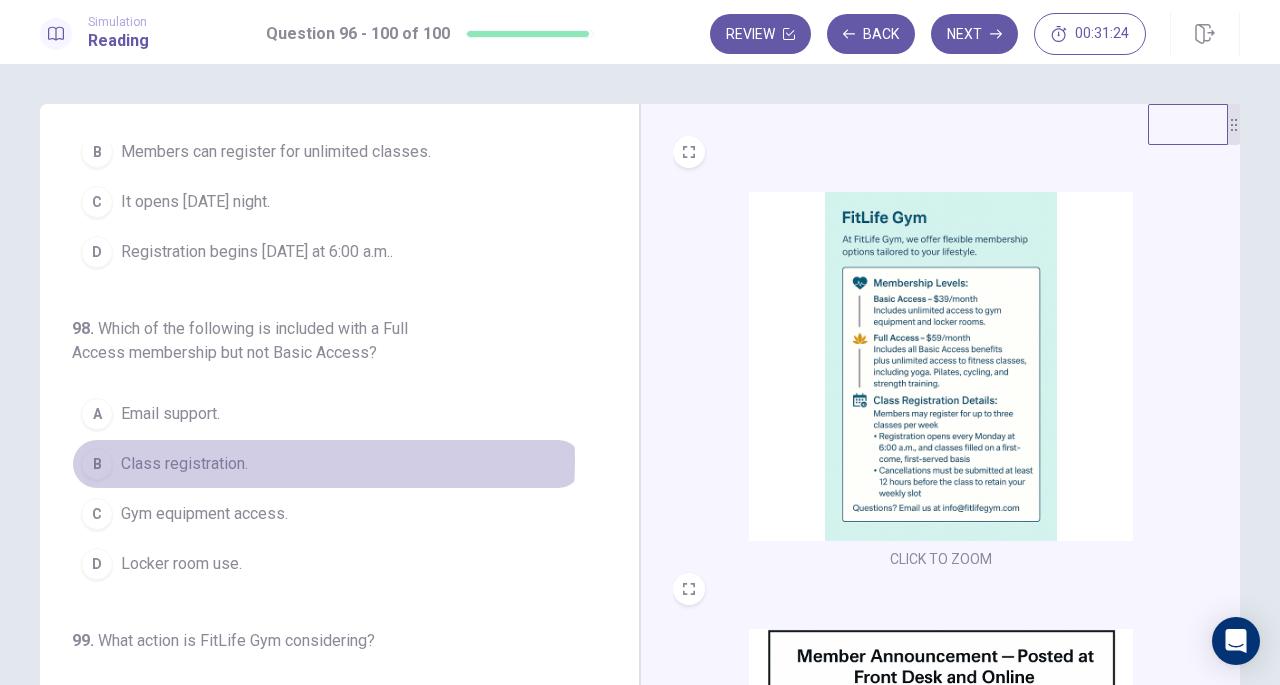 click on "Class registration." at bounding box center [184, 464] 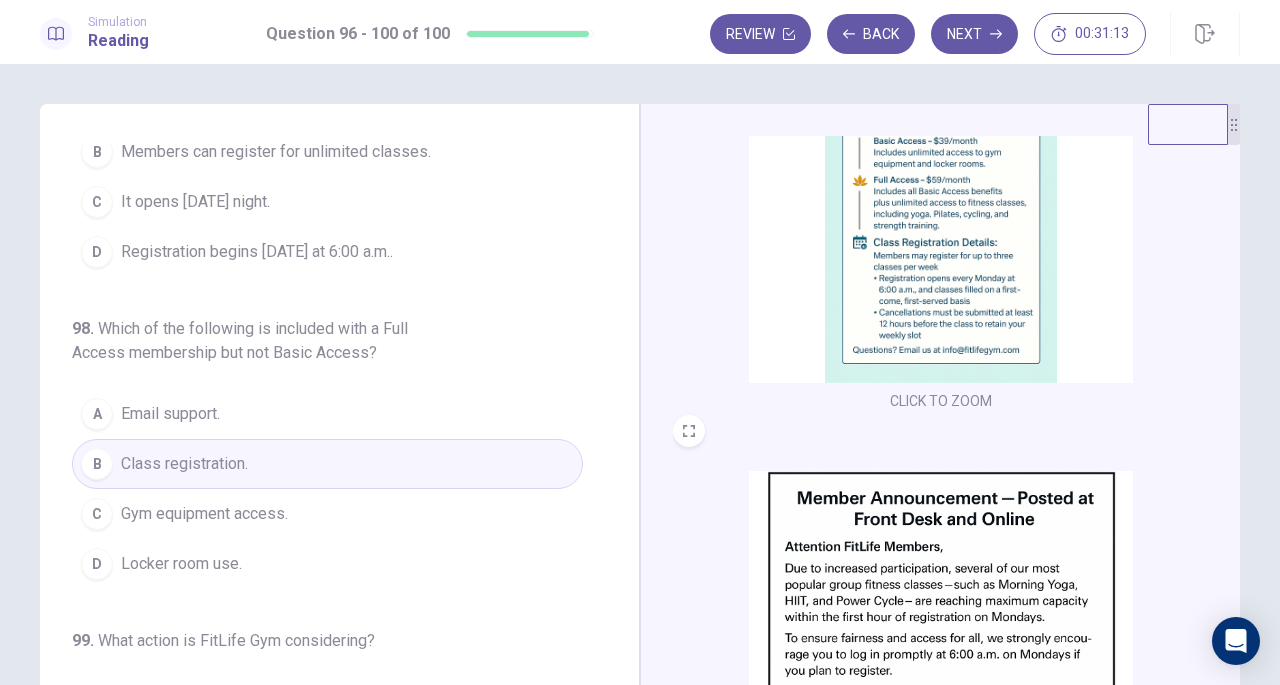 scroll, scrollTop: 52, scrollLeft: 0, axis: vertical 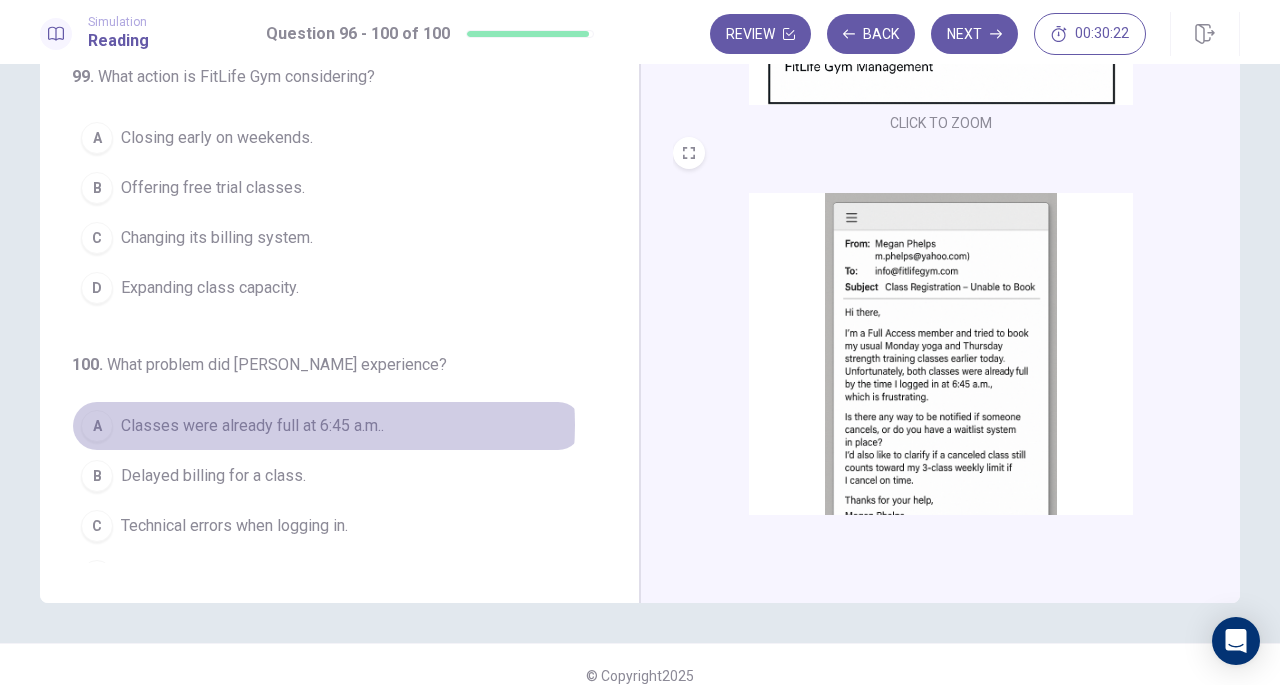 click on "Classes were already full at 6:45 a.m.." at bounding box center [252, 426] 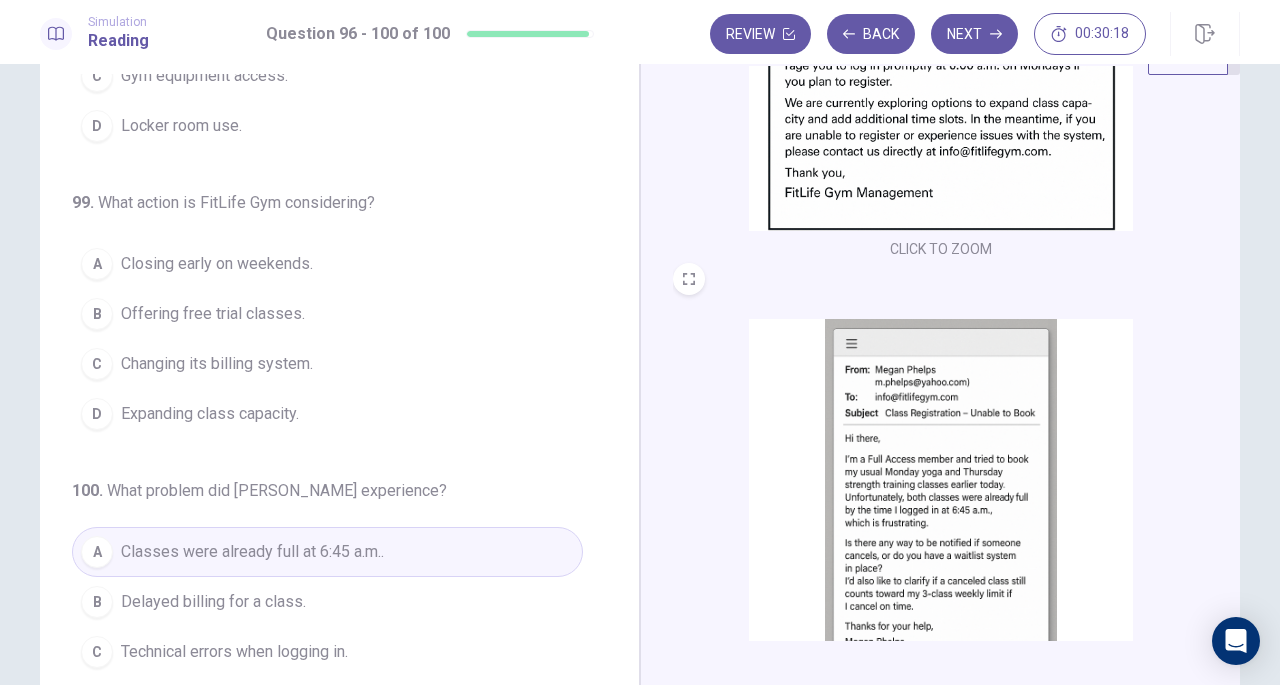 scroll, scrollTop: 68, scrollLeft: 0, axis: vertical 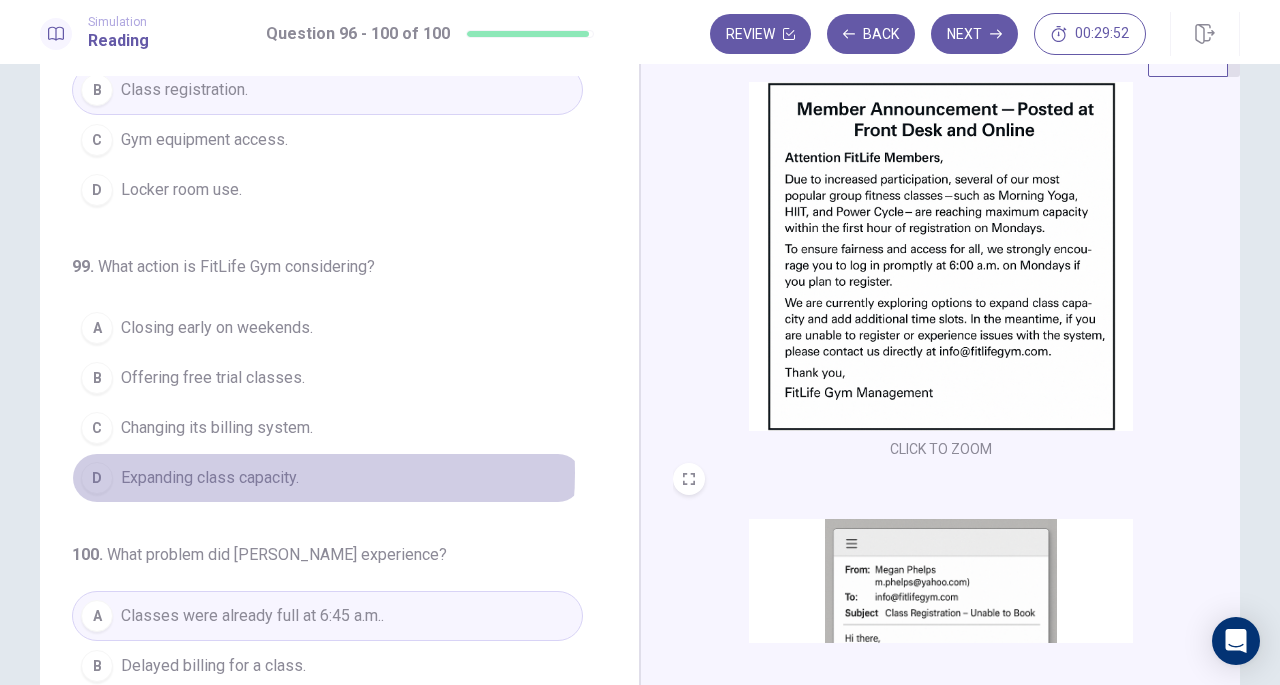 click on "Expanding class capacity." at bounding box center (210, 478) 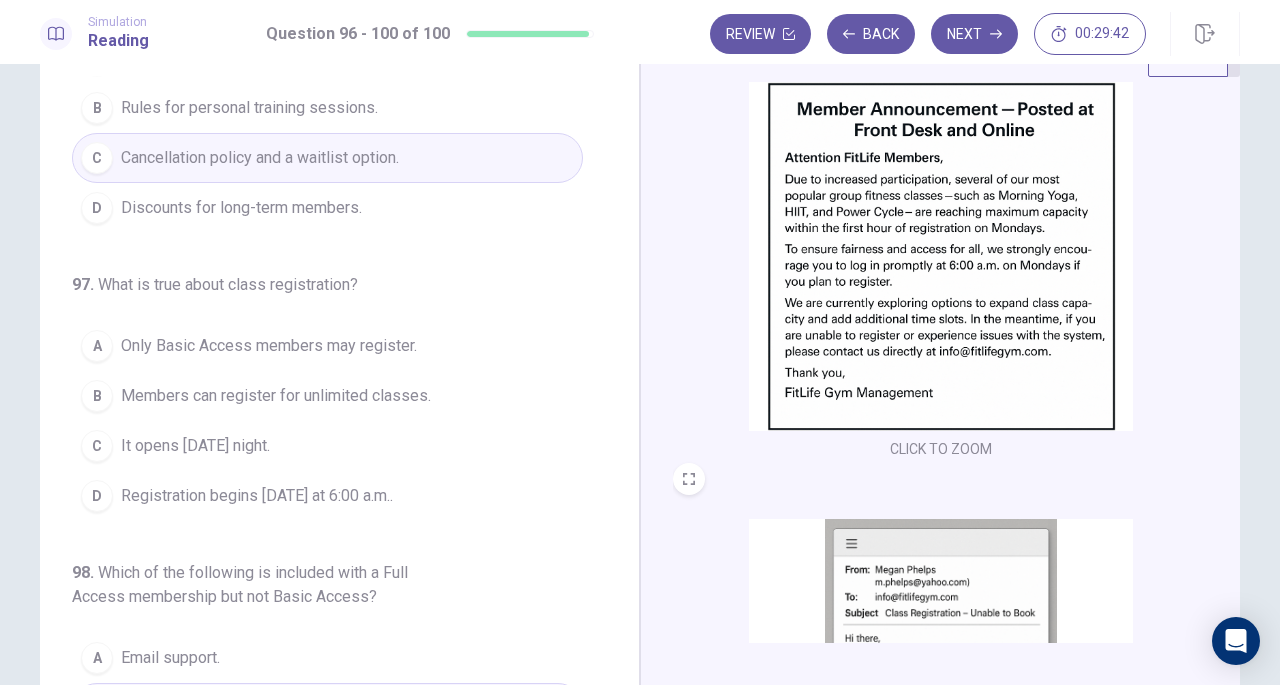scroll, scrollTop: 91, scrollLeft: 0, axis: vertical 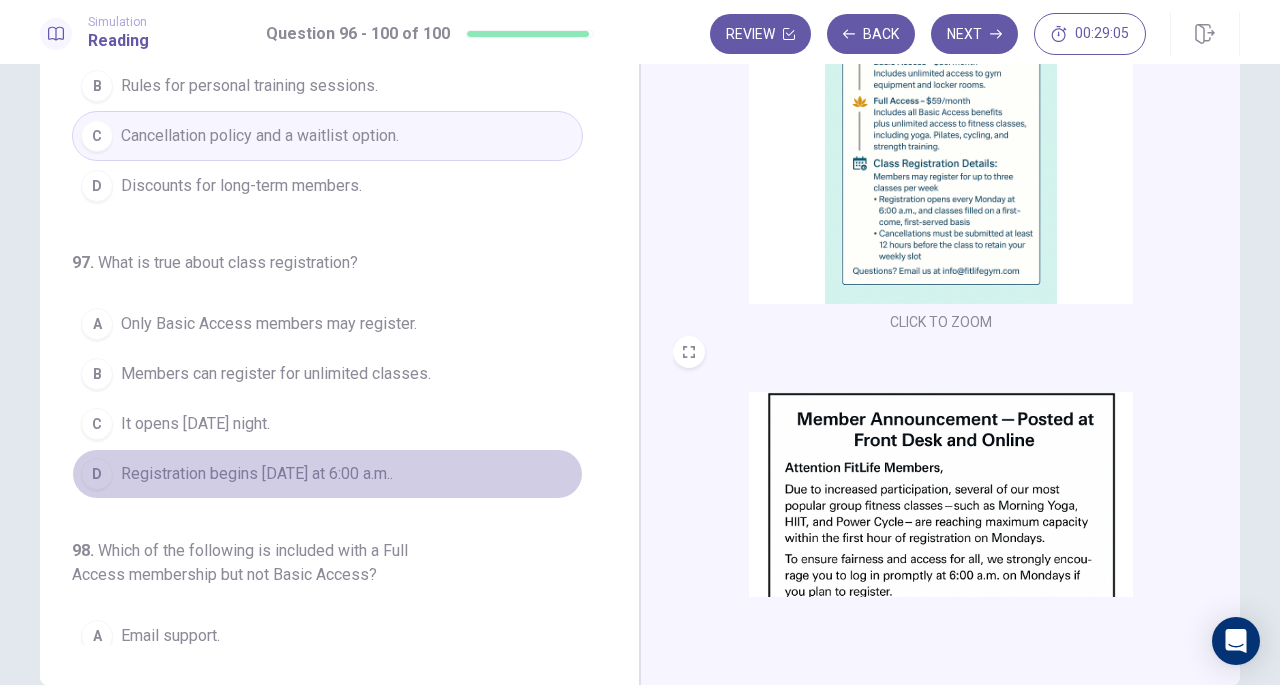 click on "Registration begins on Monday at 6:00 a.m.." at bounding box center (257, 474) 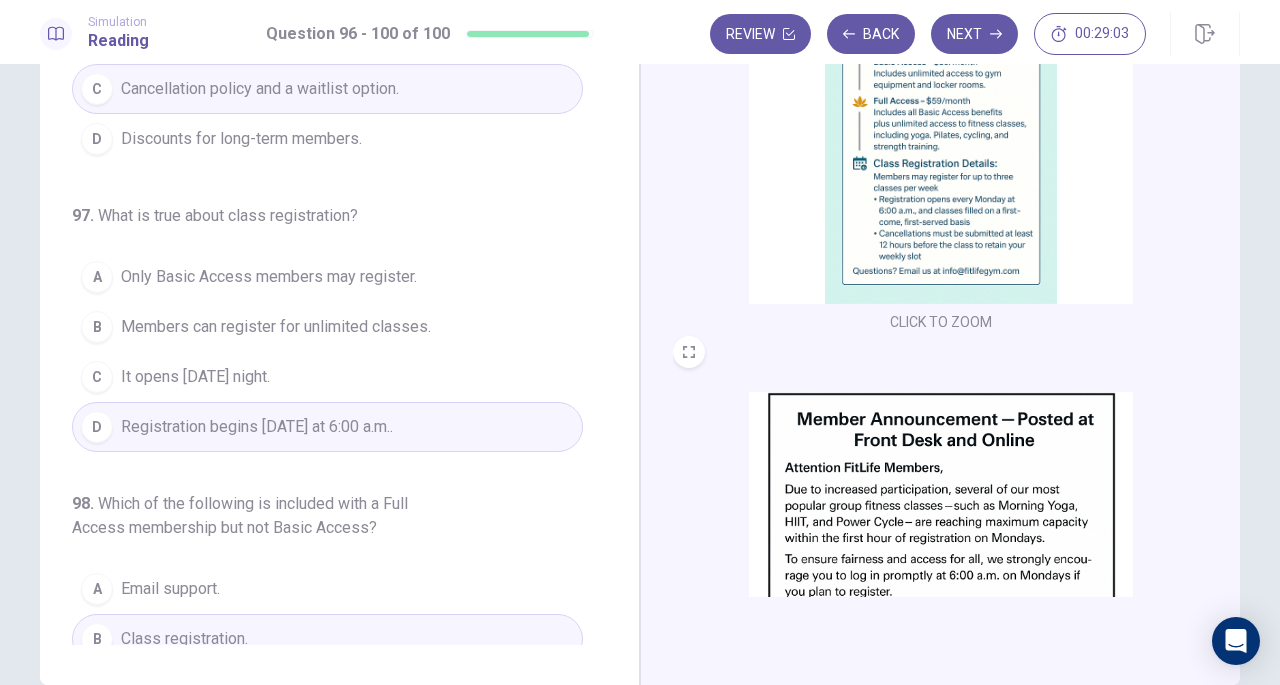 scroll, scrollTop: 0, scrollLeft: 0, axis: both 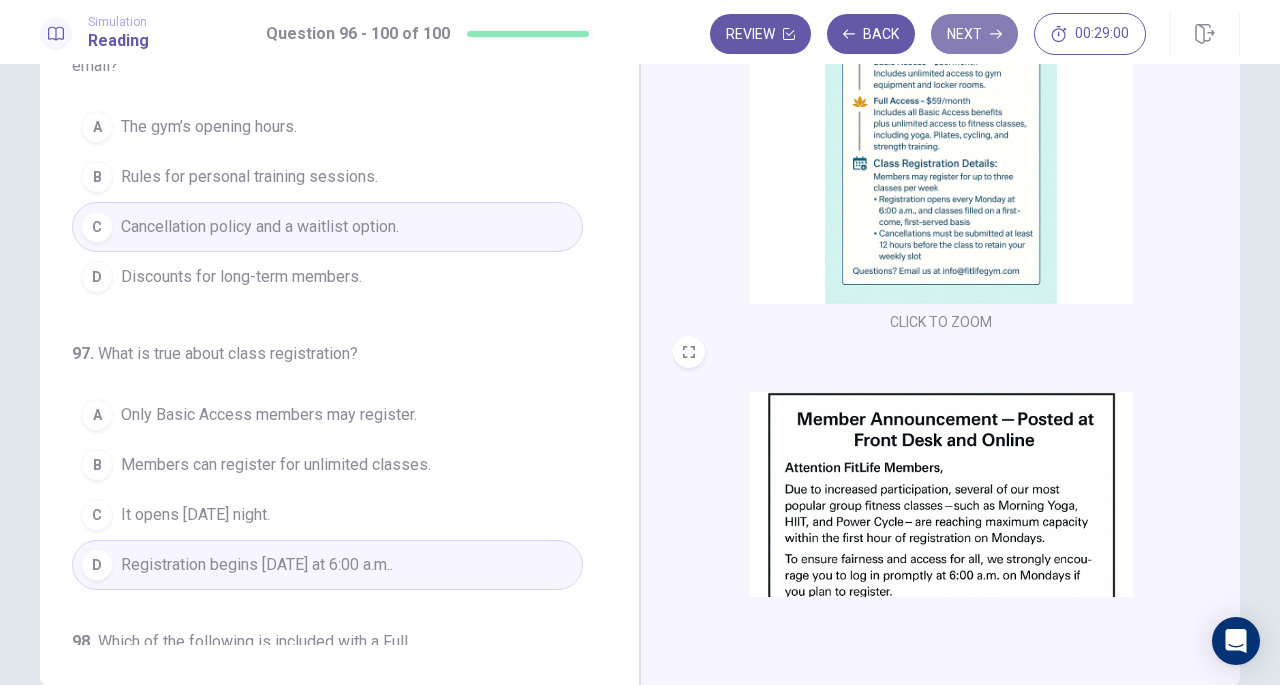 click on "Next" at bounding box center (974, 34) 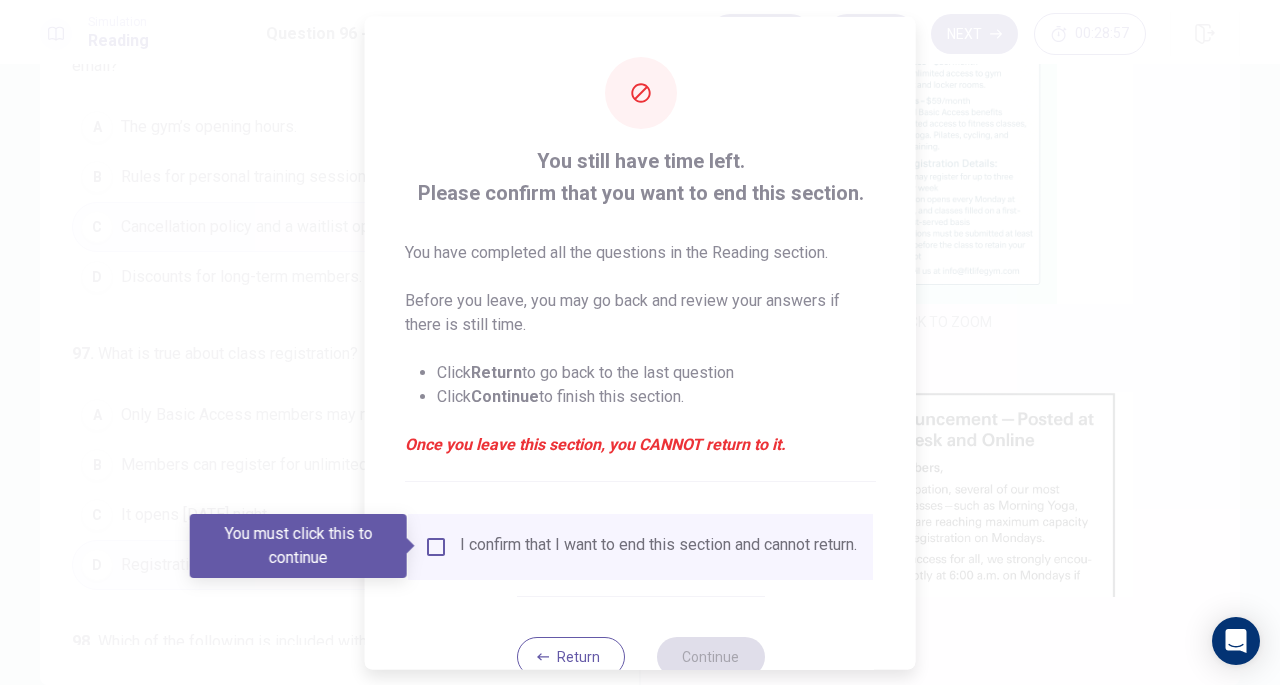 click on "I confirm that I want to end this section and cannot return." at bounding box center (640, 546) 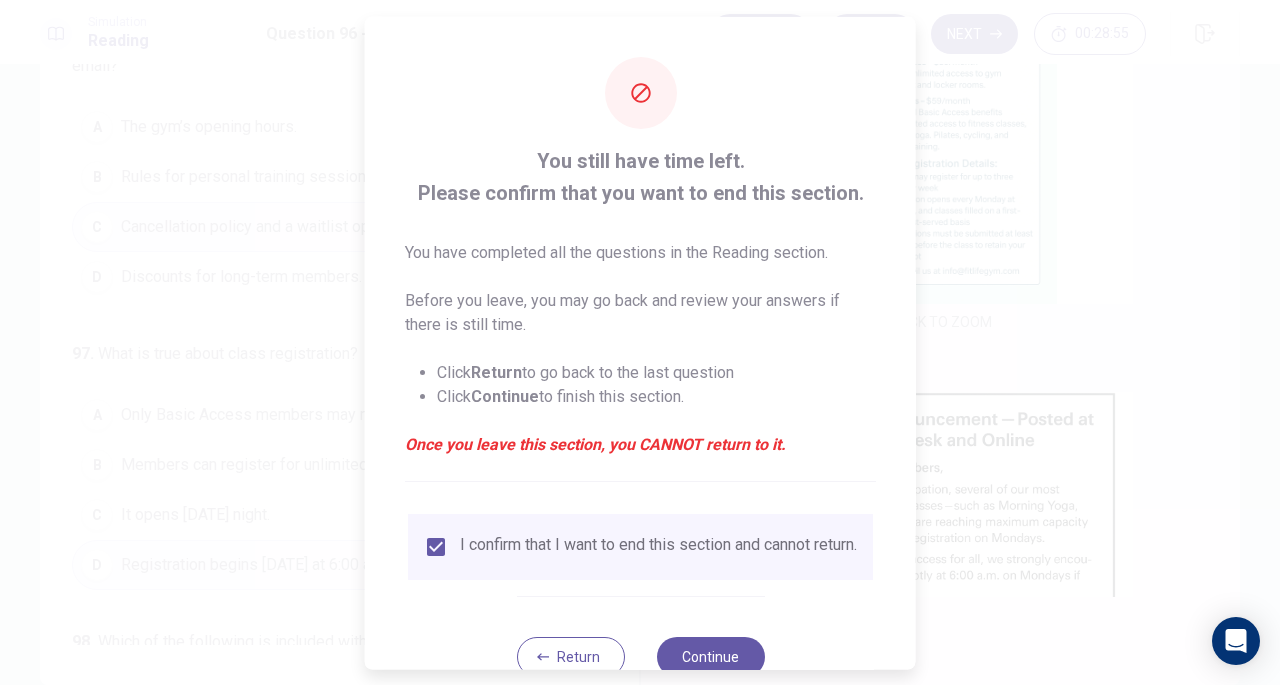 scroll, scrollTop: 60, scrollLeft: 0, axis: vertical 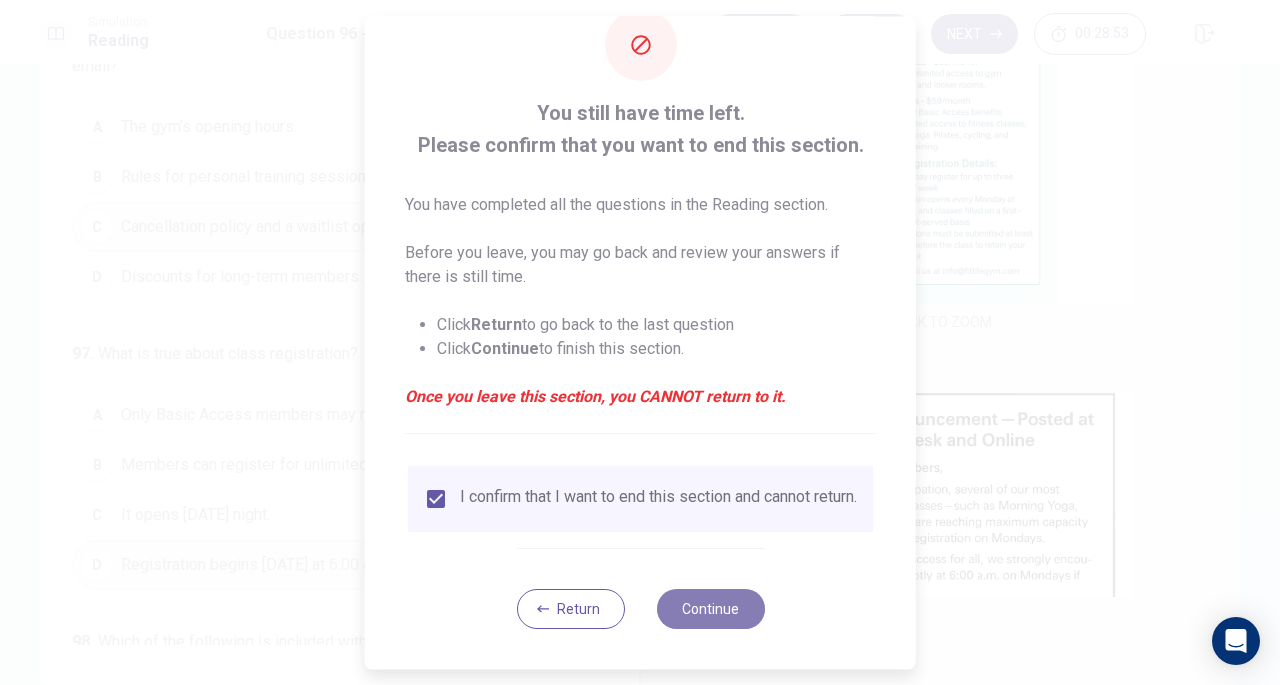 click on "Continue" at bounding box center [710, 609] 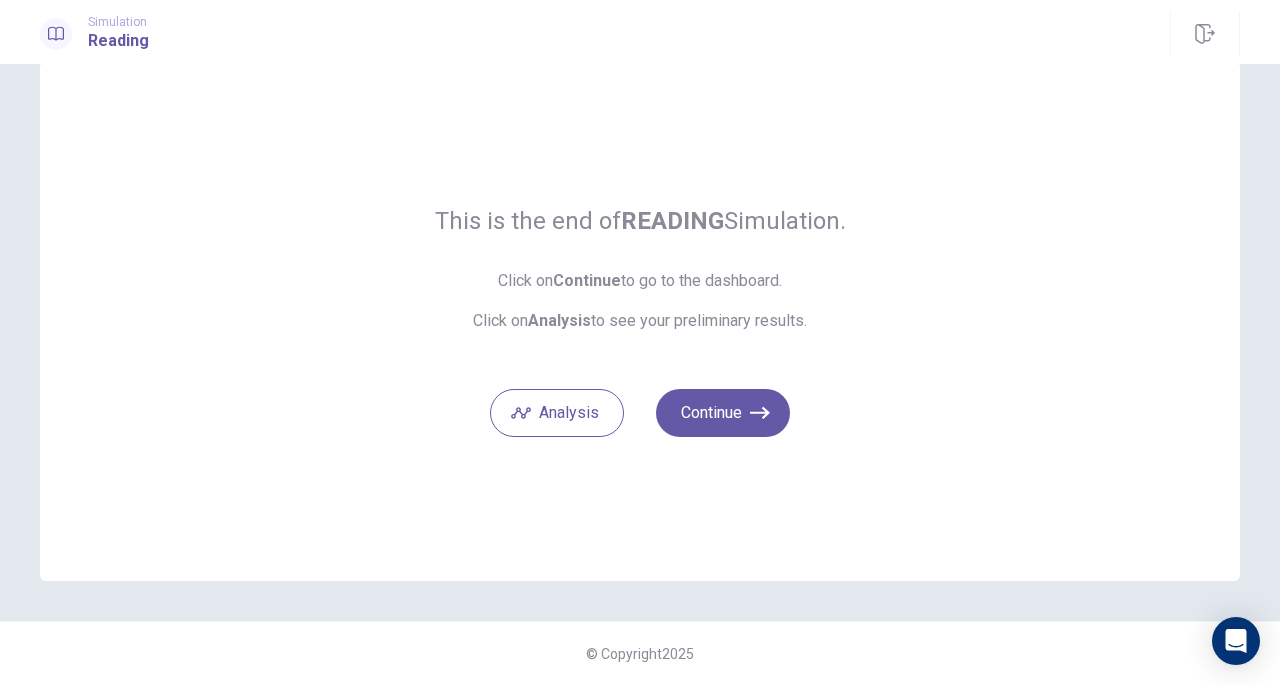 scroll, scrollTop: 42, scrollLeft: 0, axis: vertical 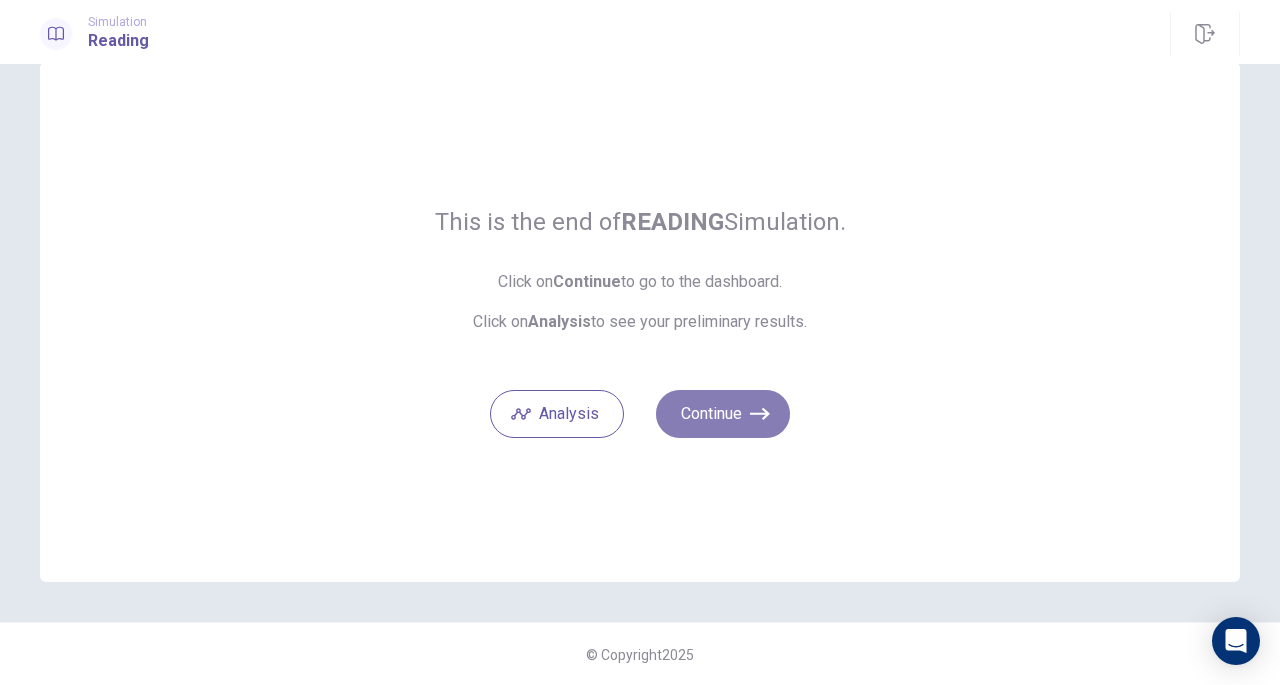 click on "Continue" at bounding box center (723, 414) 